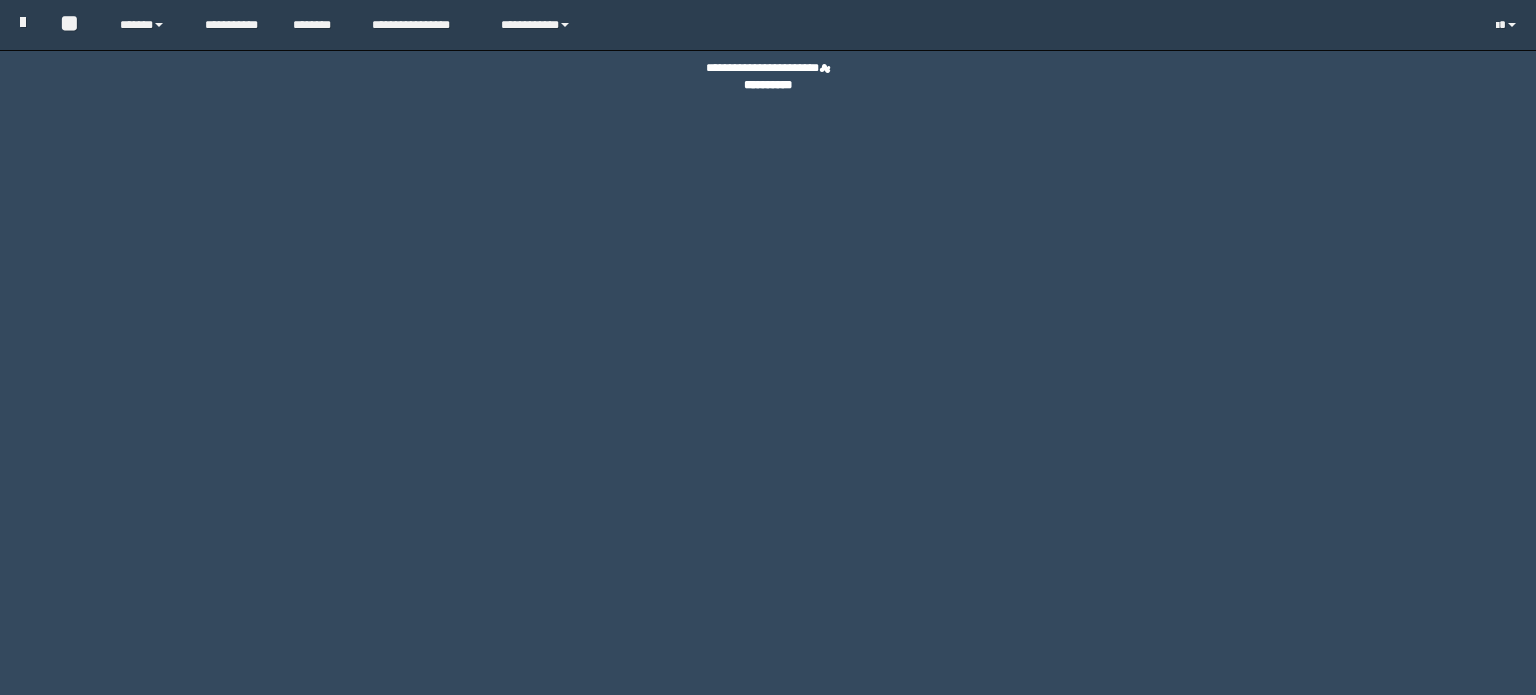 scroll, scrollTop: 0, scrollLeft: 0, axis: both 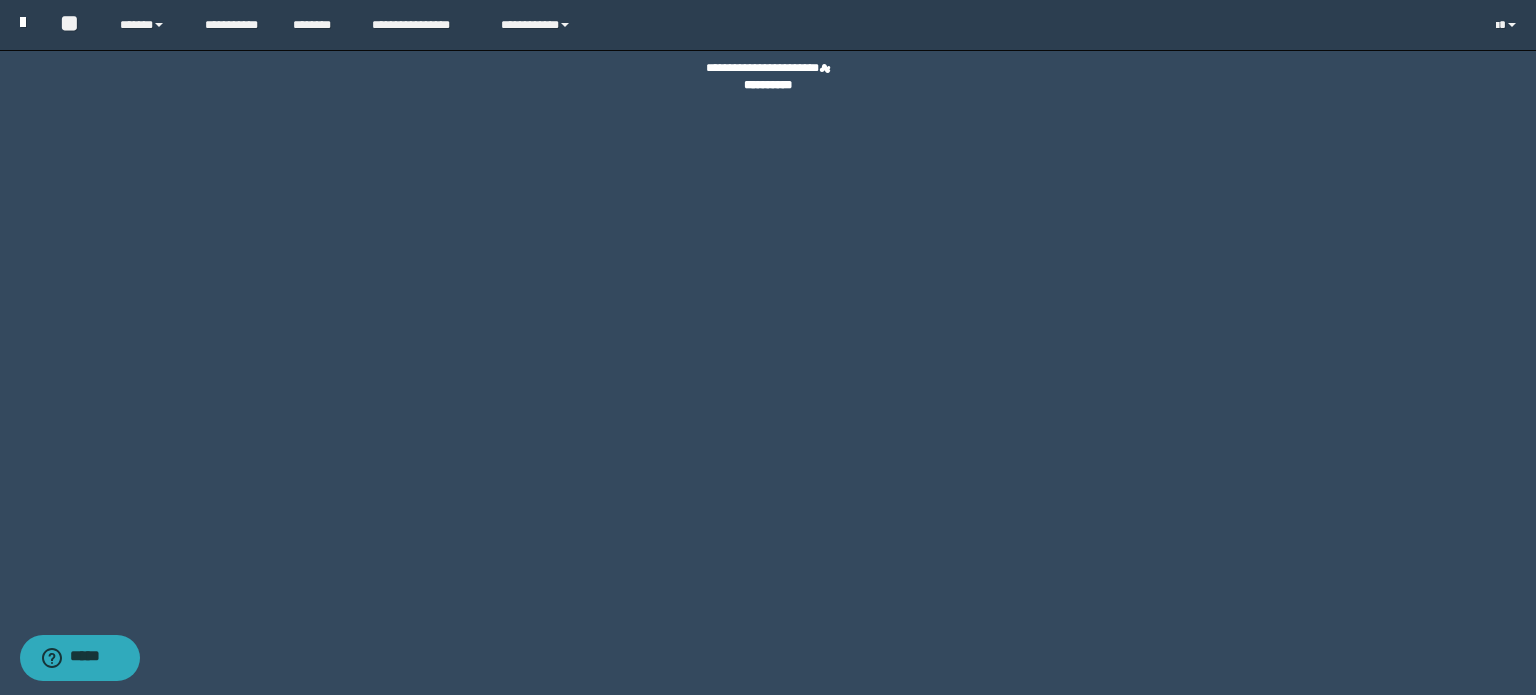 click at bounding box center (23, 22) 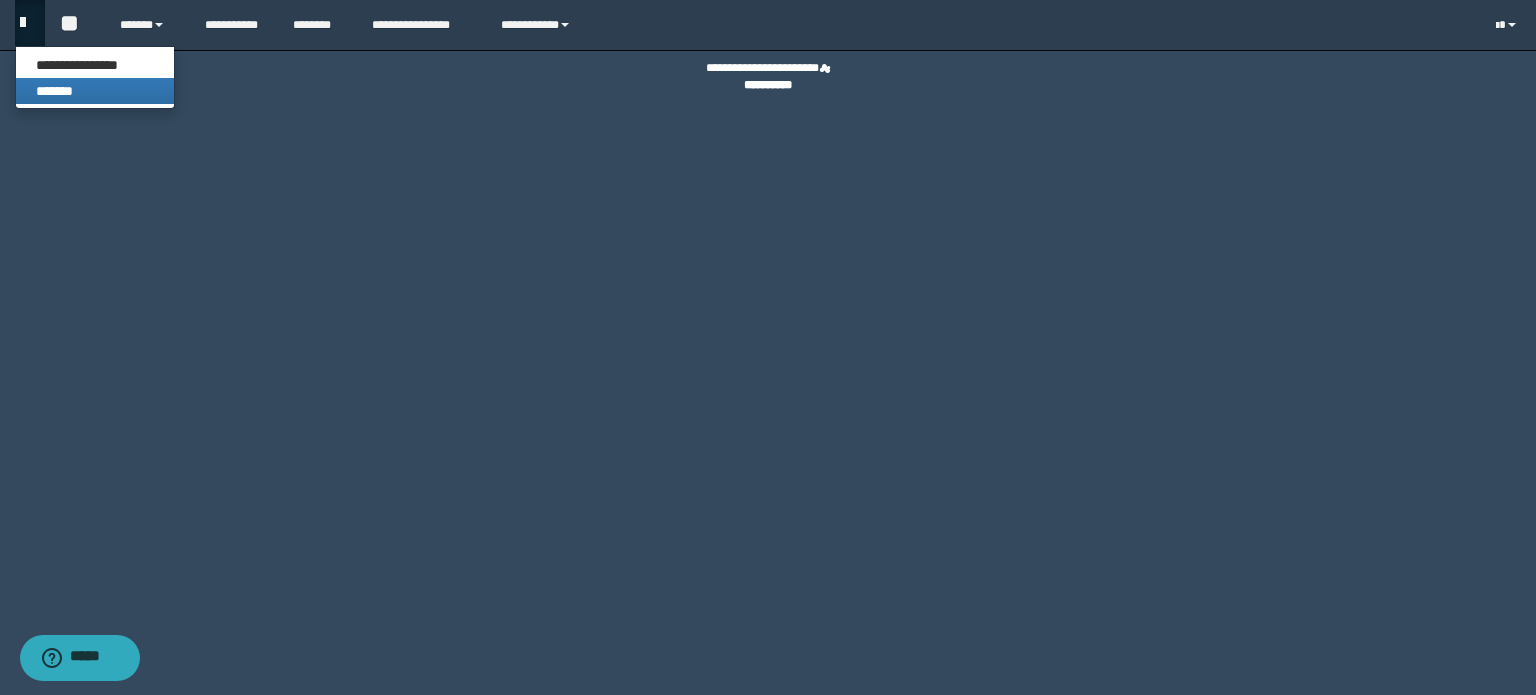 click on "*******" at bounding box center (95, 91) 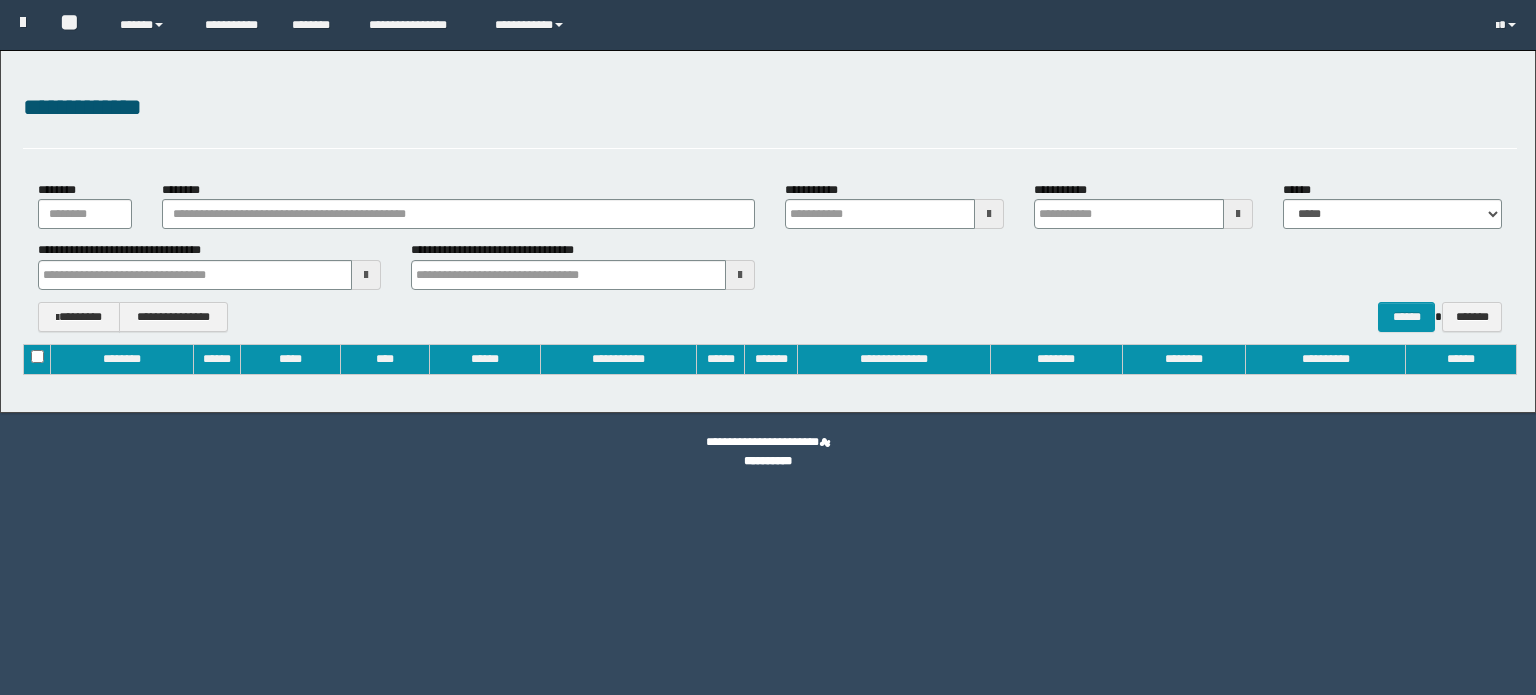 type on "**********" 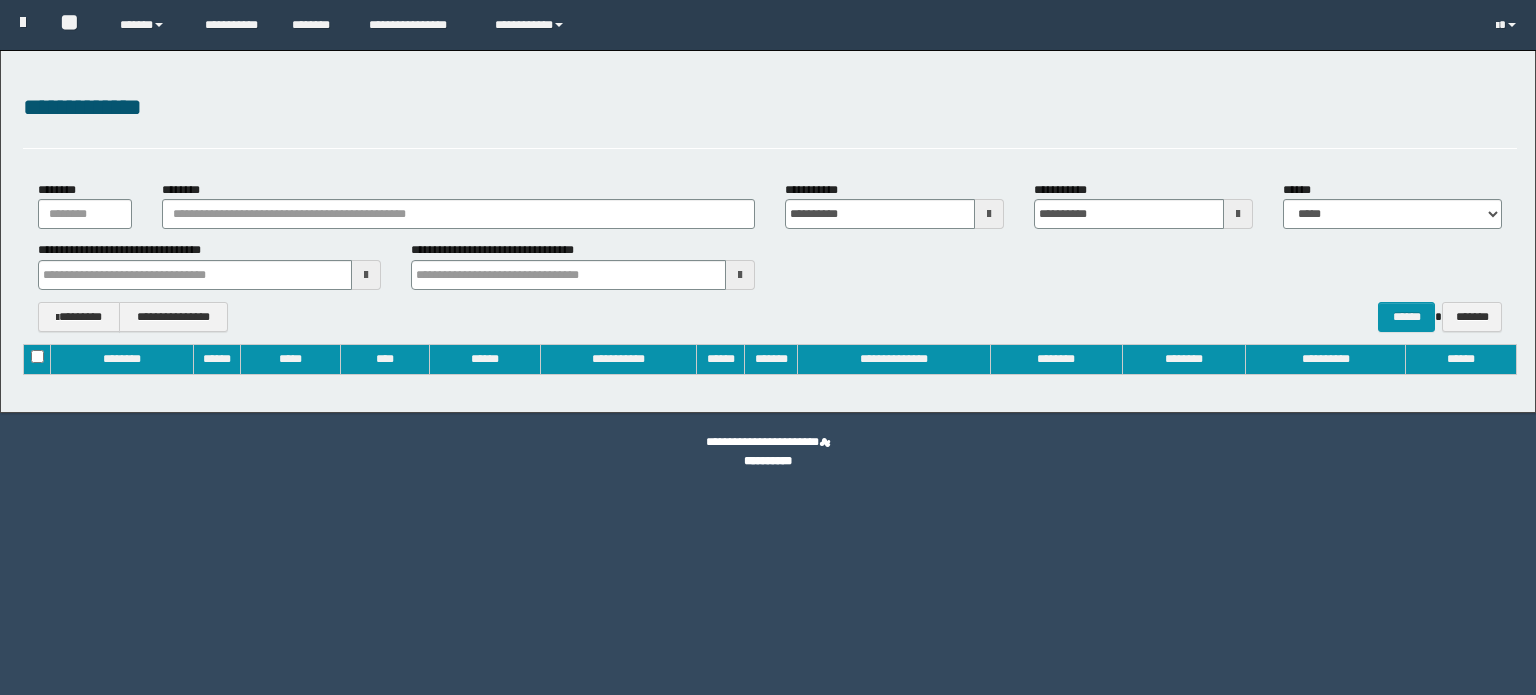 scroll, scrollTop: 0, scrollLeft: 0, axis: both 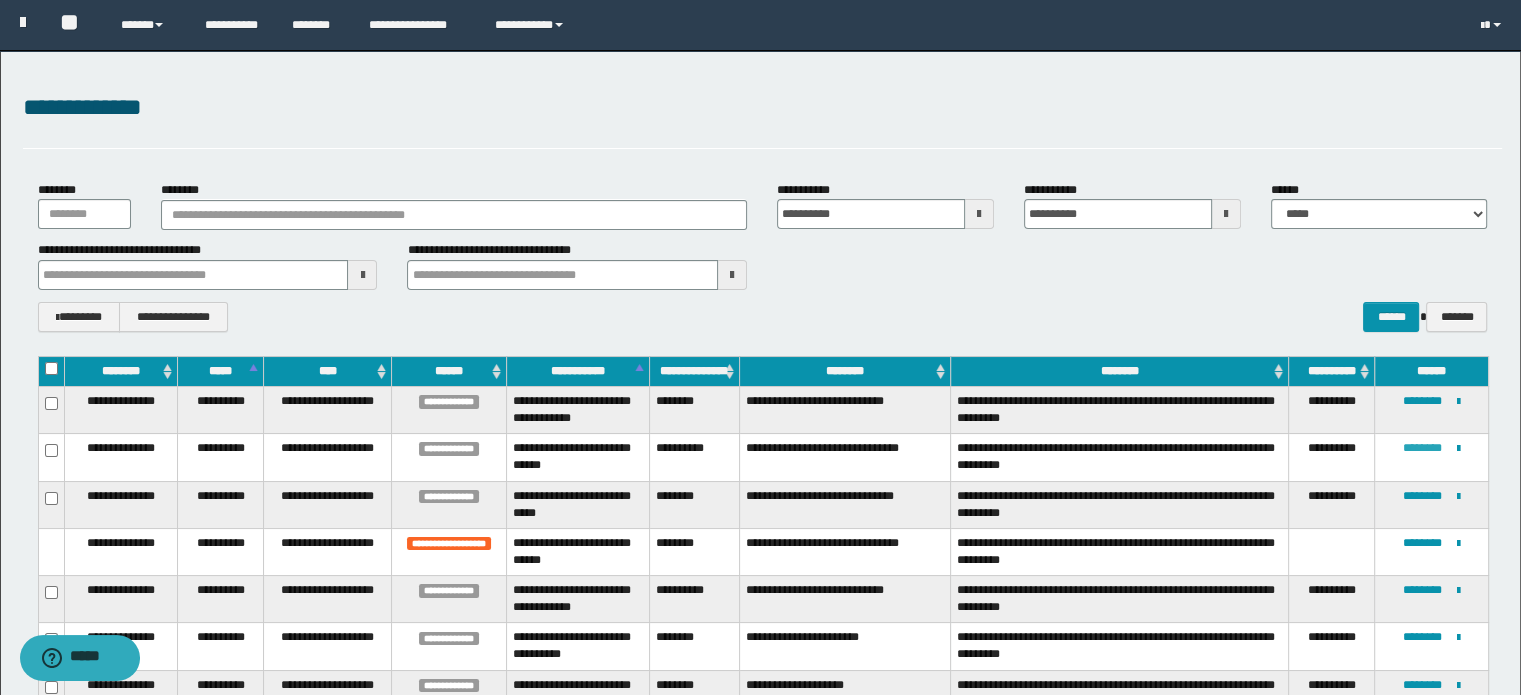 click on "********" at bounding box center (1422, 448) 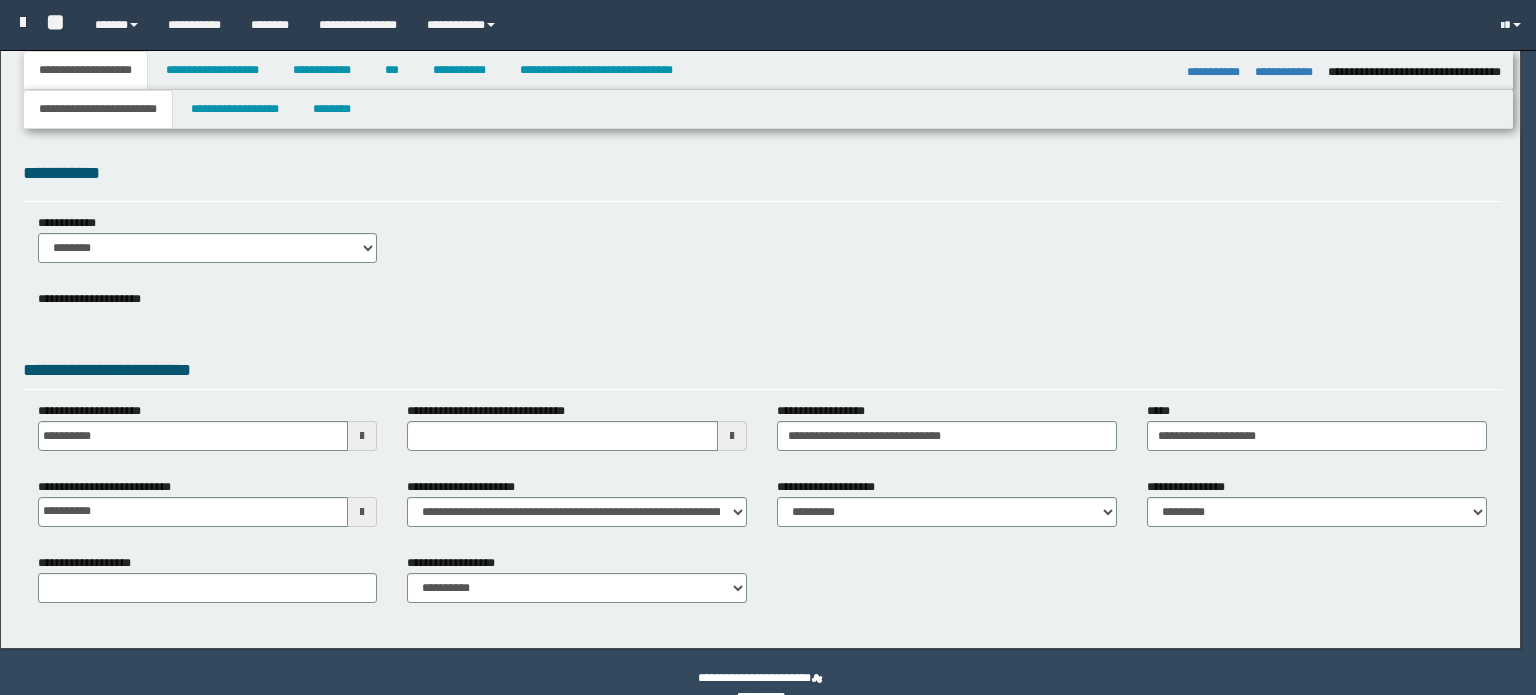 select on "*" 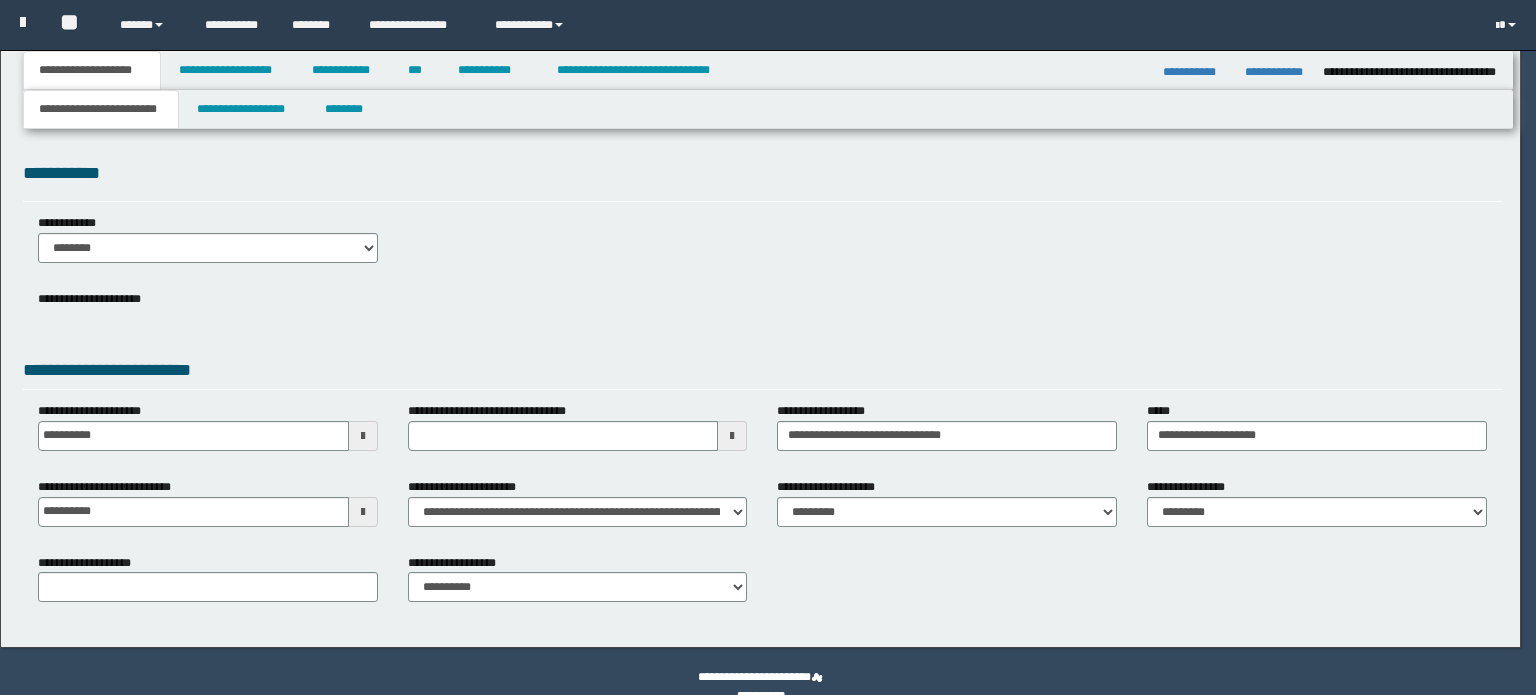 scroll, scrollTop: 0, scrollLeft: 0, axis: both 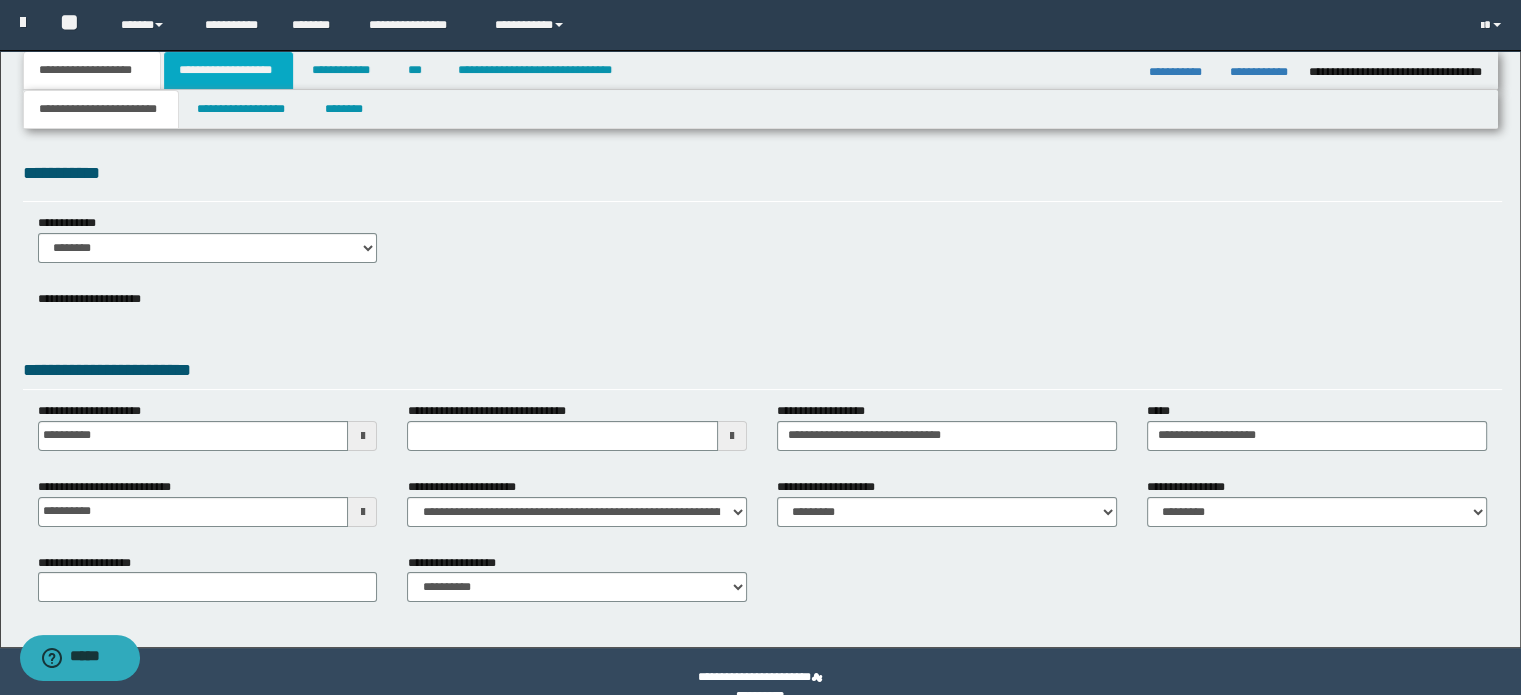 click on "**********" at bounding box center [228, 70] 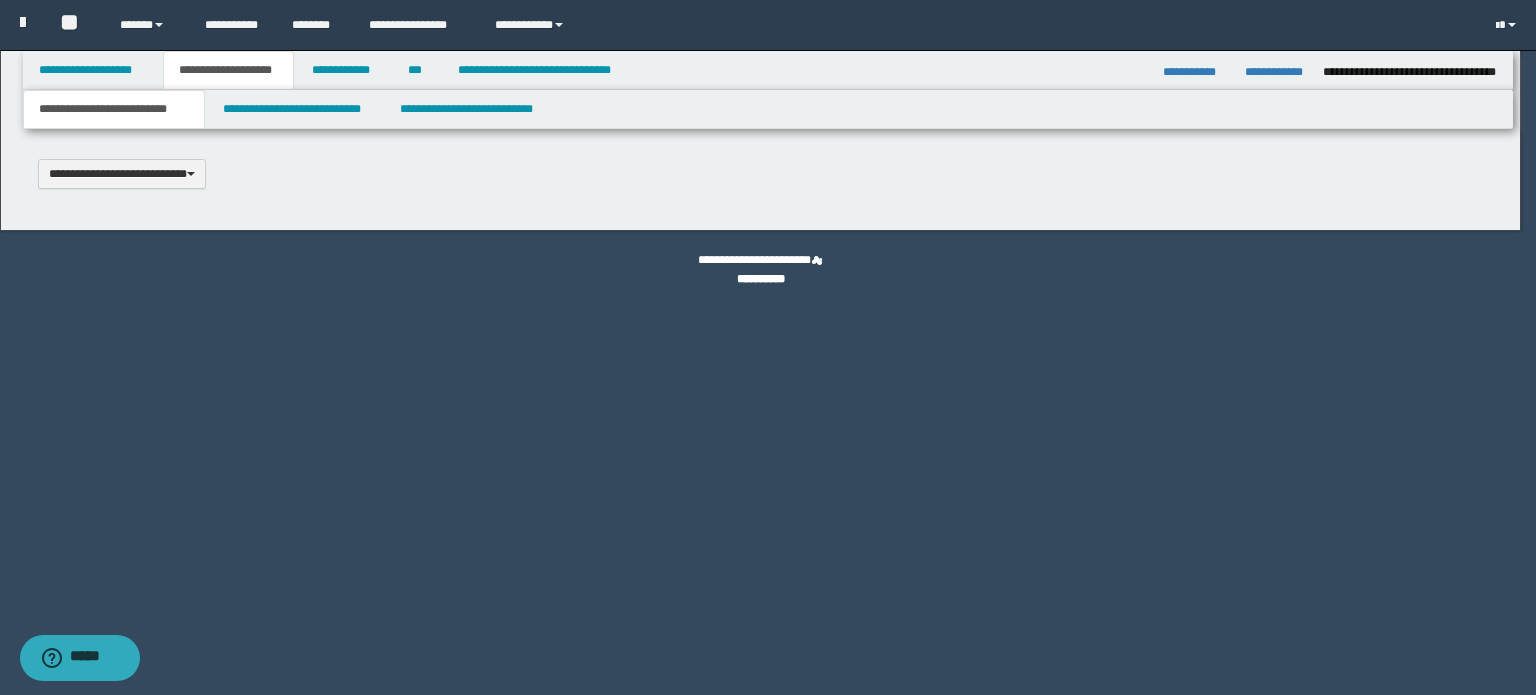 type 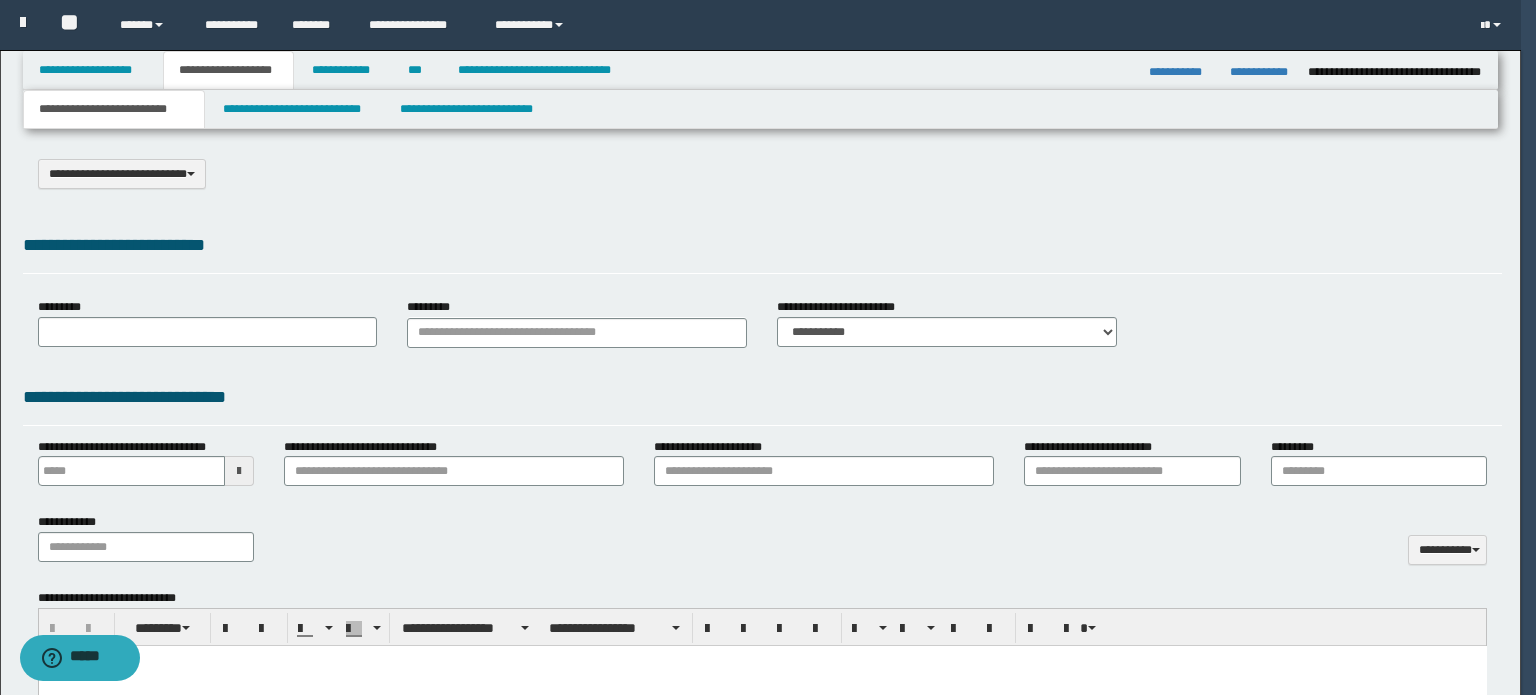 type on "**********" 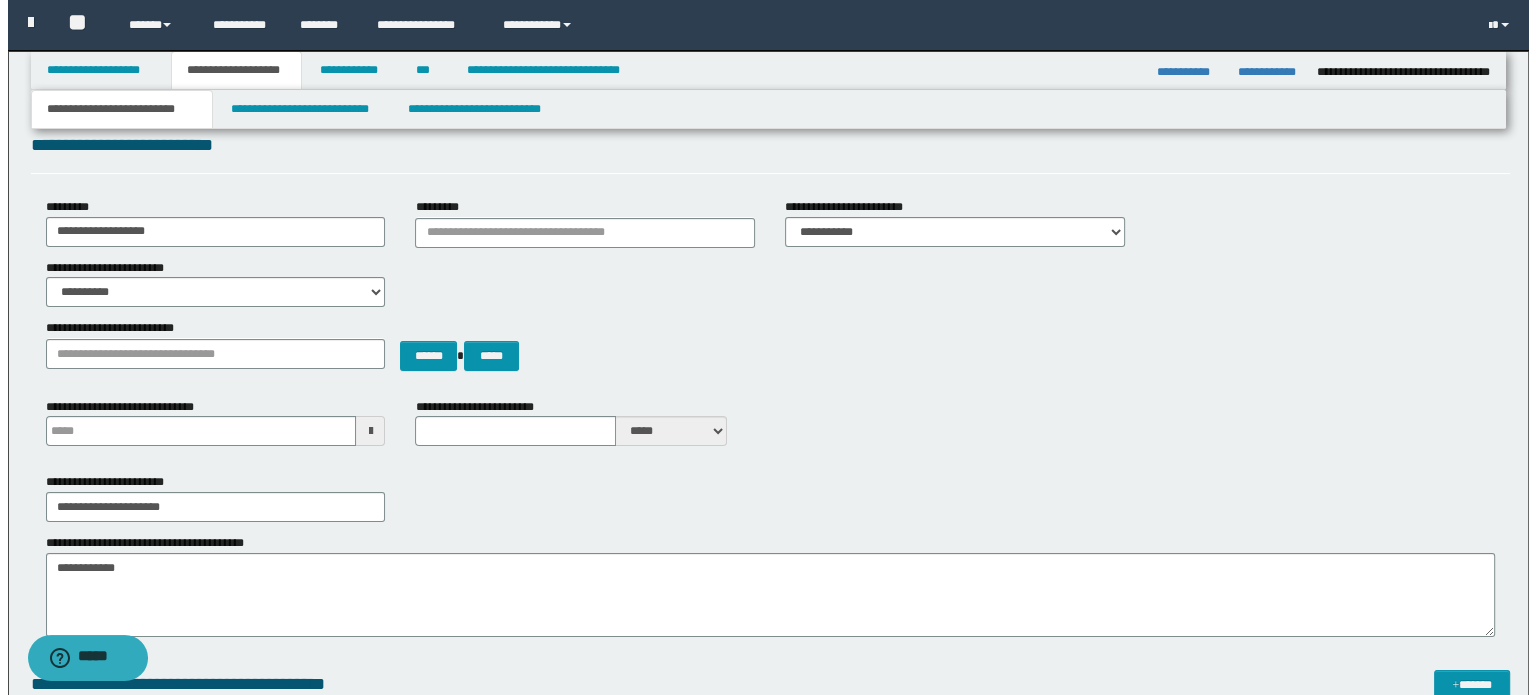 scroll, scrollTop: 0, scrollLeft: 0, axis: both 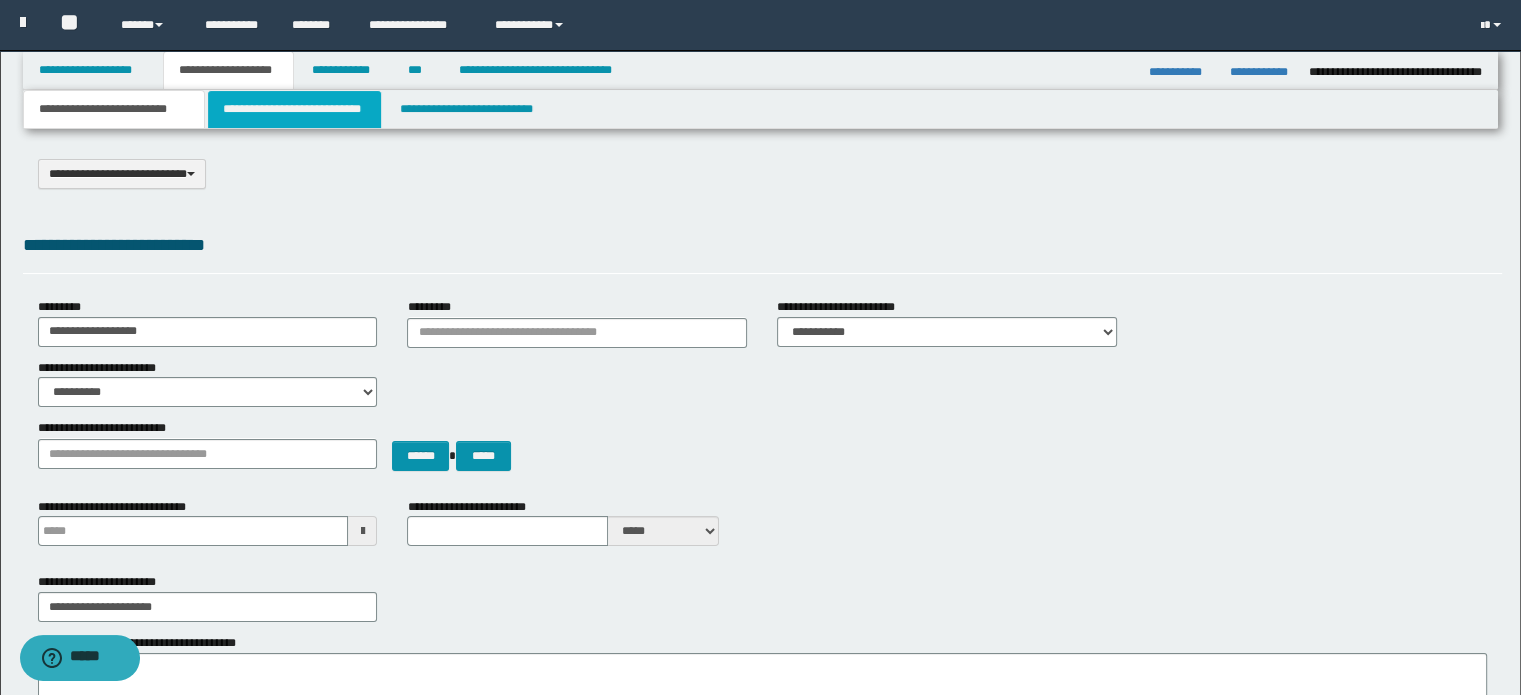 click on "**********" at bounding box center (294, 109) 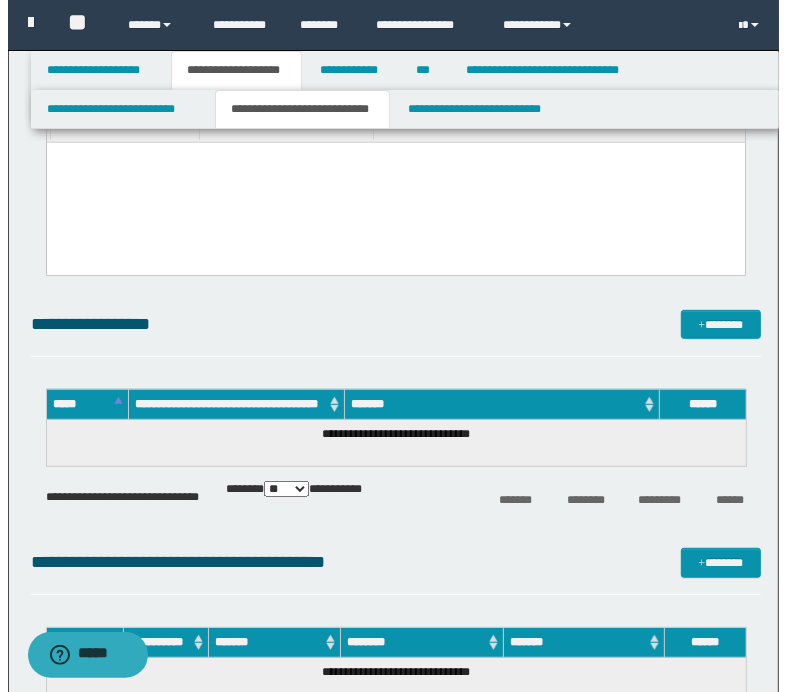 scroll, scrollTop: 500, scrollLeft: 0, axis: vertical 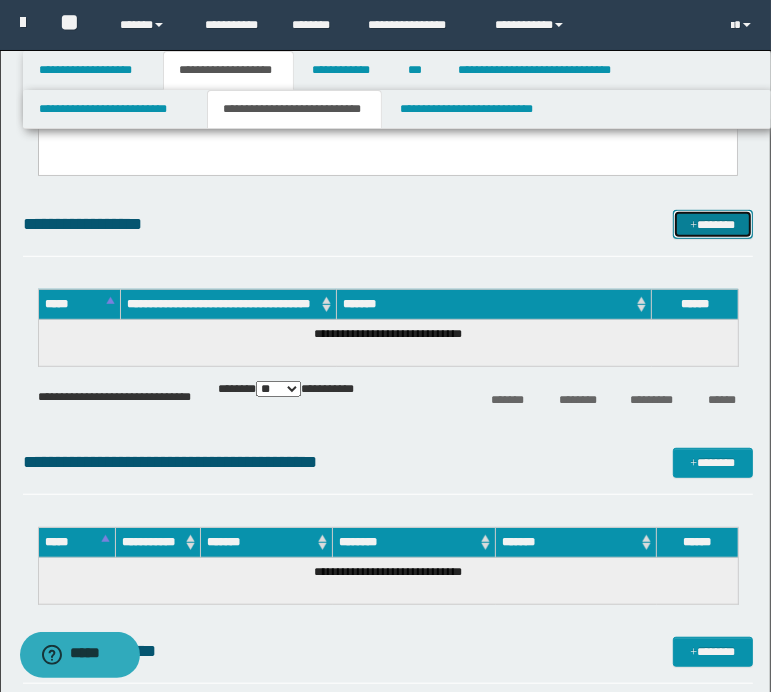 click on "*******" at bounding box center (712, 225) 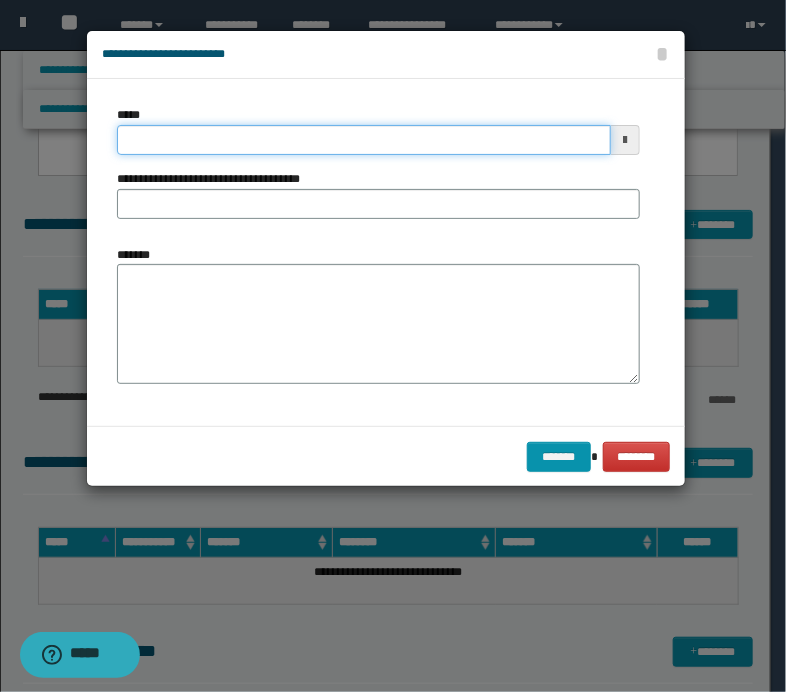 click on "*****" at bounding box center [364, 140] 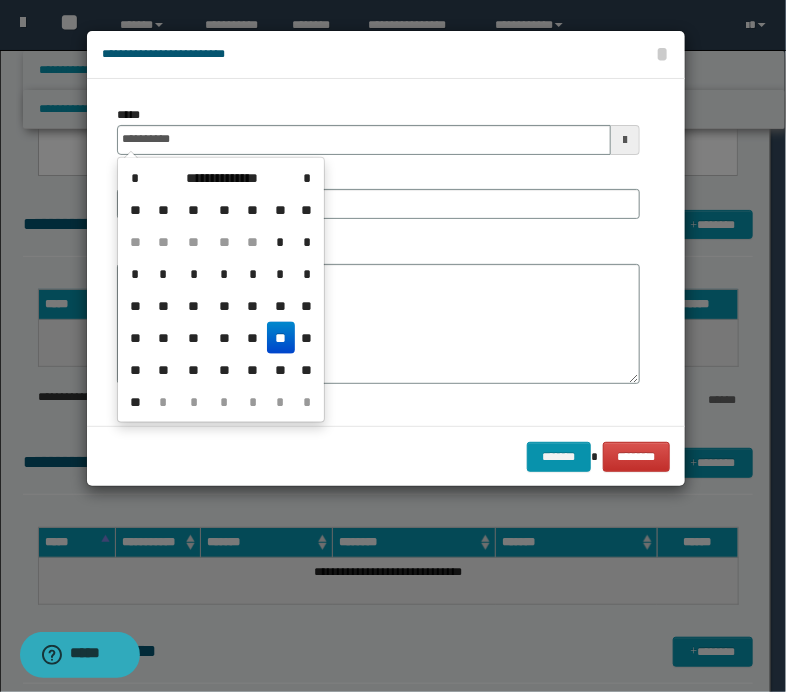 click on "**" at bounding box center (281, 338) 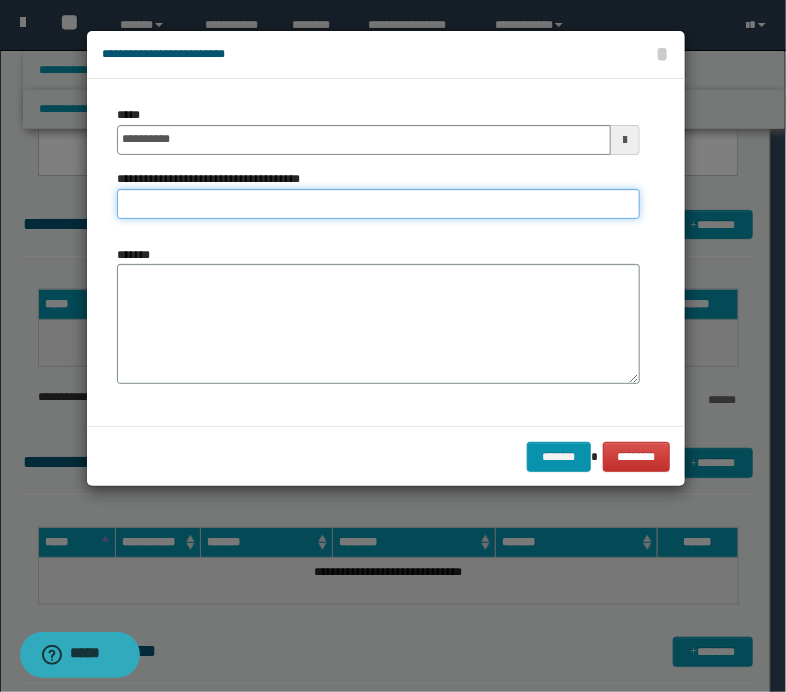 click on "**********" at bounding box center [378, 204] 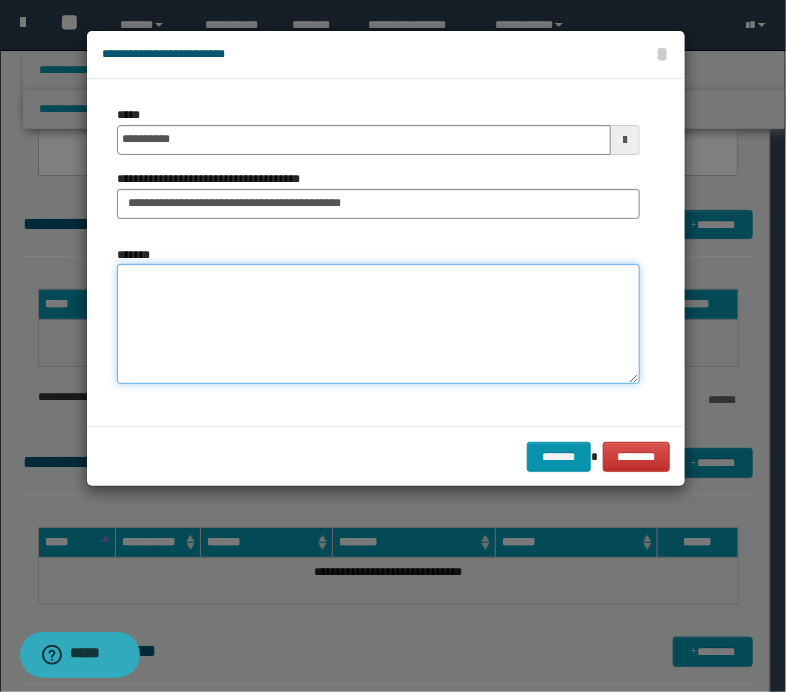 click on "*******" at bounding box center (378, 324) 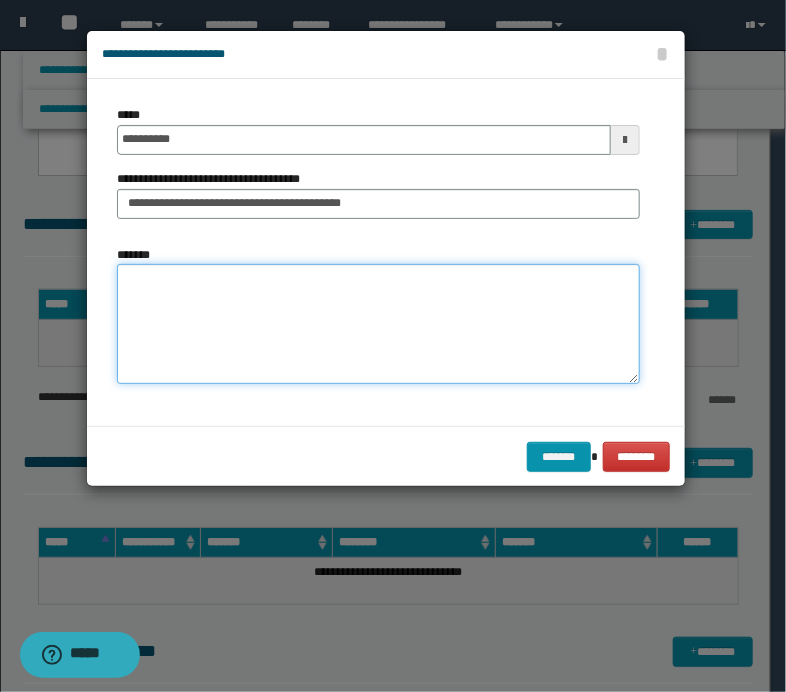 paste on "**********" 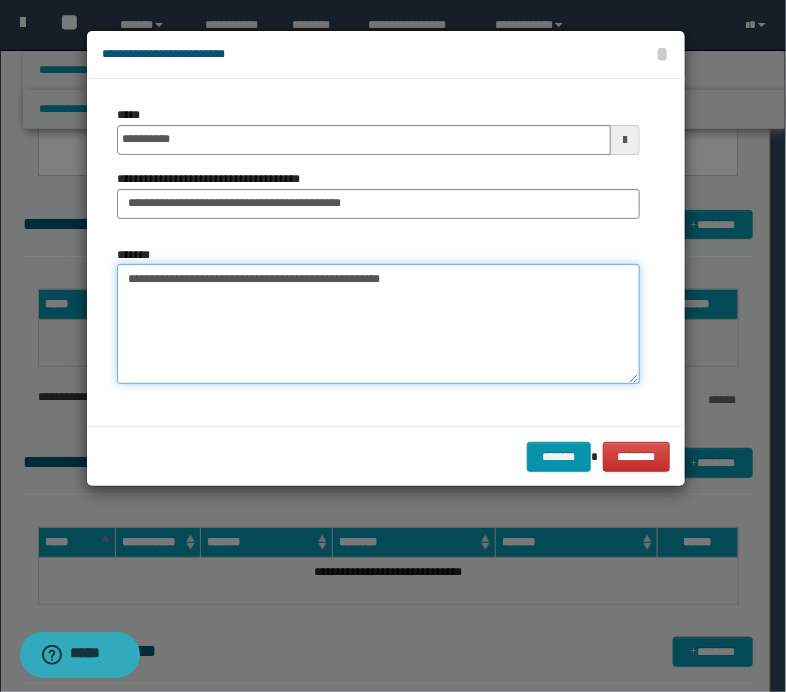 click on "**********" at bounding box center (378, 324) 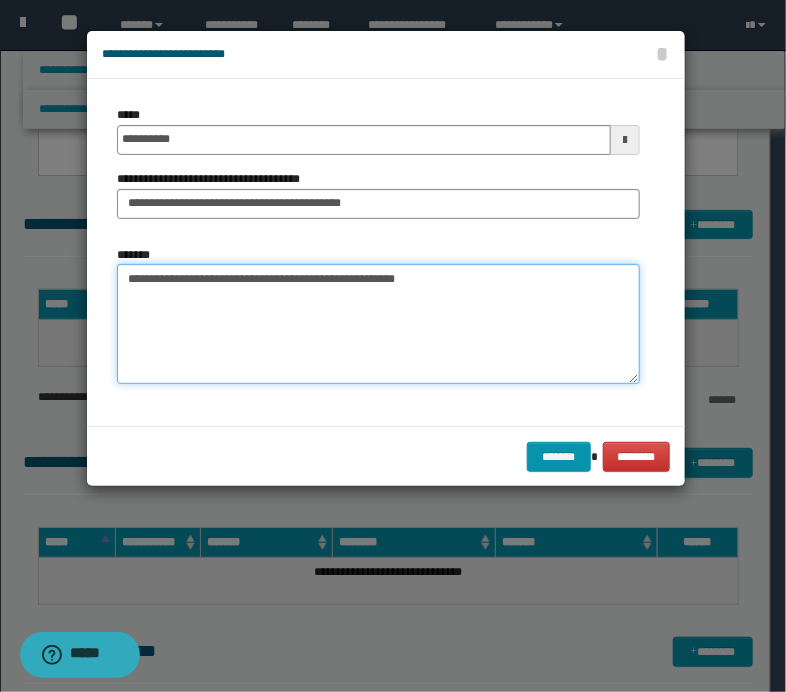 paste on "**********" 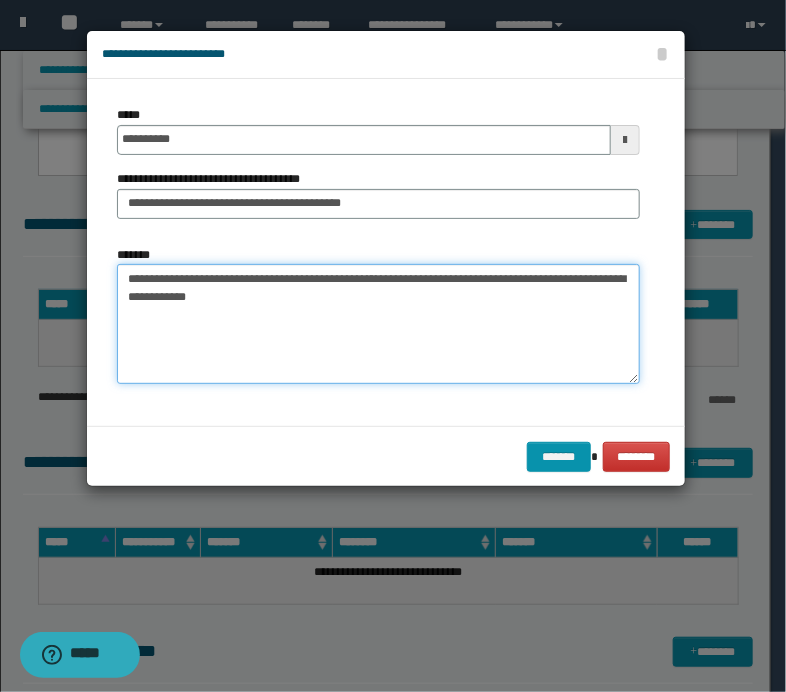click on "**********" at bounding box center (378, 324) 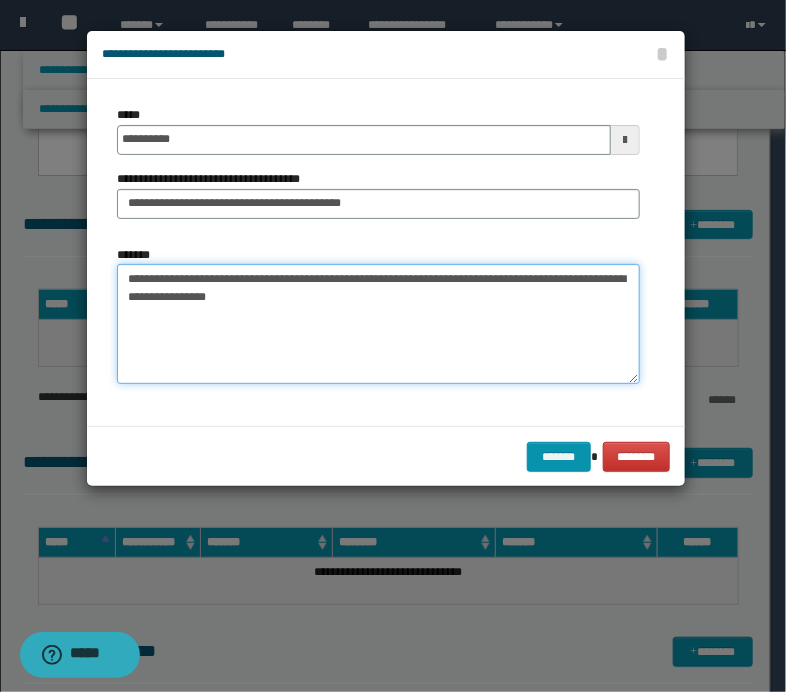 paste on "**********" 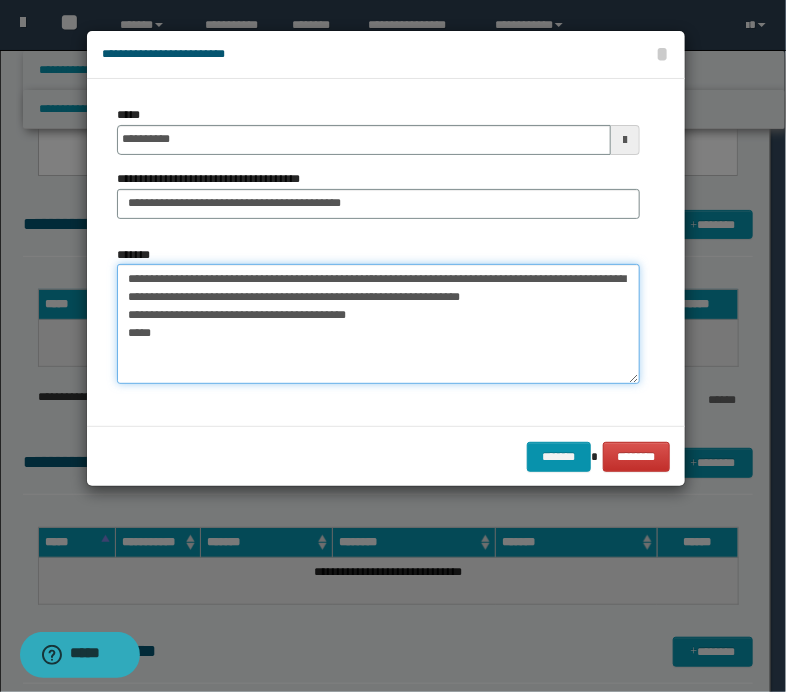 click on "**********" at bounding box center [378, 324] 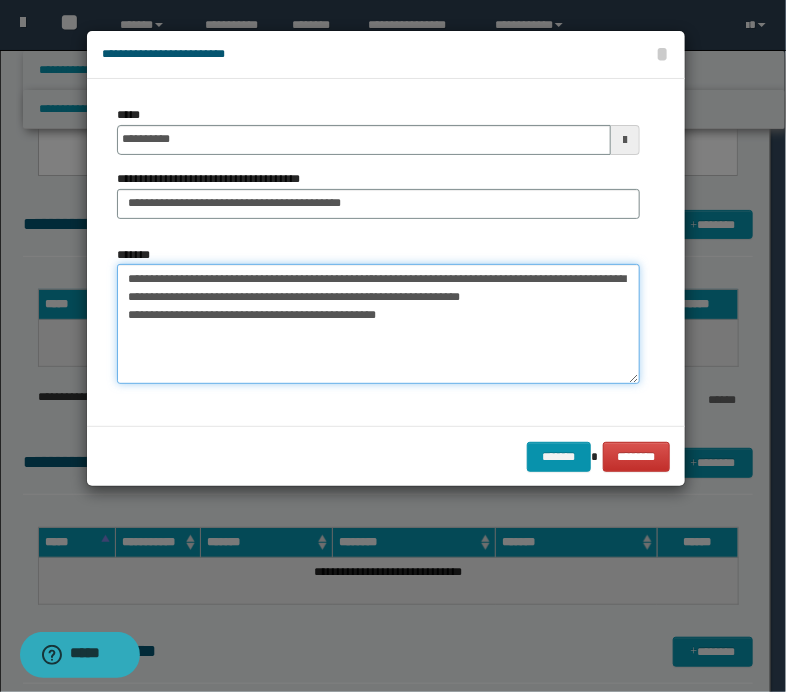 click on "**********" at bounding box center [378, 324] 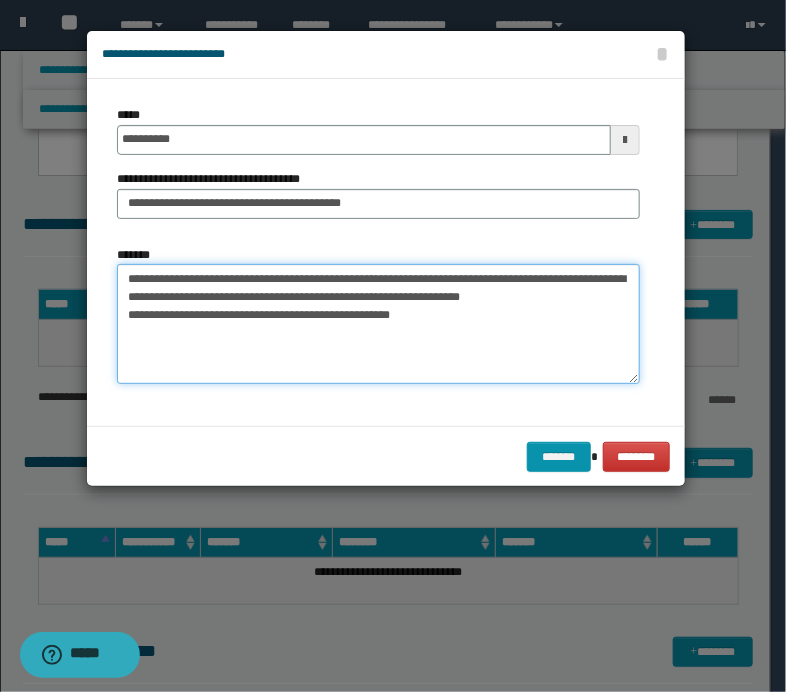 click on "**********" at bounding box center (378, 324) 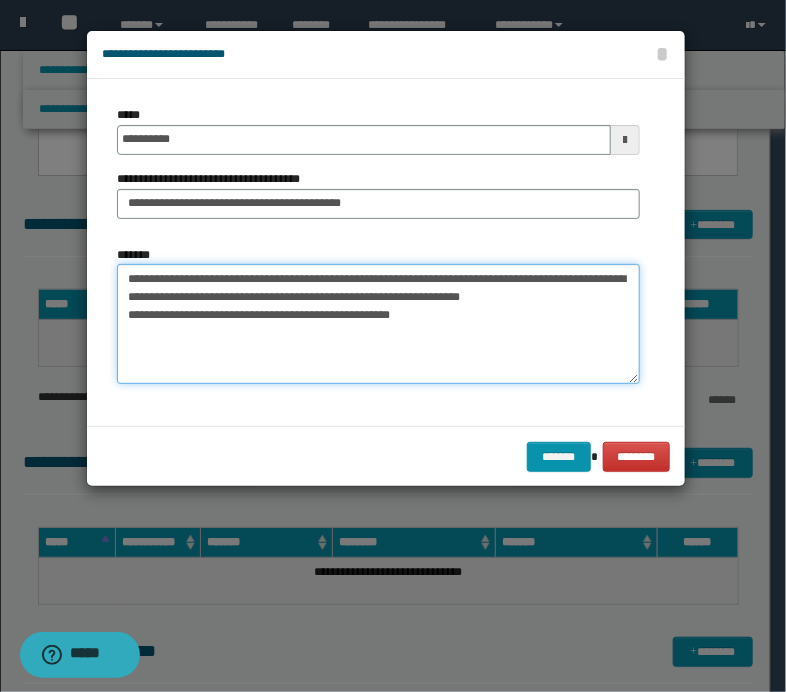 paste on "**********" 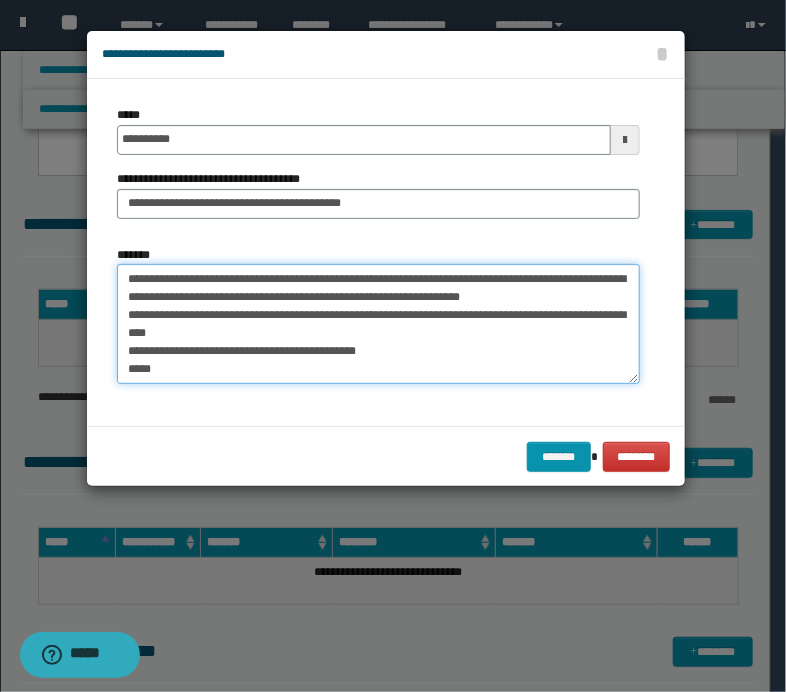 click on "**********" at bounding box center [378, 324] 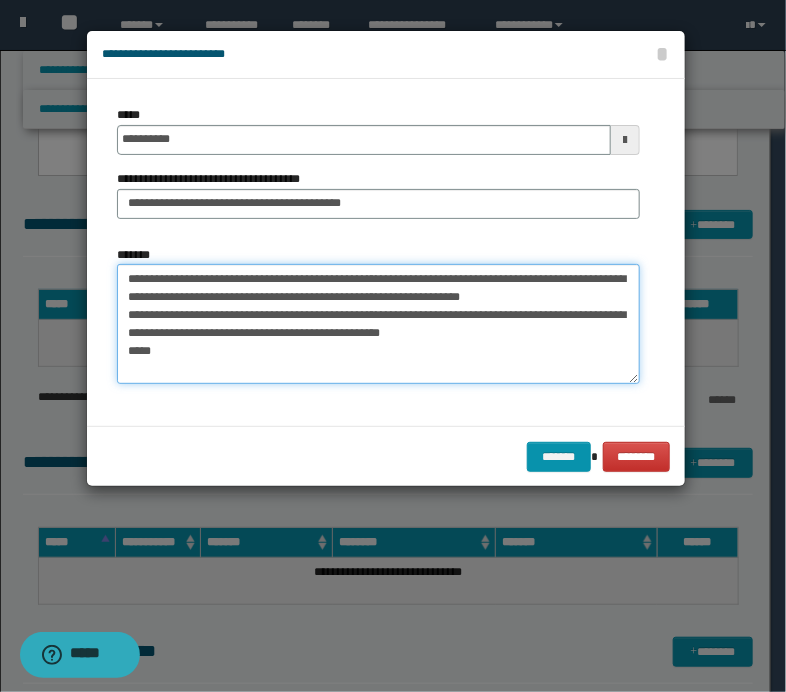 click on "**********" at bounding box center [378, 324] 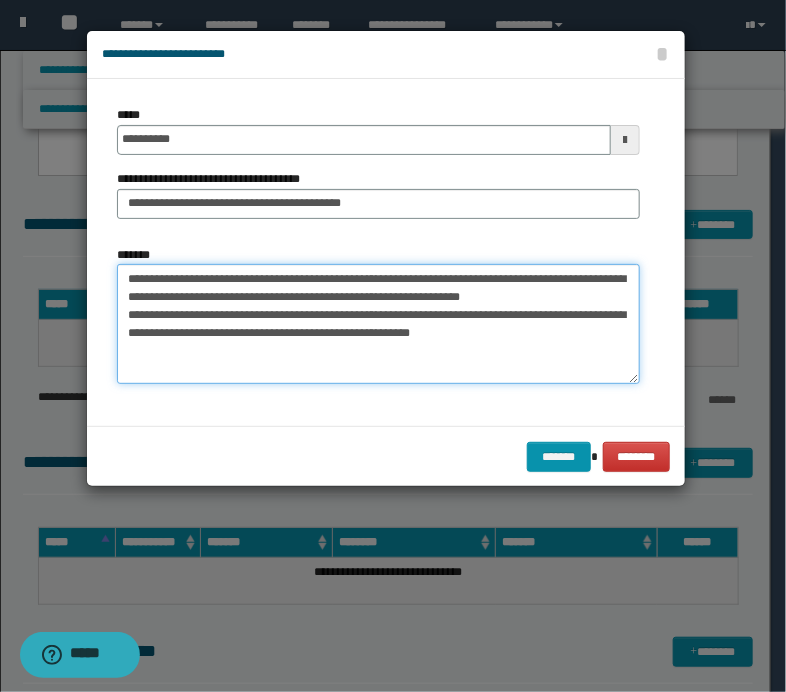 click on "**********" at bounding box center [378, 324] 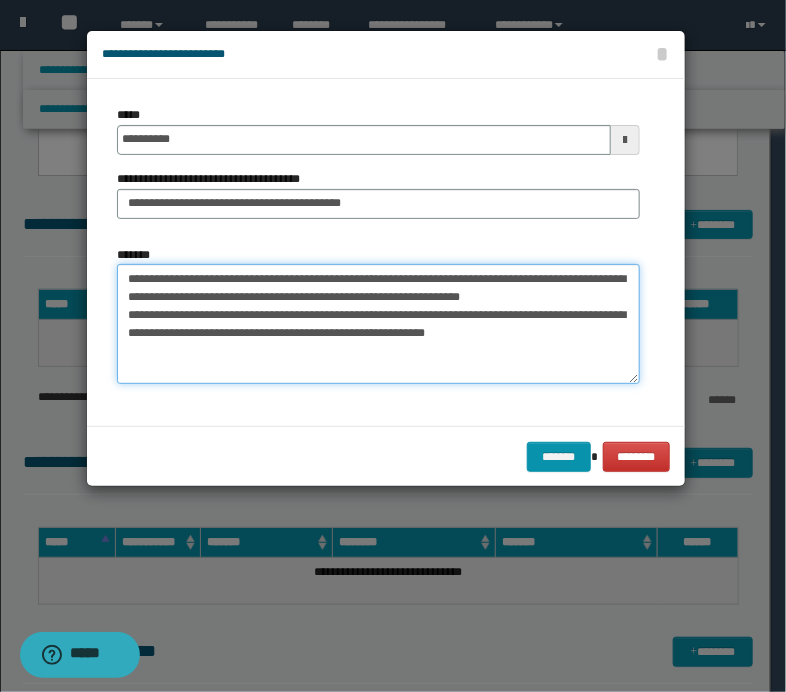 paste on "**********" 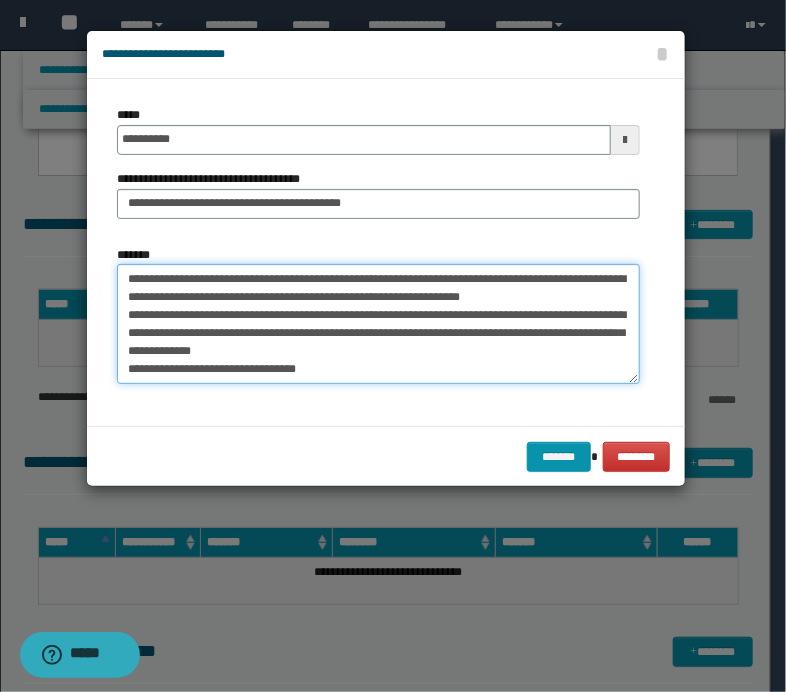 scroll, scrollTop: 12, scrollLeft: 0, axis: vertical 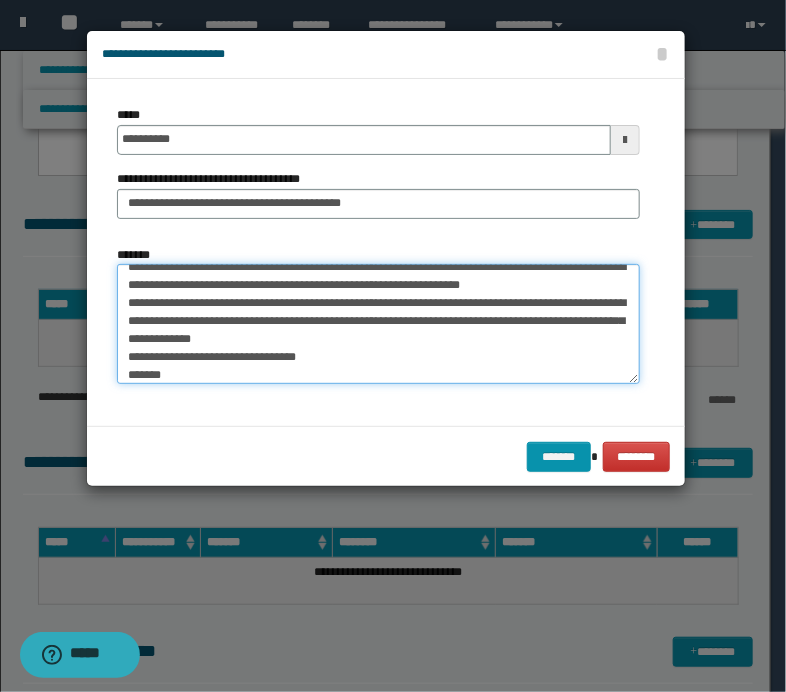 click on "**********" at bounding box center [378, 324] 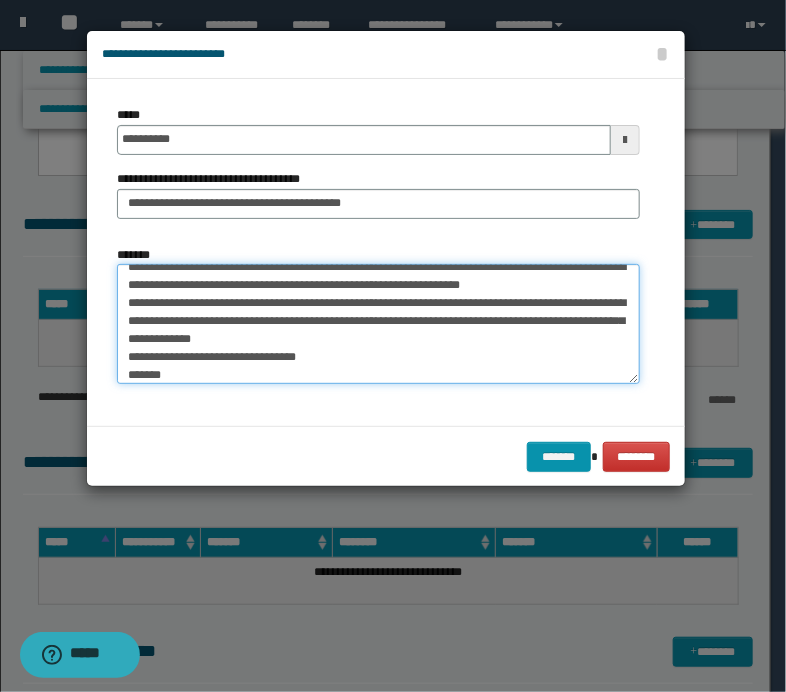 click on "**********" at bounding box center (378, 324) 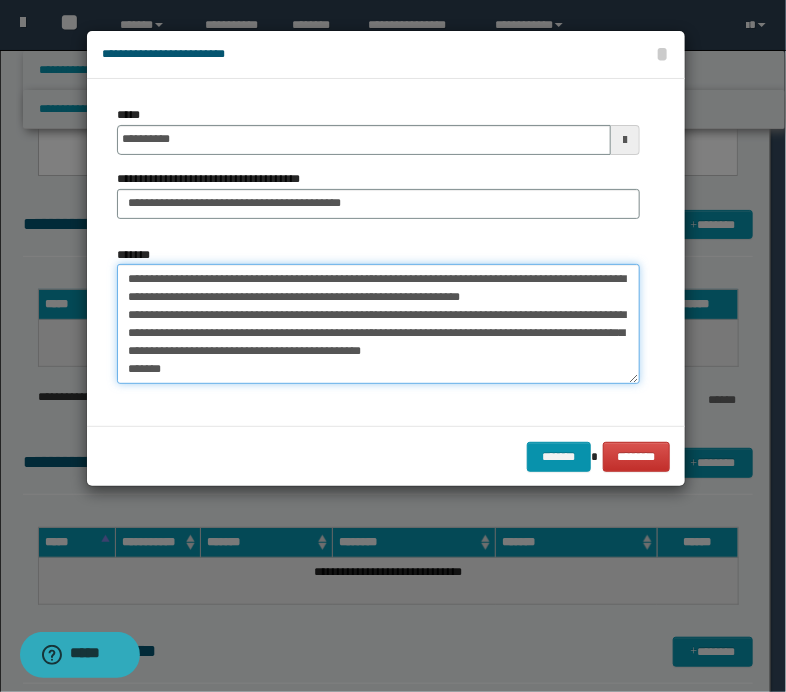 scroll, scrollTop: 0, scrollLeft: 0, axis: both 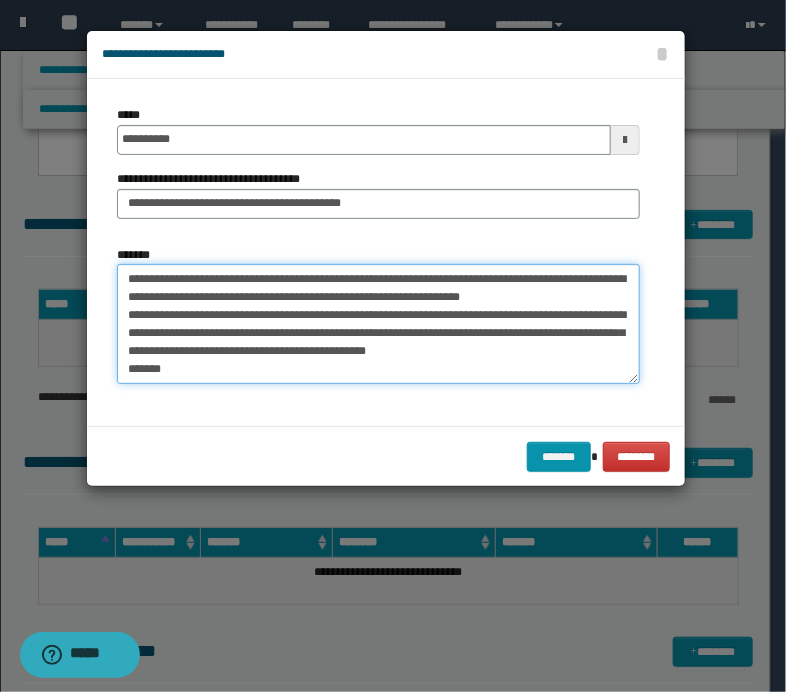click on "**********" at bounding box center [378, 324] 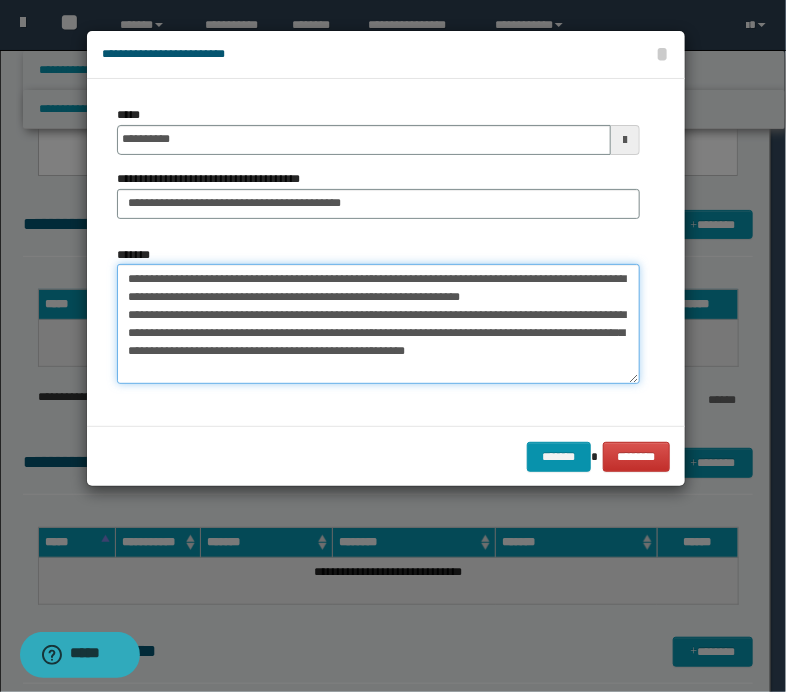 click on "**********" at bounding box center [378, 324] 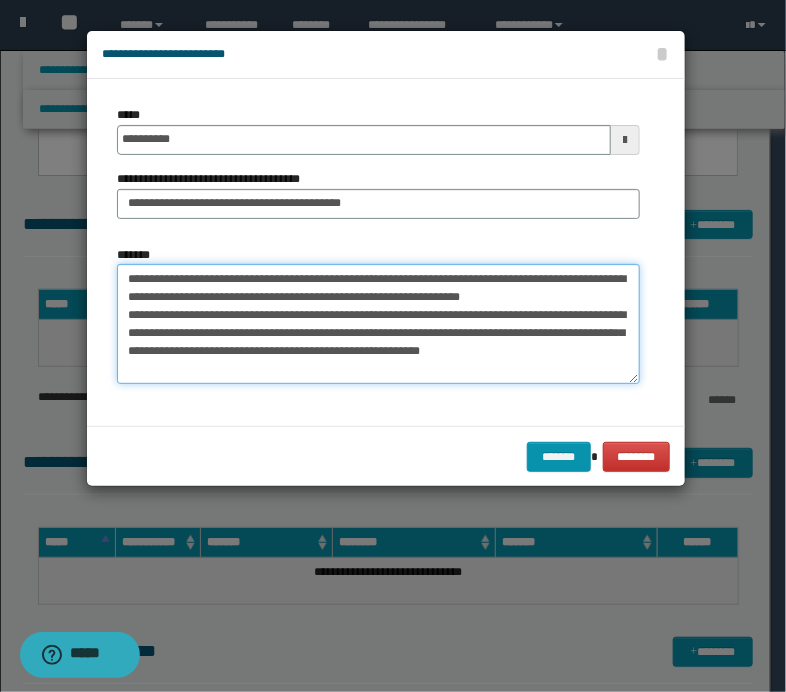 paste on "**********" 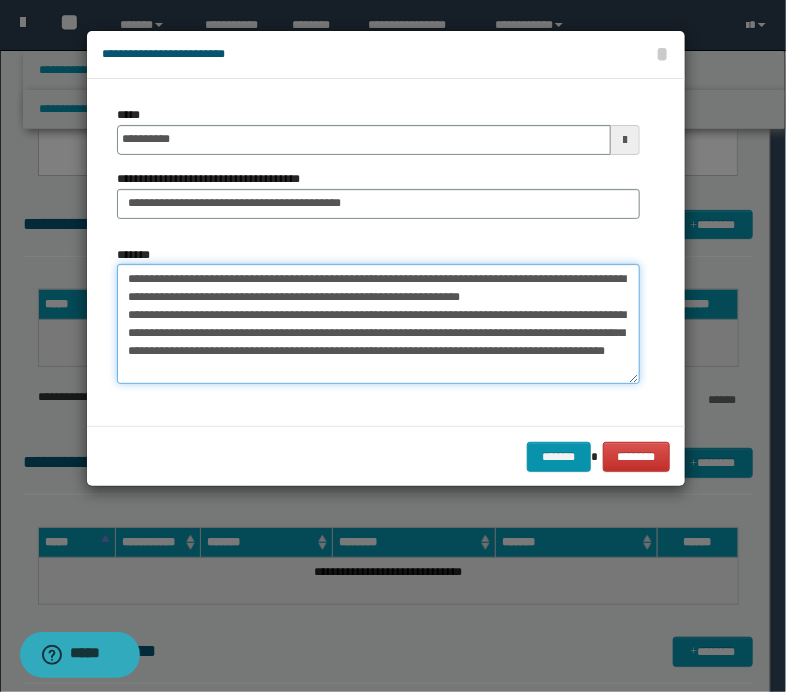 click on "**********" at bounding box center (378, 324) 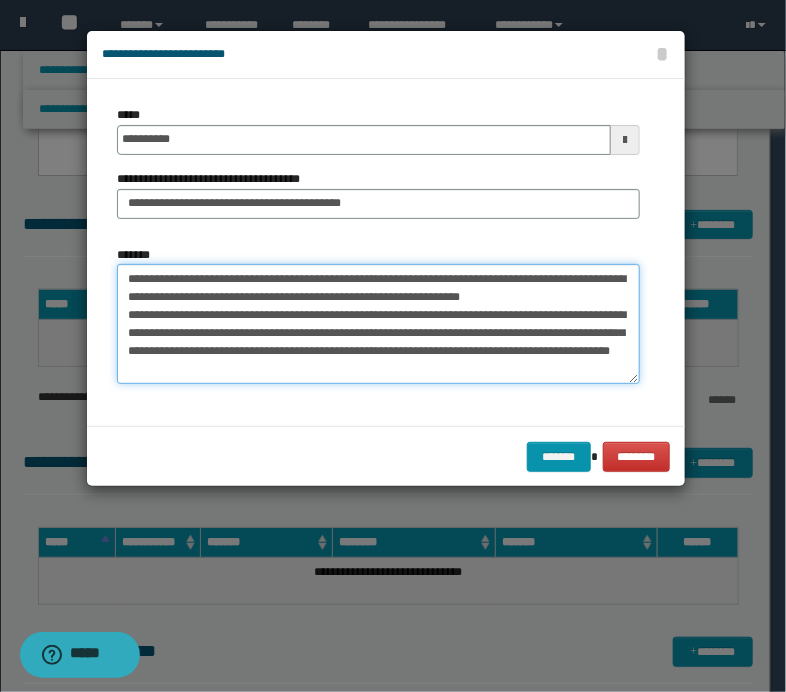 scroll, scrollTop: 12, scrollLeft: 0, axis: vertical 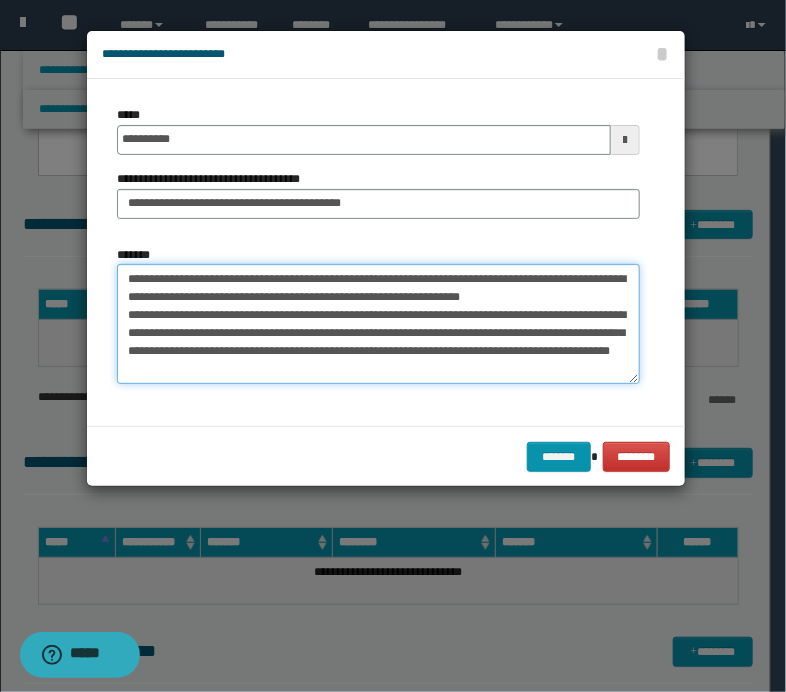 paste on "**********" 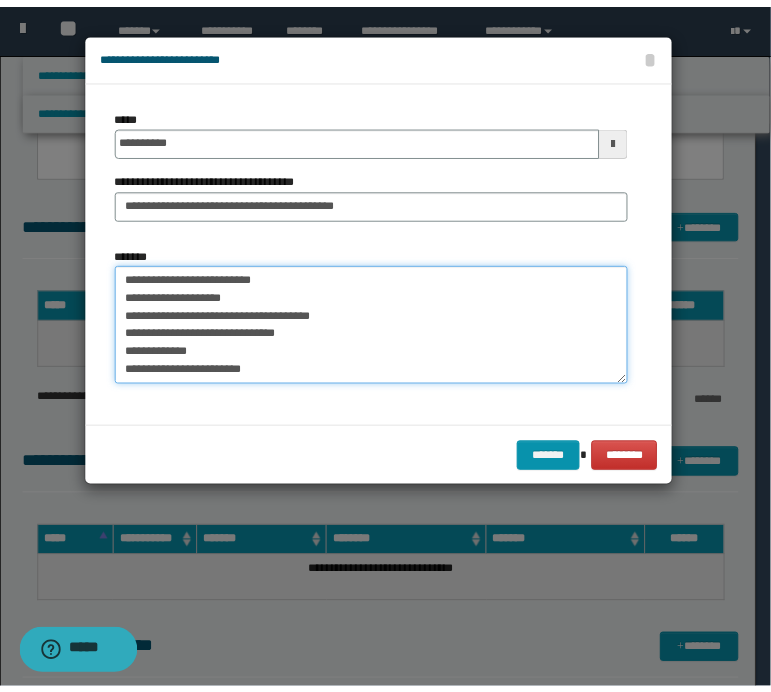 scroll, scrollTop: 269, scrollLeft: 0, axis: vertical 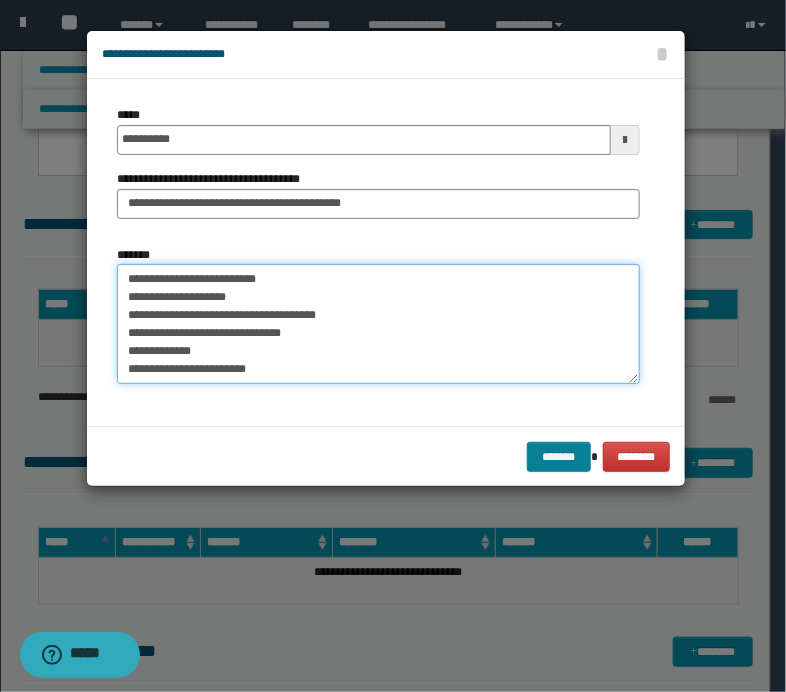 type on "**********" 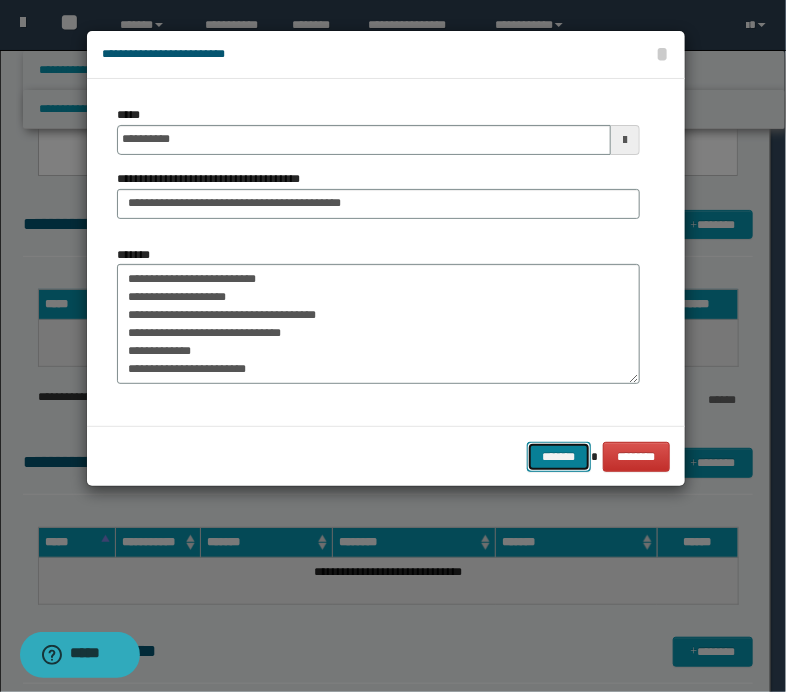 click on "*******" at bounding box center (559, 457) 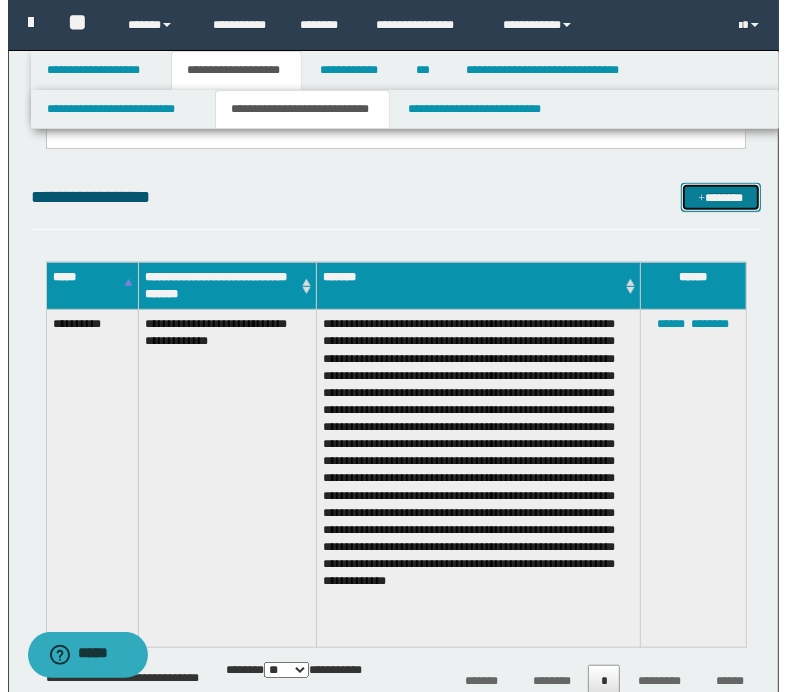 scroll, scrollTop: 500, scrollLeft: 0, axis: vertical 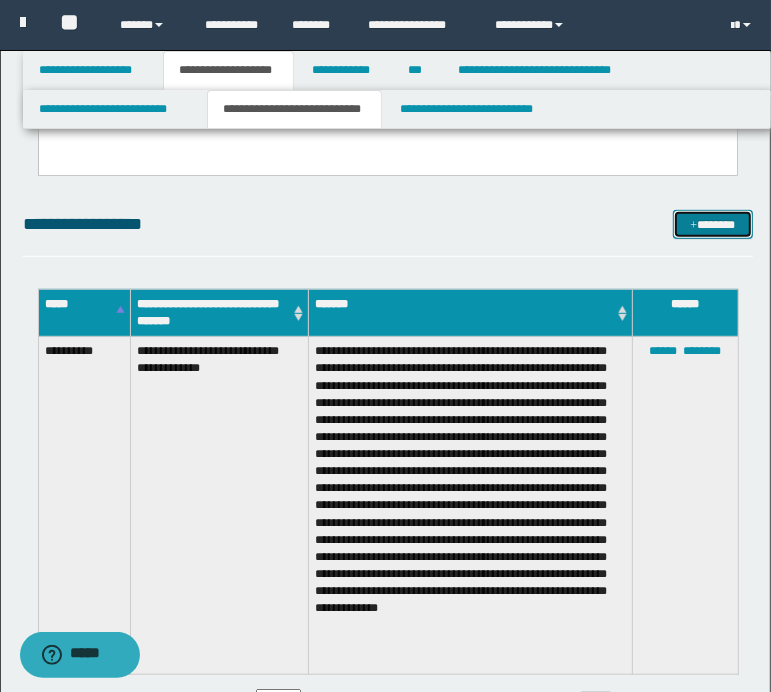 click on "*******" at bounding box center (712, 225) 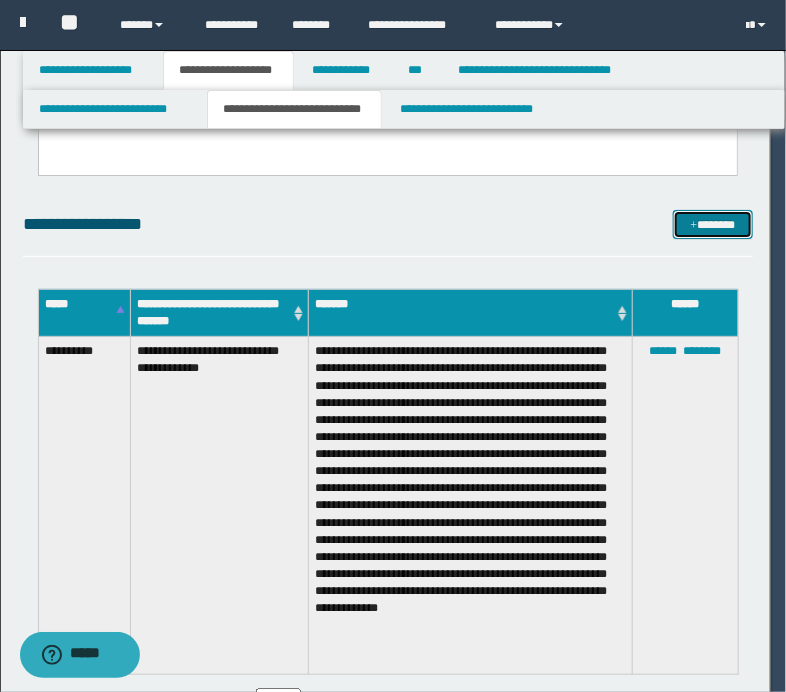 scroll, scrollTop: 0, scrollLeft: 0, axis: both 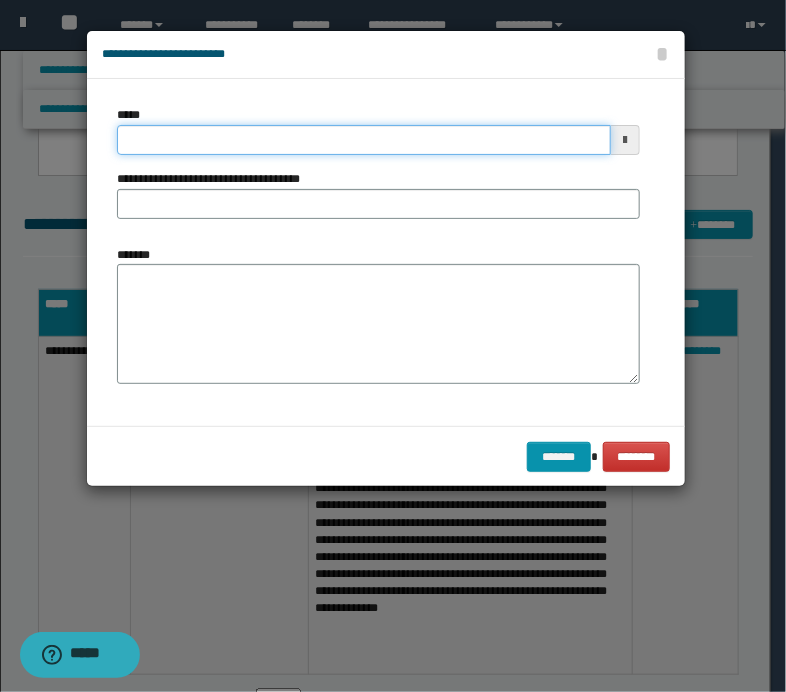 click on "*****" at bounding box center (364, 140) 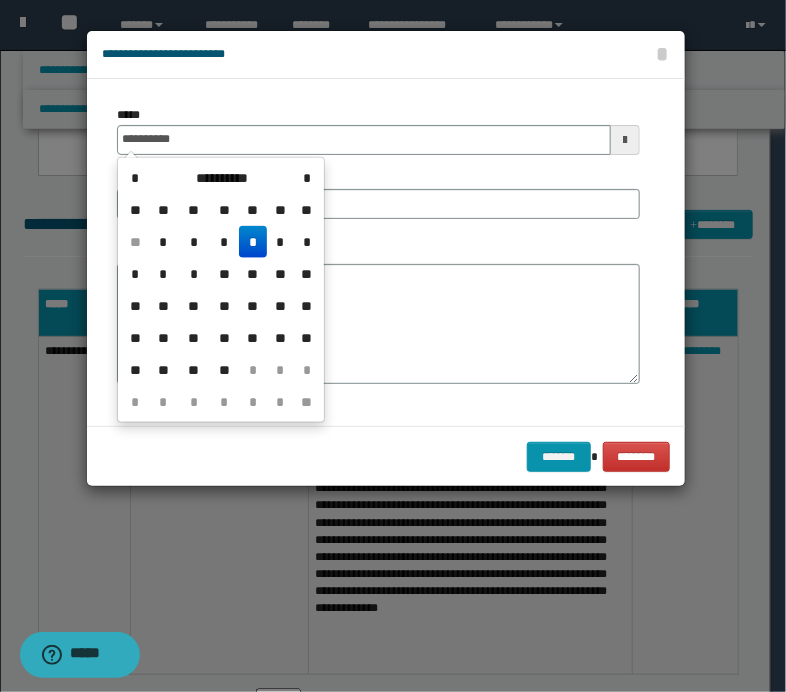 click on "*" at bounding box center [253, 242] 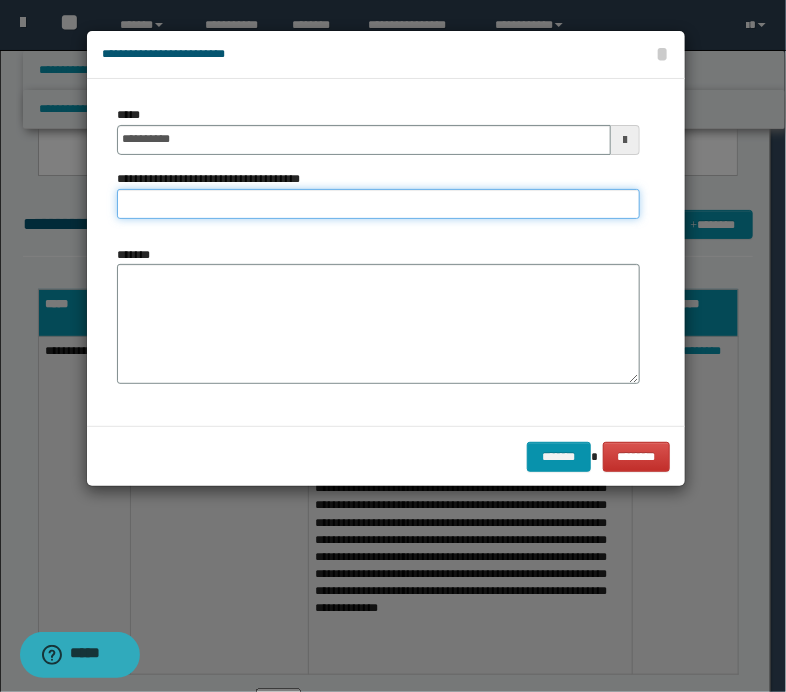 click on "**********" at bounding box center [378, 204] 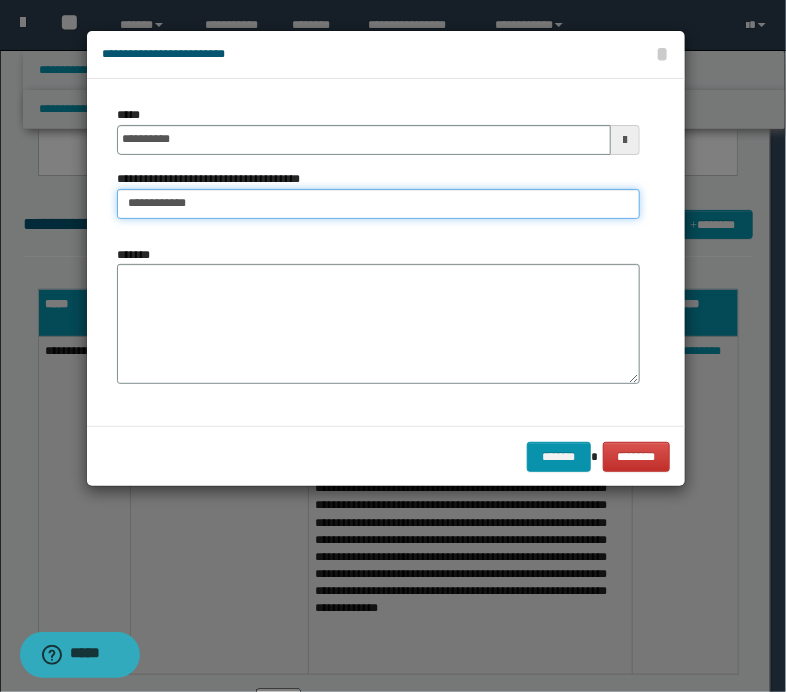 type on "**********" 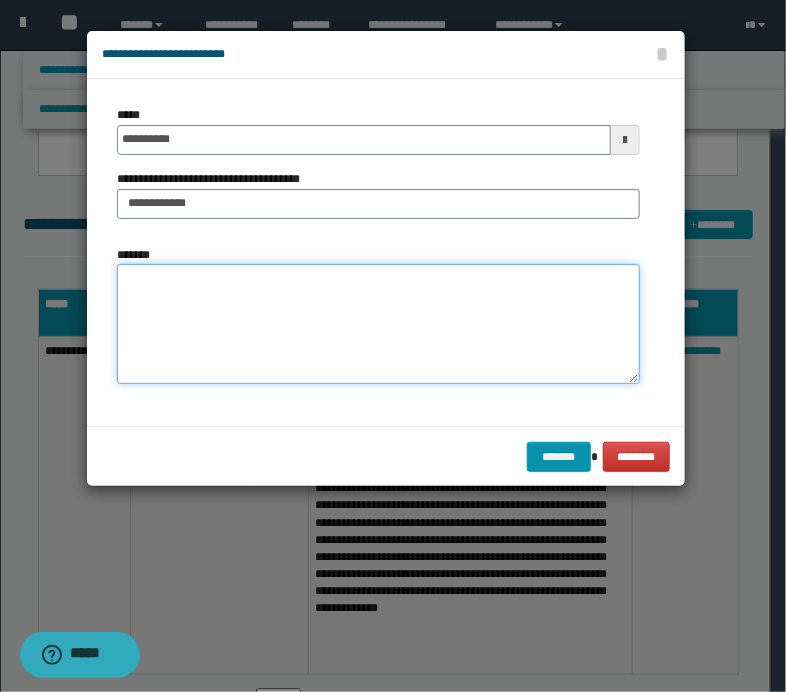 click on "*******" at bounding box center (378, 324) 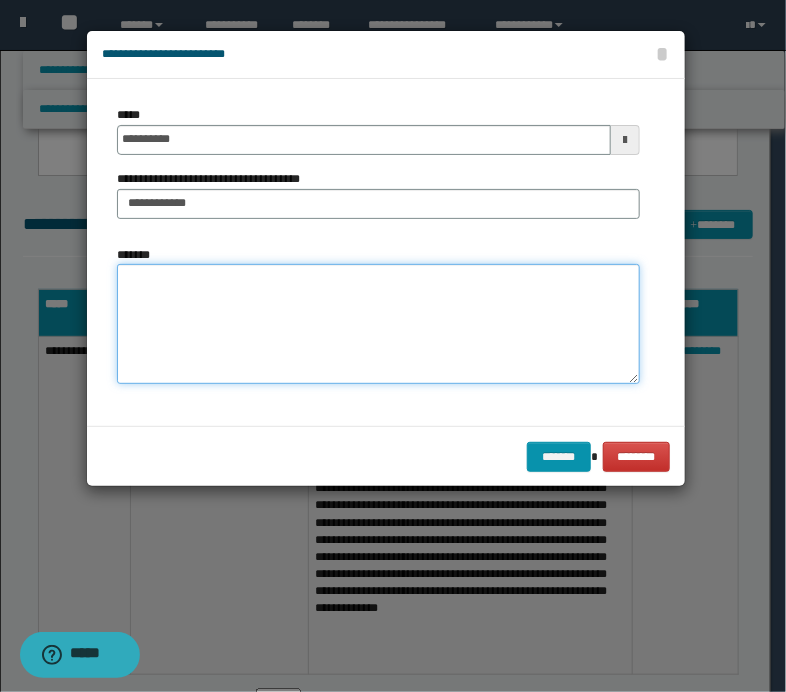 paste on "**********" 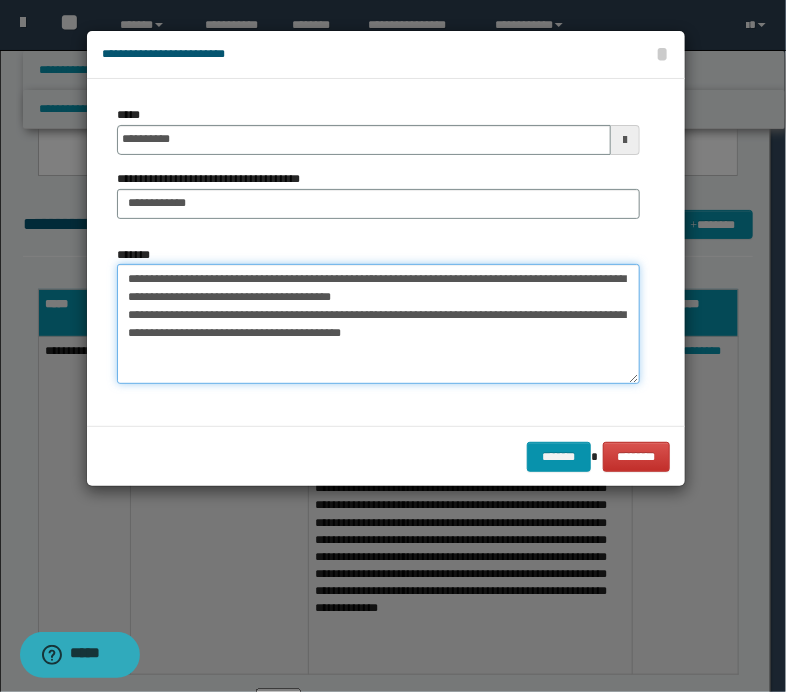 click on "**********" at bounding box center (378, 324) 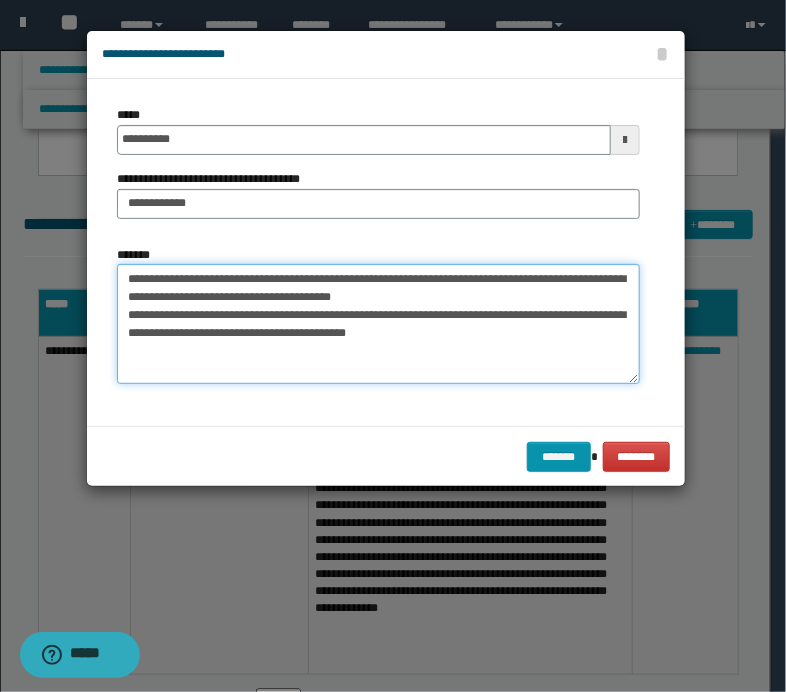 paste on "**********" 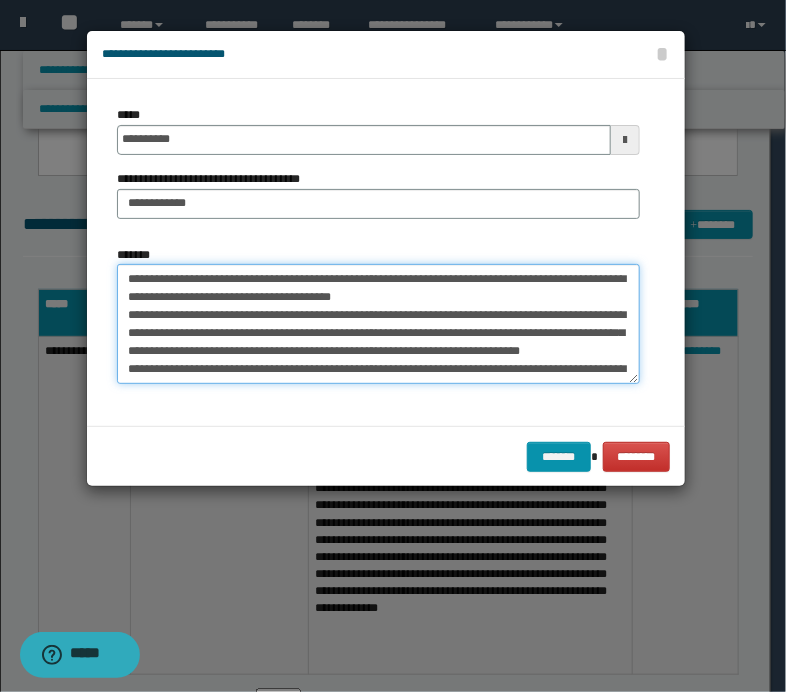 scroll, scrollTop: 30, scrollLeft: 0, axis: vertical 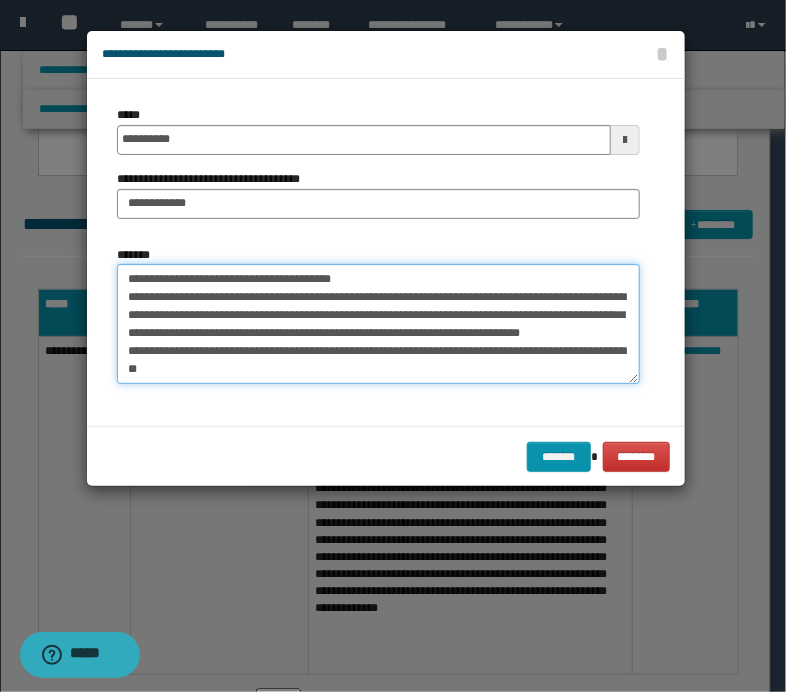 click on "**********" at bounding box center [378, 324] 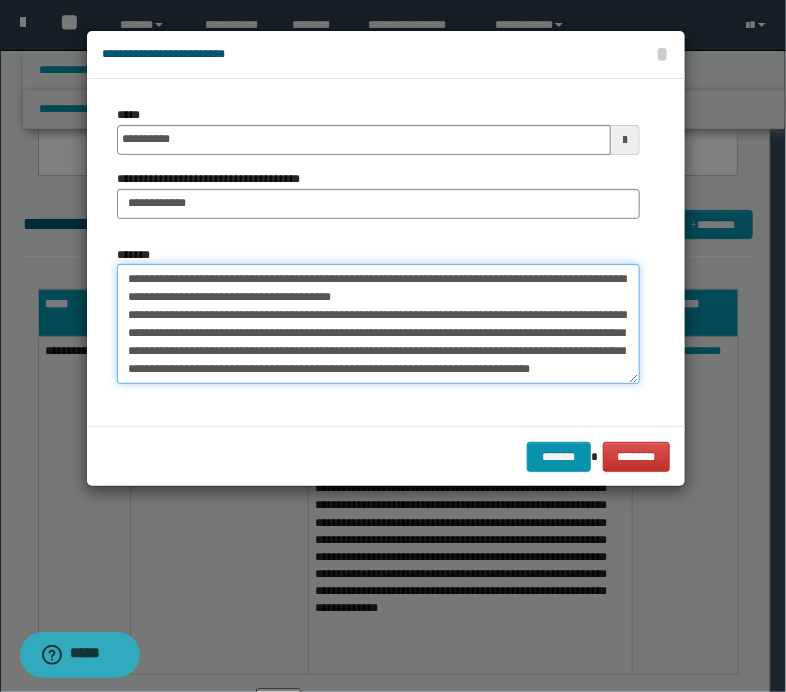 scroll, scrollTop: 17, scrollLeft: 0, axis: vertical 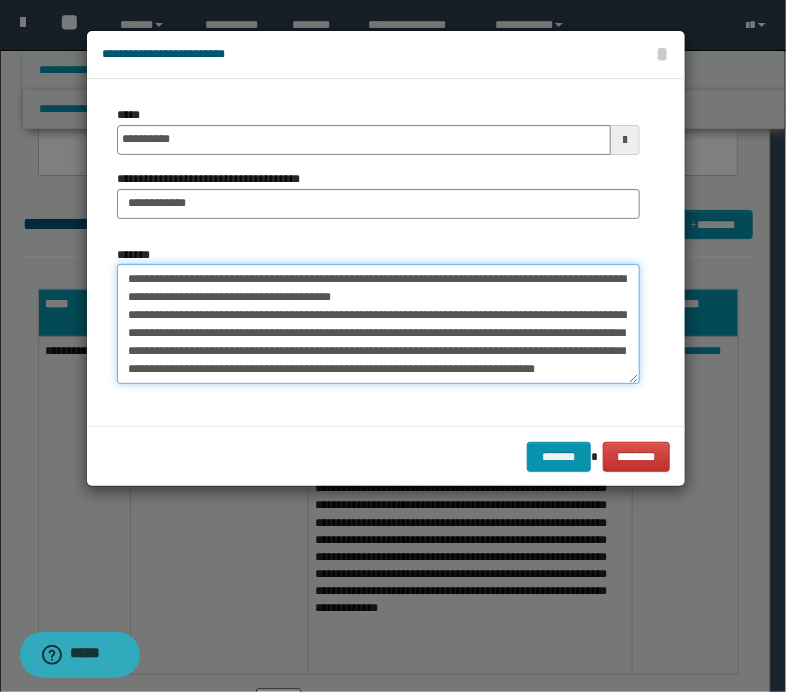 click on "**********" at bounding box center (378, 324) 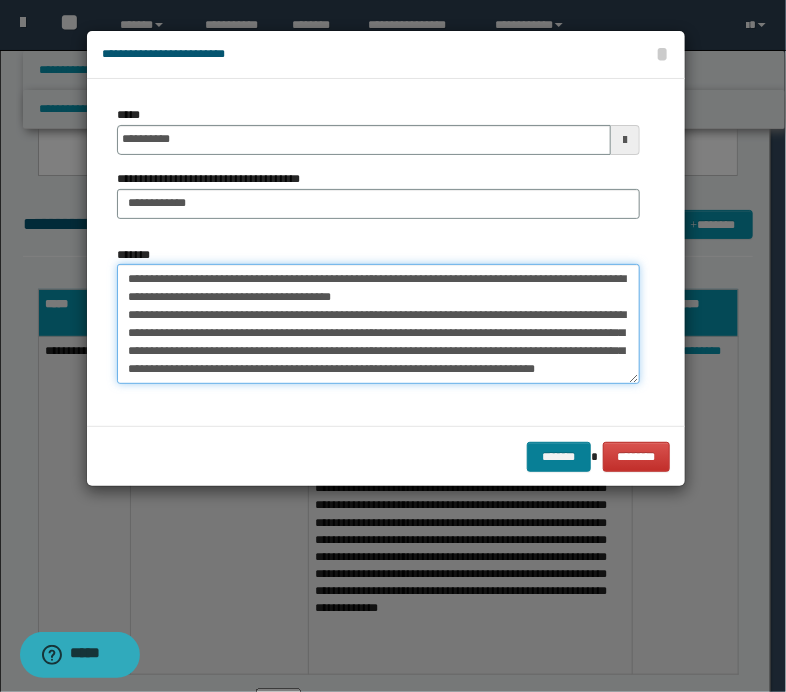 type on "**********" 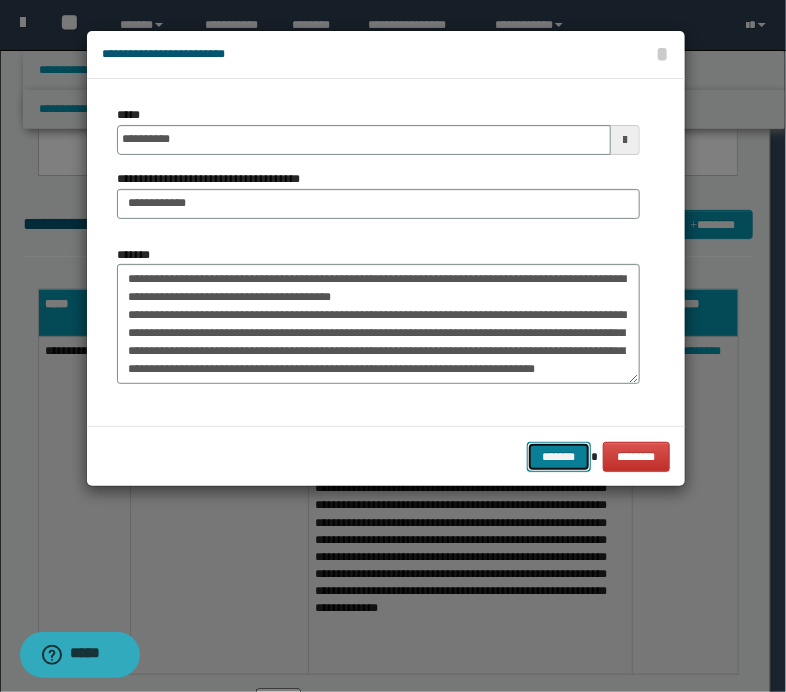 click on "*******" at bounding box center [559, 457] 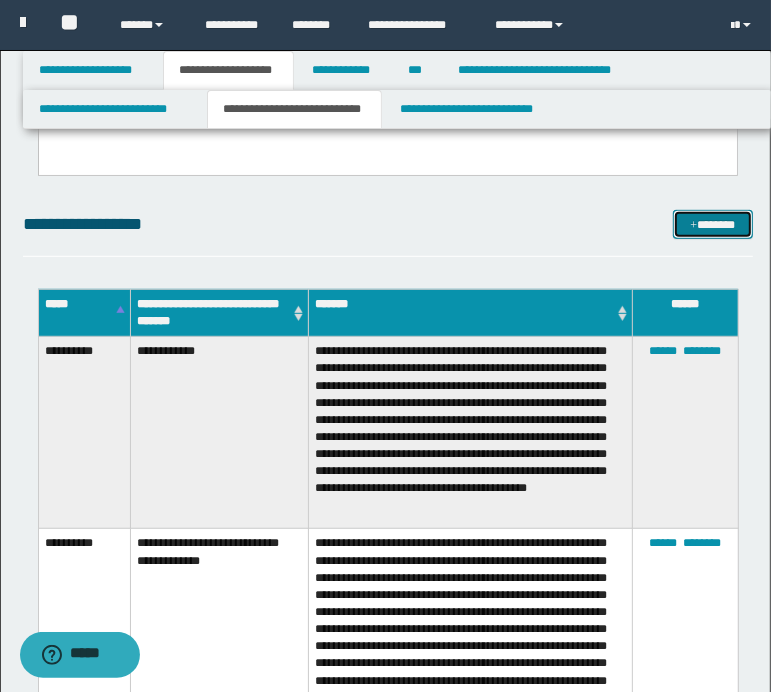 click on "*******" at bounding box center (712, 225) 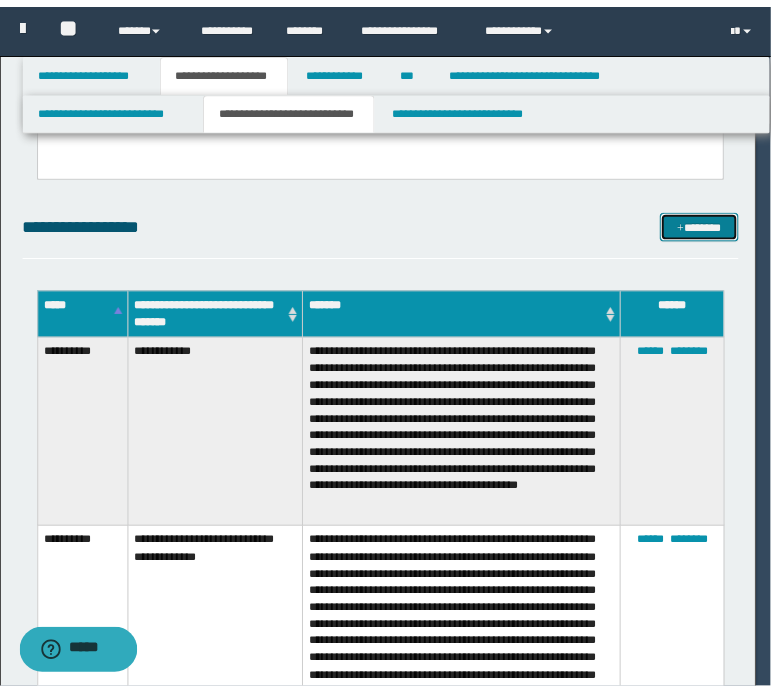 scroll, scrollTop: 0, scrollLeft: 0, axis: both 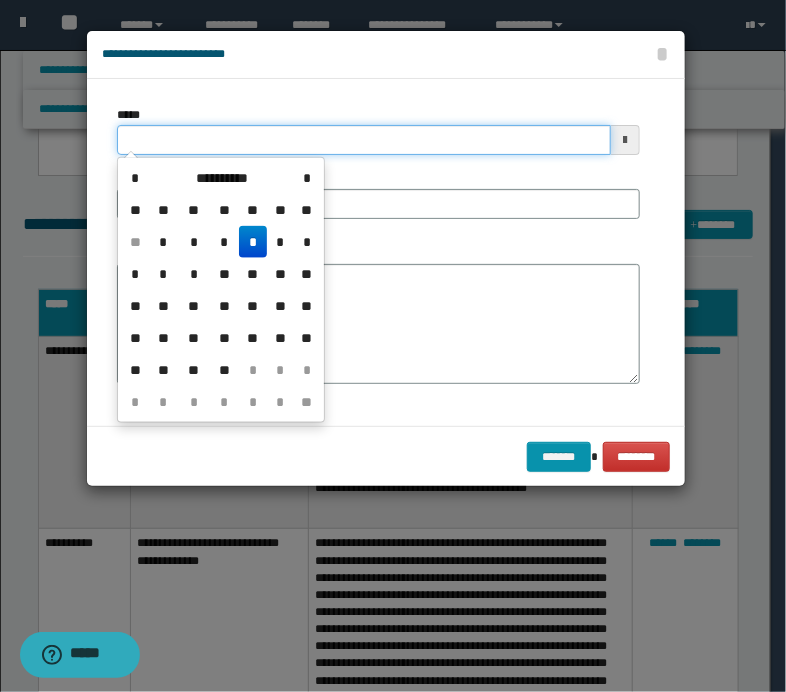 click on "*****" at bounding box center [364, 140] 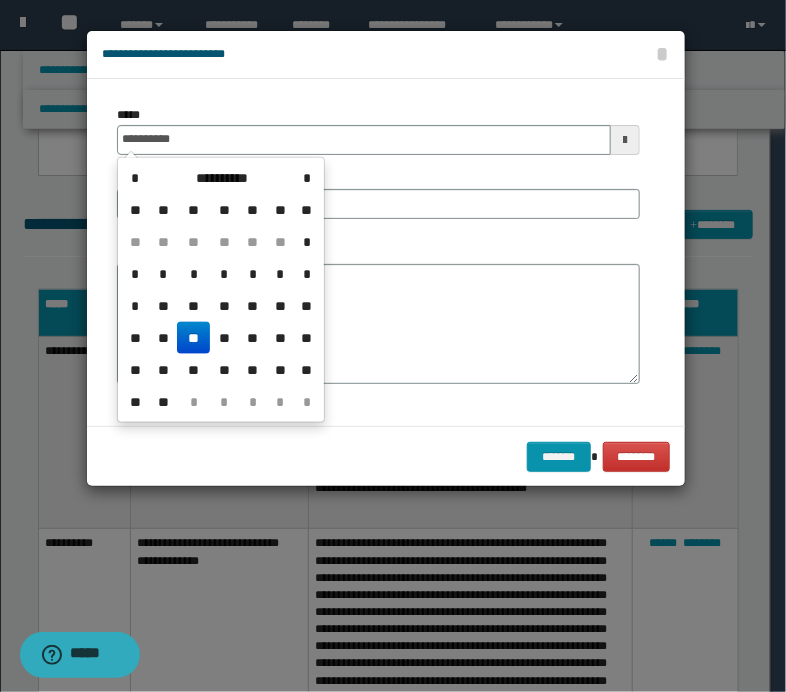 click on "**" at bounding box center (193, 338) 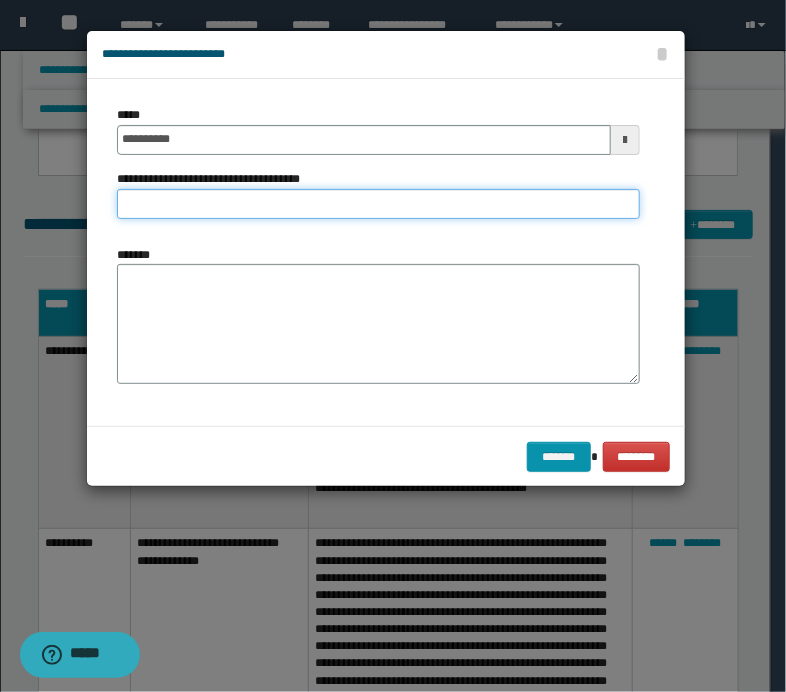 click on "**********" at bounding box center [378, 204] 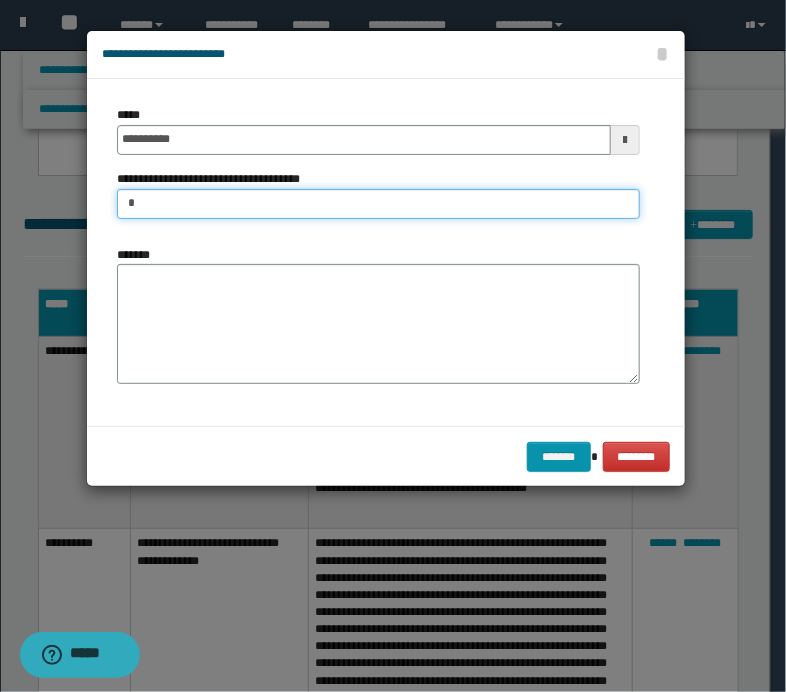 click on "*" at bounding box center (378, 204) 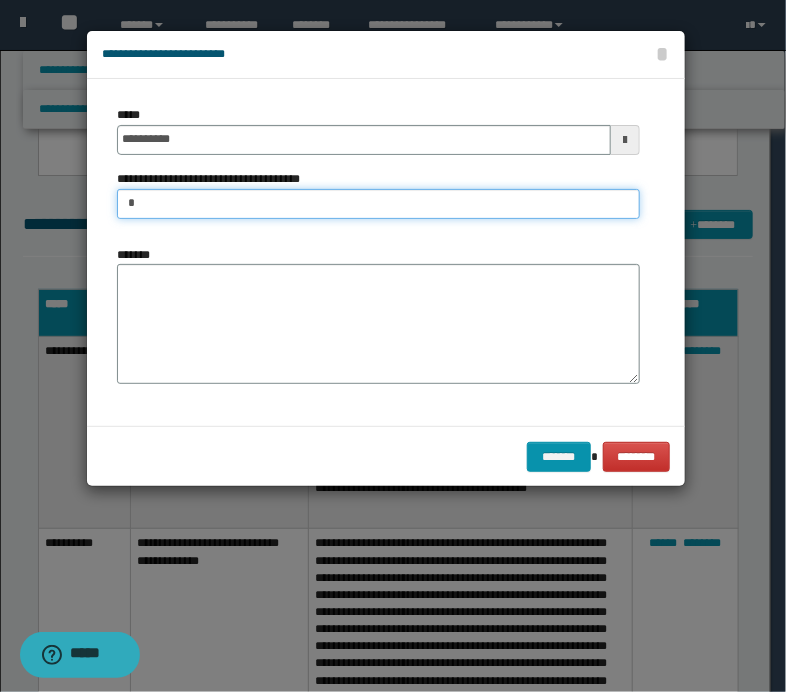 type on "*********" 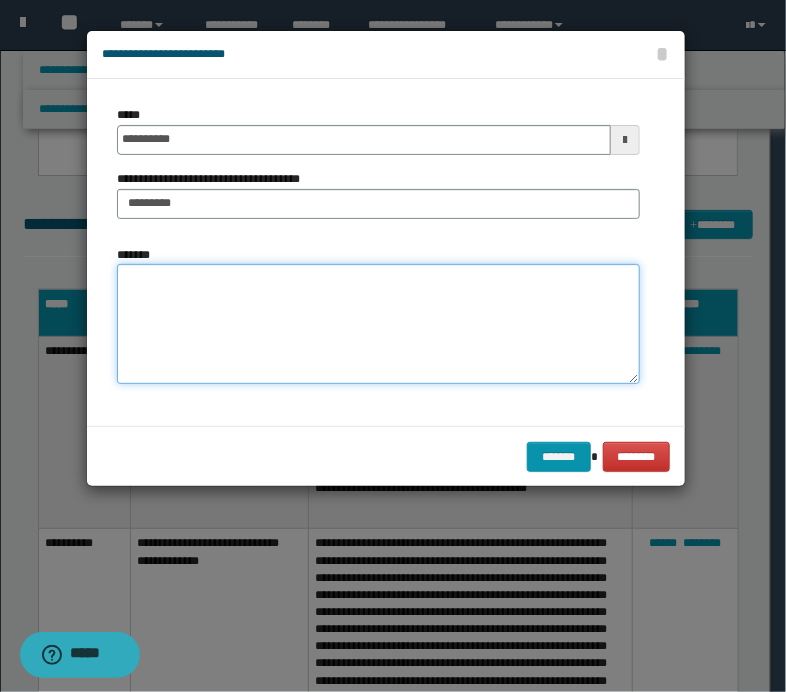 click on "*******" at bounding box center [378, 324] 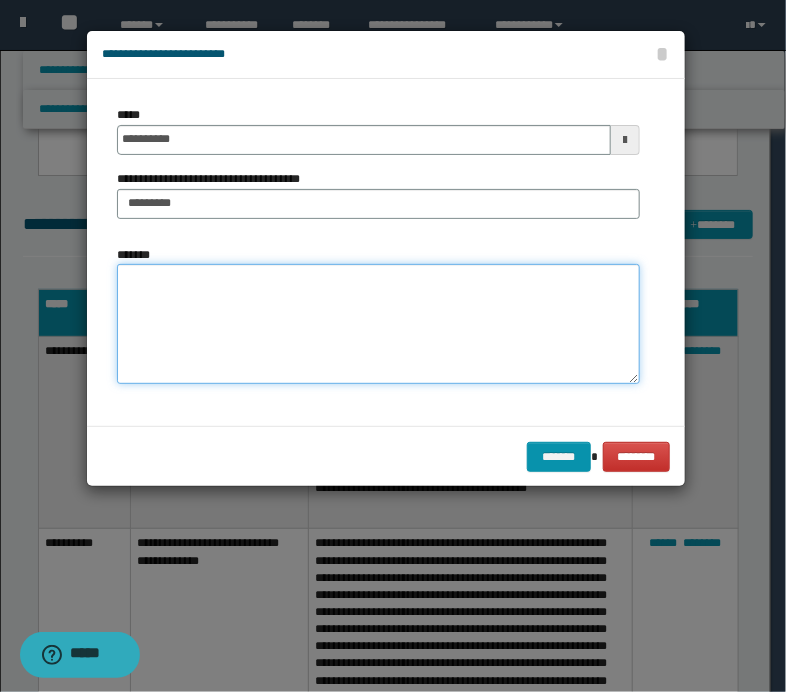 paste on "**********" 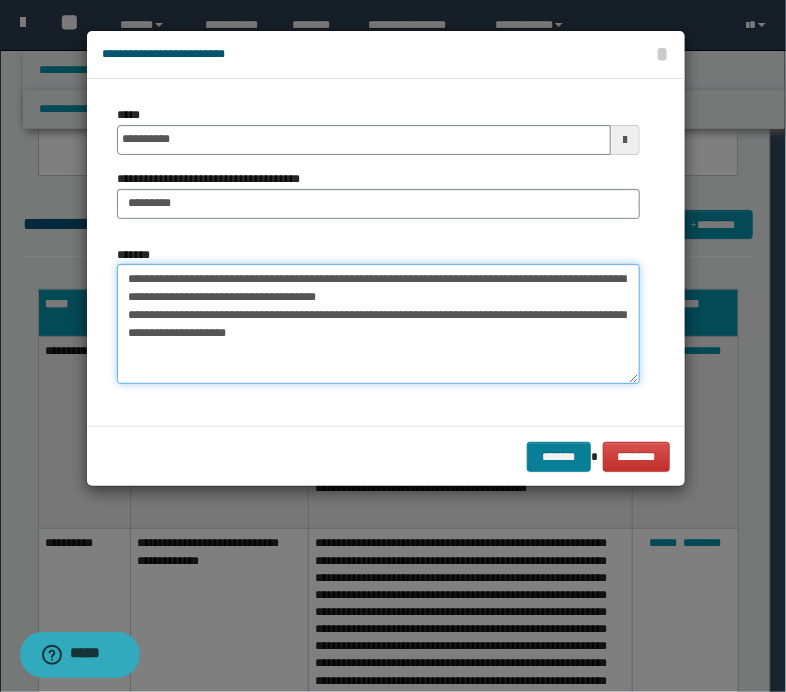 type on "**********" 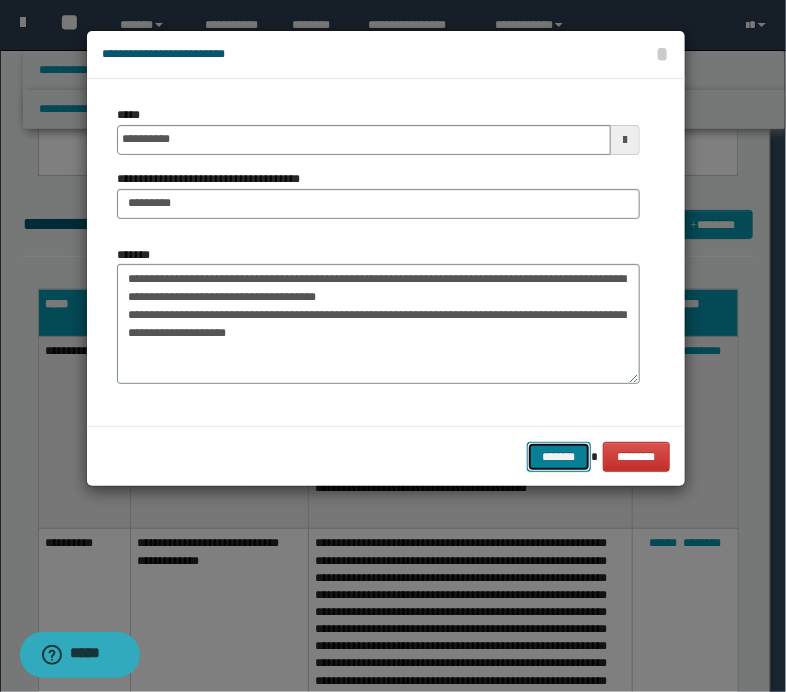 click on "*******" at bounding box center [559, 457] 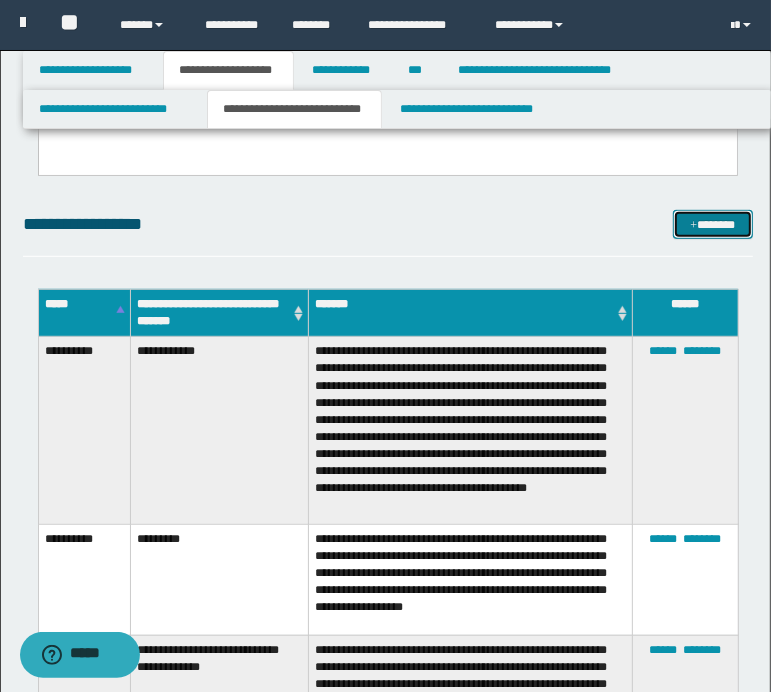click on "*******" at bounding box center [712, 225] 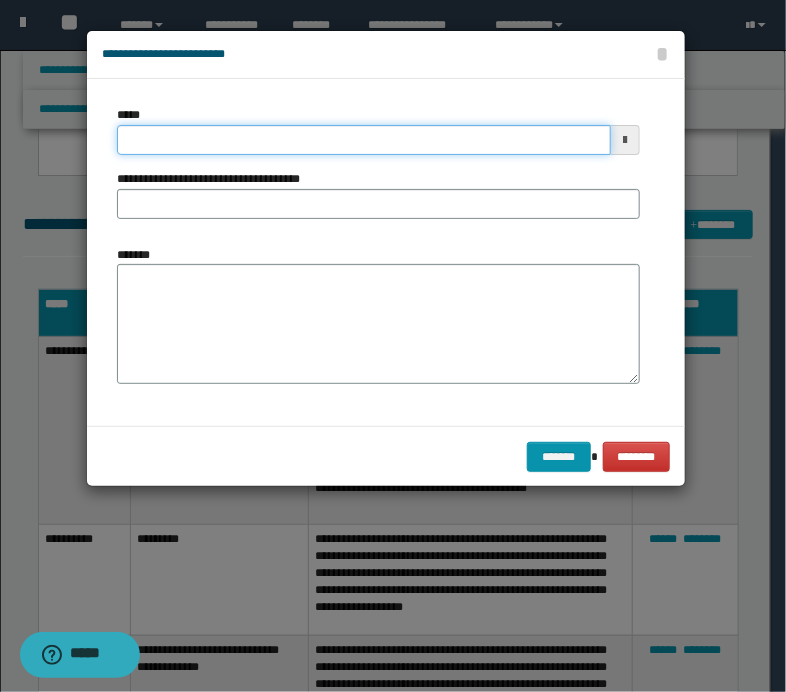 click on "*****" at bounding box center [364, 140] 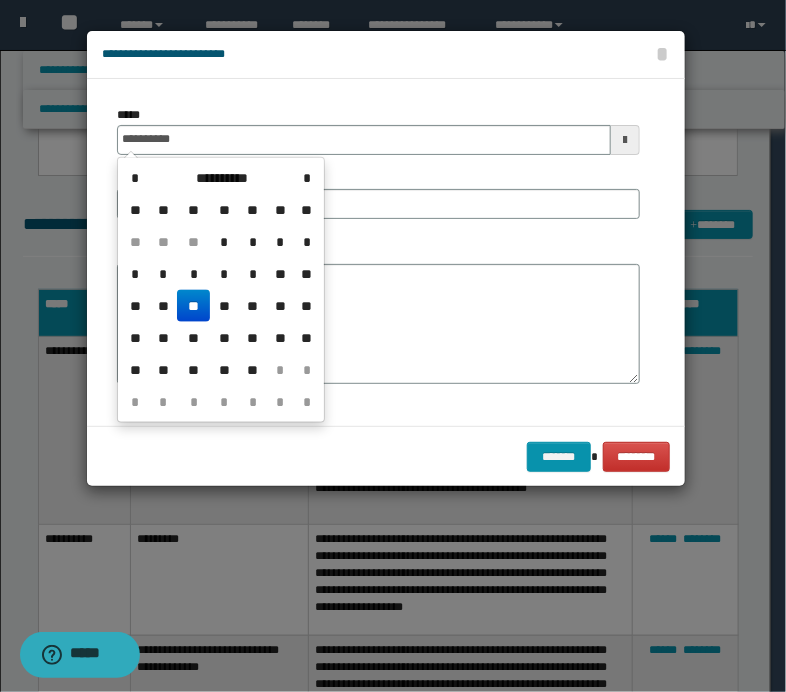 click on "**" at bounding box center [193, 306] 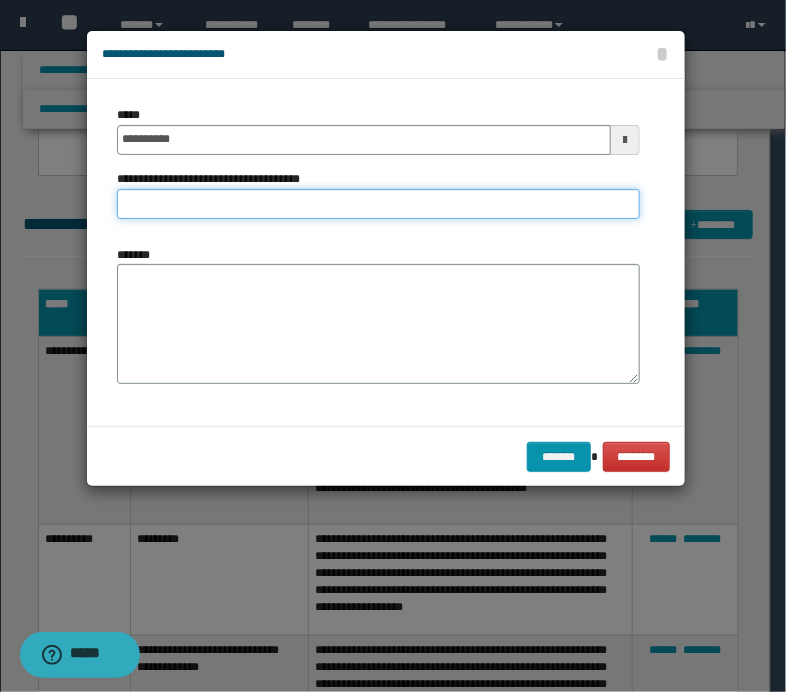 click on "**********" at bounding box center [378, 204] 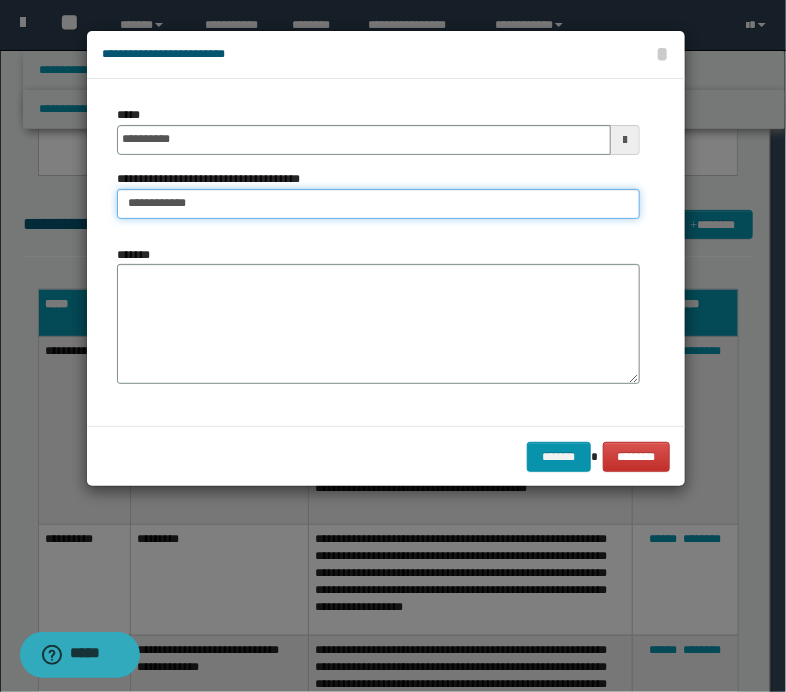 type on "**********" 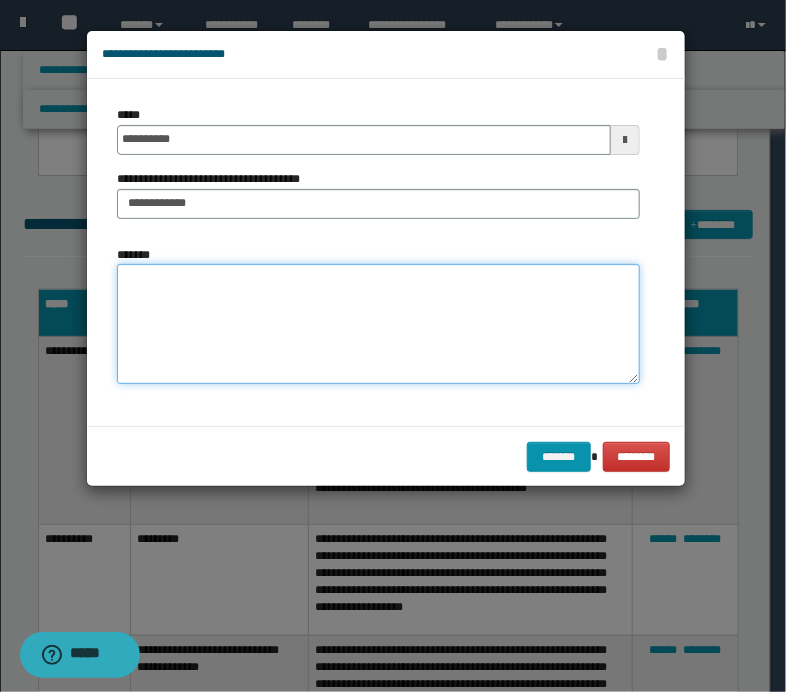 click on "*******" at bounding box center [378, 324] 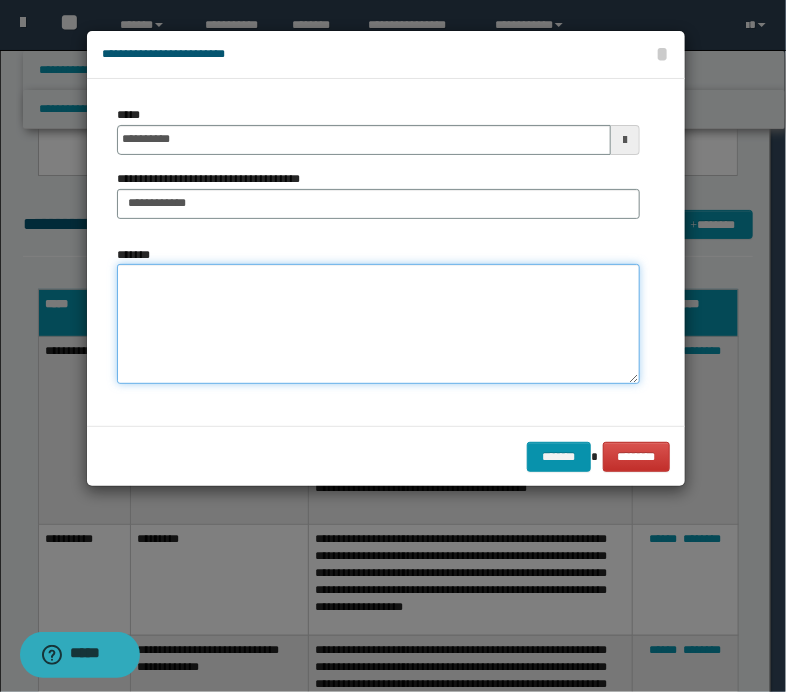 paste on "**********" 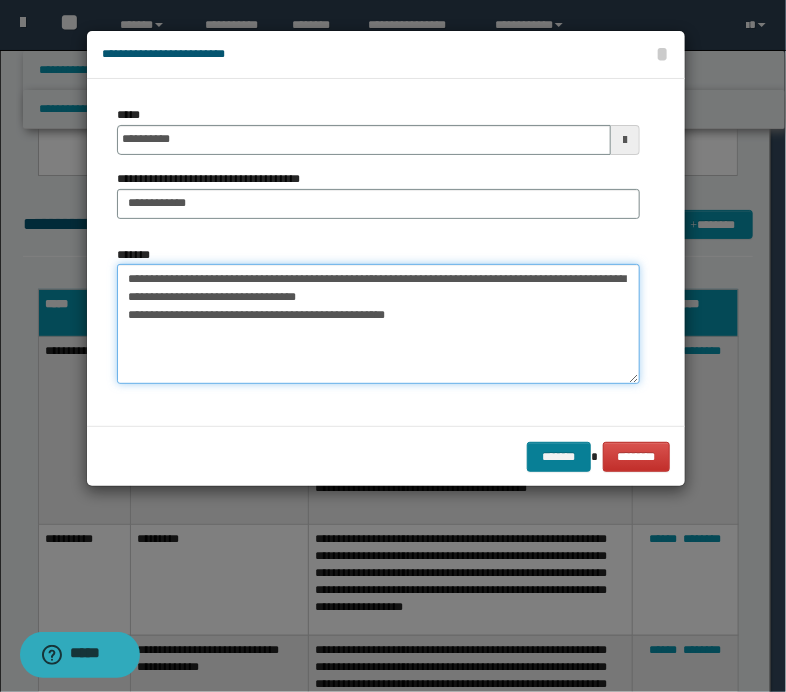 type on "**********" 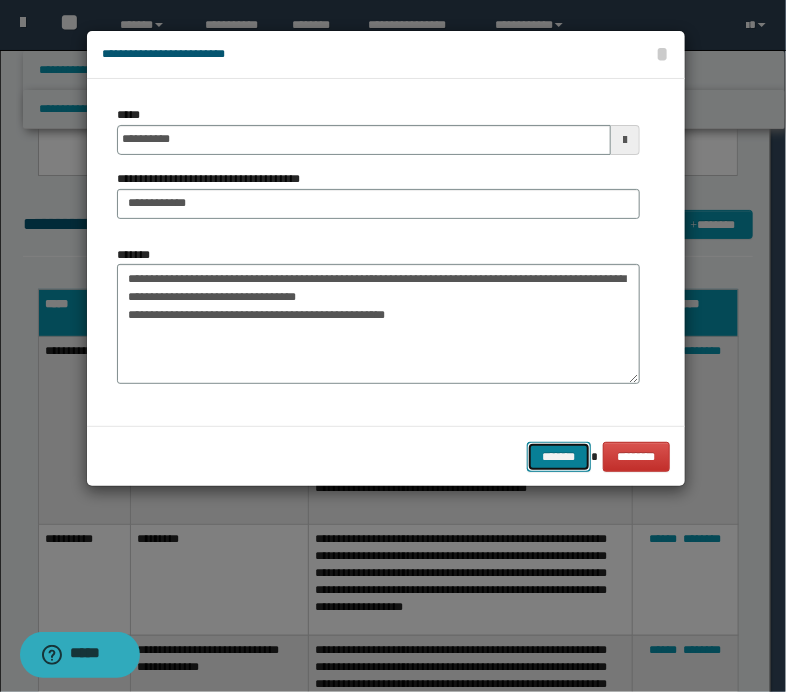 click on "*******" at bounding box center [559, 457] 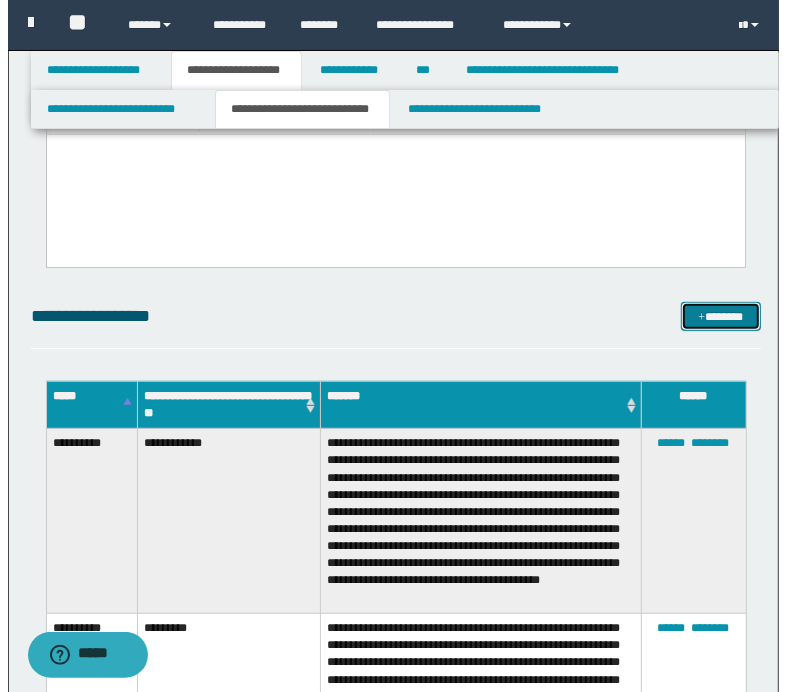 scroll, scrollTop: 400, scrollLeft: 0, axis: vertical 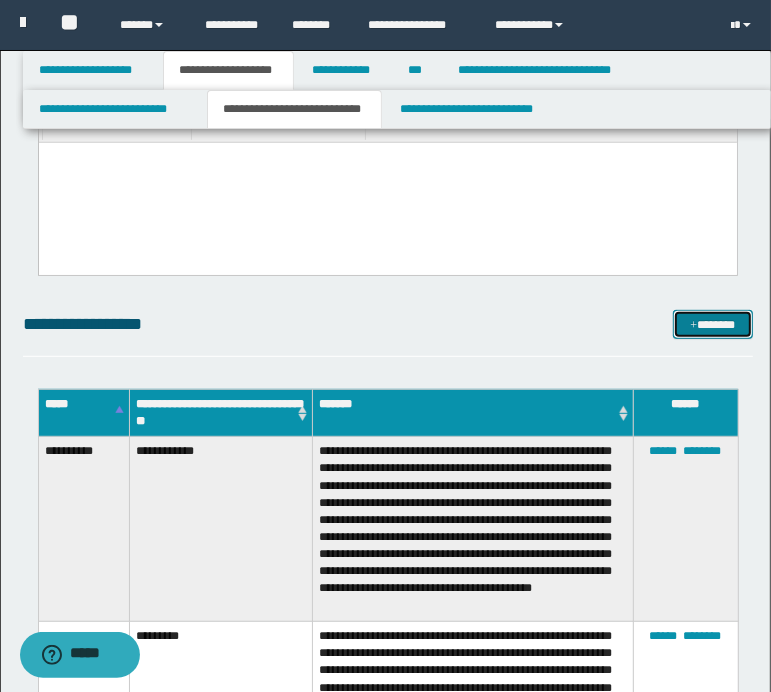 click on "*******" at bounding box center (712, 325) 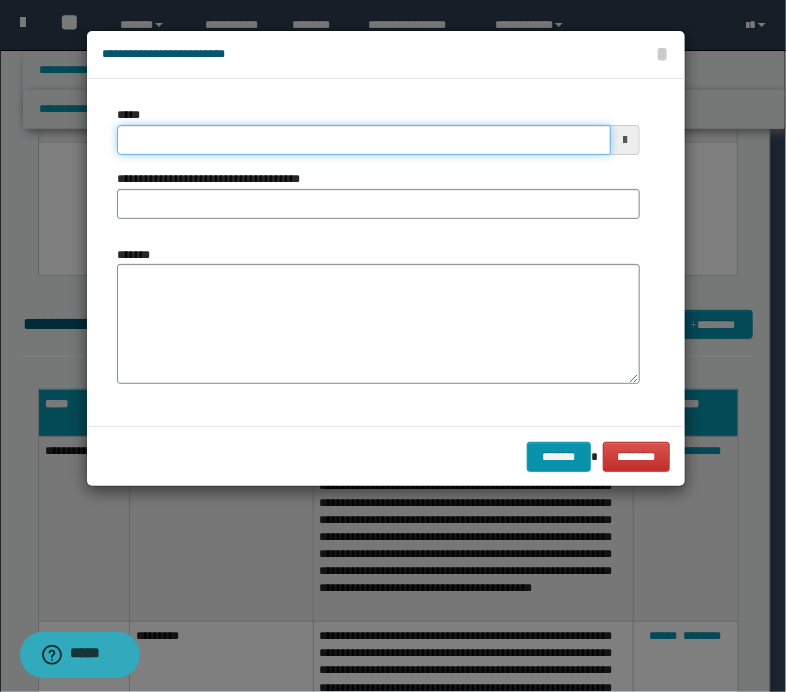 click on "*****" at bounding box center (364, 140) 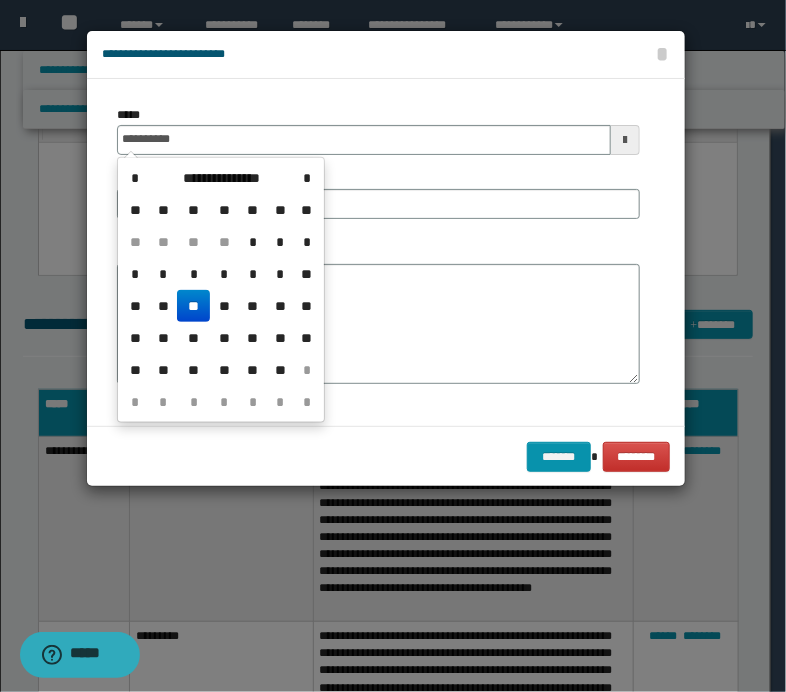 click on "**" at bounding box center [193, 306] 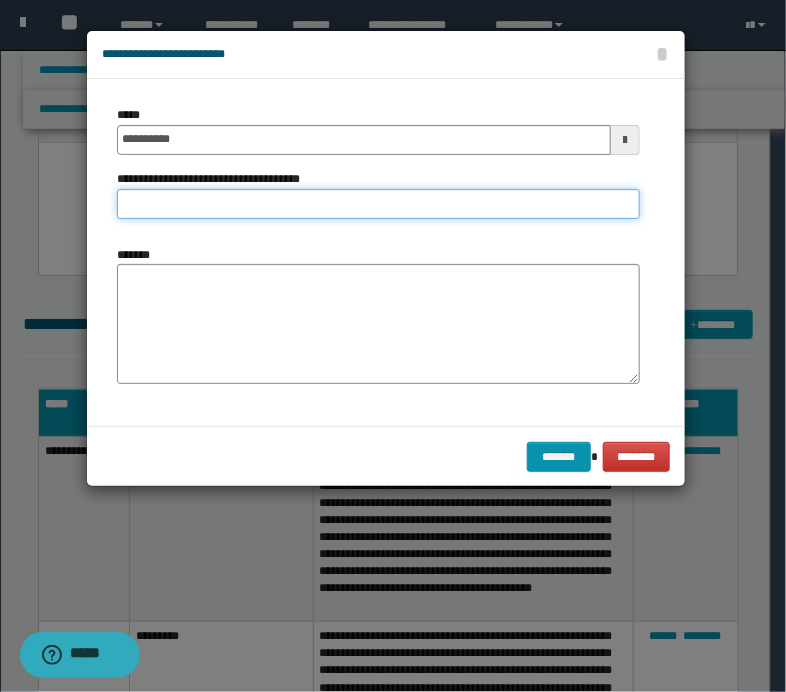 click on "**********" at bounding box center [378, 204] 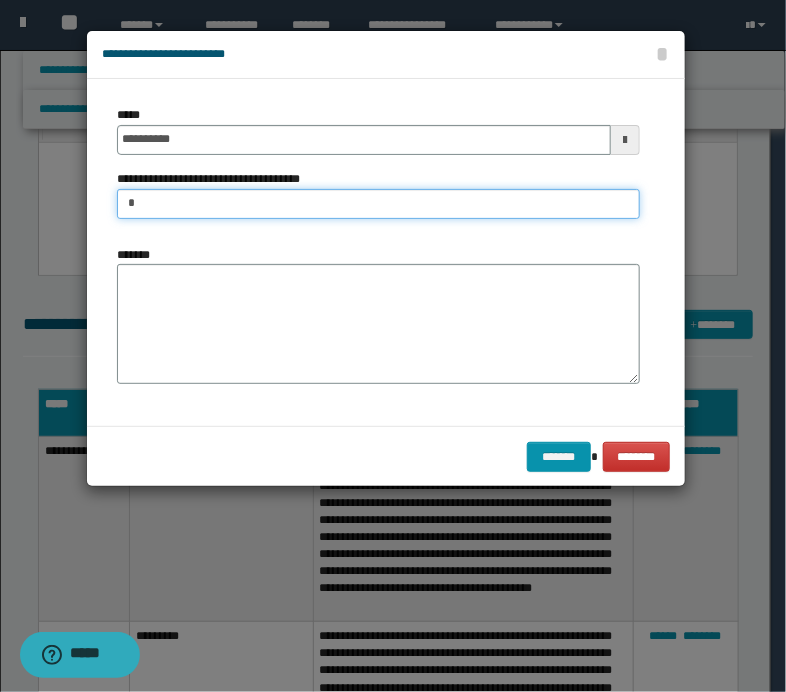 type on "*********" 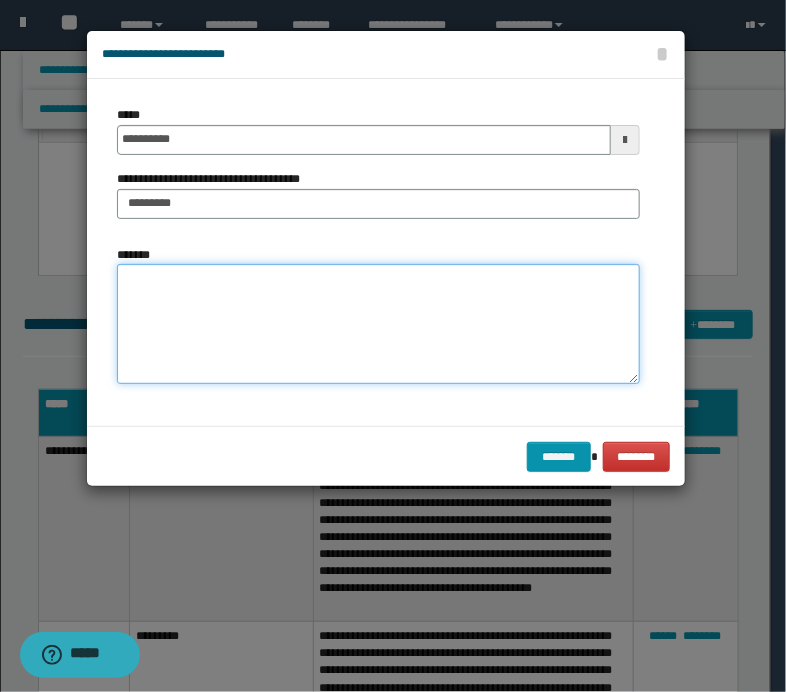 click on "*******" at bounding box center [378, 324] 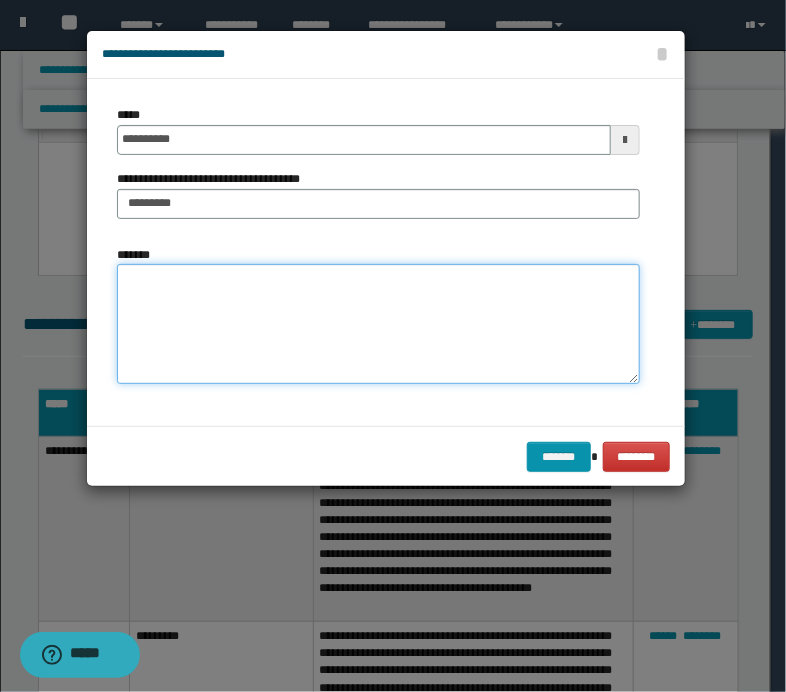 paste on "**********" 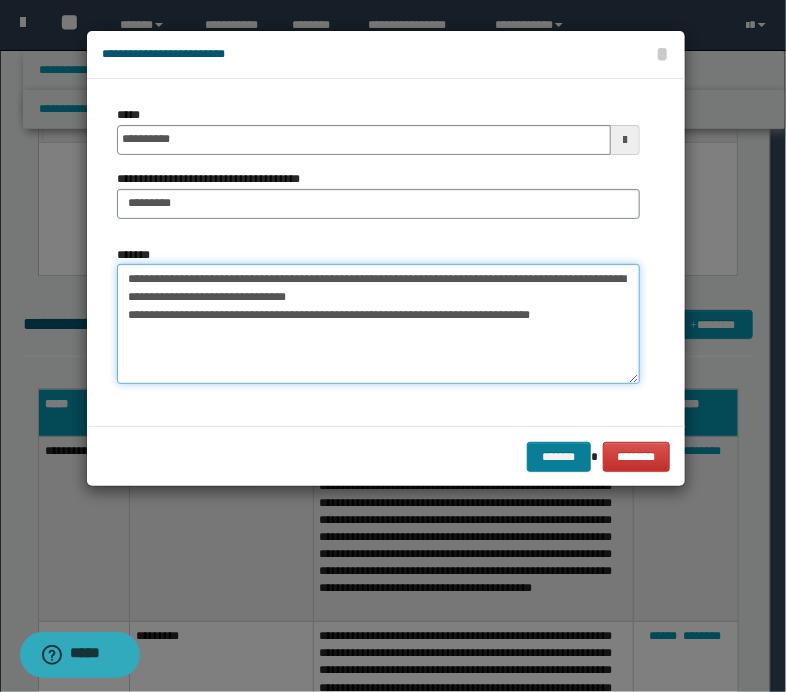 type on "**********" 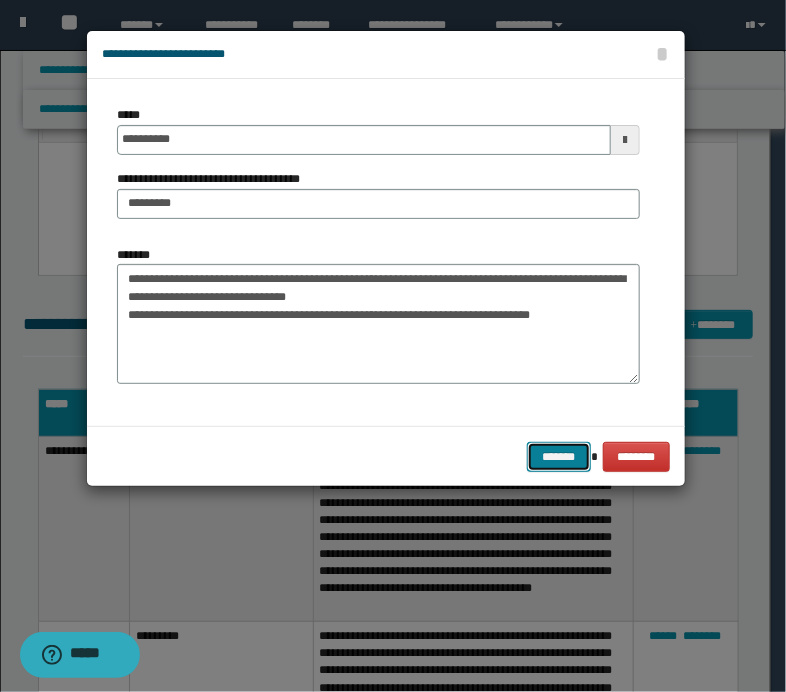 click on "*******" at bounding box center [559, 457] 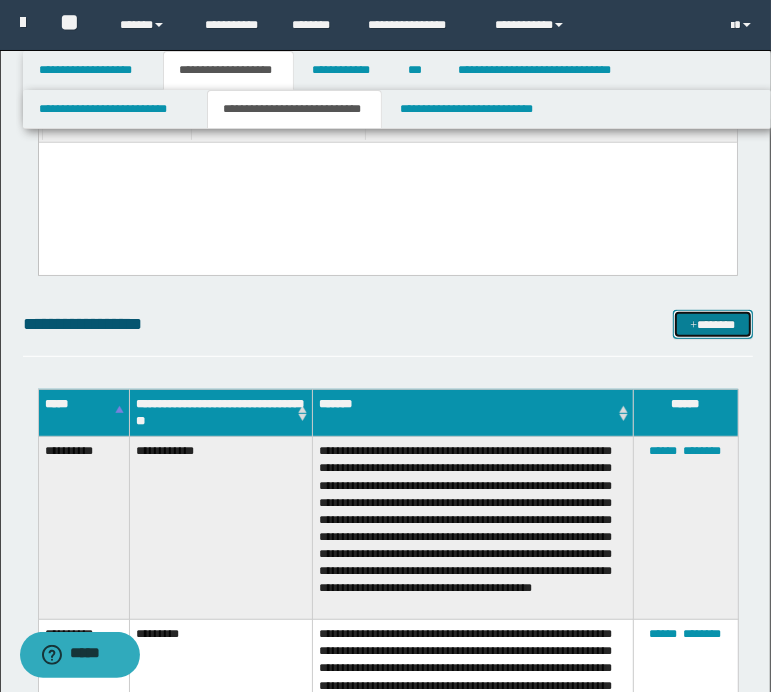 click on "*******" at bounding box center (712, 325) 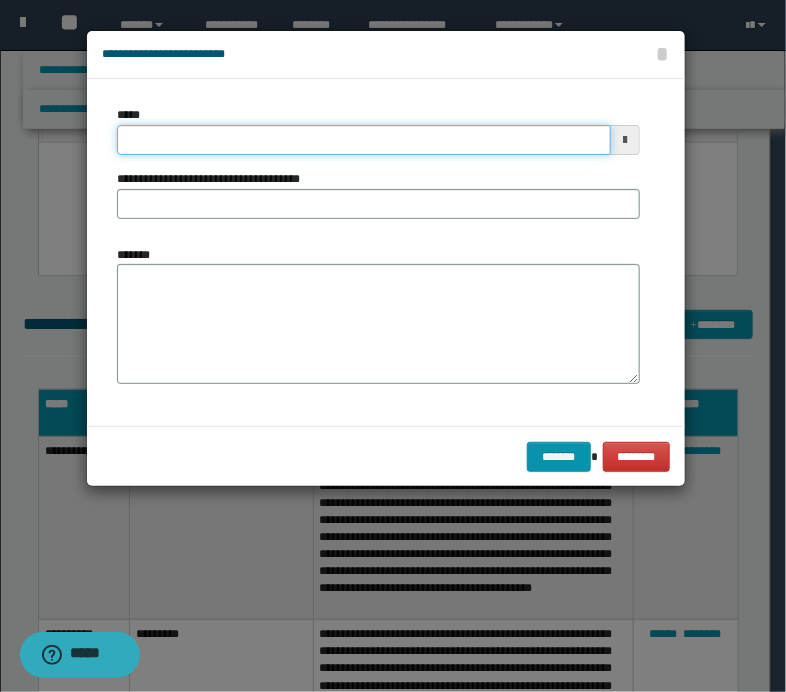 click on "*****" at bounding box center [364, 140] 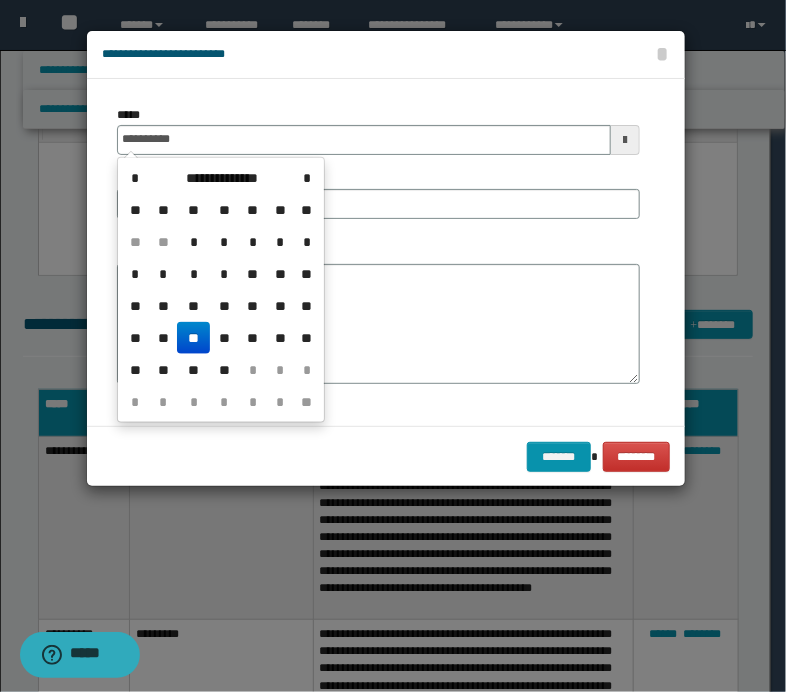 click on "**" at bounding box center [193, 338] 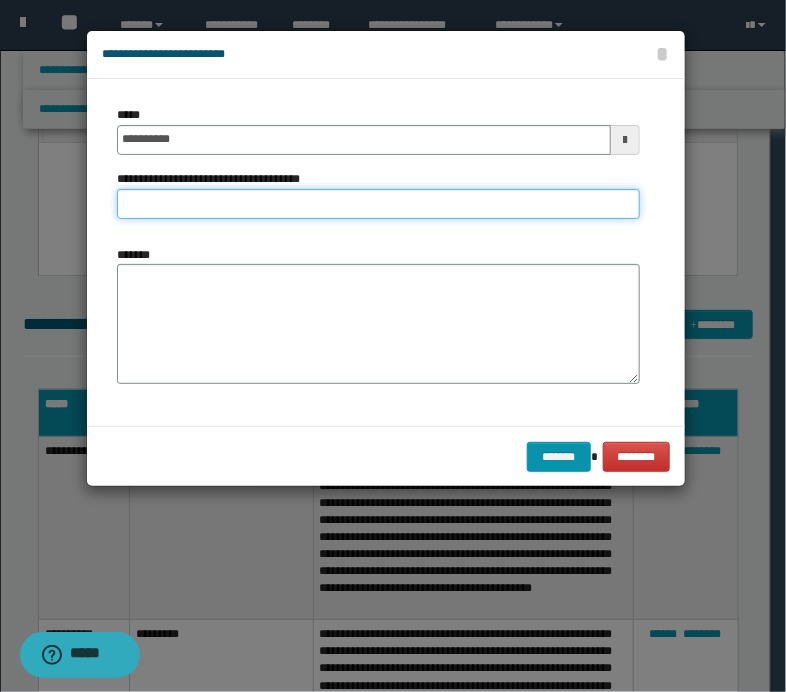 click on "**********" at bounding box center [378, 204] 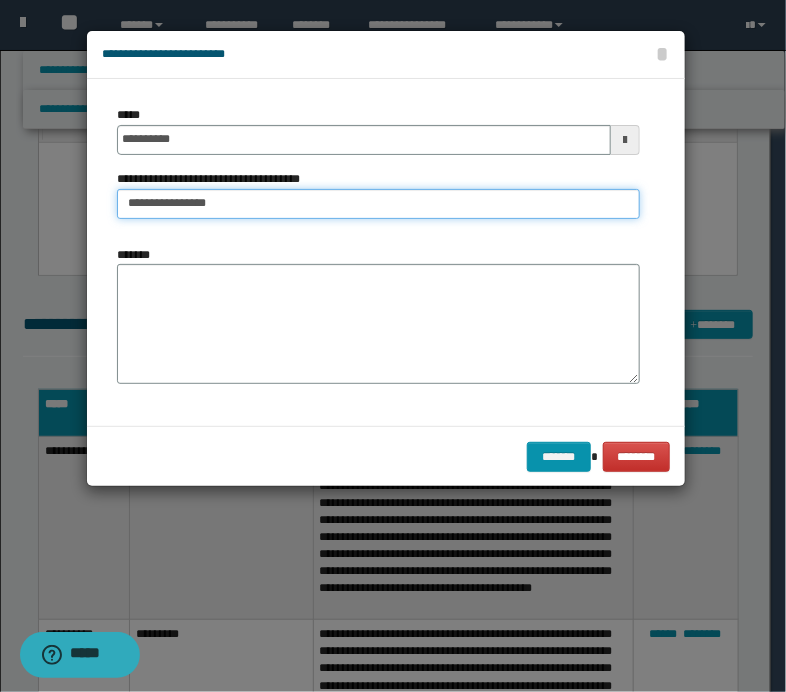 type on "**********" 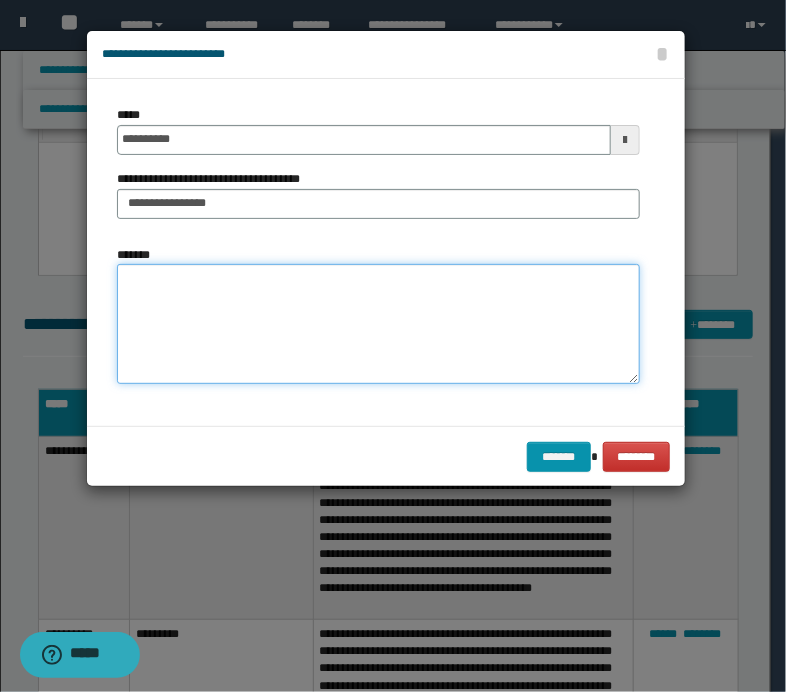 click on "*******" at bounding box center [378, 324] 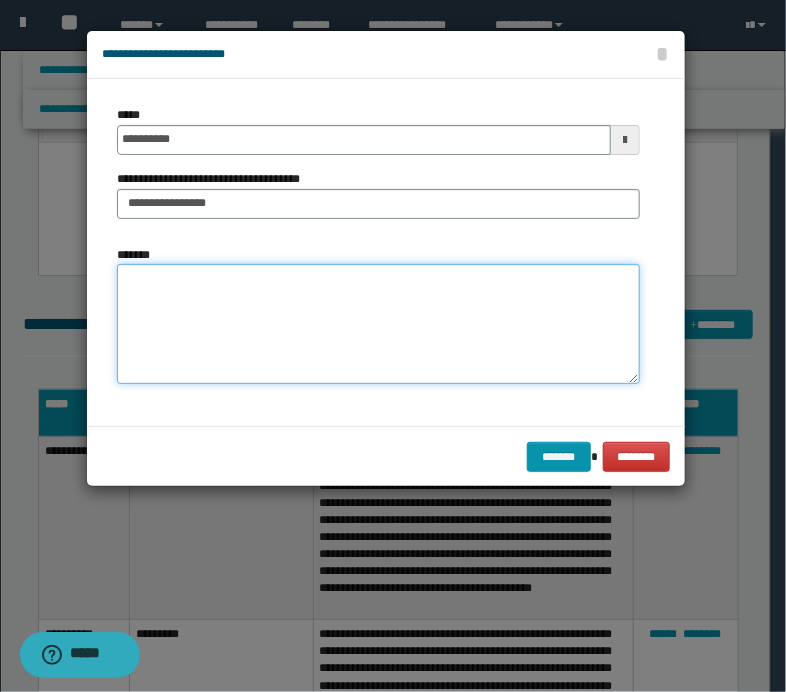 paste on "**********" 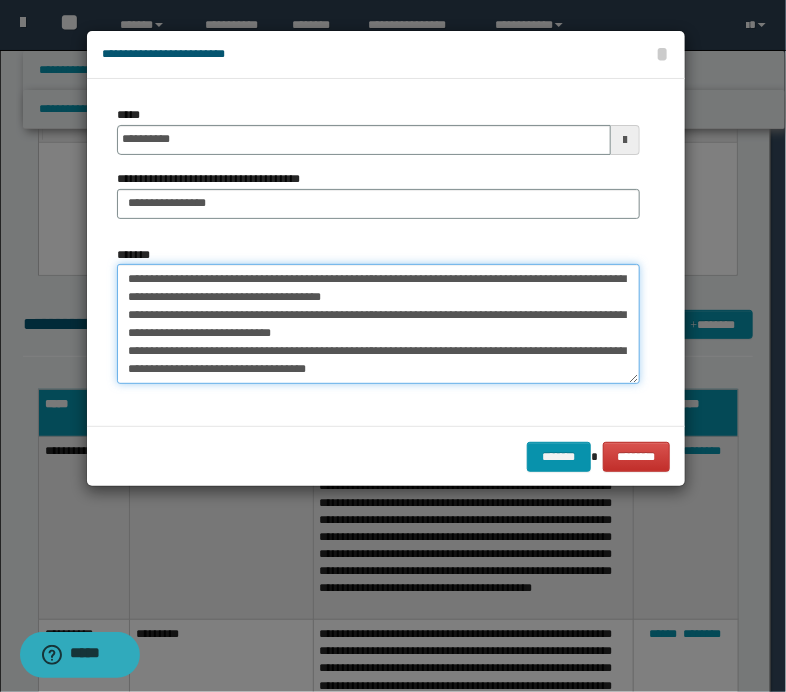 scroll, scrollTop: 228, scrollLeft: 0, axis: vertical 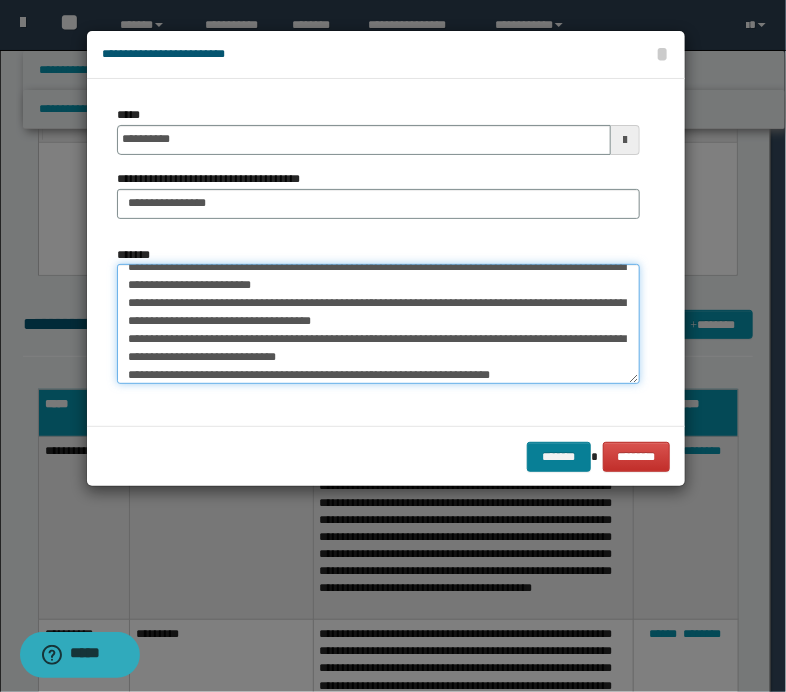 type on "**********" 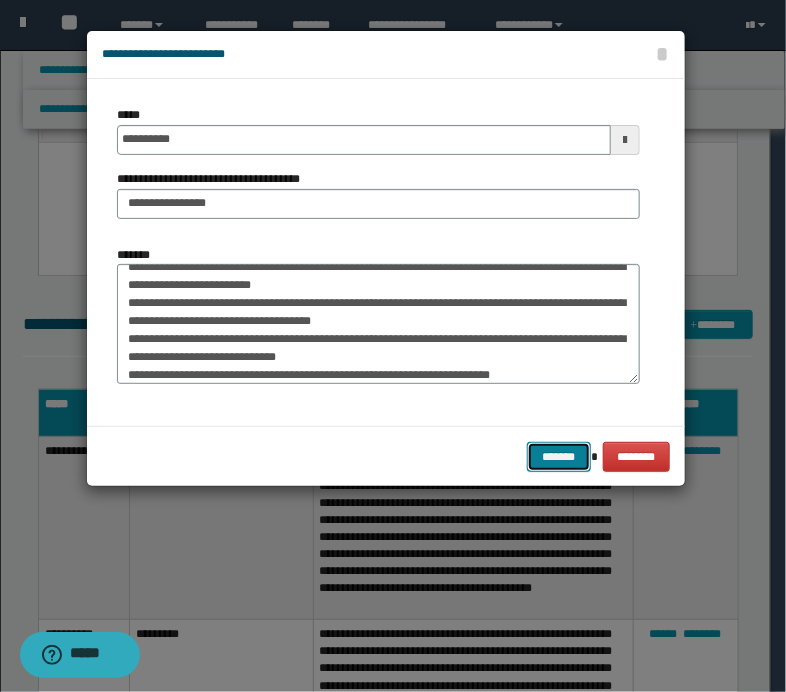 click on "*******" at bounding box center (559, 457) 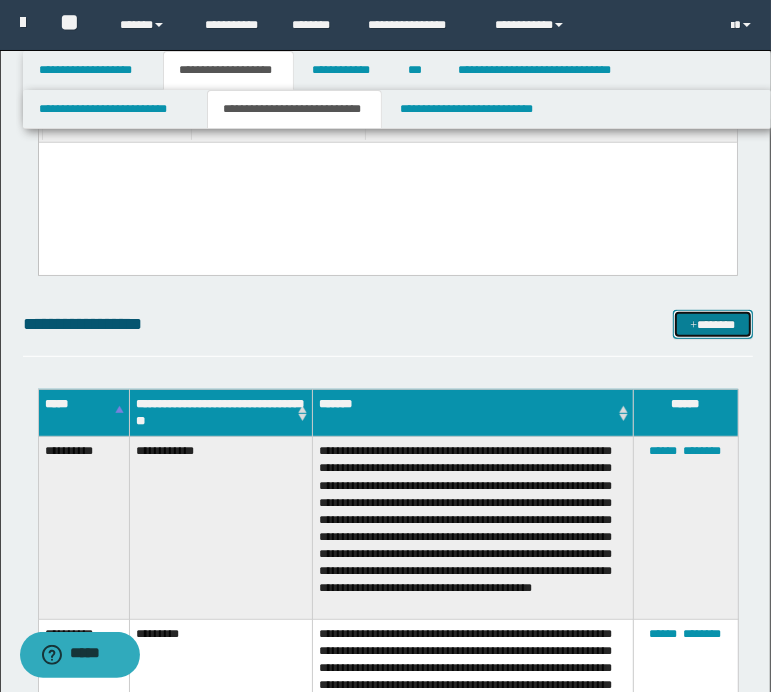 click on "*******" at bounding box center [712, 325] 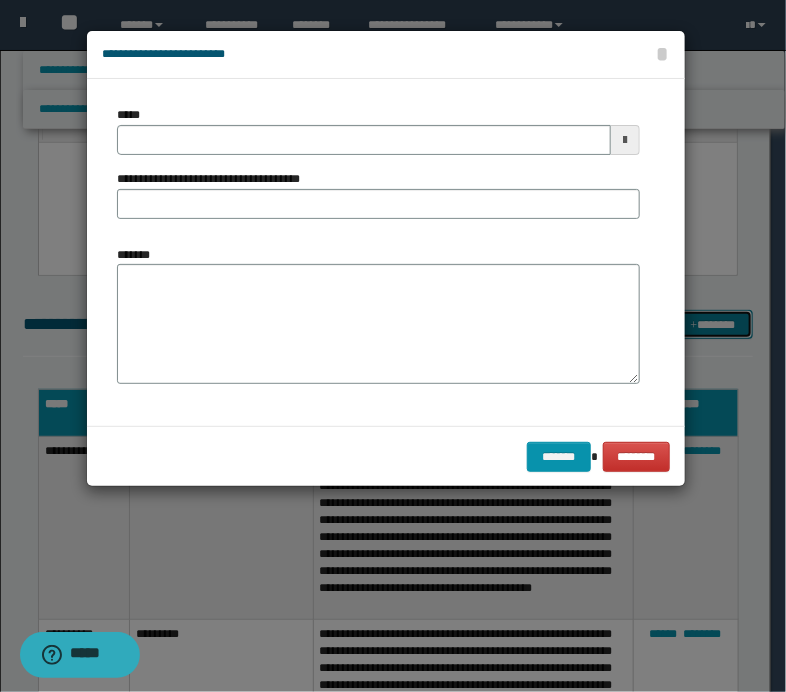 scroll, scrollTop: 0, scrollLeft: 0, axis: both 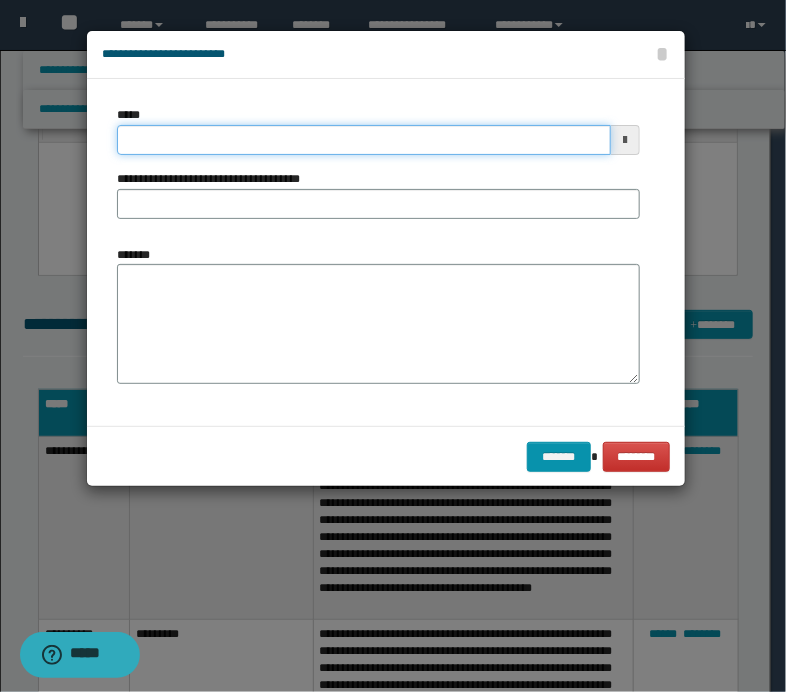 click on "*****" at bounding box center (364, 140) 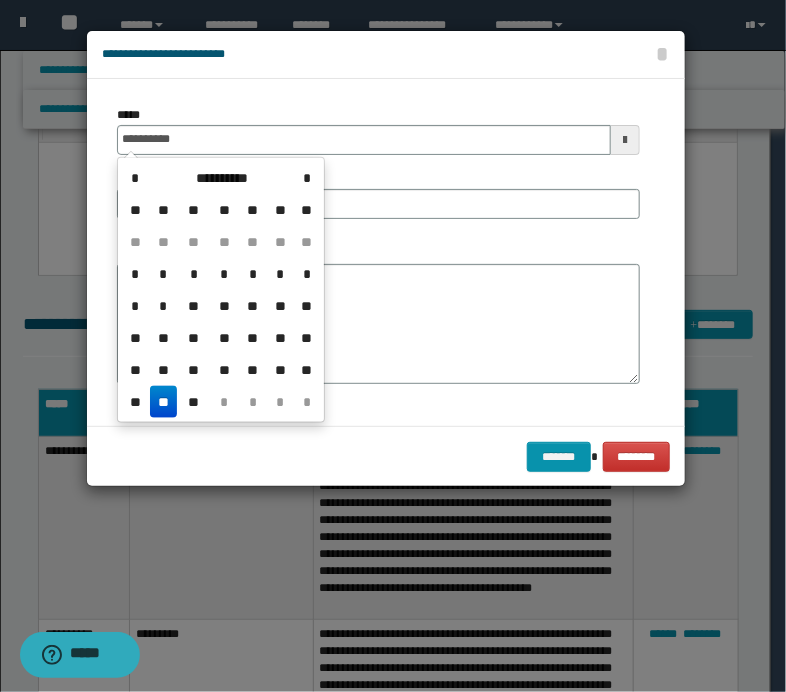 click on "**" at bounding box center [164, 402] 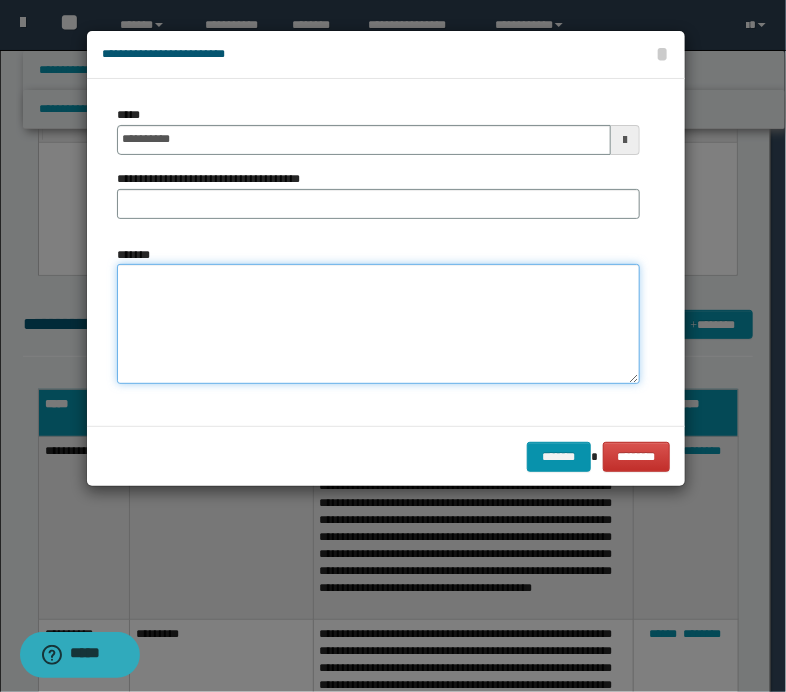 click on "*******" at bounding box center (378, 324) 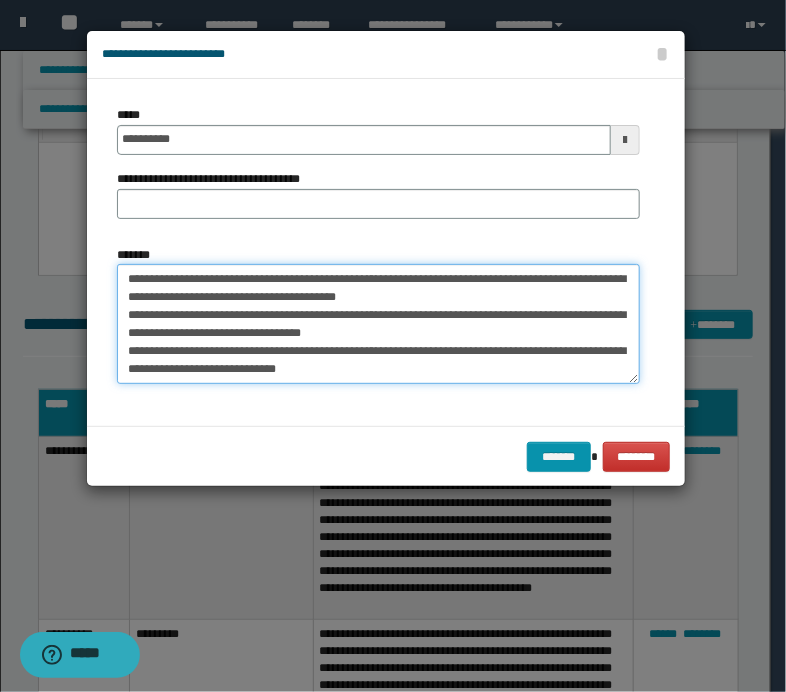 scroll, scrollTop: 66, scrollLeft: 0, axis: vertical 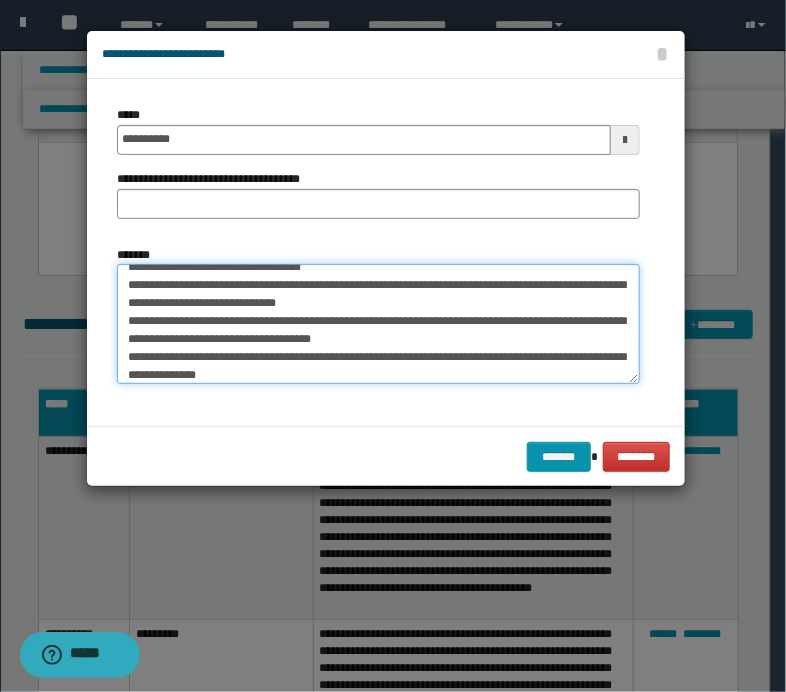 type on "**********" 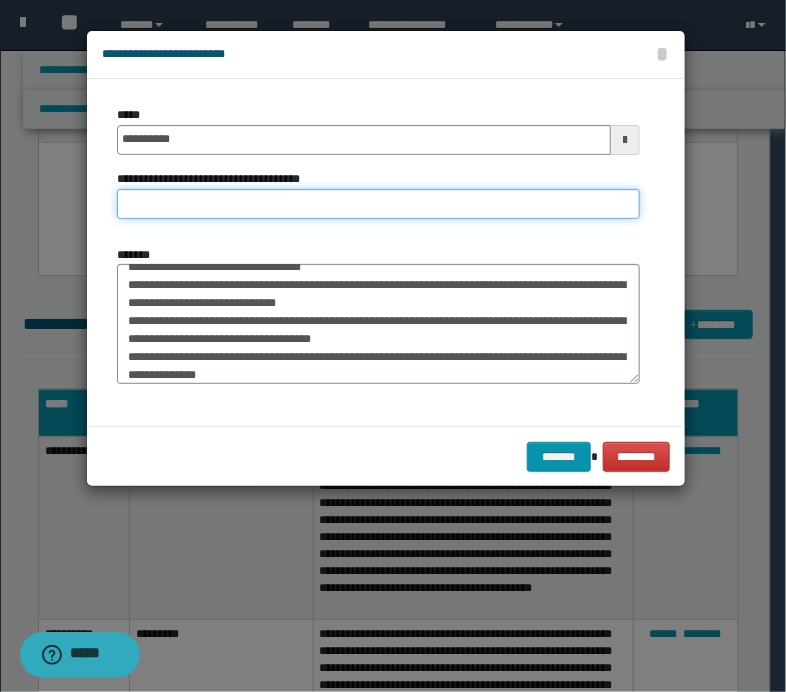 click on "**********" at bounding box center (378, 204) 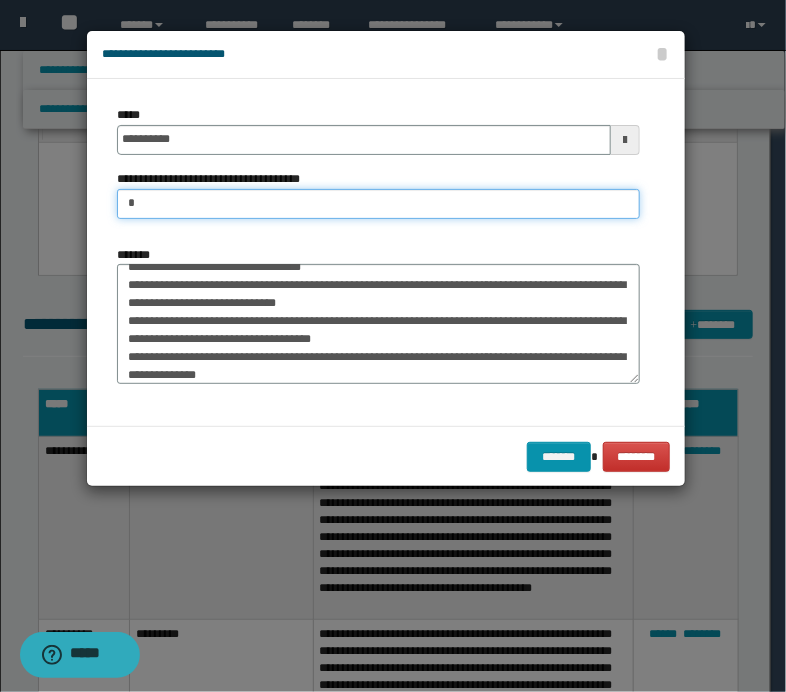 type on "**********" 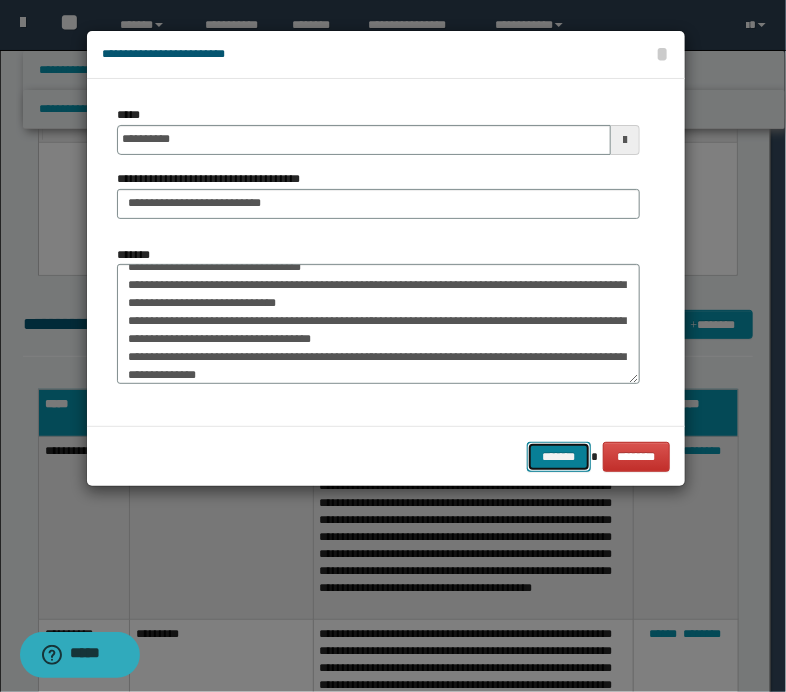 click on "*******" at bounding box center [559, 457] 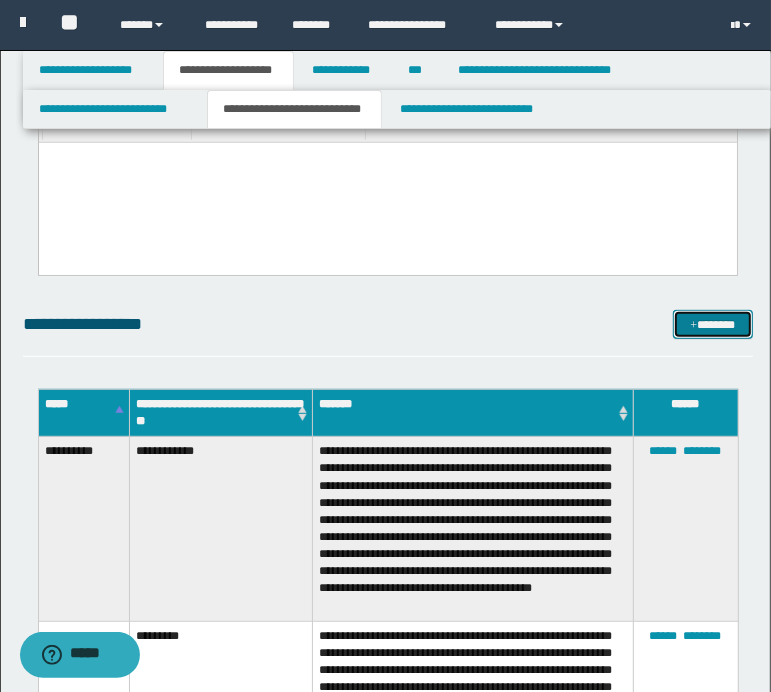click on "*******" at bounding box center (712, 325) 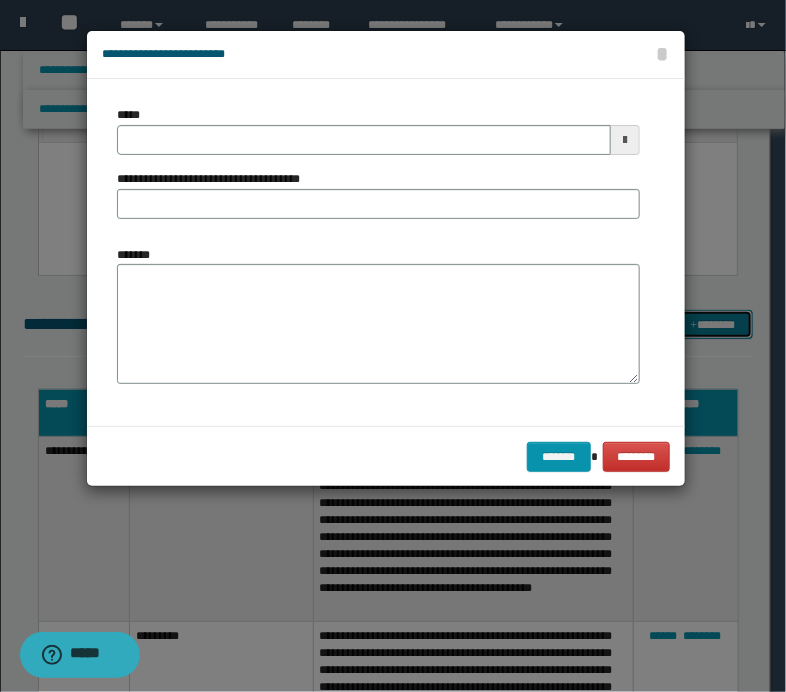 scroll, scrollTop: 0, scrollLeft: 0, axis: both 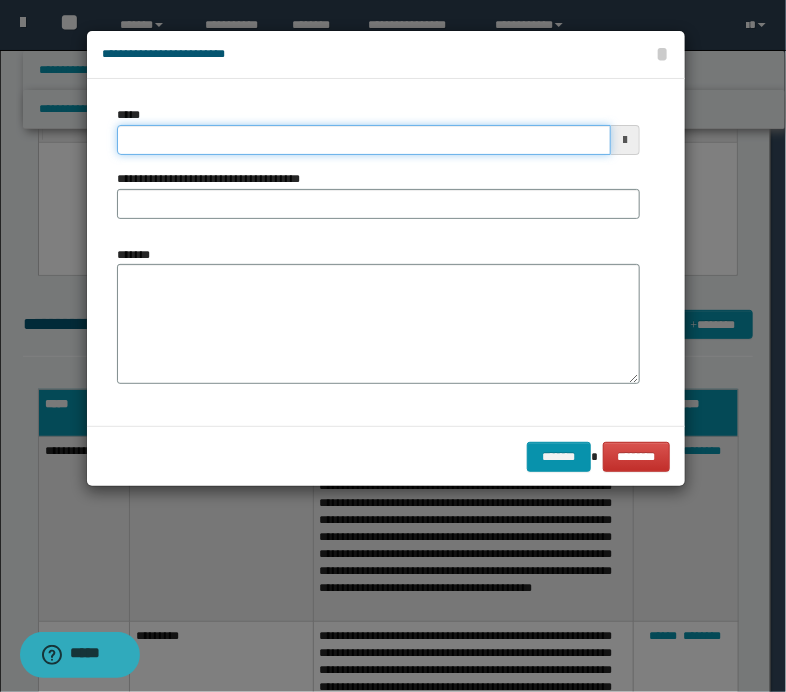 click on "*****" at bounding box center [364, 140] 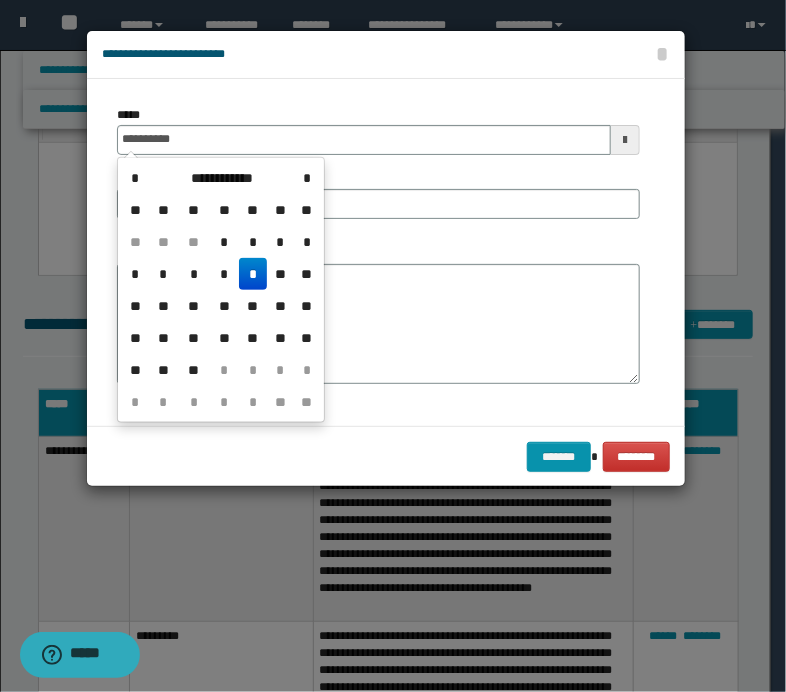 click on "*" at bounding box center [253, 274] 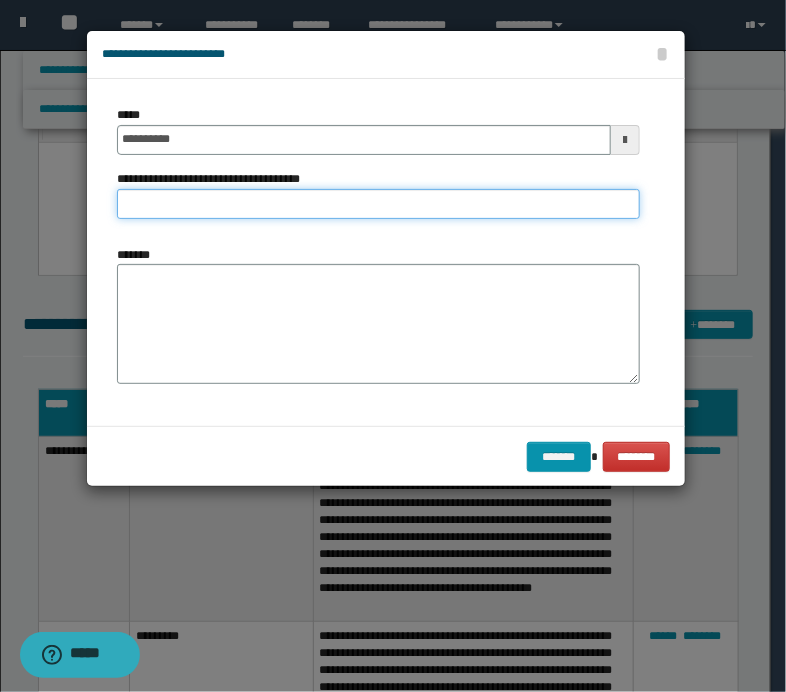 click on "**********" at bounding box center (378, 204) 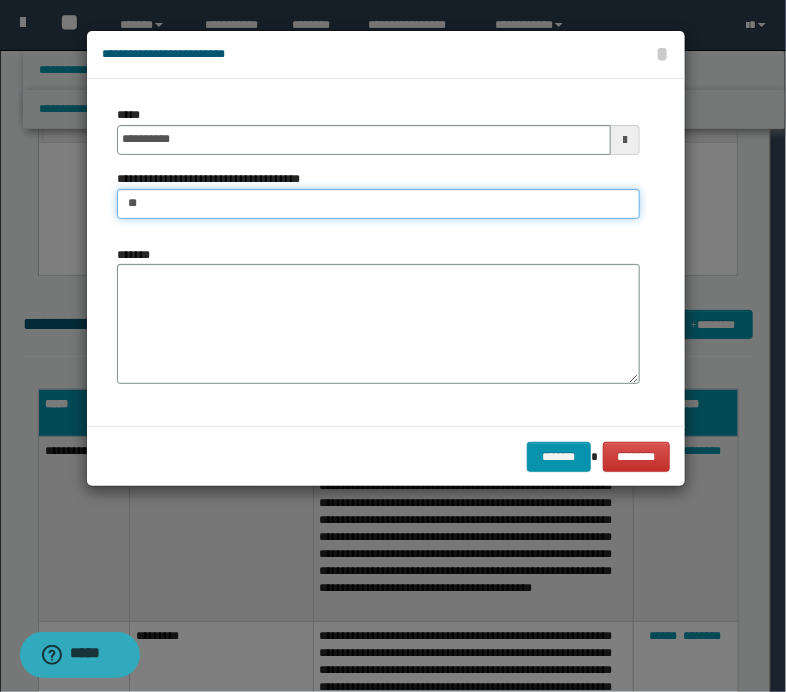 type on "**********" 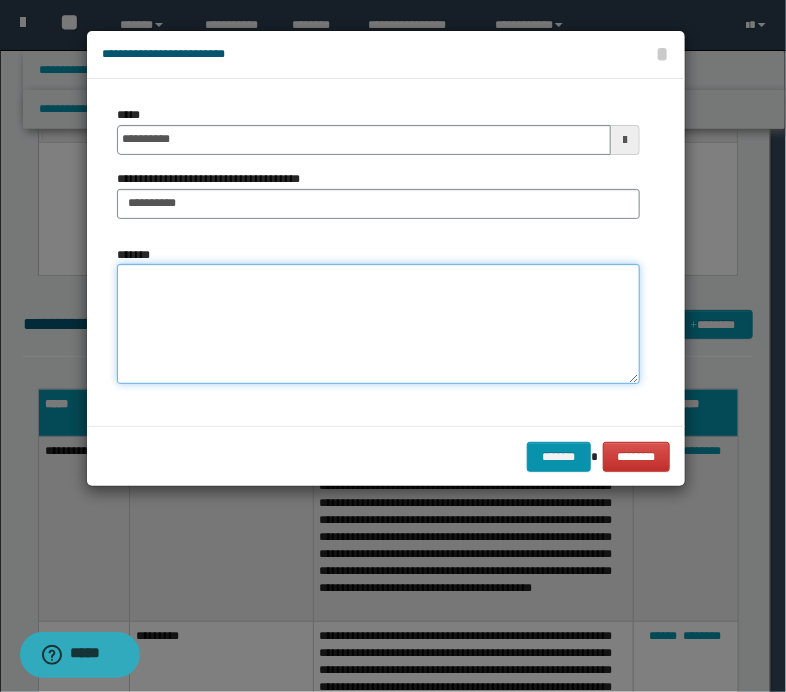 click on "*******" at bounding box center (378, 324) 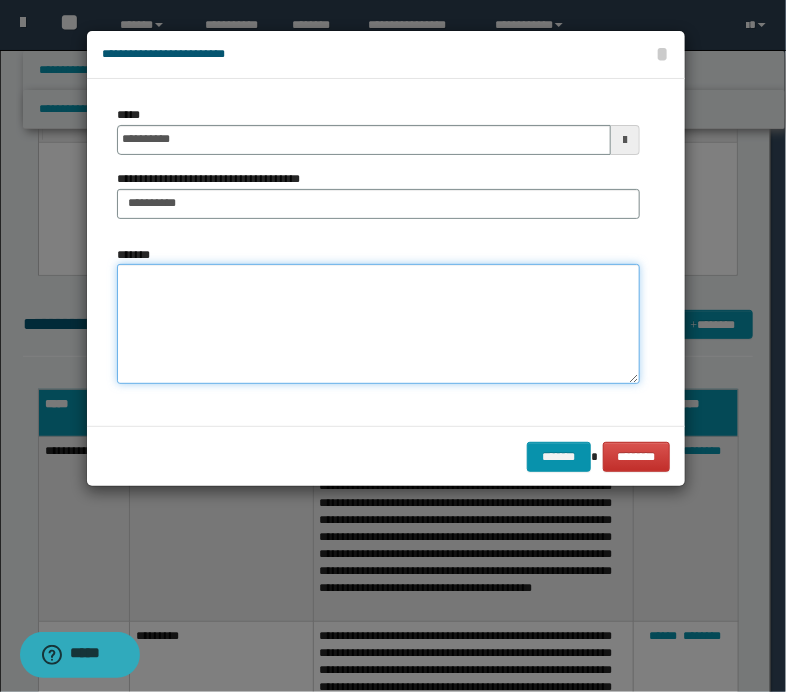 paste on "**********" 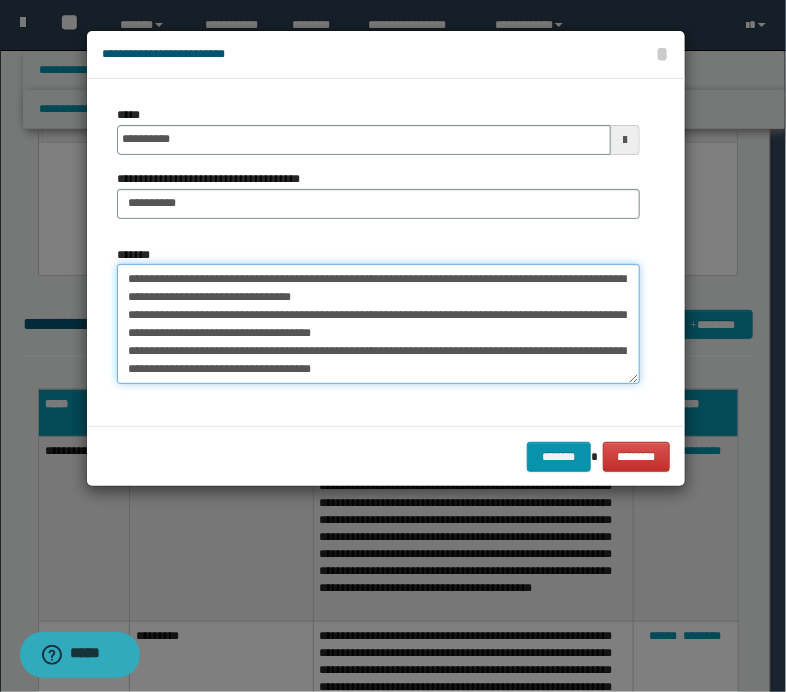 scroll, scrollTop: 66, scrollLeft: 0, axis: vertical 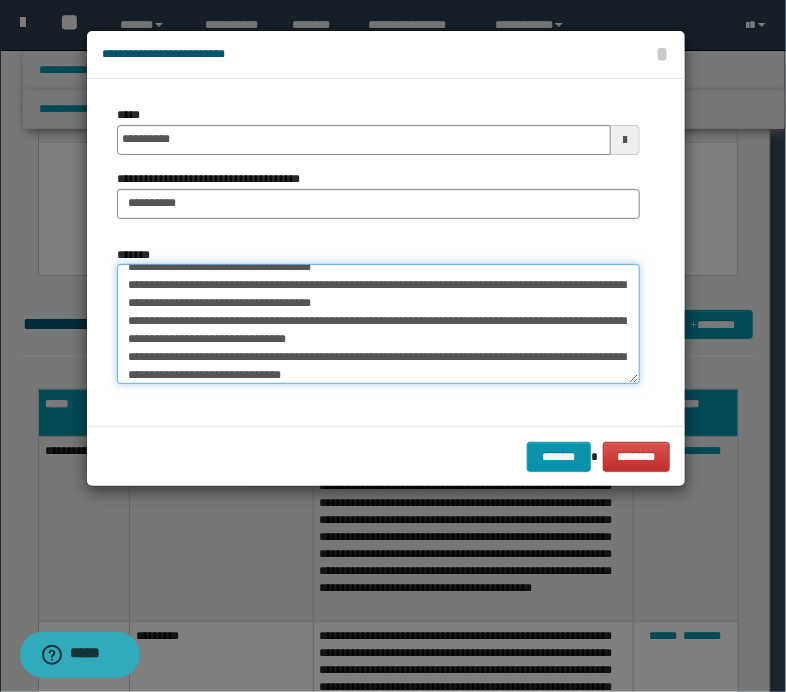 click on "**********" at bounding box center (378, 324) 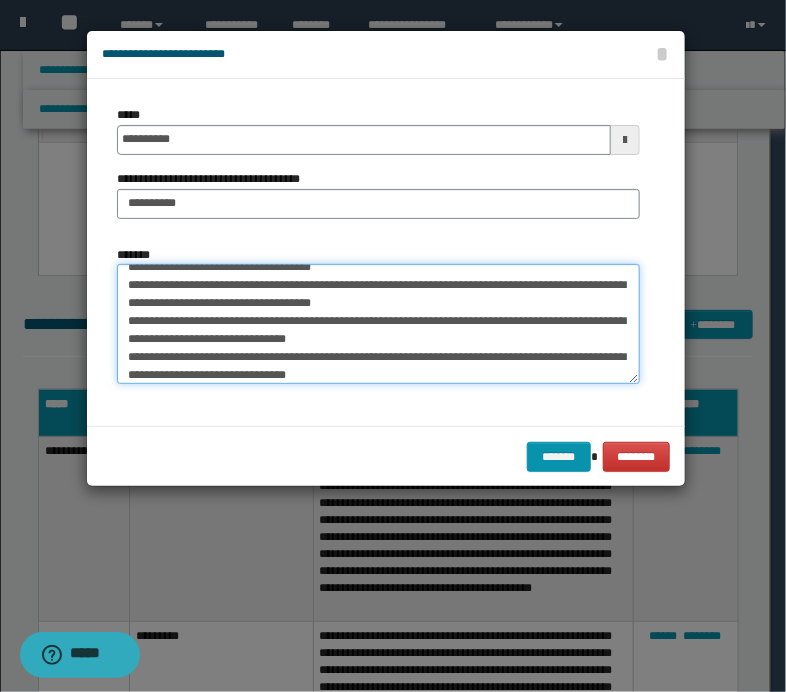 paste on "**********" 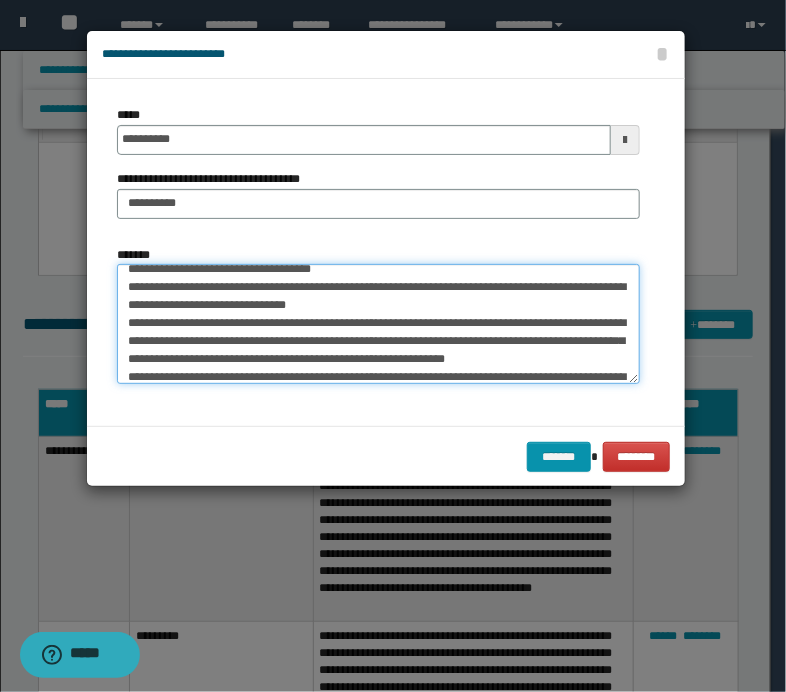 scroll, scrollTop: 180, scrollLeft: 0, axis: vertical 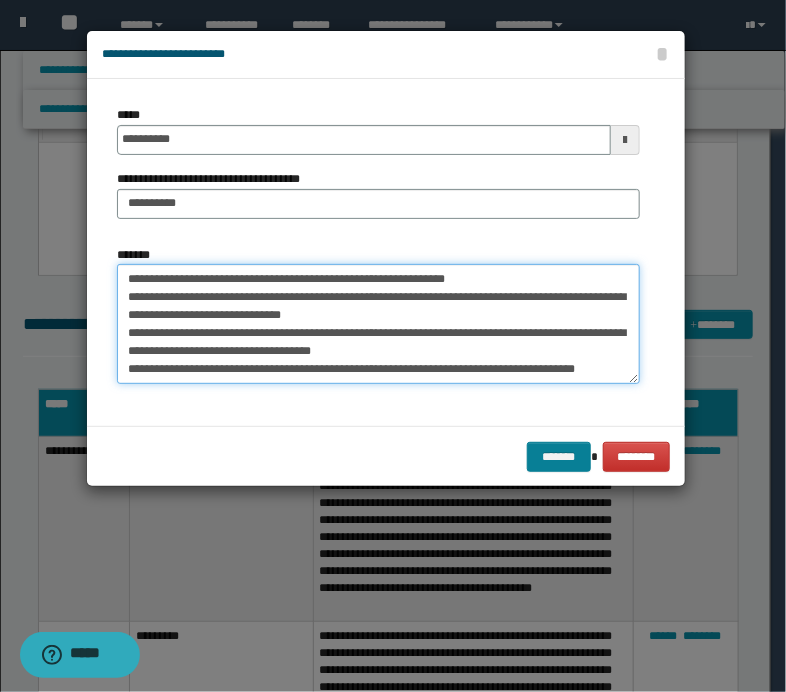 type on "**********" 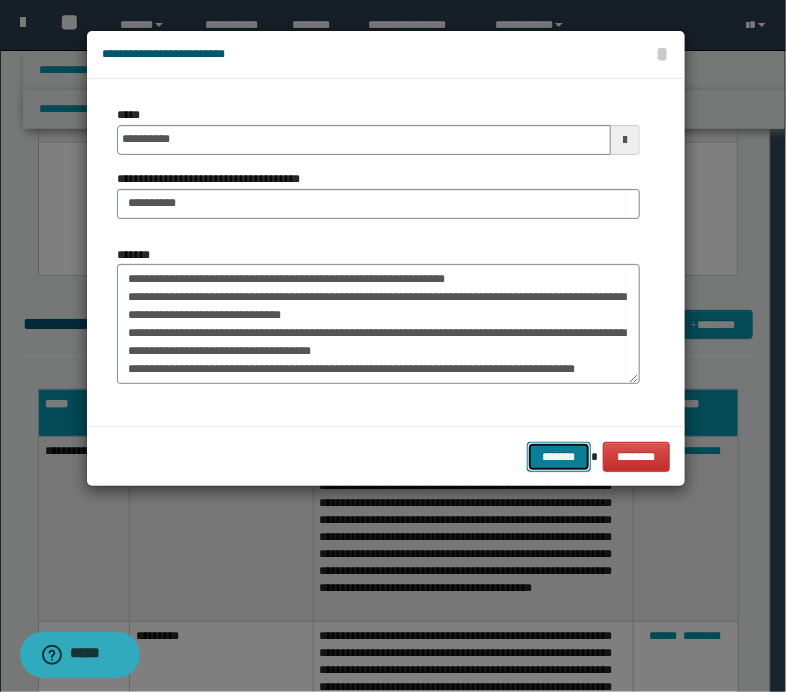 click on "*******" at bounding box center [559, 457] 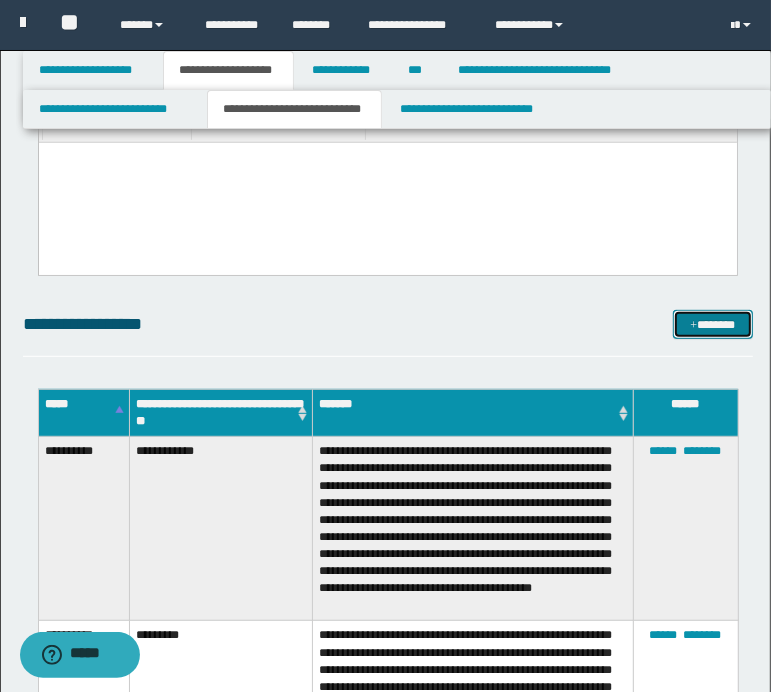 click on "*******" at bounding box center (712, 325) 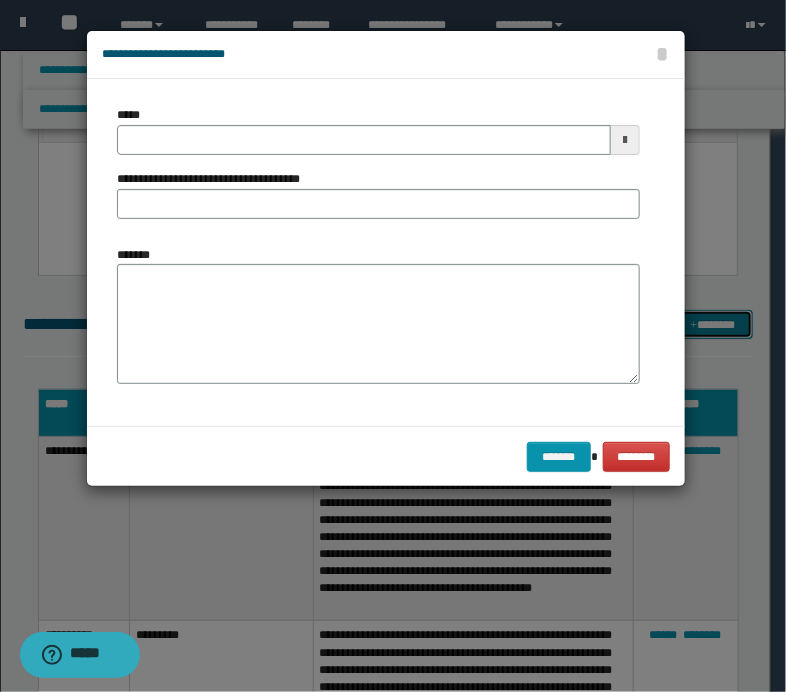 scroll, scrollTop: 0, scrollLeft: 0, axis: both 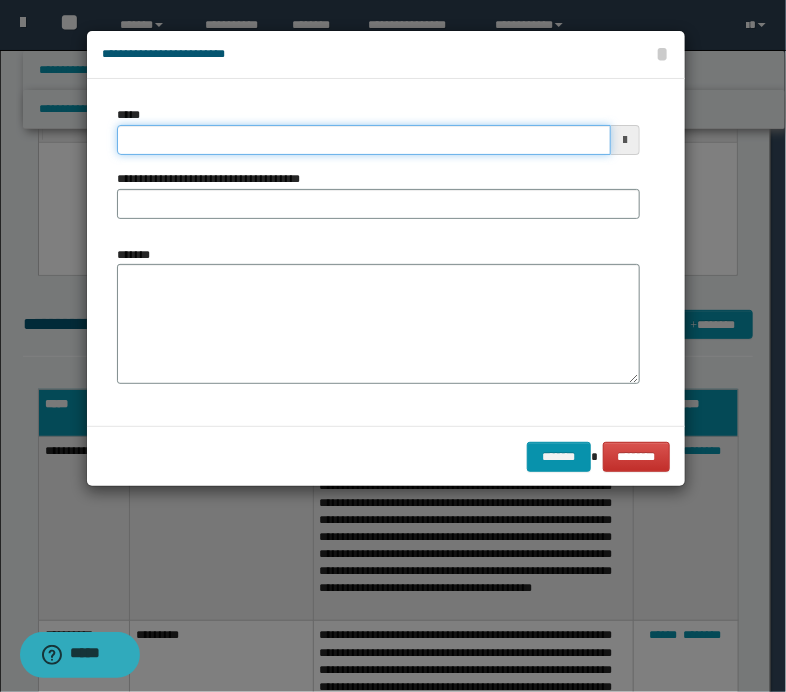 click on "*****" at bounding box center [364, 140] 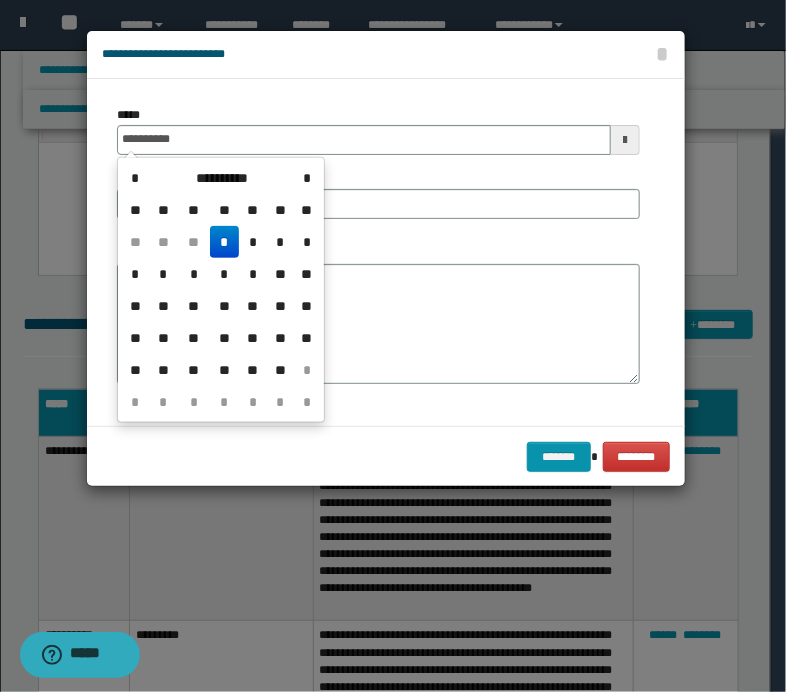 click on "*" at bounding box center (224, 242) 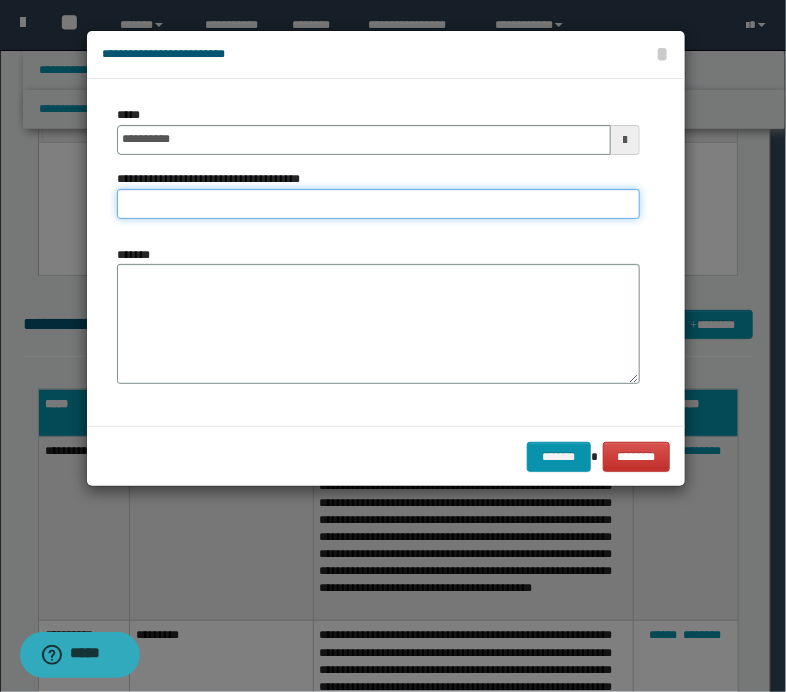 click on "**********" at bounding box center (378, 204) 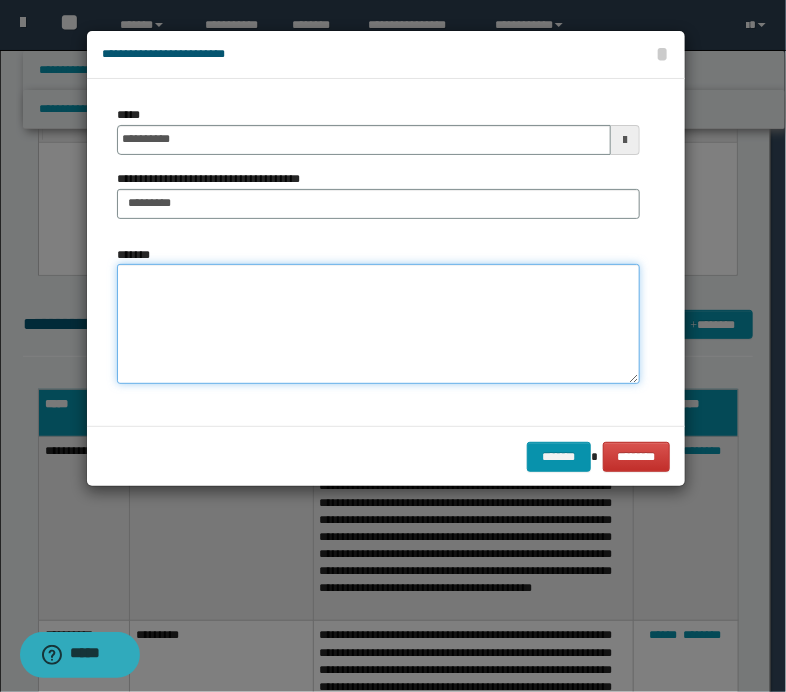 click on "*******" at bounding box center (378, 324) 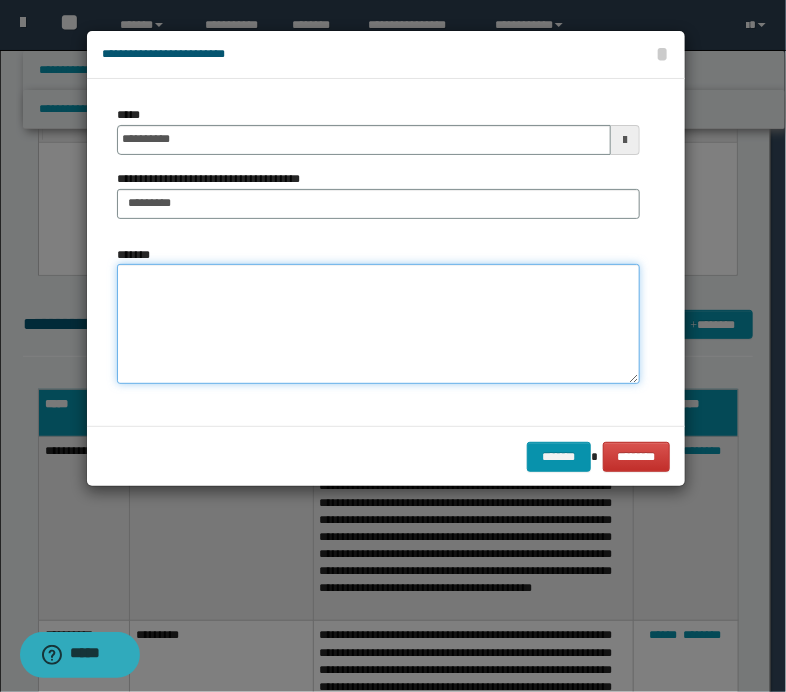 paste on "**********" 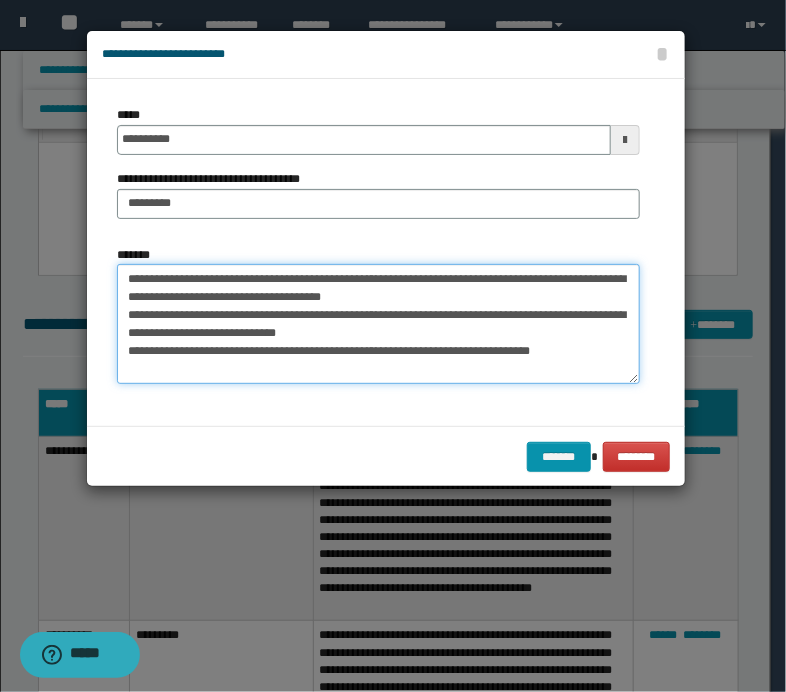 click on "**********" at bounding box center [378, 324] 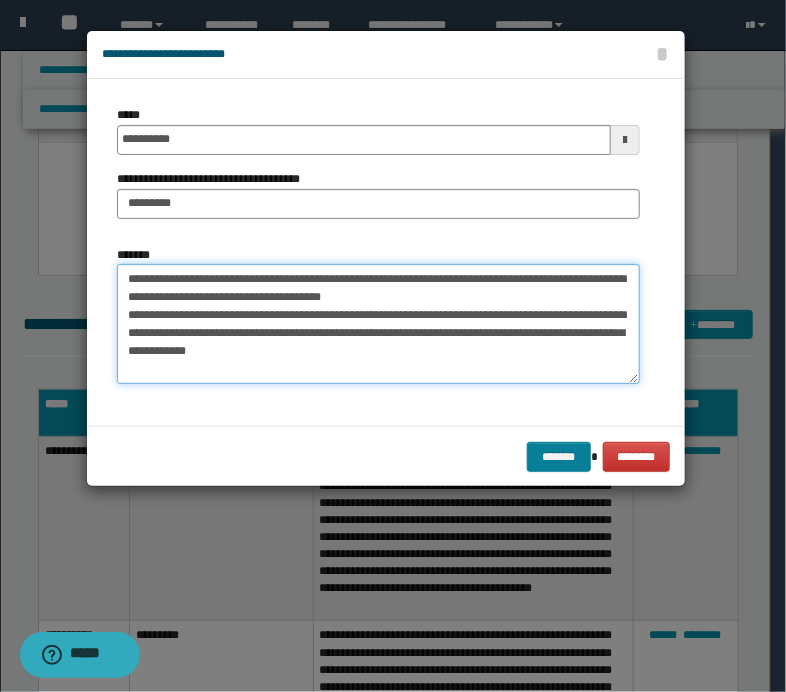 type on "**********" 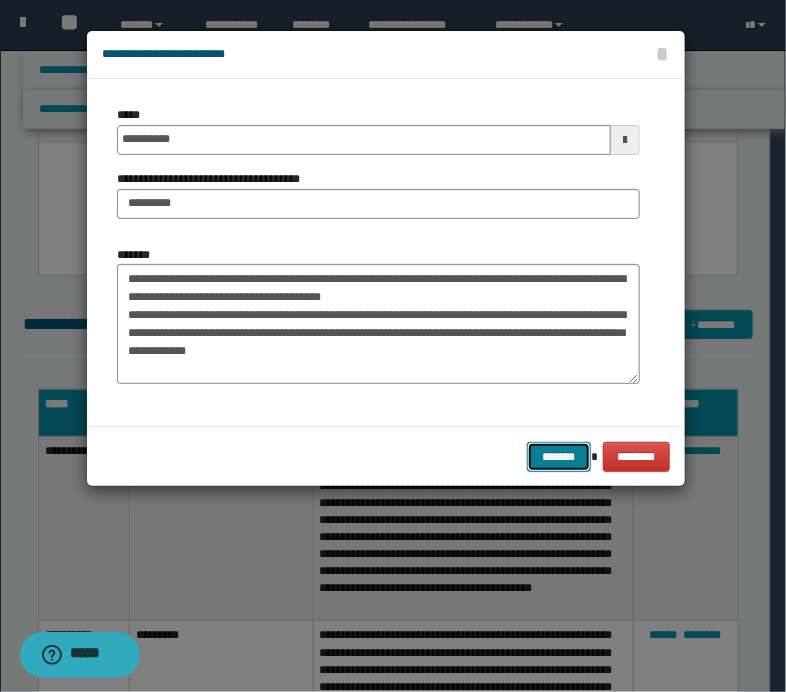 click on "*******" at bounding box center (559, 457) 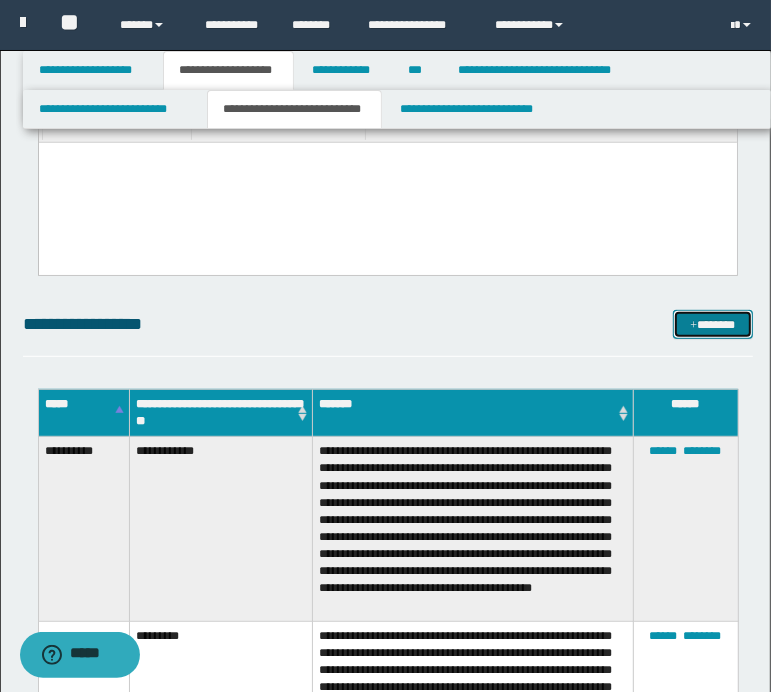 click on "*******" at bounding box center [712, 325] 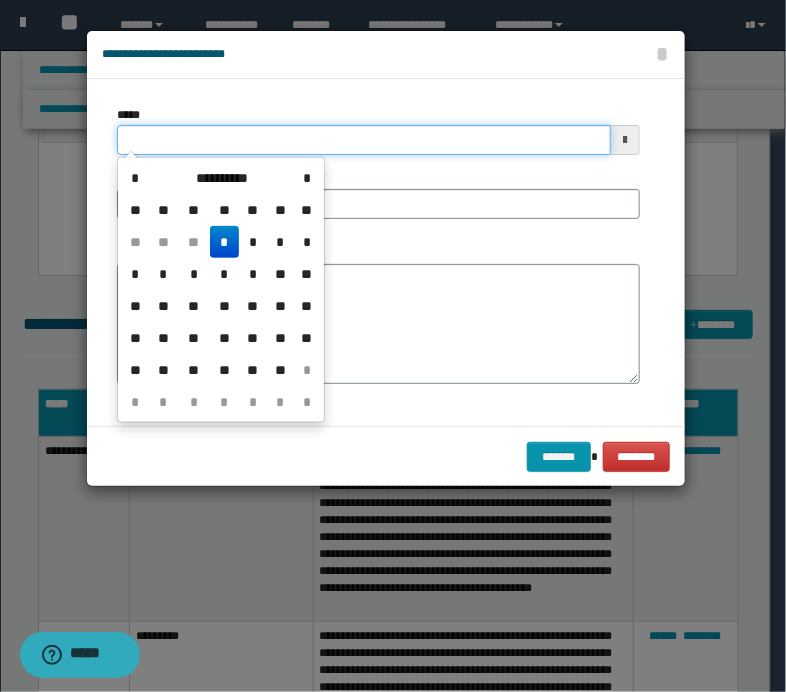click on "*****" at bounding box center (364, 140) 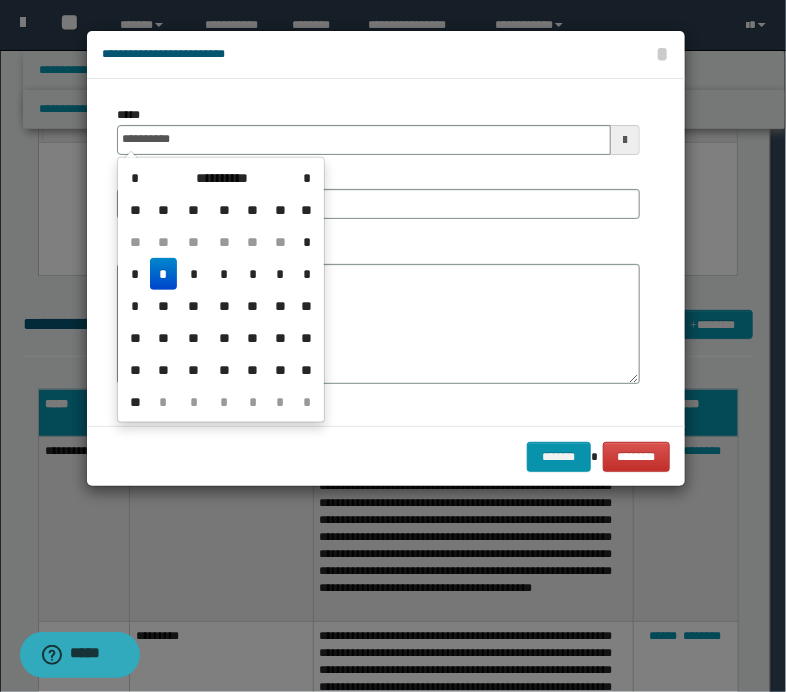 click on "*" at bounding box center (164, 274) 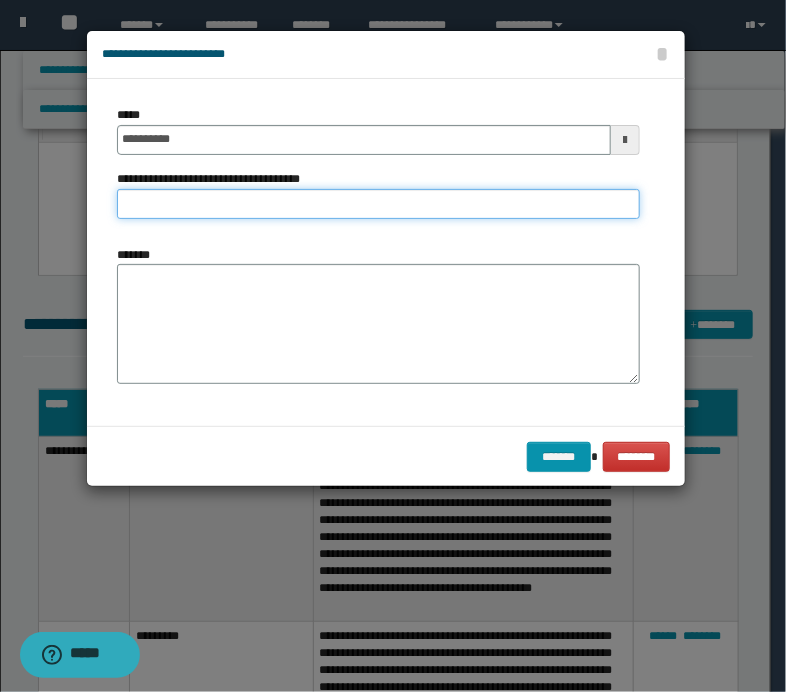 click on "**********" at bounding box center [378, 204] 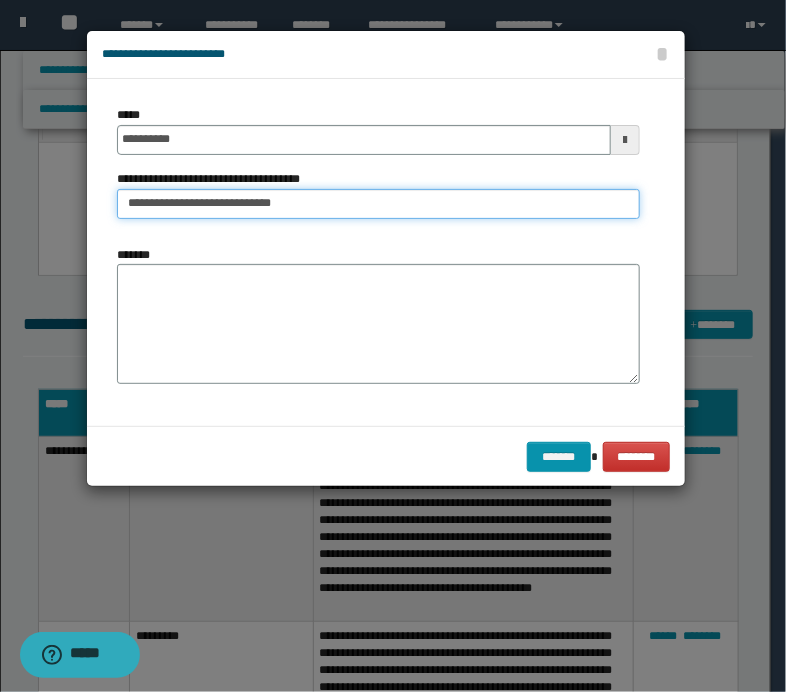type on "**********" 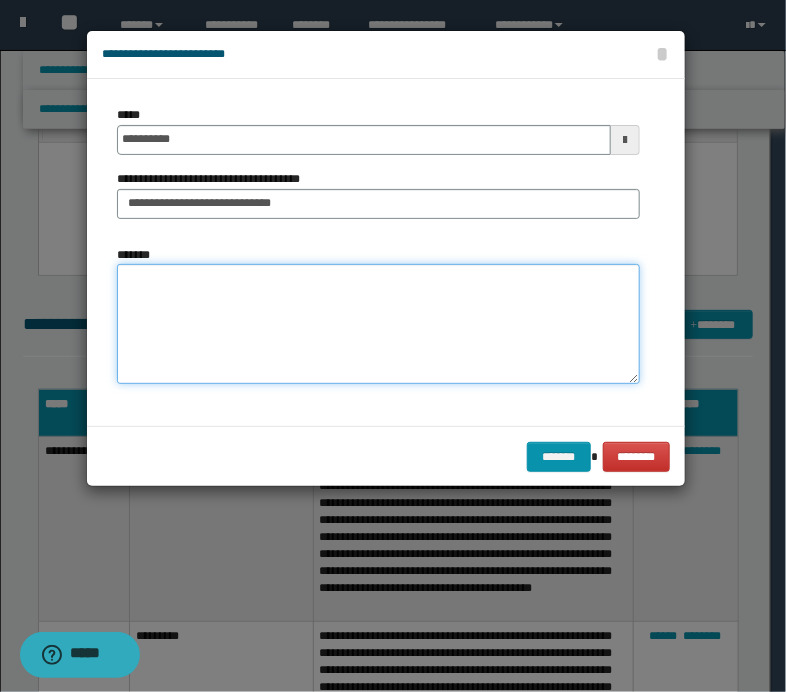 click on "*******" at bounding box center [378, 324] 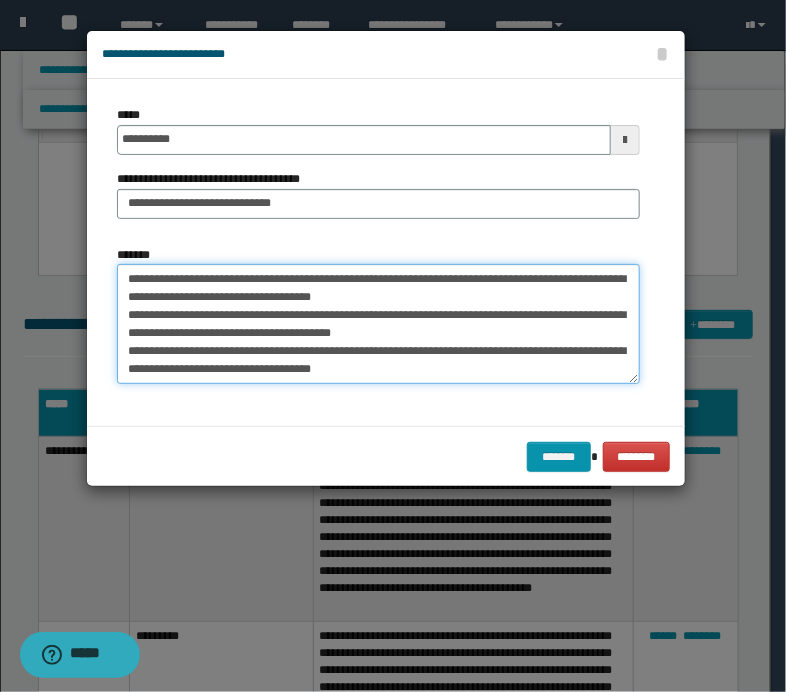 scroll, scrollTop: 30, scrollLeft: 0, axis: vertical 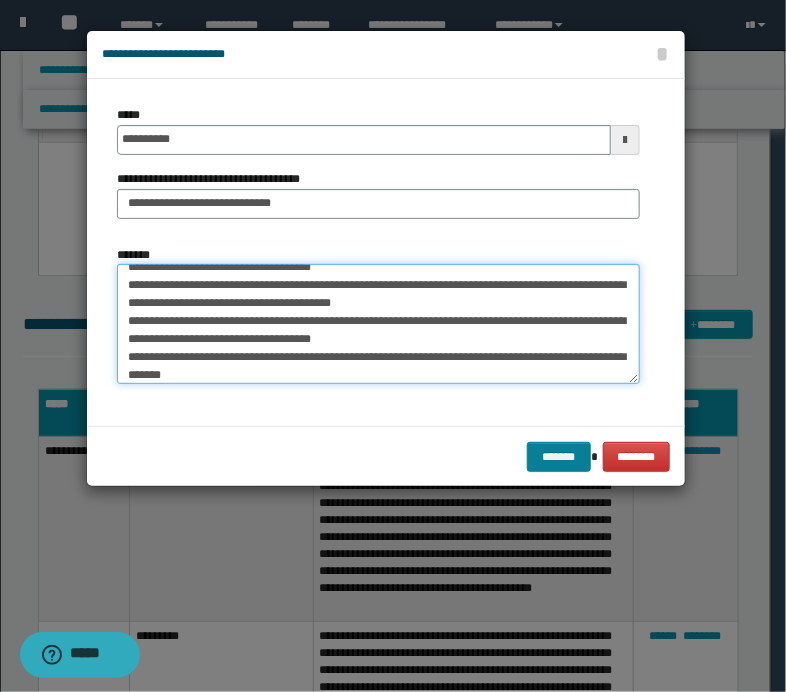 type on "**********" 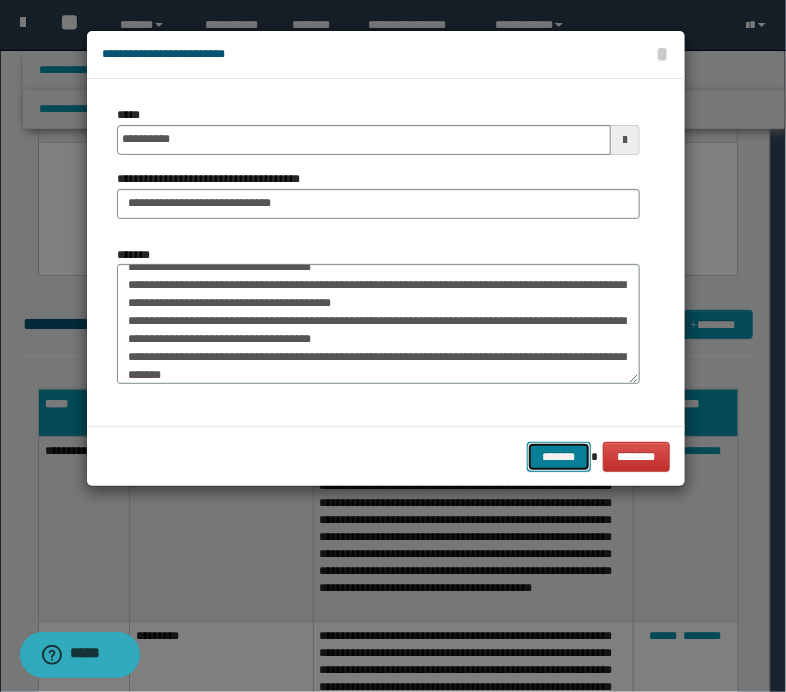 click on "*******" at bounding box center (559, 457) 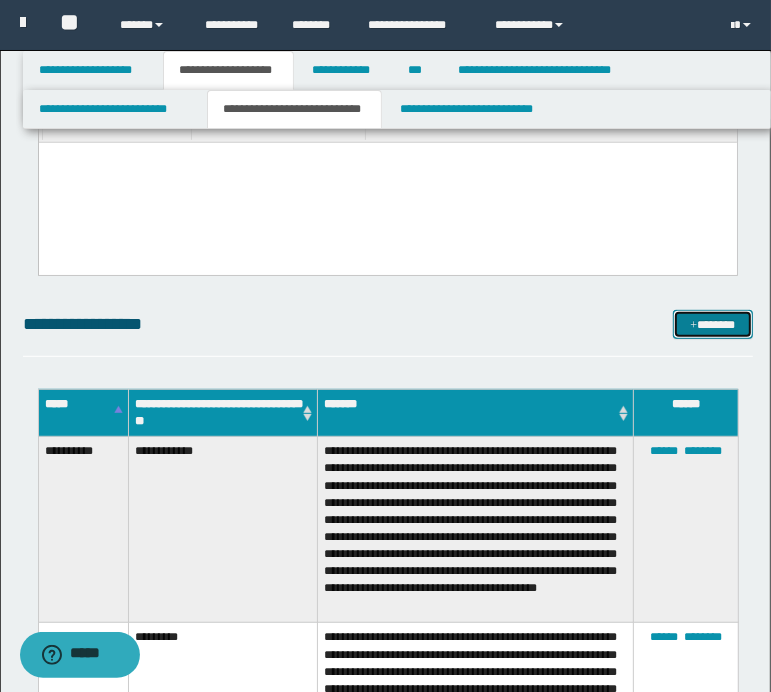 click on "*******" at bounding box center (712, 325) 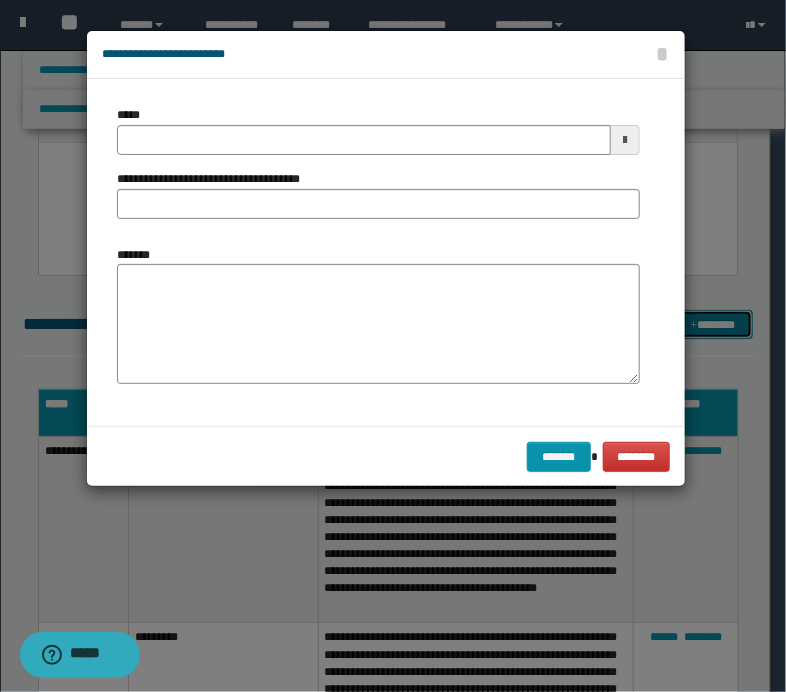 scroll, scrollTop: 0, scrollLeft: 0, axis: both 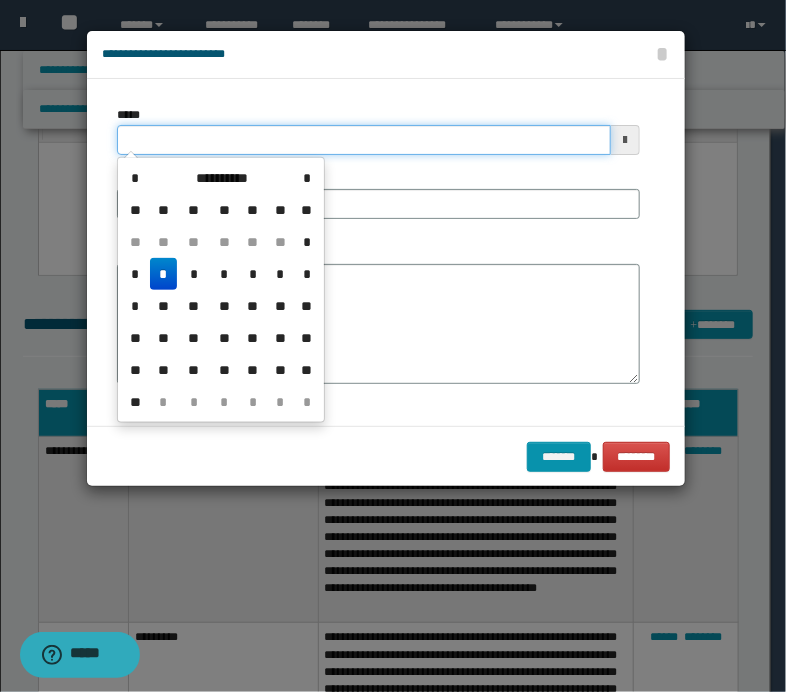 click on "*****" at bounding box center [364, 140] 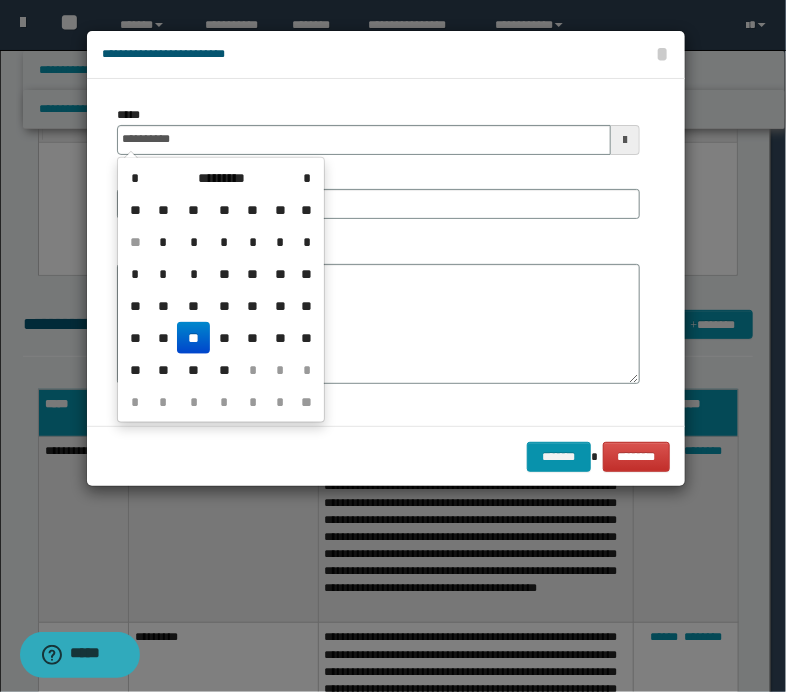 click on "**" at bounding box center (193, 338) 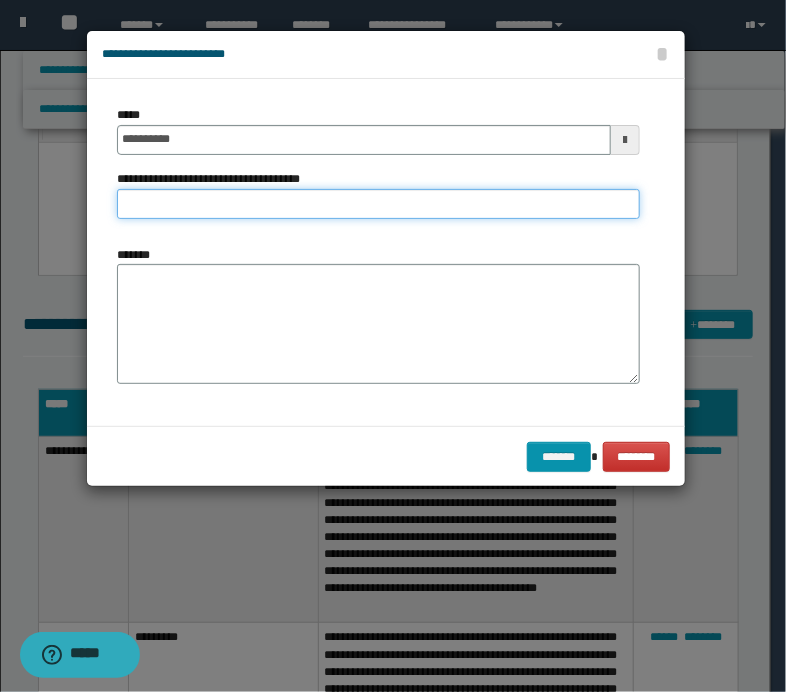 click on "**********" at bounding box center (378, 204) 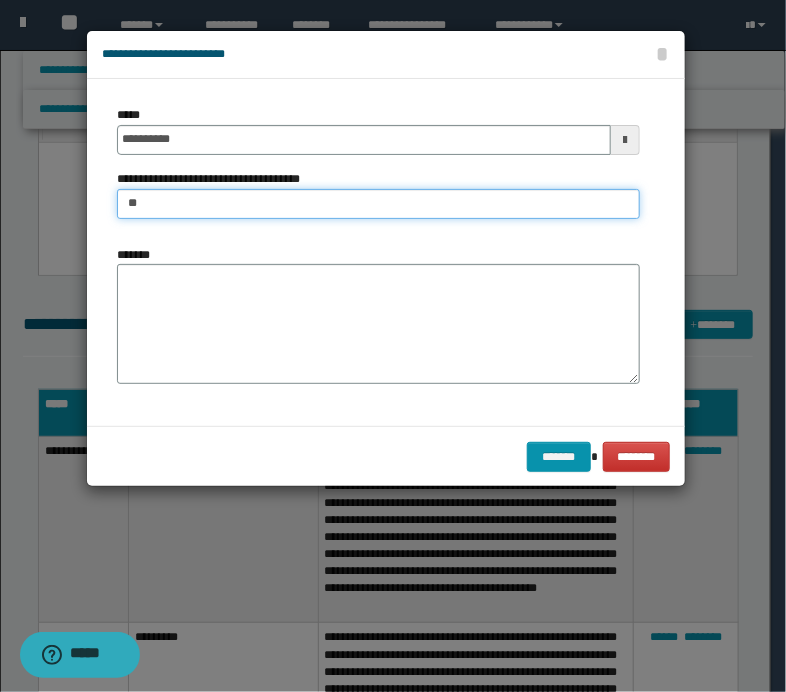 type on "********" 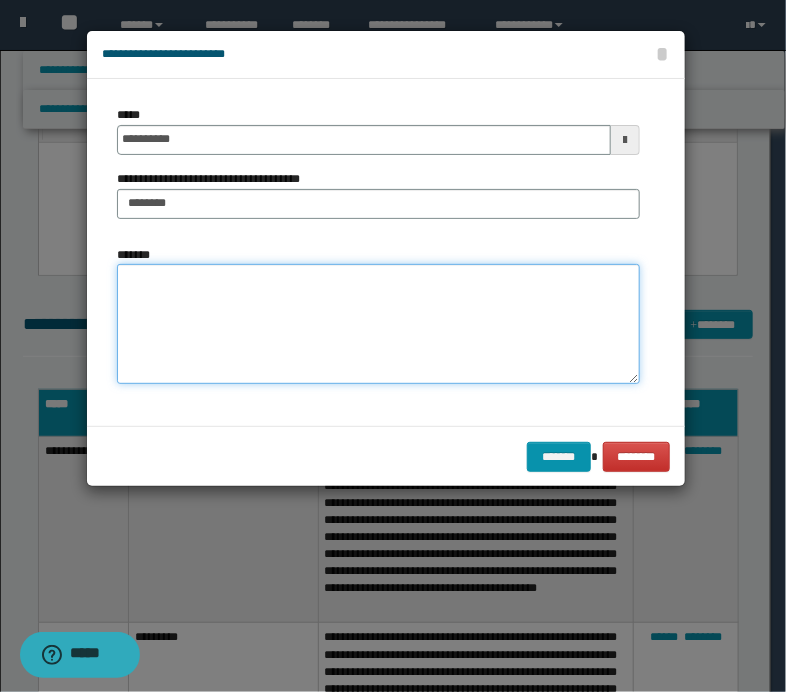 click on "*******" at bounding box center [378, 324] 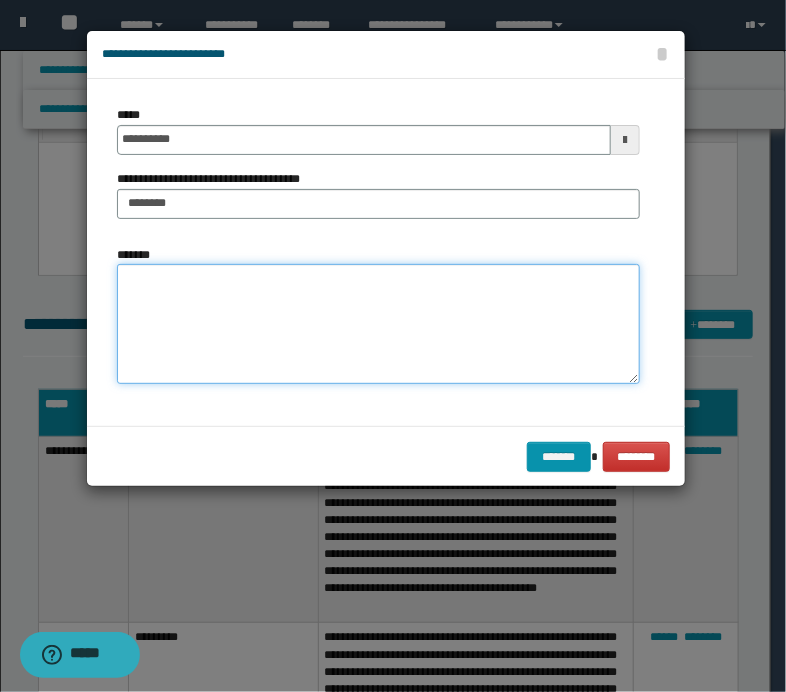 paste on "**********" 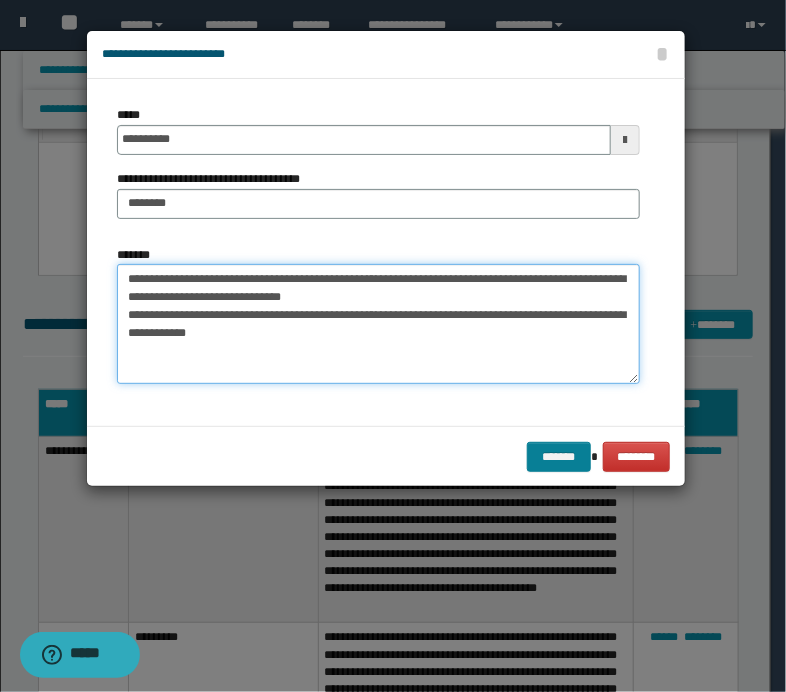 type on "**********" 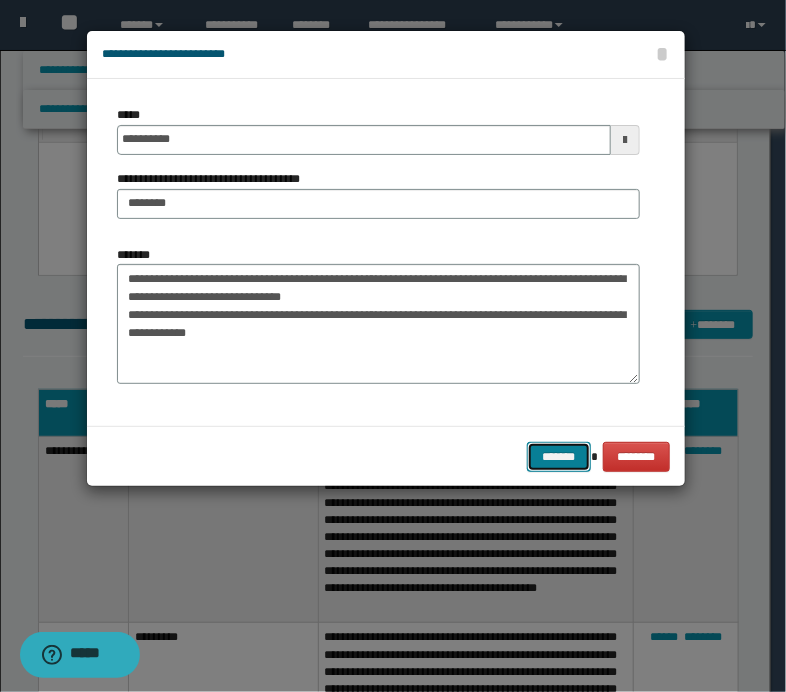 click on "*******" at bounding box center (559, 457) 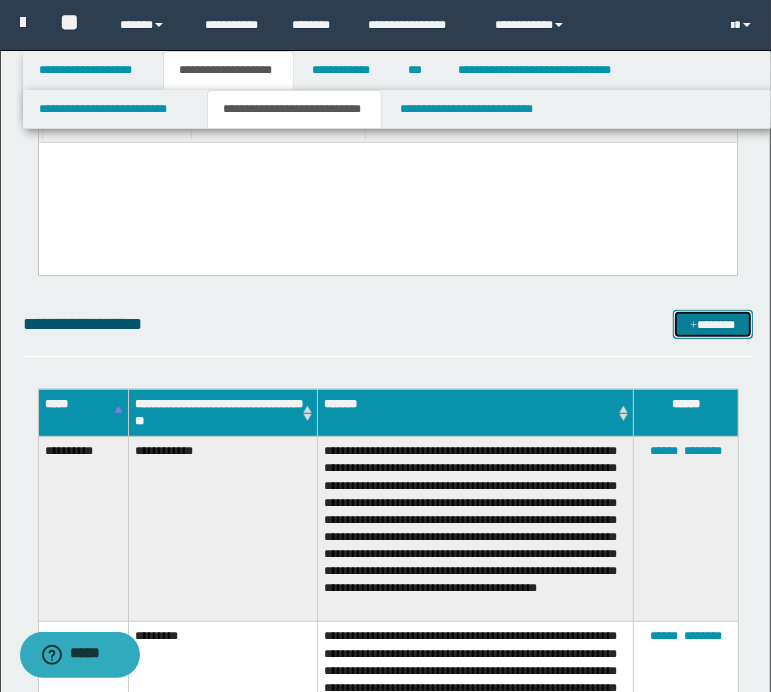 click on "*******" at bounding box center [712, 325] 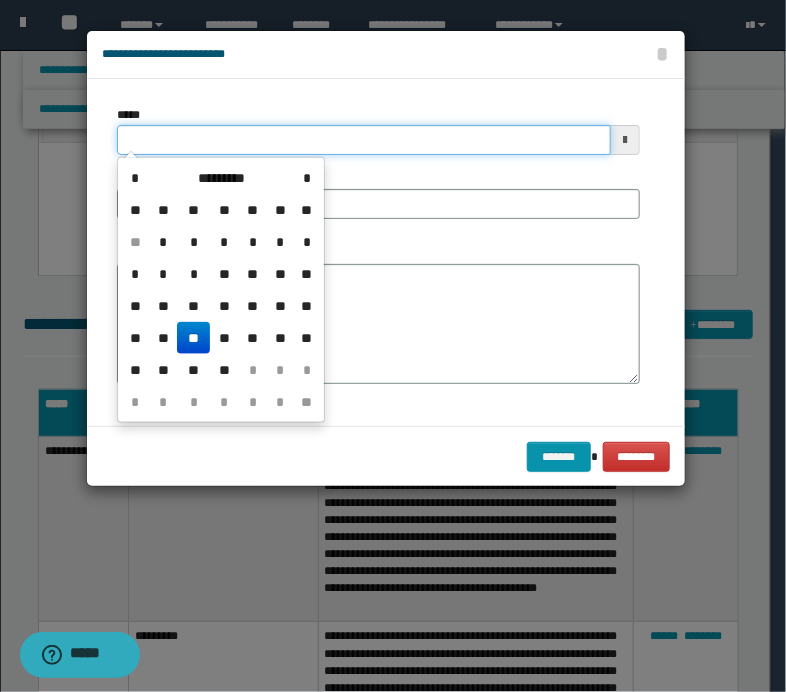 click on "*****" at bounding box center (364, 140) 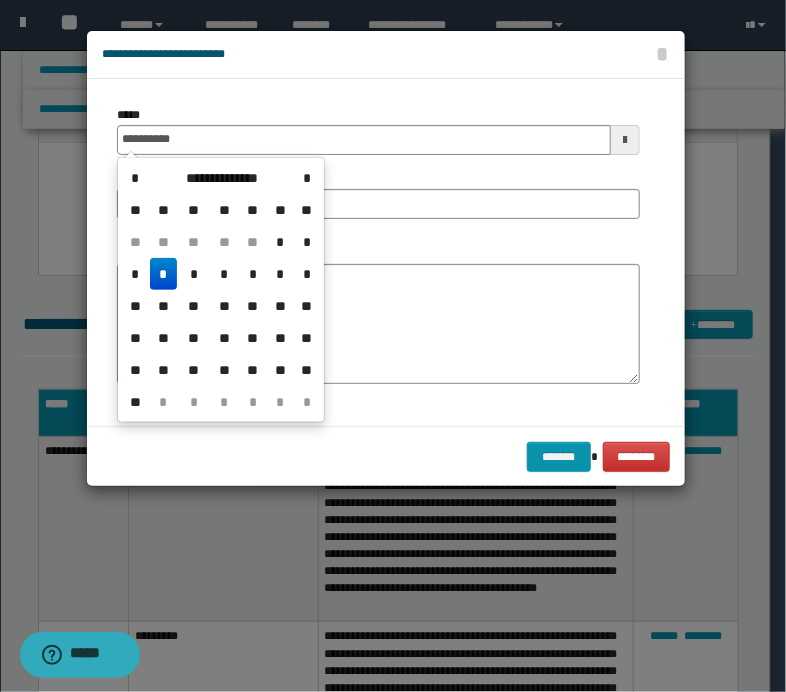 click on "*" at bounding box center [164, 274] 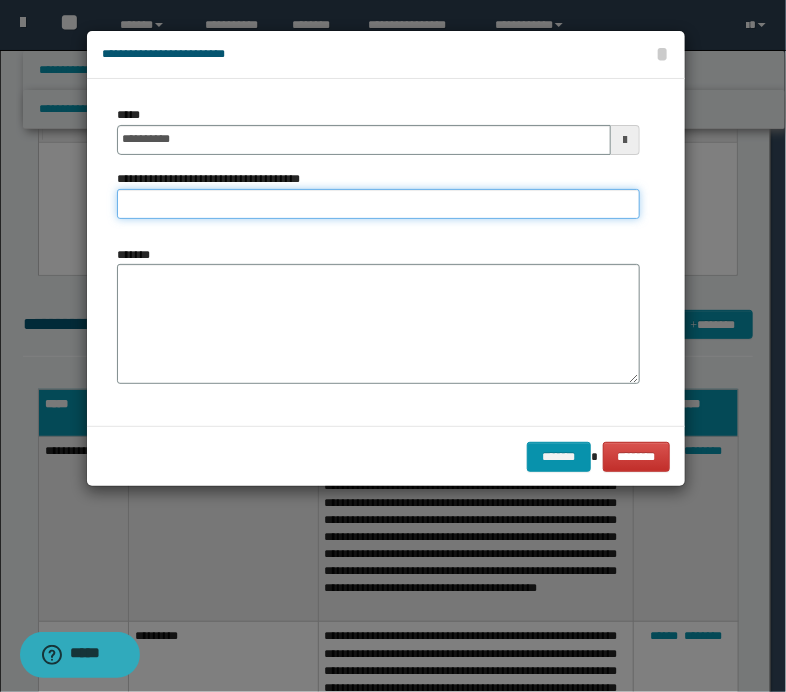click on "**********" at bounding box center (378, 204) 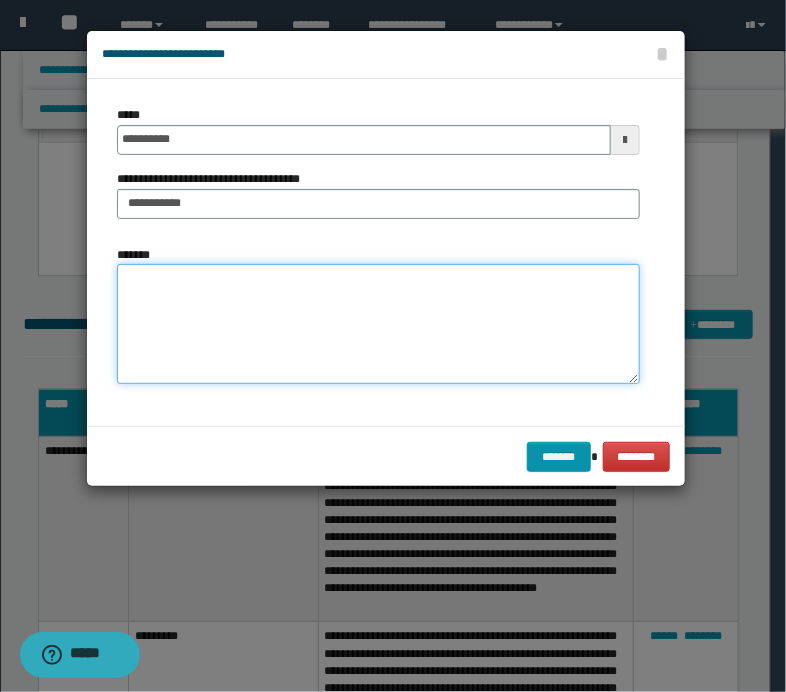 click on "*******" at bounding box center [378, 324] 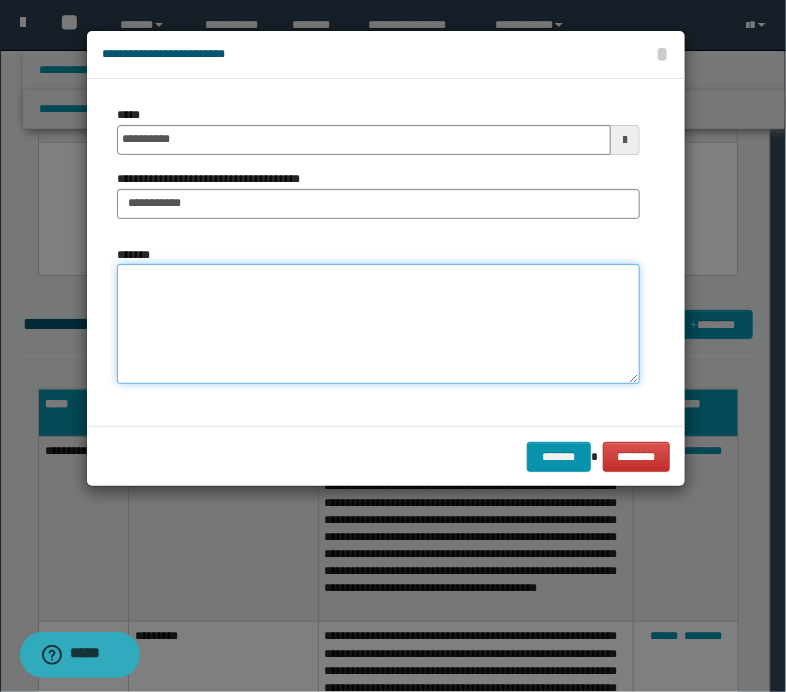 paste on "**********" 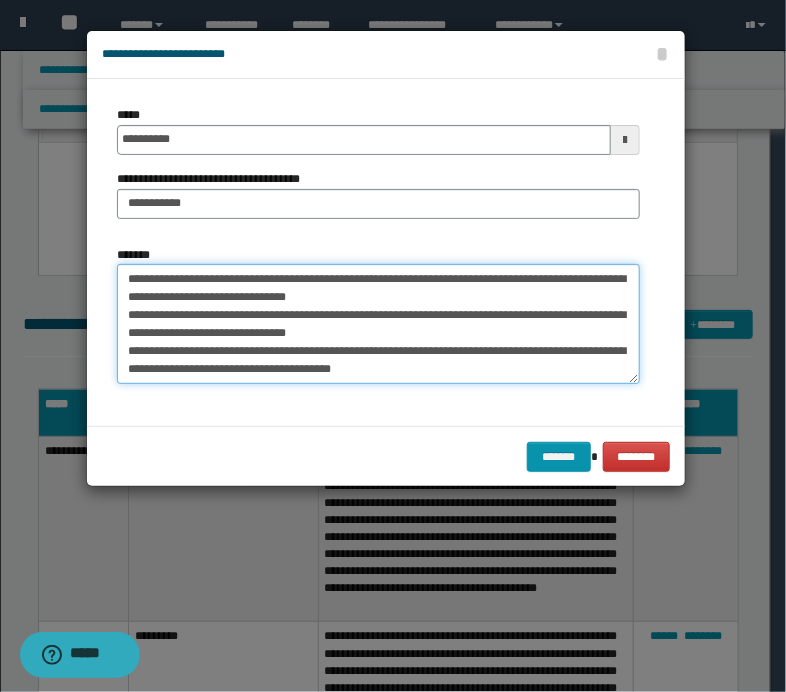 scroll, scrollTop: 228, scrollLeft: 0, axis: vertical 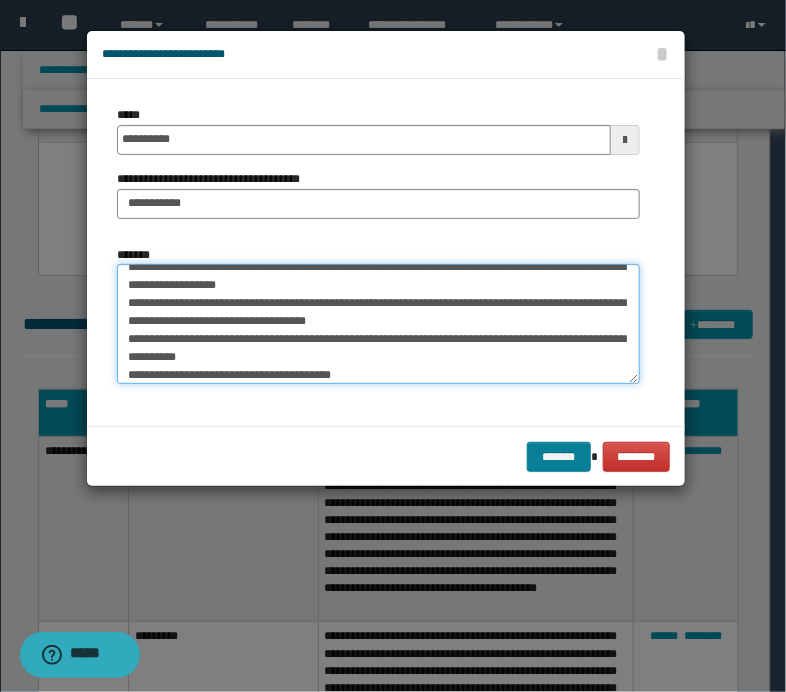 type on "**********" 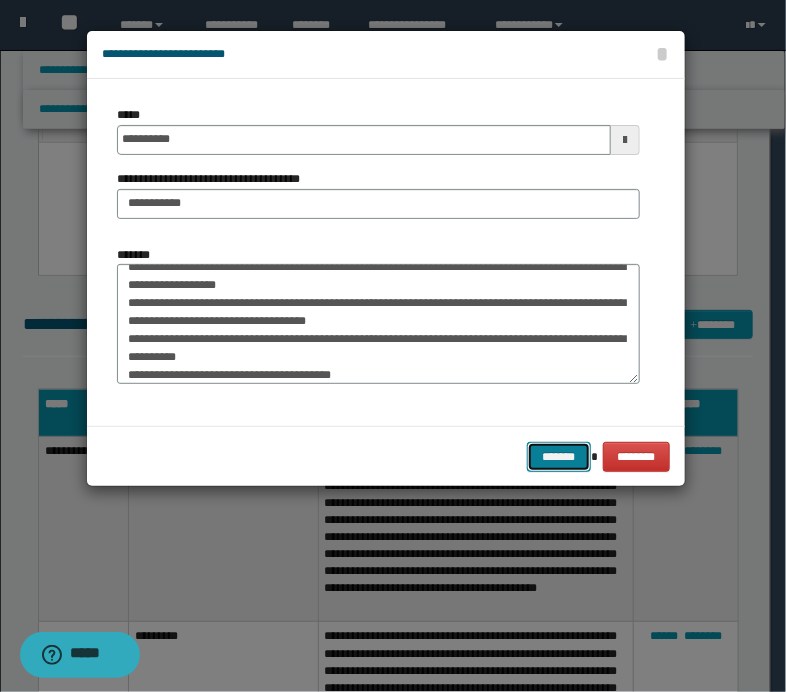 click on "*******" at bounding box center (559, 457) 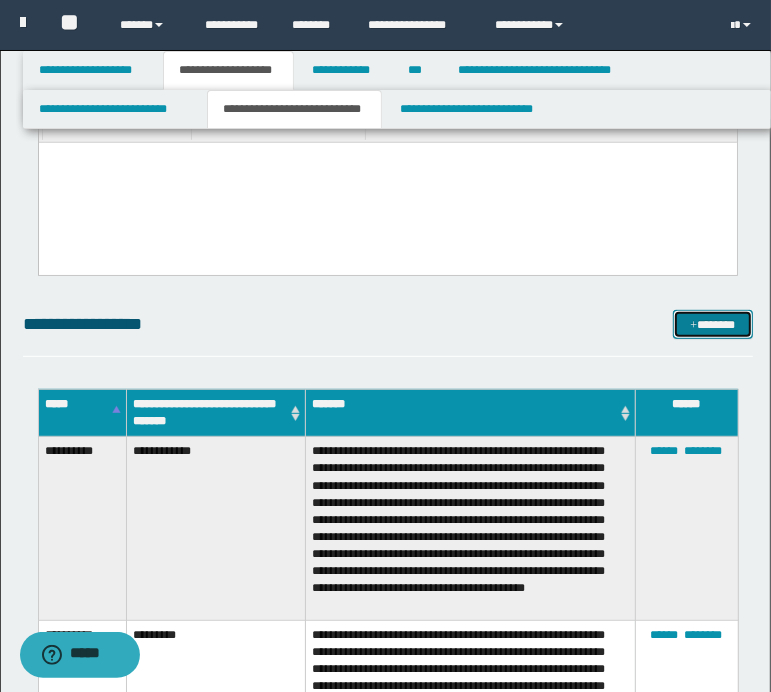 click on "*******" at bounding box center [712, 325] 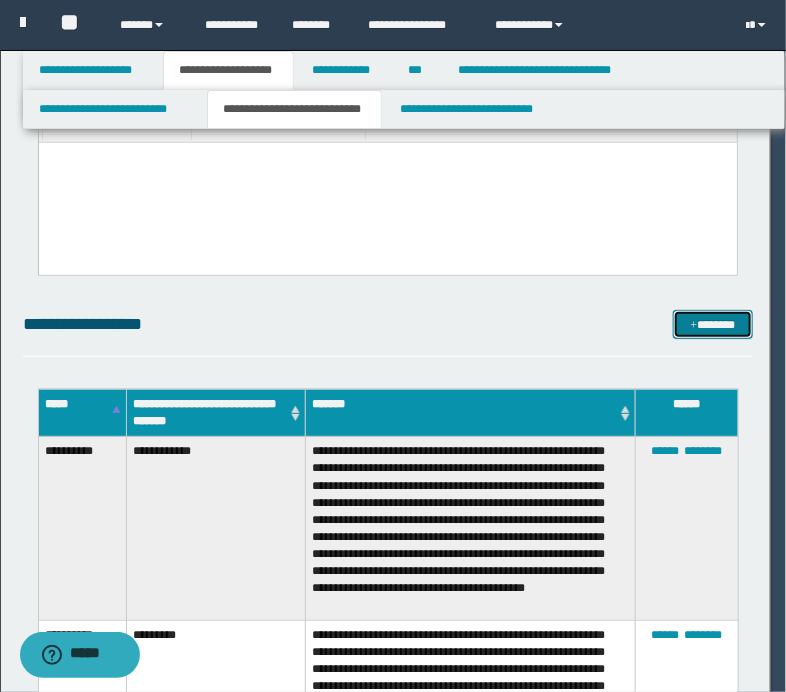 scroll, scrollTop: 0, scrollLeft: 0, axis: both 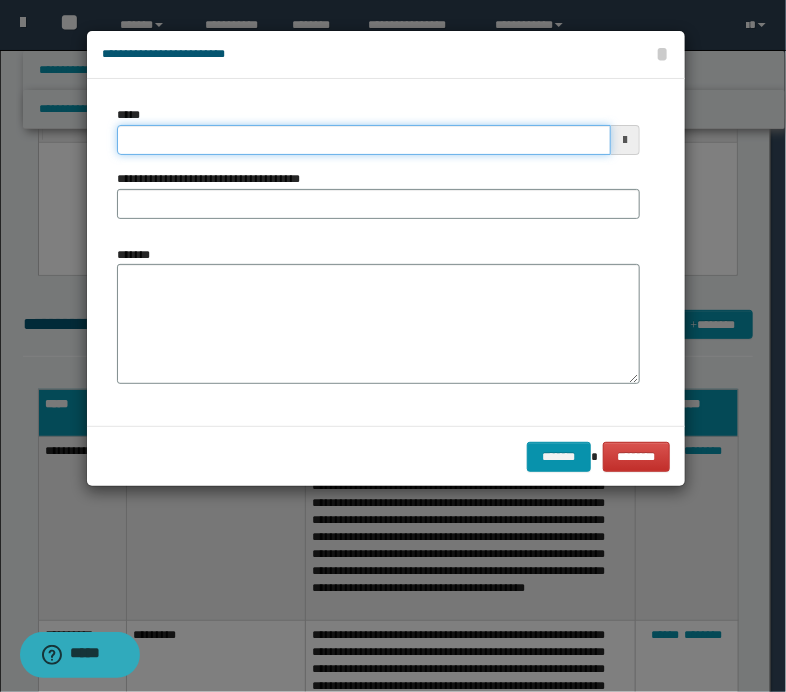 click on "*****" at bounding box center (364, 140) 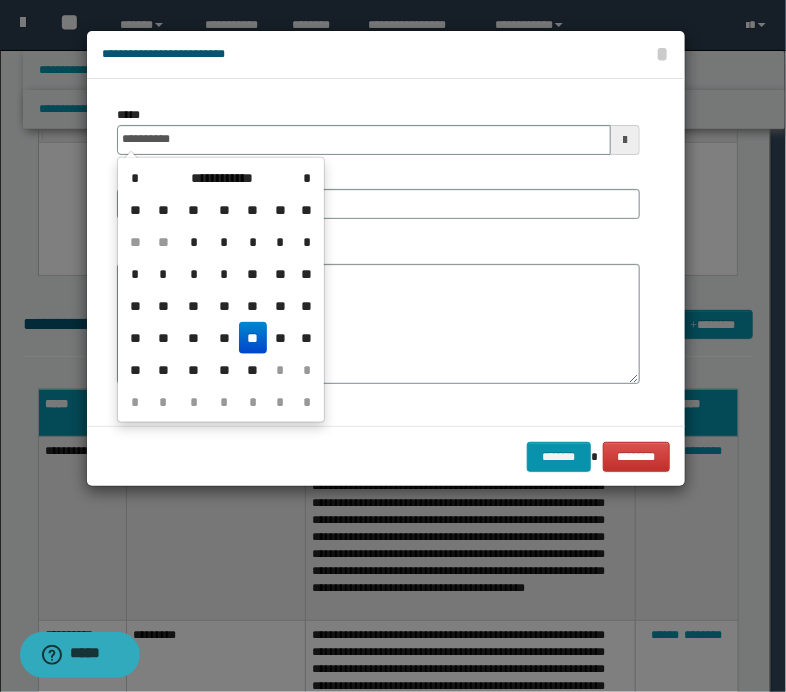 click on "**" at bounding box center (253, 338) 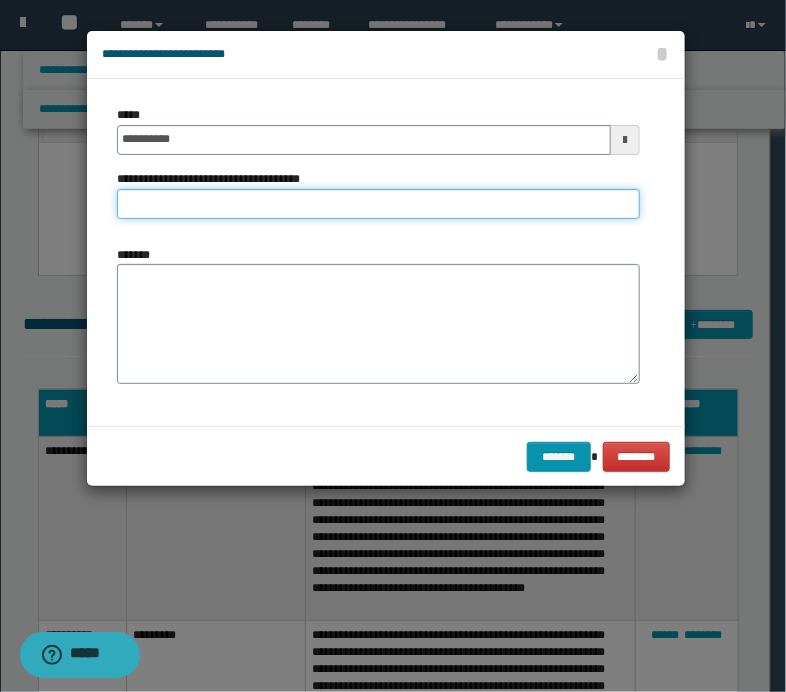 click on "**********" at bounding box center (378, 204) 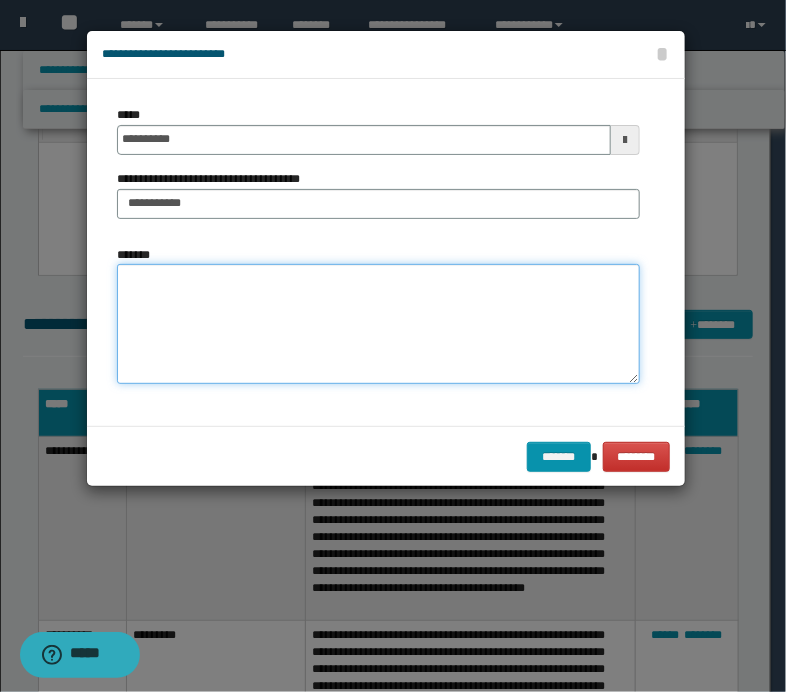 click on "*******" at bounding box center [378, 324] 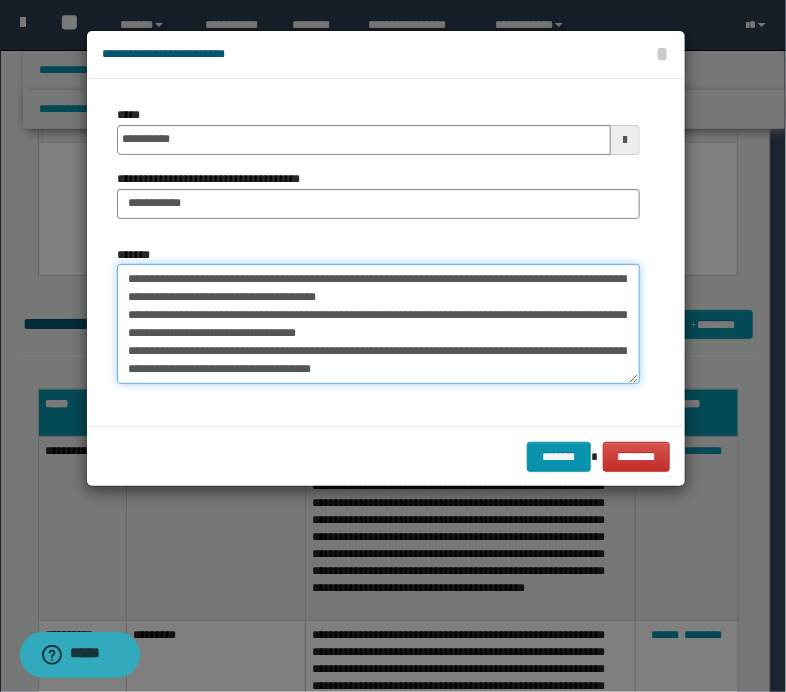 scroll, scrollTop: 282, scrollLeft: 0, axis: vertical 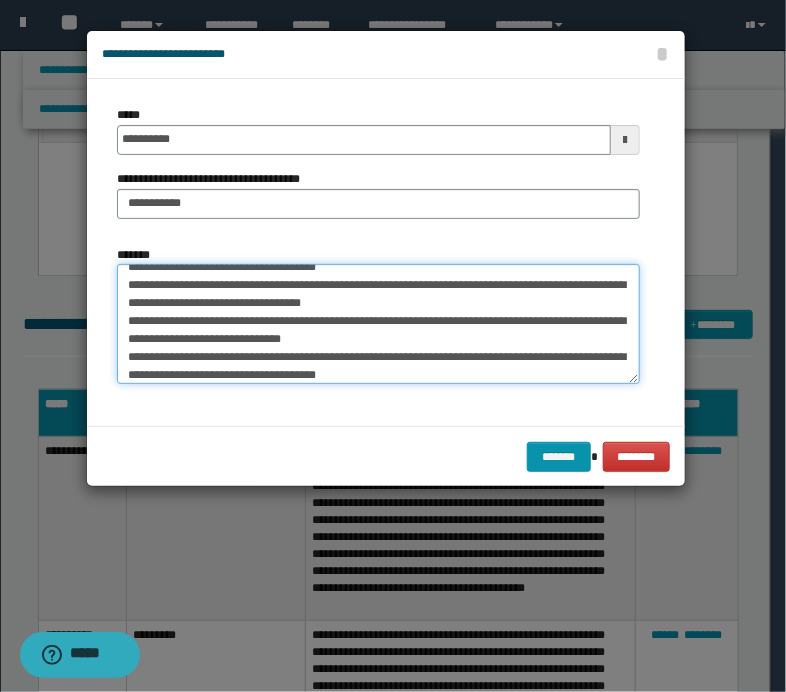 click on "*******" at bounding box center (378, 324) 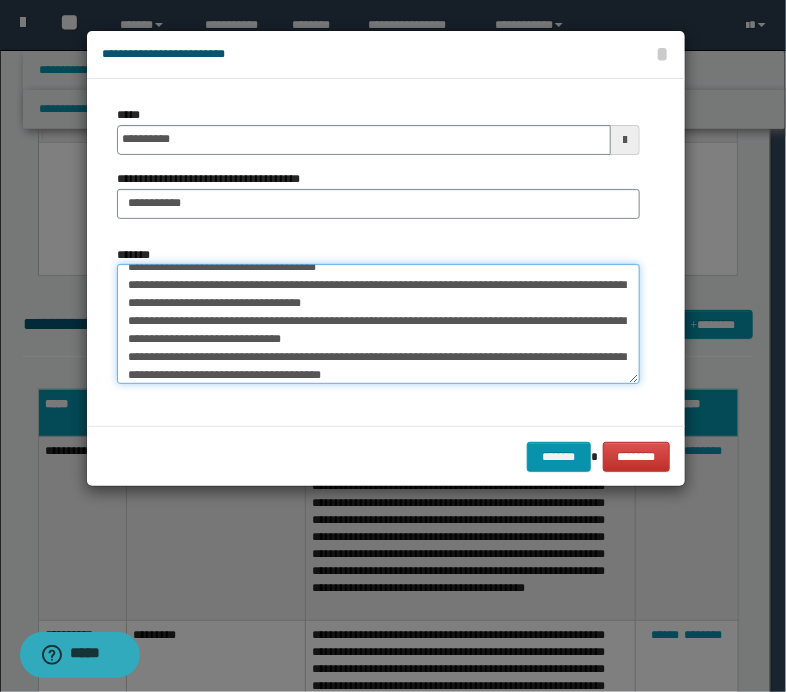 paste on "**********" 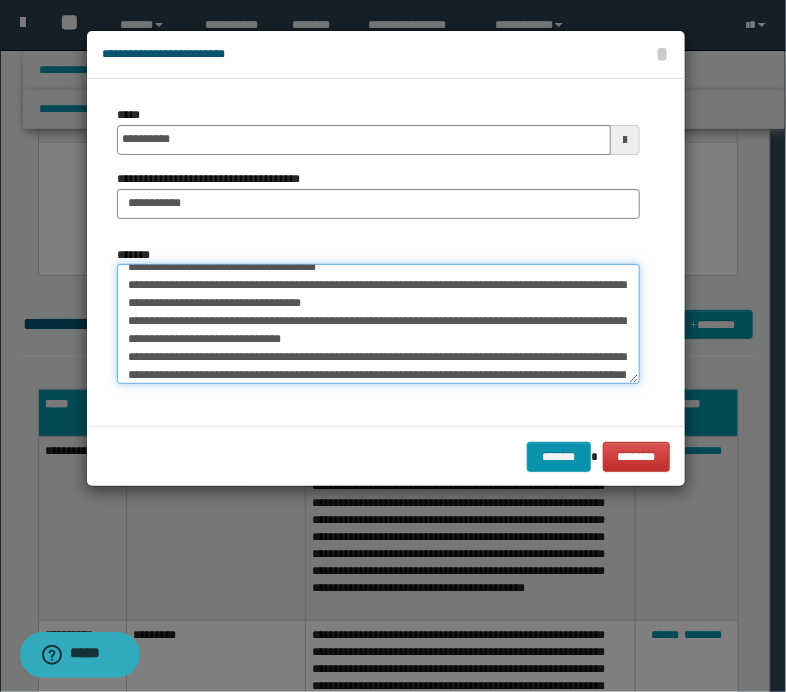 scroll, scrollTop: 462, scrollLeft: 0, axis: vertical 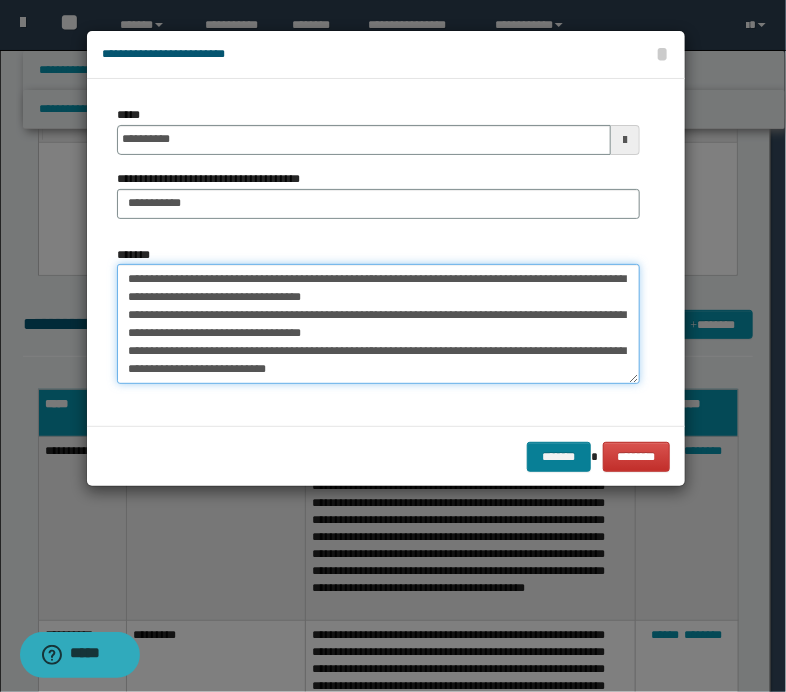 type on "**********" 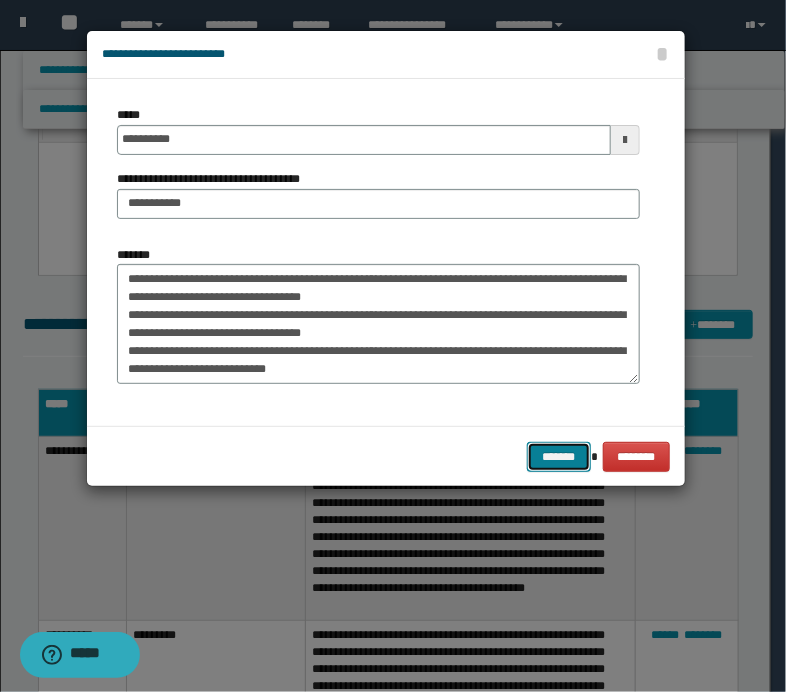 click on "*******" at bounding box center (559, 457) 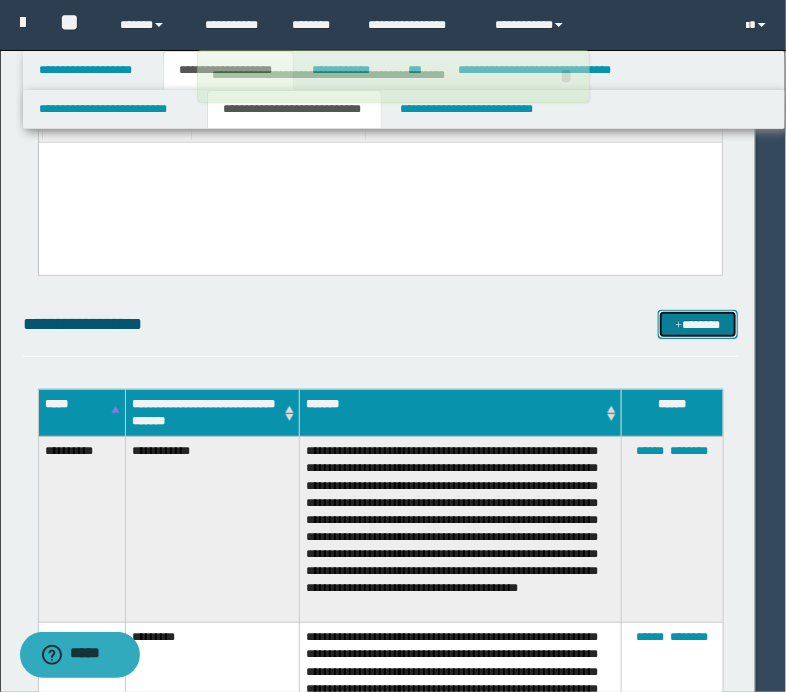 type 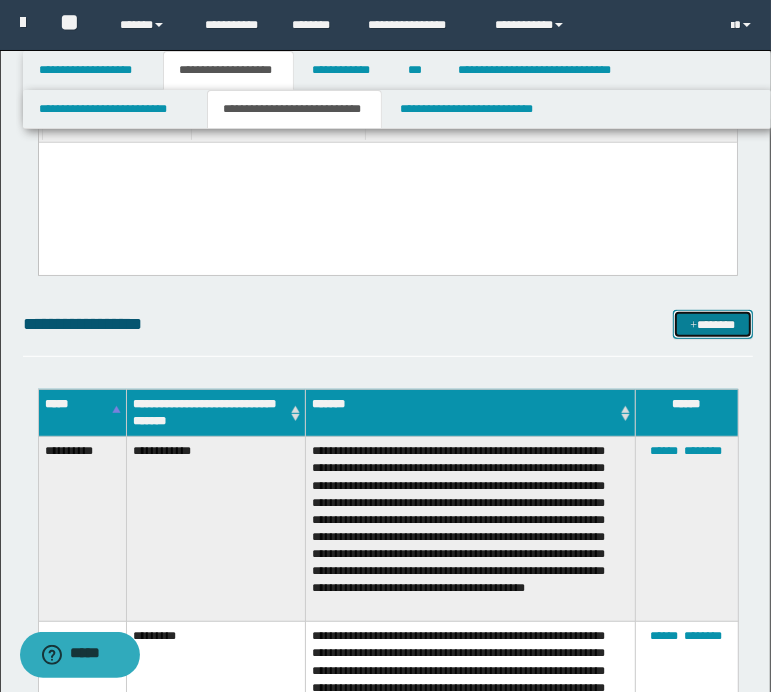 click on "*******" at bounding box center [712, 325] 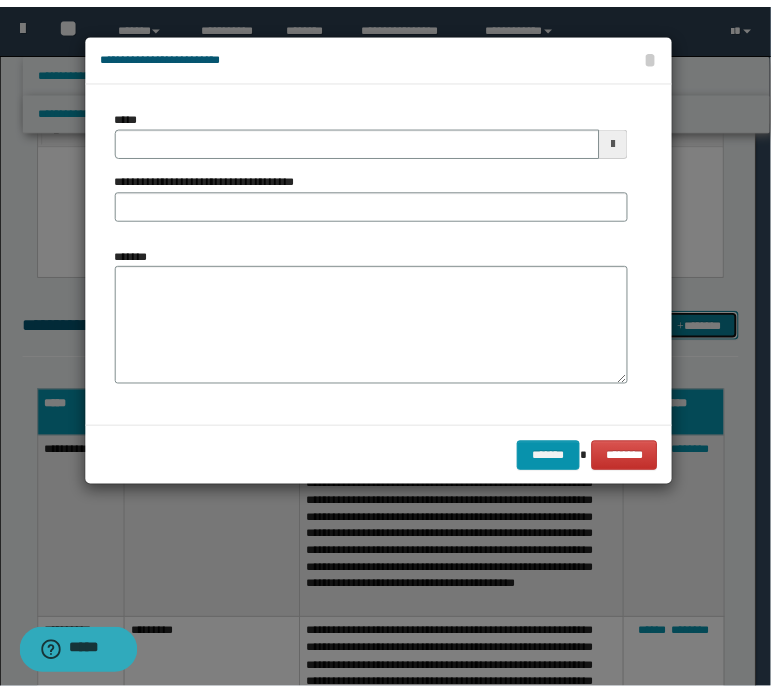 scroll, scrollTop: 0, scrollLeft: 0, axis: both 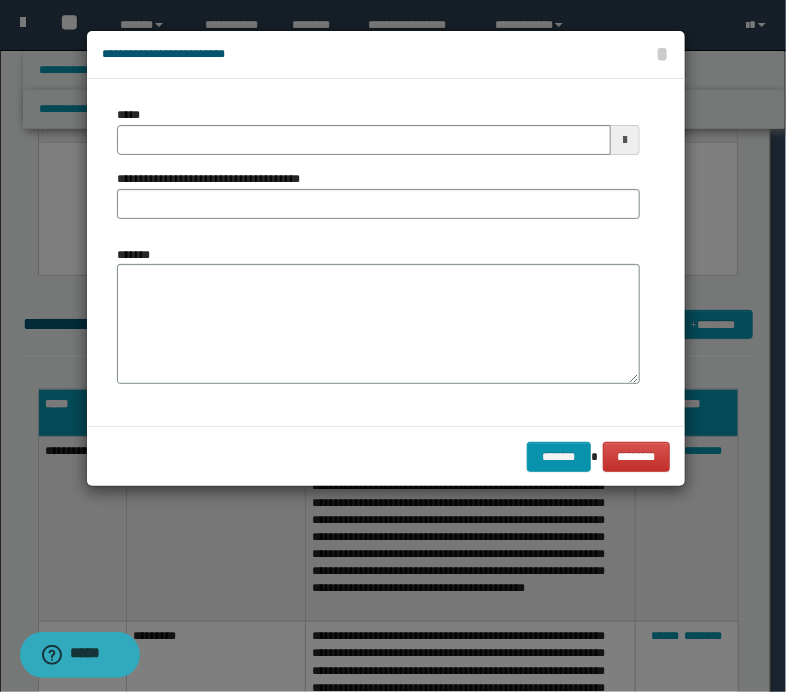 click at bounding box center [393, 346] 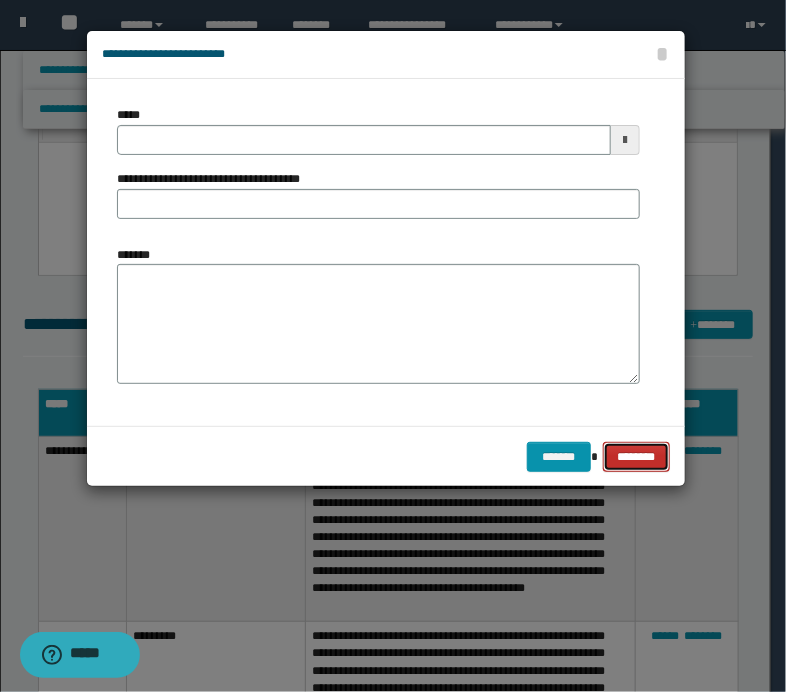 click on "********" at bounding box center [636, 457] 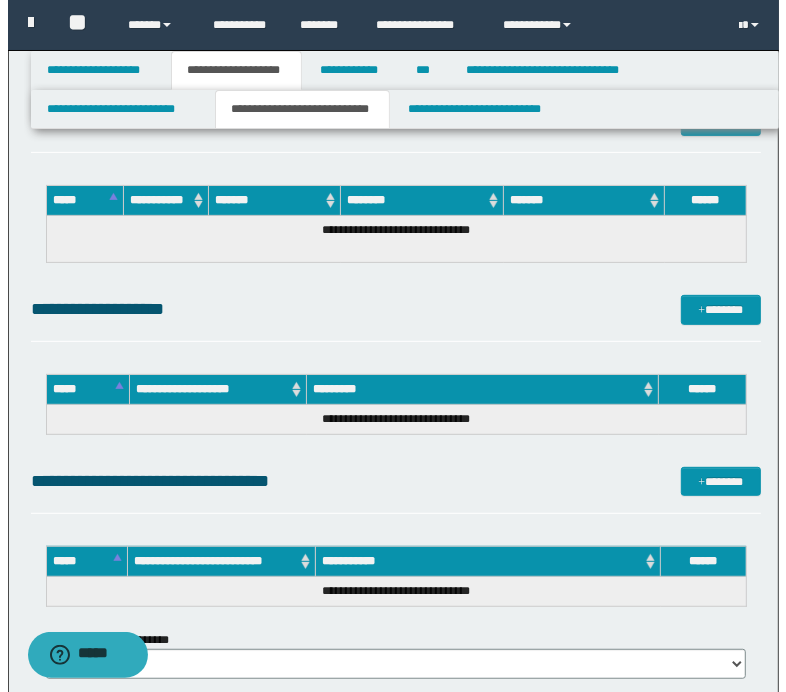 scroll, scrollTop: 4200, scrollLeft: 0, axis: vertical 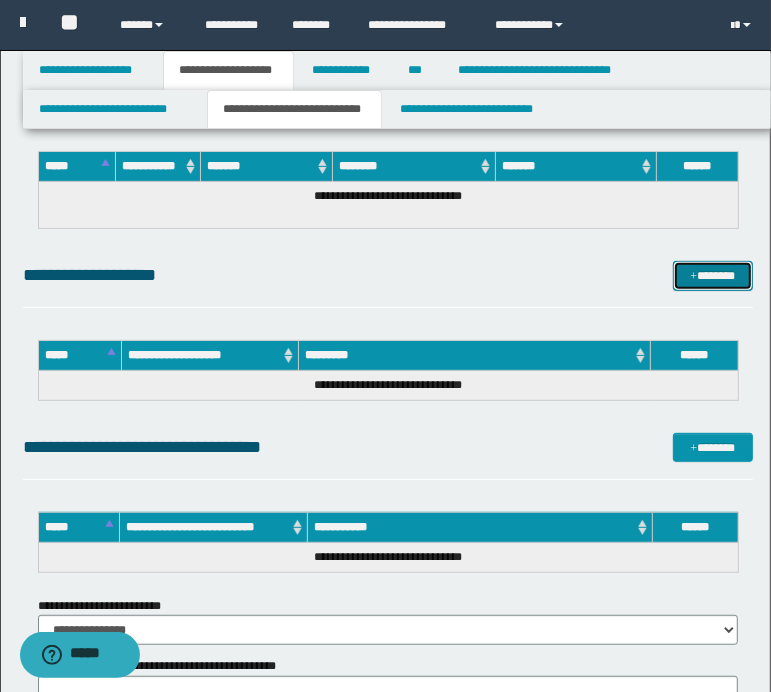 click on "*******" at bounding box center [712, 276] 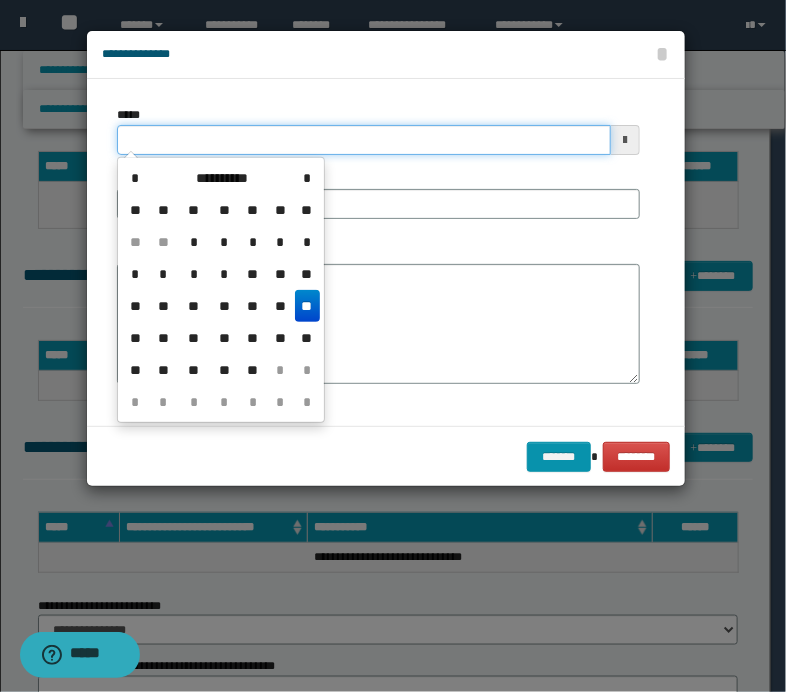click on "*****" at bounding box center [364, 140] 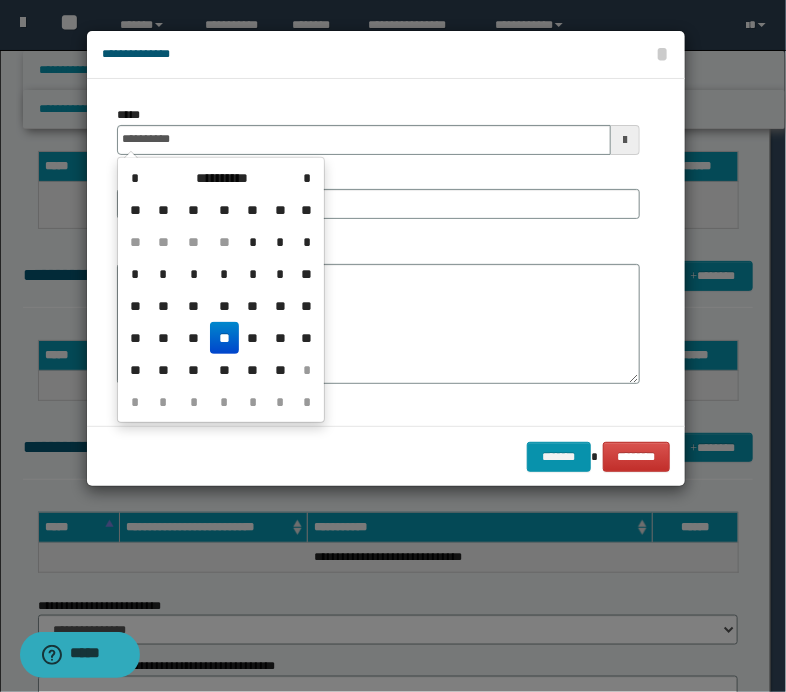 click on "**" at bounding box center [224, 338] 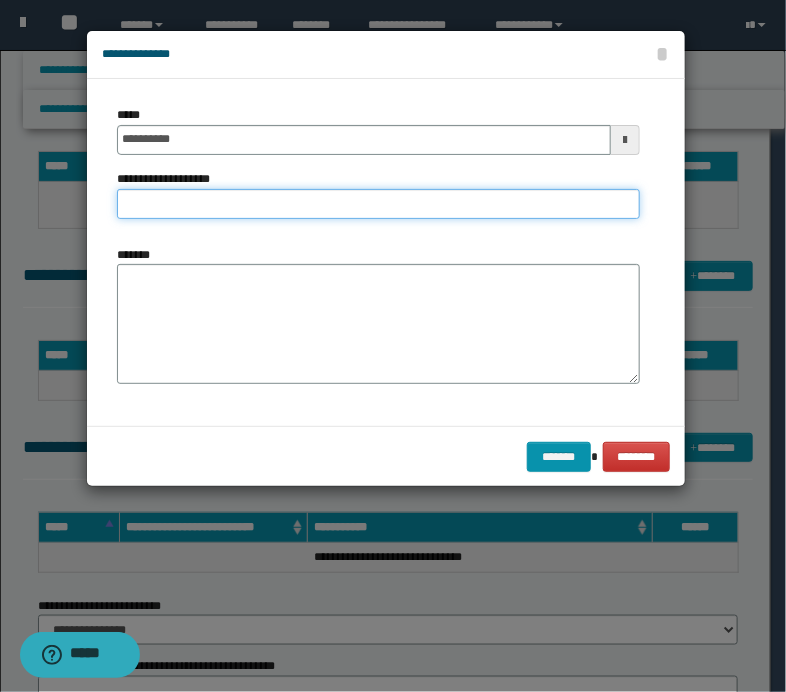 click on "**********" at bounding box center [378, 204] 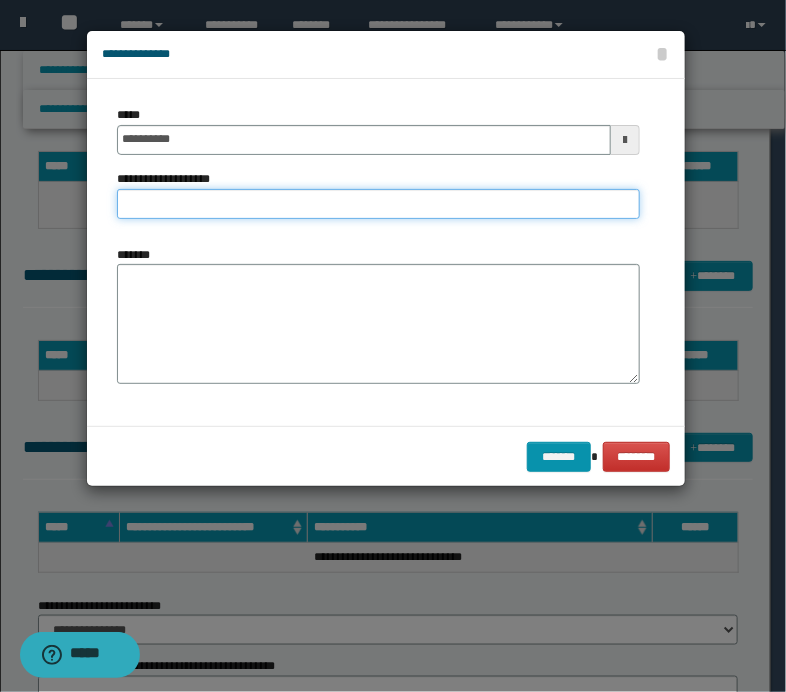 paste on "**********" 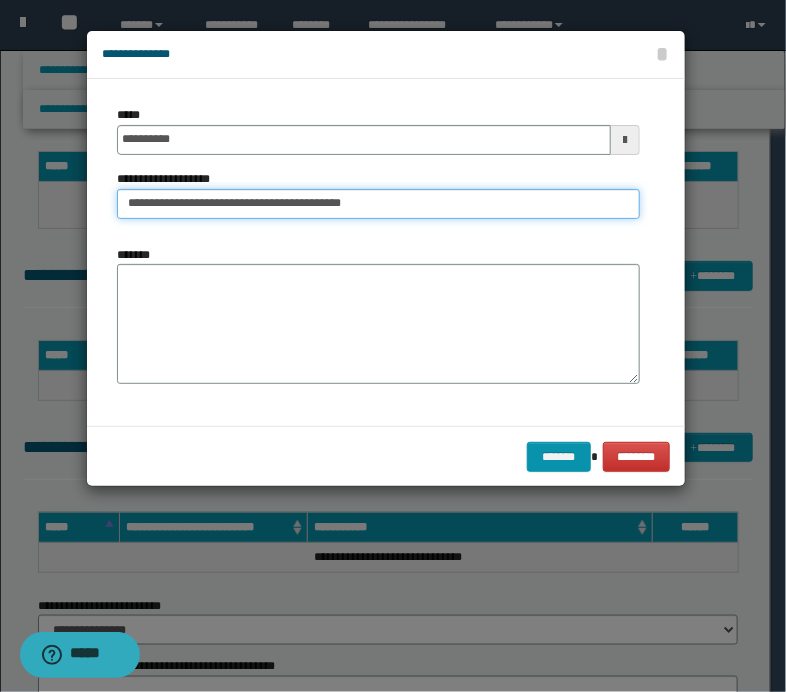type on "**********" 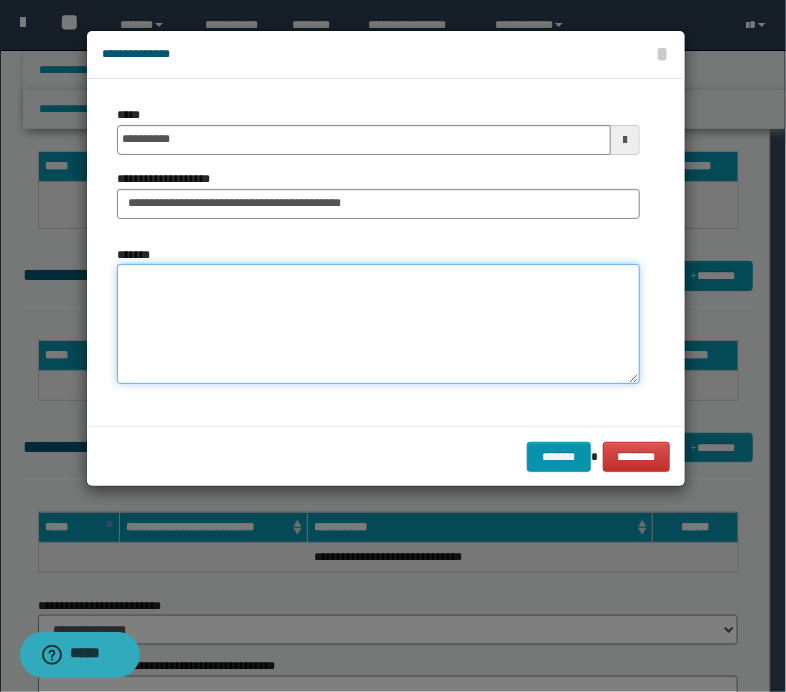 click on "*******" at bounding box center [378, 324] 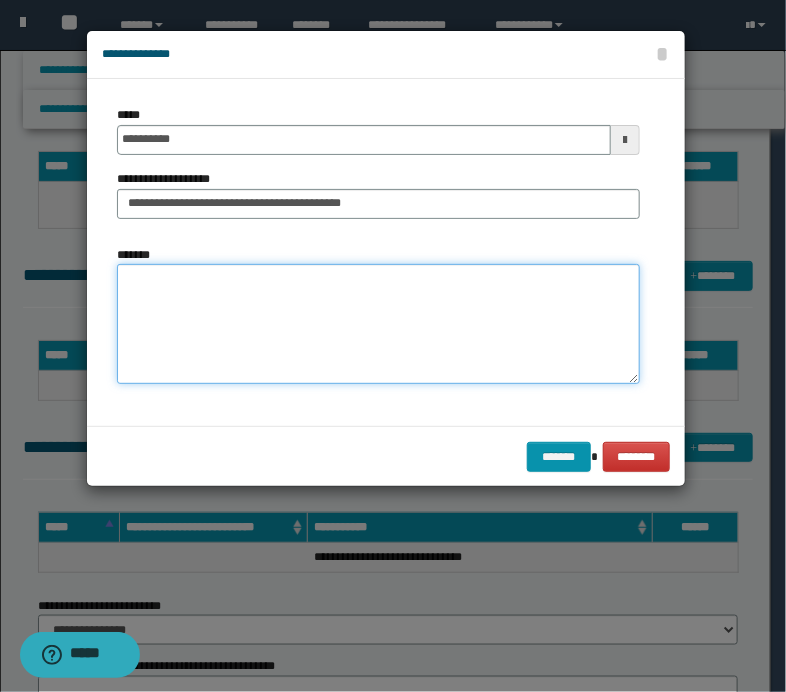 paste on "**********" 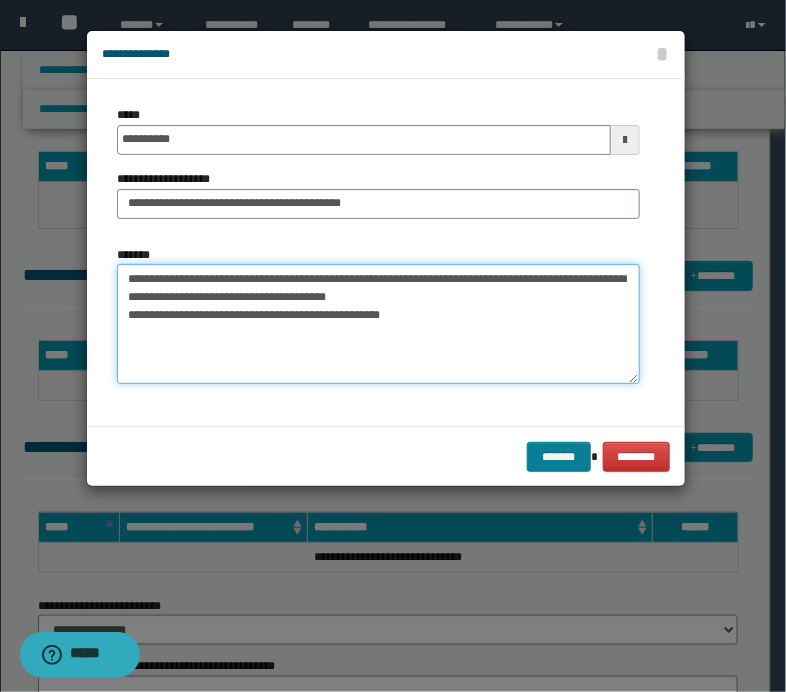 type on "**********" 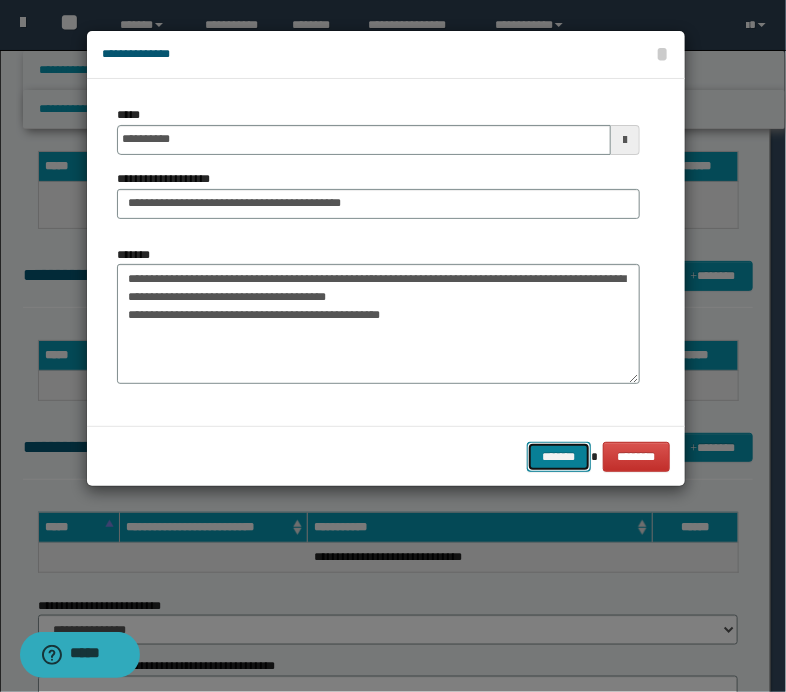 click on "*******" at bounding box center [559, 457] 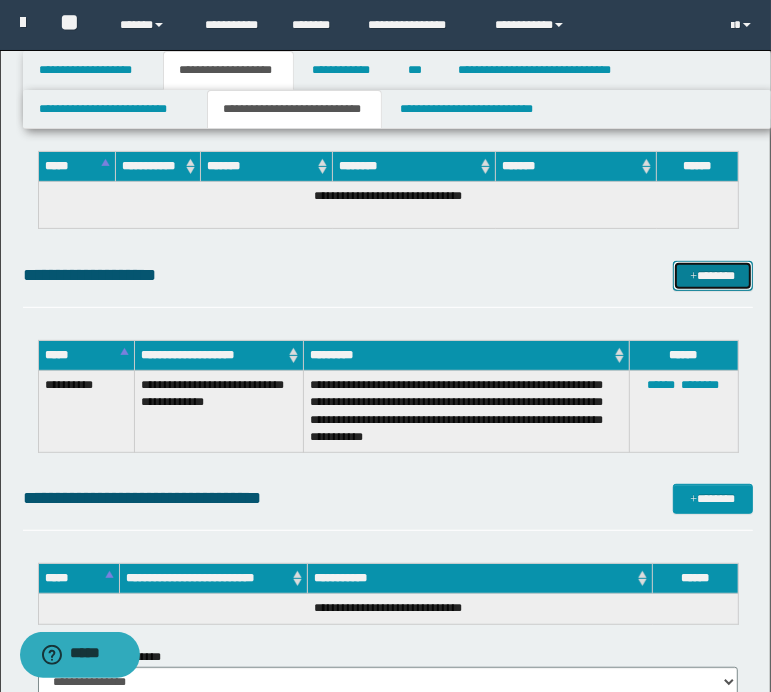 click on "*******" at bounding box center [712, 276] 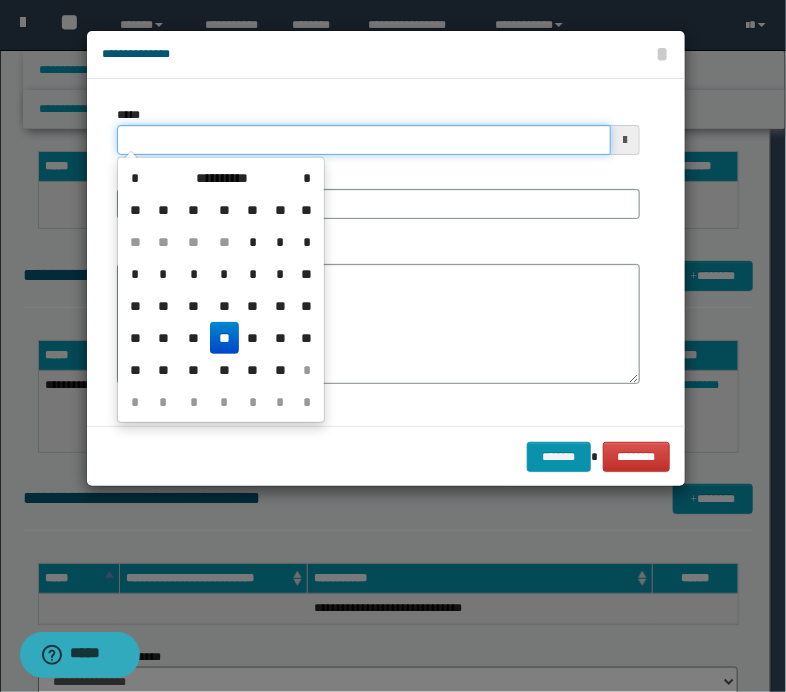 click on "*****" at bounding box center [364, 140] 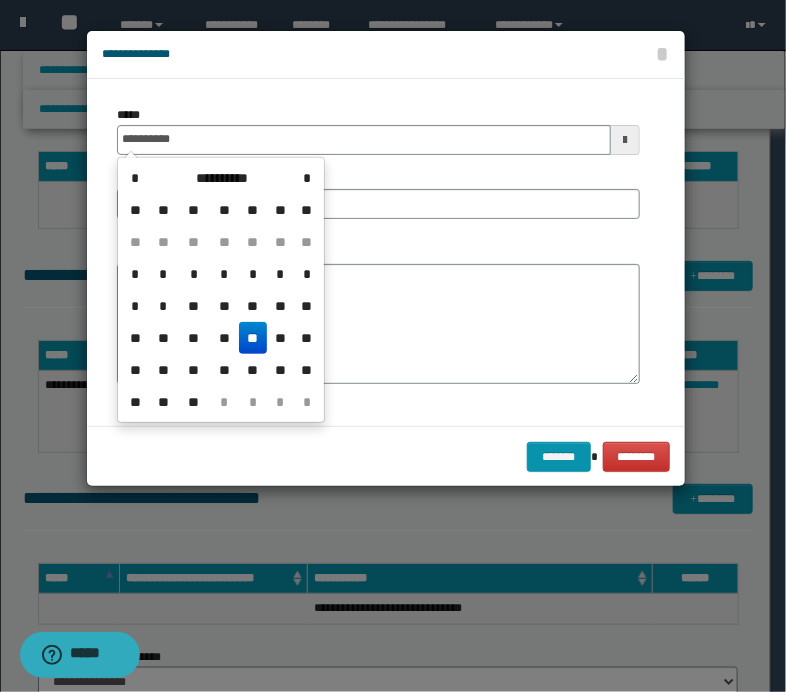 click on "**" at bounding box center [253, 338] 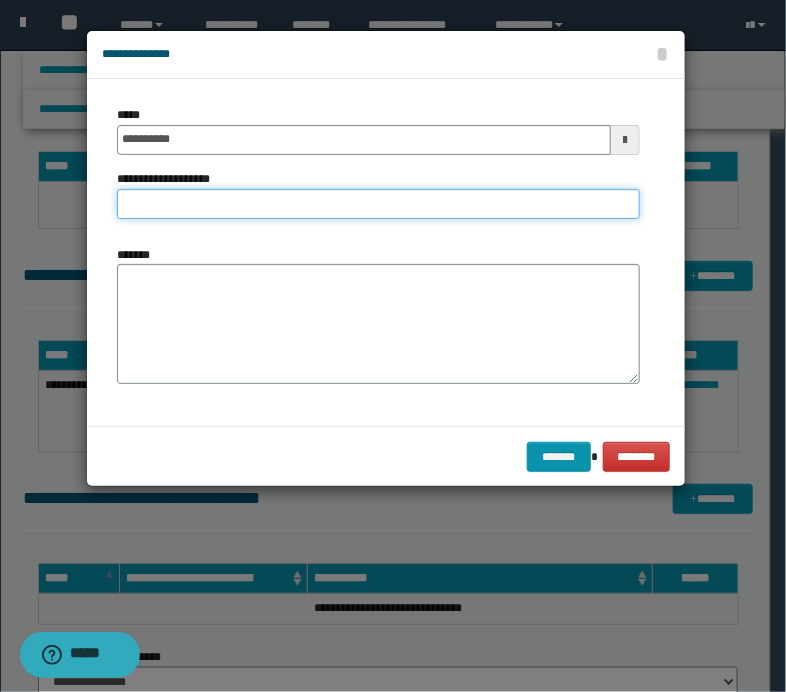 drag, startPoint x: 128, startPoint y: 216, endPoint x: 136, endPoint y: 207, distance: 12.0415945 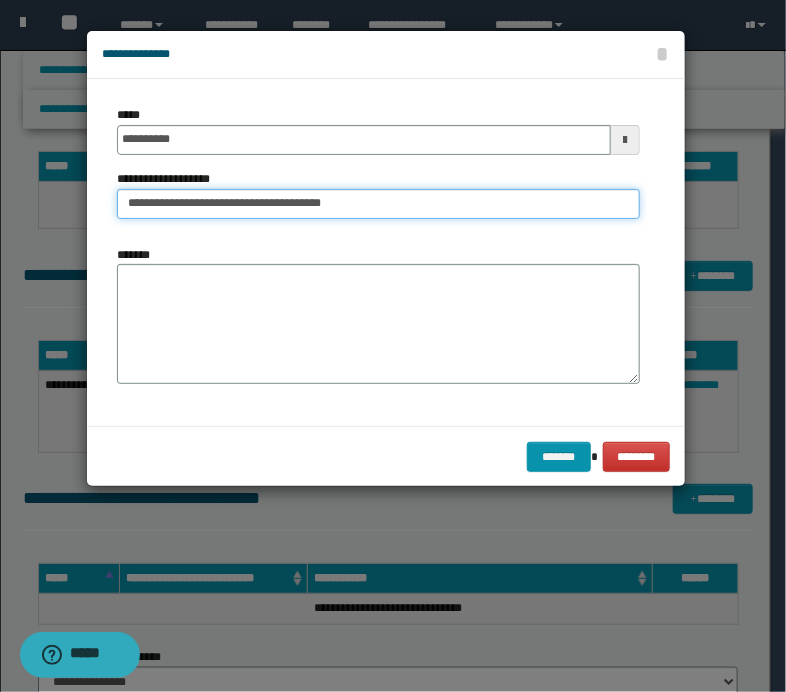 type on "**********" 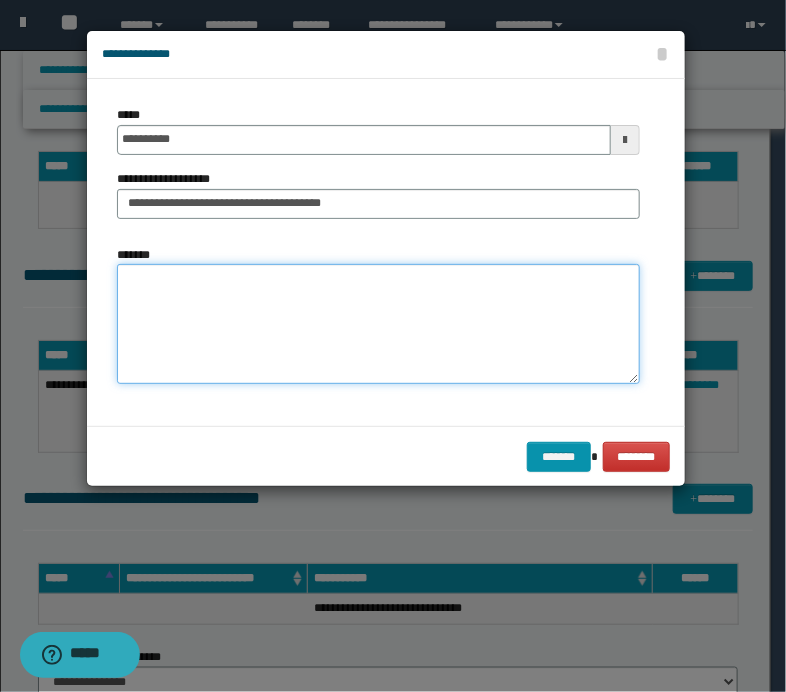 click on "*******" at bounding box center [378, 324] 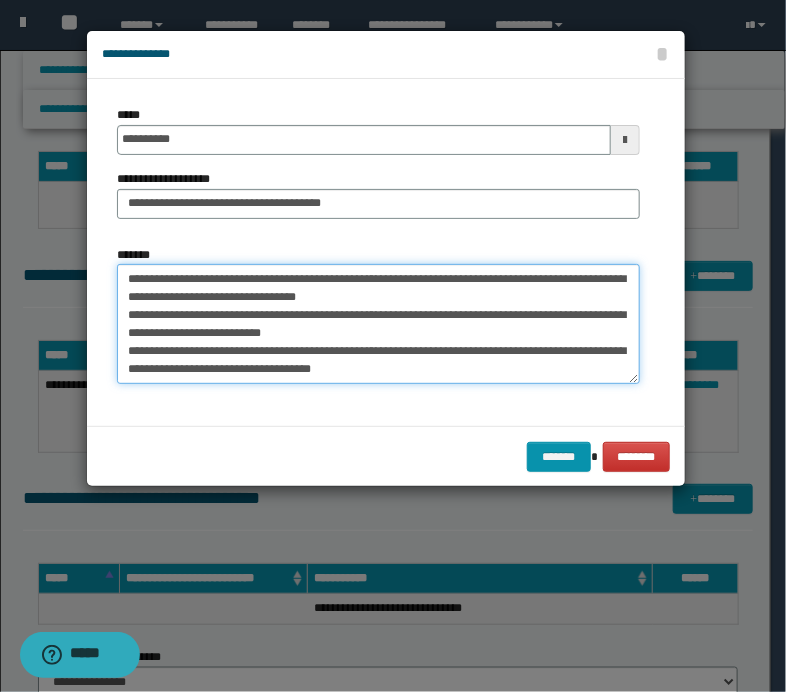 scroll, scrollTop: 12, scrollLeft: 0, axis: vertical 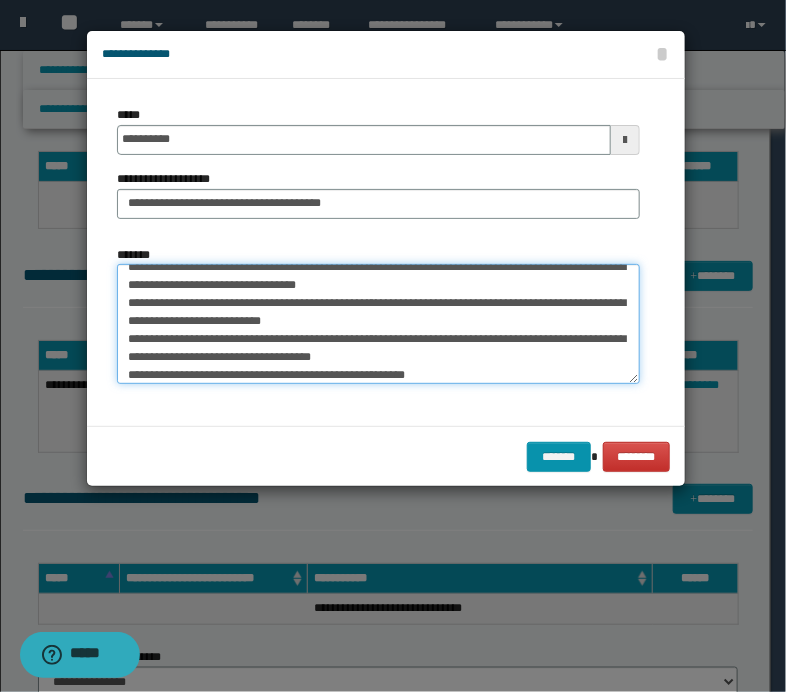 click on "**********" at bounding box center (378, 324) 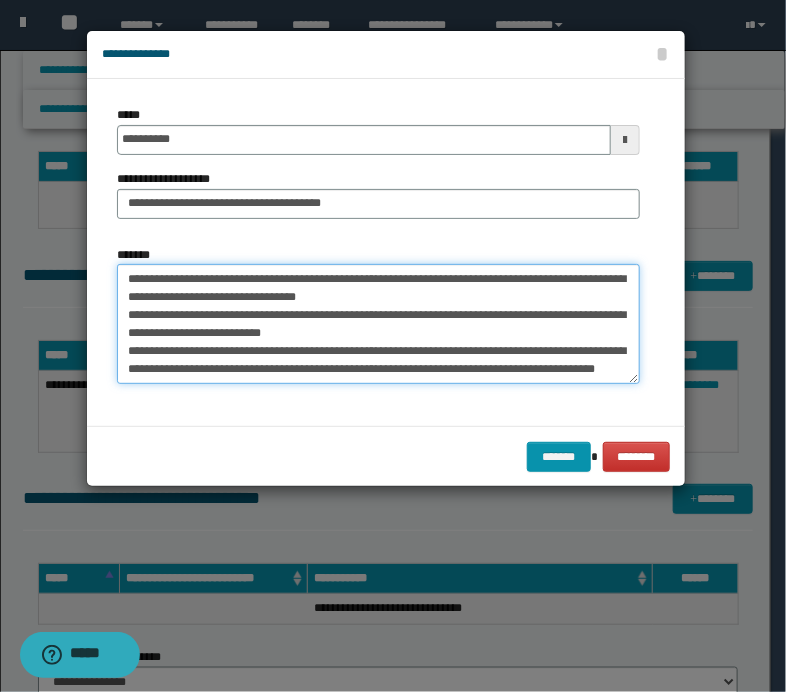 click on "**********" at bounding box center (378, 324) 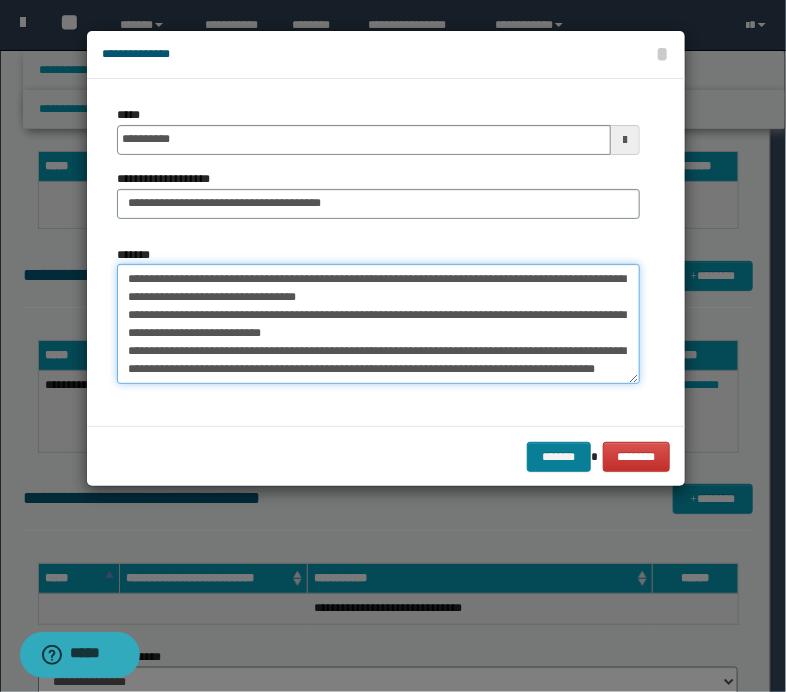 type on "**********" 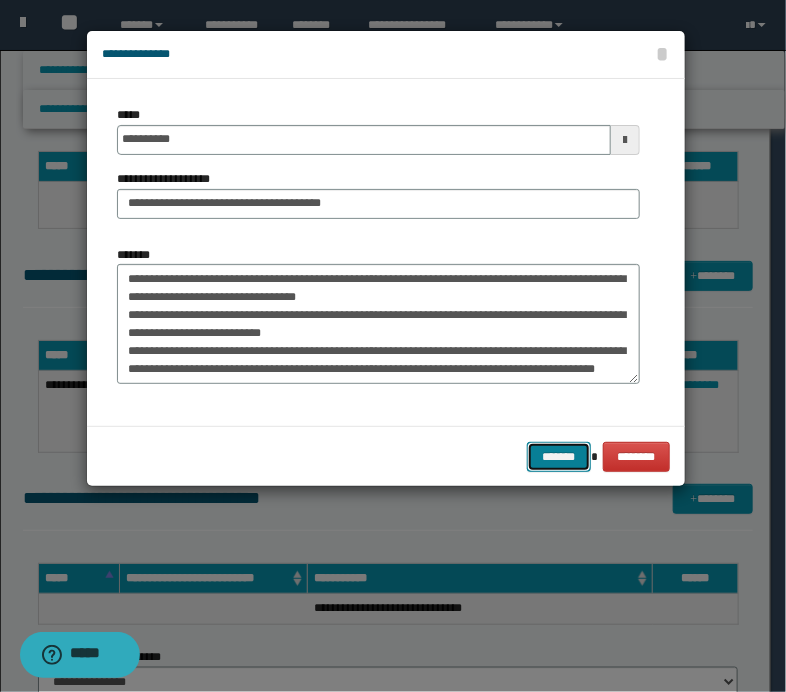 click on "*******" at bounding box center [559, 457] 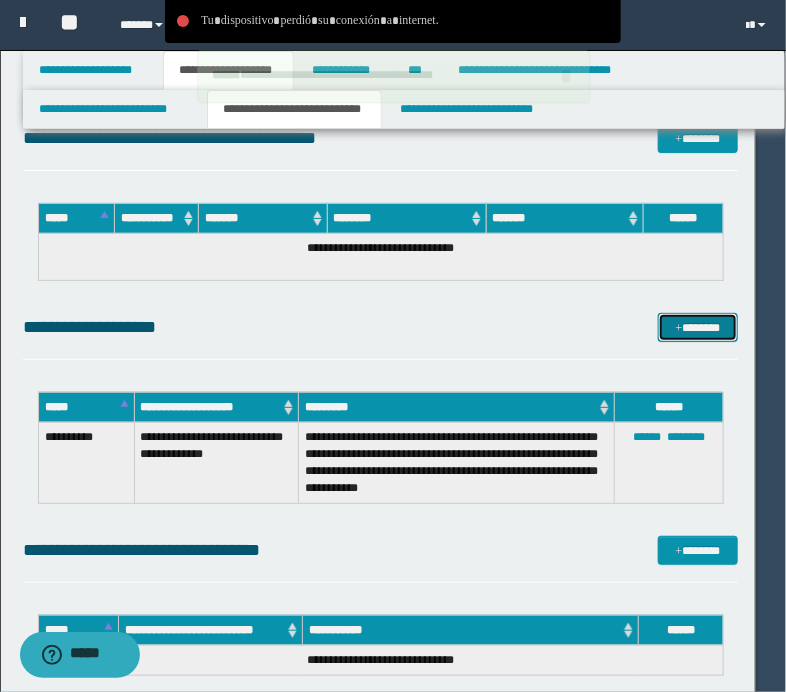 type 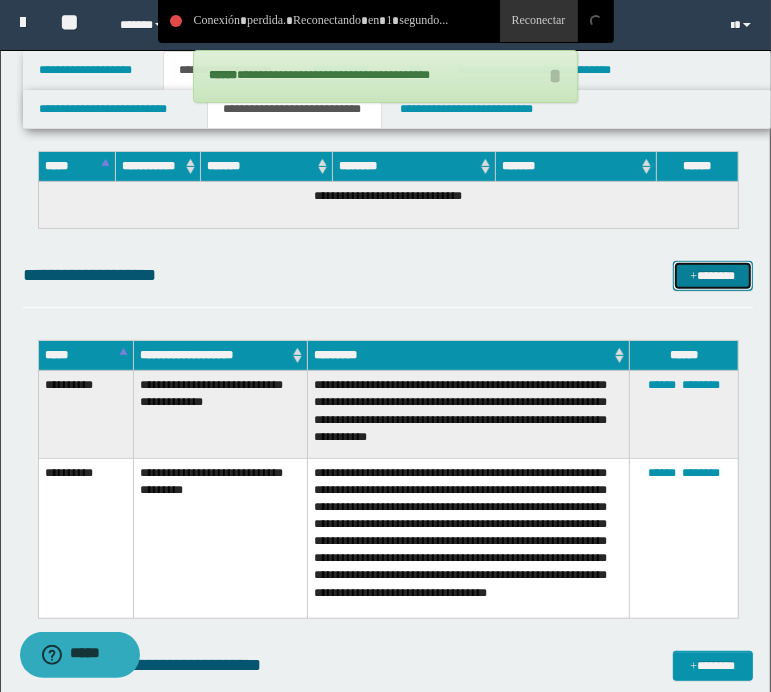 click on "*******" at bounding box center [712, 276] 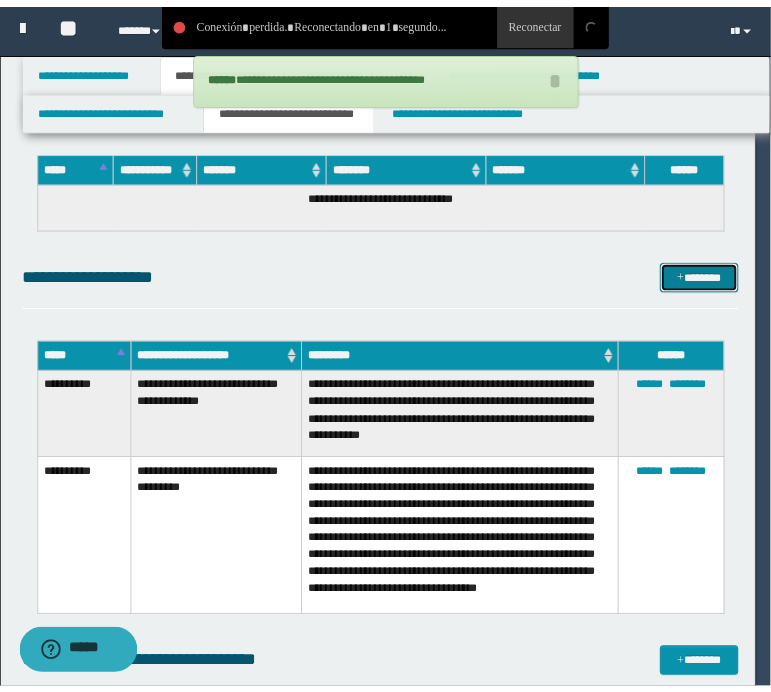 scroll, scrollTop: 0, scrollLeft: 0, axis: both 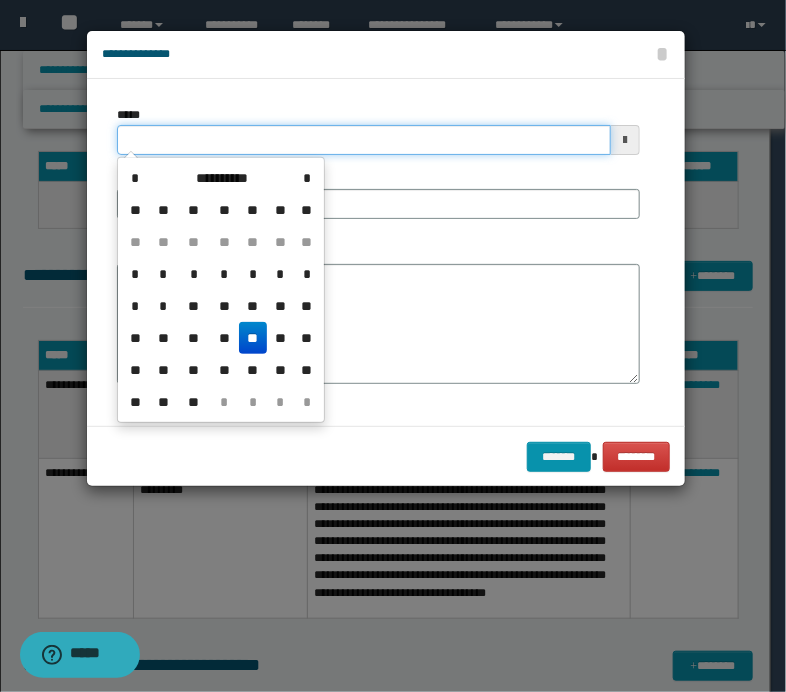 click on "*****" at bounding box center [364, 140] 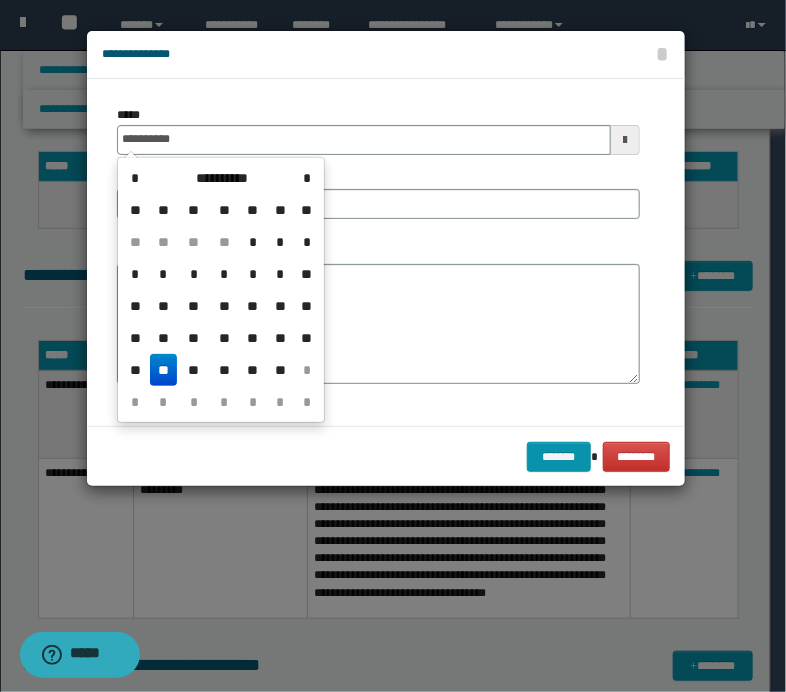 click on "**" at bounding box center [164, 370] 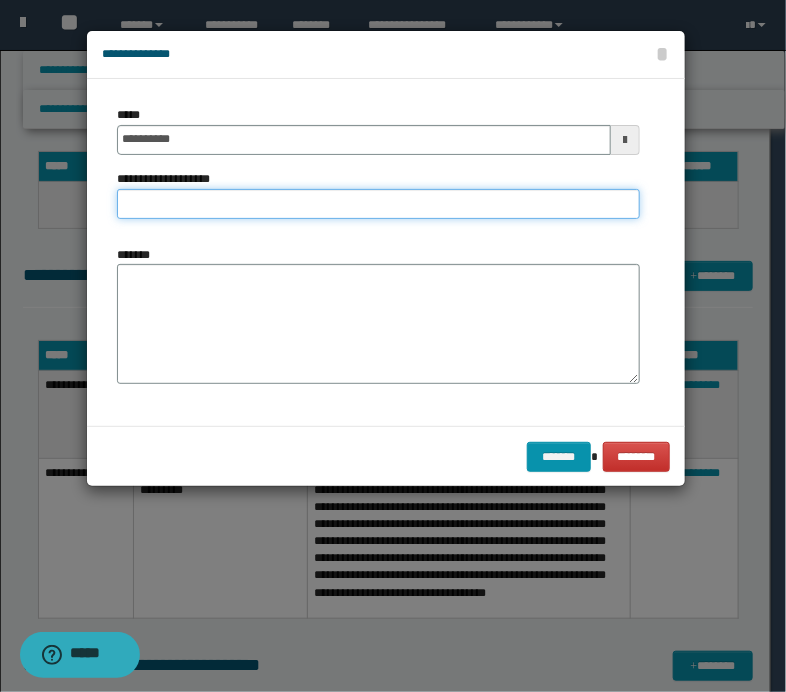 click on "**********" at bounding box center (378, 204) 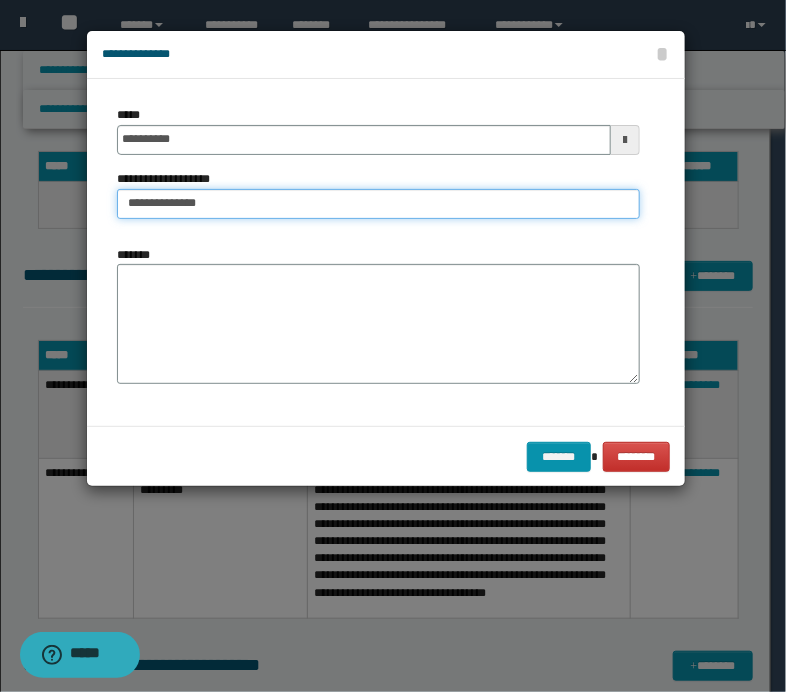 type on "**********" 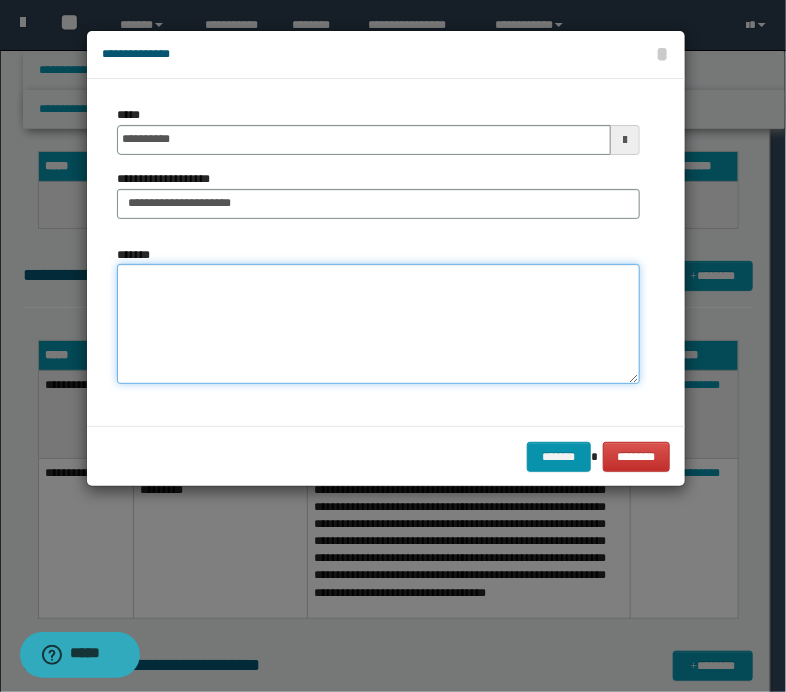 click on "*******" at bounding box center [378, 324] 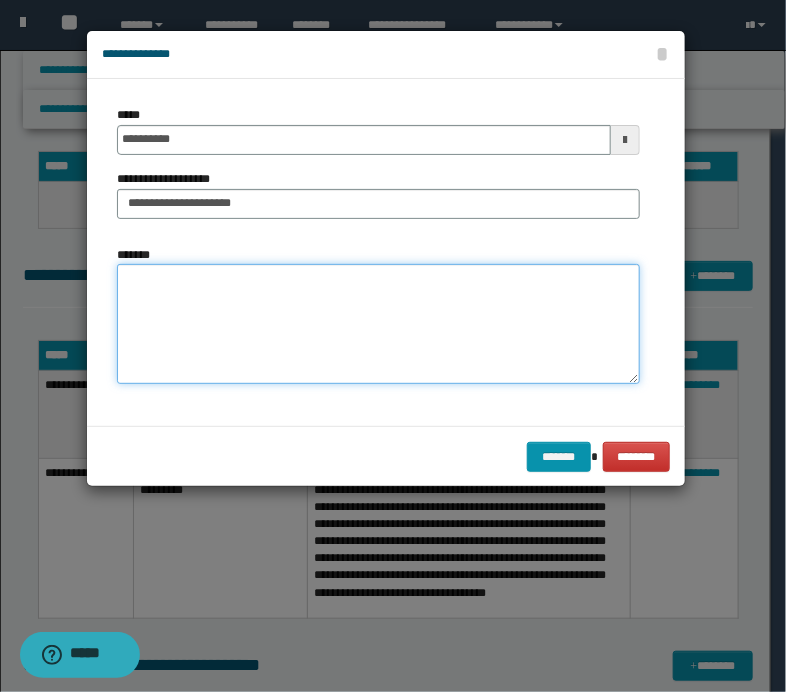 paste on "**********" 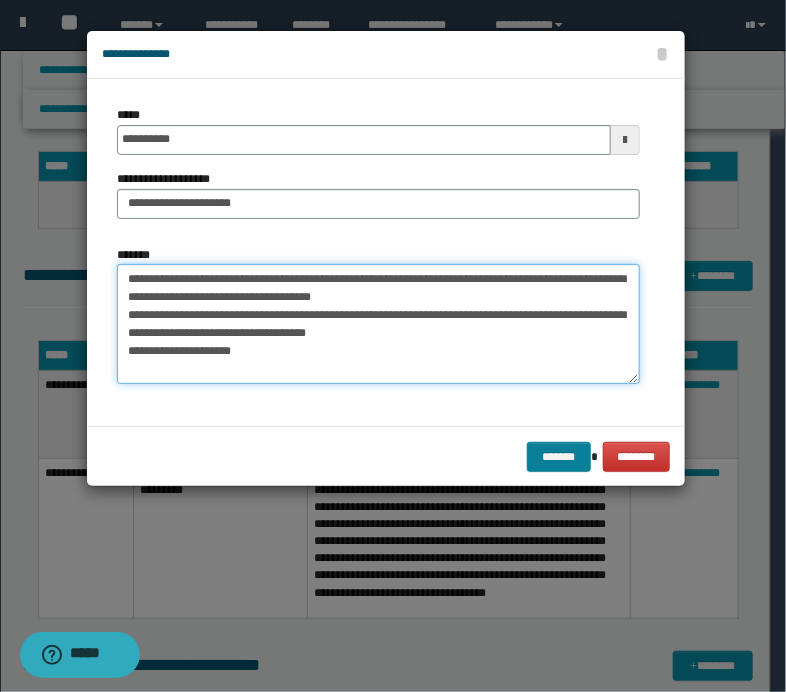type on "**********" 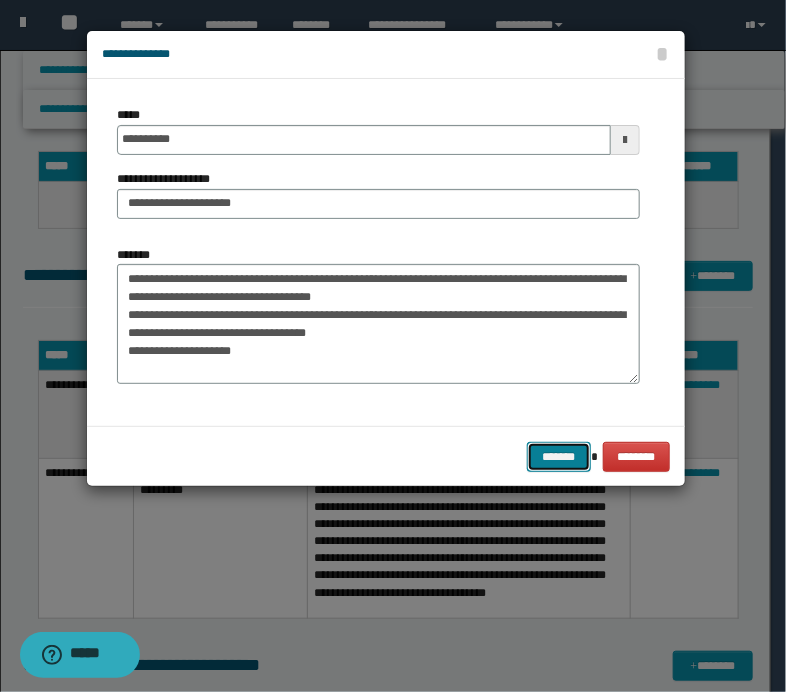 click on "*******" at bounding box center [559, 457] 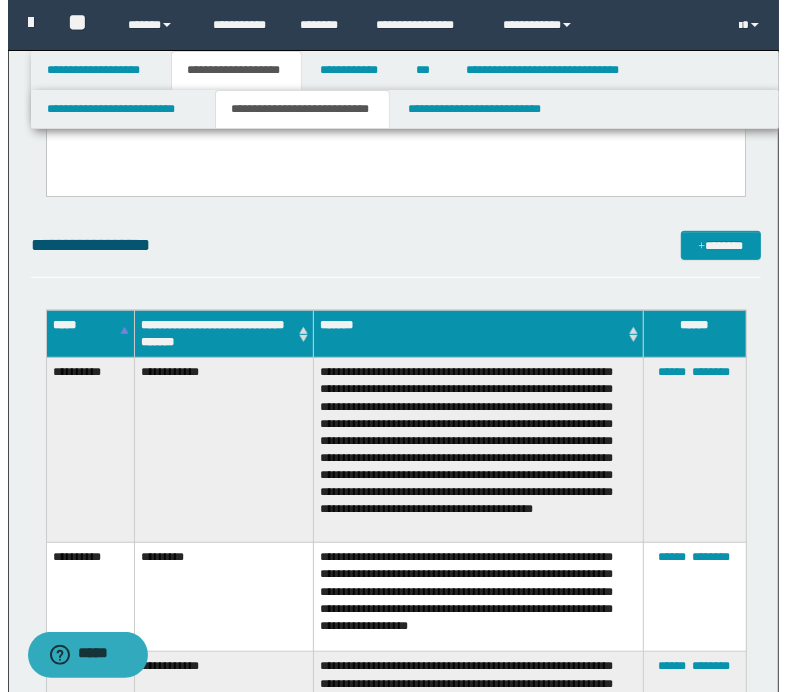 scroll, scrollTop: 500, scrollLeft: 0, axis: vertical 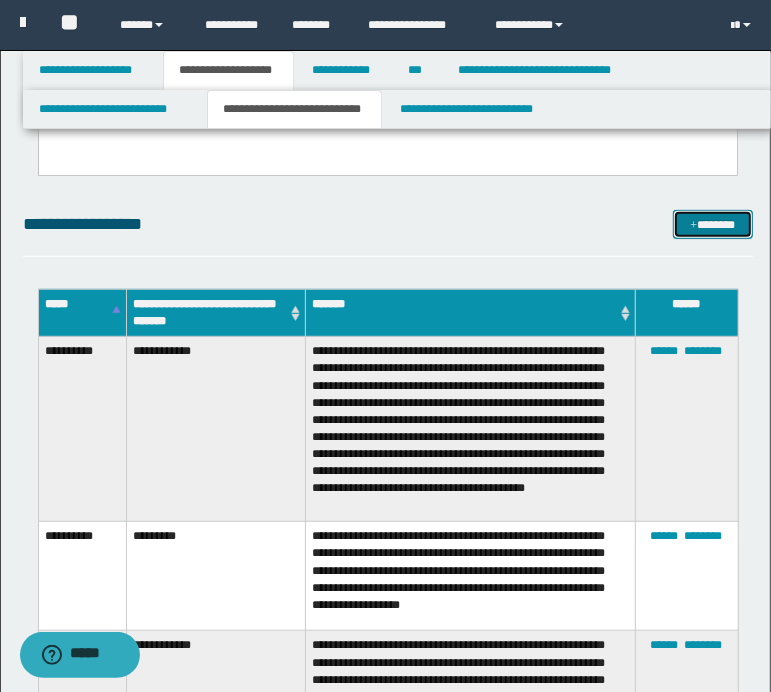 click on "*******" at bounding box center [712, 225] 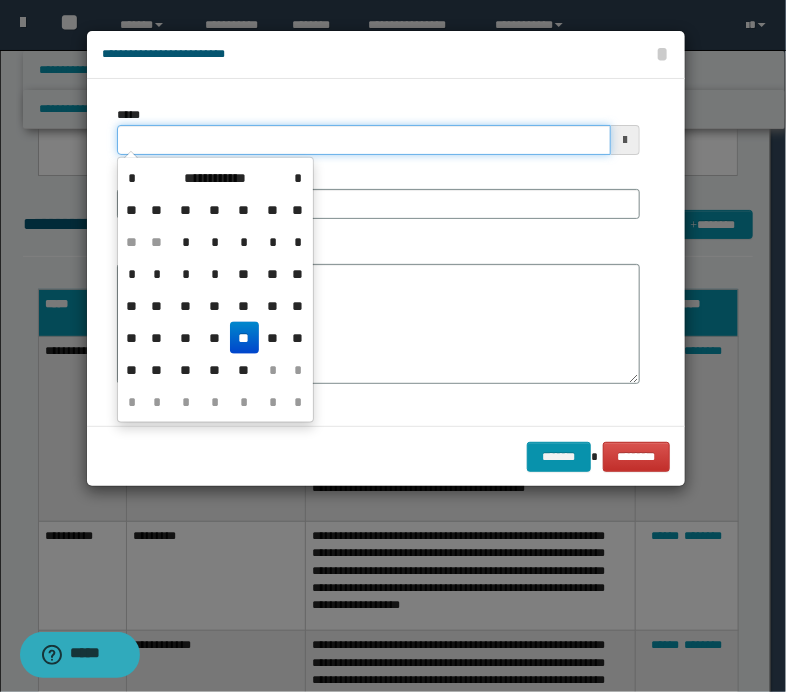 click on "*****" at bounding box center (364, 140) 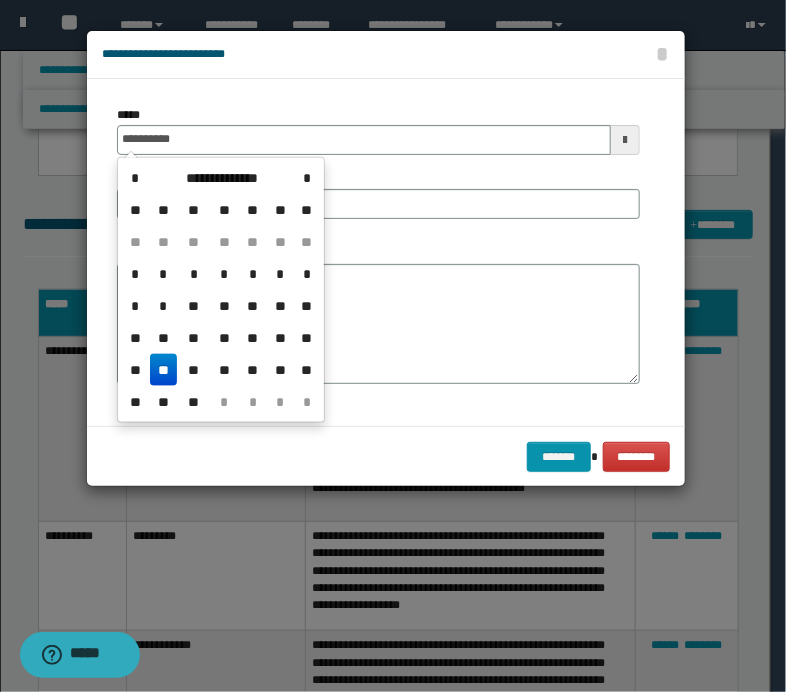 click on "**" at bounding box center (164, 370) 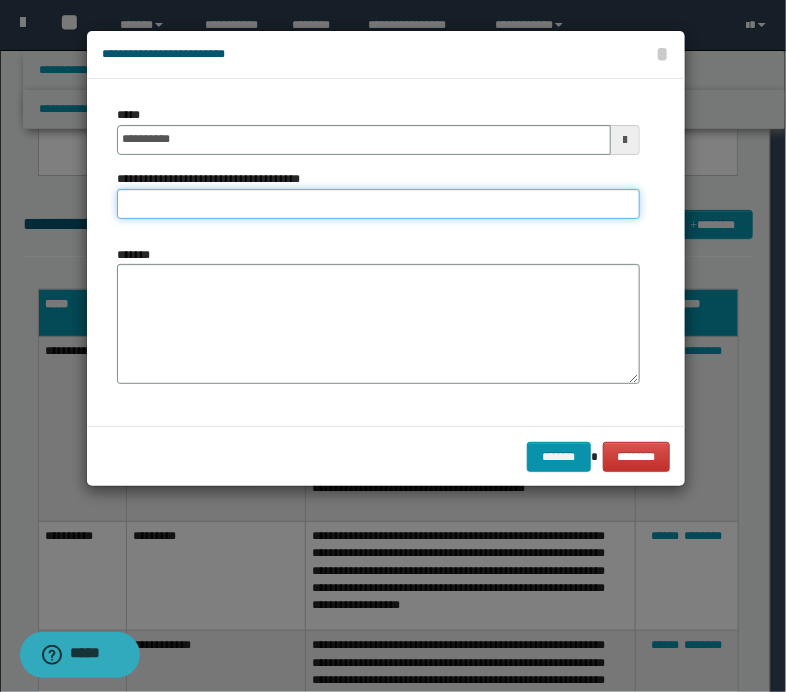 click on "**********" at bounding box center [378, 204] 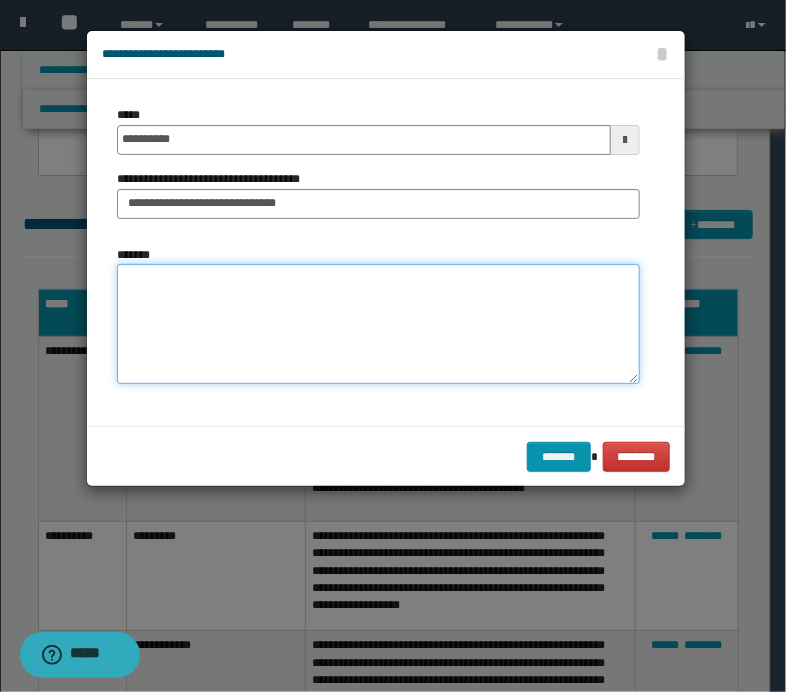 click on "*******" at bounding box center [378, 324] 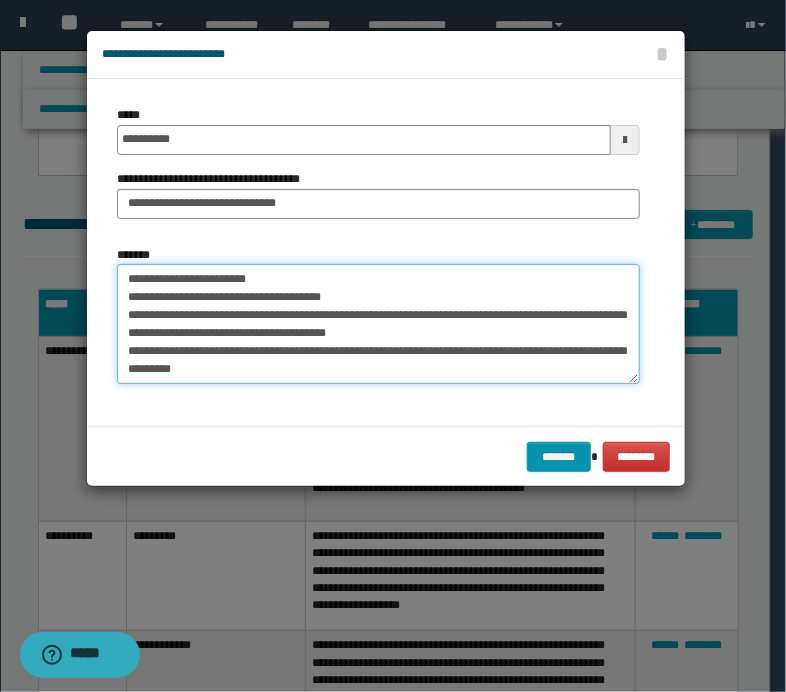 scroll, scrollTop: 624, scrollLeft: 0, axis: vertical 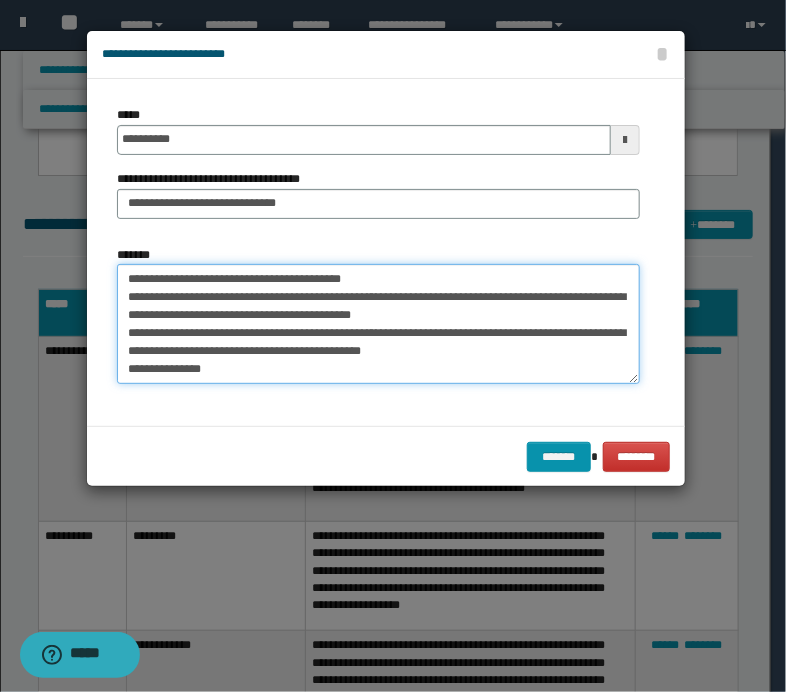 click on "*******" at bounding box center (378, 324) 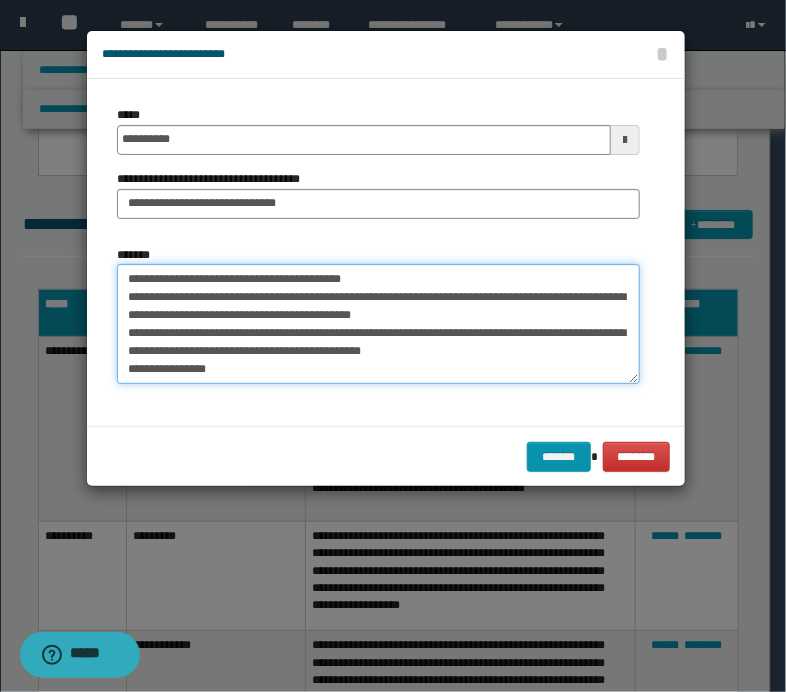 scroll, scrollTop: 642, scrollLeft: 0, axis: vertical 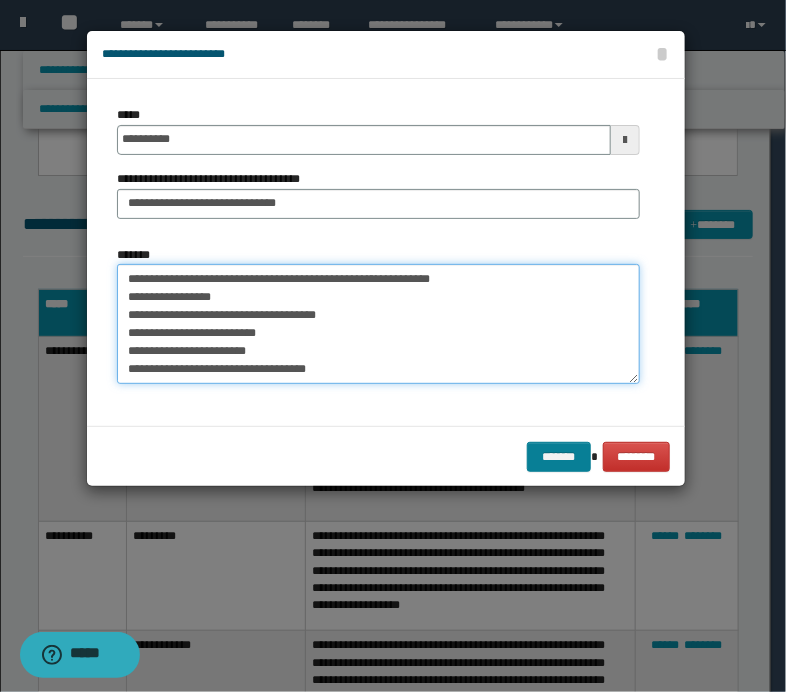 type on "**********" 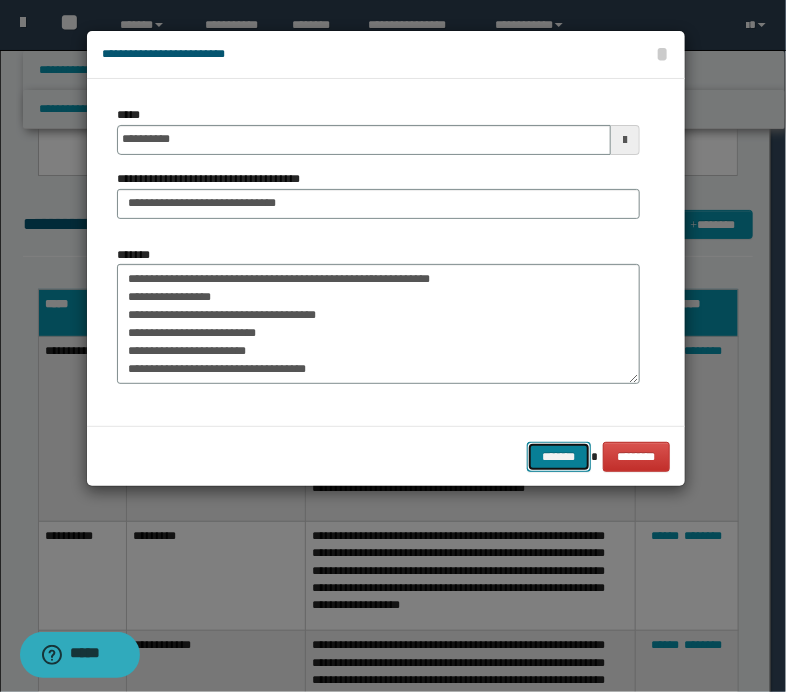 click on "*******" at bounding box center [559, 457] 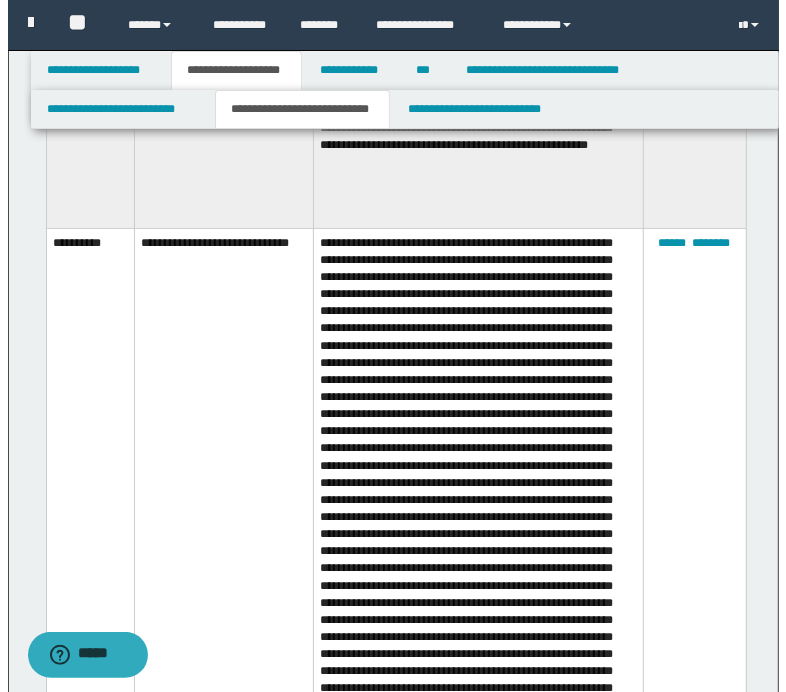scroll, scrollTop: 4000, scrollLeft: 0, axis: vertical 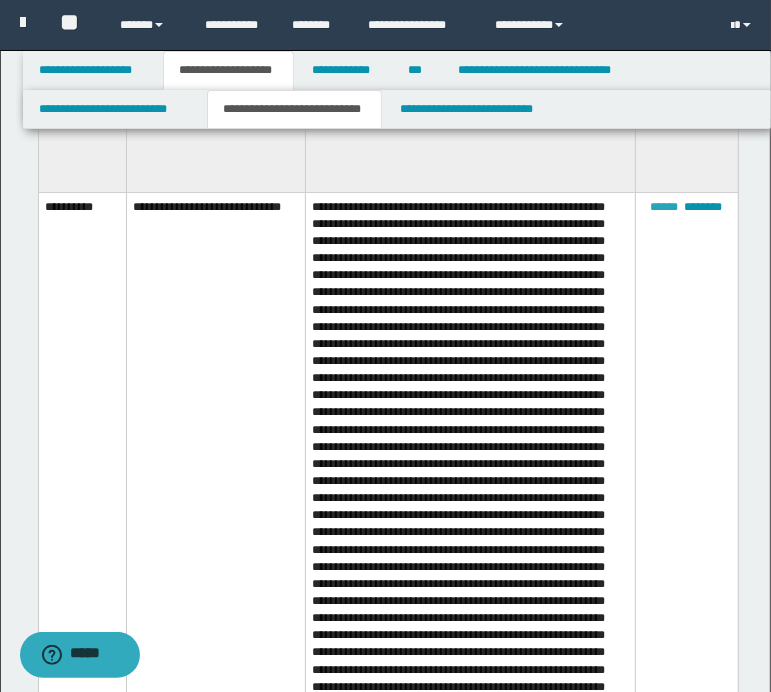 click on "******" at bounding box center [665, 207] 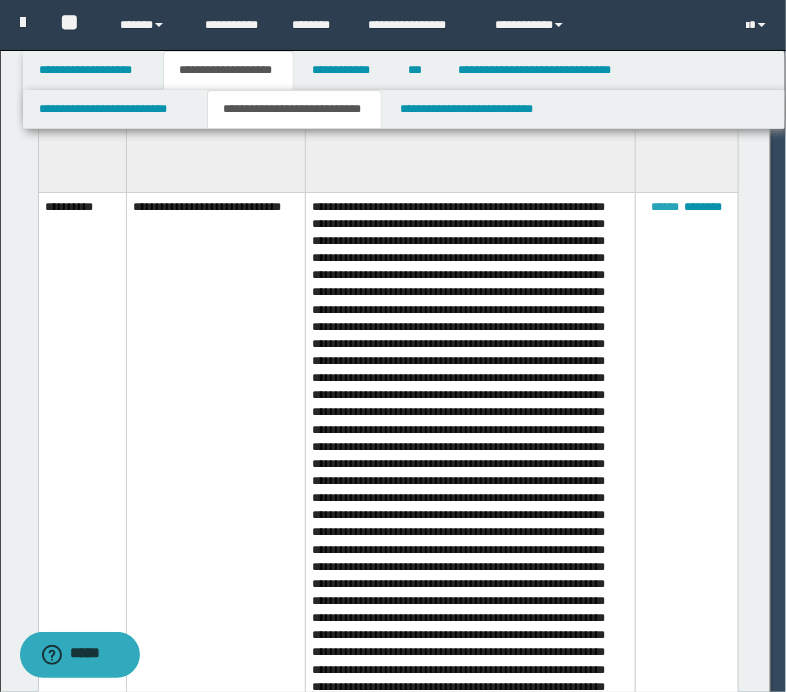 scroll, scrollTop: 576, scrollLeft: 0, axis: vertical 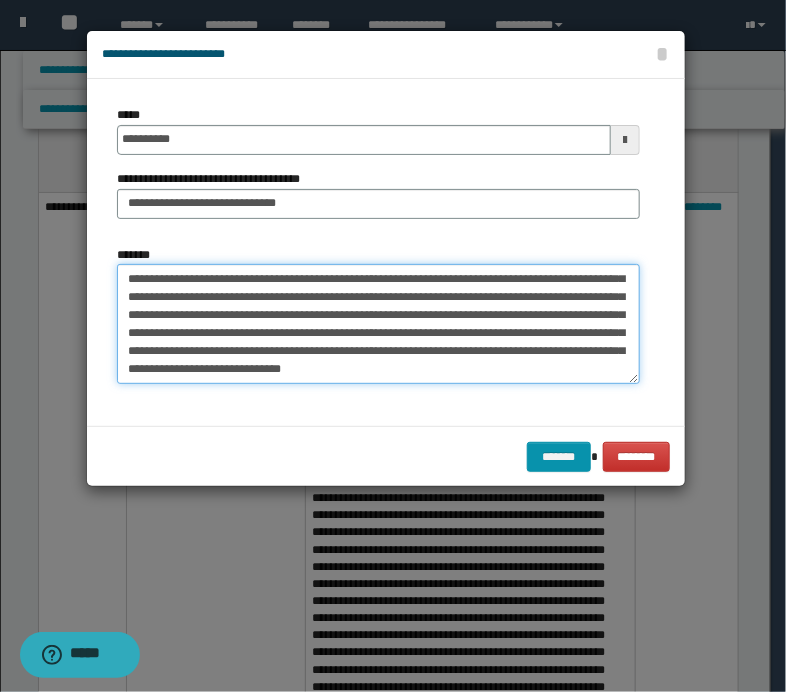 click on "*******" at bounding box center [378, 324] 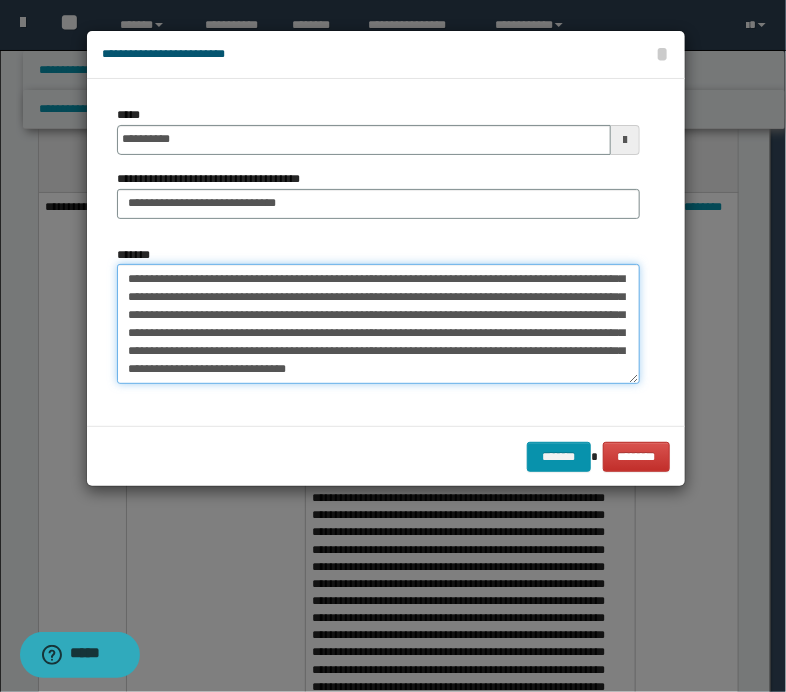scroll, scrollTop: 588, scrollLeft: 0, axis: vertical 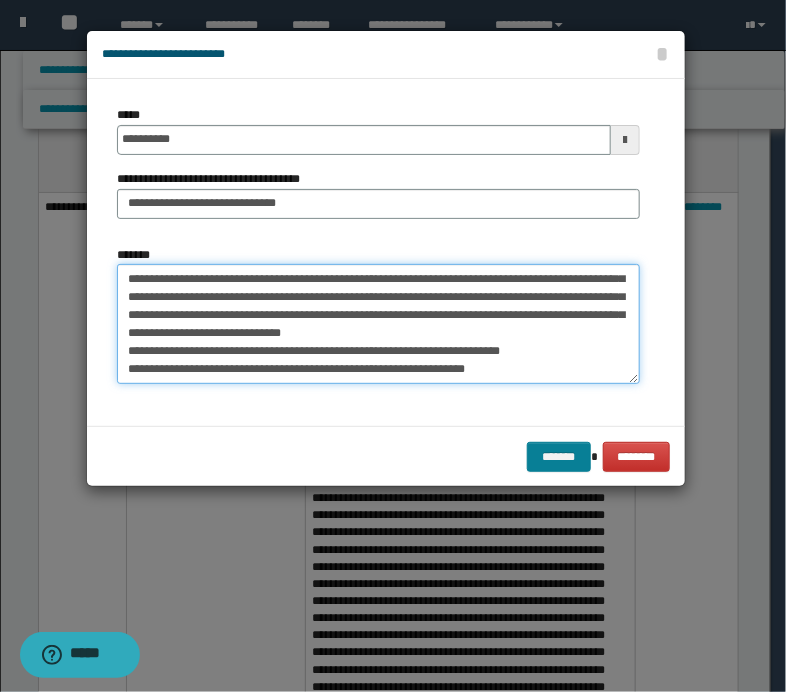 type on "**********" 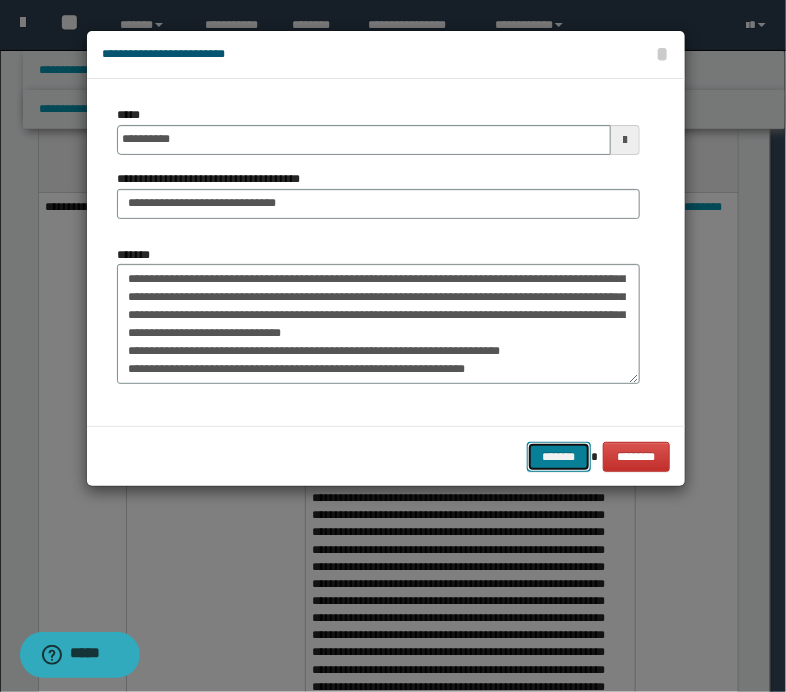 click on "*******" at bounding box center [559, 457] 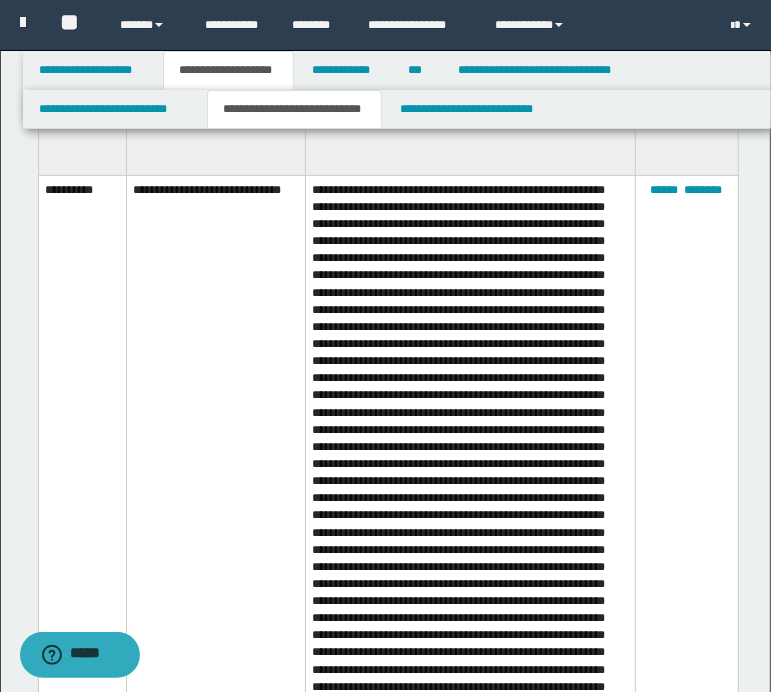 click on "**********" at bounding box center (216, 720) 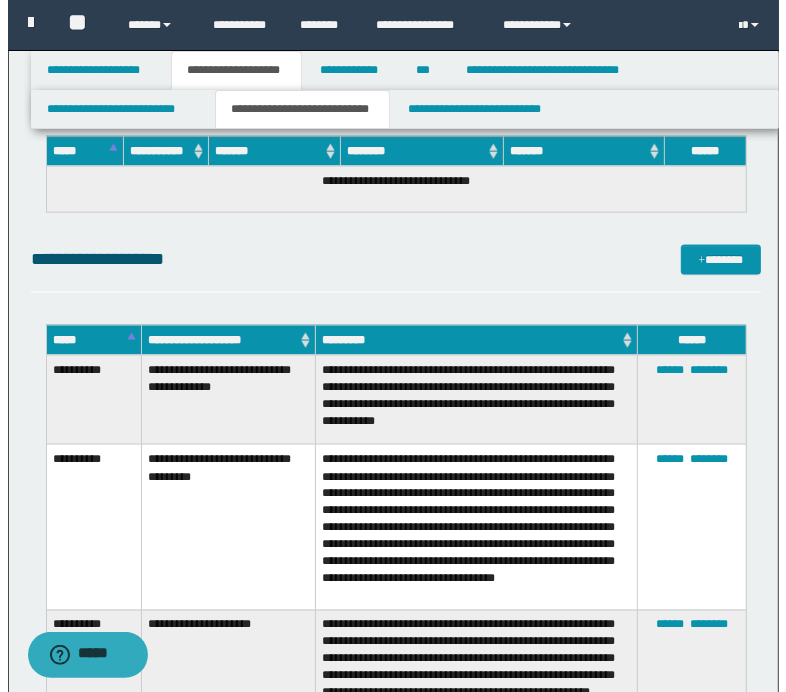 scroll, scrollTop: 5300, scrollLeft: 0, axis: vertical 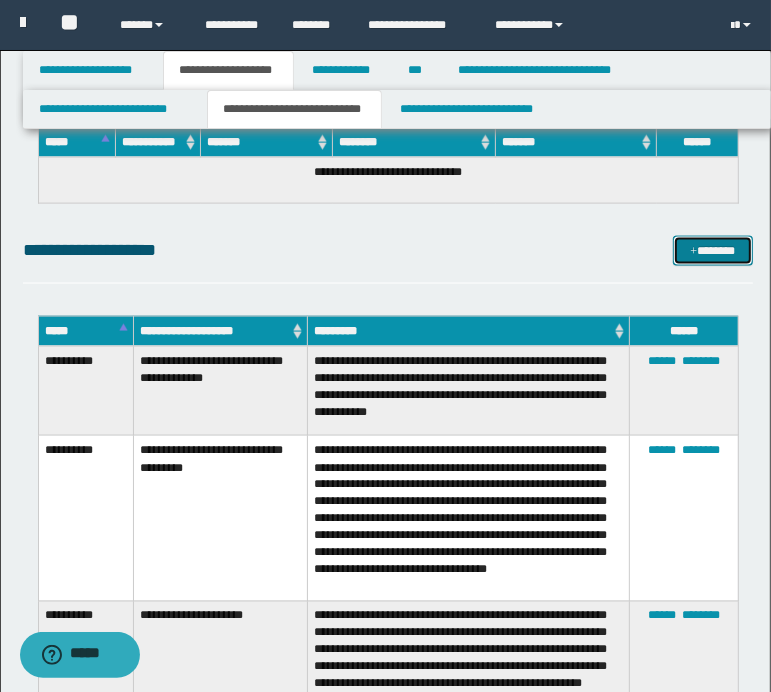 click on "*******" at bounding box center [712, 251] 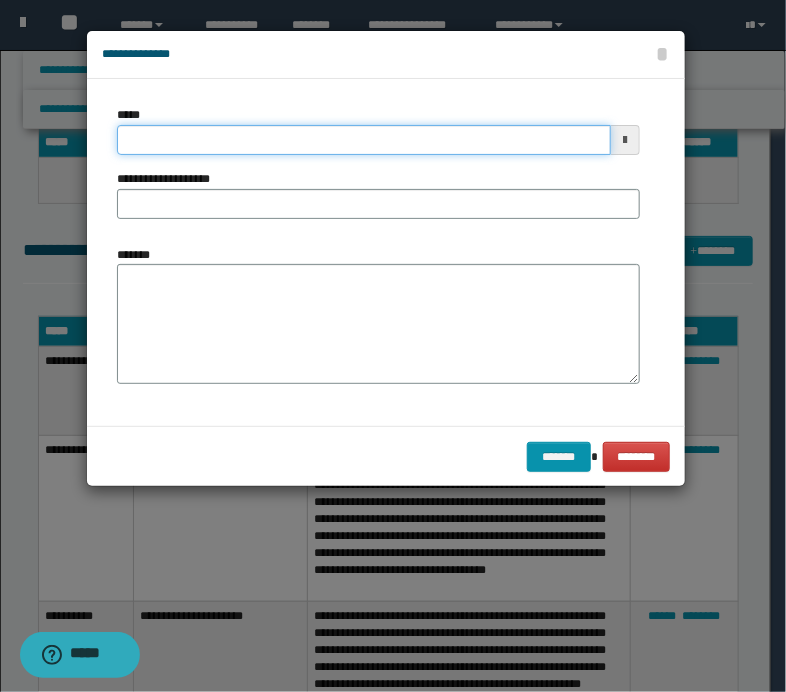 click on "*****" at bounding box center [364, 140] 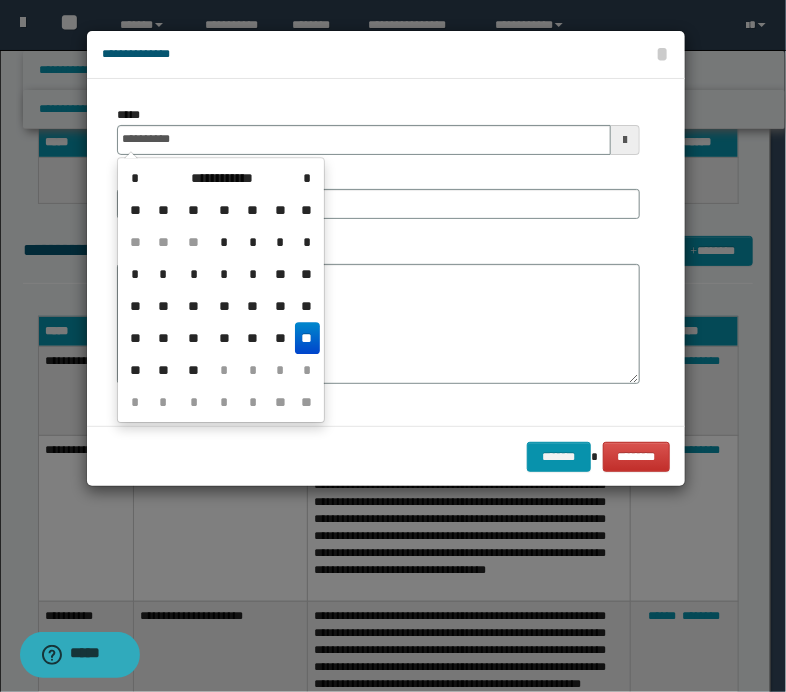 click on "**" at bounding box center [307, 338] 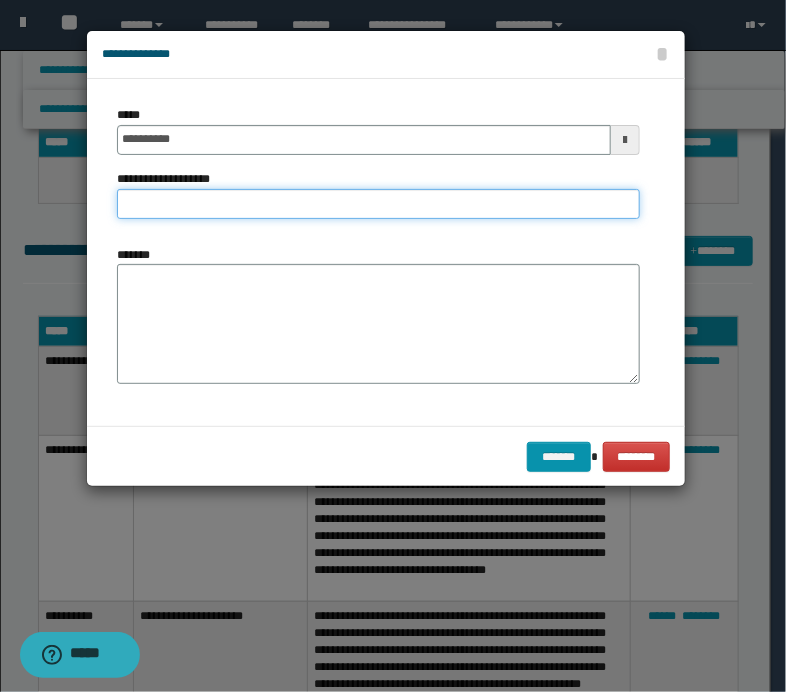 click on "**********" at bounding box center (378, 204) 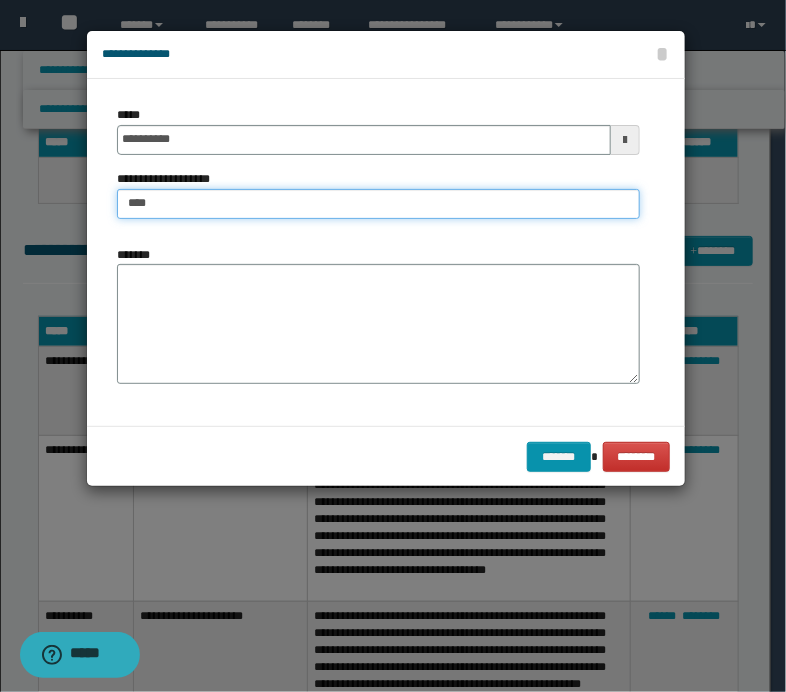 type on "**********" 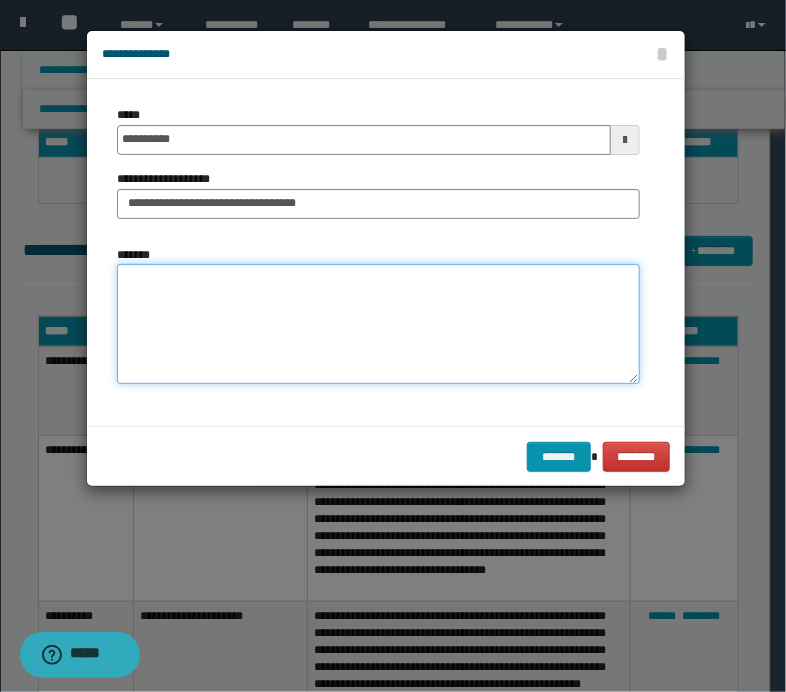 click on "*******" at bounding box center [378, 324] 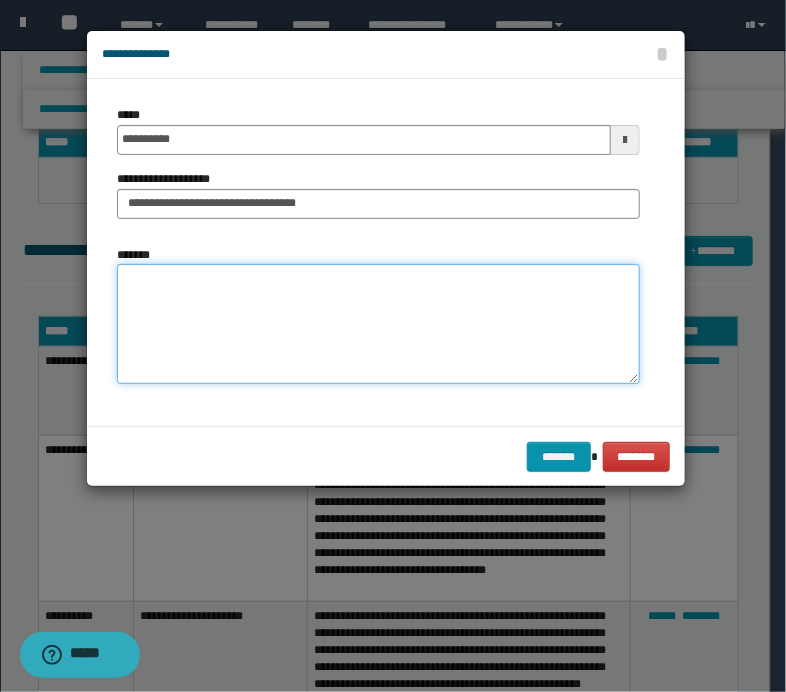 paste on "**********" 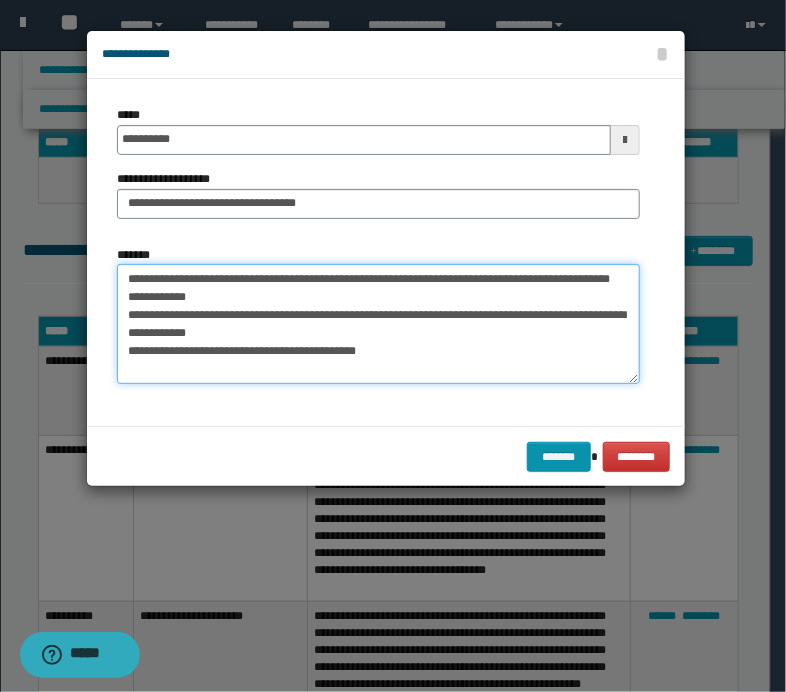 click on "**********" at bounding box center (378, 324) 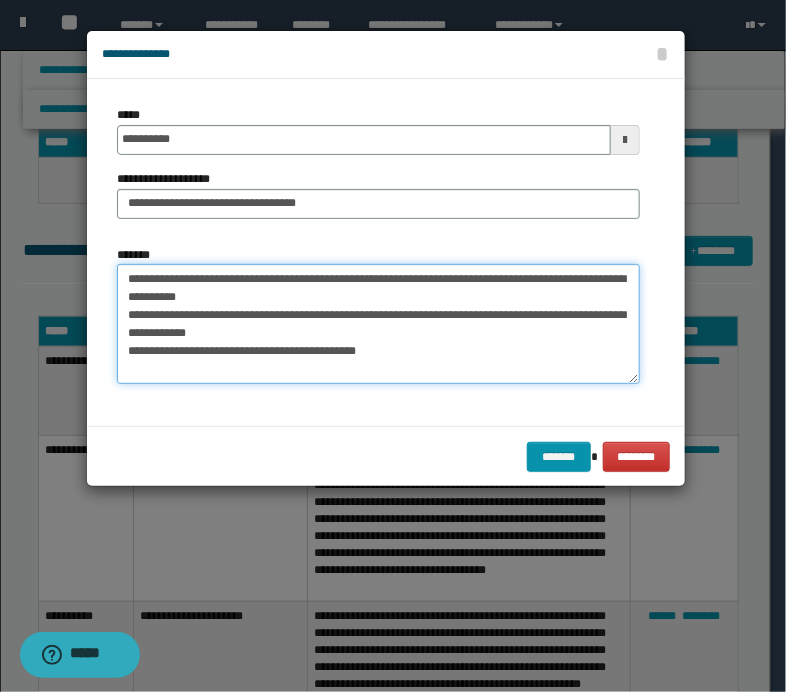 click on "**********" at bounding box center (378, 324) 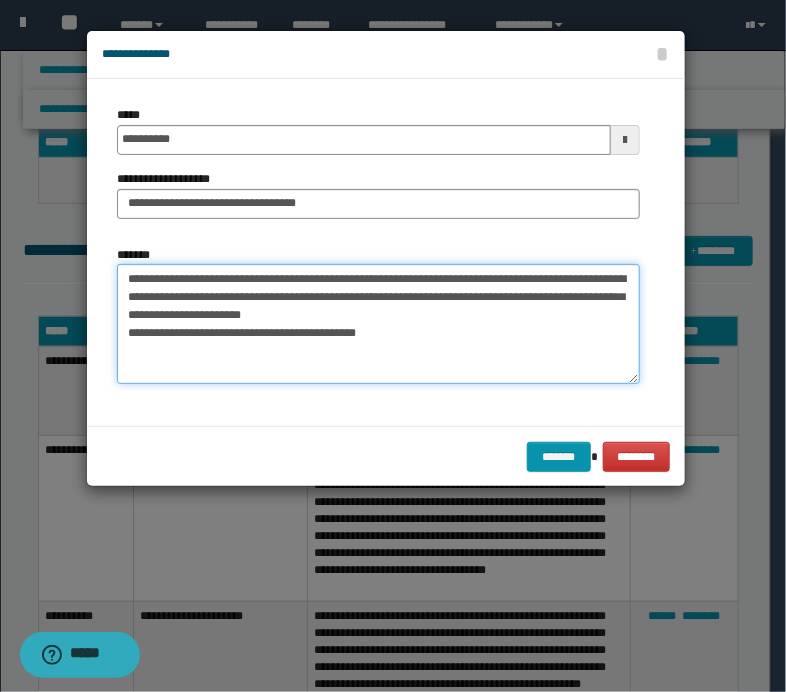 click on "**********" at bounding box center [378, 324] 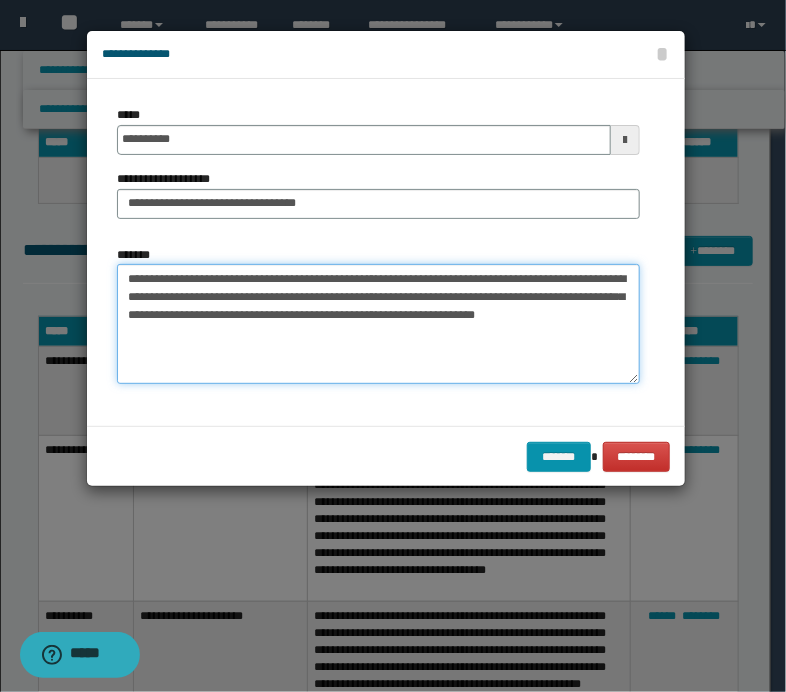 click on "**********" at bounding box center (378, 324) 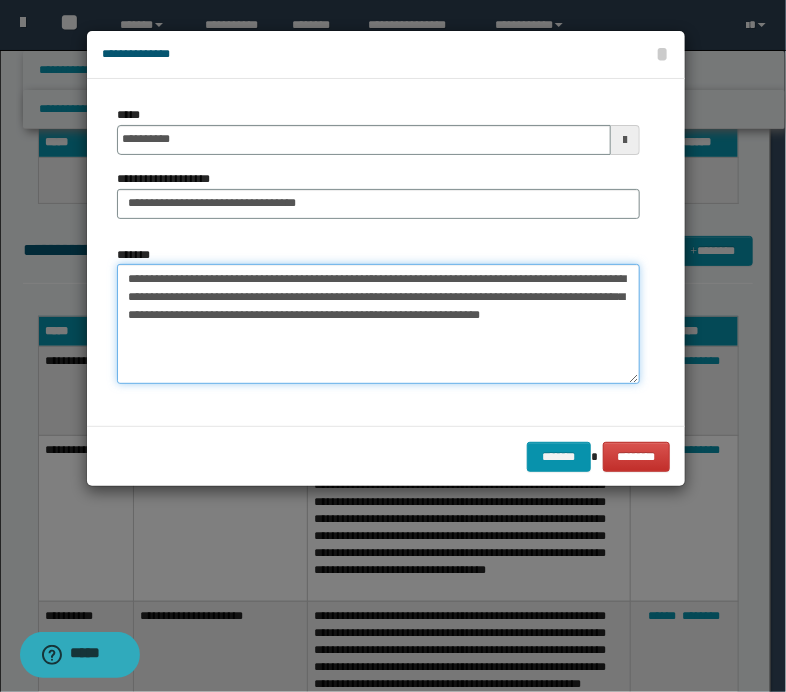 paste on "**********" 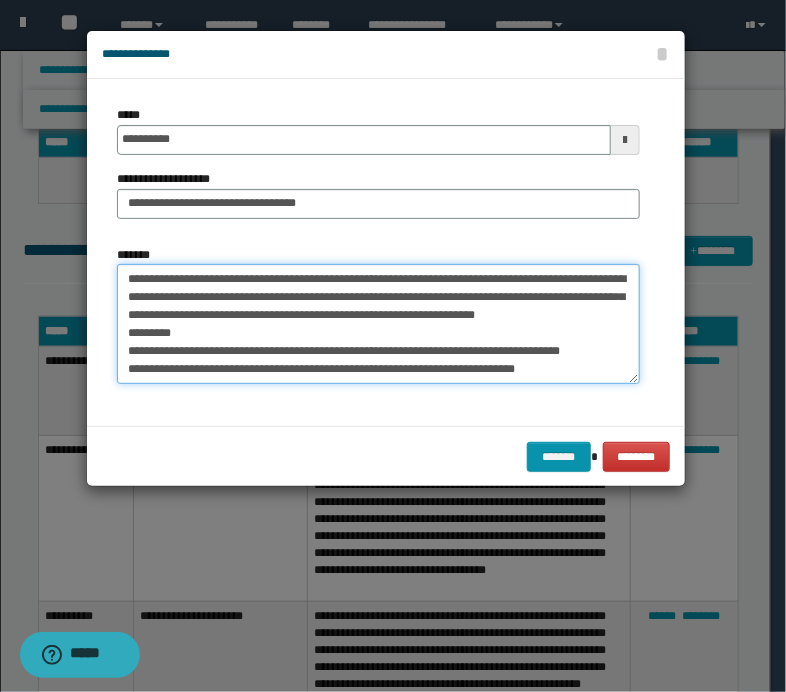 scroll, scrollTop: 102, scrollLeft: 0, axis: vertical 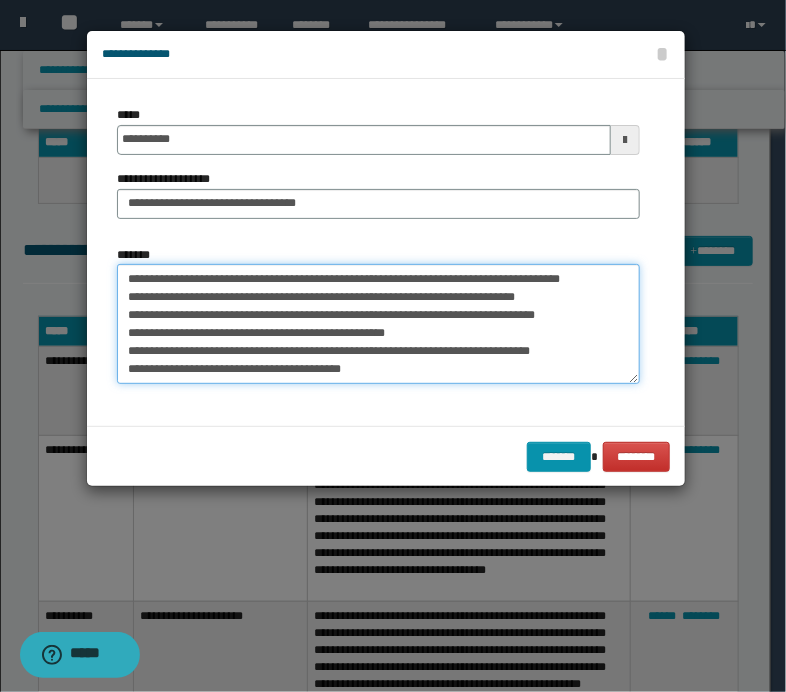 click on "**********" at bounding box center (378, 324) 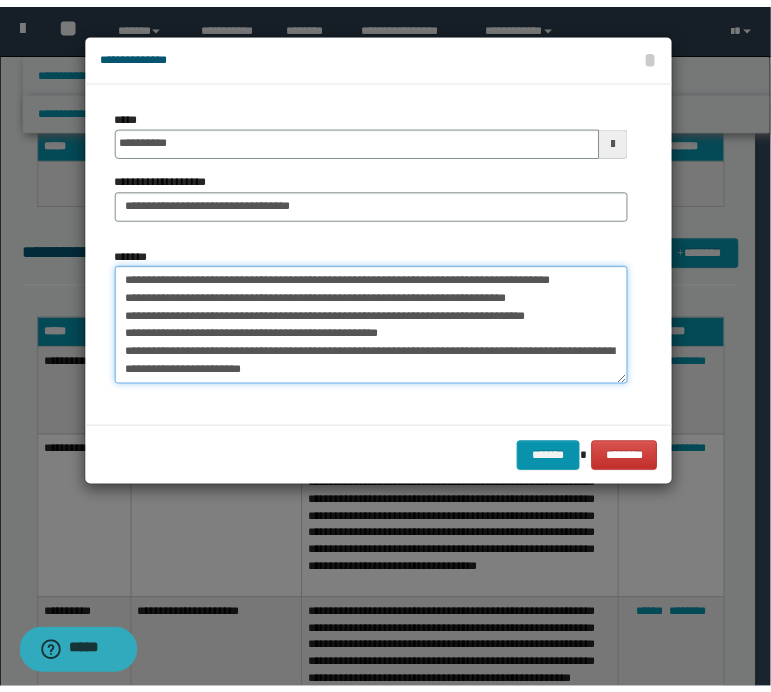 scroll, scrollTop: 89, scrollLeft: 0, axis: vertical 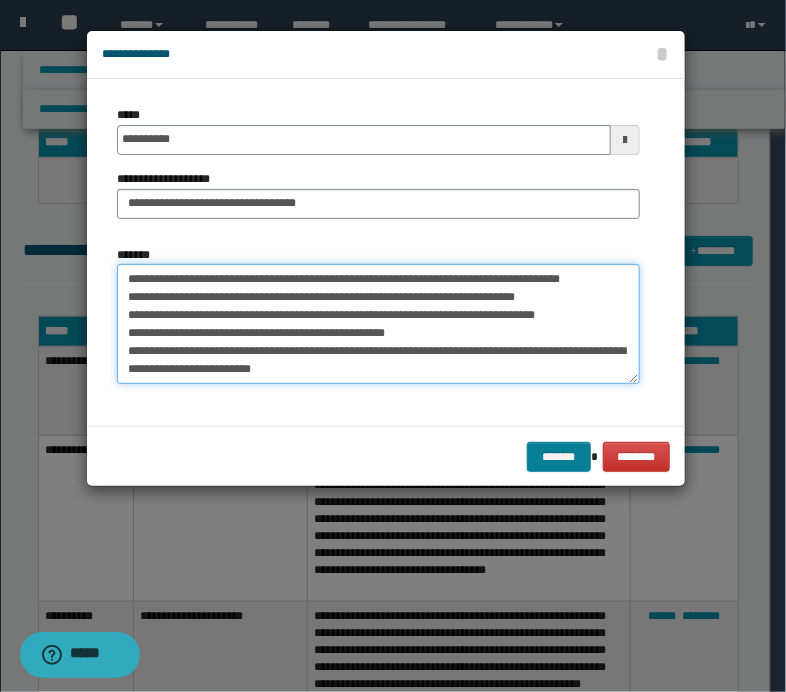 type on "**********" 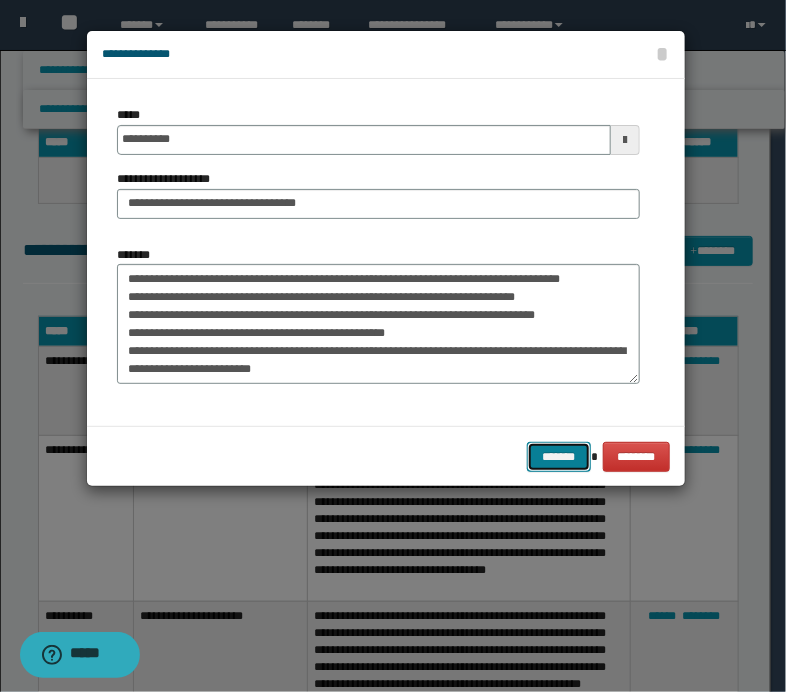 click on "*******" at bounding box center (559, 457) 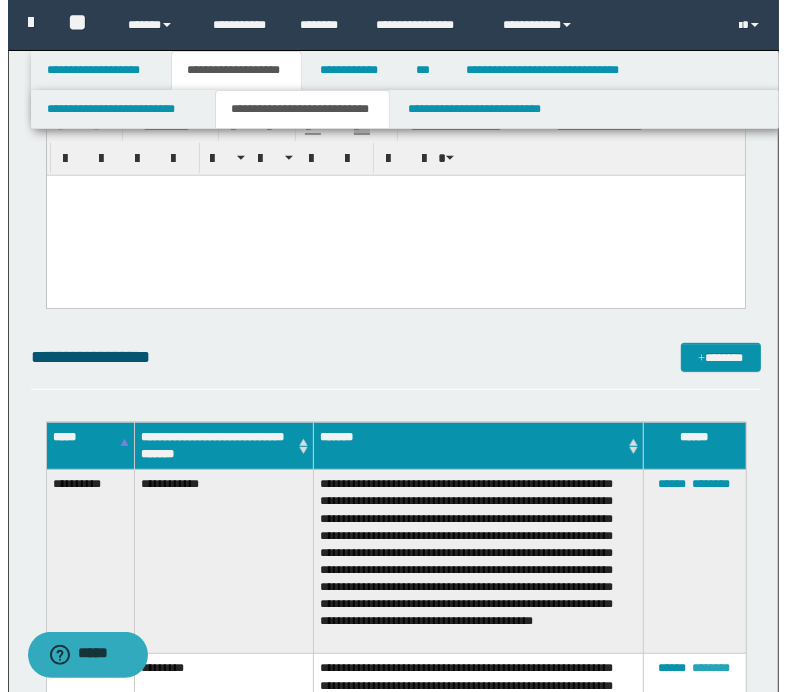 scroll, scrollTop: 300, scrollLeft: 0, axis: vertical 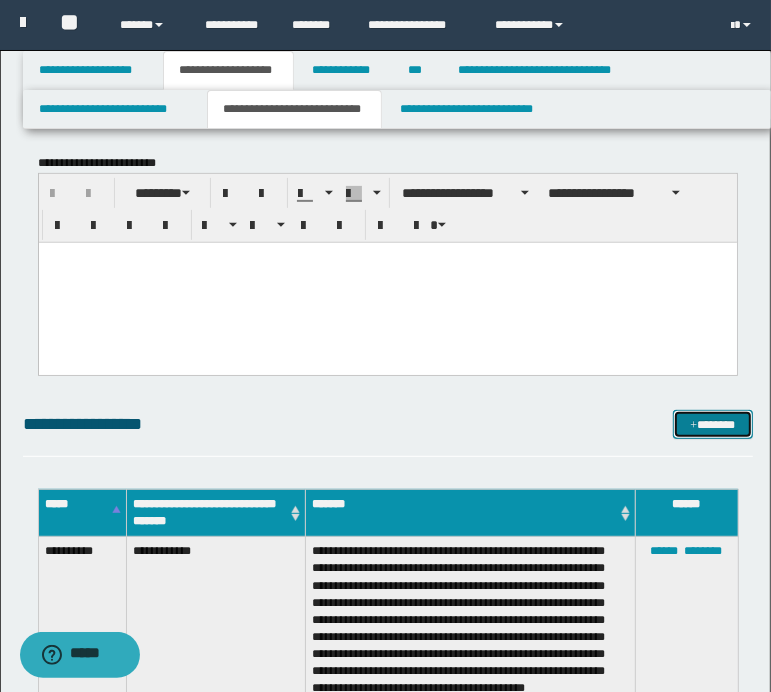 click on "*******" at bounding box center (712, 425) 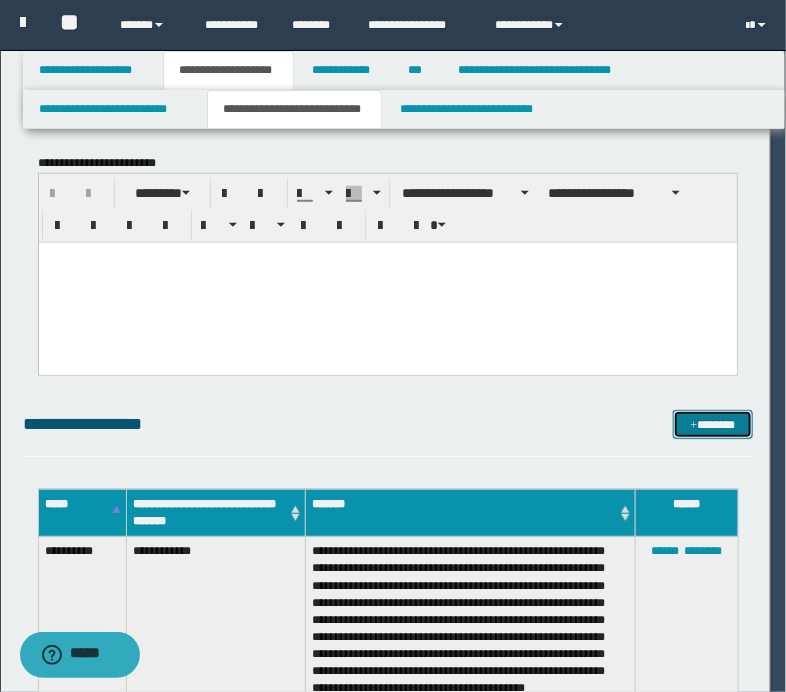 scroll, scrollTop: 0, scrollLeft: 0, axis: both 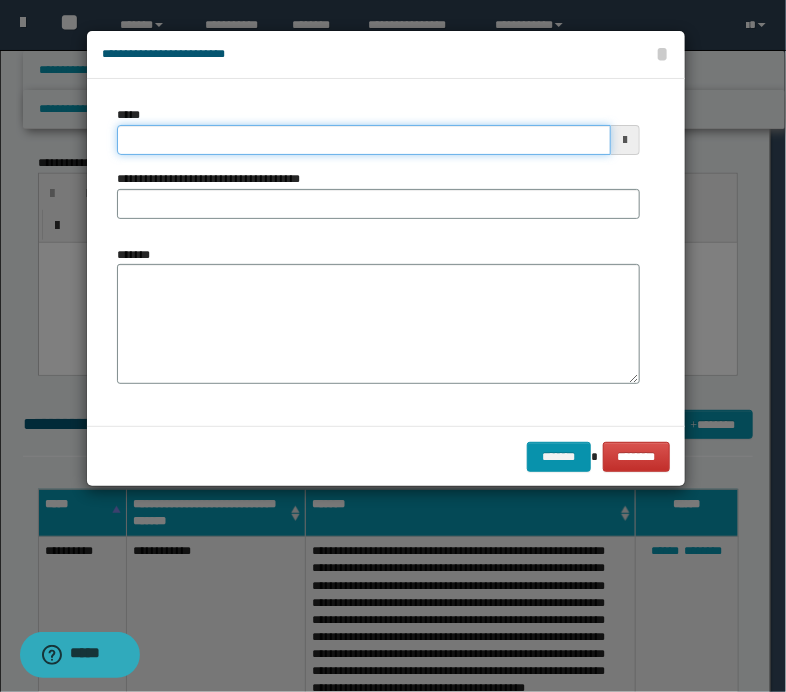 click on "*****" at bounding box center [364, 140] 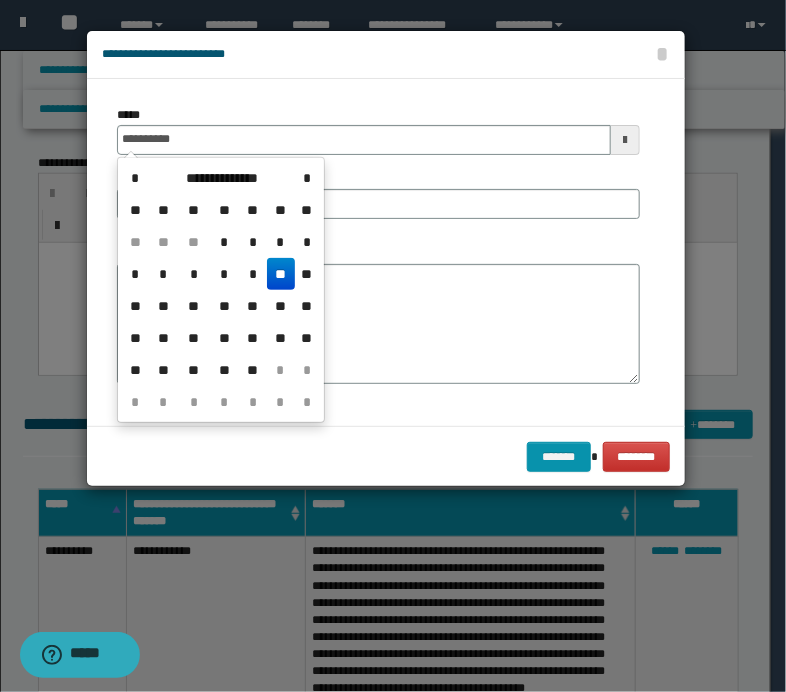 click on "**" at bounding box center (281, 274) 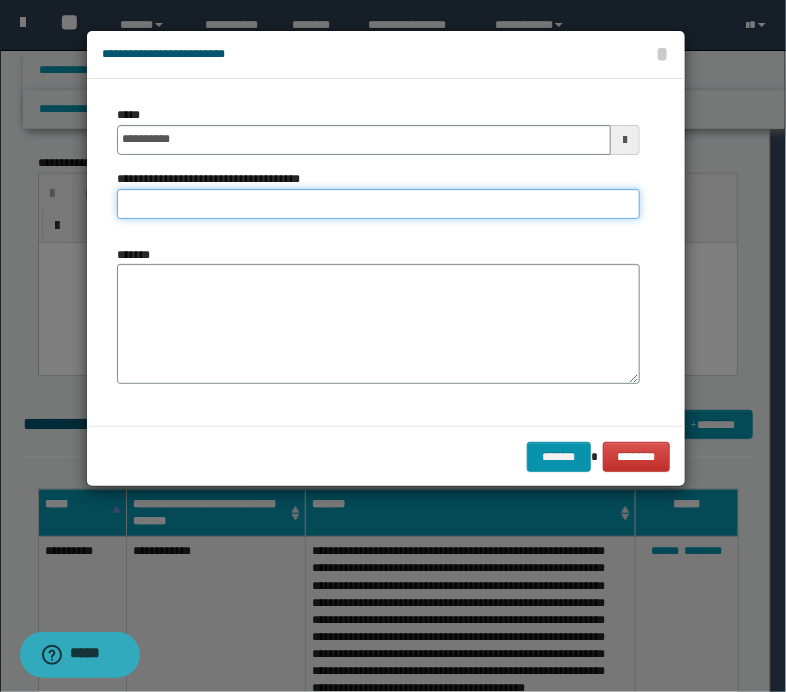 click on "**********" at bounding box center [378, 204] 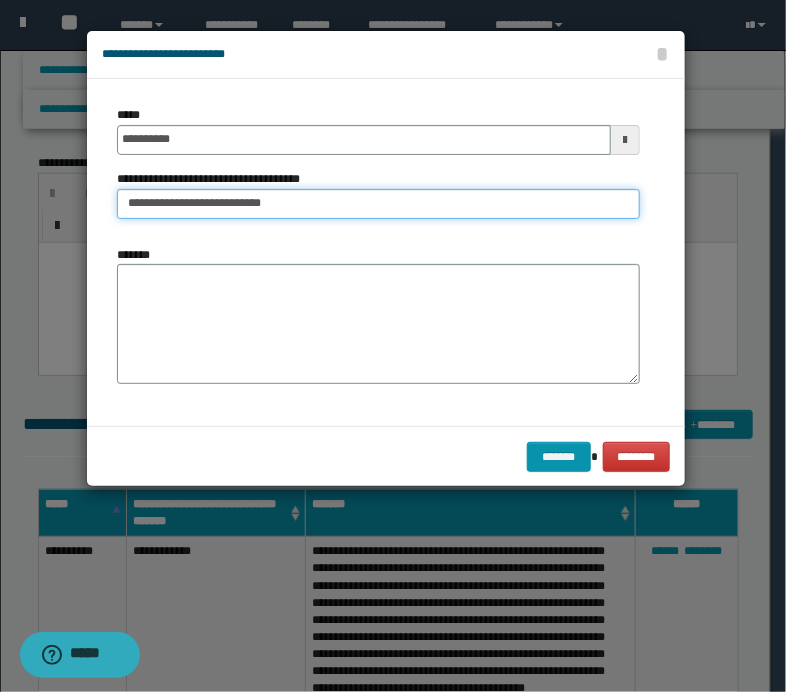 click on "**********" at bounding box center [378, 204] 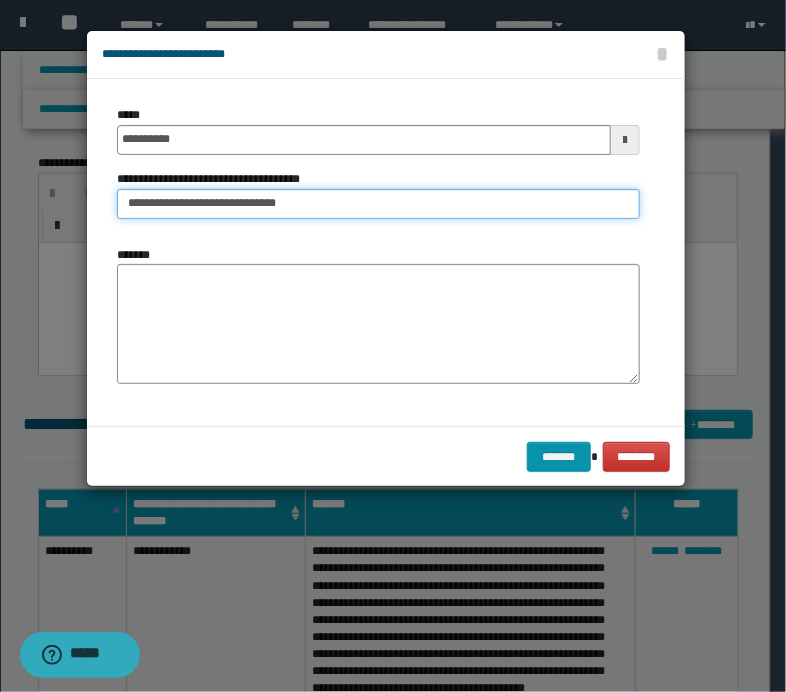 paste on "**********" 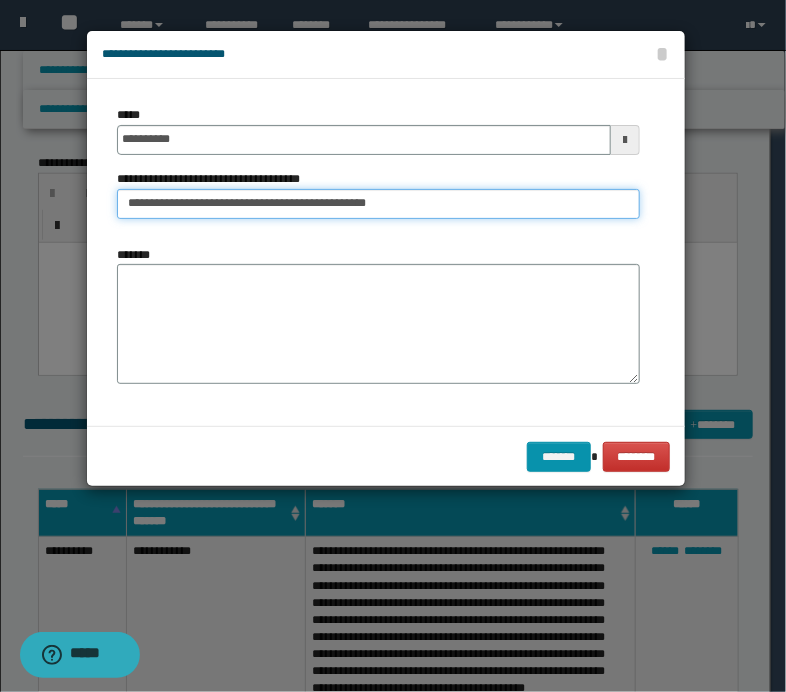 type on "**********" 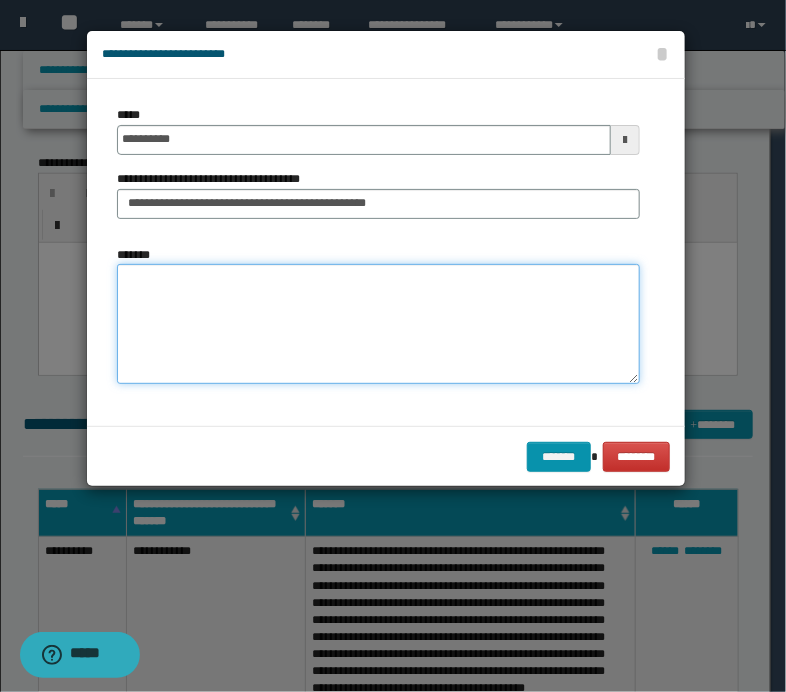 click on "*******" at bounding box center [378, 324] 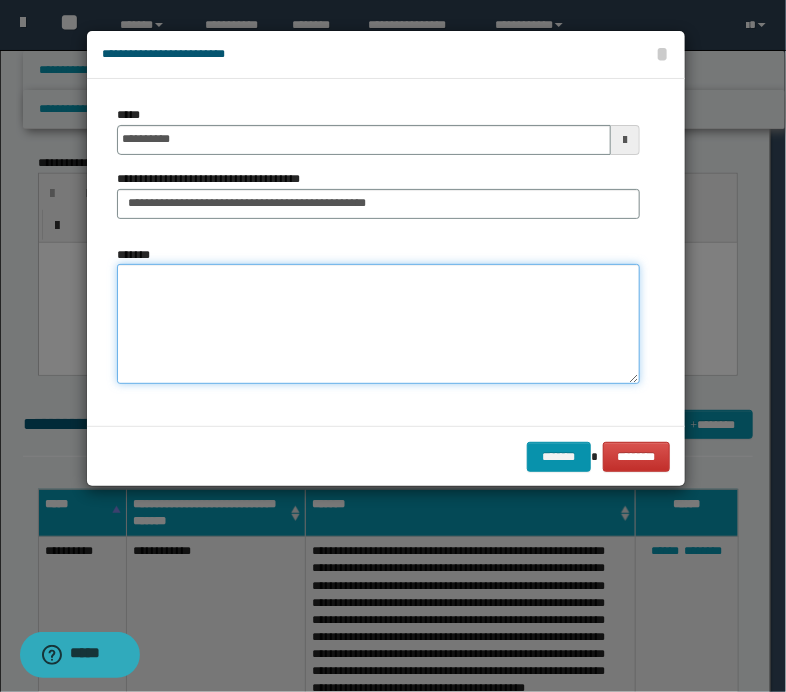 paste on "**********" 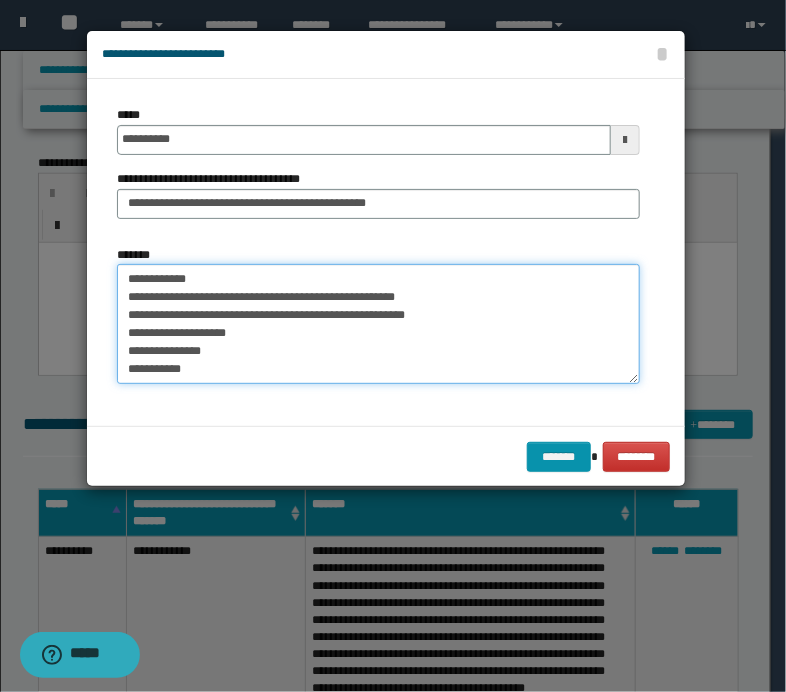 scroll, scrollTop: 120, scrollLeft: 0, axis: vertical 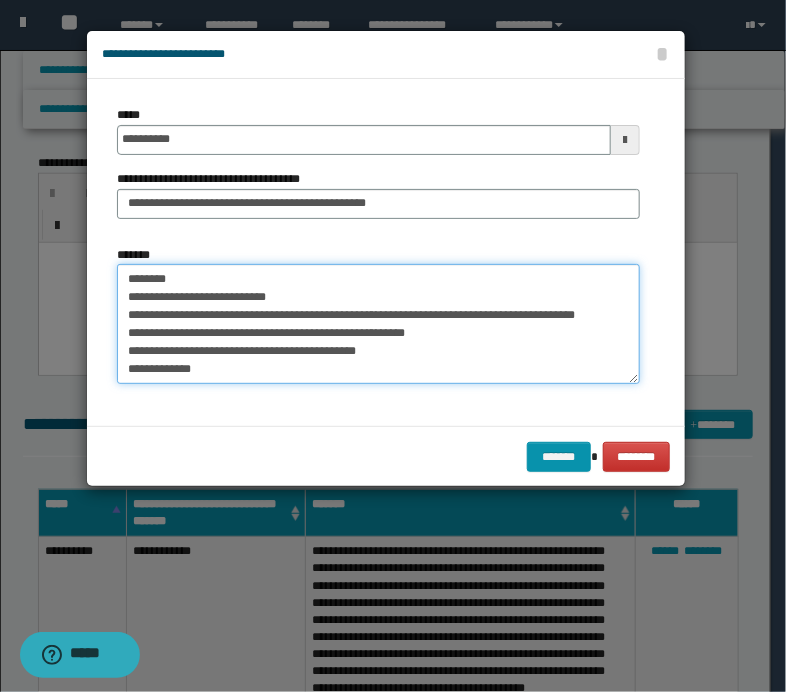 click on "**********" at bounding box center (378, 315) 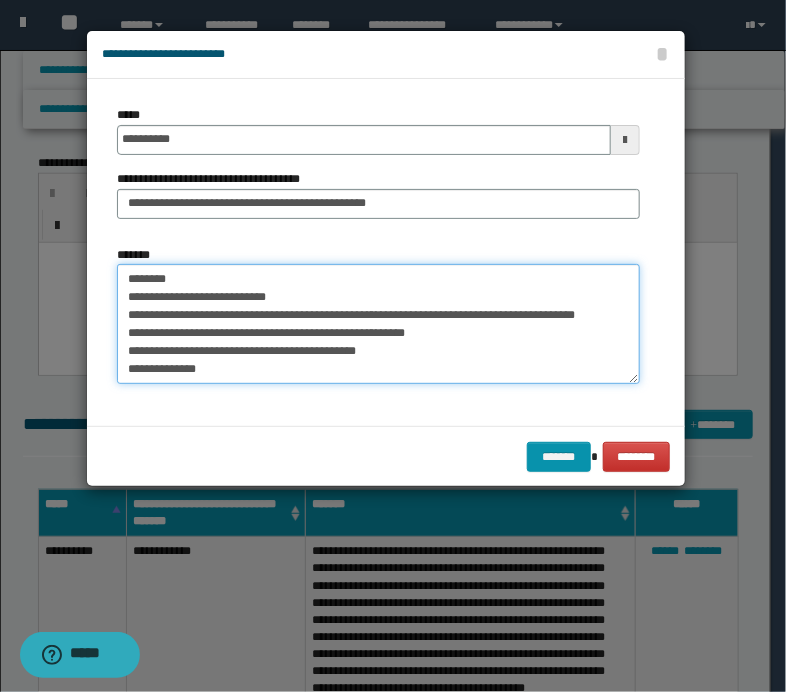 paste on "**********" 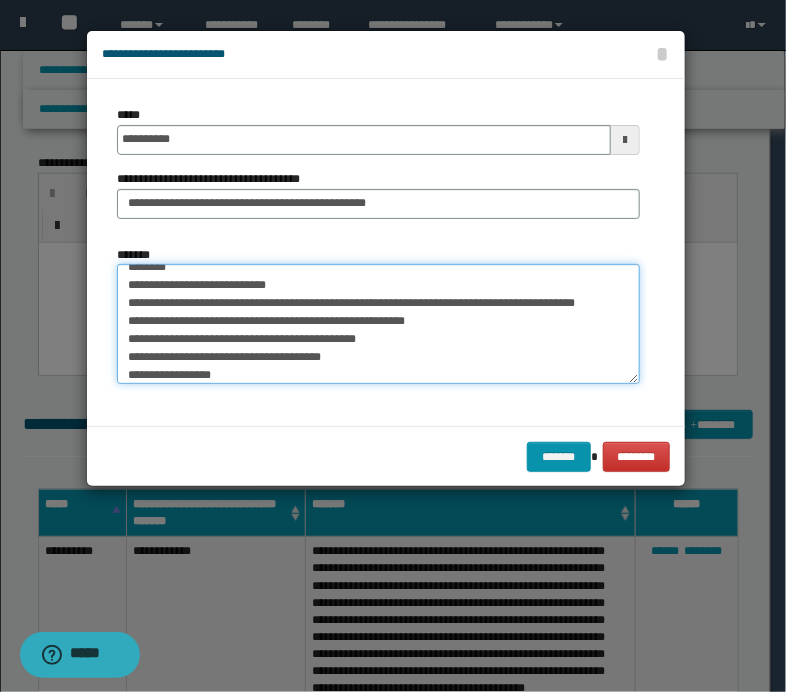 scroll, scrollTop: 246, scrollLeft: 0, axis: vertical 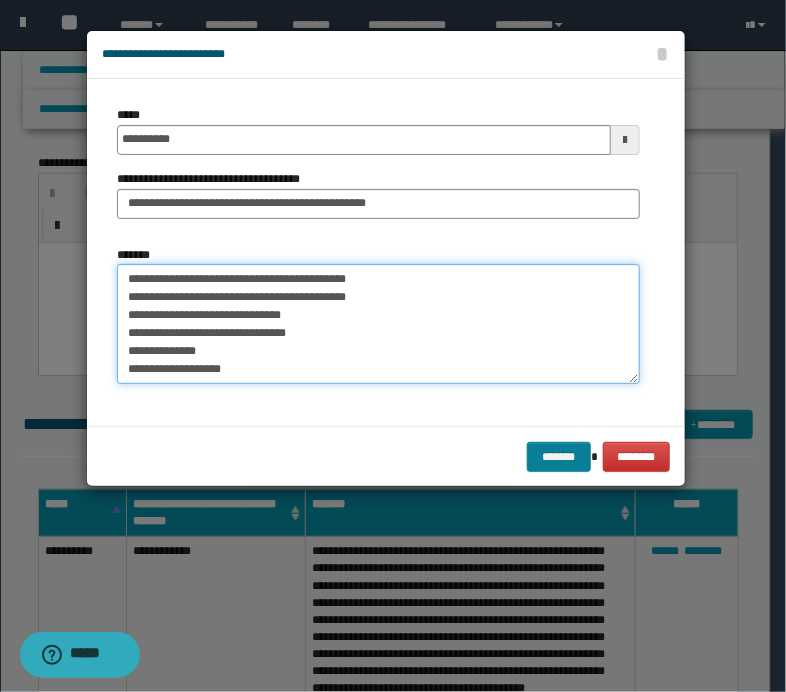 type on "**********" 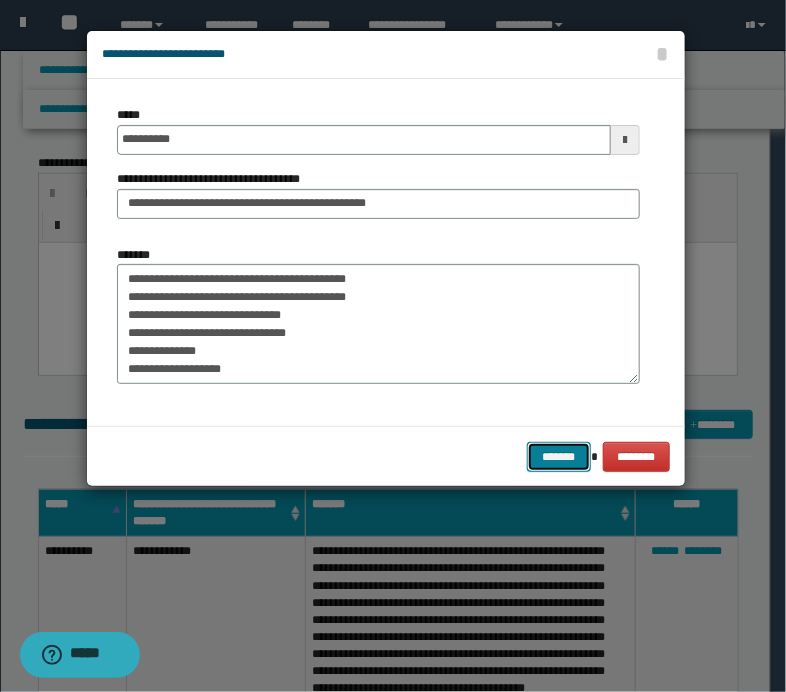 drag, startPoint x: 564, startPoint y: 453, endPoint x: 545, endPoint y: 449, distance: 19.416489 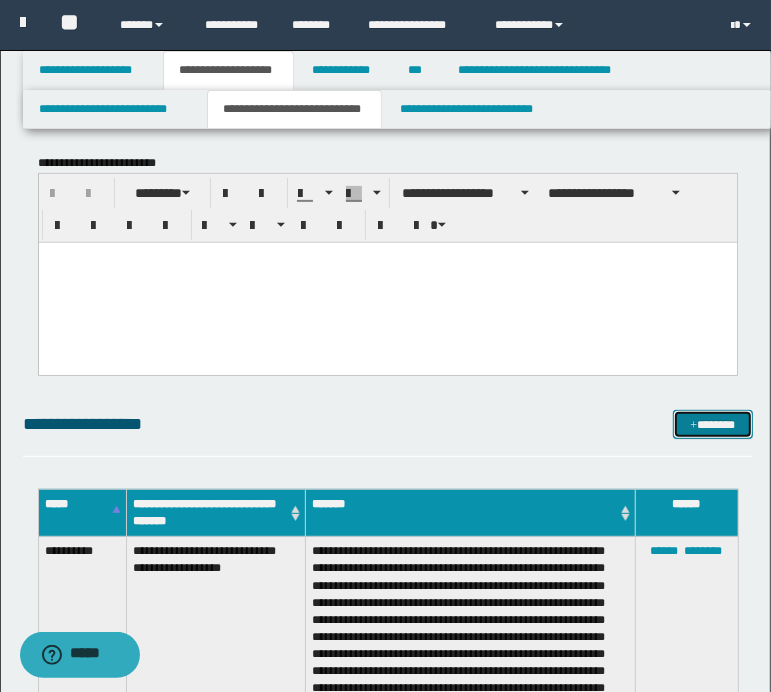 click on "*******" at bounding box center (712, 425) 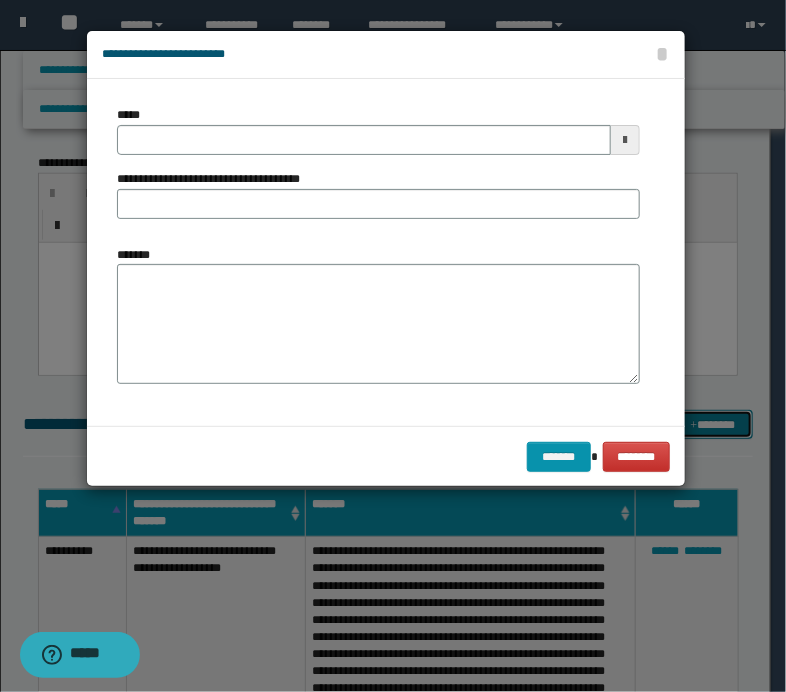 scroll, scrollTop: 0, scrollLeft: 0, axis: both 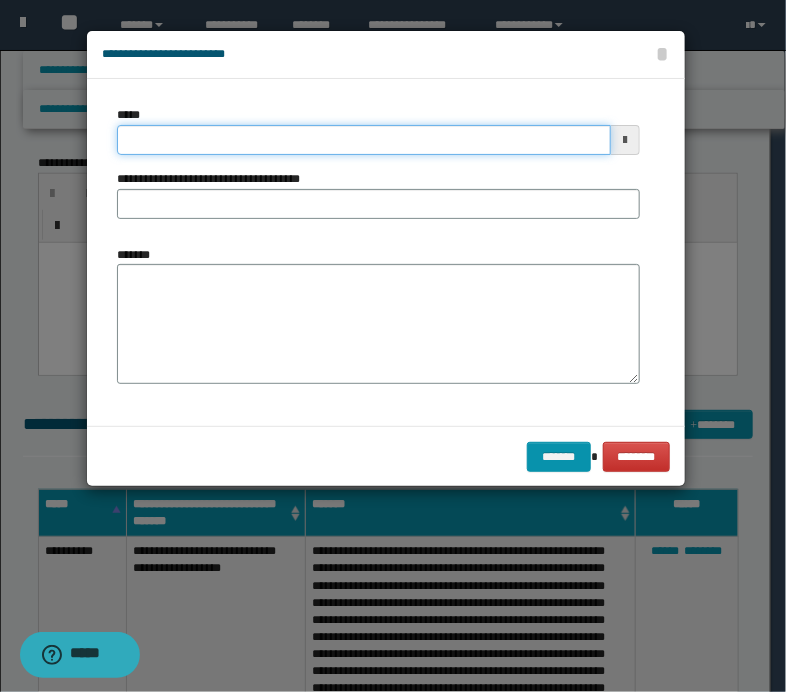 click on "*****" at bounding box center [364, 140] 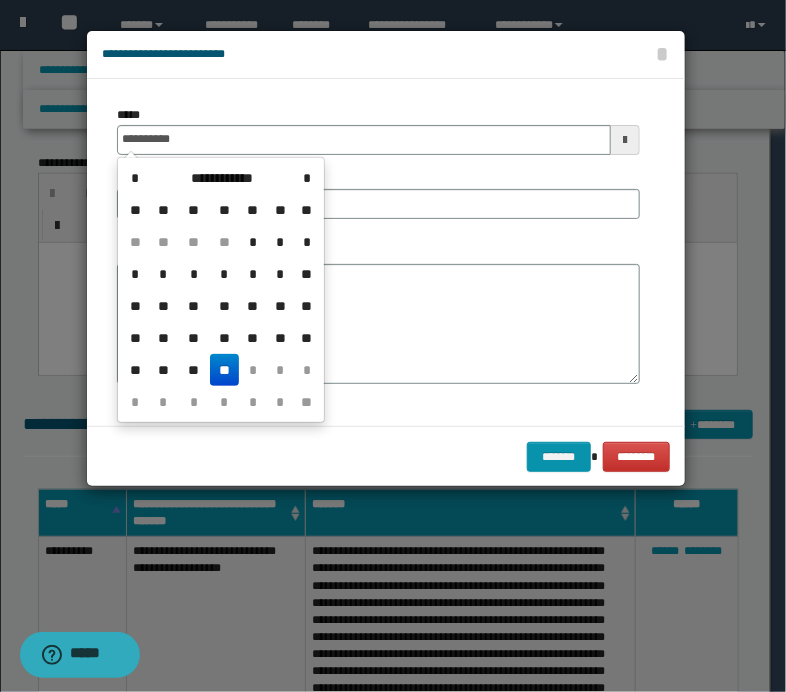 click on "**" at bounding box center [224, 370] 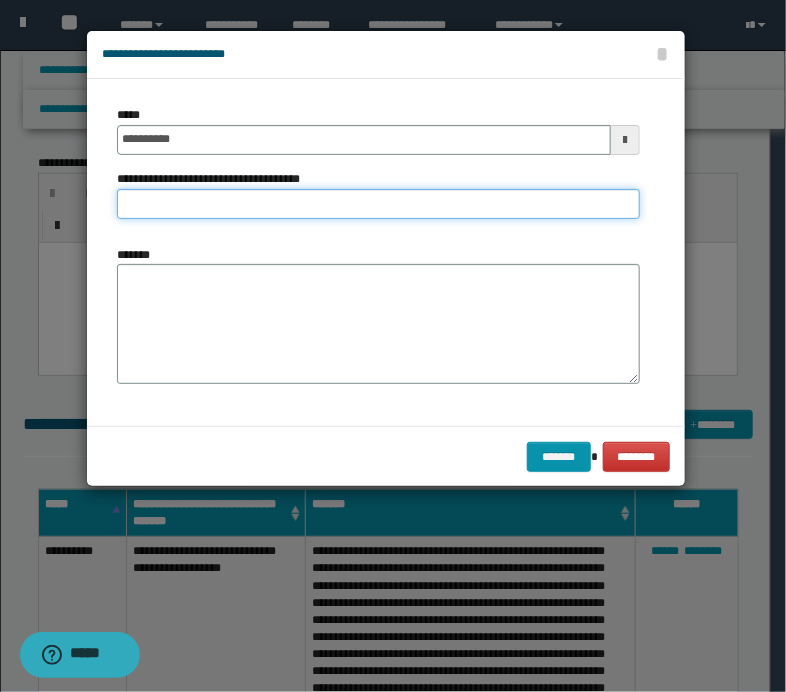 click on "**********" at bounding box center (378, 204) 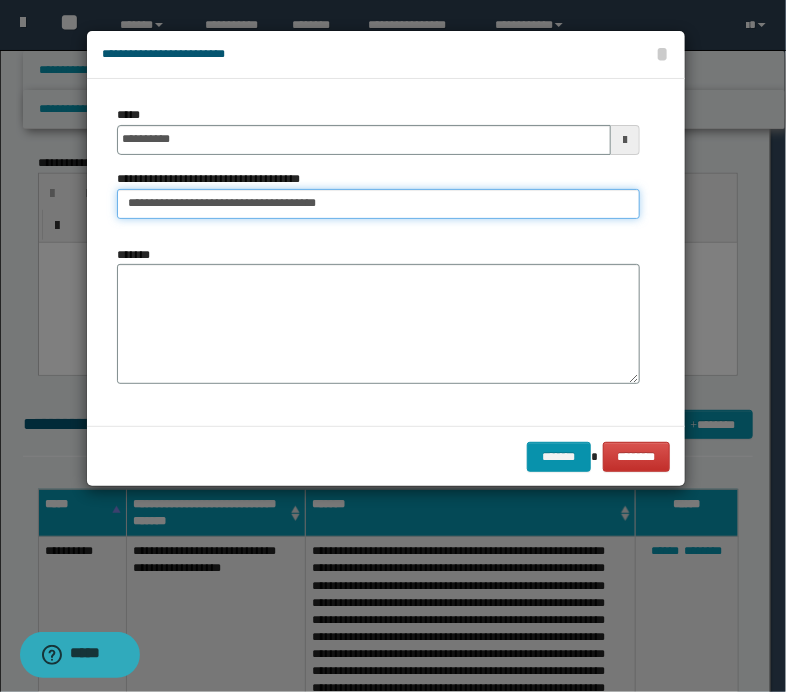 type on "**********" 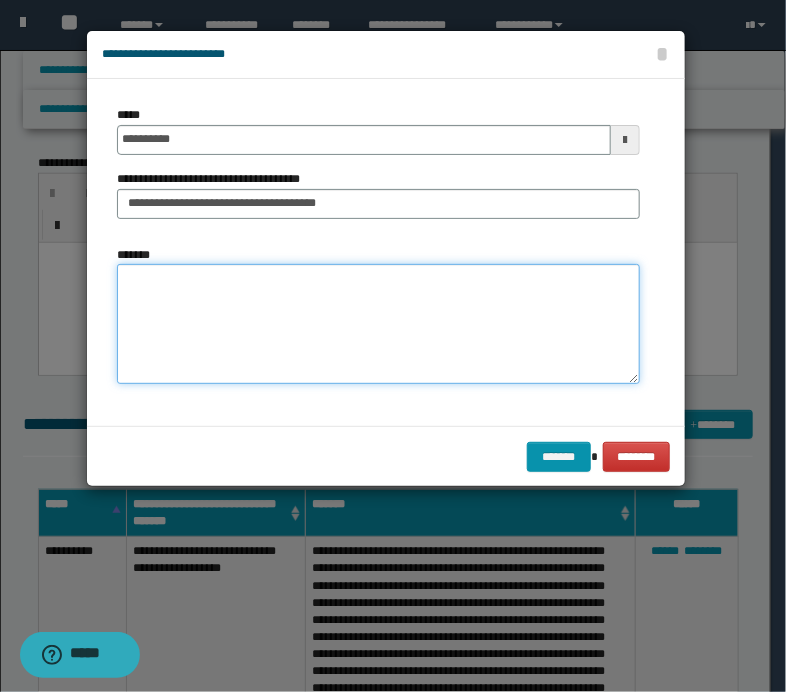 click on "*******" at bounding box center [378, 324] 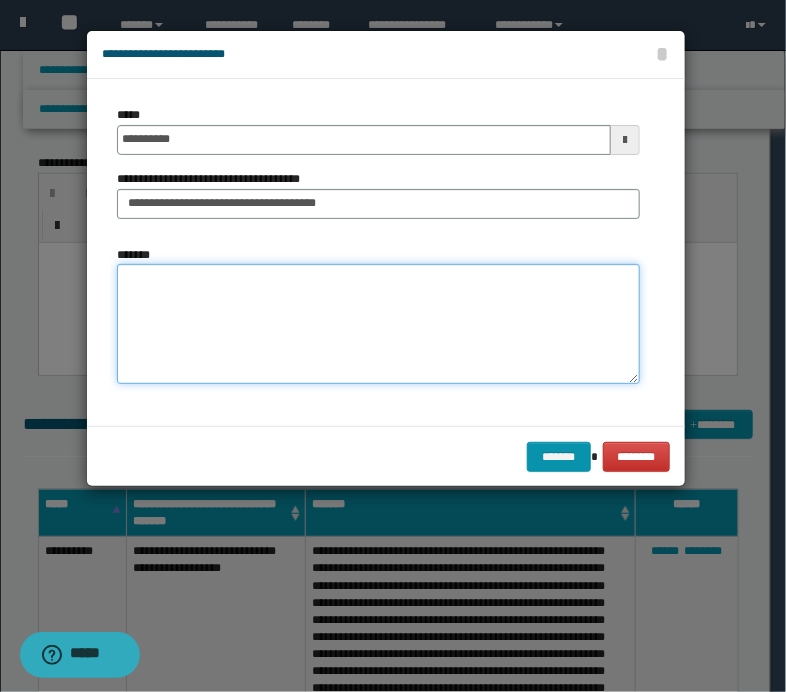 paste on "**********" 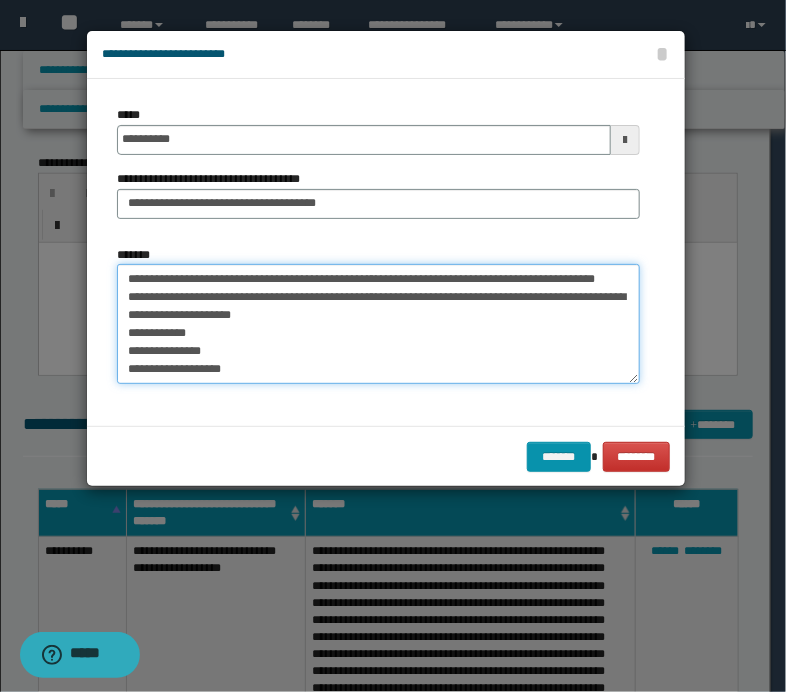 click on "**********" at bounding box center (378, 324) 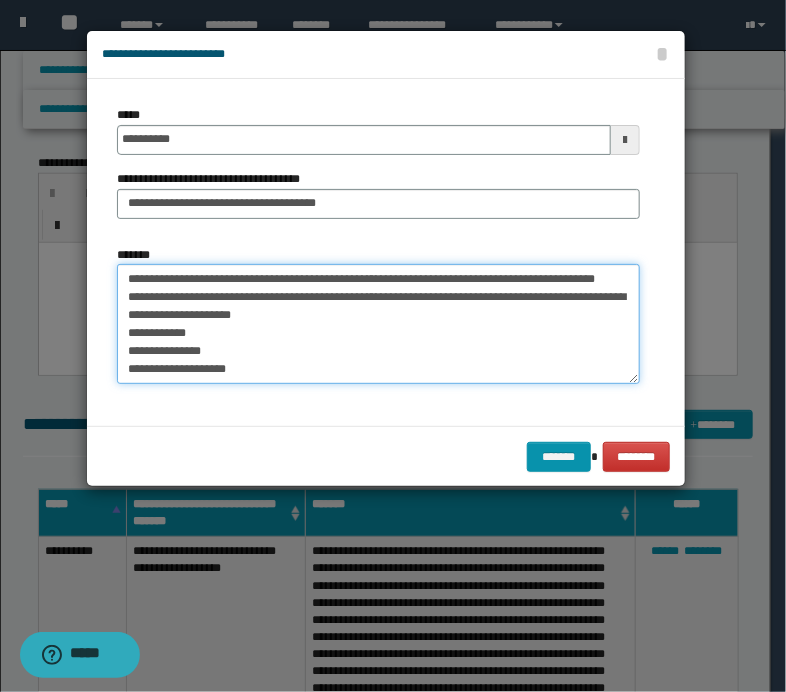 scroll, scrollTop: 30, scrollLeft: 0, axis: vertical 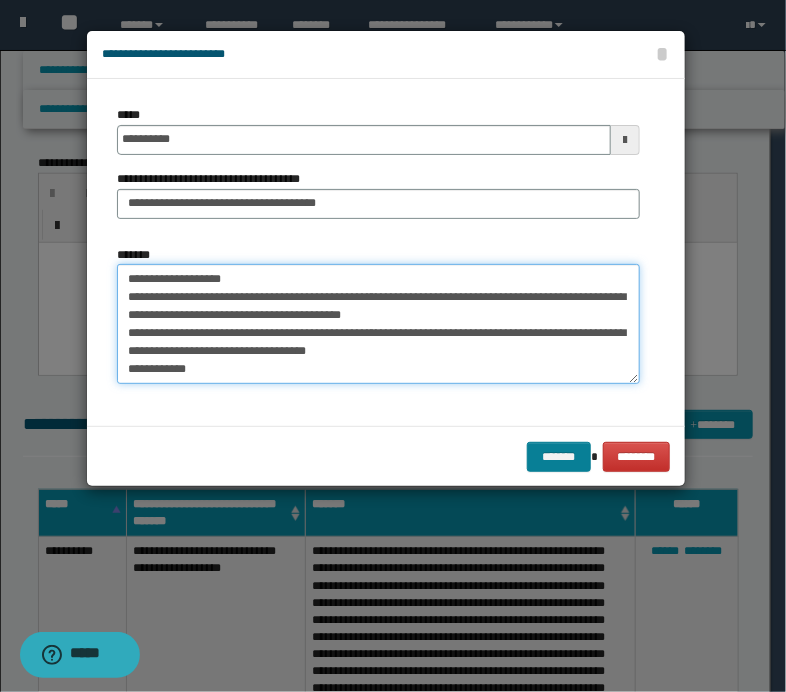 type on "**********" 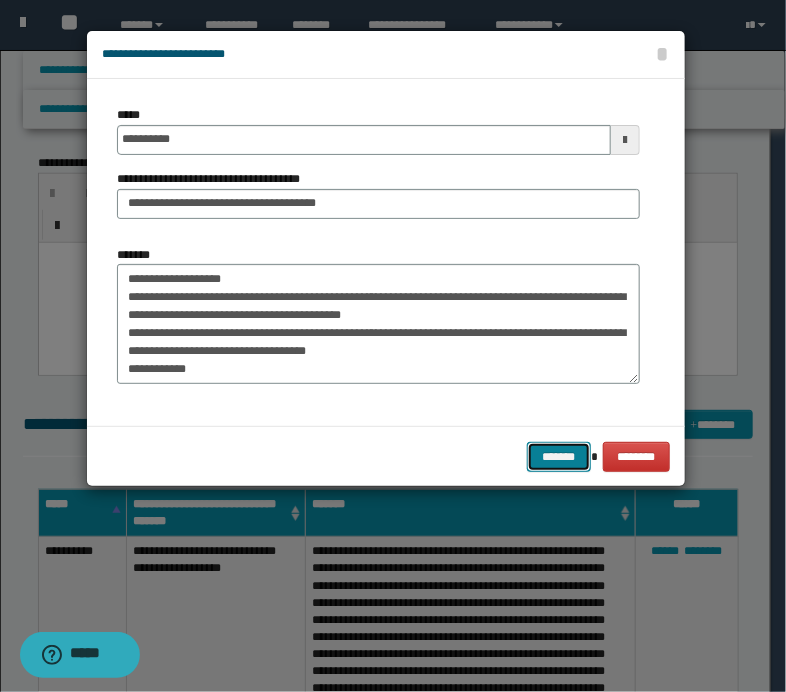 click on "*******" at bounding box center (559, 457) 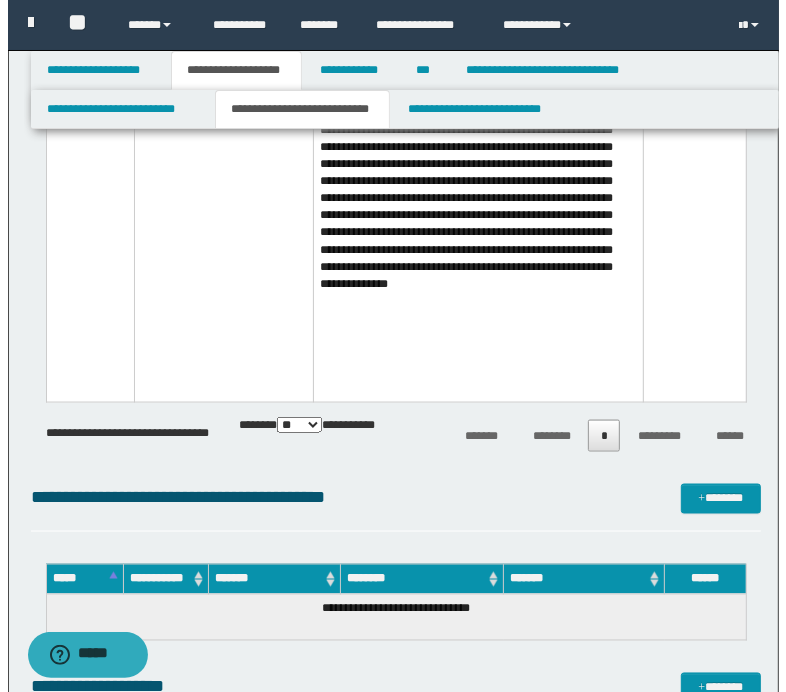 scroll, scrollTop: 5700, scrollLeft: 0, axis: vertical 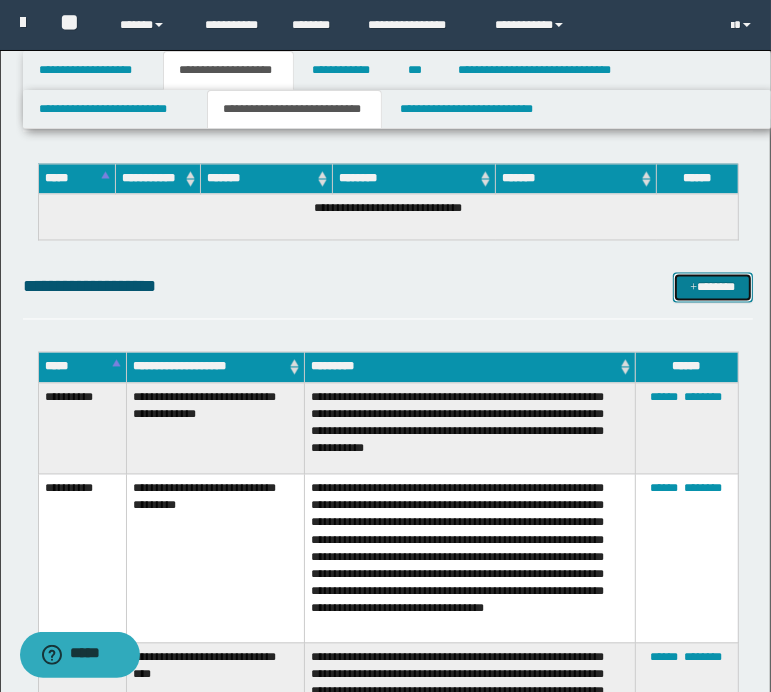 click on "*******" at bounding box center (712, 288) 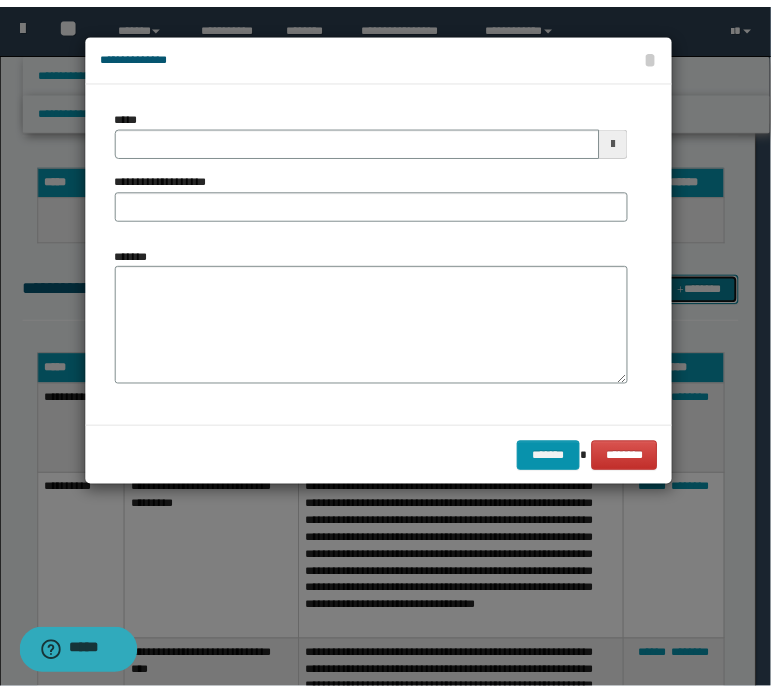 scroll, scrollTop: 0, scrollLeft: 0, axis: both 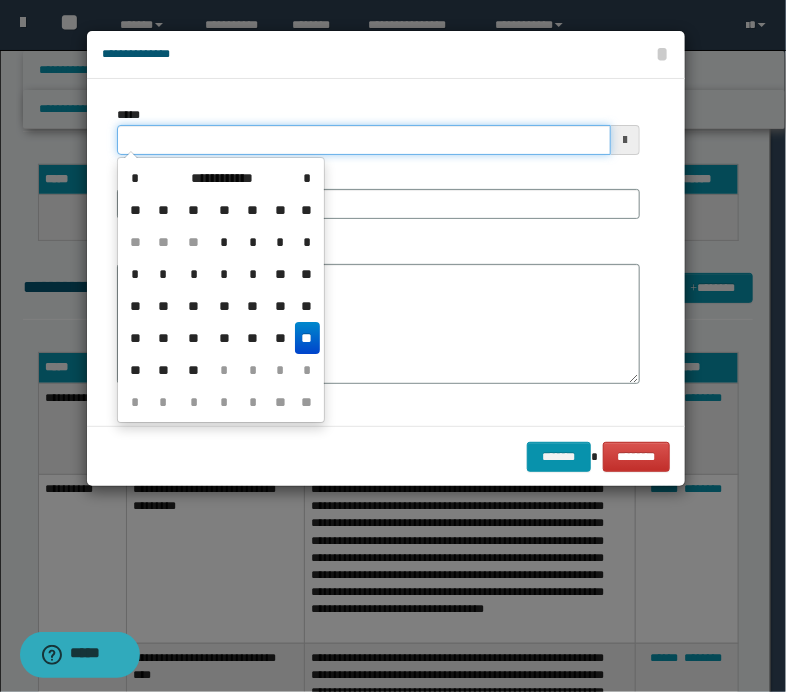 click on "*****" at bounding box center [364, 140] 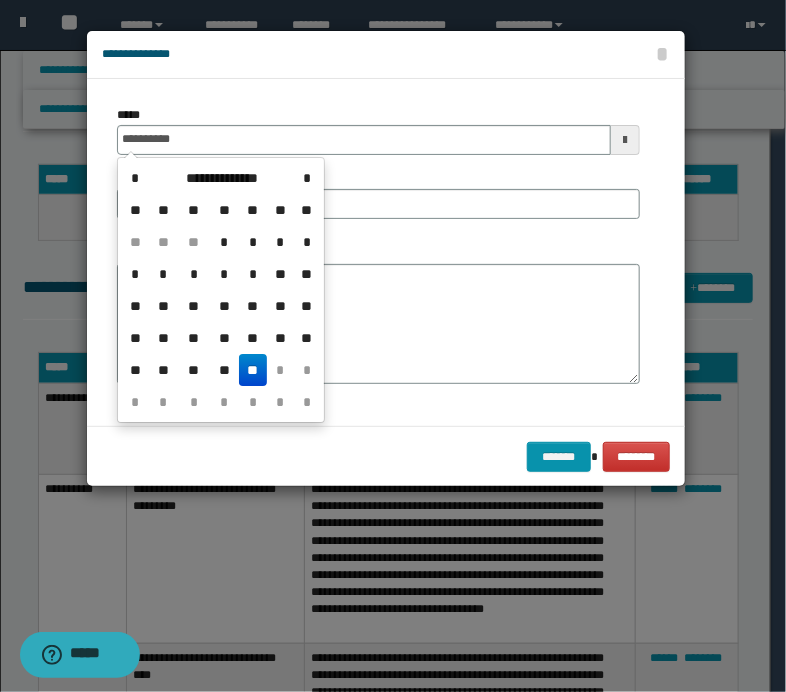 click on "**" at bounding box center [253, 370] 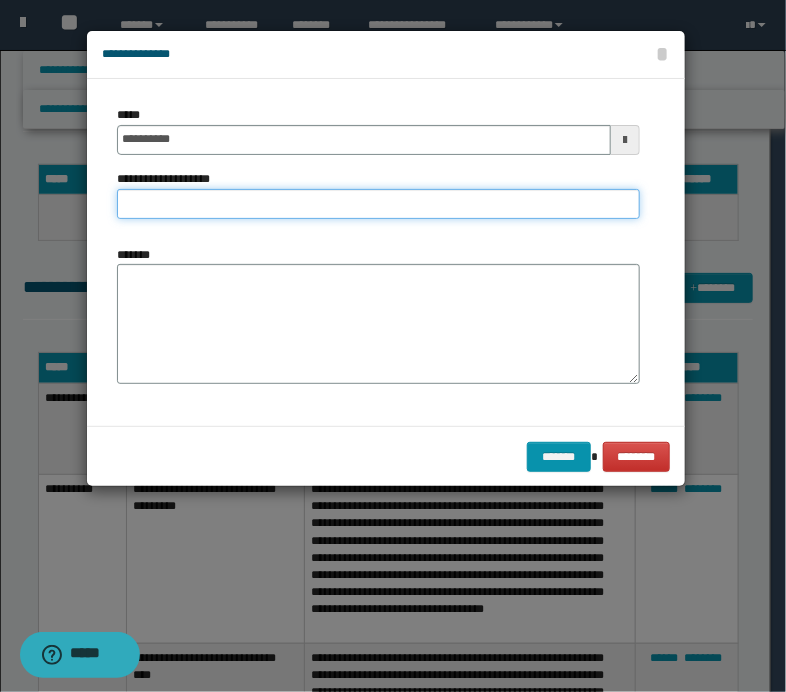 click on "**********" at bounding box center (378, 204) 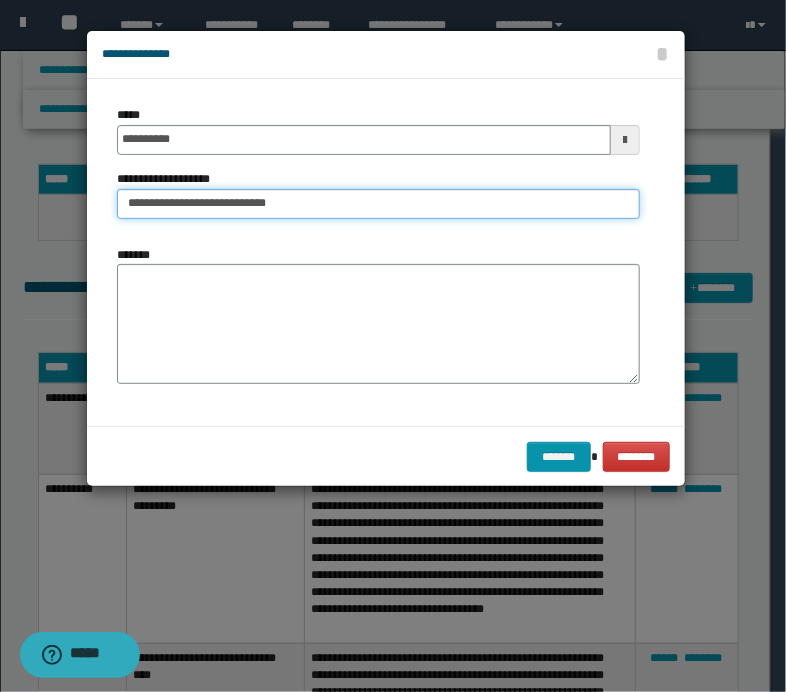 drag, startPoint x: 281, startPoint y: 204, endPoint x: 326, endPoint y: 204, distance: 45 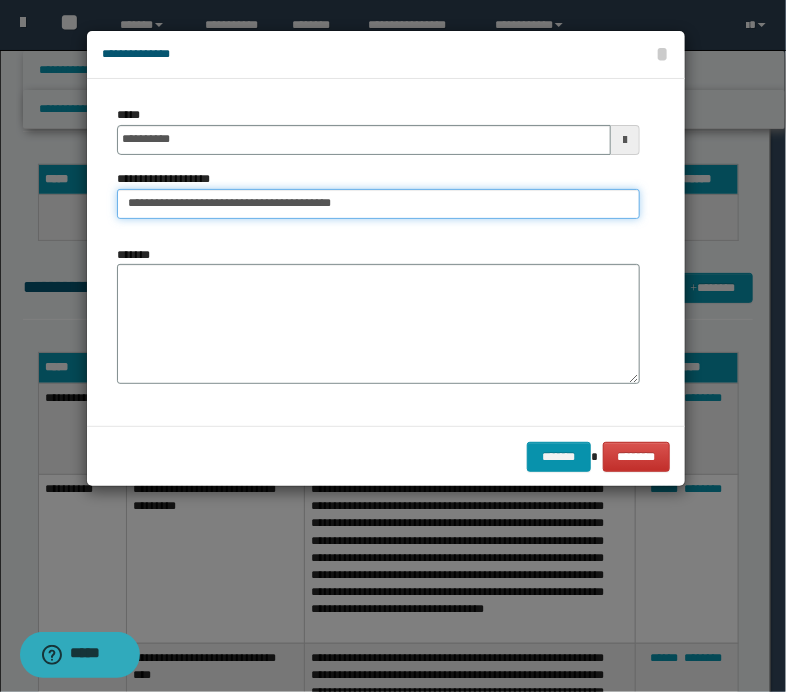 type on "**********" 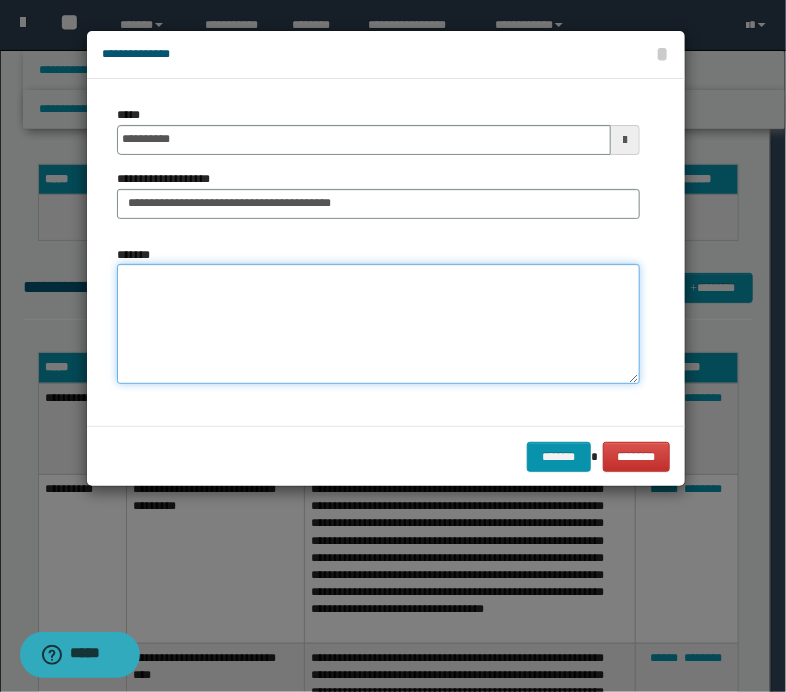 click on "*******" at bounding box center (378, 324) 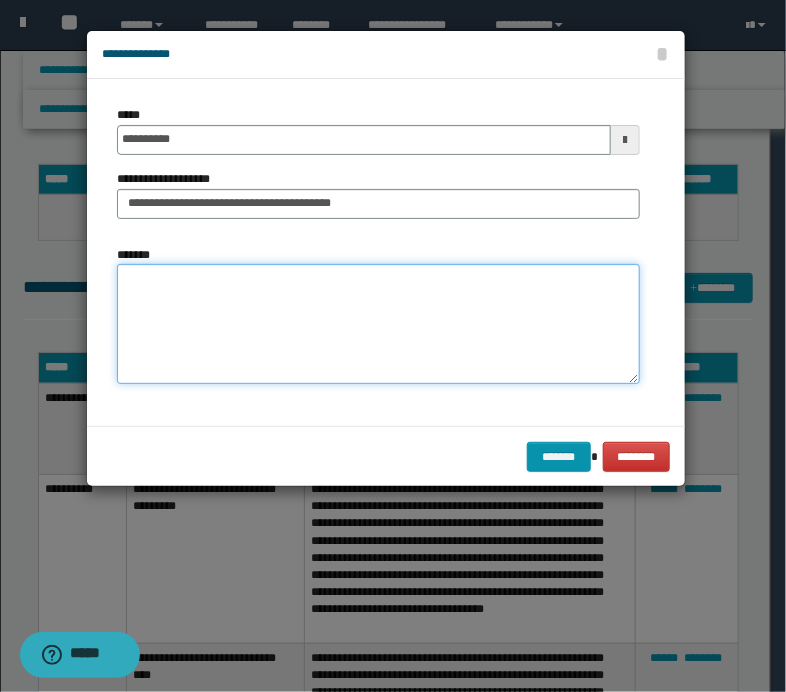 paste on "**********" 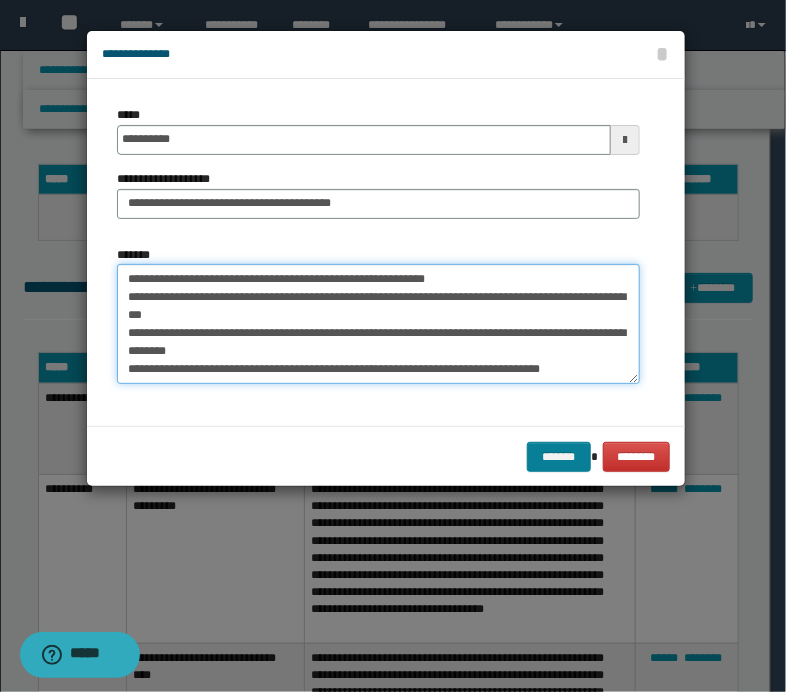 type on "**********" 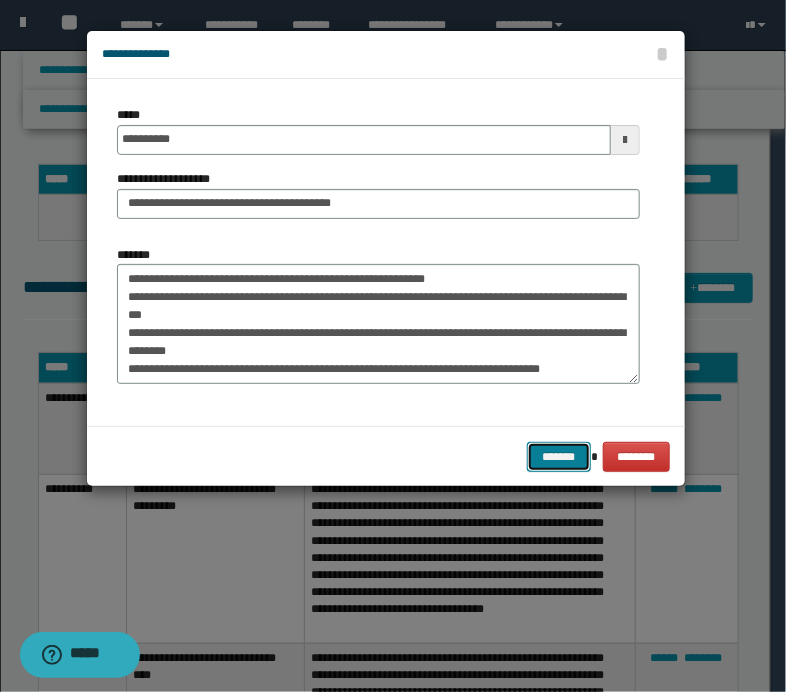 click on "*******" at bounding box center (559, 457) 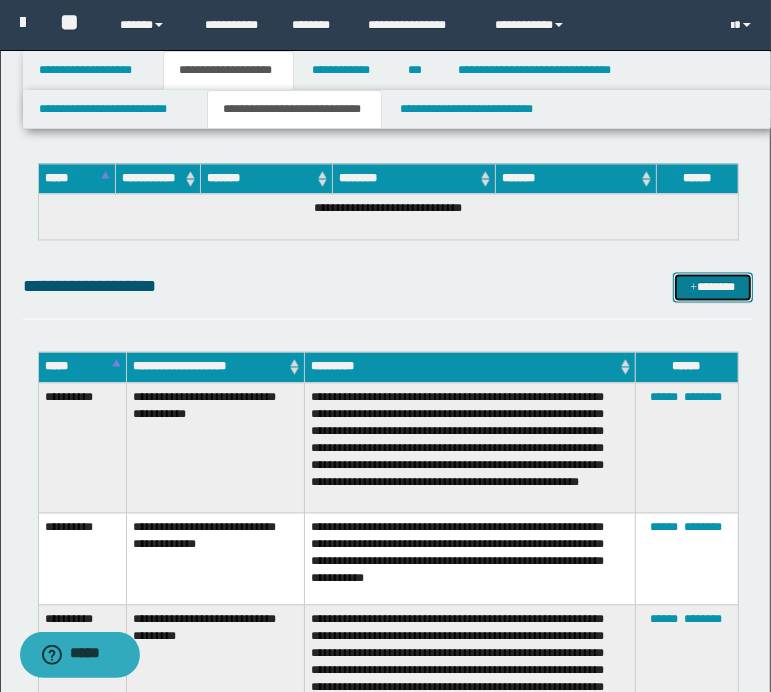 click on "*******" at bounding box center (712, 288) 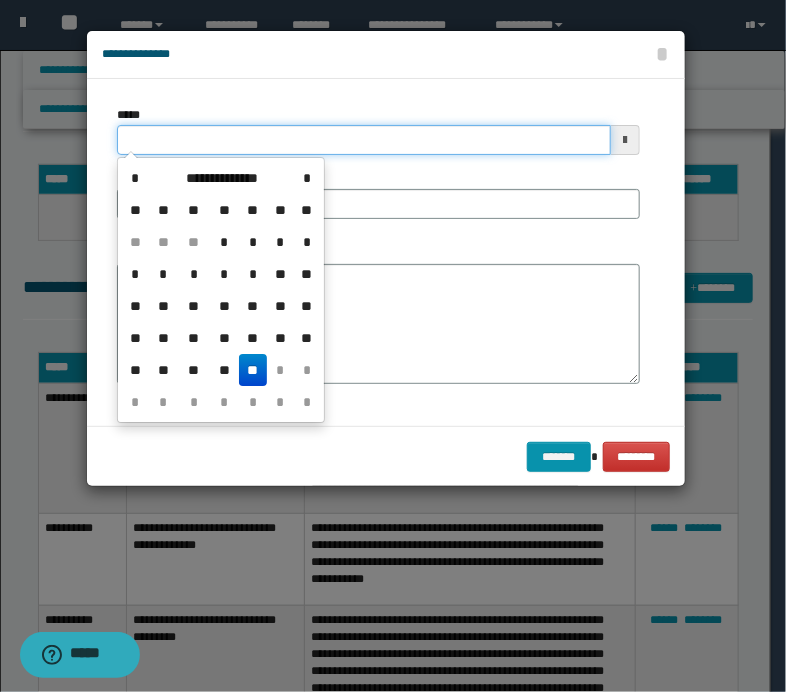 click on "*****" at bounding box center (364, 140) 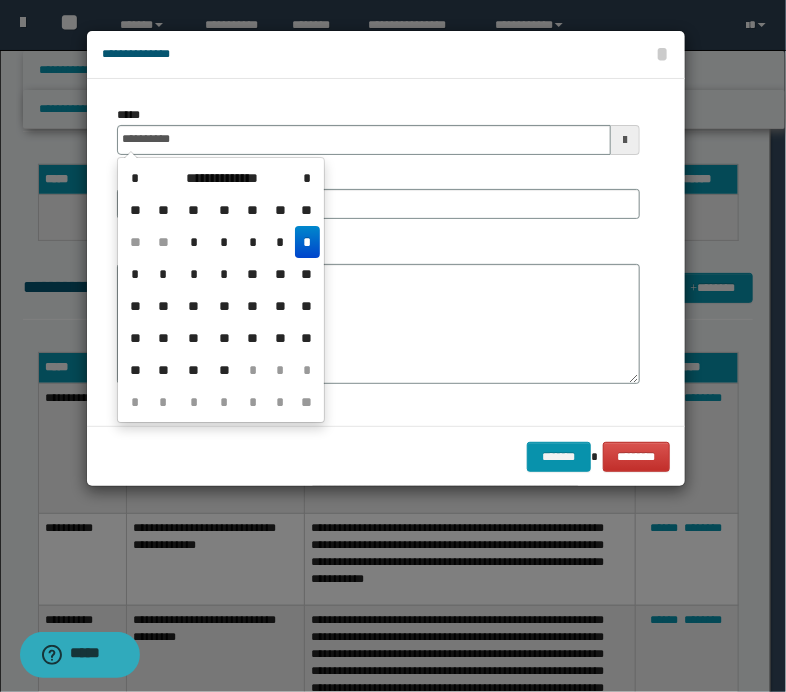 click on "*" at bounding box center (307, 242) 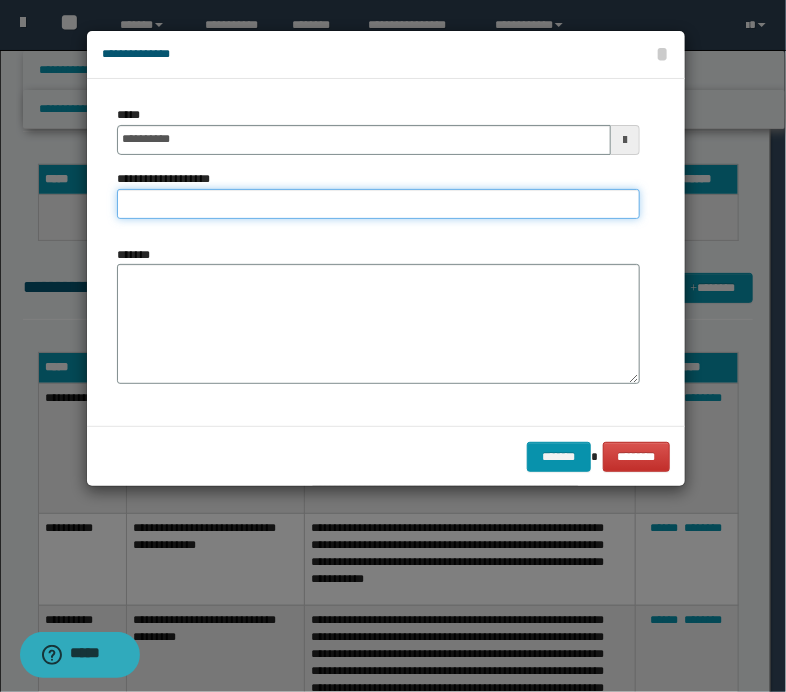 click on "**********" at bounding box center (378, 204) 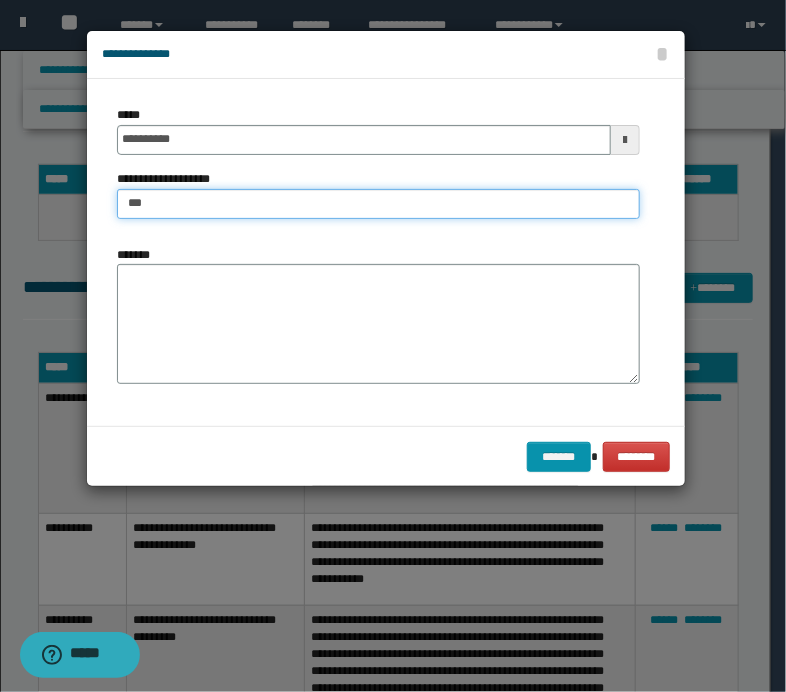 type on "**********" 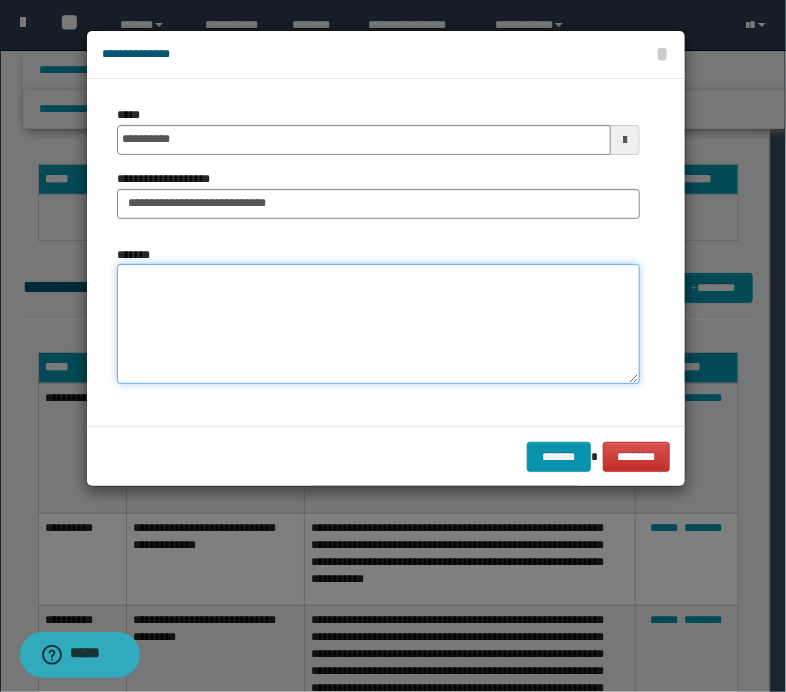 click on "*******" at bounding box center [378, 324] 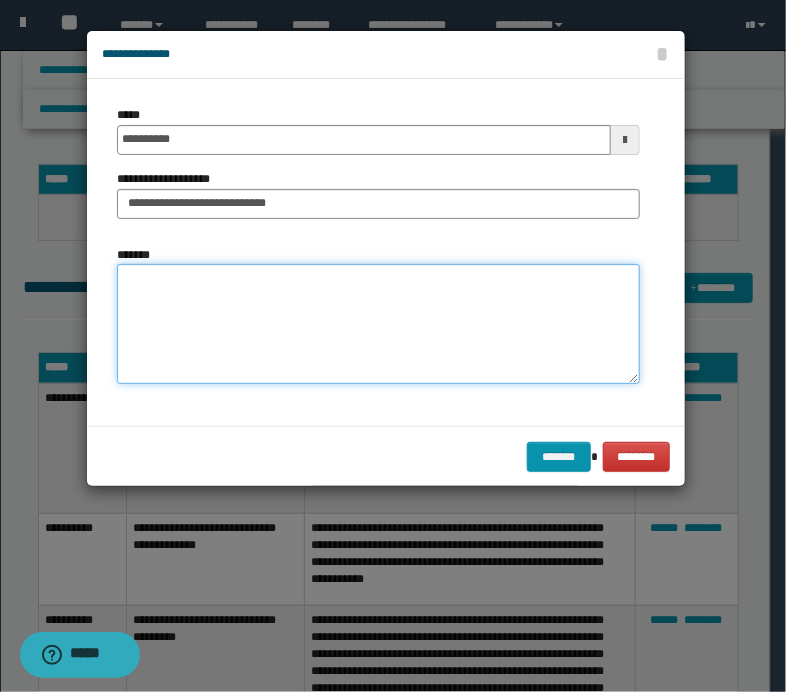 paste on "**********" 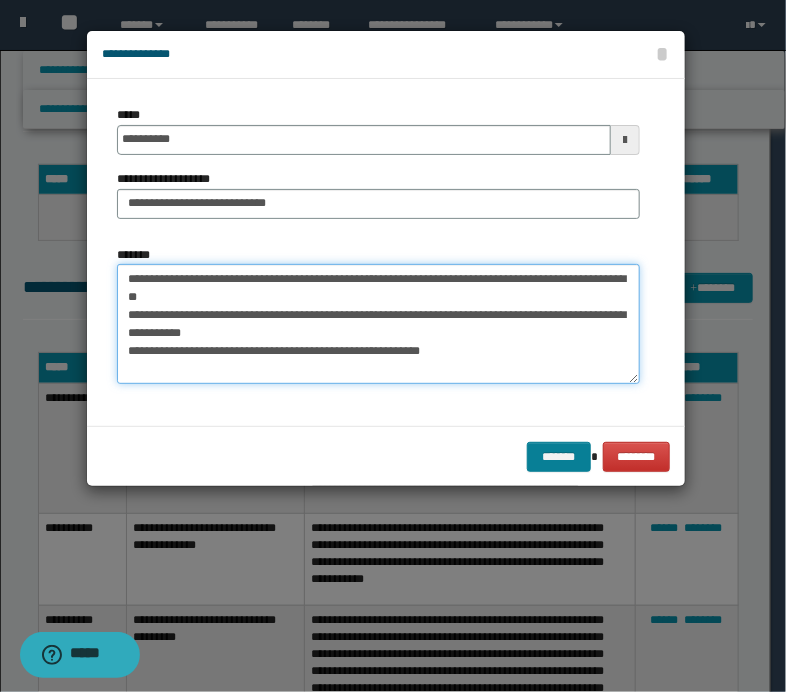 type on "**********" 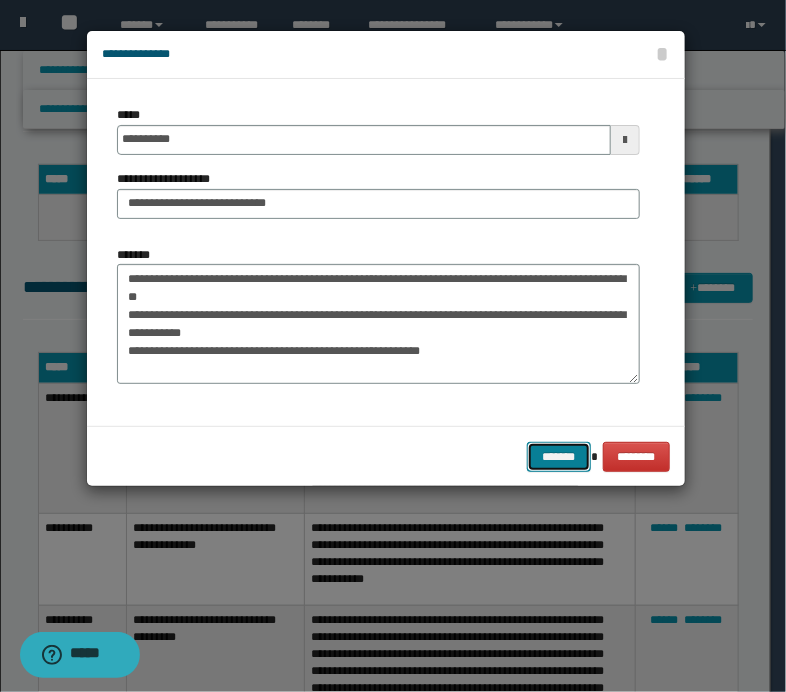click on "*******" at bounding box center (559, 457) 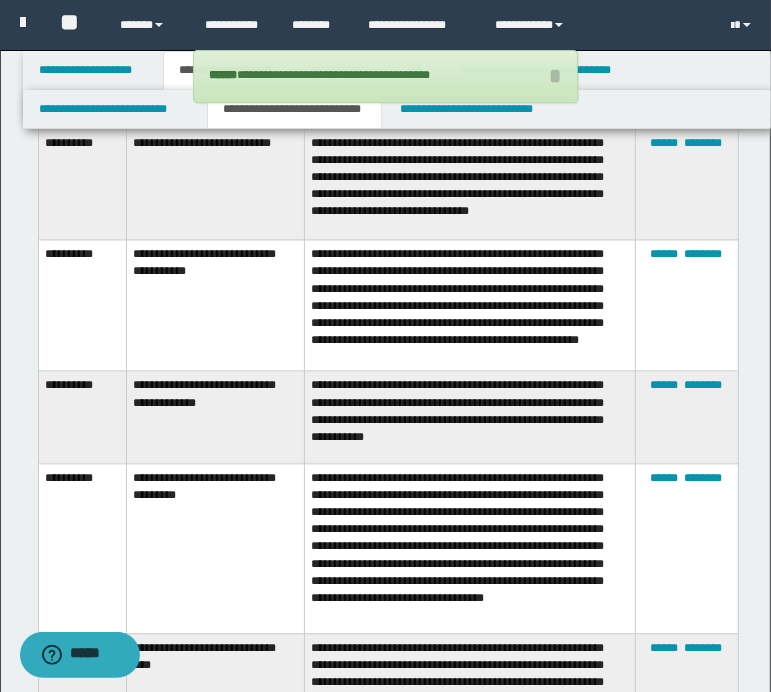 scroll, scrollTop: 5800, scrollLeft: 0, axis: vertical 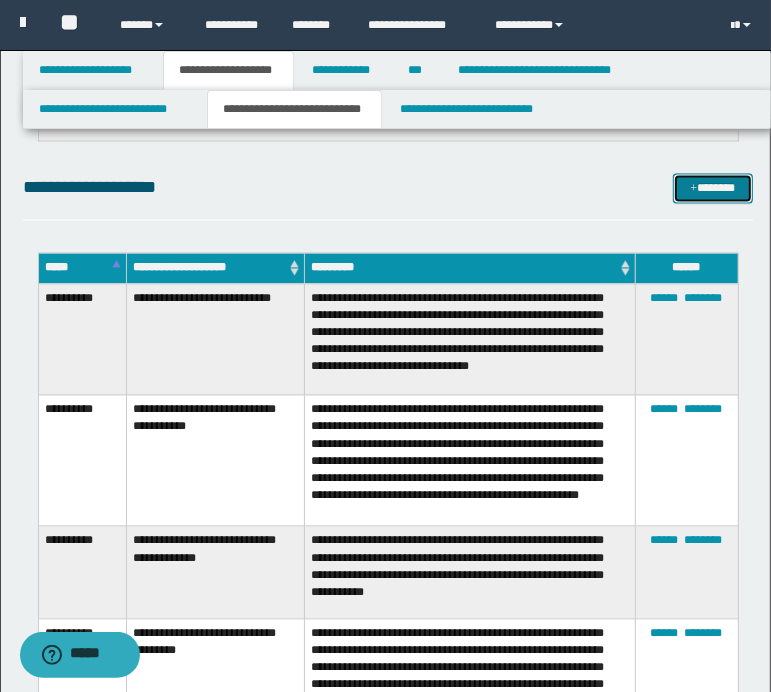 click on "*******" at bounding box center (712, 188) 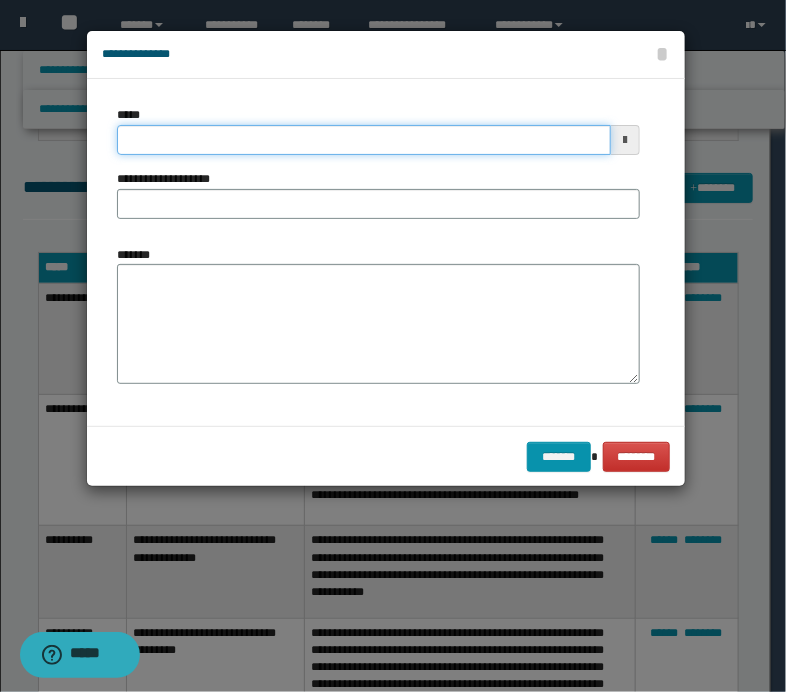 click on "*****" at bounding box center (364, 140) 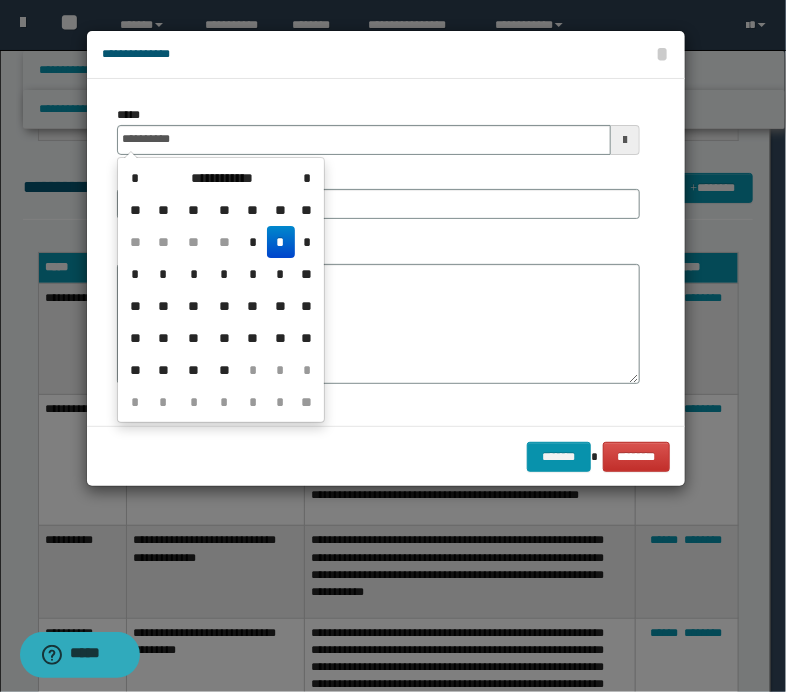 click on "*" at bounding box center [281, 242] 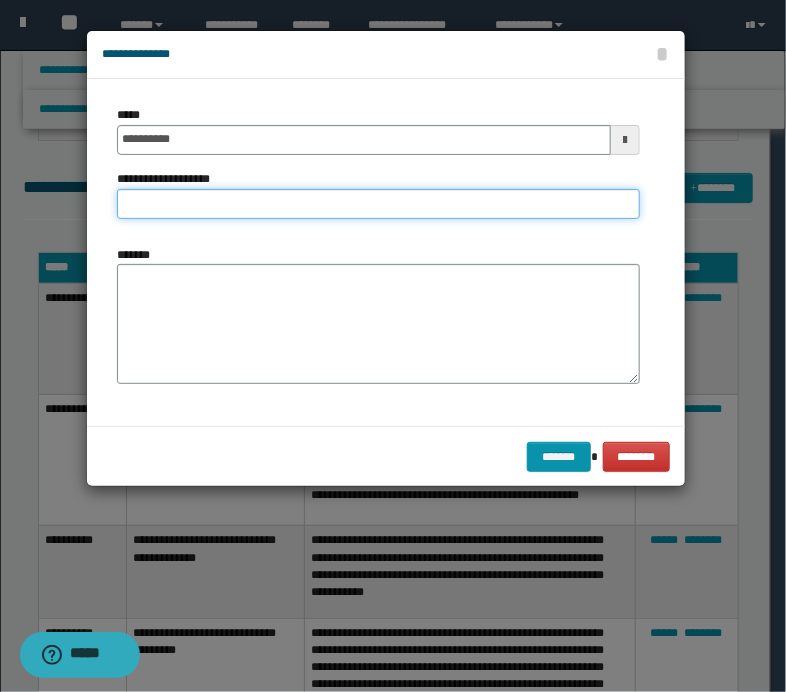 click on "**********" at bounding box center (378, 204) 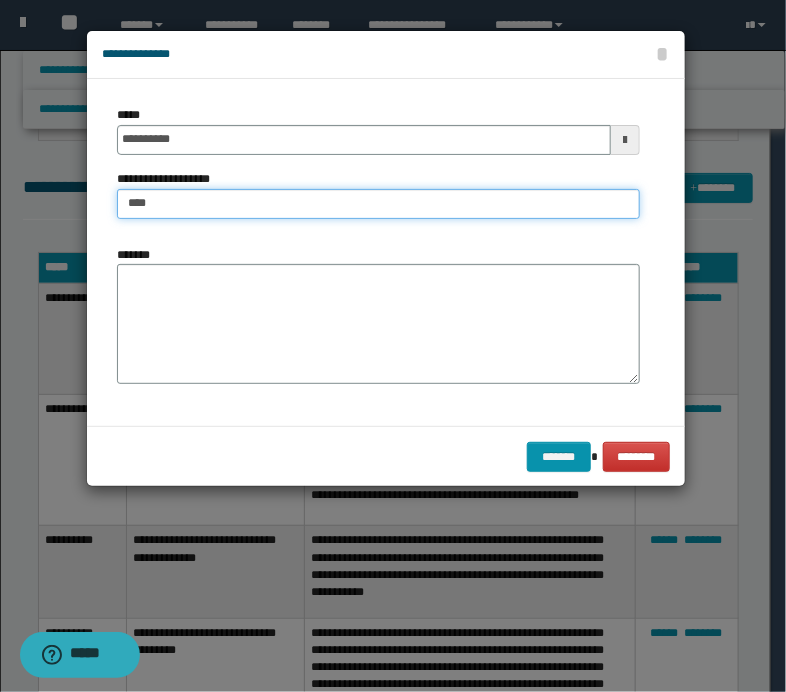 type on "**********" 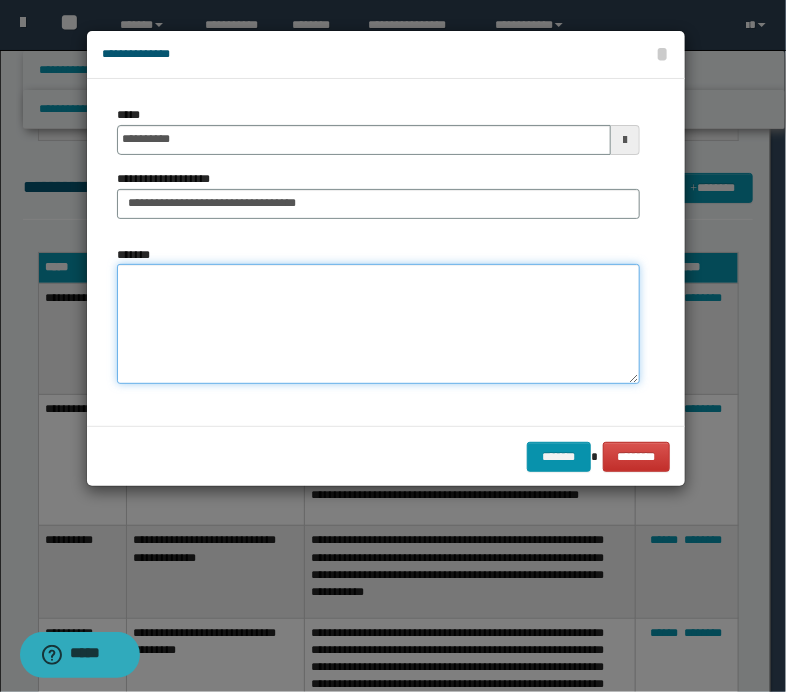 click on "*******" at bounding box center [378, 324] 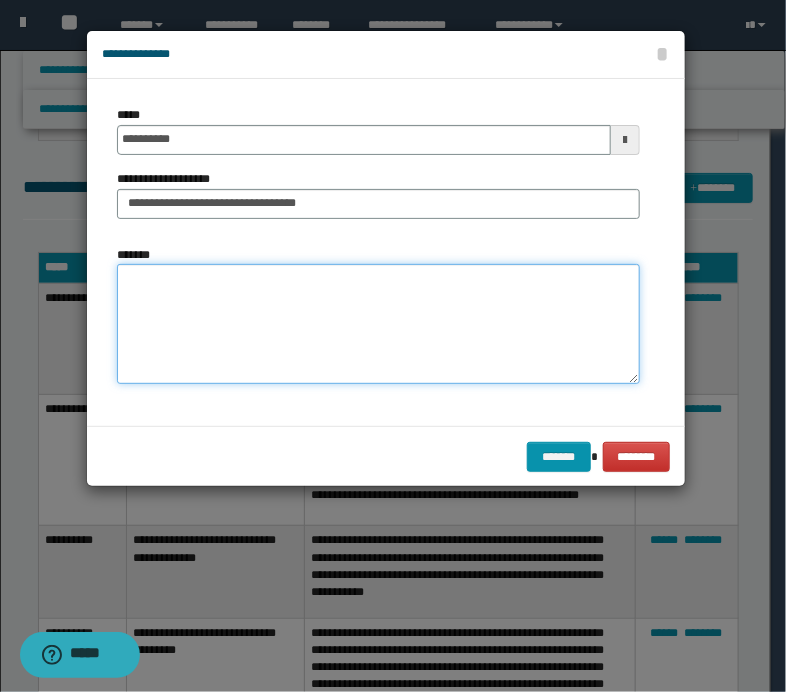 paste on "**********" 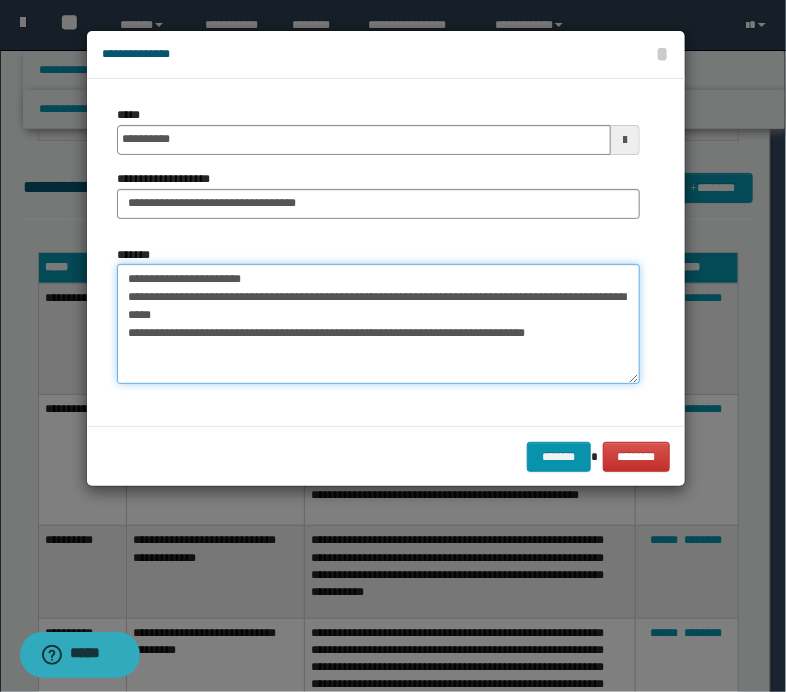 click on "**********" at bounding box center (378, 324) 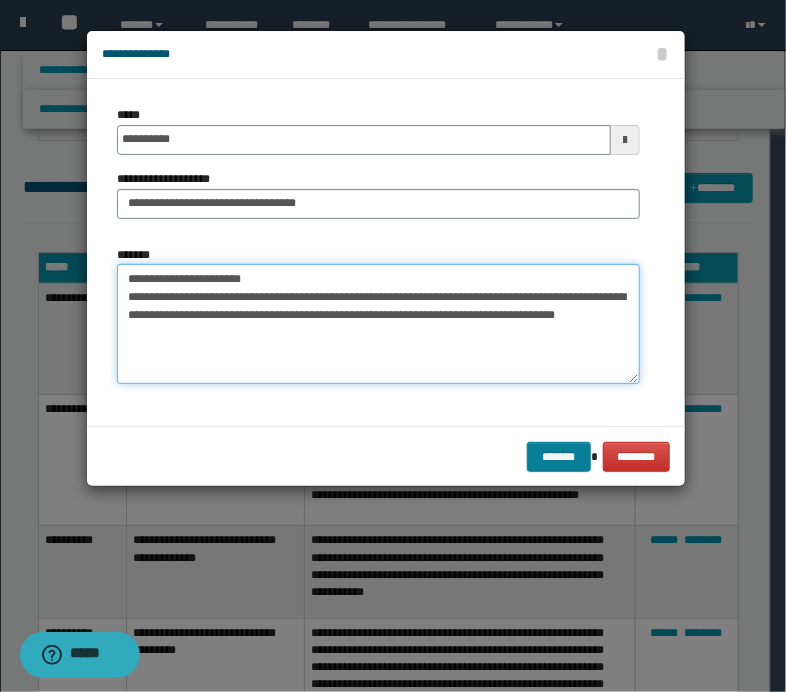 type on "**********" 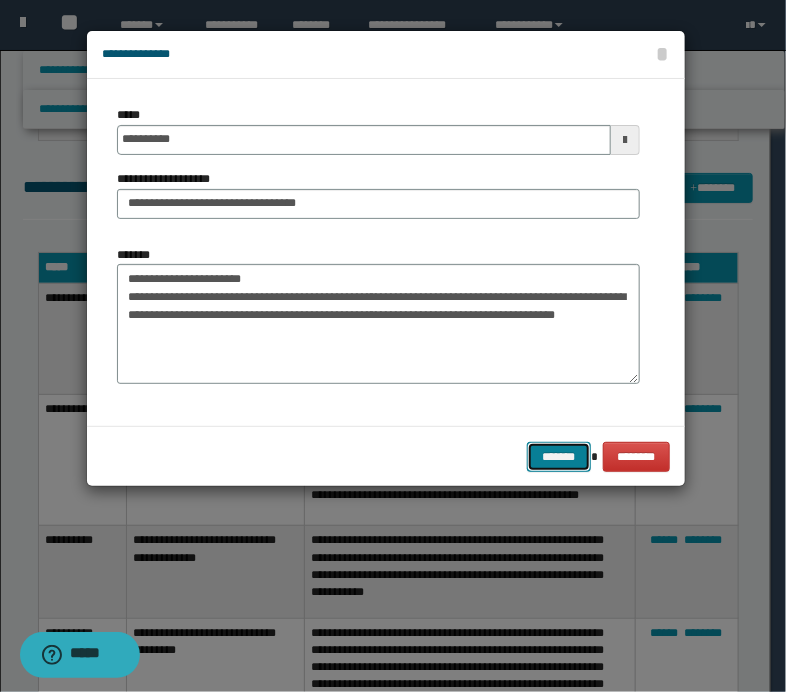 click on "*******" at bounding box center (559, 457) 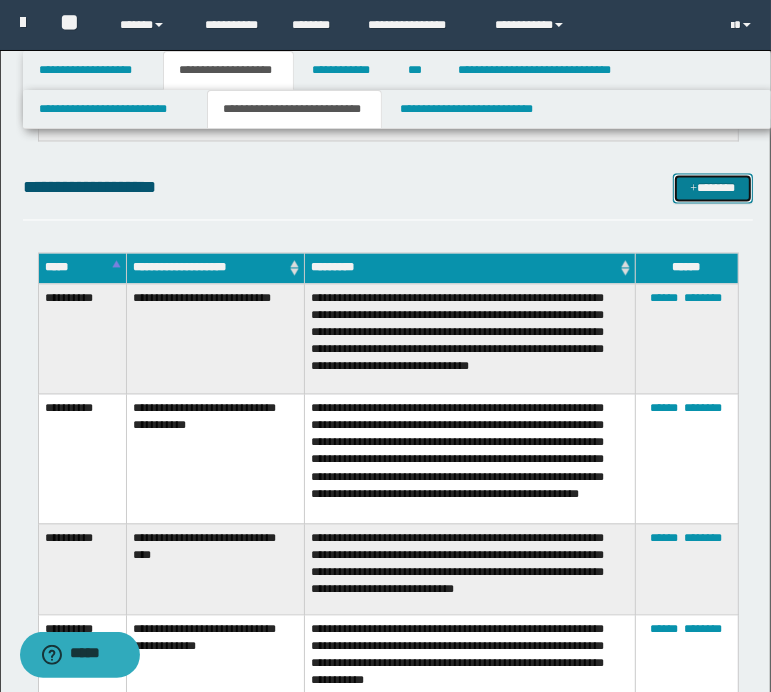 click on "*******" at bounding box center [712, 188] 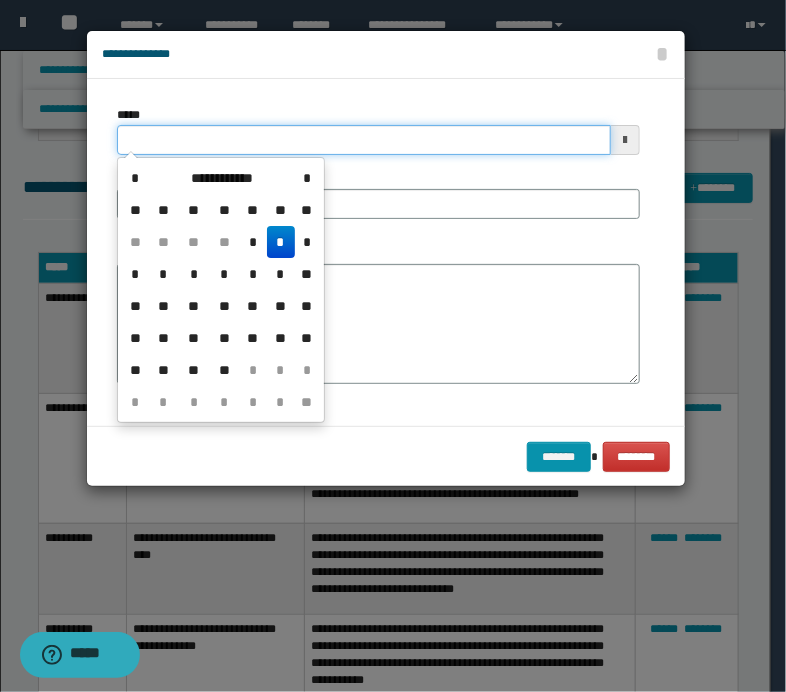 click on "*****" at bounding box center [364, 140] 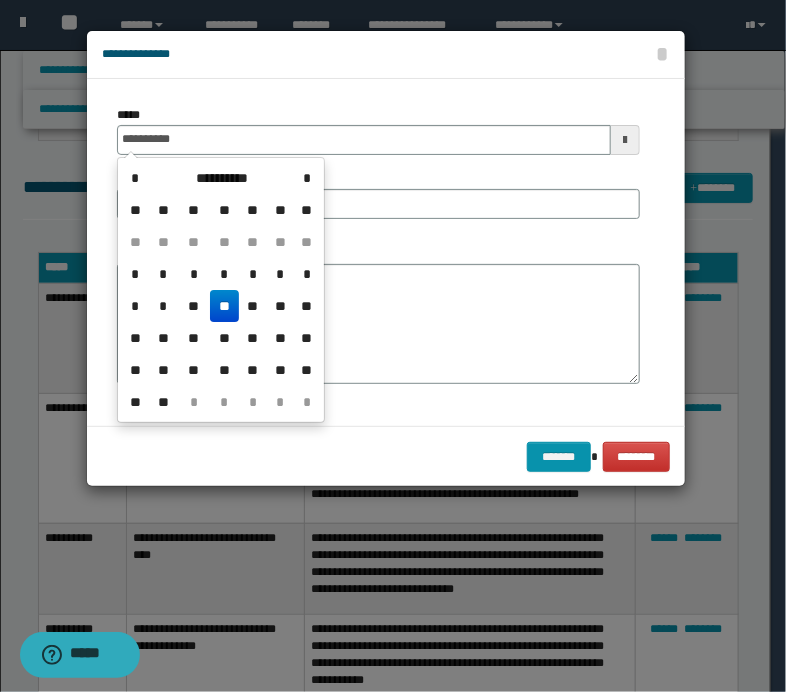 click on "**" at bounding box center [224, 306] 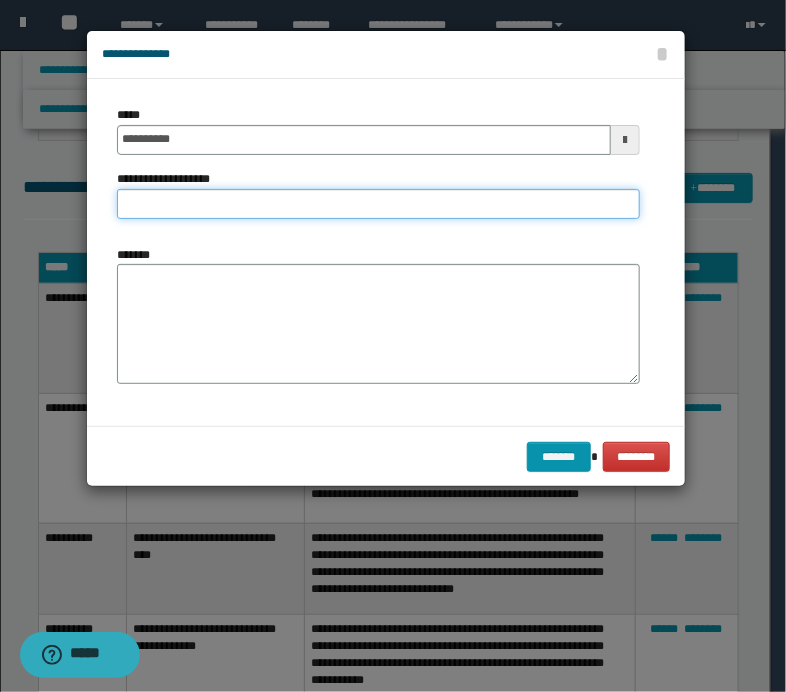click on "**********" at bounding box center (378, 204) 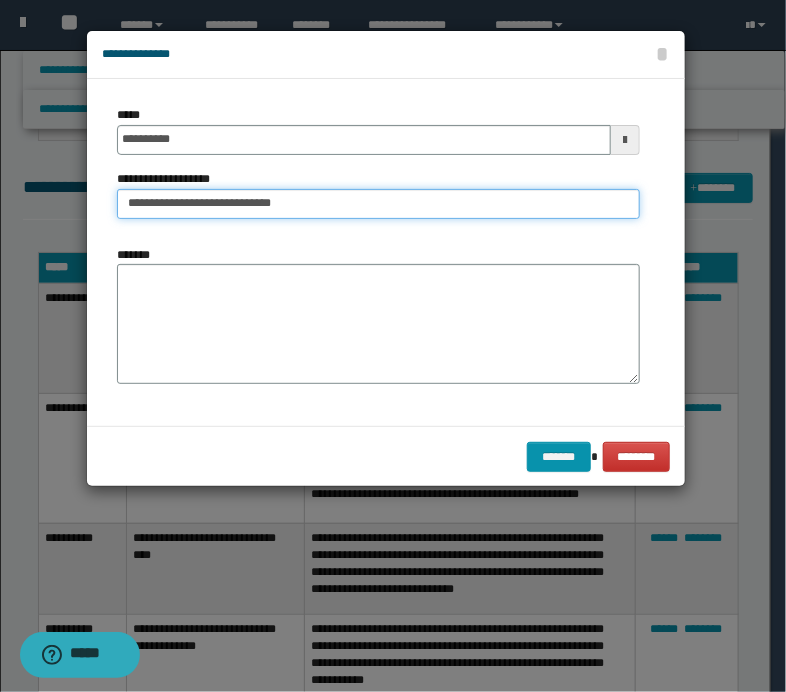 drag, startPoint x: 240, startPoint y: 202, endPoint x: 351, endPoint y: 221, distance: 112.61439 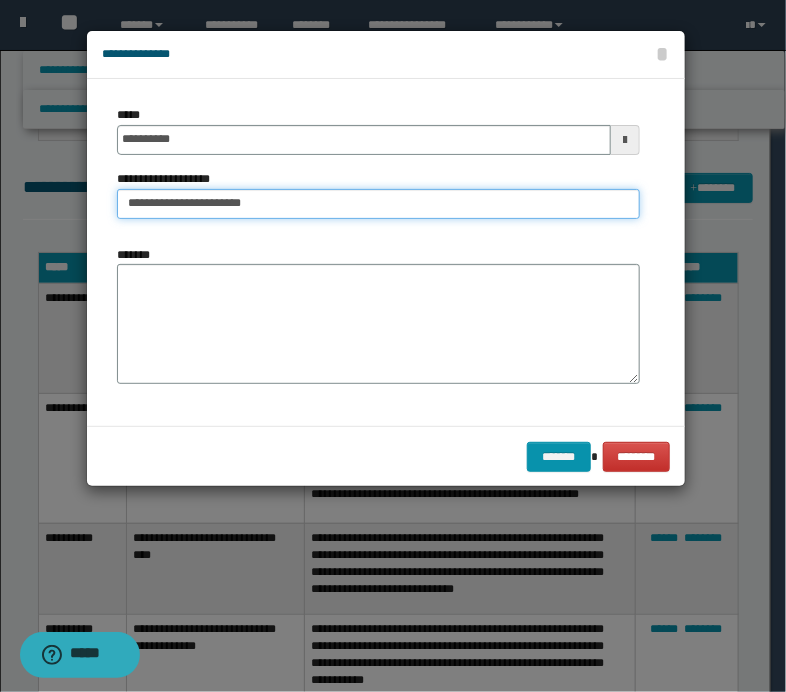 type on "**********" 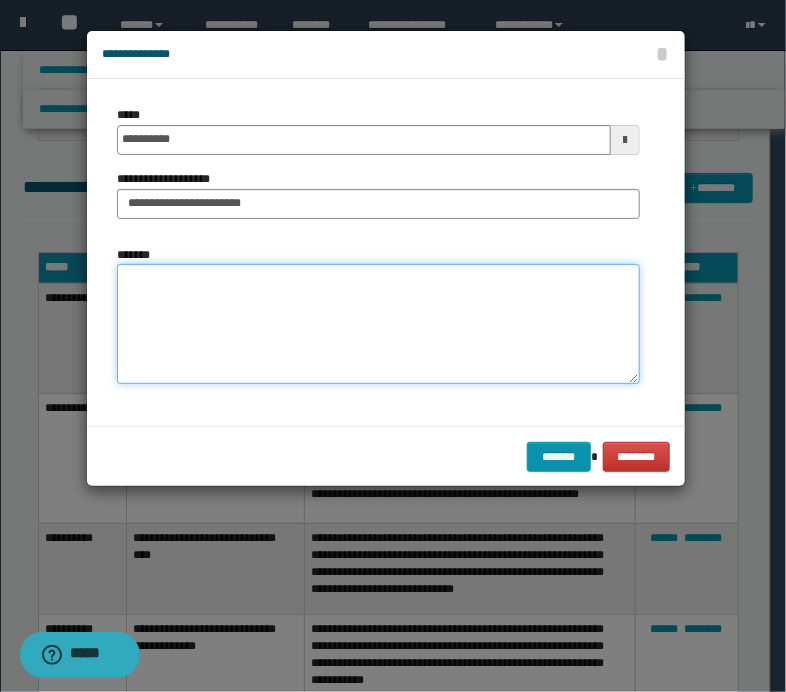 click on "*******" at bounding box center (378, 324) 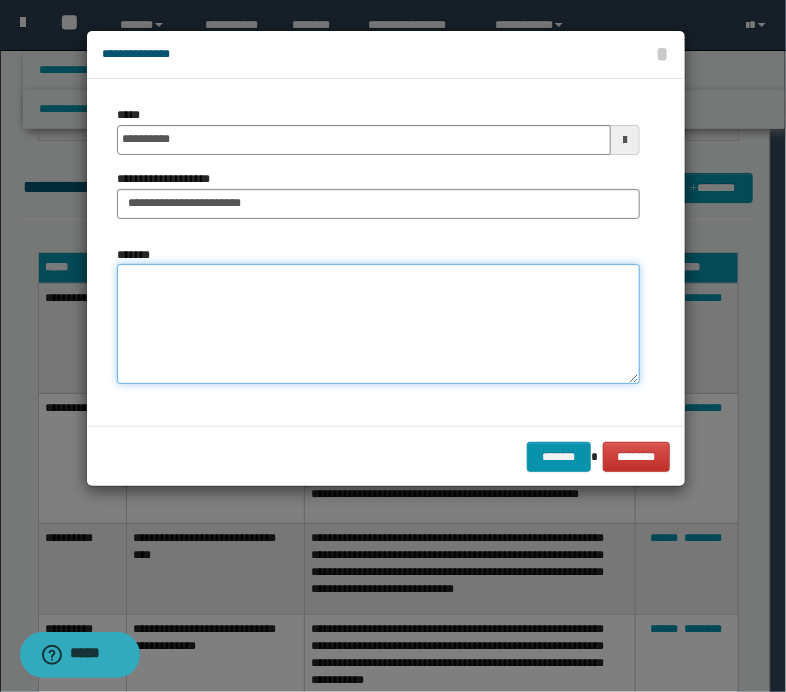 paste on "**********" 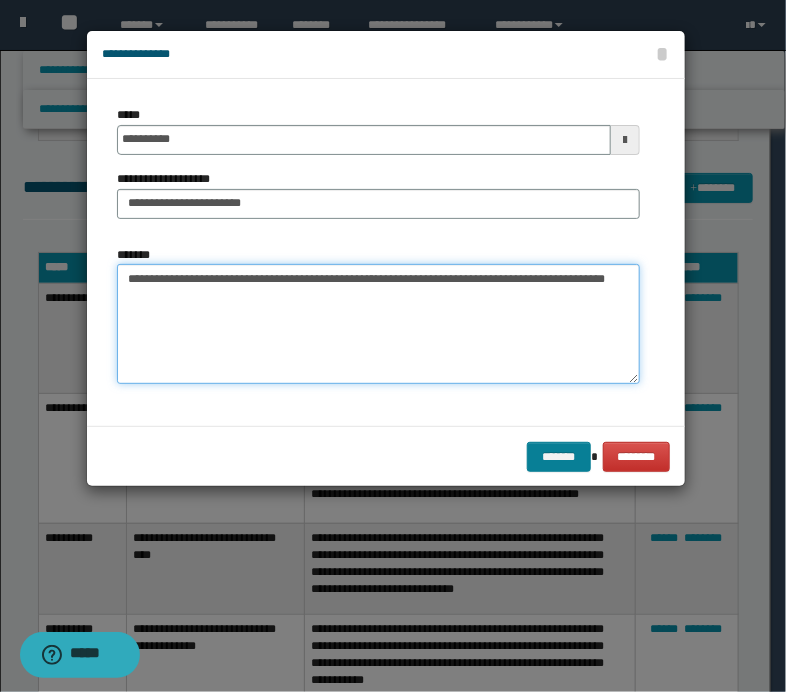type on "**********" 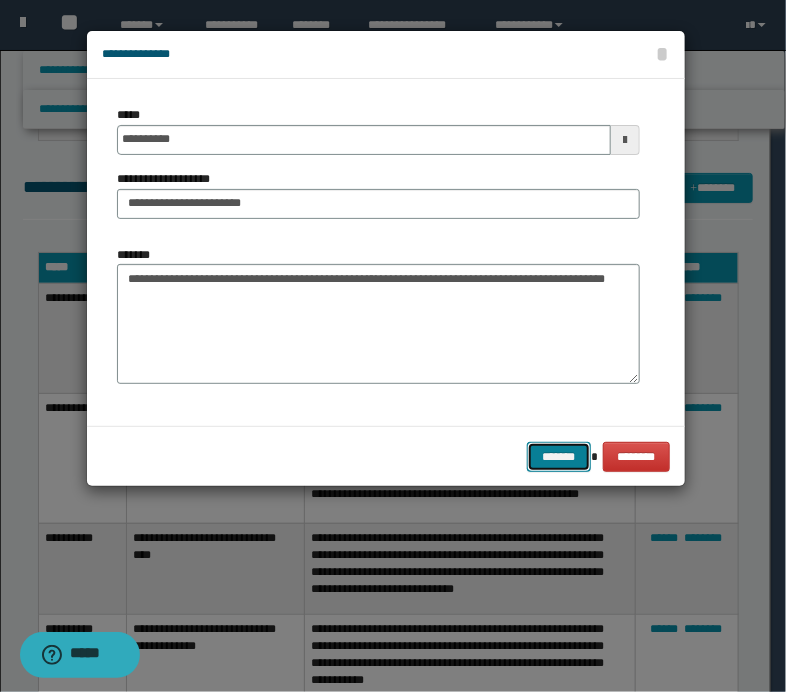 click on "*******" at bounding box center [559, 457] 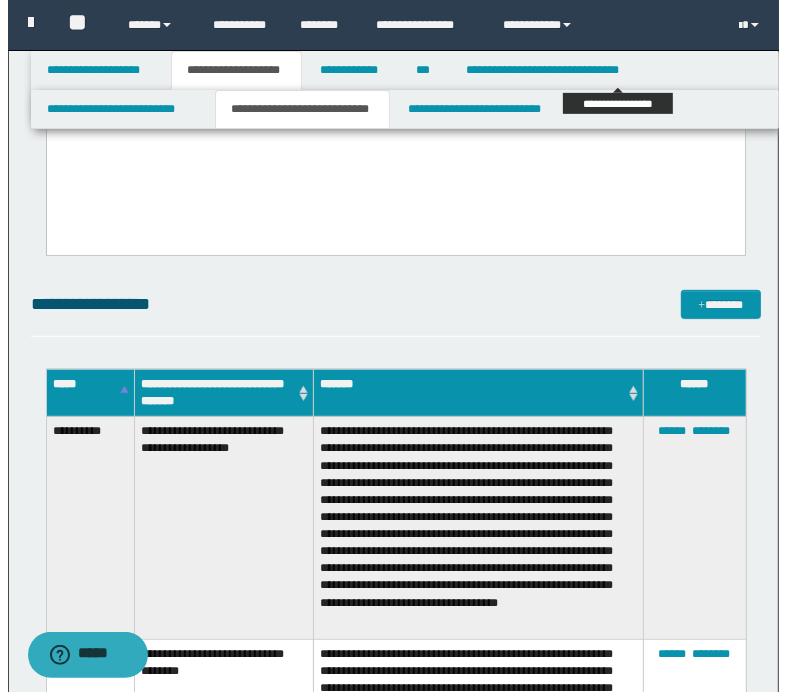 scroll, scrollTop: 400, scrollLeft: 0, axis: vertical 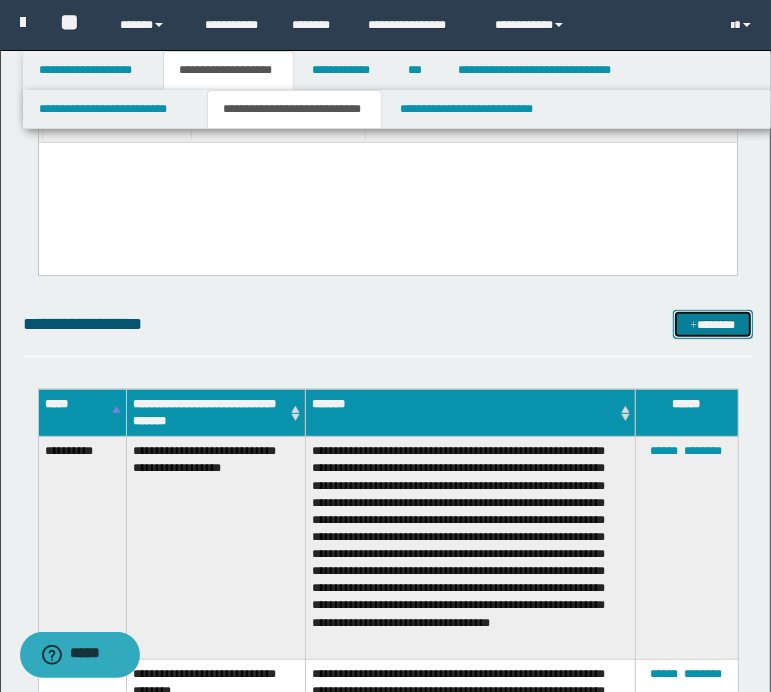 click on "*******" at bounding box center [712, 325] 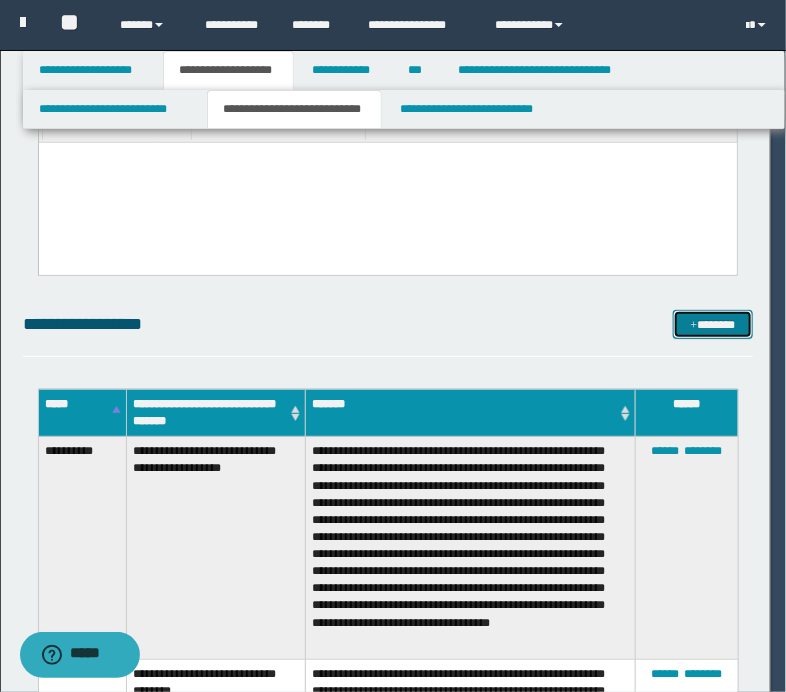 scroll, scrollTop: 0, scrollLeft: 0, axis: both 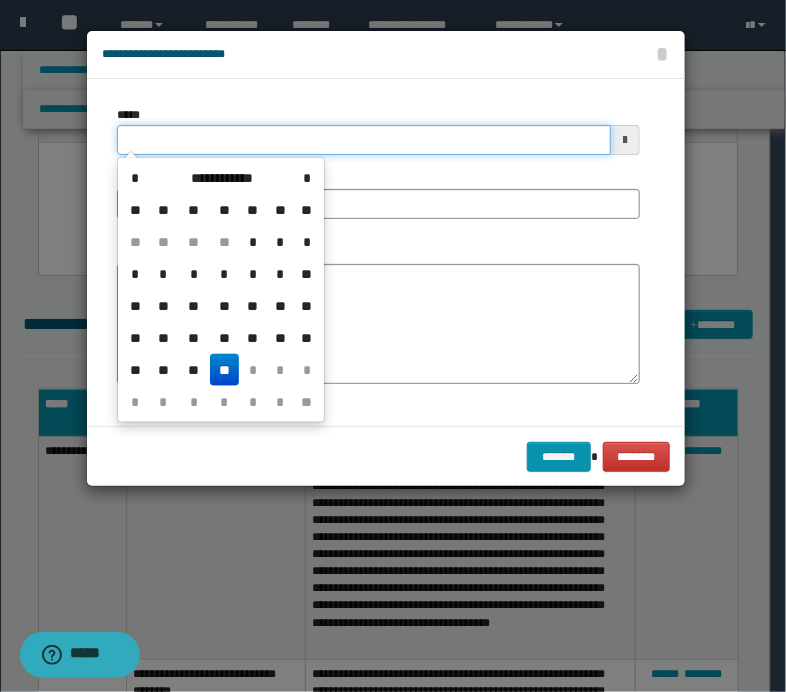 click on "*****" at bounding box center (364, 140) 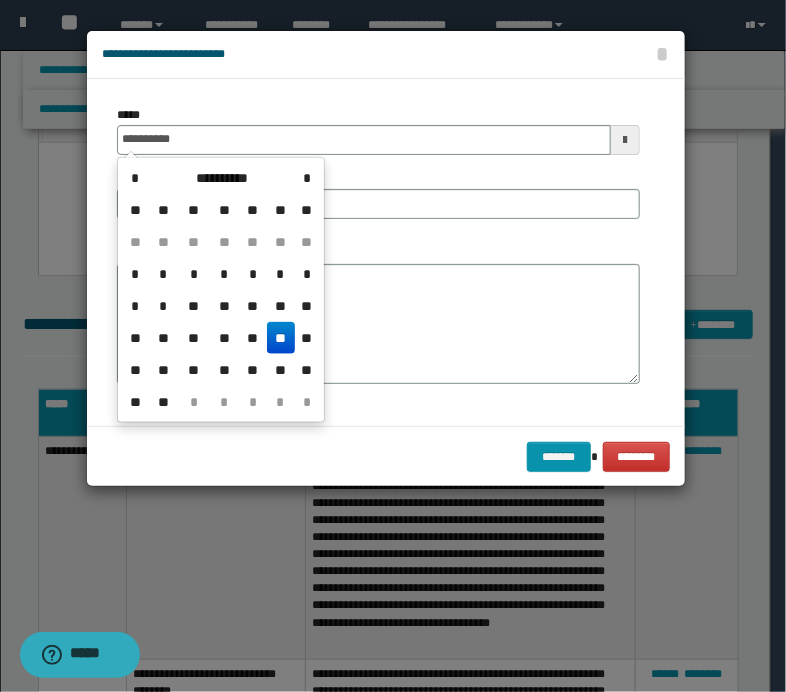 click on "**" at bounding box center (281, 338) 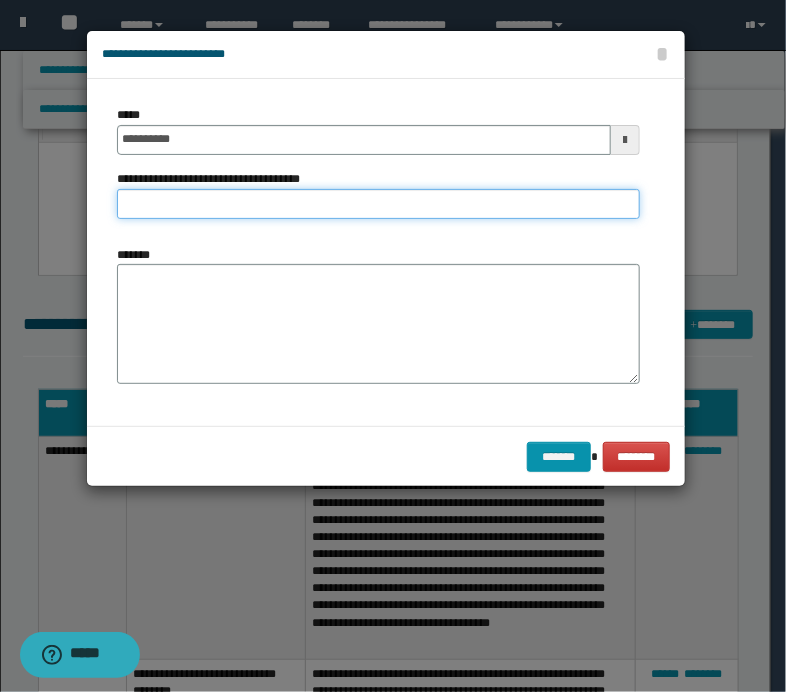 click on "**********" at bounding box center [378, 204] 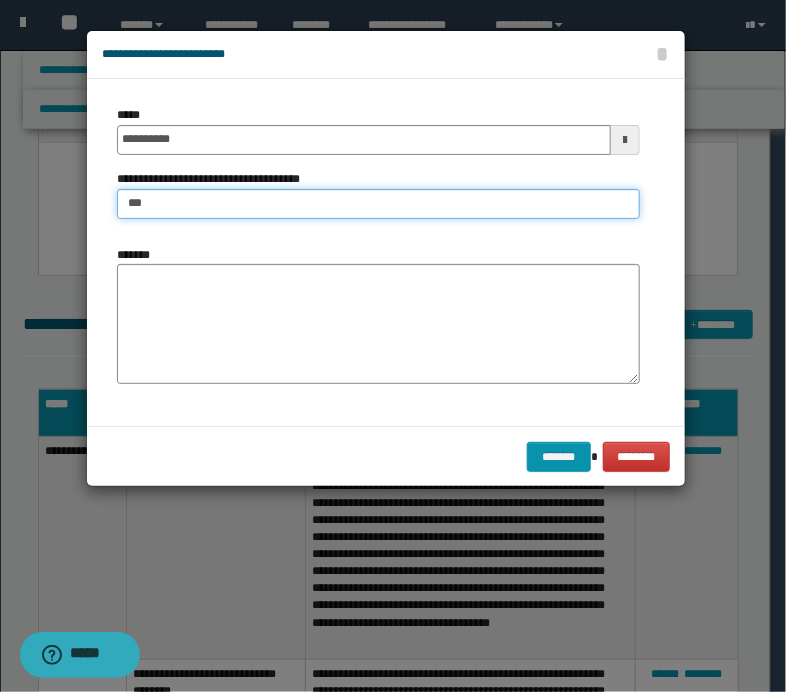 type on "**********" 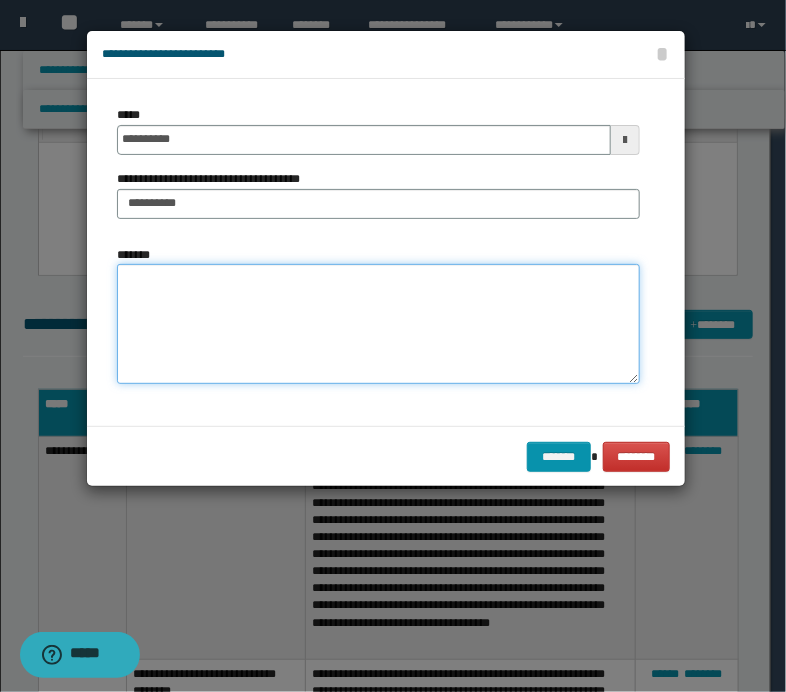 click on "*******" at bounding box center [378, 324] 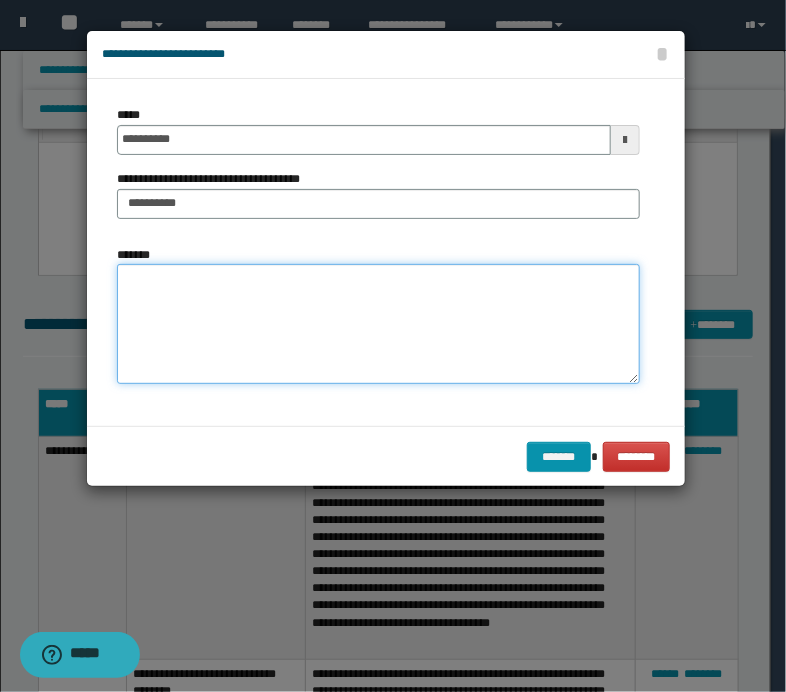 paste on "**********" 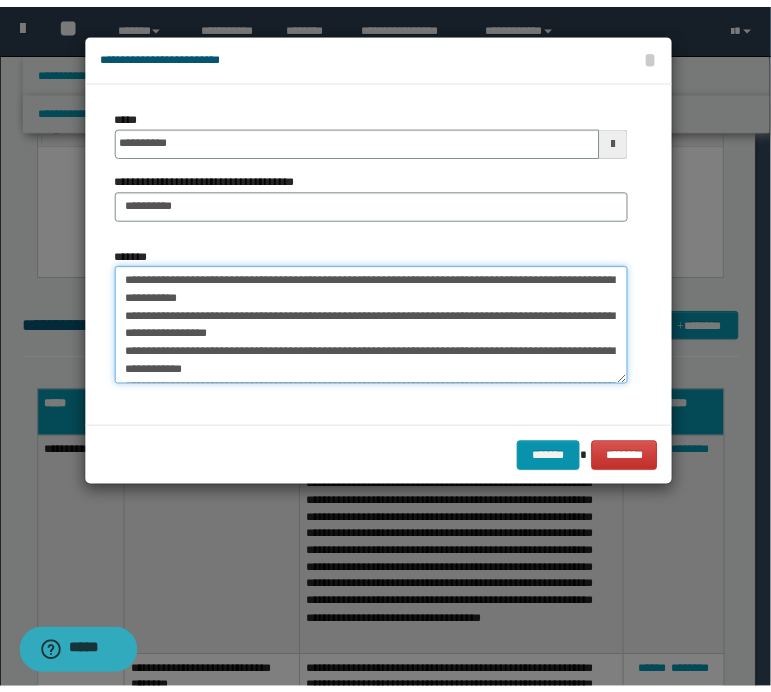 scroll, scrollTop: 102, scrollLeft: 0, axis: vertical 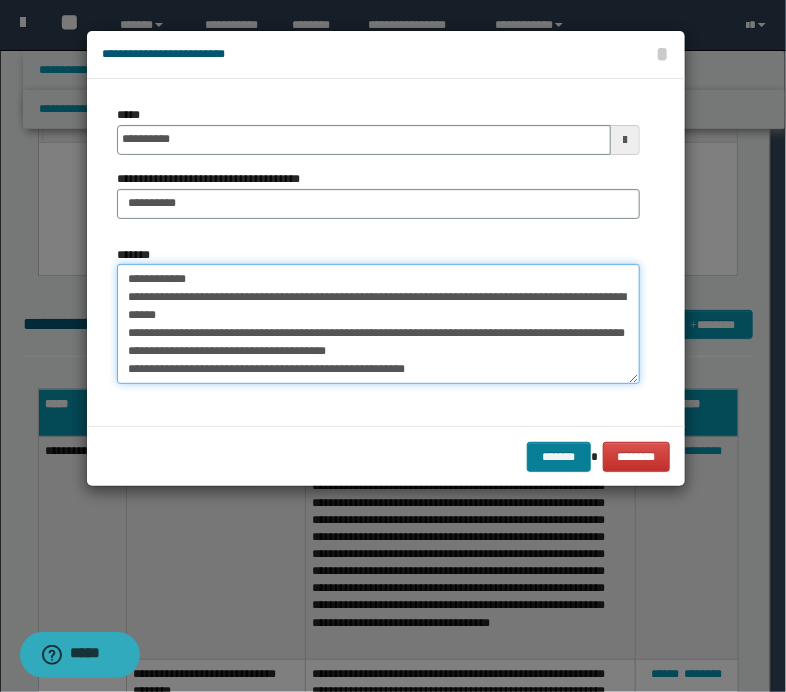 type on "**********" 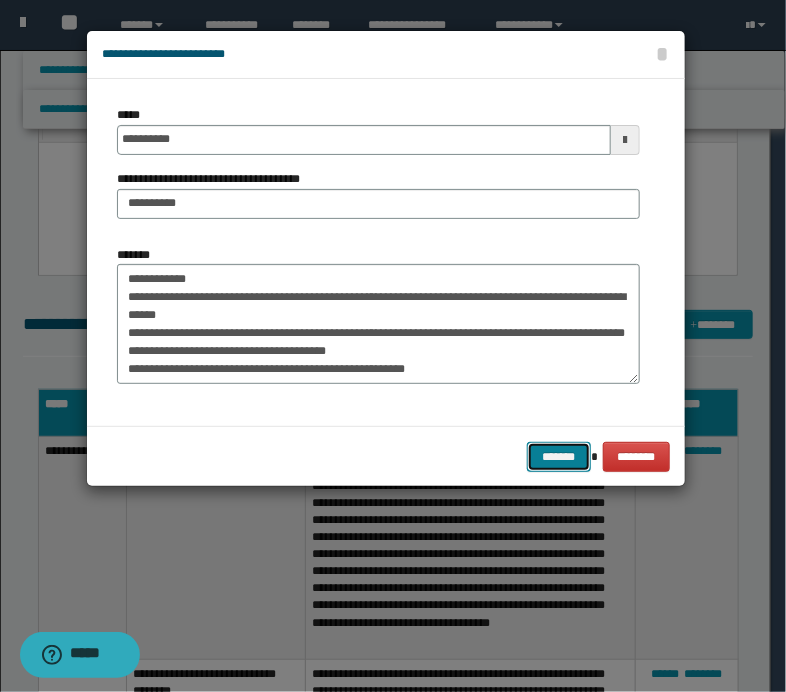 click on "*******" at bounding box center (559, 457) 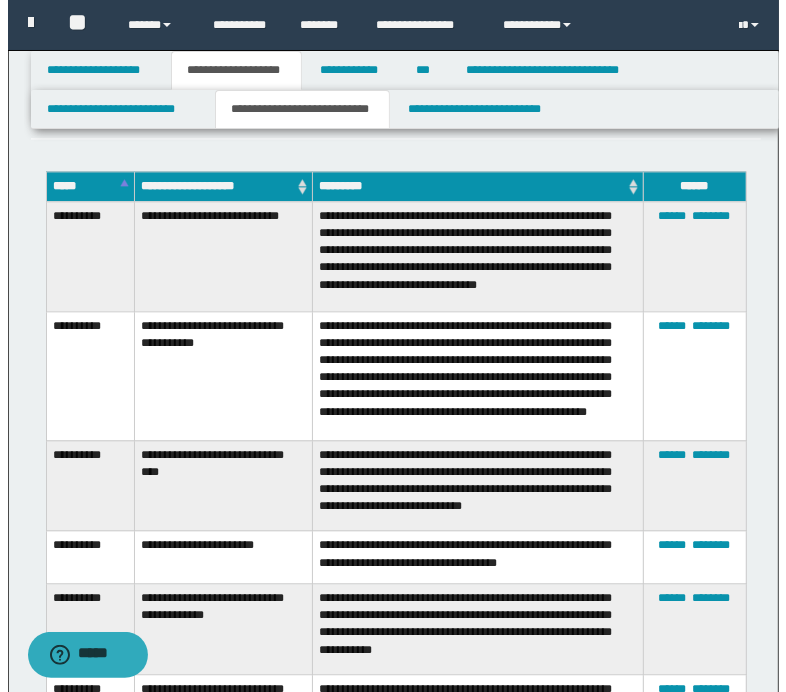 scroll, scrollTop: 5900, scrollLeft: 0, axis: vertical 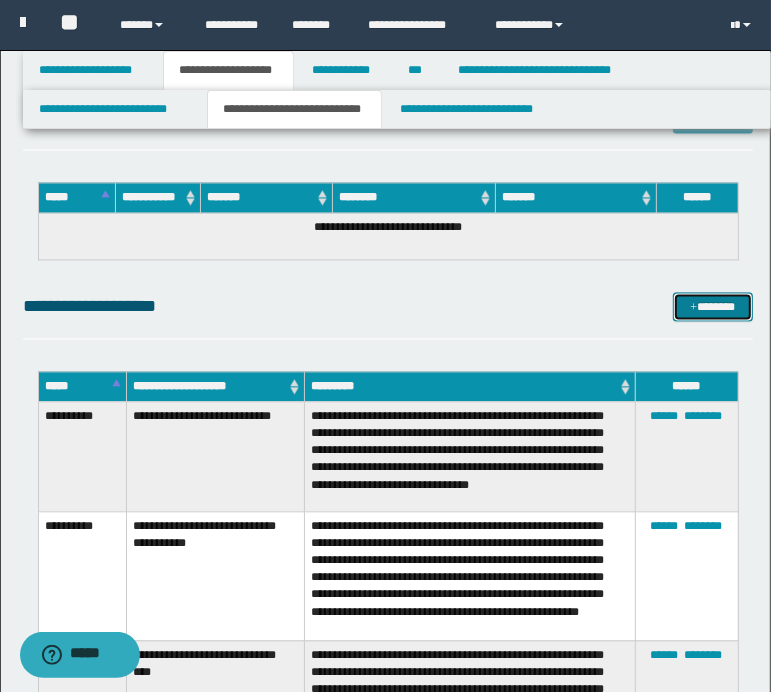 click on "*******" at bounding box center (712, 307) 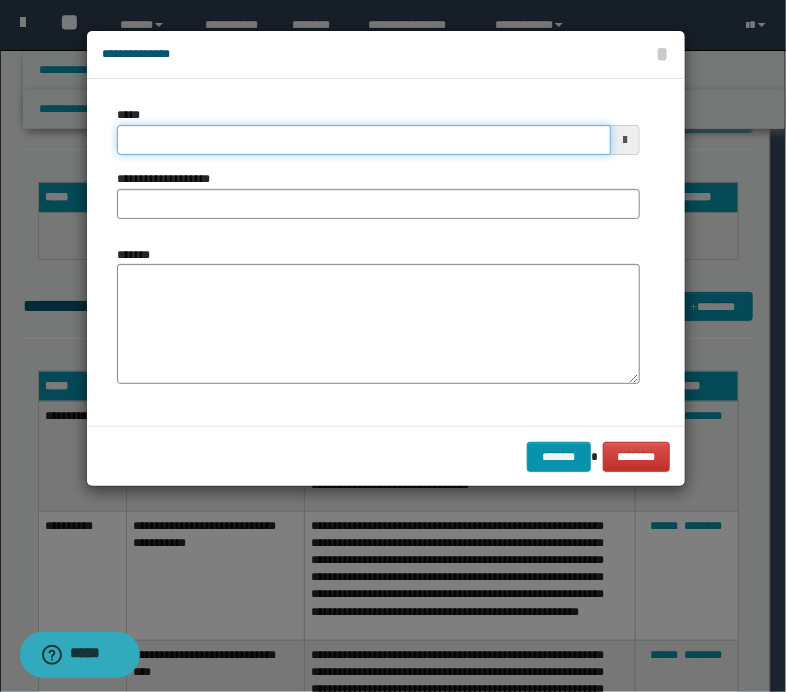 click on "*****" at bounding box center (364, 140) 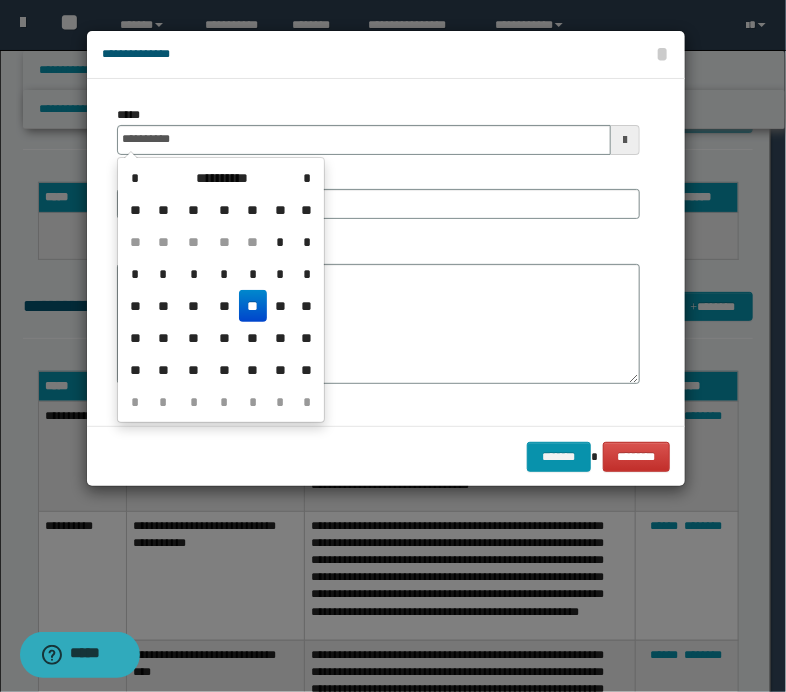 click on "**" at bounding box center (253, 306) 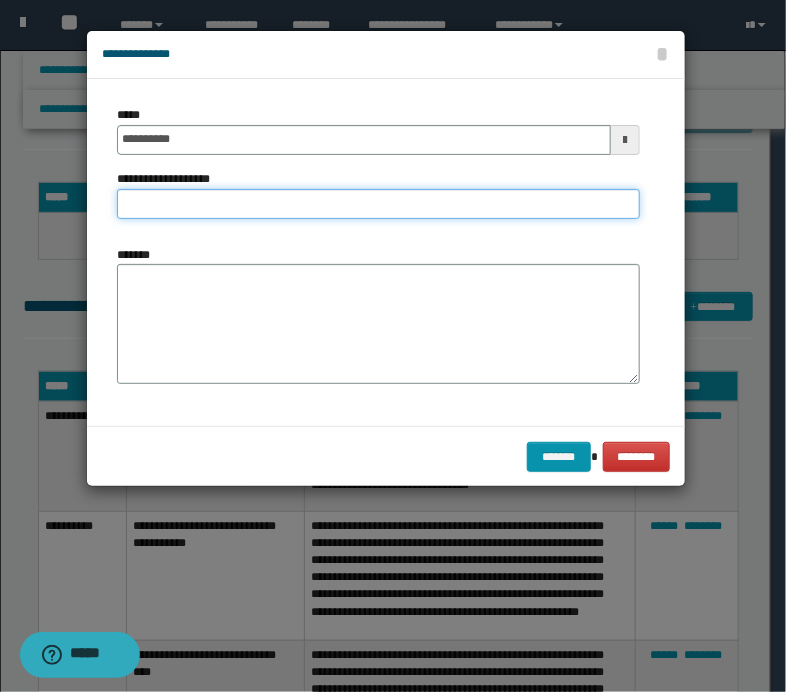 click on "**********" at bounding box center (378, 204) 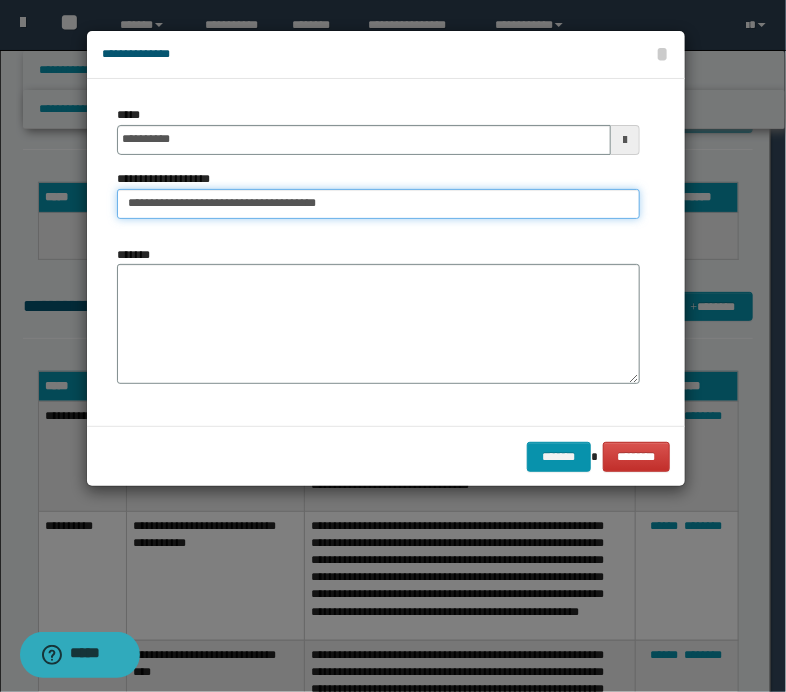 type on "**********" 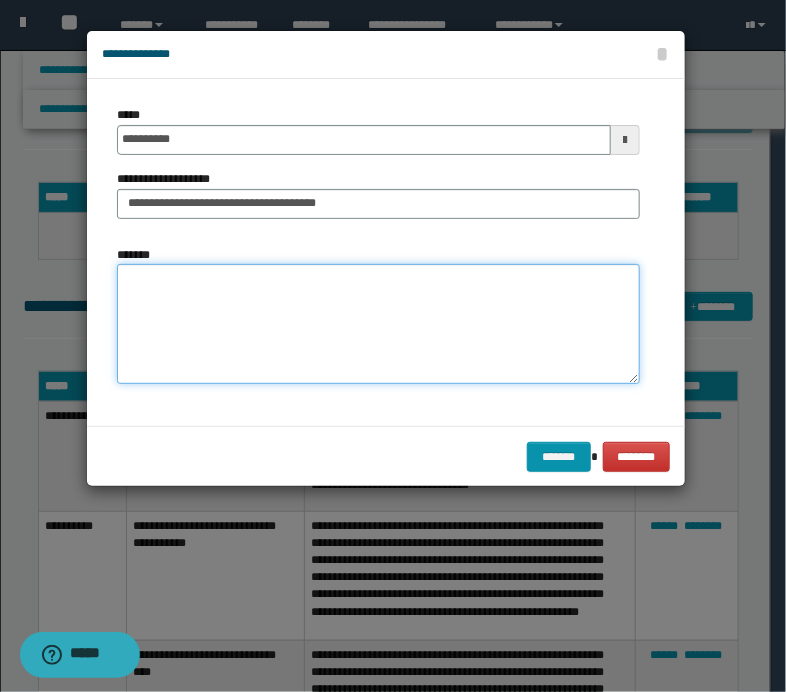 click on "*******" at bounding box center [378, 324] 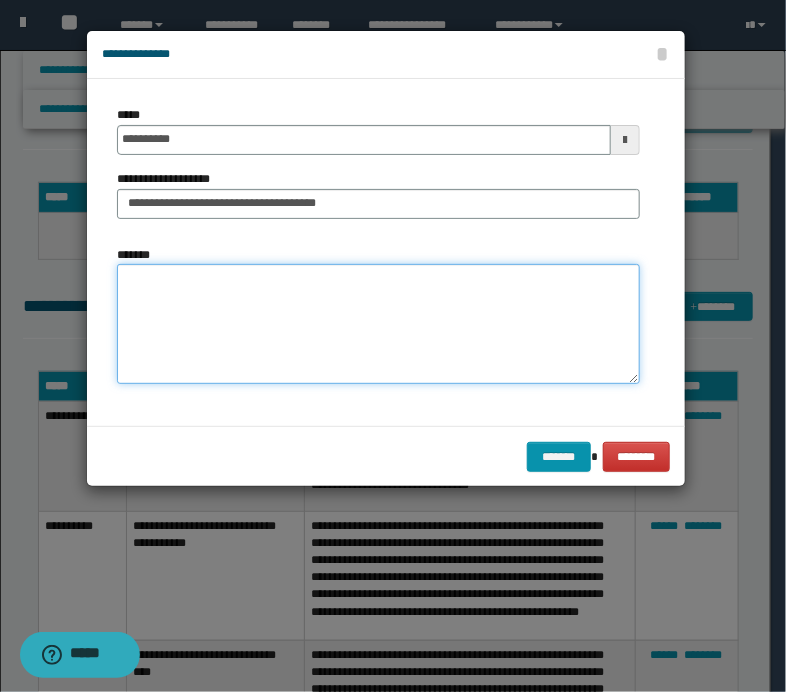 paste on "**********" 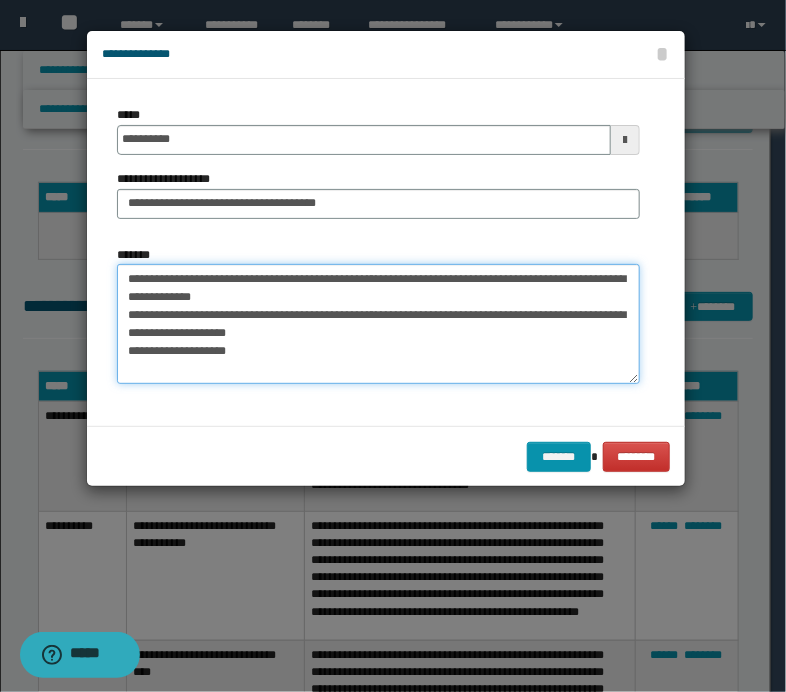 click on "**********" at bounding box center [378, 324] 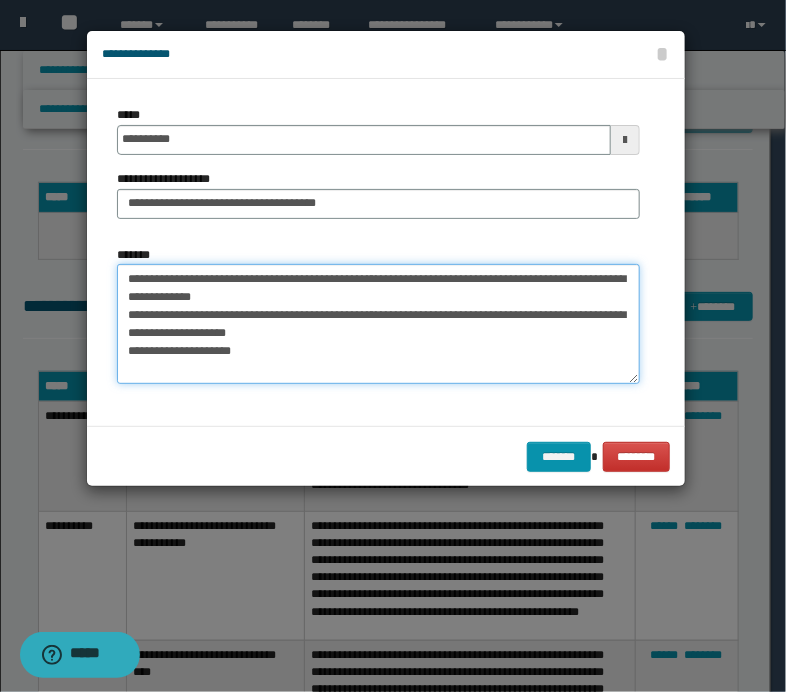 paste on "**********" 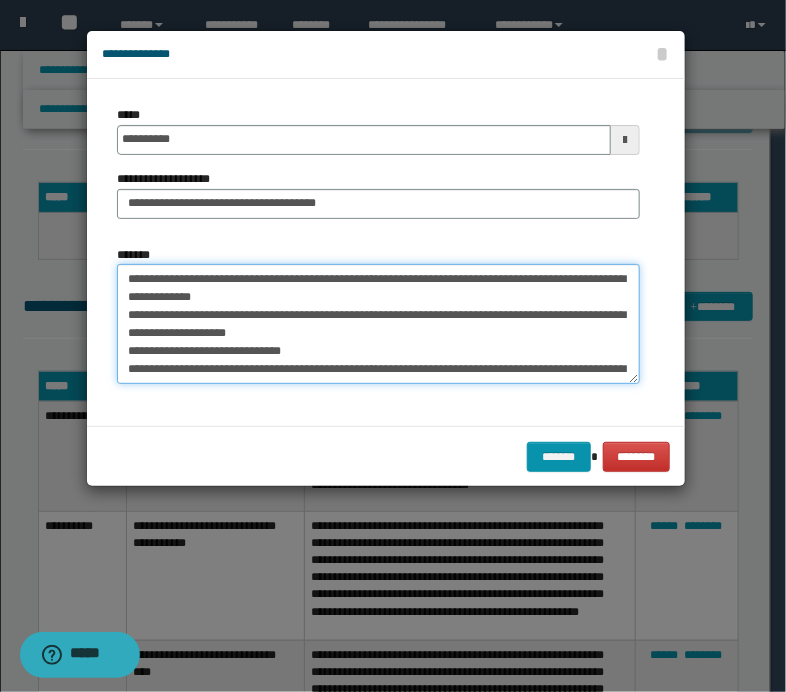 scroll, scrollTop: 156, scrollLeft: 0, axis: vertical 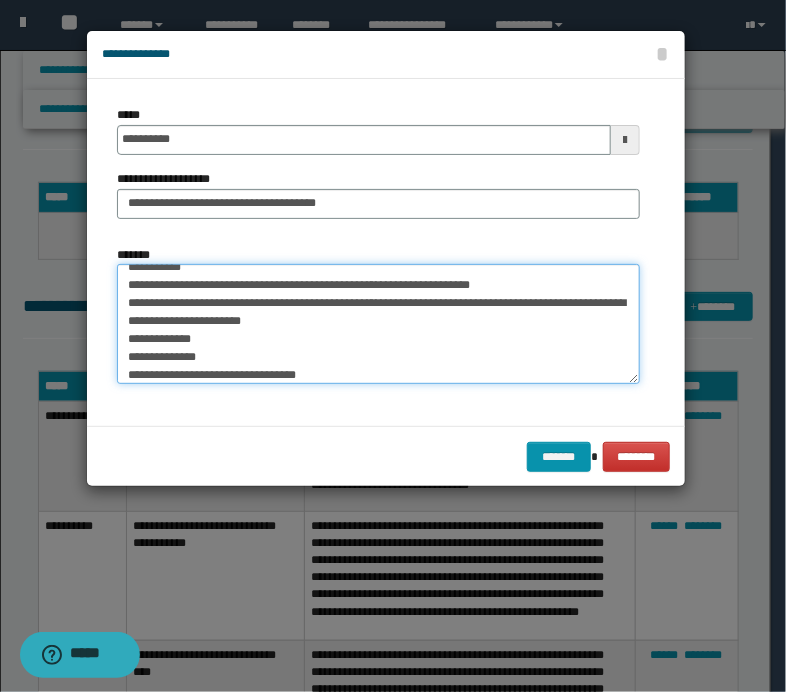 click on "**********" at bounding box center (378, 324) 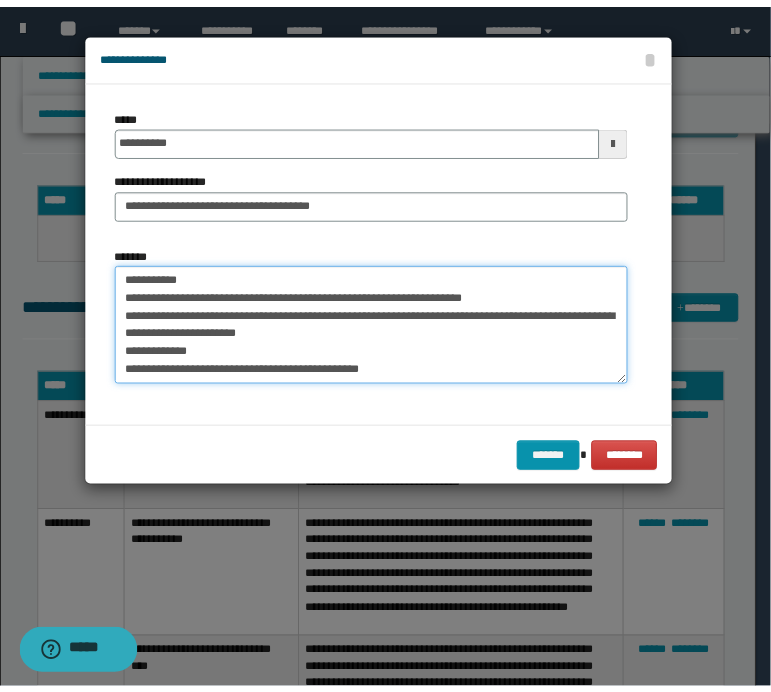 scroll, scrollTop: 144, scrollLeft: 0, axis: vertical 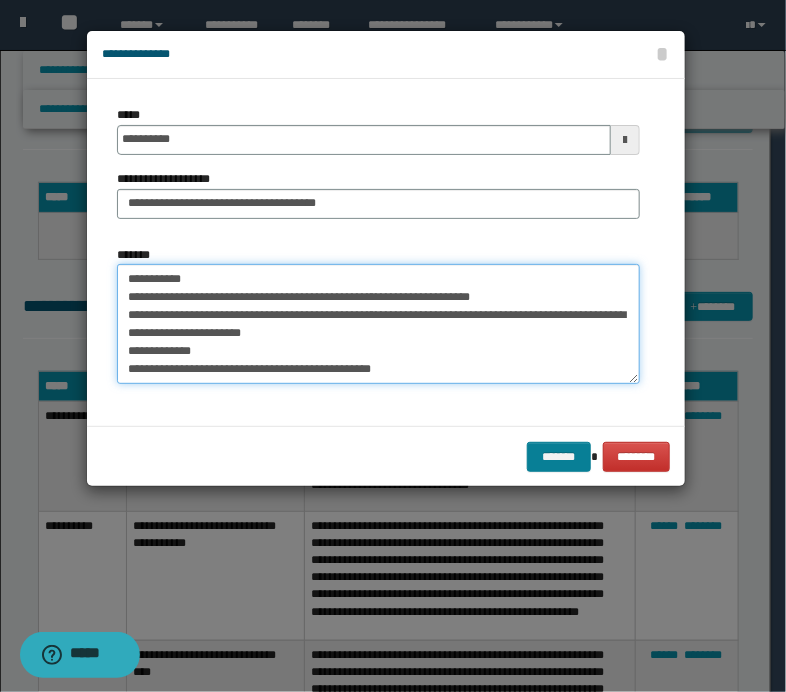 type on "**********" 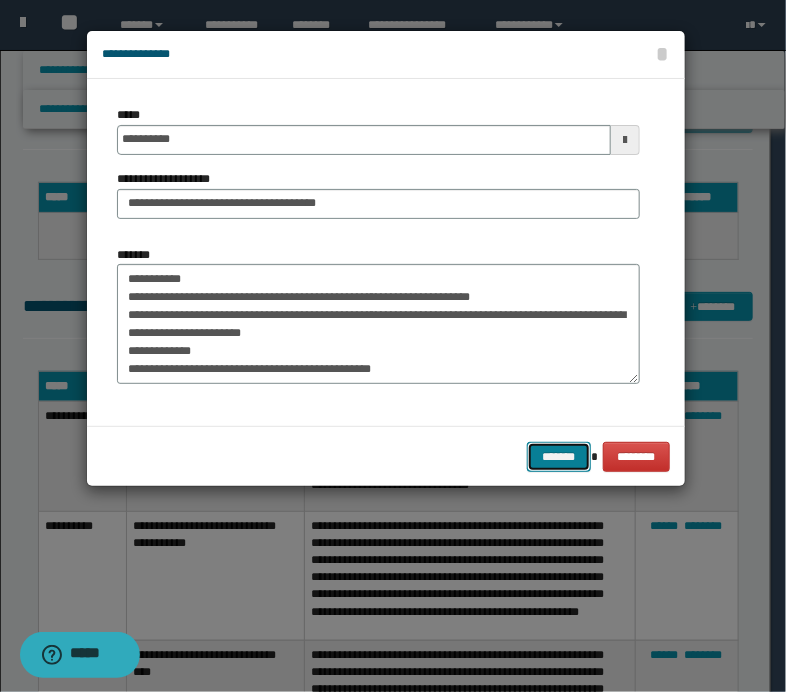 click on "*******" at bounding box center (559, 457) 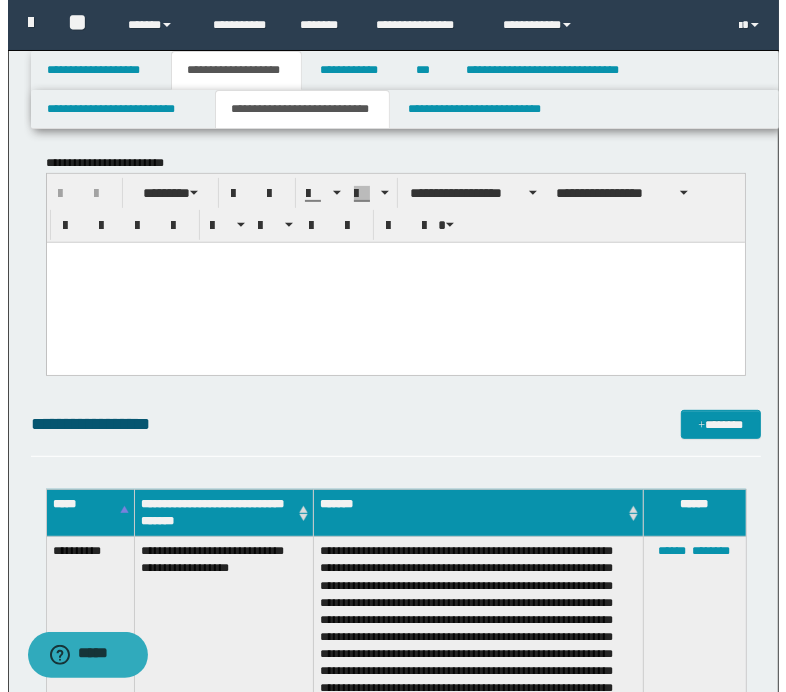 scroll, scrollTop: 400, scrollLeft: 0, axis: vertical 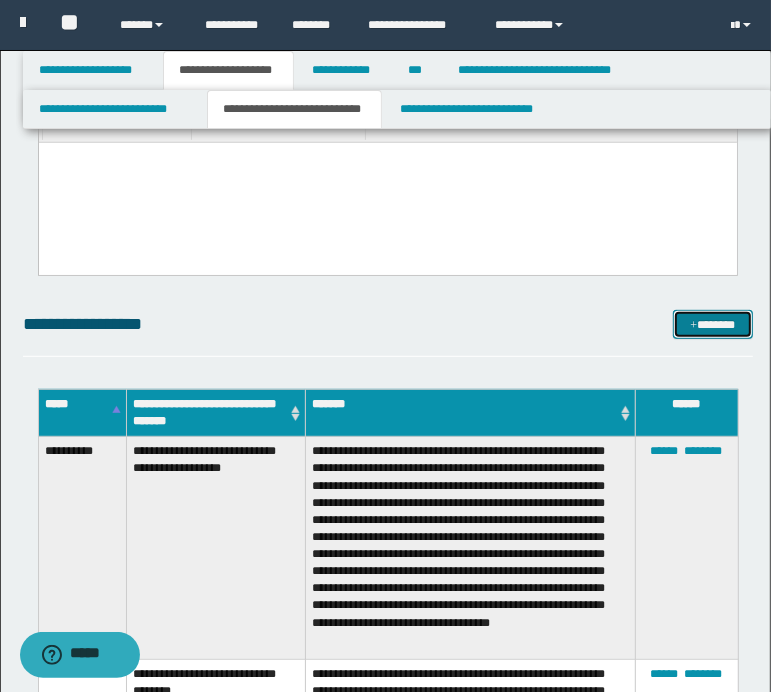 click on "*******" at bounding box center (712, 325) 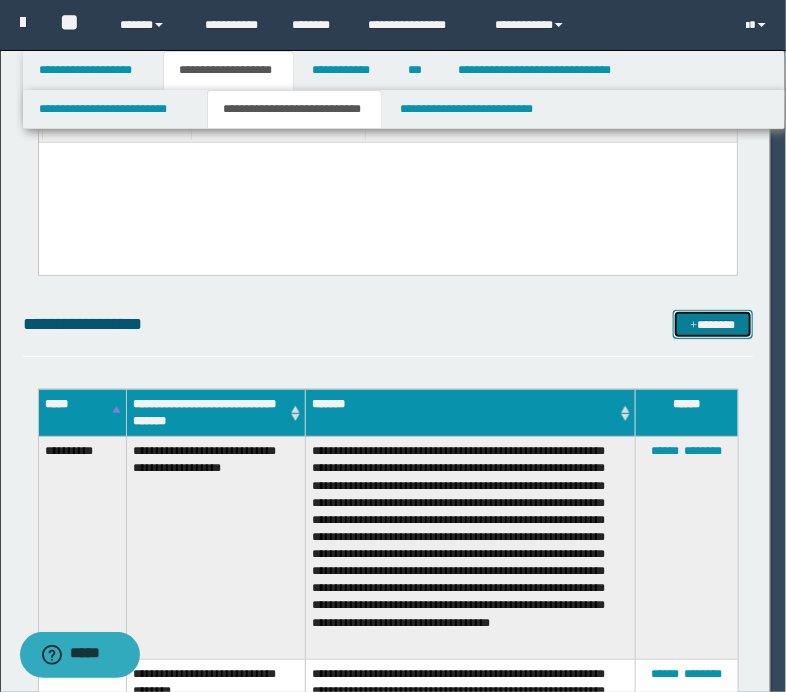 scroll, scrollTop: 0, scrollLeft: 0, axis: both 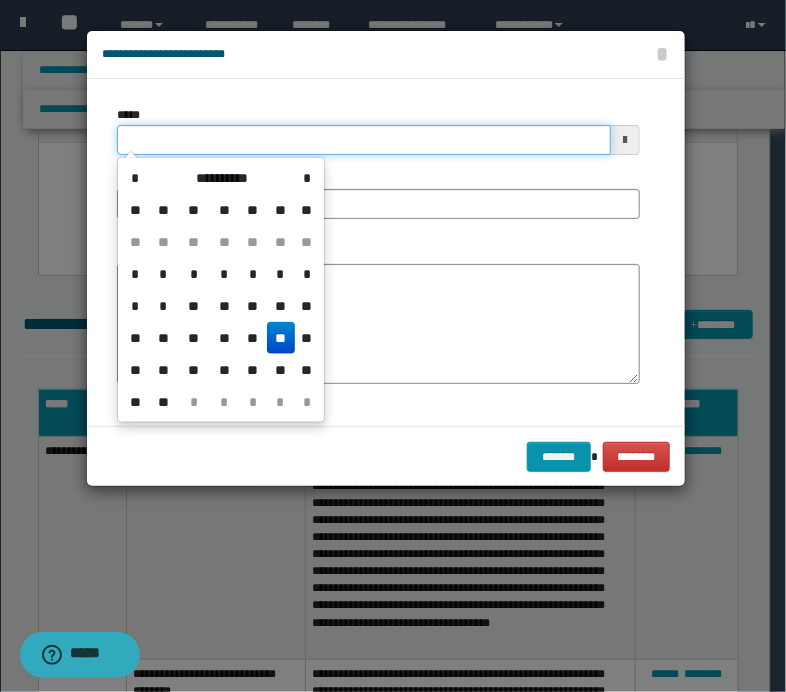 click on "*****" at bounding box center (364, 140) 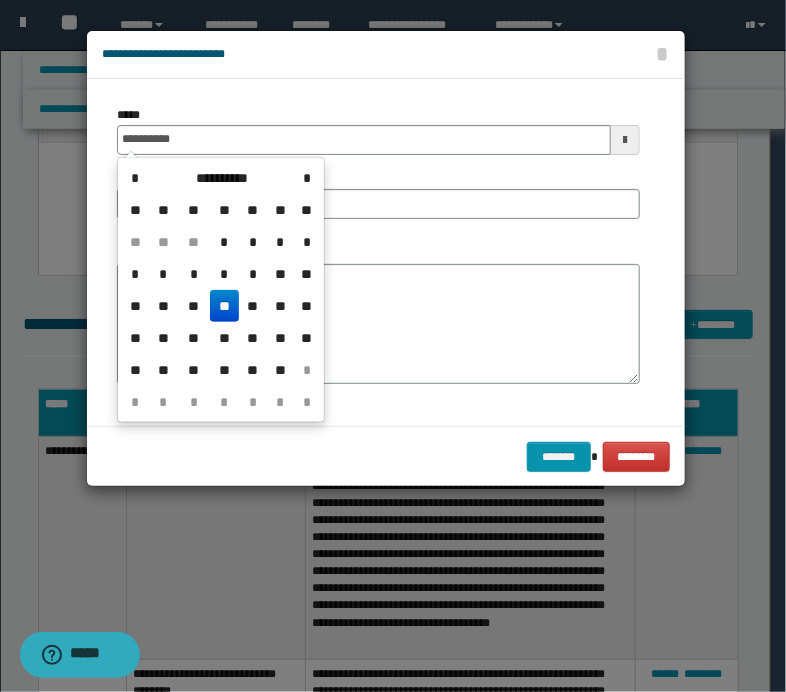 click on "**" at bounding box center [224, 306] 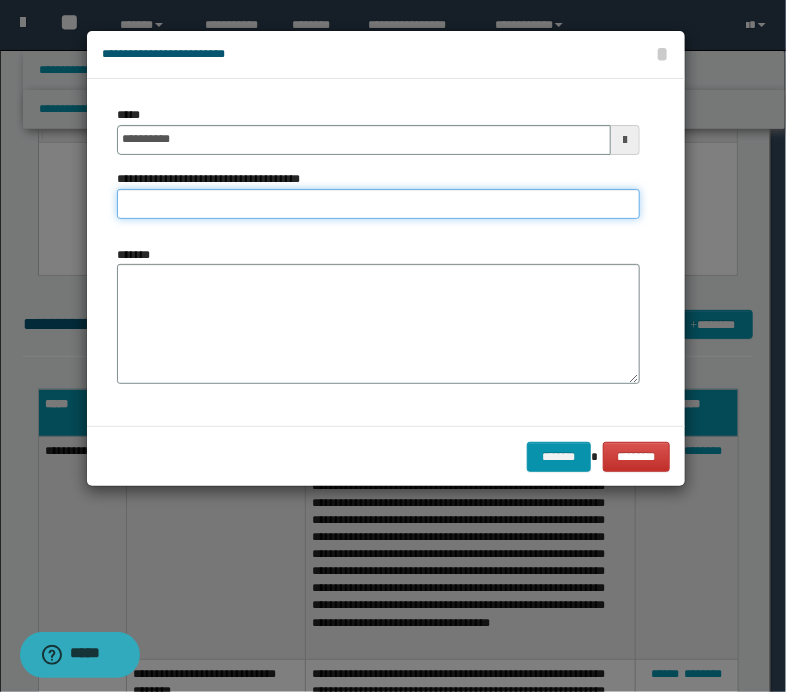 click on "**********" at bounding box center (378, 204) 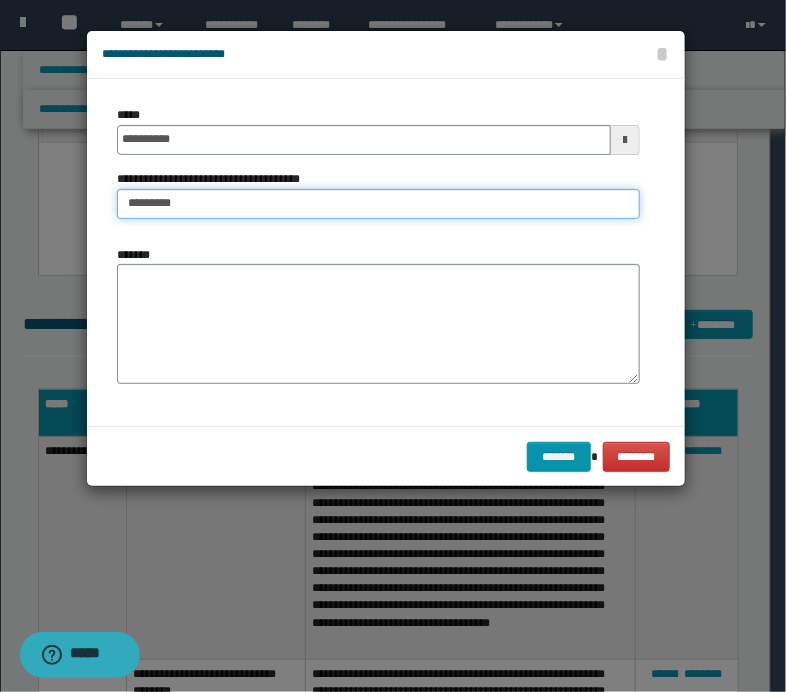 type on "**********" 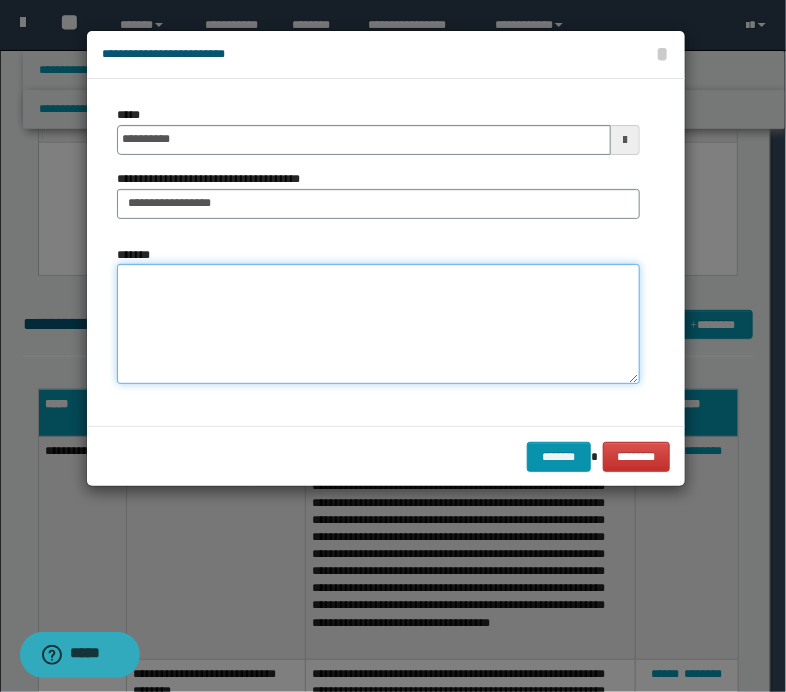 drag, startPoint x: 144, startPoint y: 264, endPoint x: 138, endPoint y: 280, distance: 17.088007 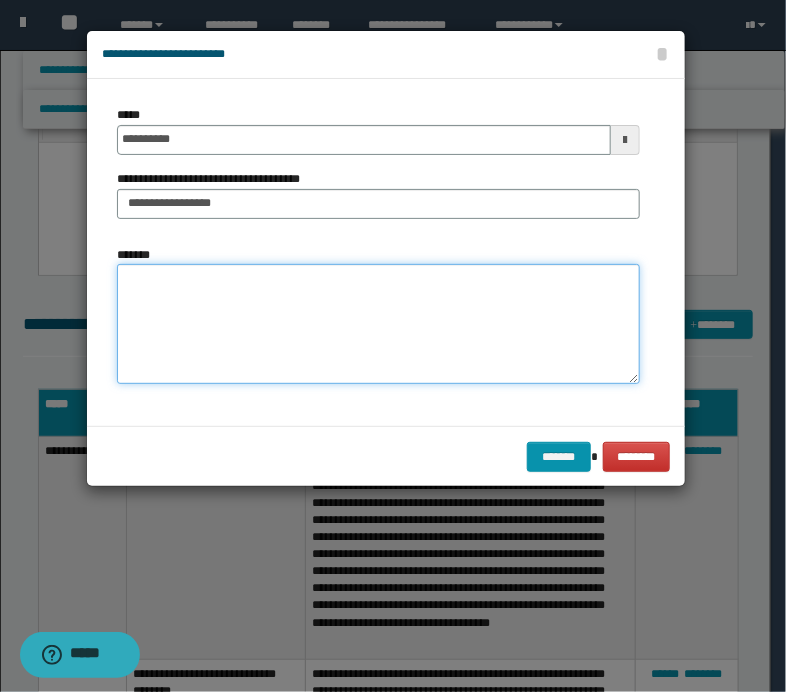 paste on "**********" 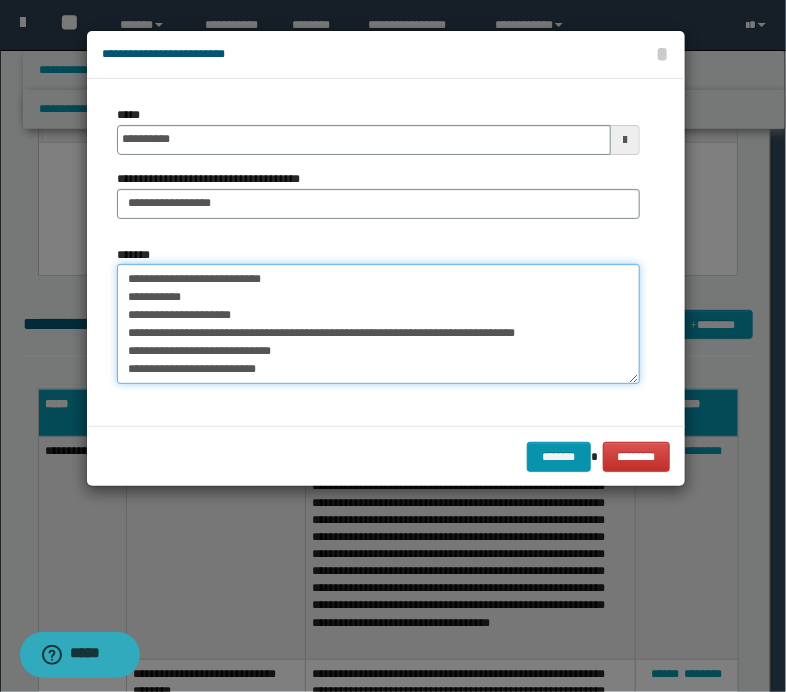 scroll, scrollTop: 12, scrollLeft: 0, axis: vertical 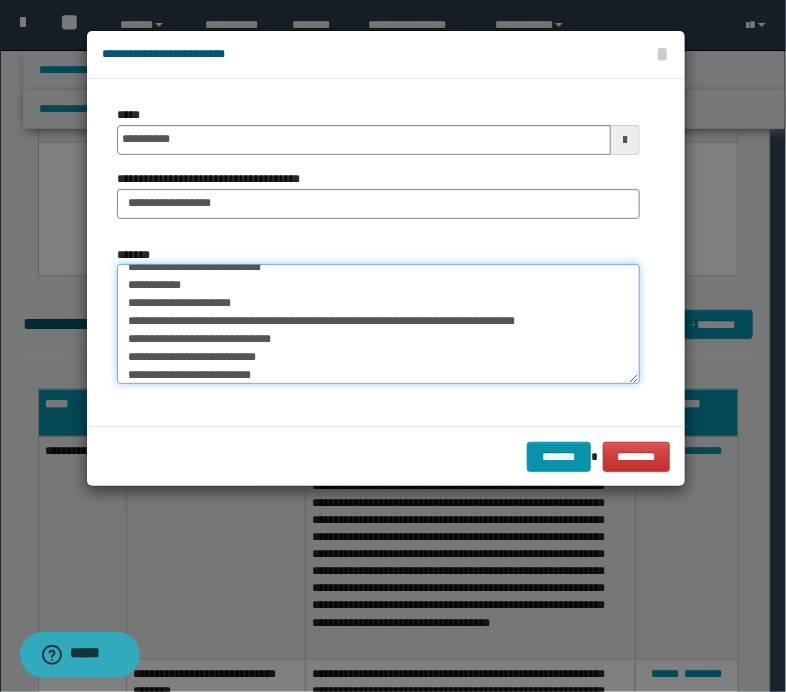 click on "**********" at bounding box center [378, 324] 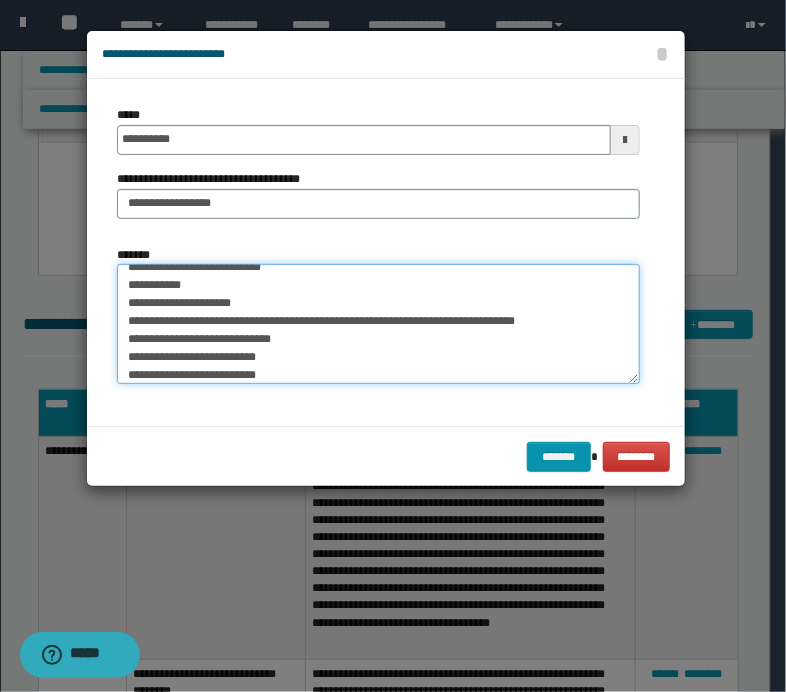 scroll, scrollTop: 30, scrollLeft: 0, axis: vertical 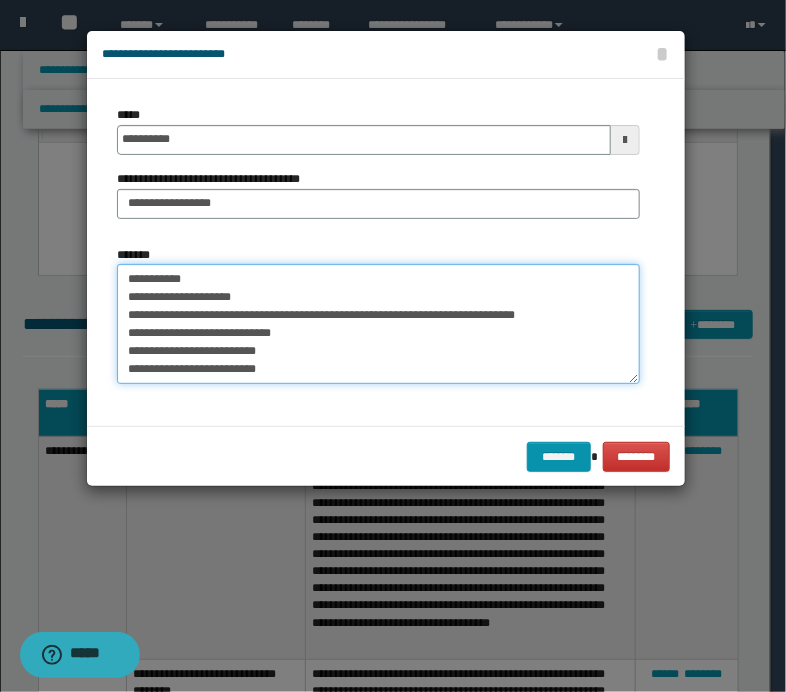 paste on "**********" 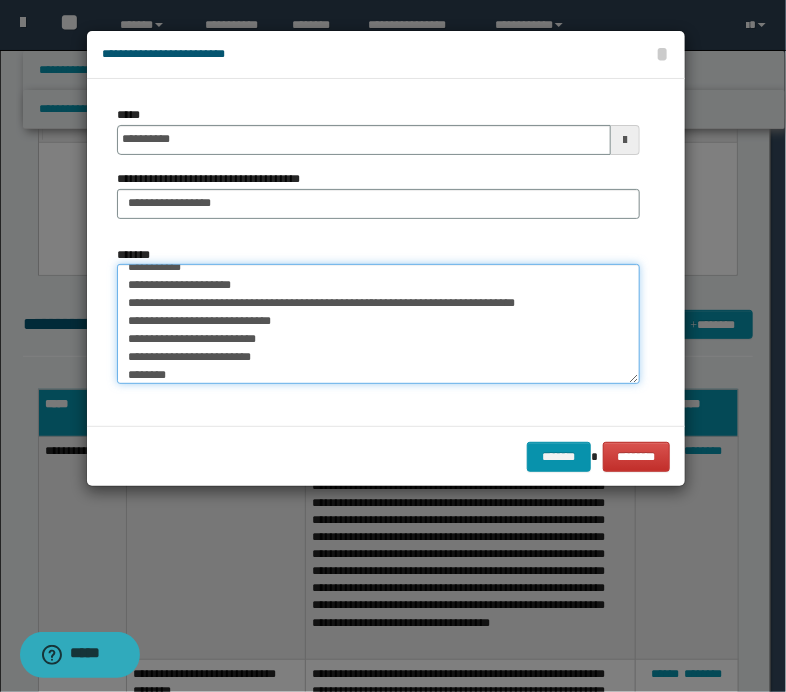 scroll, scrollTop: 120, scrollLeft: 0, axis: vertical 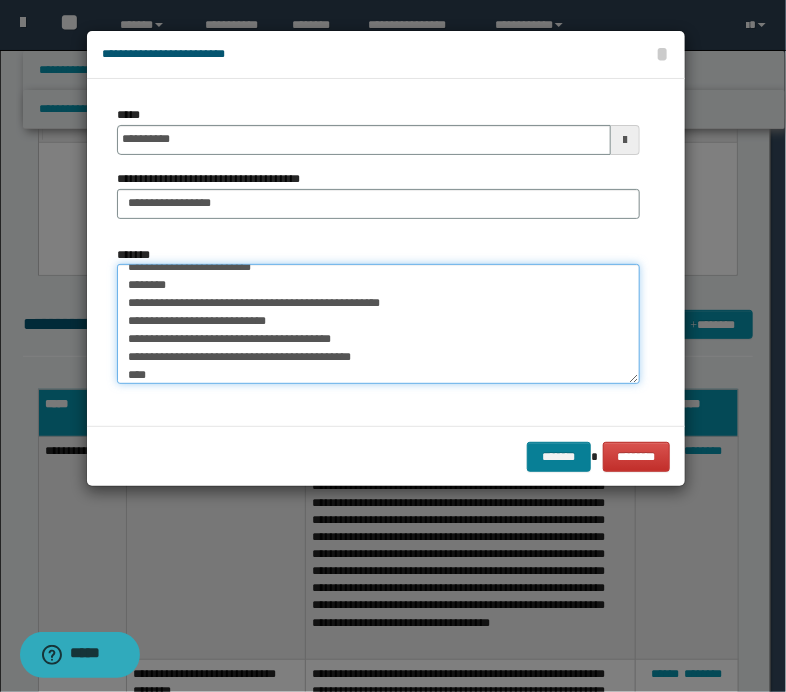 type on "**********" 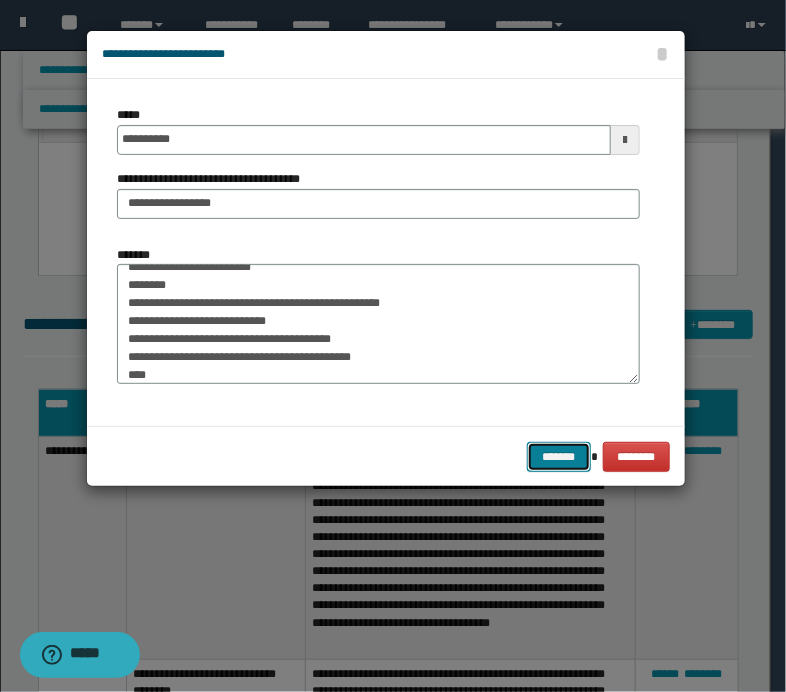 click on "*******" at bounding box center (559, 457) 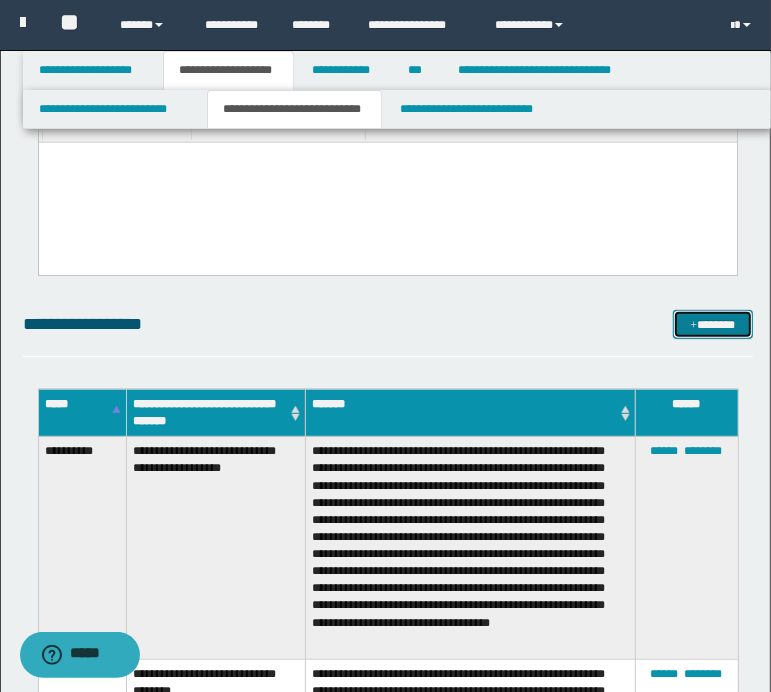 click on "*******" at bounding box center (712, 325) 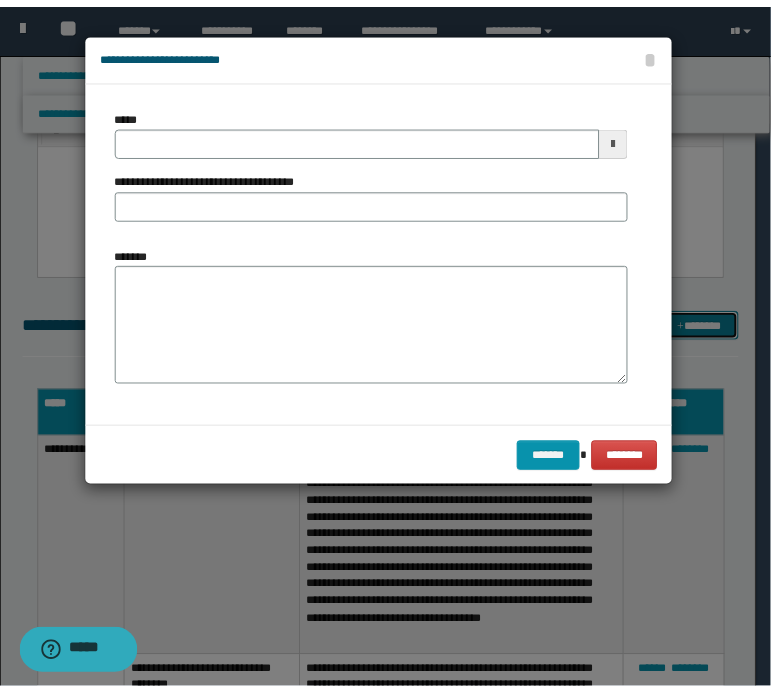 scroll, scrollTop: 0, scrollLeft: 0, axis: both 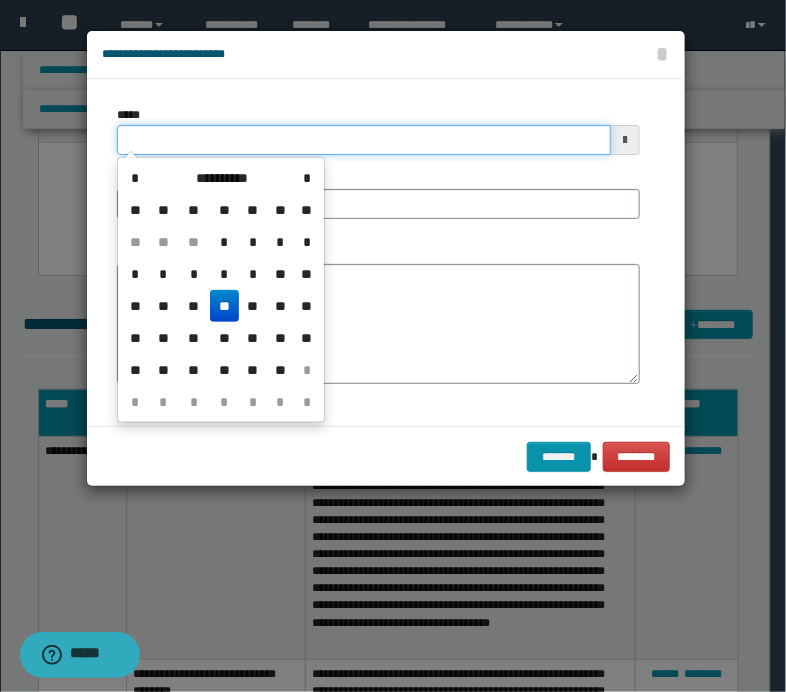 click on "*****" at bounding box center [364, 140] 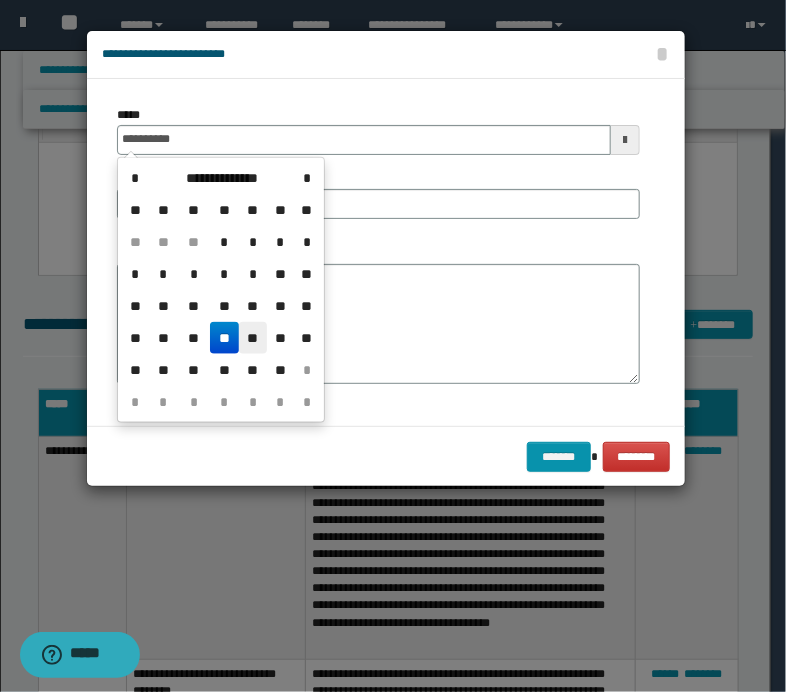 click on "**" at bounding box center [253, 338] 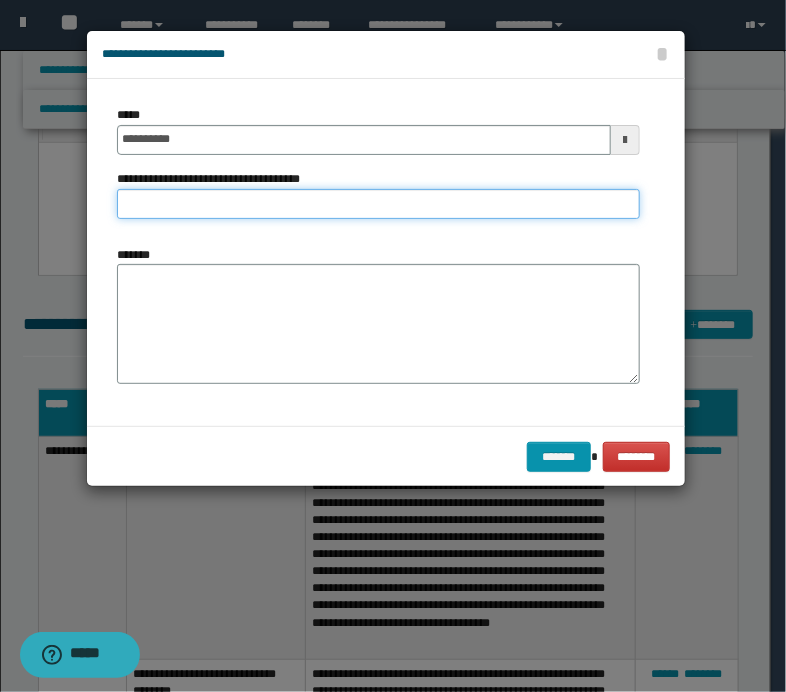 click on "**********" at bounding box center (378, 204) 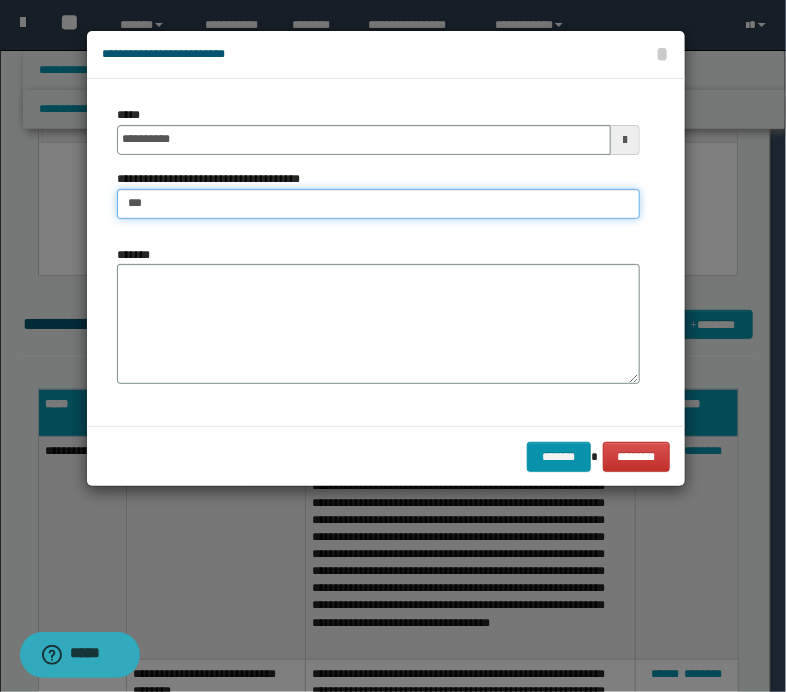 type on "**********" 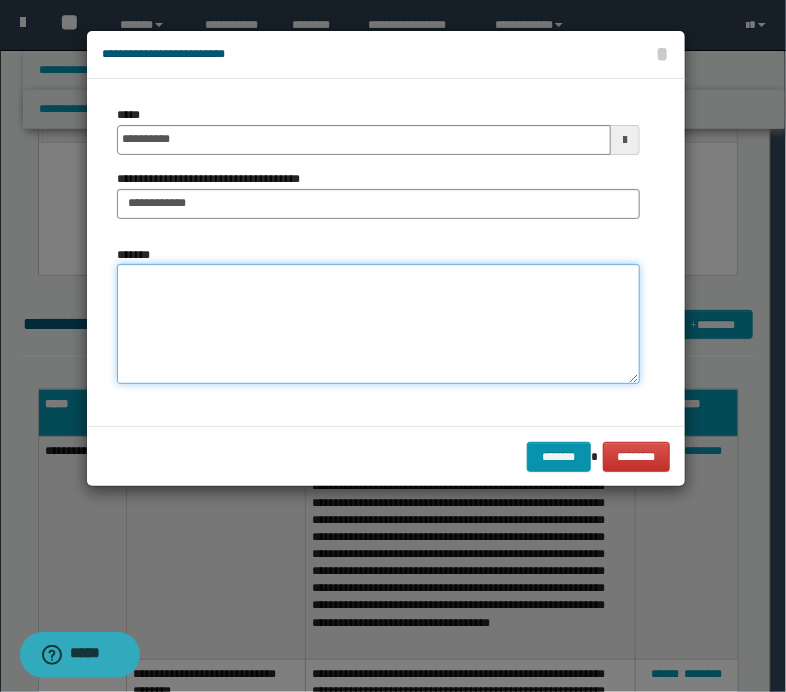 click on "*******" at bounding box center [378, 324] 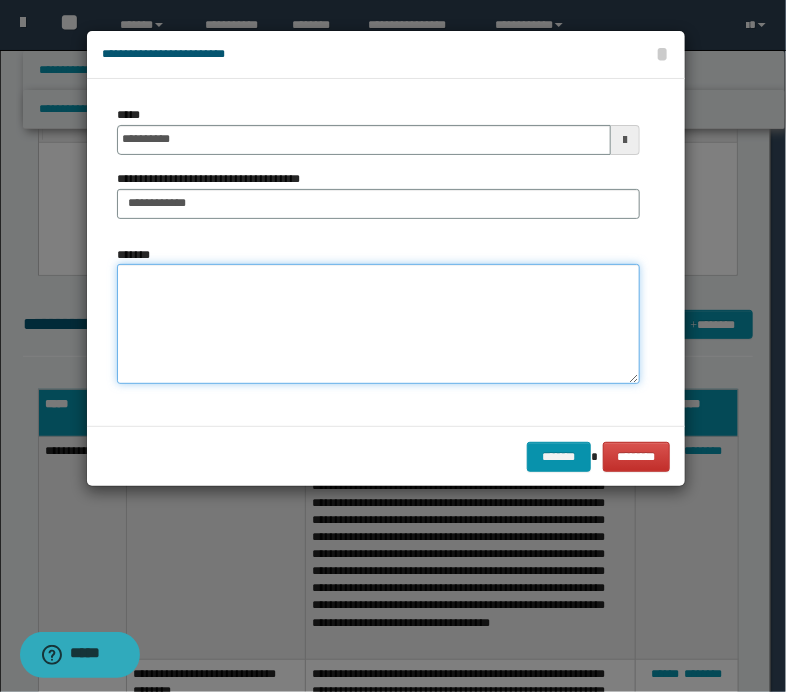 paste on "**********" 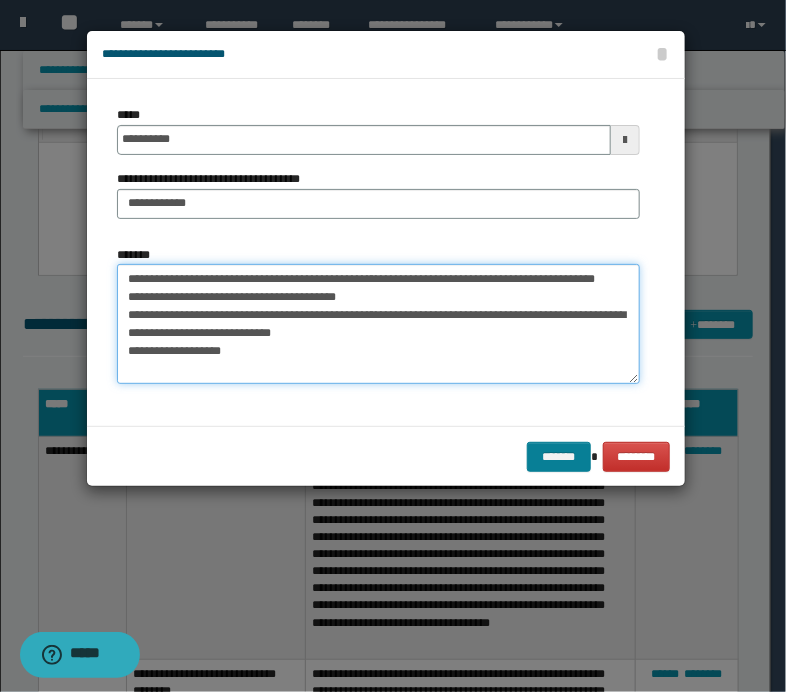 type on "**********" 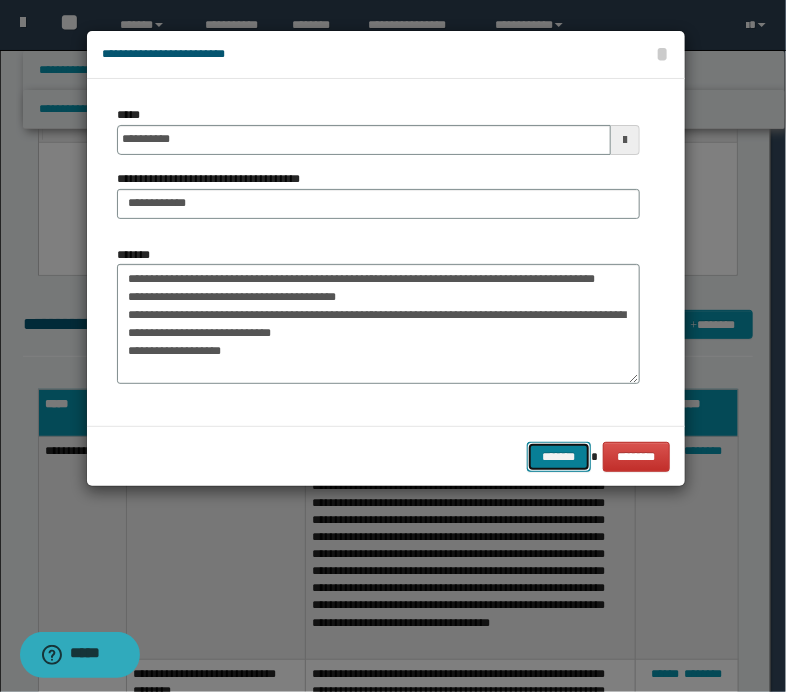 click on "*******" at bounding box center [559, 457] 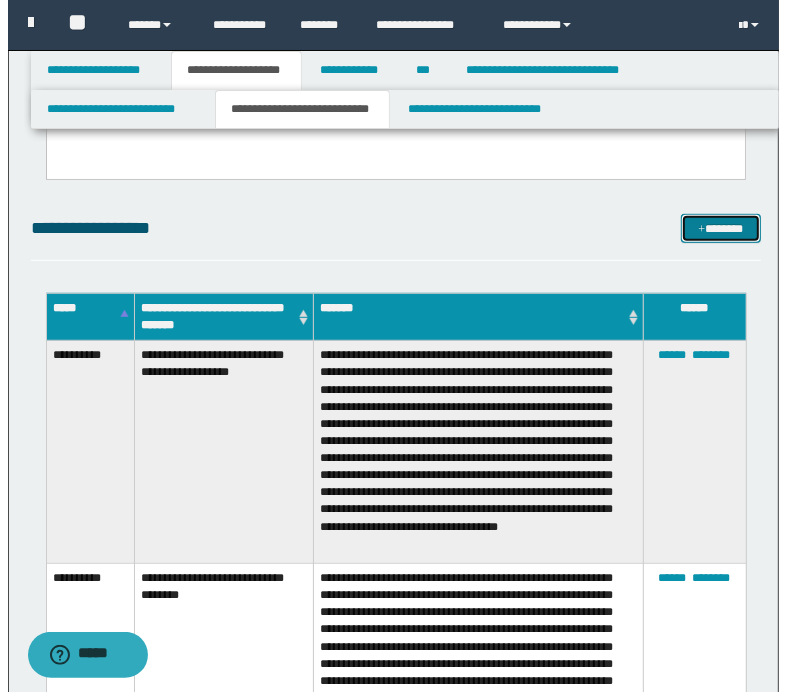 scroll, scrollTop: 500, scrollLeft: 0, axis: vertical 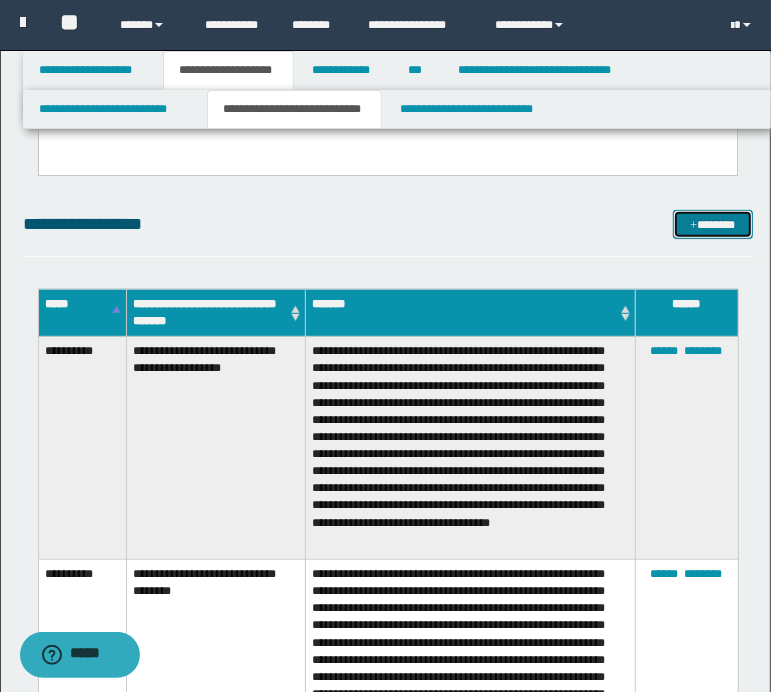 click on "*******" at bounding box center (712, 225) 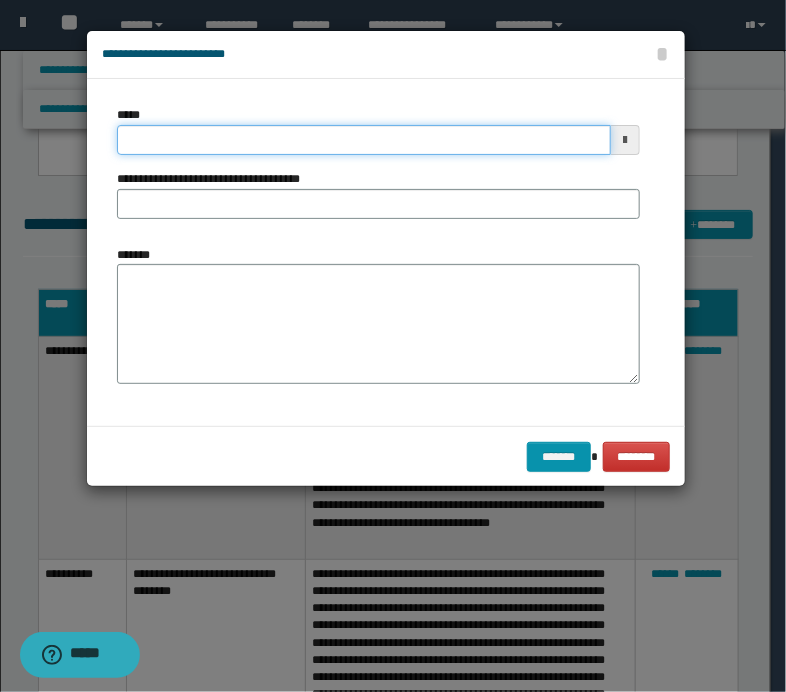 click on "*****" at bounding box center [364, 140] 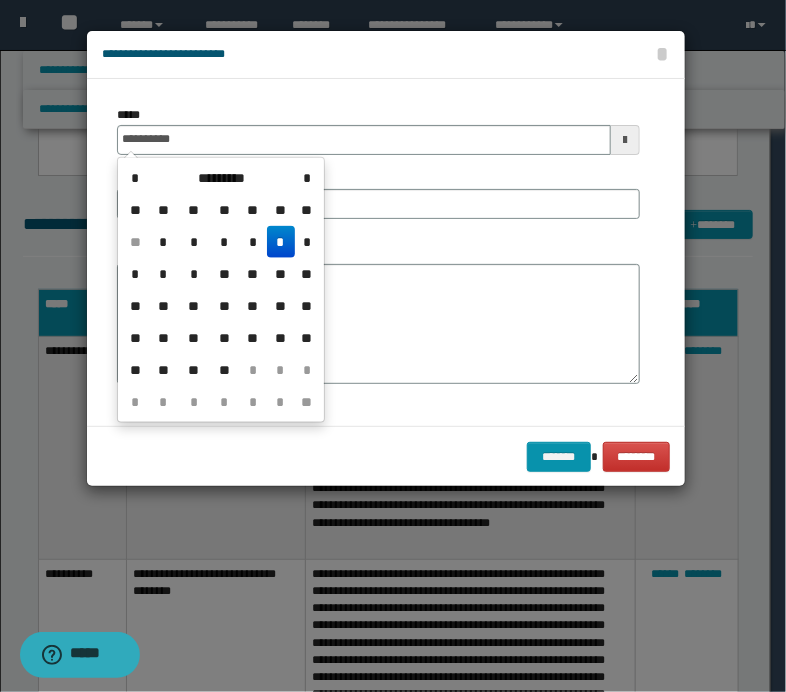 click on "*" at bounding box center (281, 242) 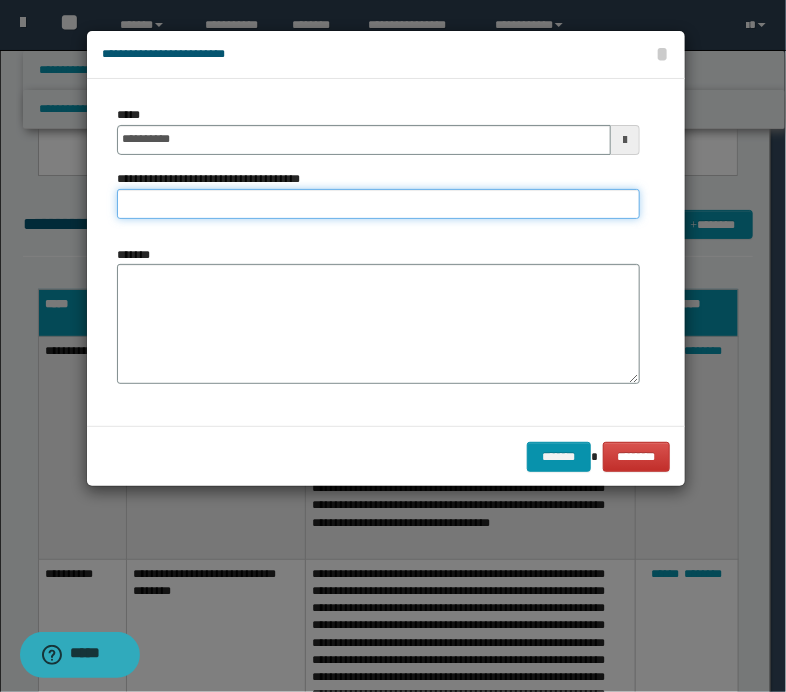 click on "**********" at bounding box center (378, 204) 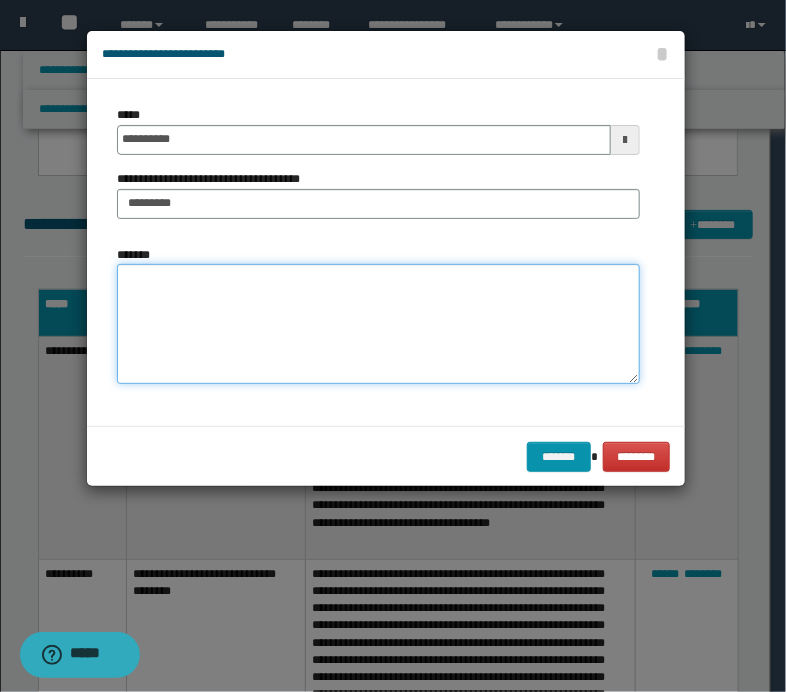 click on "*******" at bounding box center [378, 324] 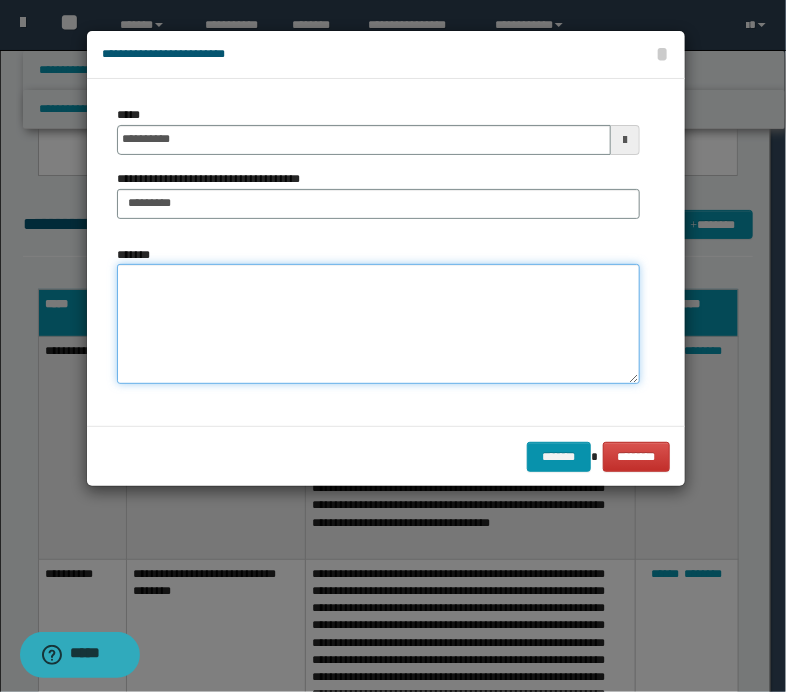 paste on "**********" 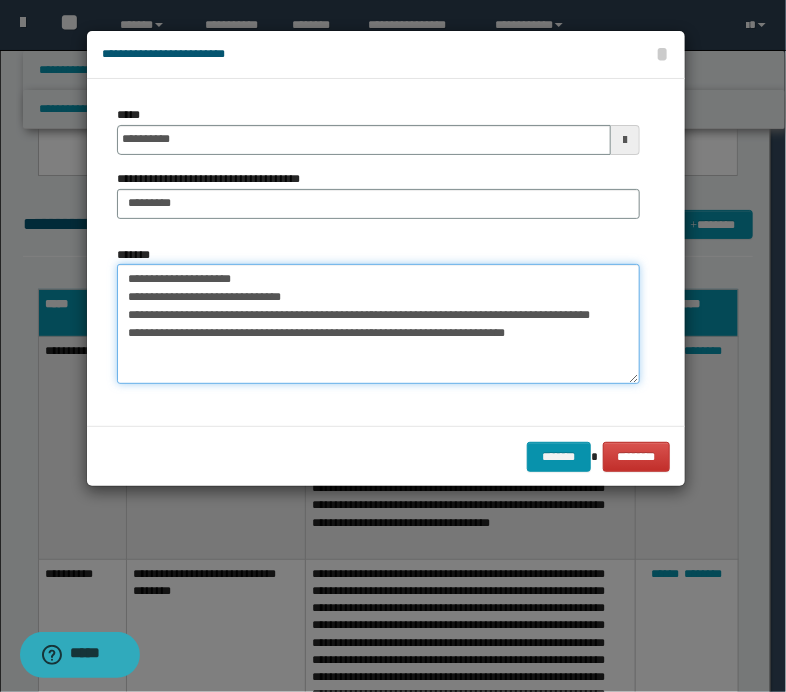 click on "**********" at bounding box center [378, 324] 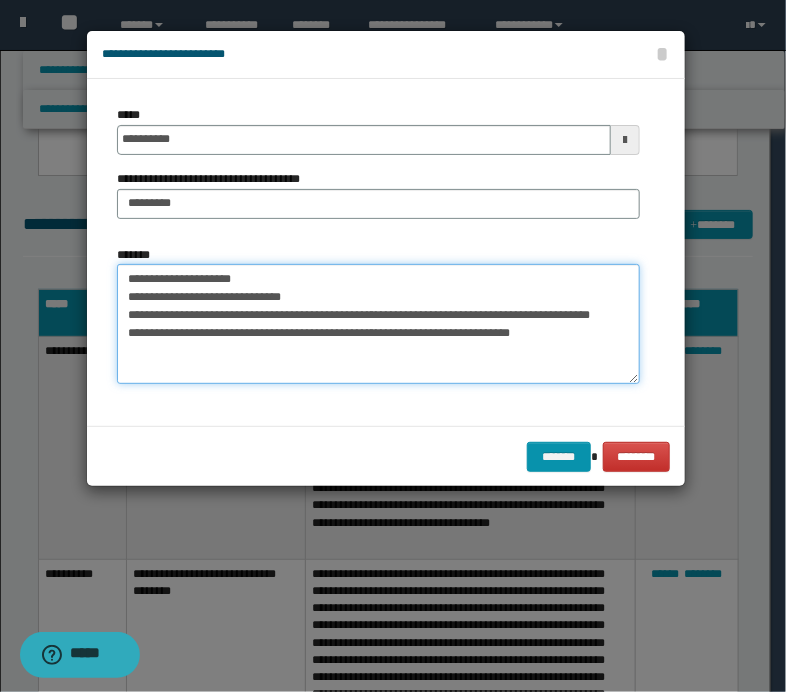 paste on "**********" 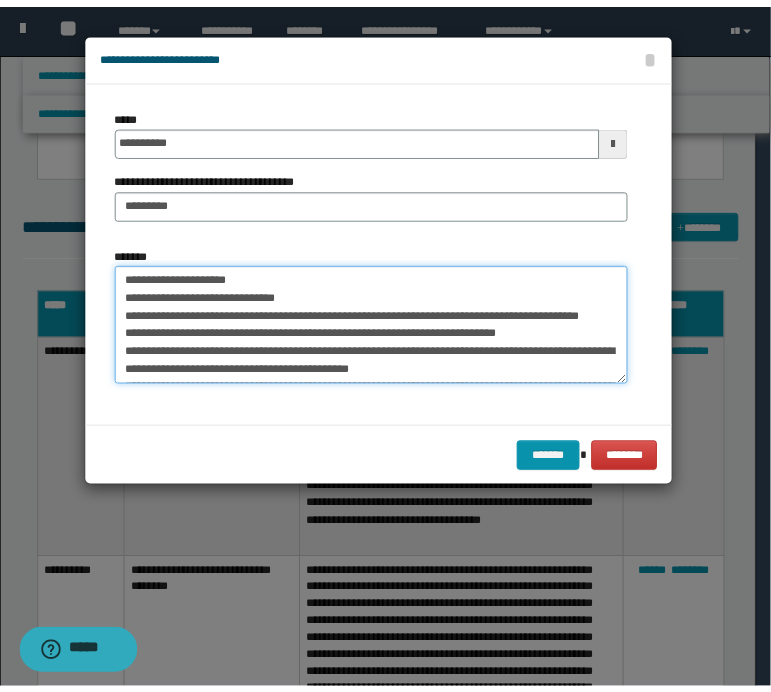 scroll, scrollTop: 66, scrollLeft: 0, axis: vertical 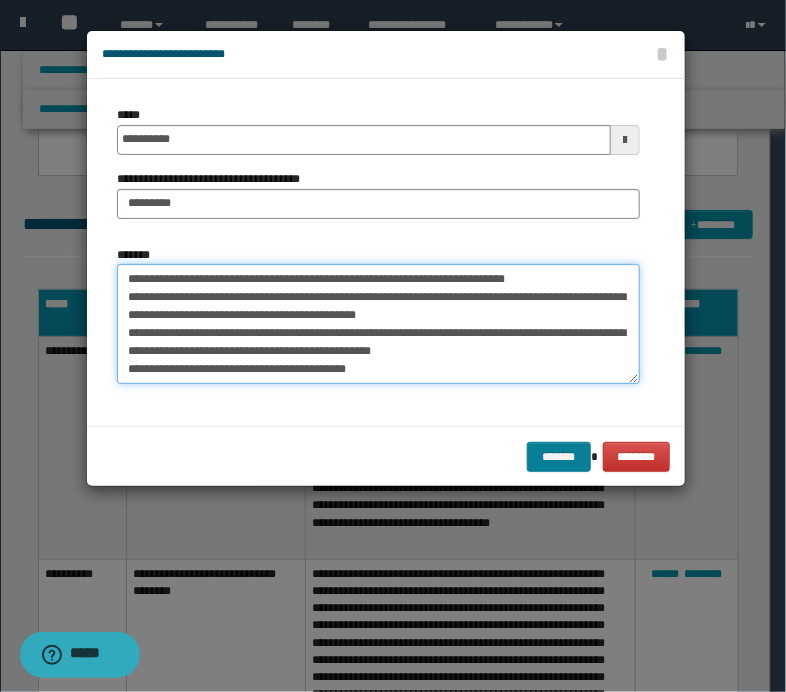 type on "**********" 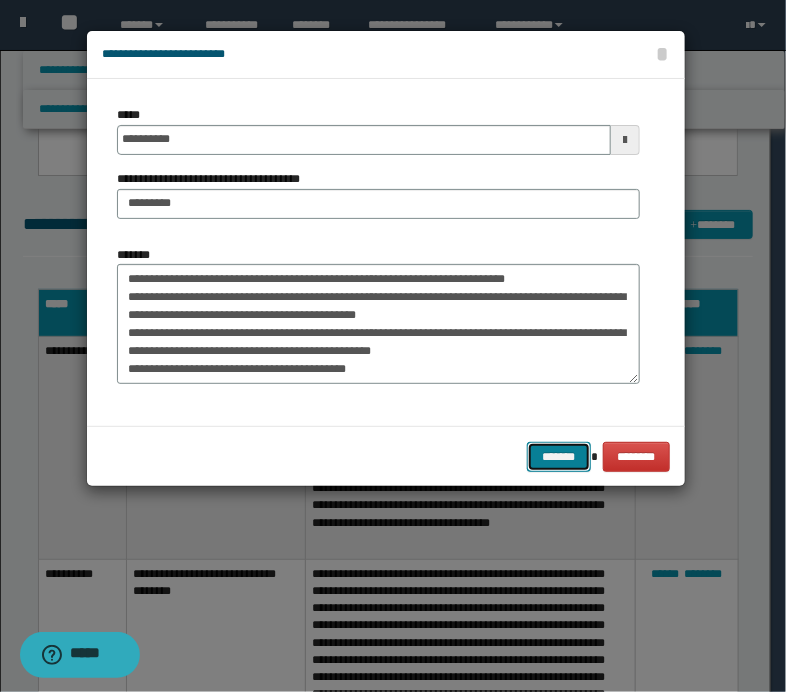 click on "*******" at bounding box center (559, 457) 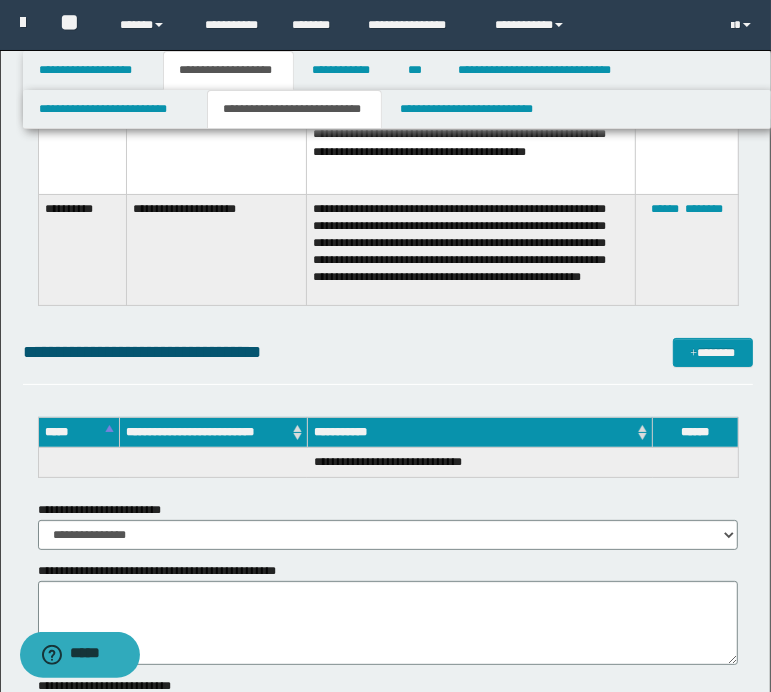 scroll, scrollTop: 7676, scrollLeft: 0, axis: vertical 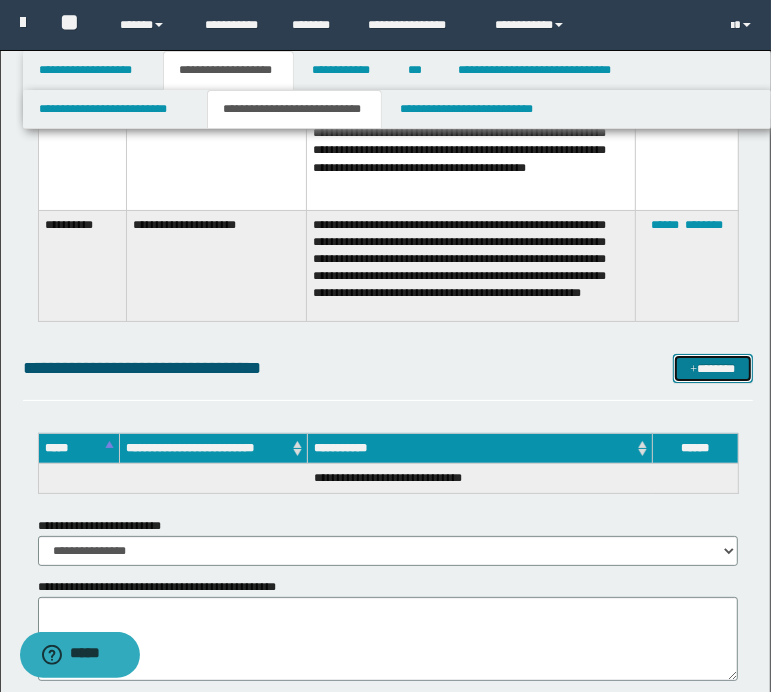 click on "*******" at bounding box center (712, 369) 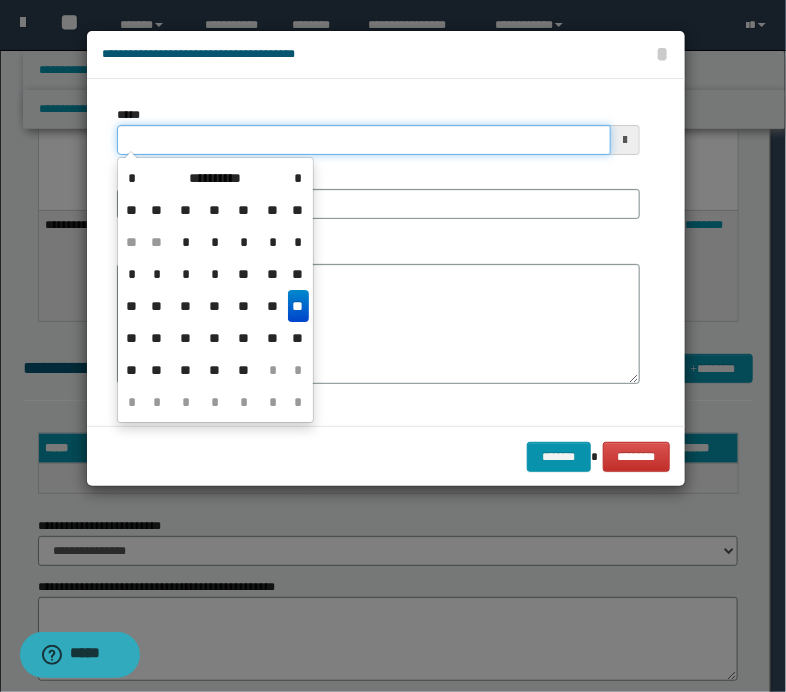 click on "*****" at bounding box center (364, 140) 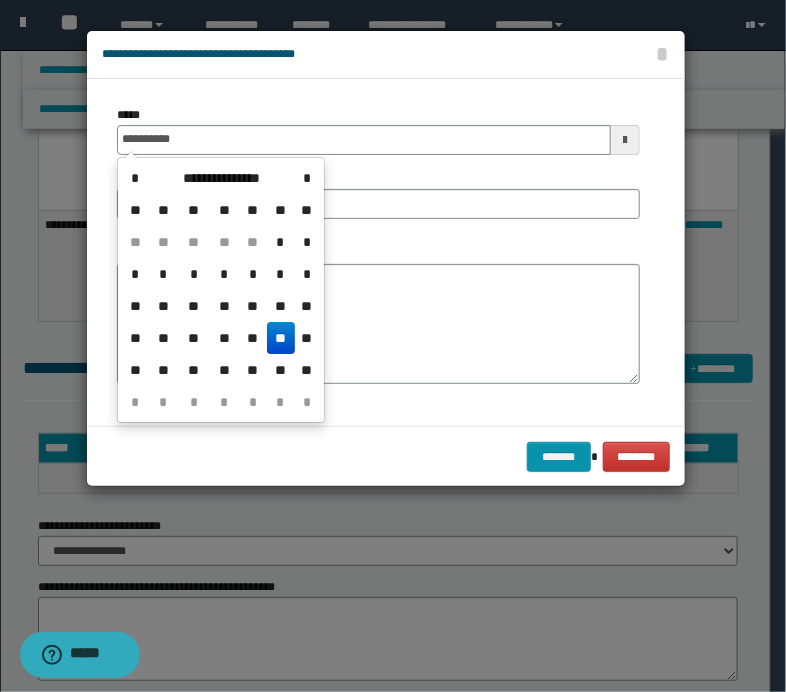 click on "**" at bounding box center [281, 338] 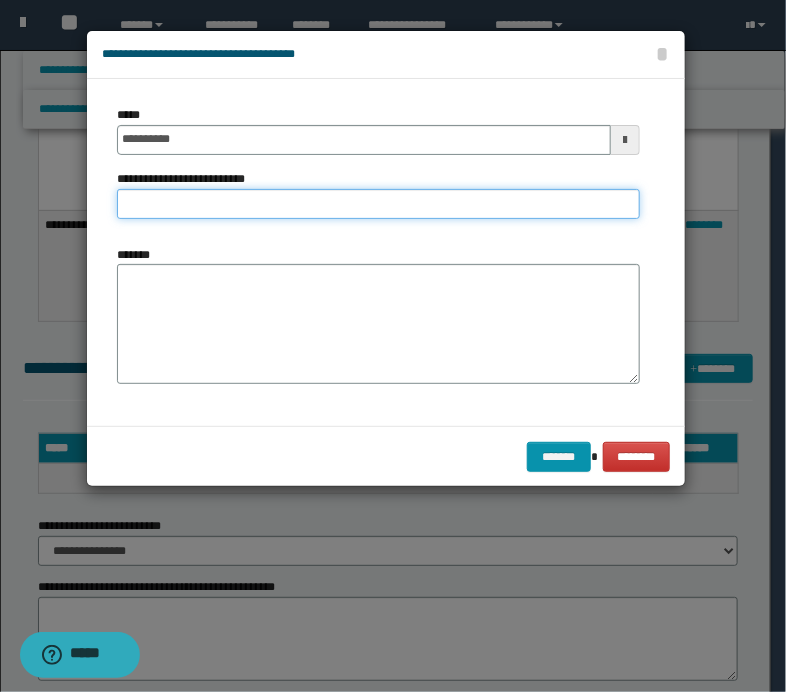 click on "**********" at bounding box center (378, 204) 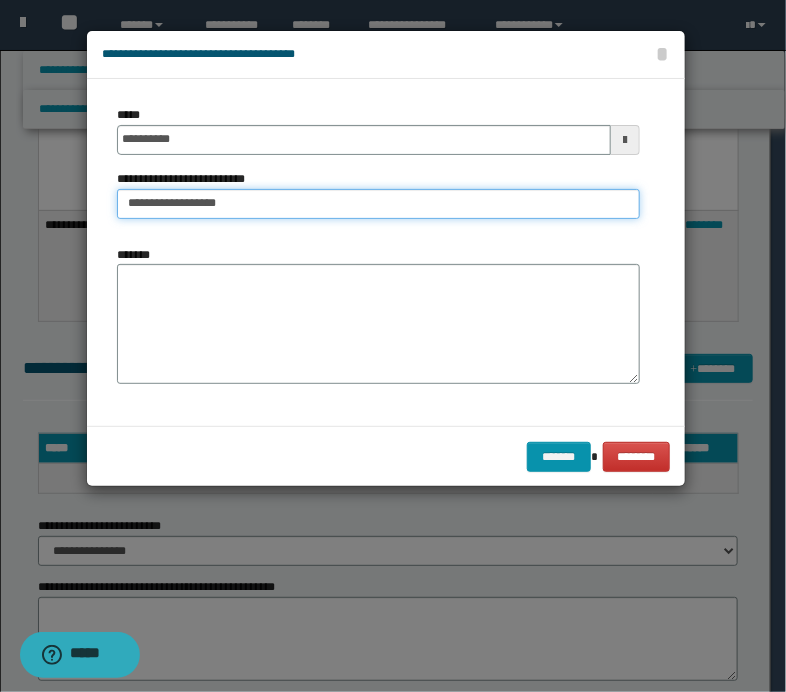 type on "**********" 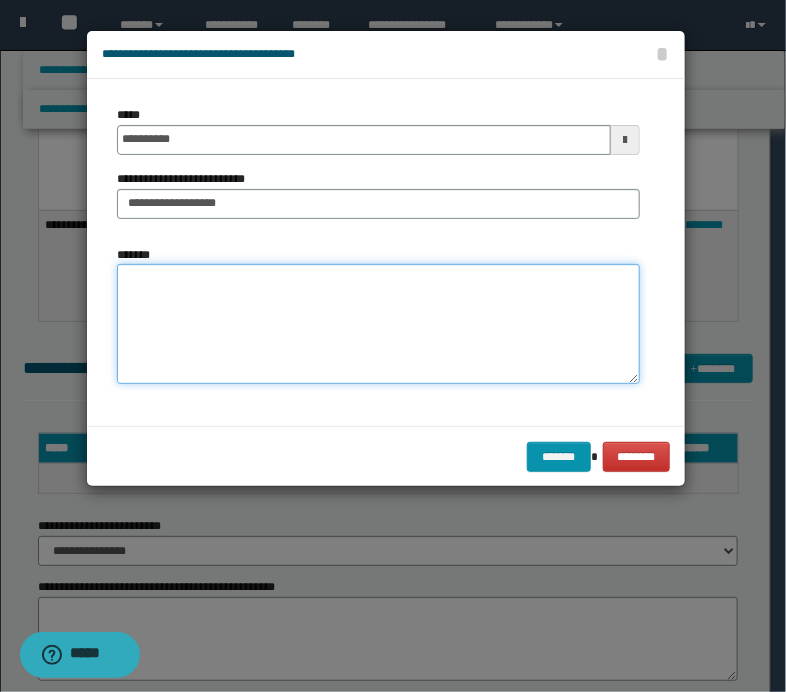 click on "*******" at bounding box center (378, 324) 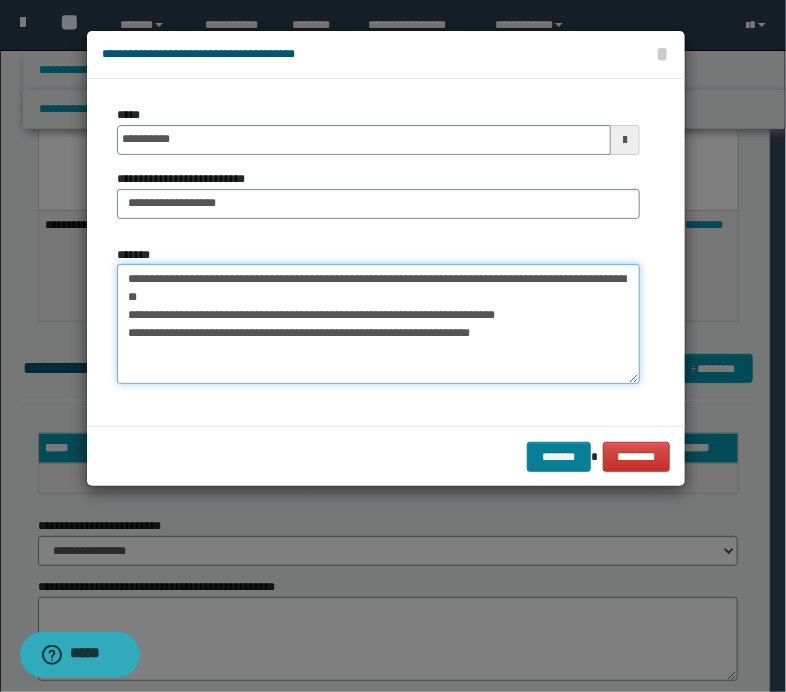 type on "**********" 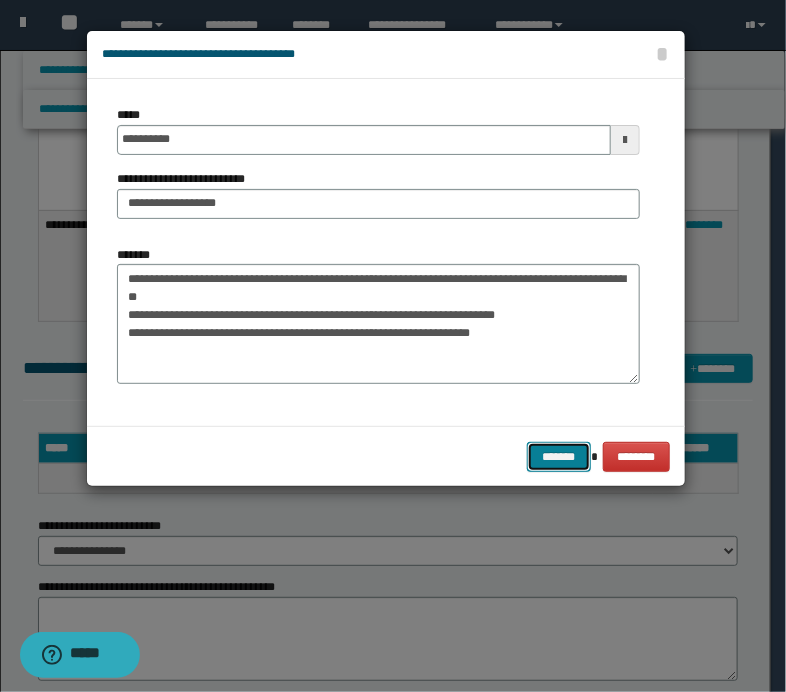 click on "*******" at bounding box center [559, 457] 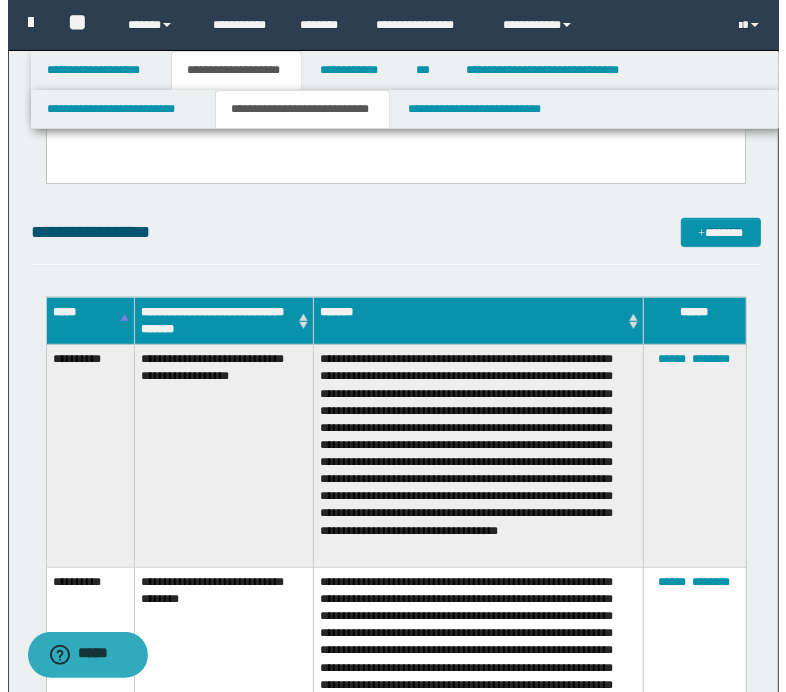 scroll, scrollTop: 500, scrollLeft: 0, axis: vertical 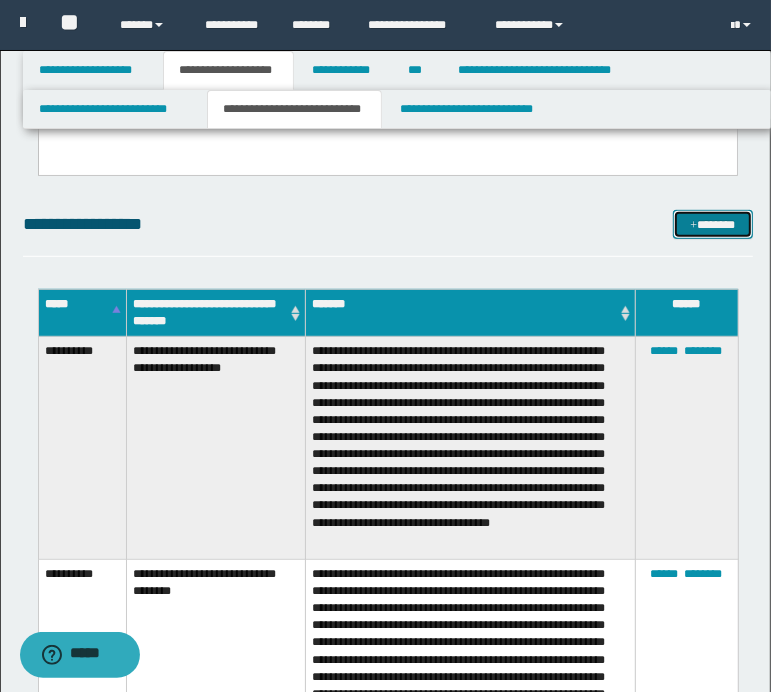 click on "*******" at bounding box center [712, 225] 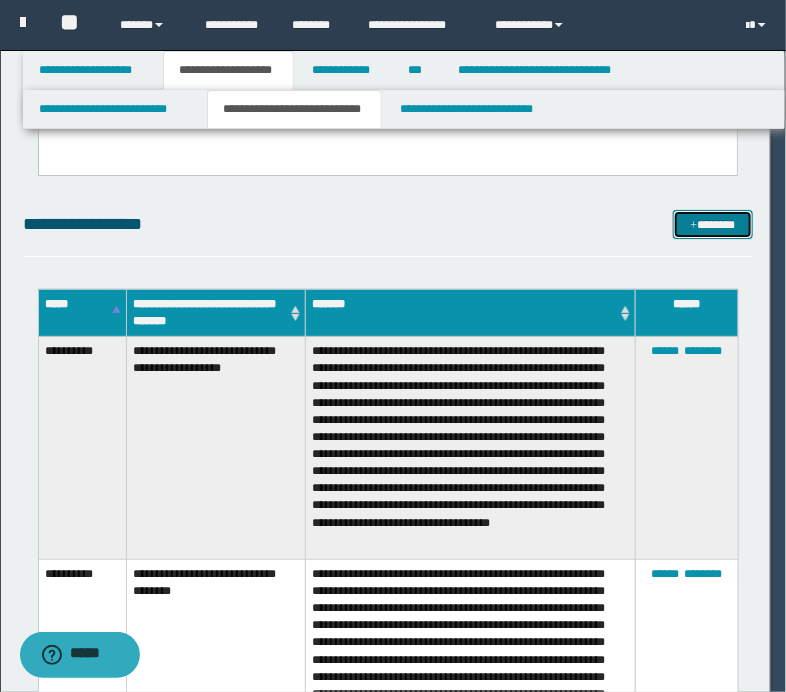 scroll, scrollTop: 0, scrollLeft: 0, axis: both 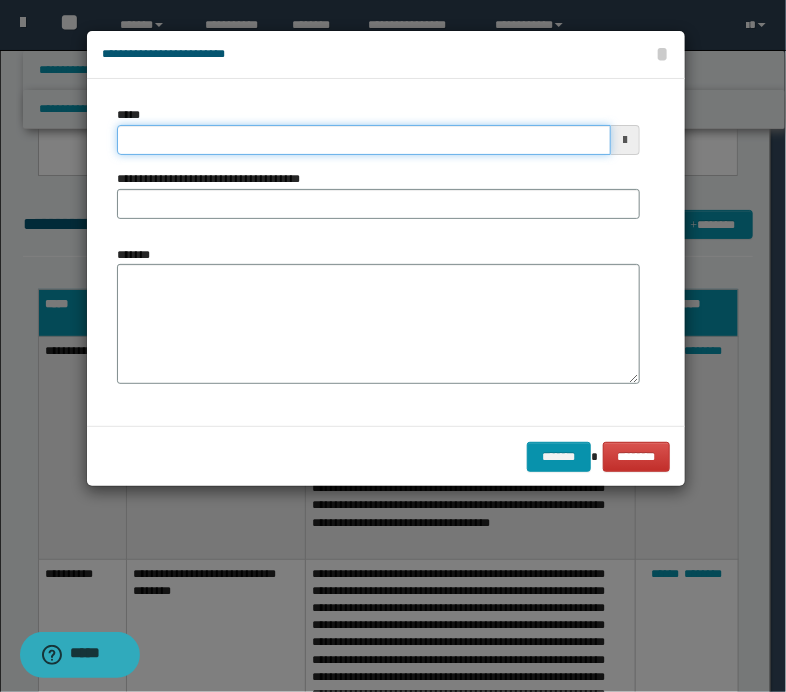 click on "*****" at bounding box center (364, 140) 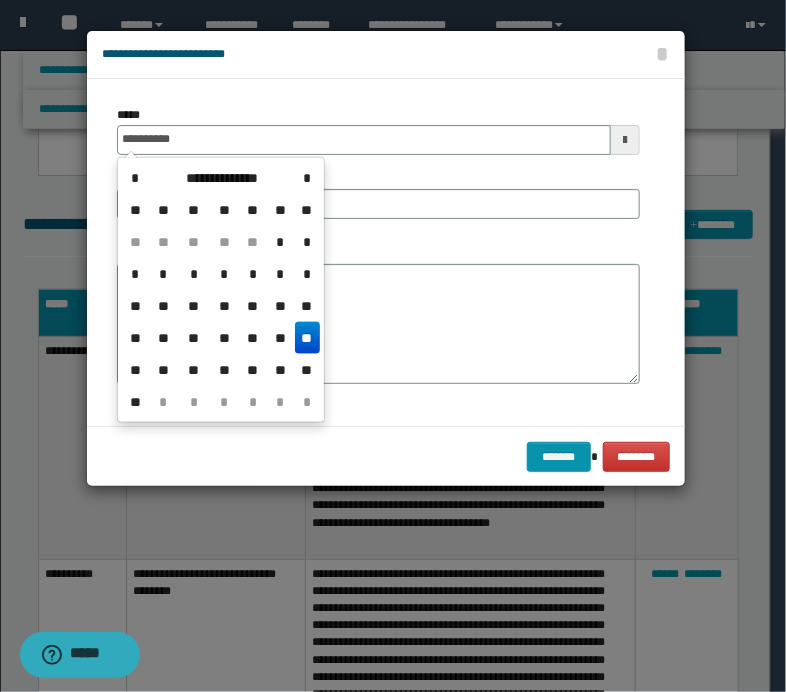 click on "**" at bounding box center (307, 338) 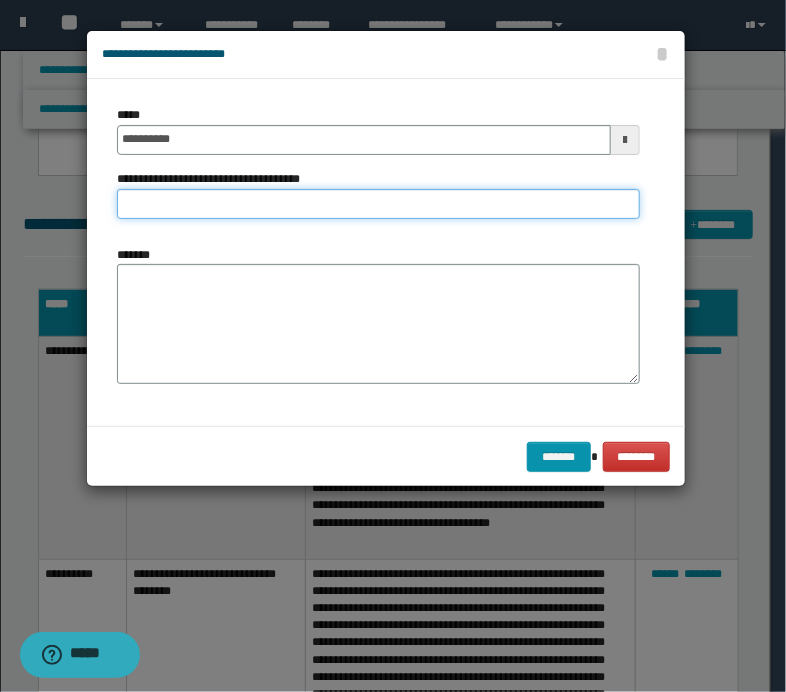 click on "**********" at bounding box center (378, 204) 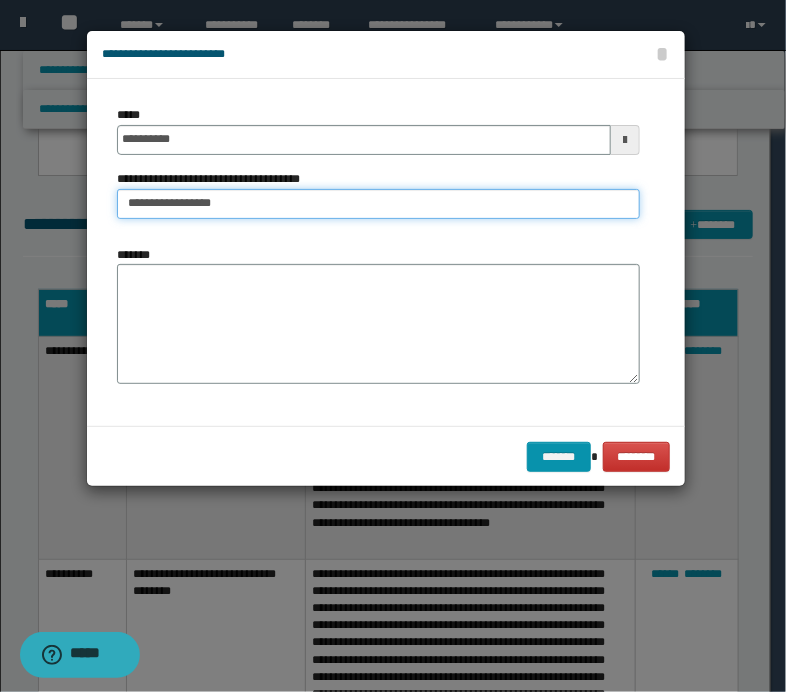 type on "**********" 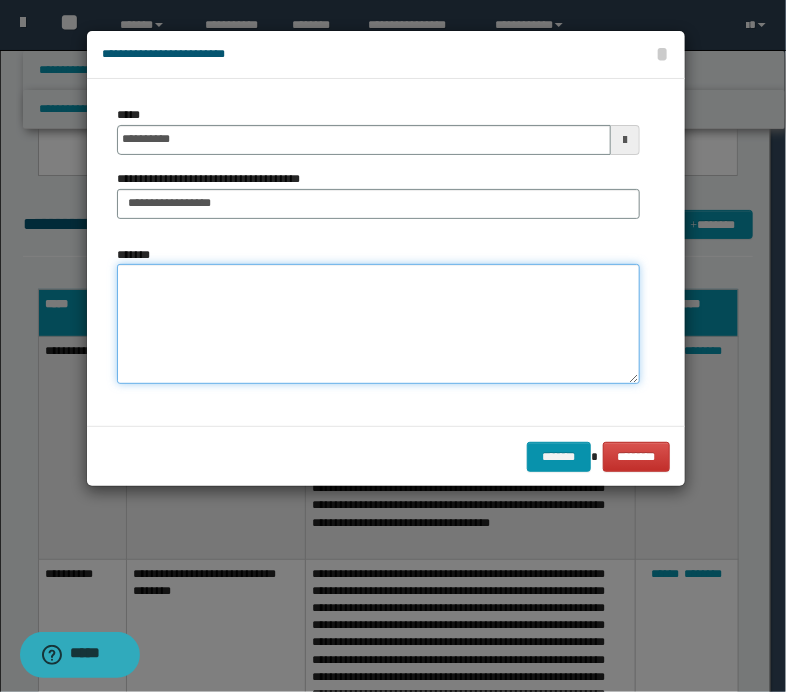 click on "*******" at bounding box center [378, 324] 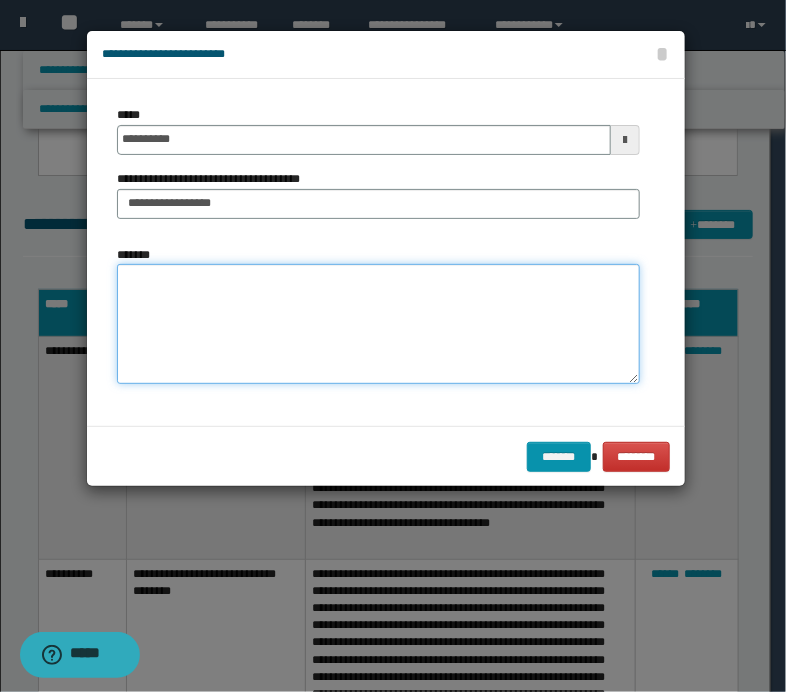paste on "**********" 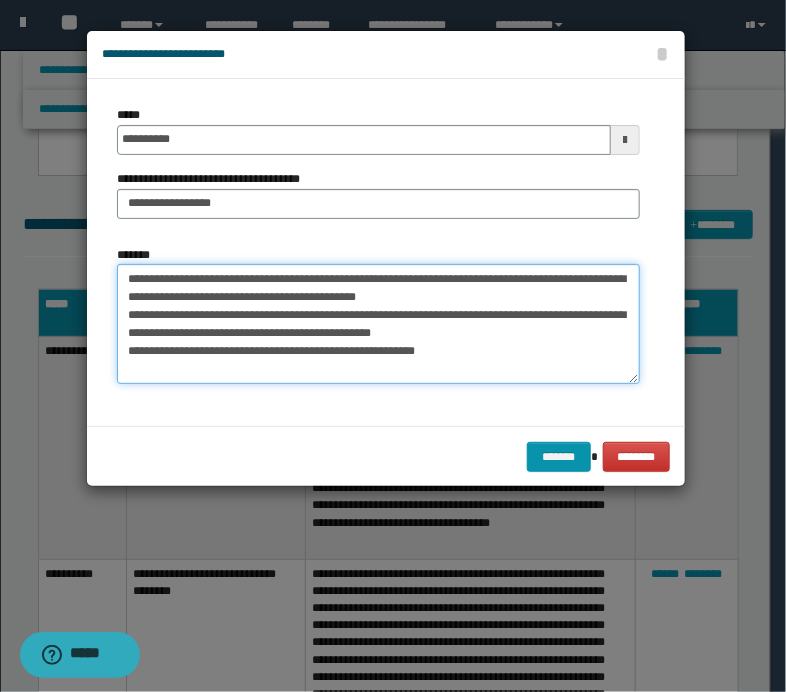 click on "**********" at bounding box center (378, 324) 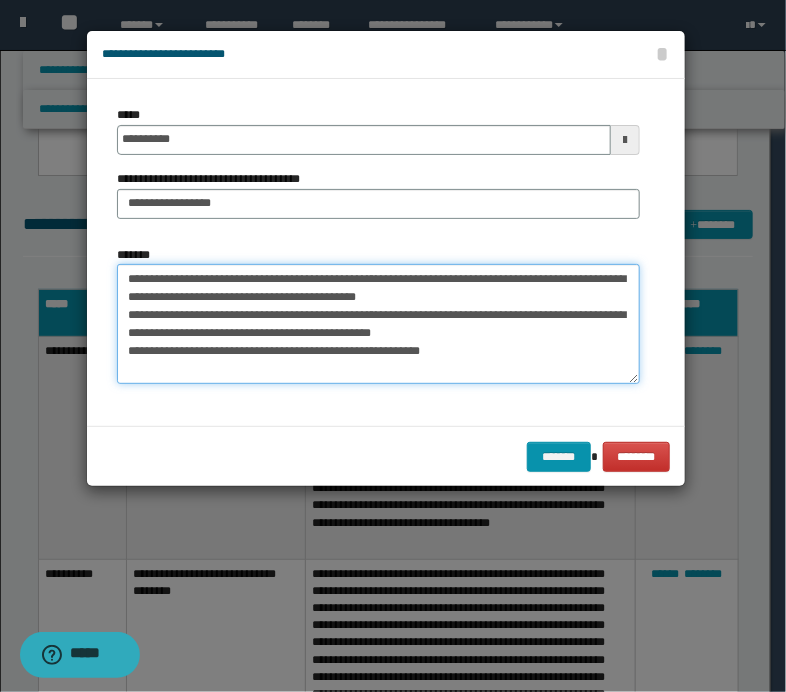 paste on "**********" 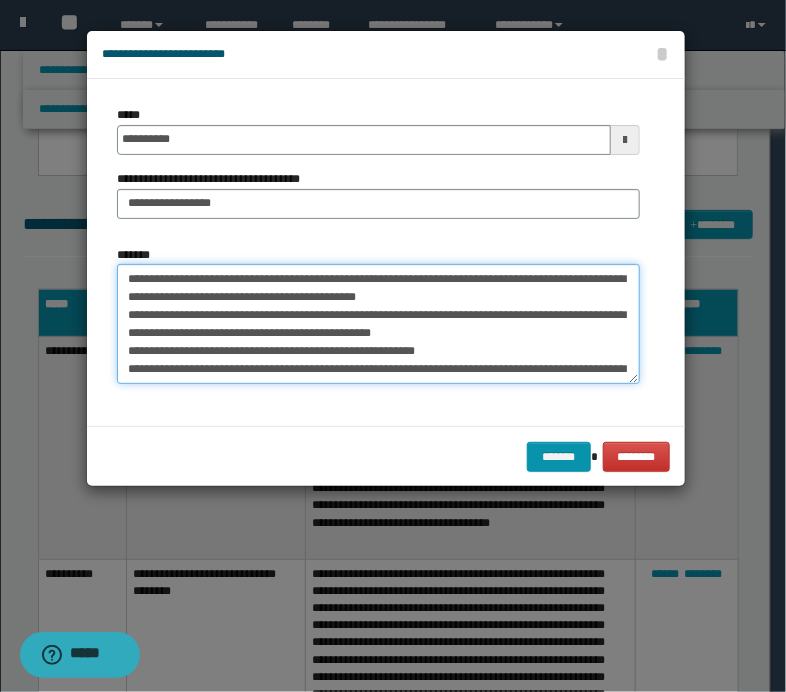 scroll, scrollTop: 48, scrollLeft: 0, axis: vertical 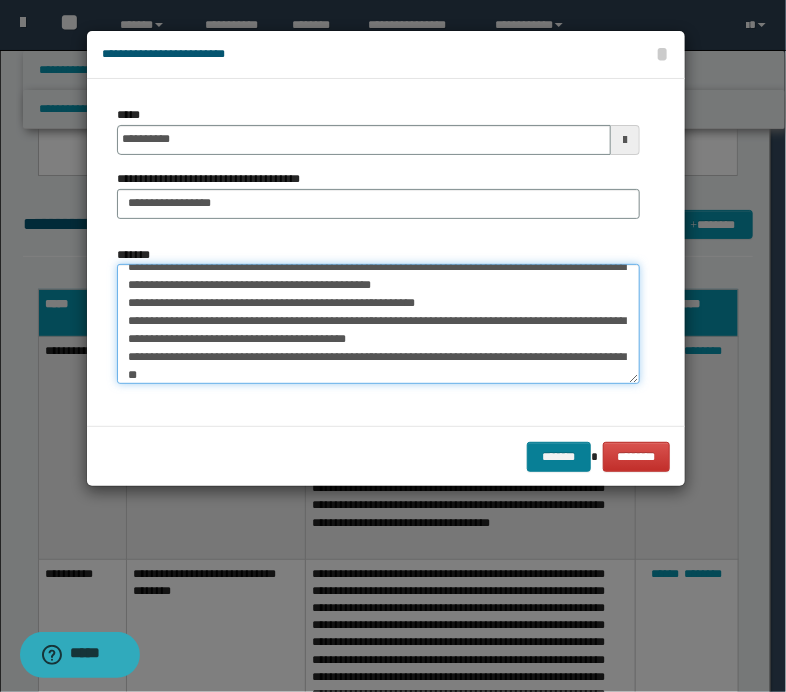 type on "**********" 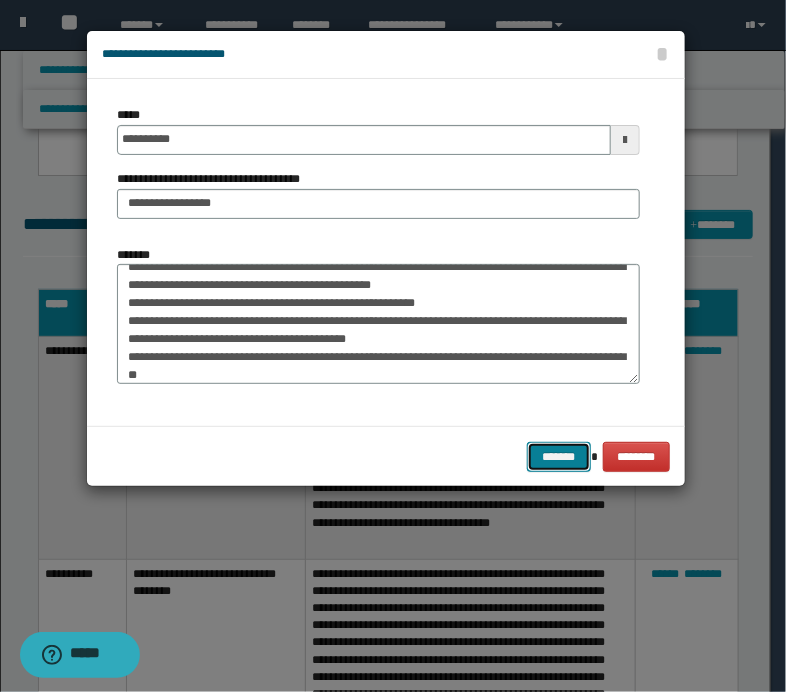 click on "*******" at bounding box center [559, 457] 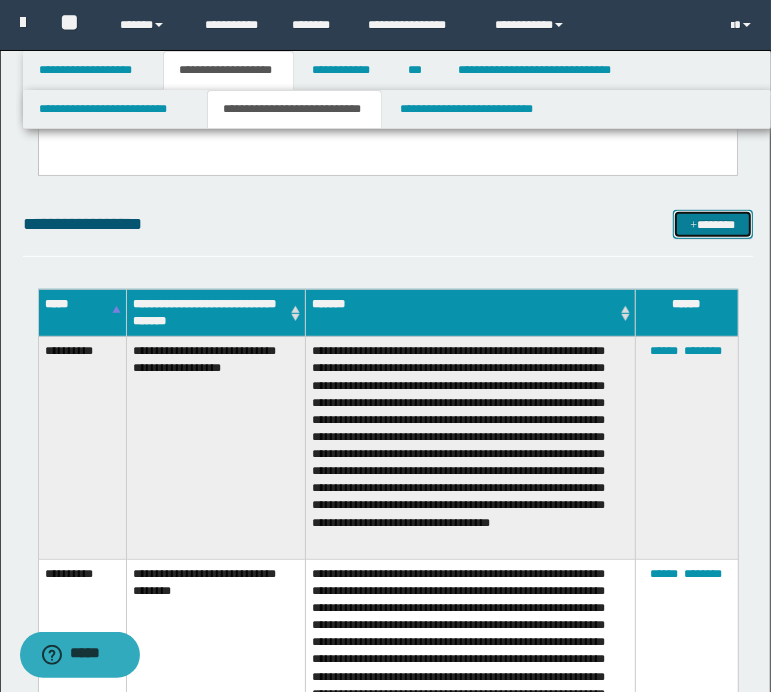 click on "*******" at bounding box center [712, 225] 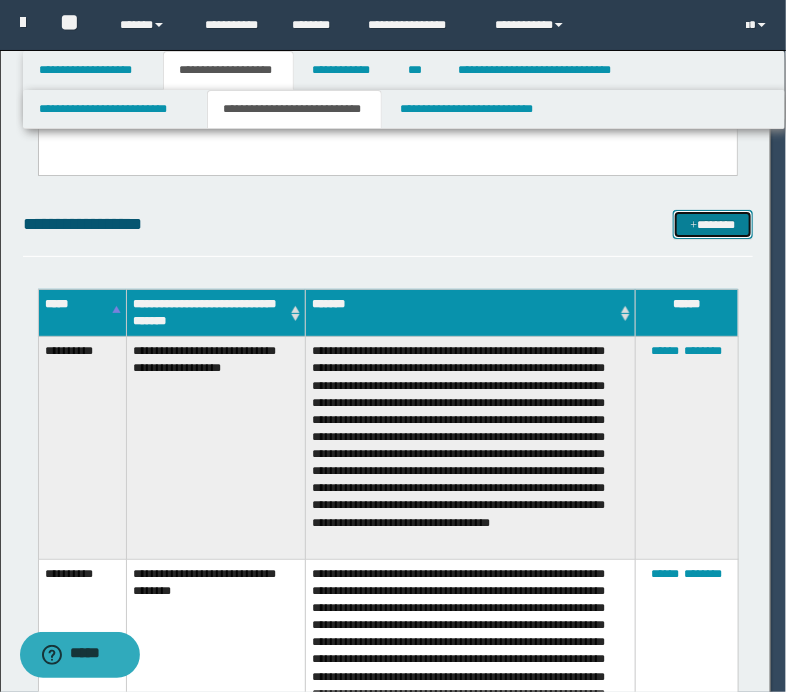 scroll, scrollTop: 0, scrollLeft: 0, axis: both 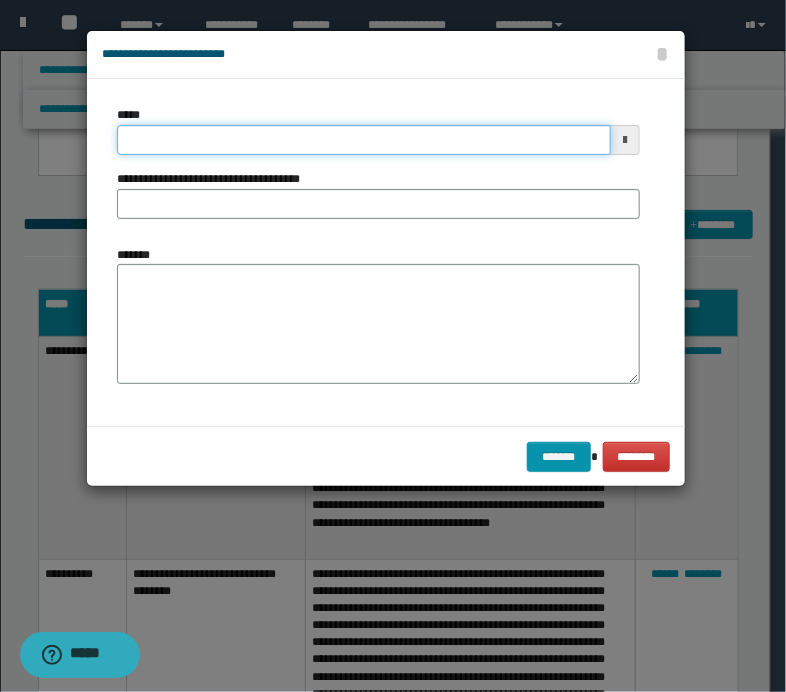 click on "*****" at bounding box center [364, 140] 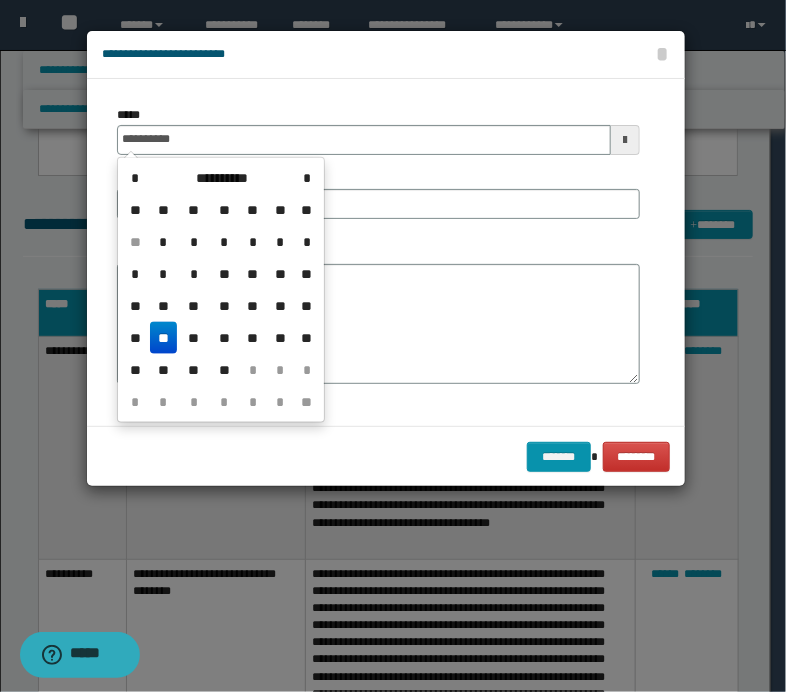 click on "**" at bounding box center (164, 338) 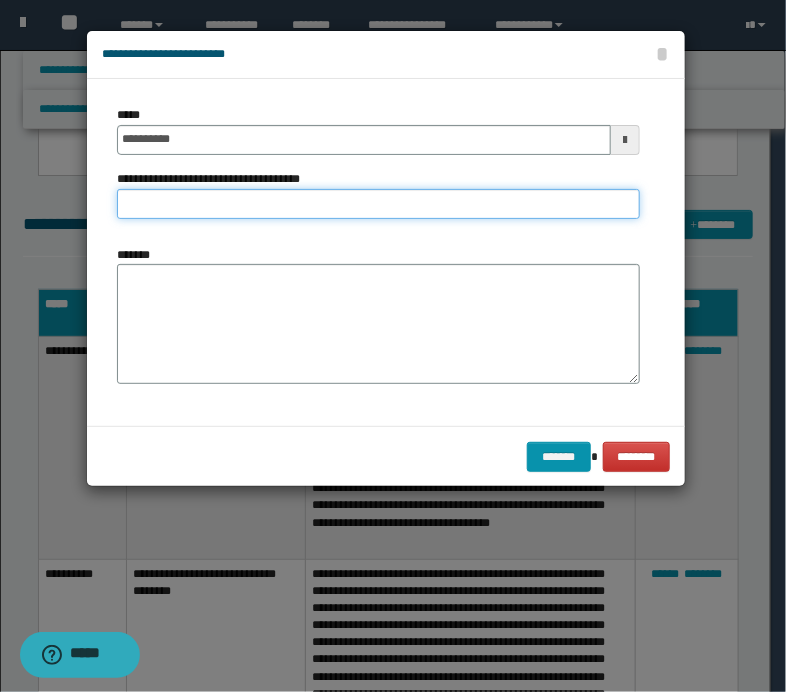 click on "**********" at bounding box center [378, 204] 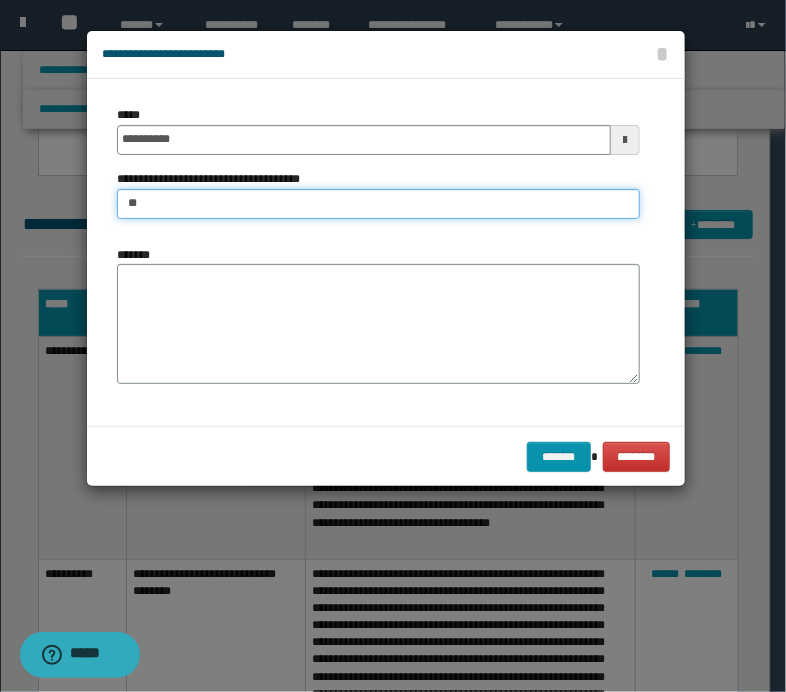 type on "**********" 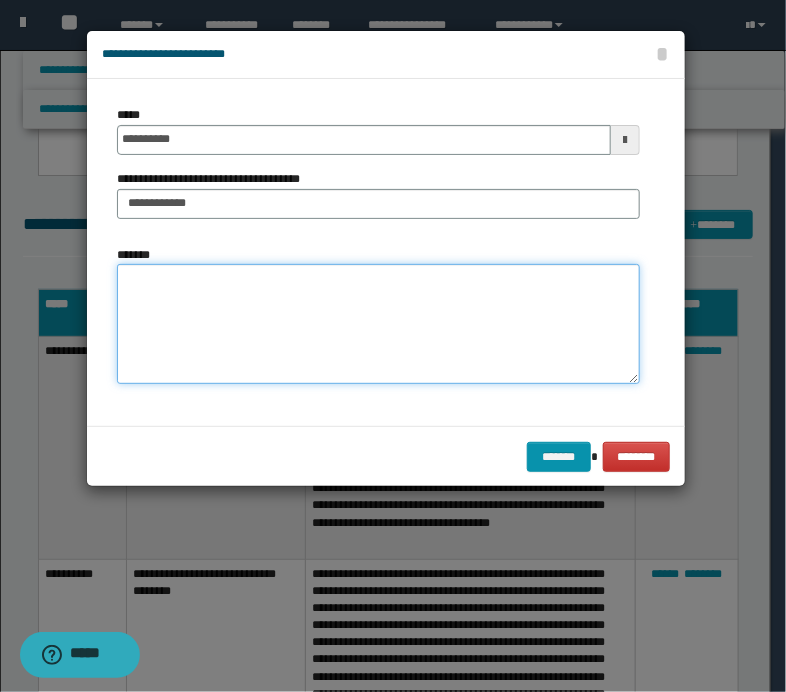 click on "*******" at bounding box center [378, 324] 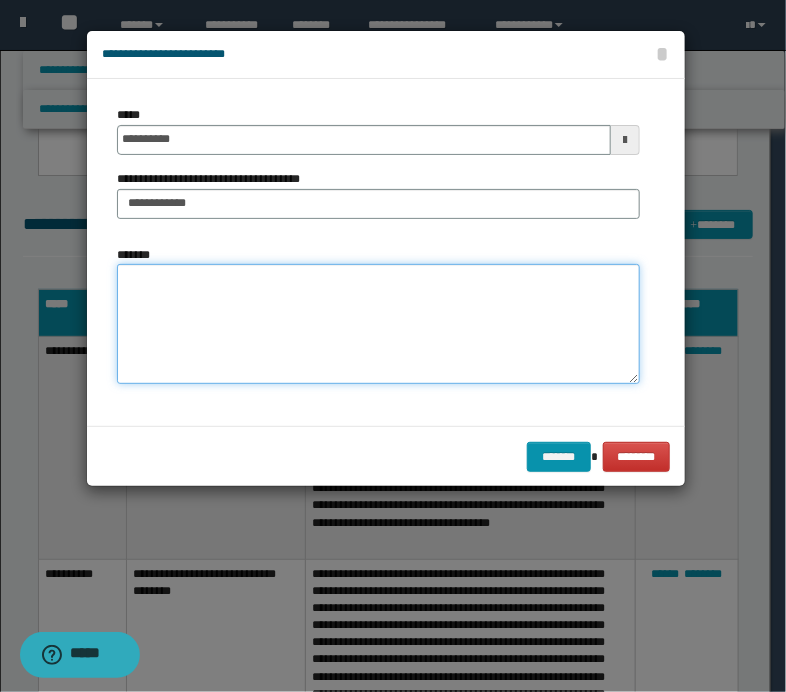 paste on "**********" 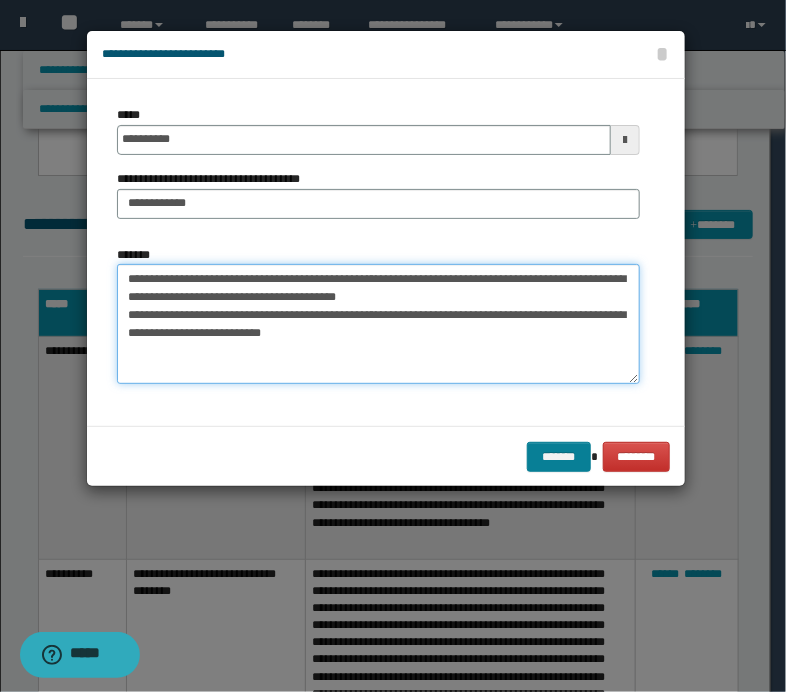 type on "**********" 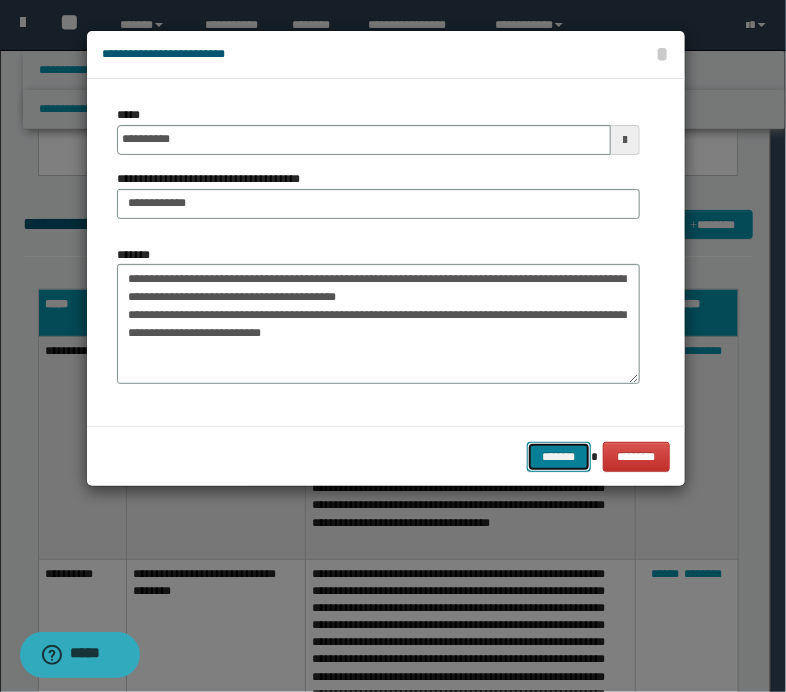 click on "*******" at bounding box center (559, 457) 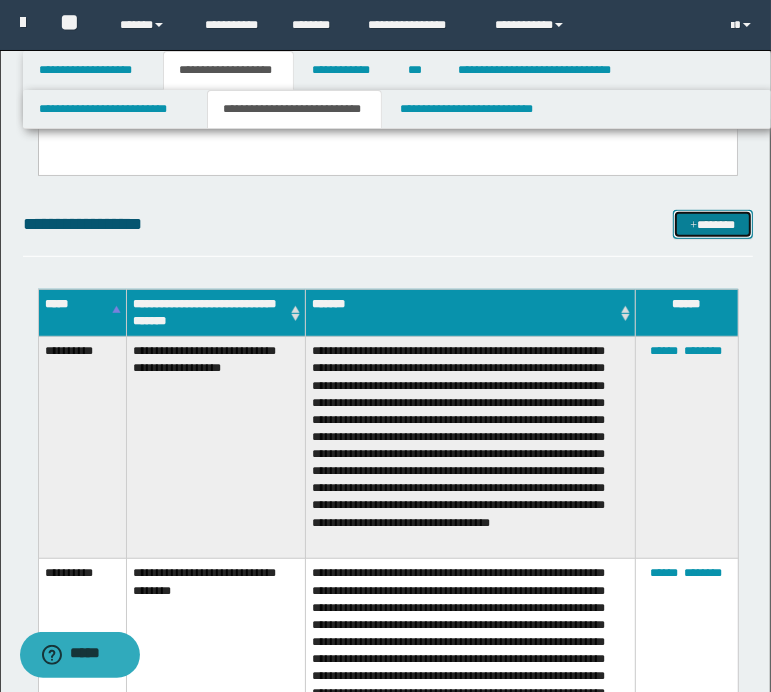 click on "*******" at bounding box center (712, 225) 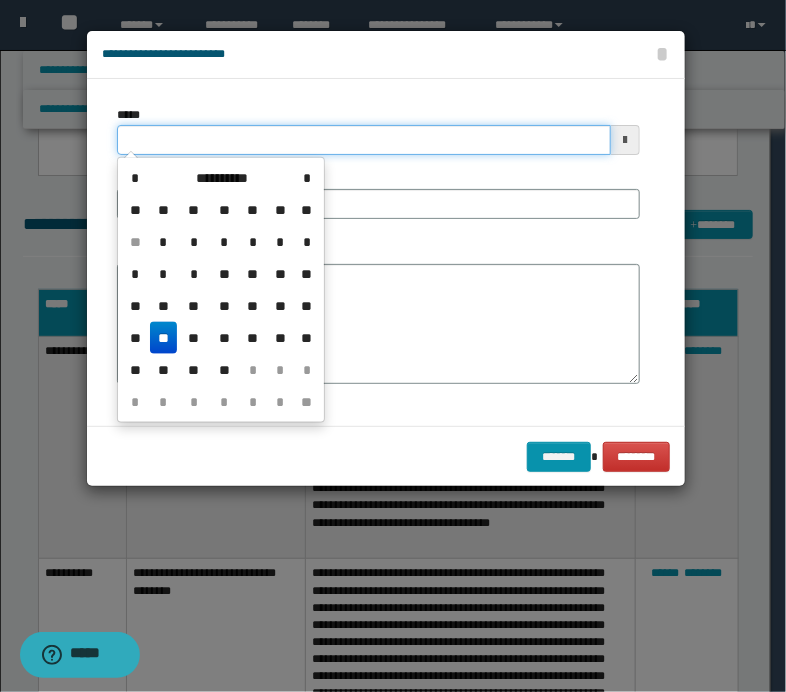 click on "*****" at bounding box center (364, 140) 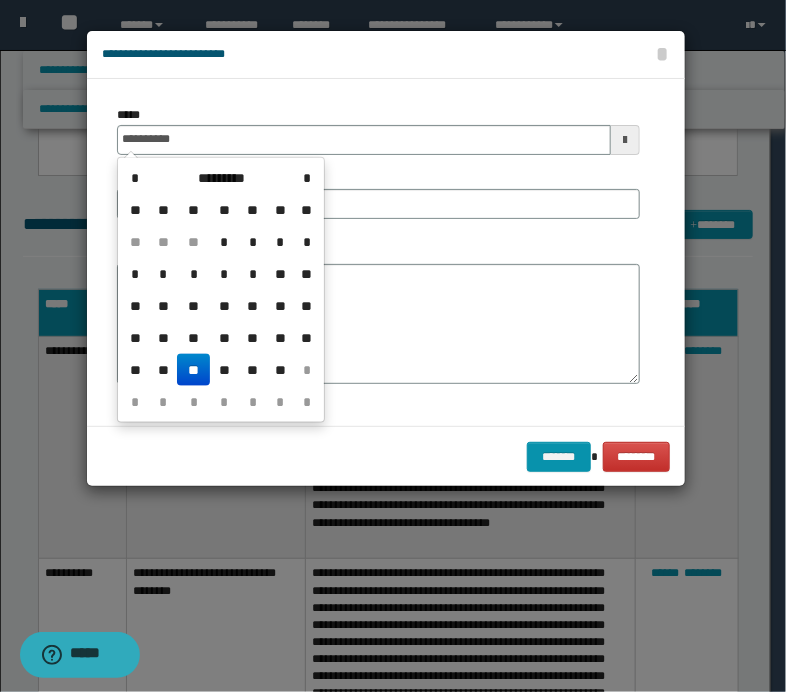 click on "**" at bounding box center [193, 370] 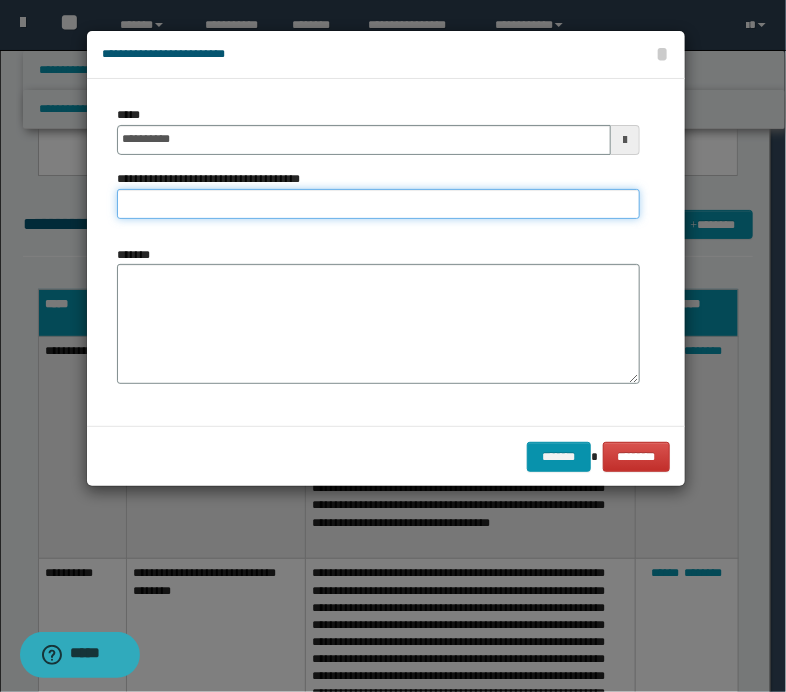 click on "**********" at bounding box center (378, 204) 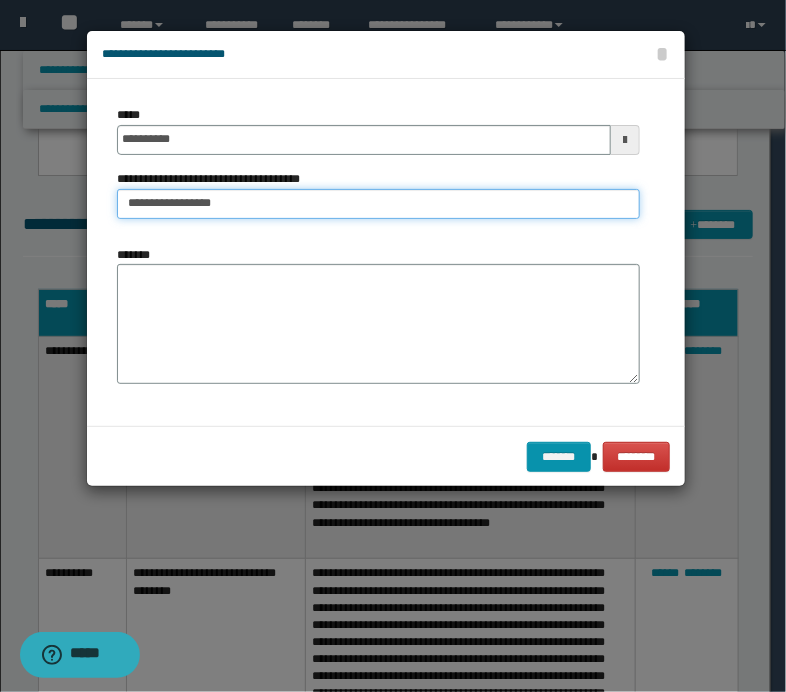 type on "**********" 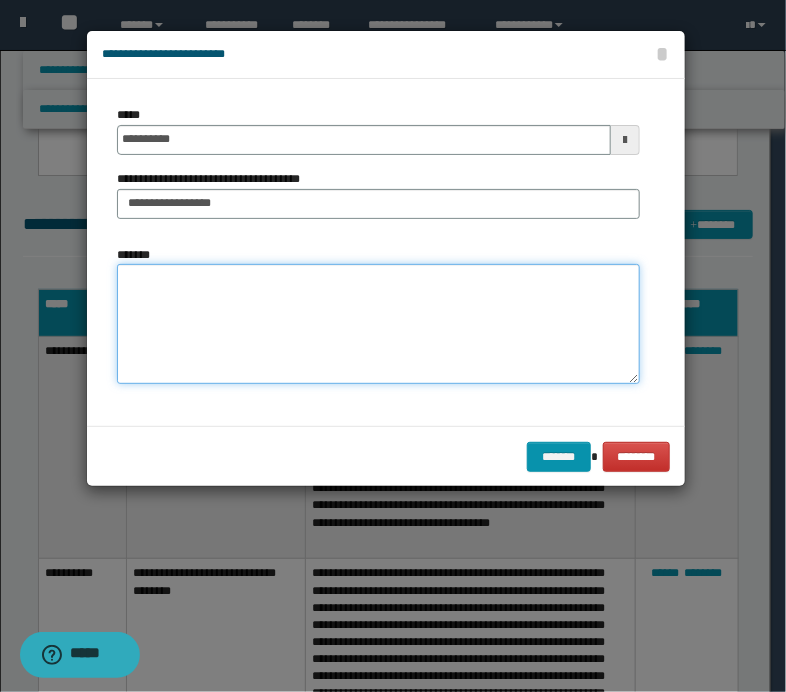 click on "*******" at bounding box center (378, 324) 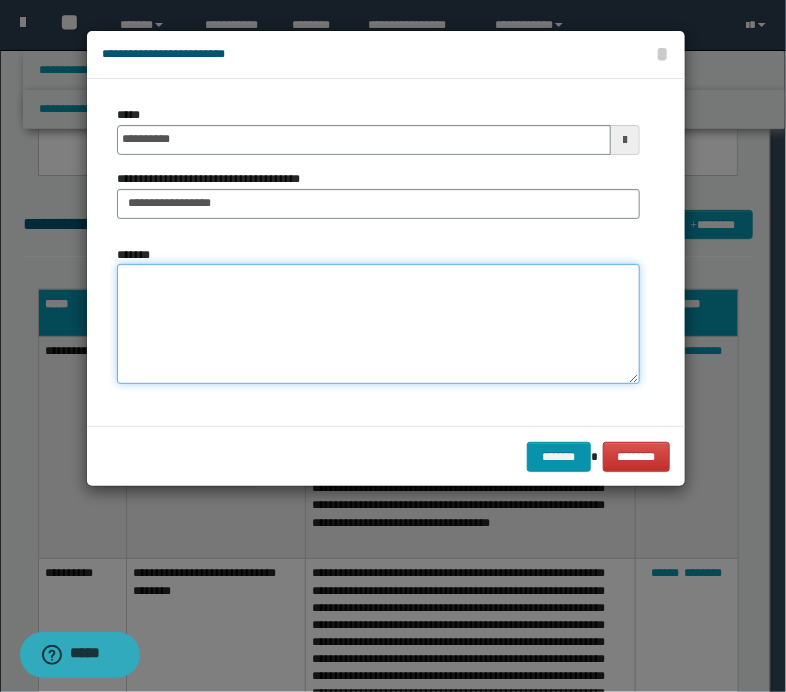paste on "**********" 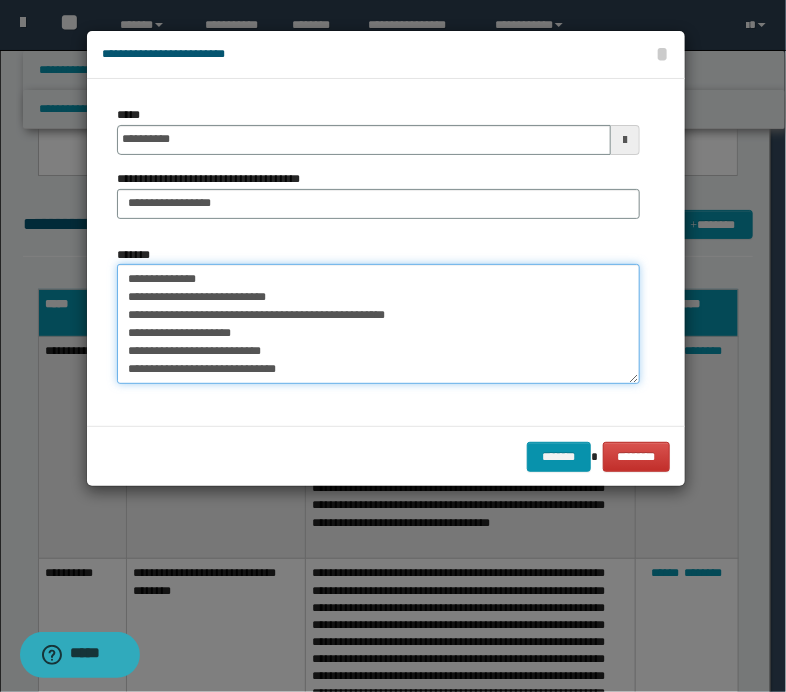scroll, scrollTop: 48, scrollLeft: 0, axis: vertical 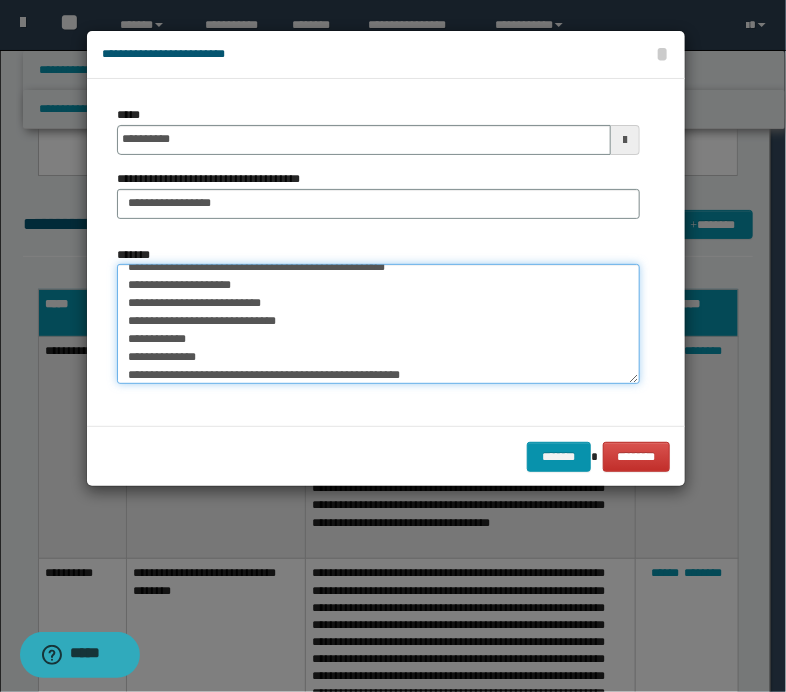 click on "**********" at bounding box center [378, 324] 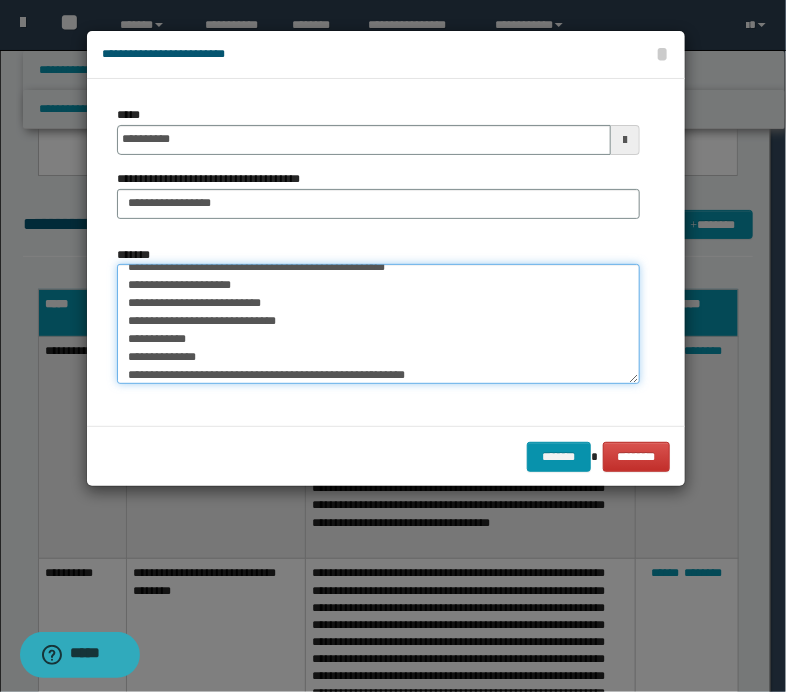 scroll, scrollTop: 66, scrollLeft: 0, axis: vertical 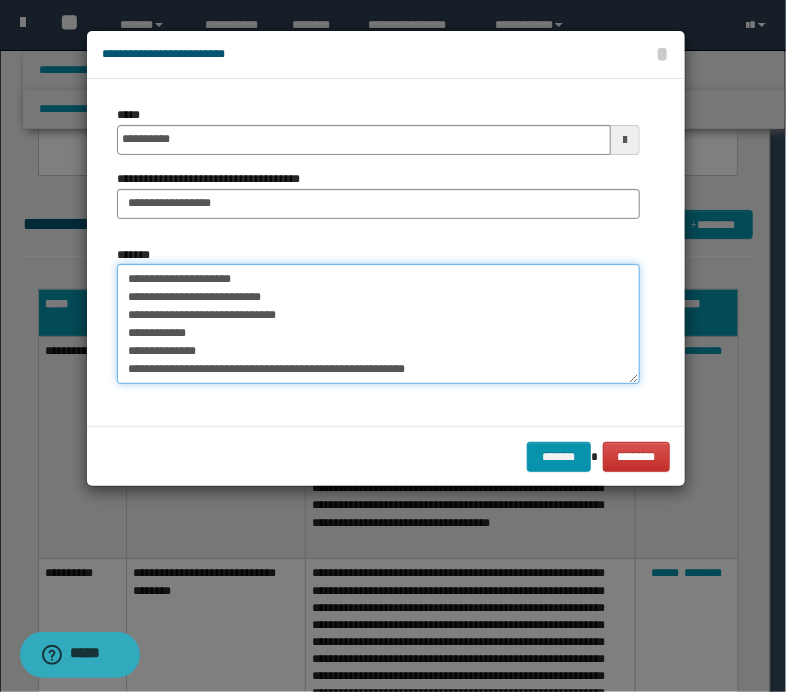 paste on "**********" 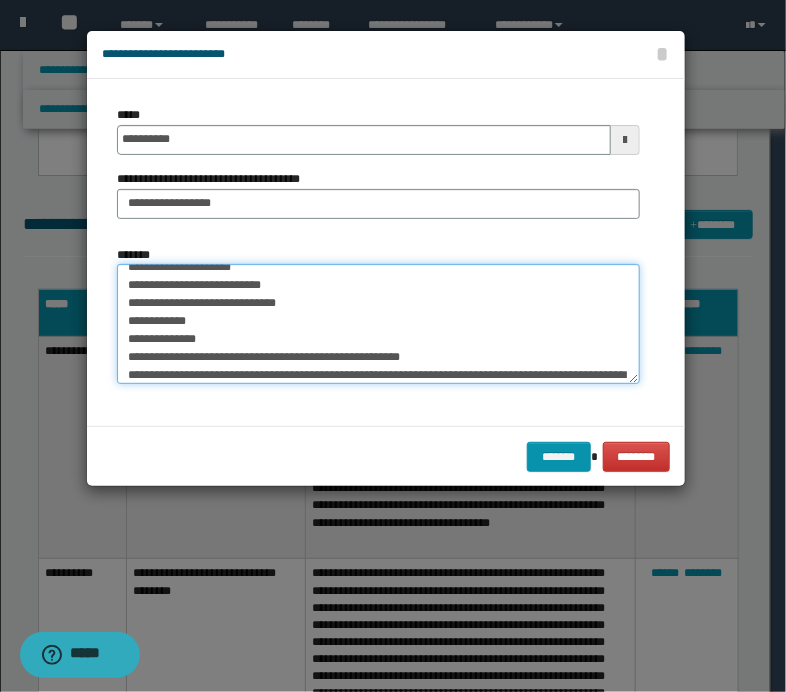 scroll, scrollTop: 84, scrollLeft: 0, axis: vertical 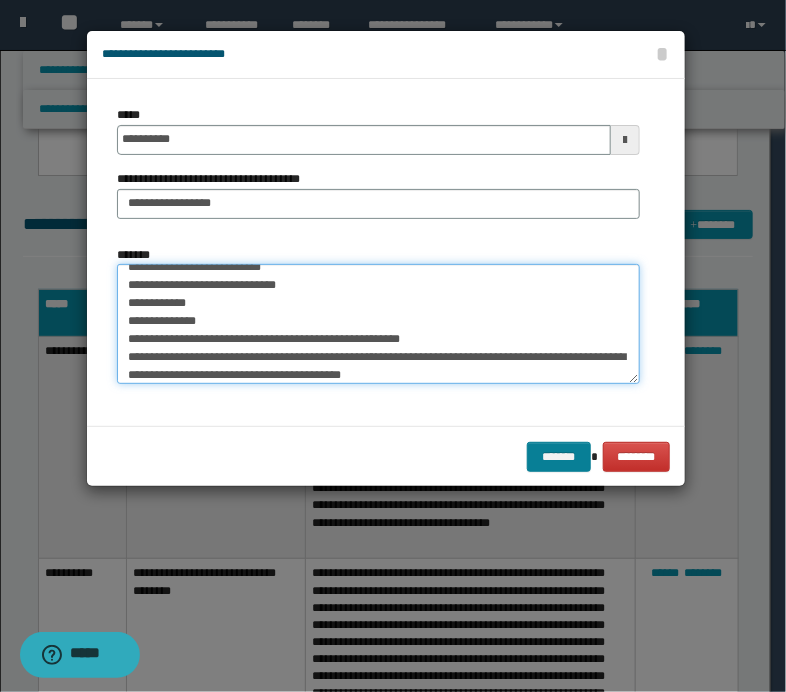 type on "**********" 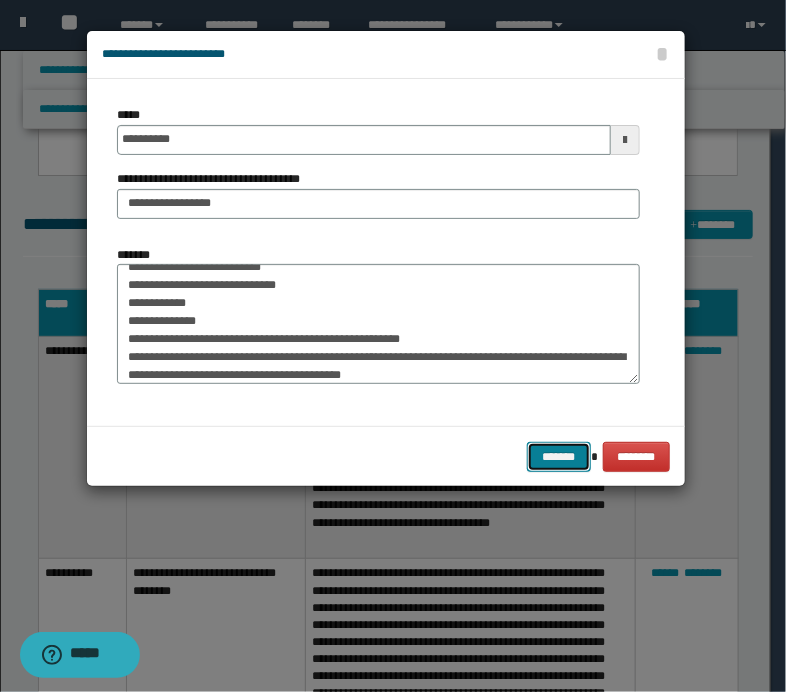 click on "*******" at bounding box center (559, 457) 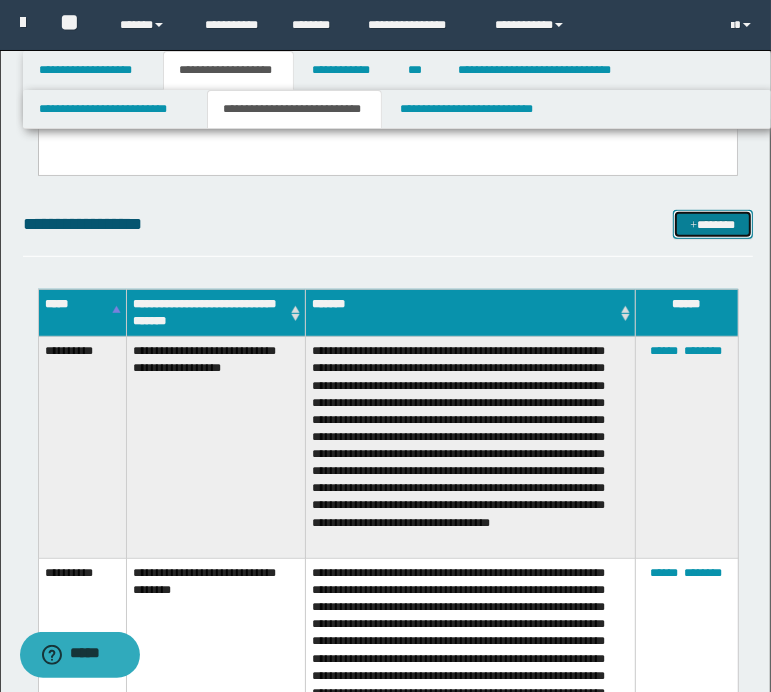 click on "*******" at bounding box center (712, 225) 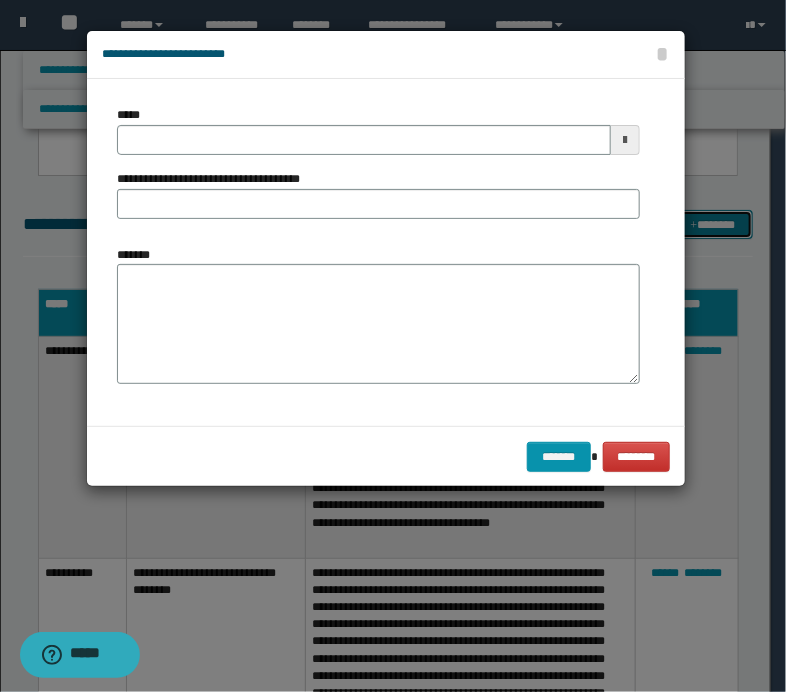 scroll, scrollTop: 0, scrollLeft: 0, axis: both 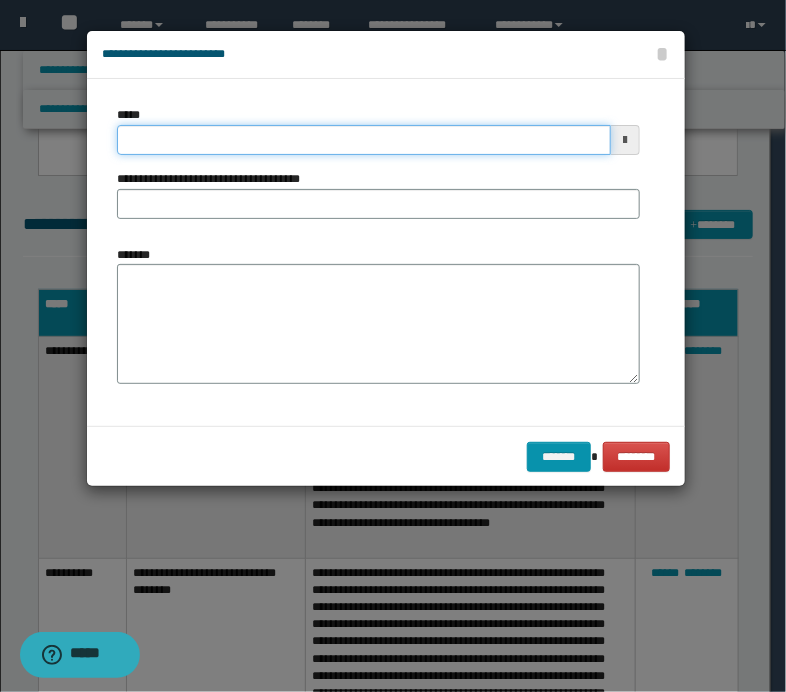 click on "*****" at bounding box center [364, 140] 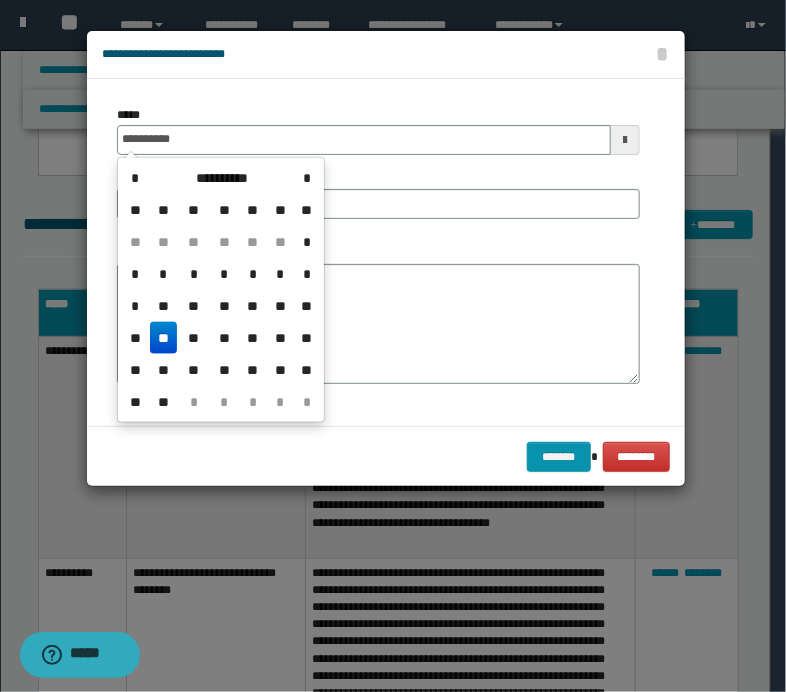 click on "**" at bounding box center (164, 338) 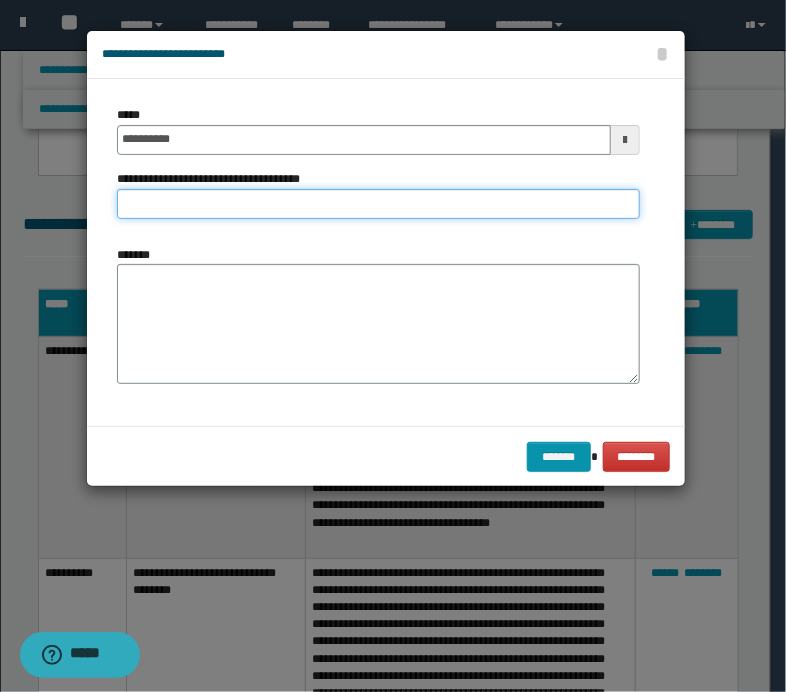 click on "**********" at bounding box center (378, 204) 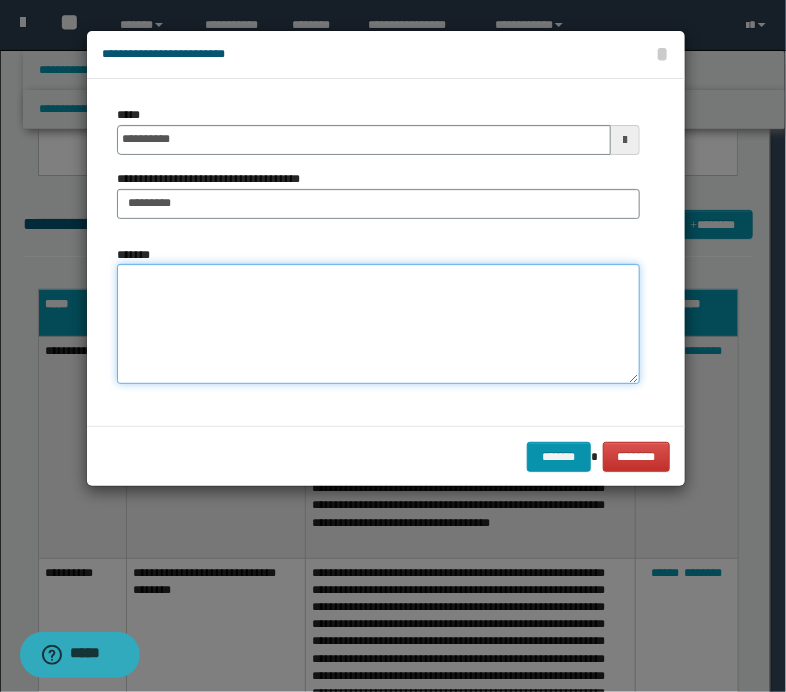 click on "*******" at bounding box center (378, 324) 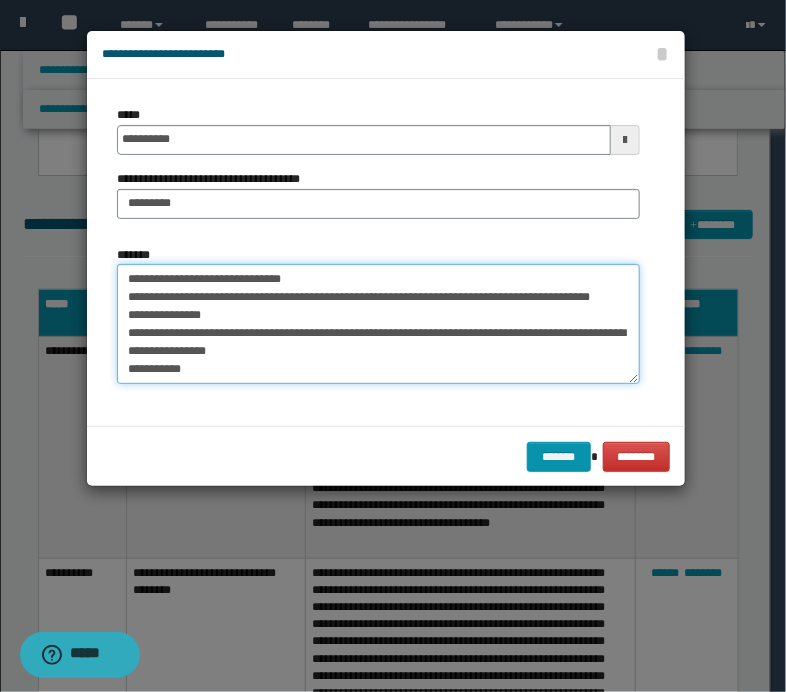 scroll, scrollTop: 336, scrollLeft: 0, axis: vertical 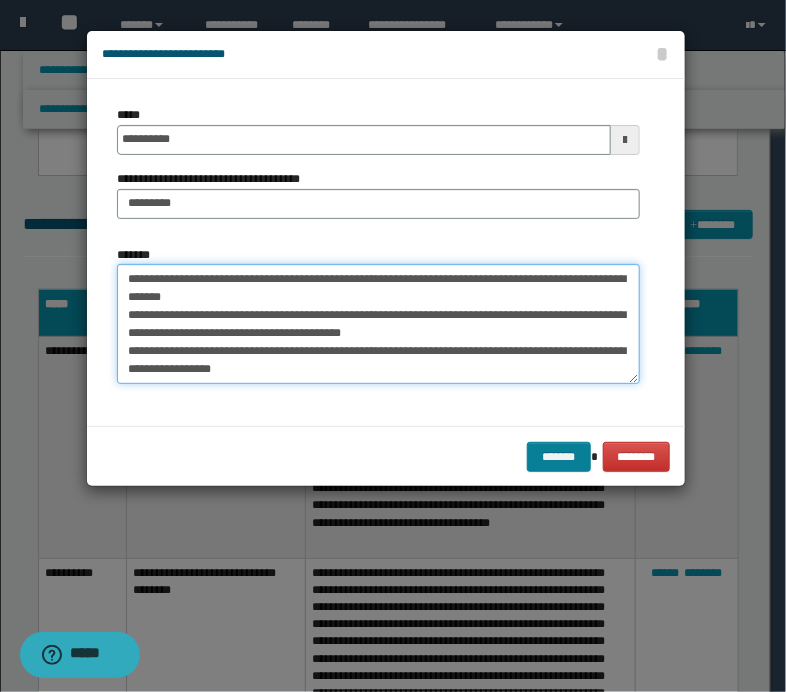 type on "**********" 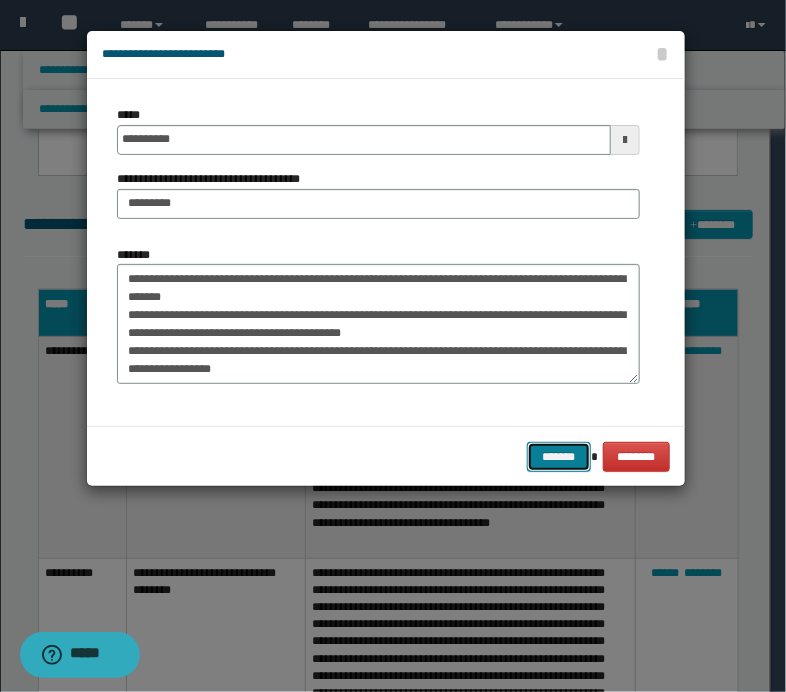click on "*******" at bounding box center (559, 457) 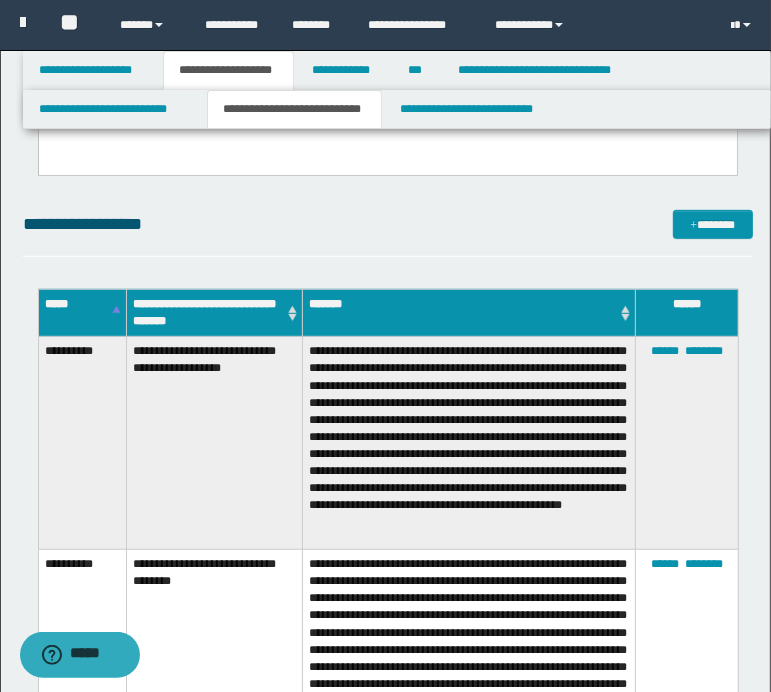 click on "**********" at bounding box center [214, 646] 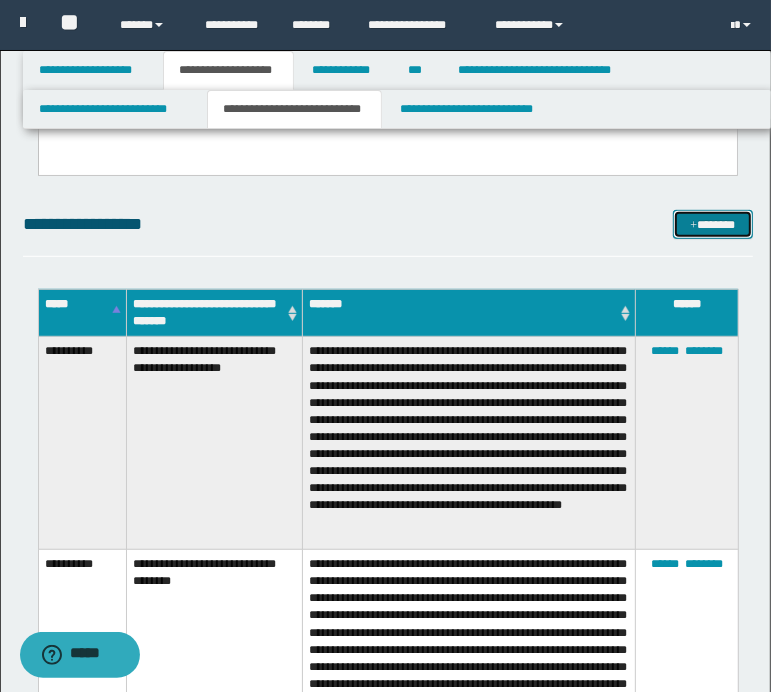 click on "*******" at bounding box center [712, 225] 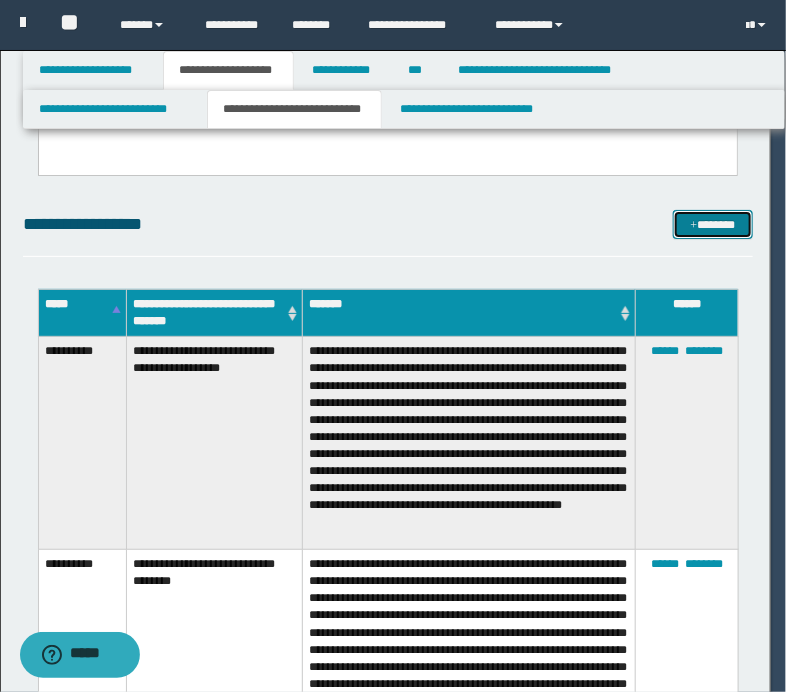 scroll, scrollTop: 0, scrollLeft: 0, axis: both 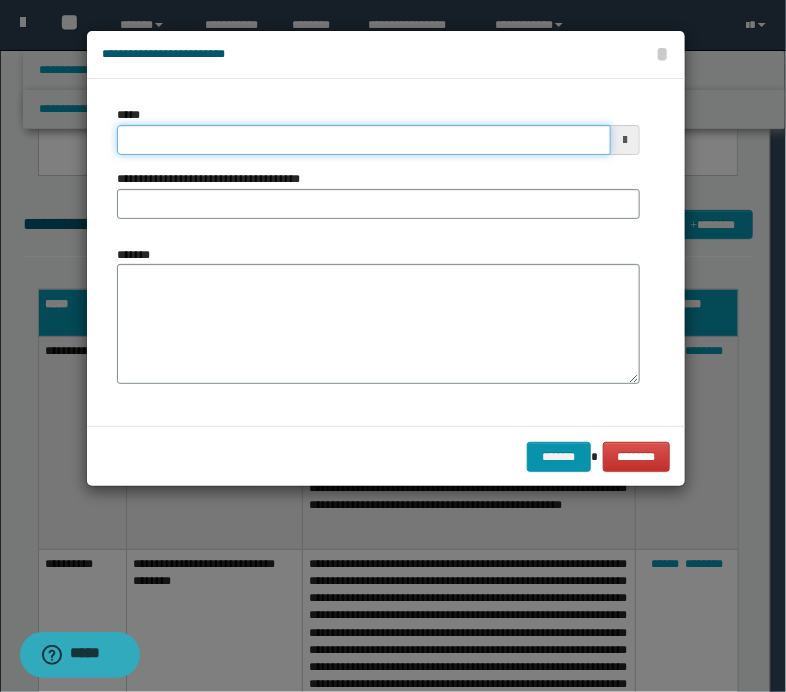 click on "*****" at bounding box center [364, 140] 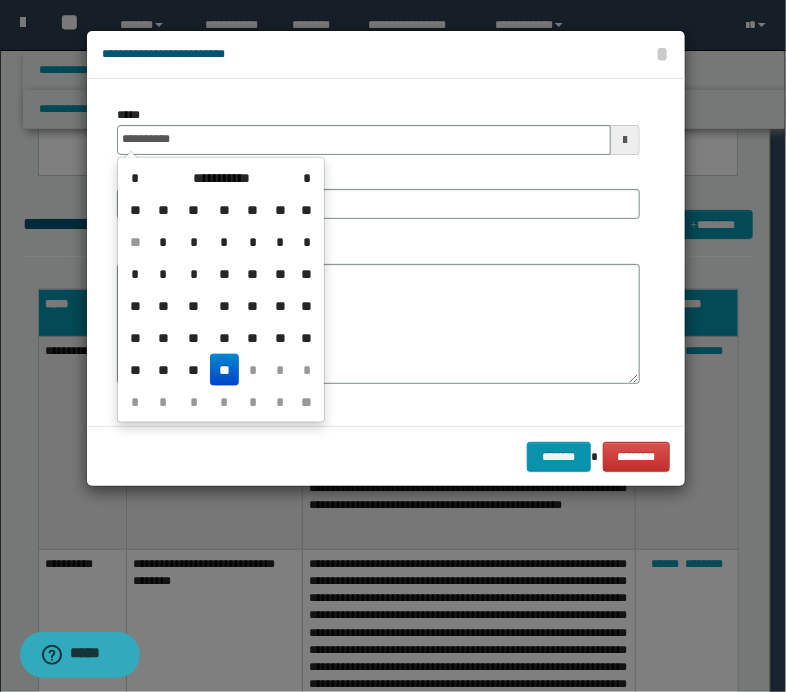 click on "**" at bounding box center (224, 370) 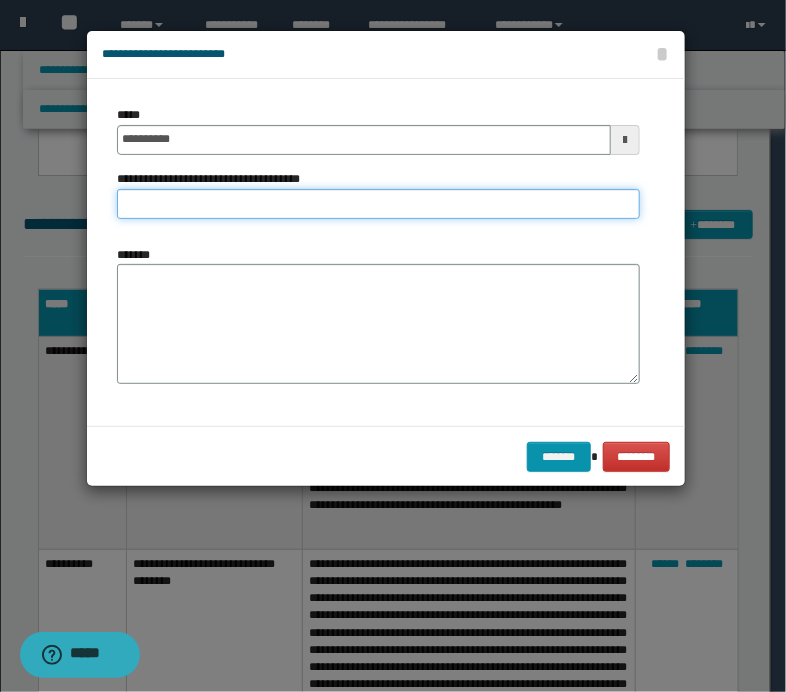 click on "**********" at bounding box center [378, 204] 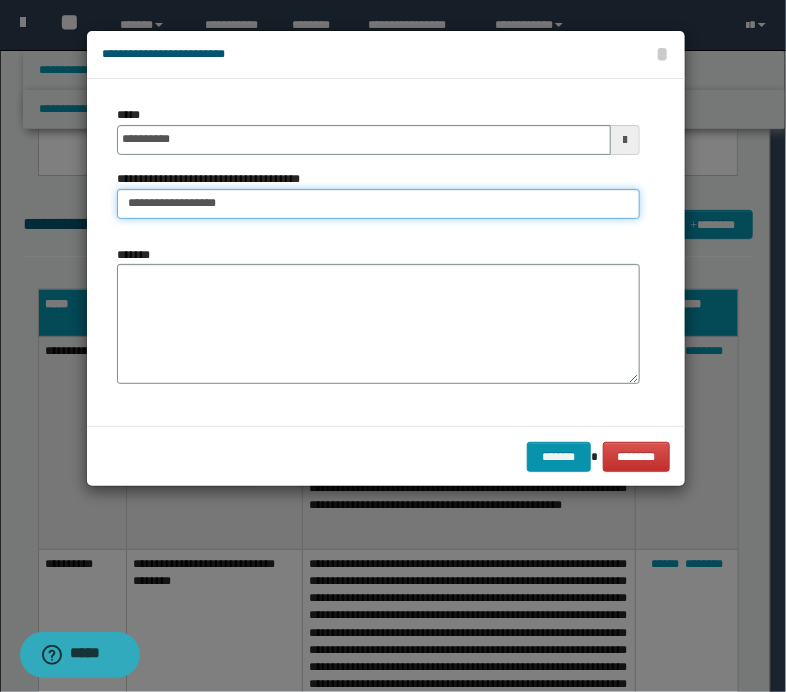 type on "**********" 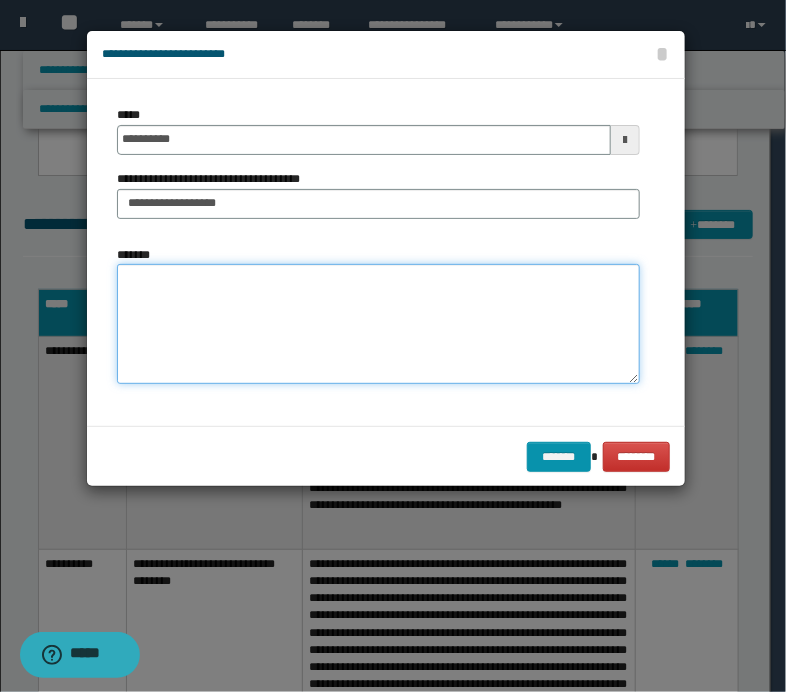 click on "*******" at bounding box center [378, 324] 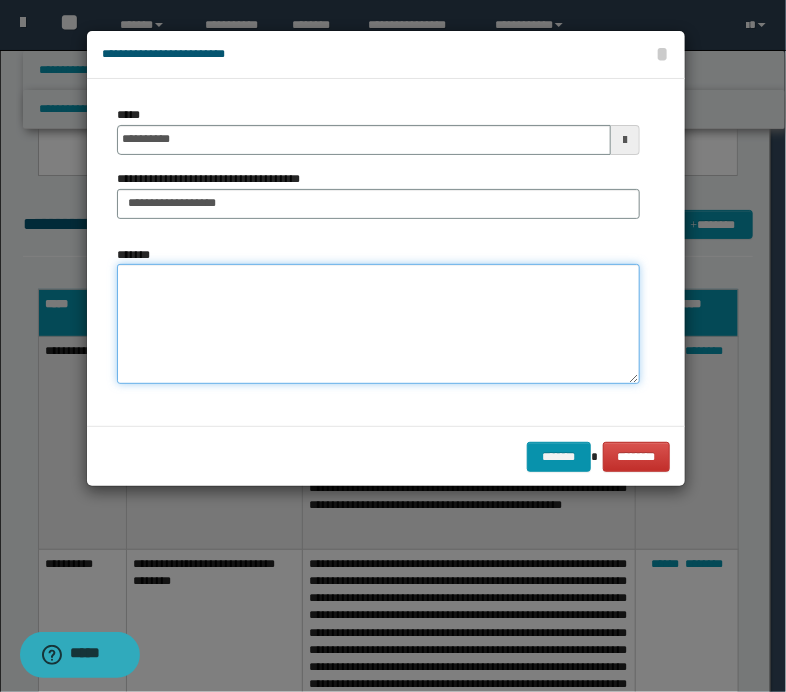paste on "**********" 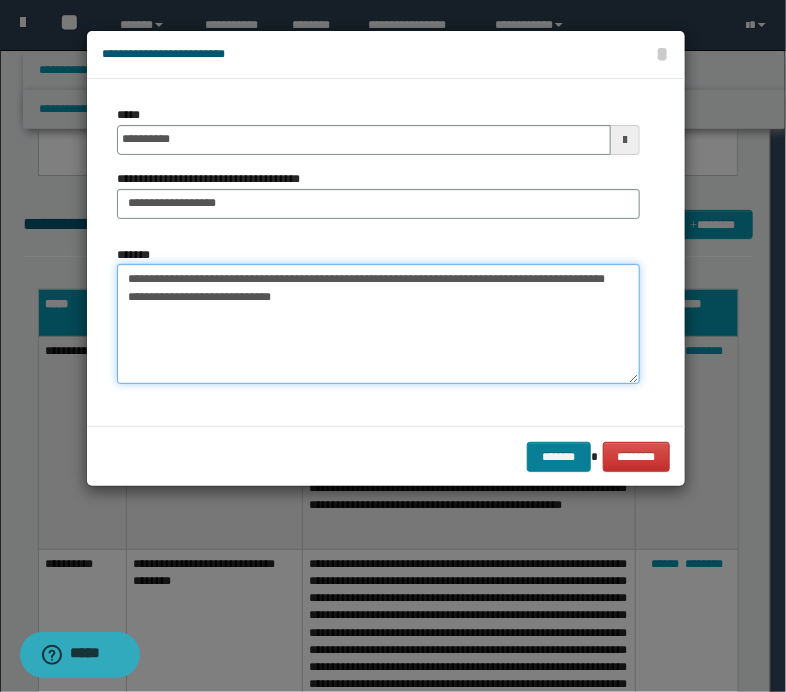 type on "**********" 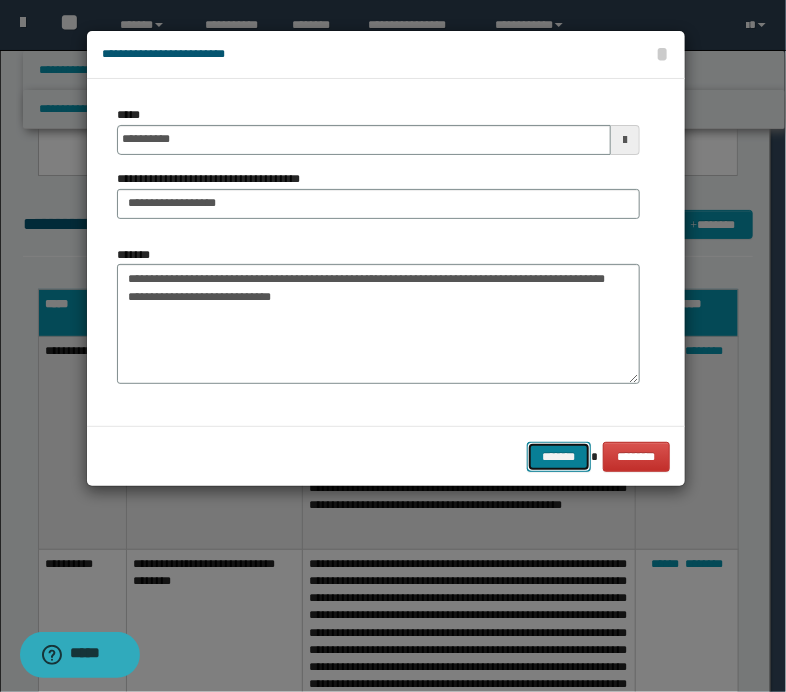 click on "*******" at bounding box center [559, 457] 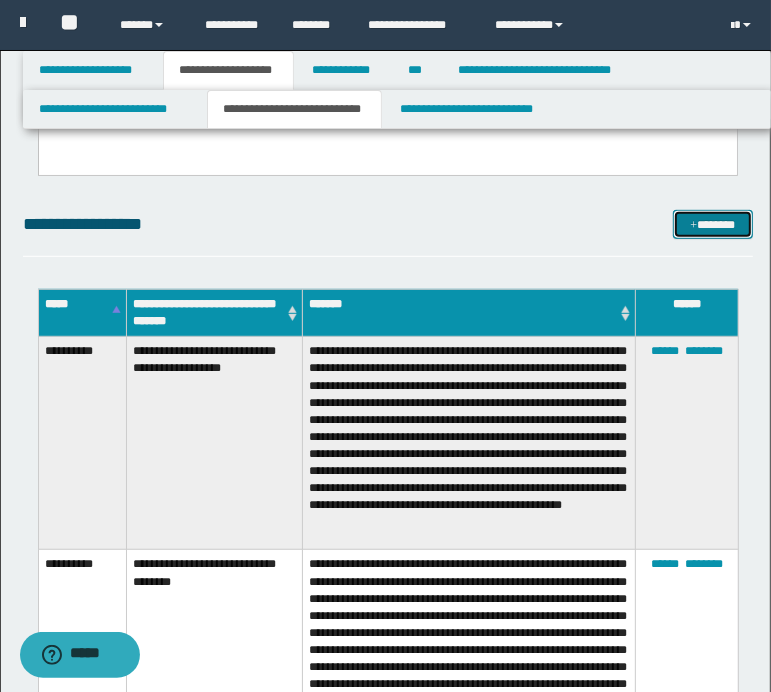 click on "*******" at bounding box center (712, 225) 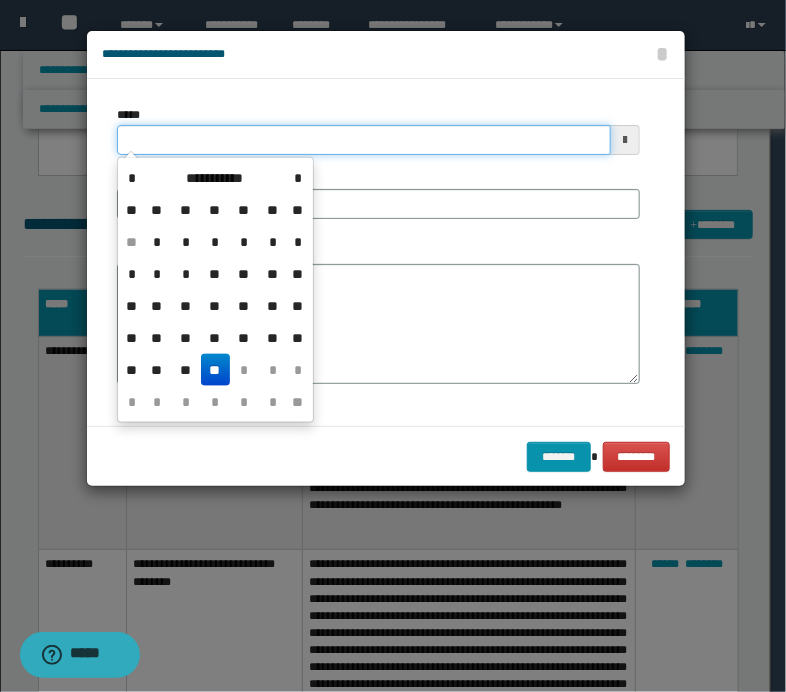 click on "*****" at bounding box center (364, 140) 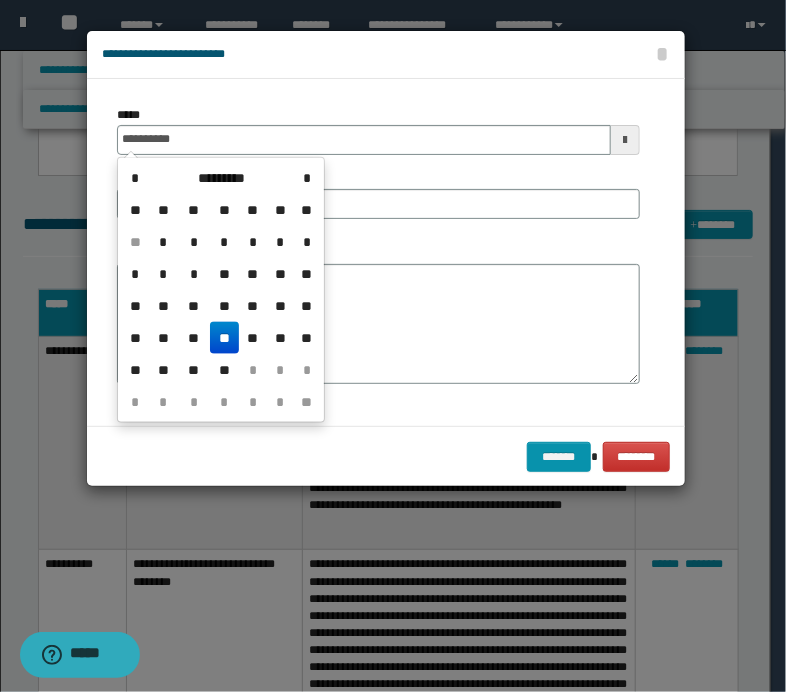 click on "**" at bounding box center [224, 338] 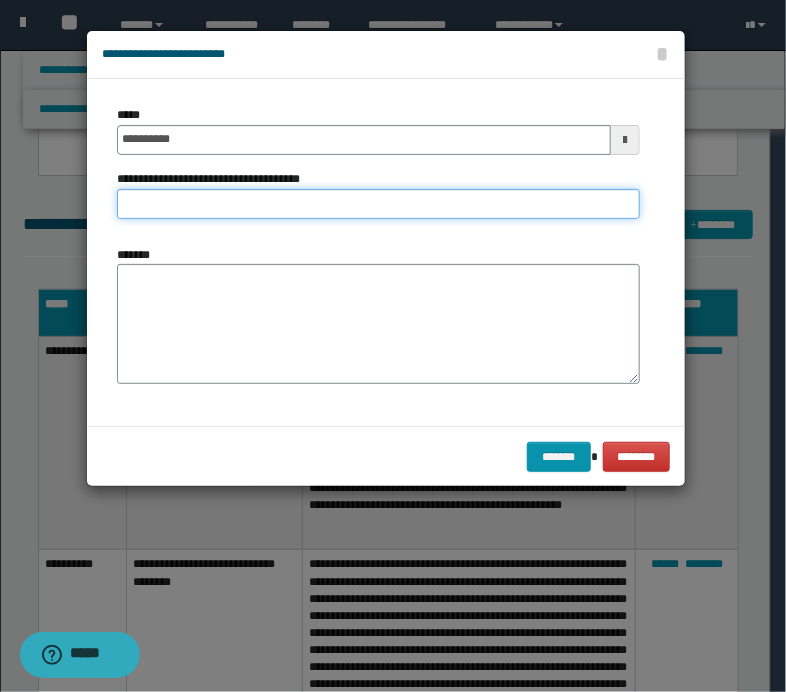 click on "**********" at bounding box center [378, 204] 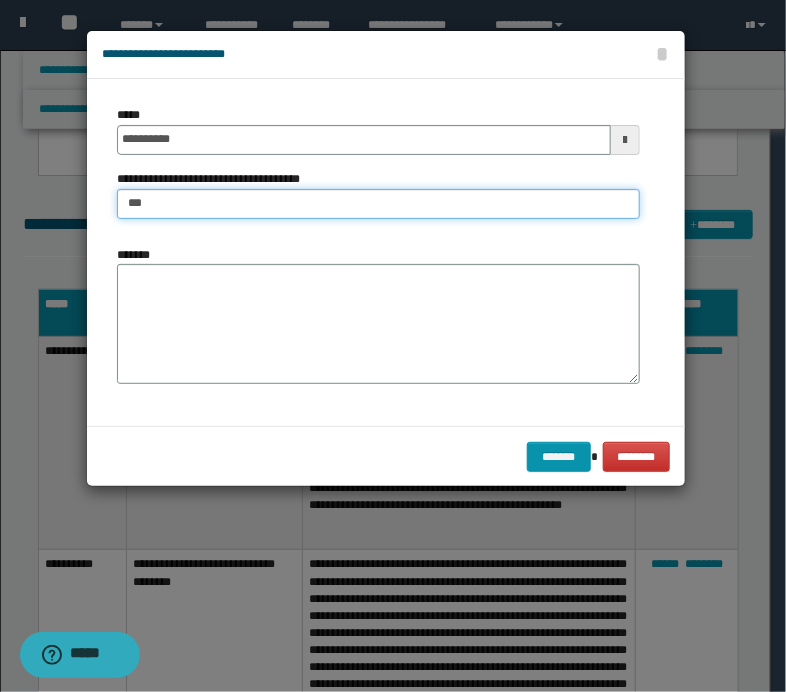 type on "**********" 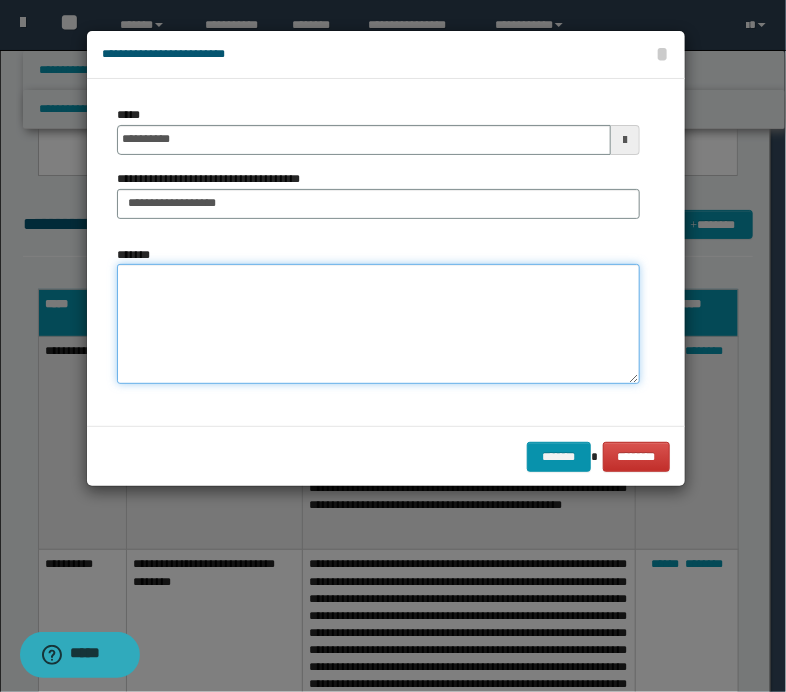 click on "*******" at bounding box center [378, 324] 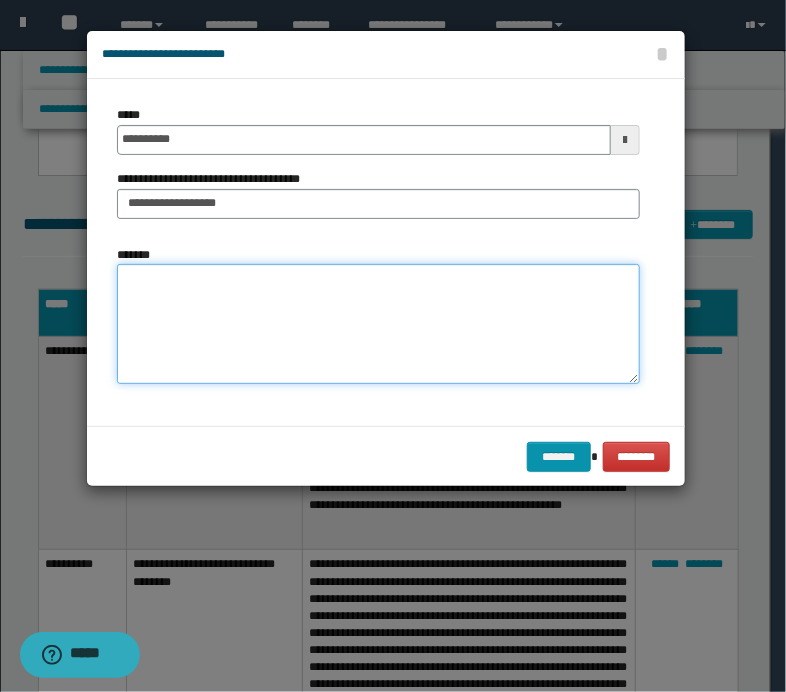 paste on "**********" 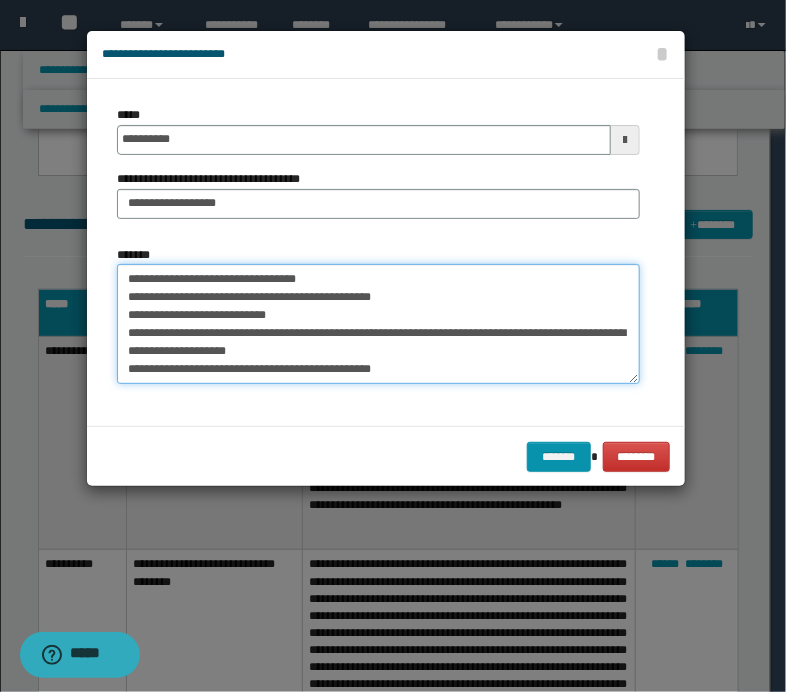 scroll, scrollTop: 30, scrollLeft: 0, axis: vertical 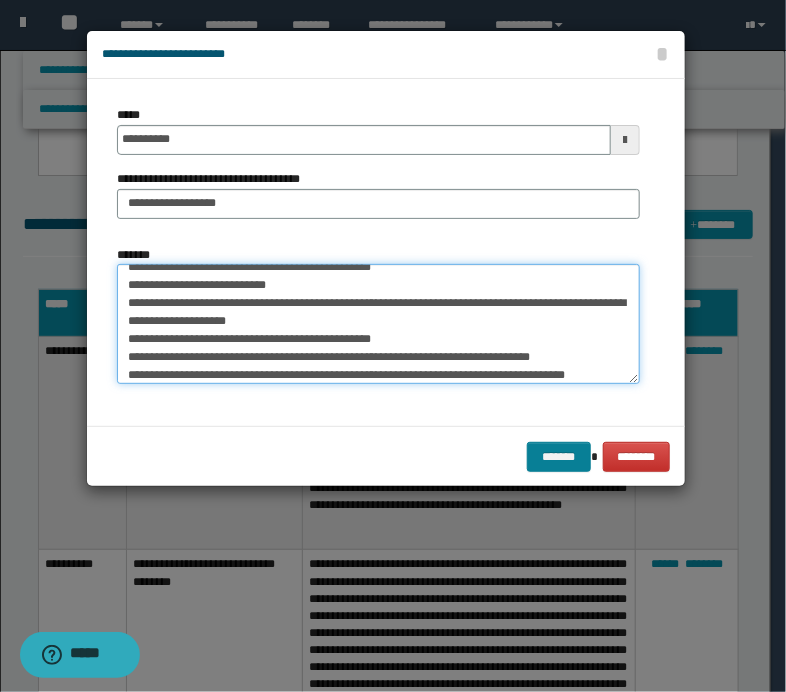 type on "**********" 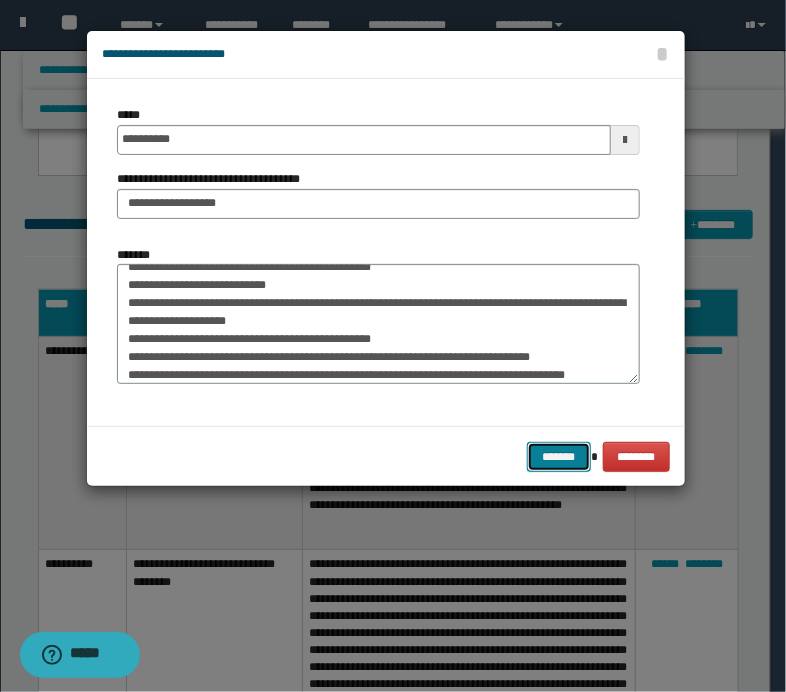 click on "*******" at bounding box center [559, 457] 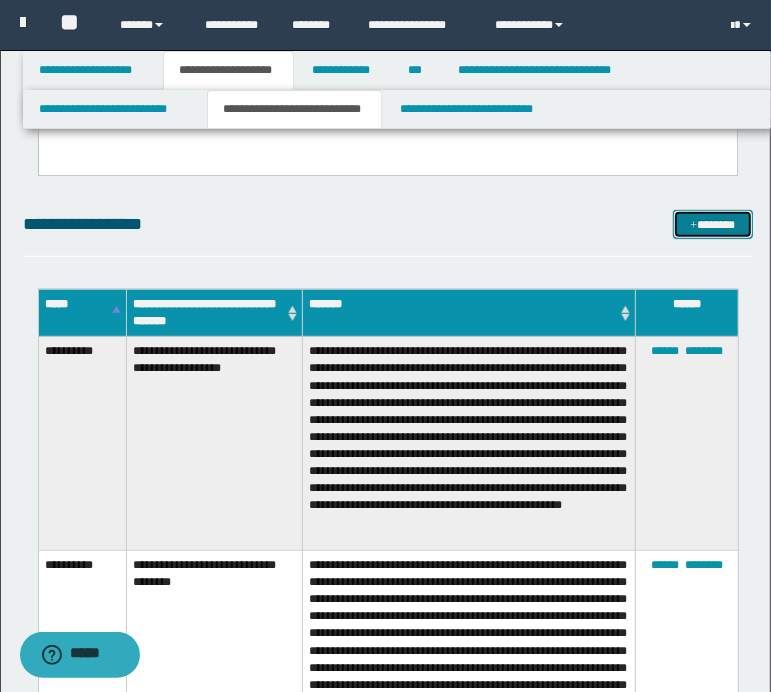 click at bounding box center [693, 226] 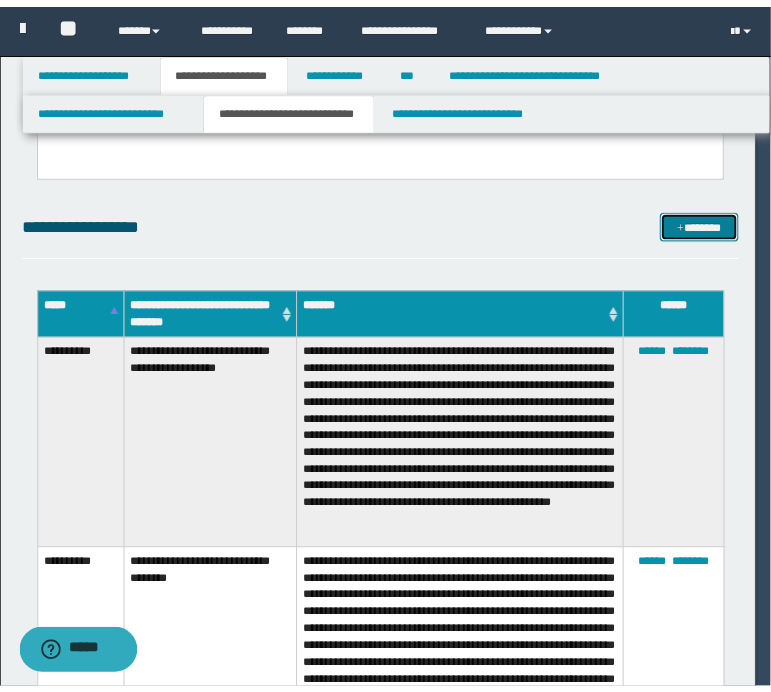 scroll, scrollTop: 0, scrollLeft: 0, axis: both 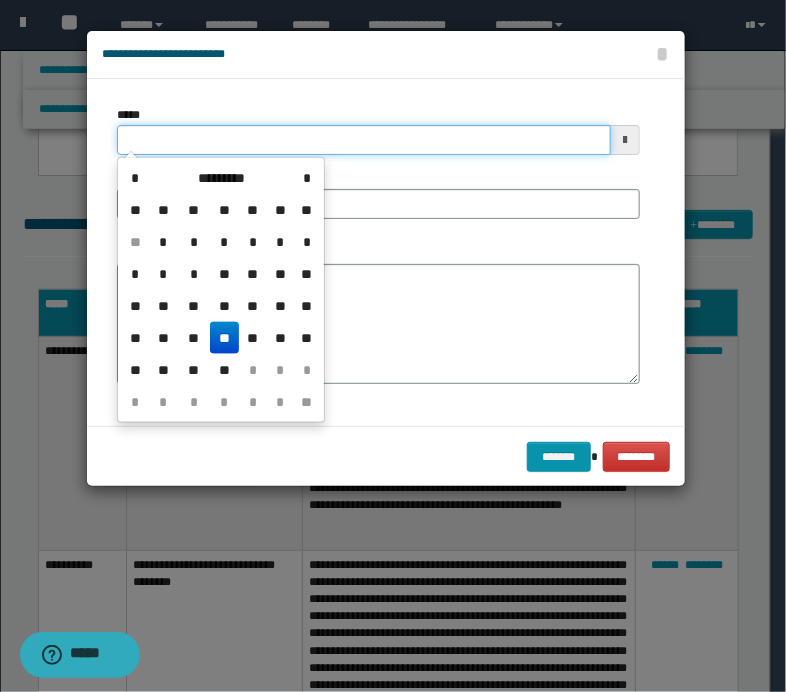 click on "*****" at bounding box center (364, 140) 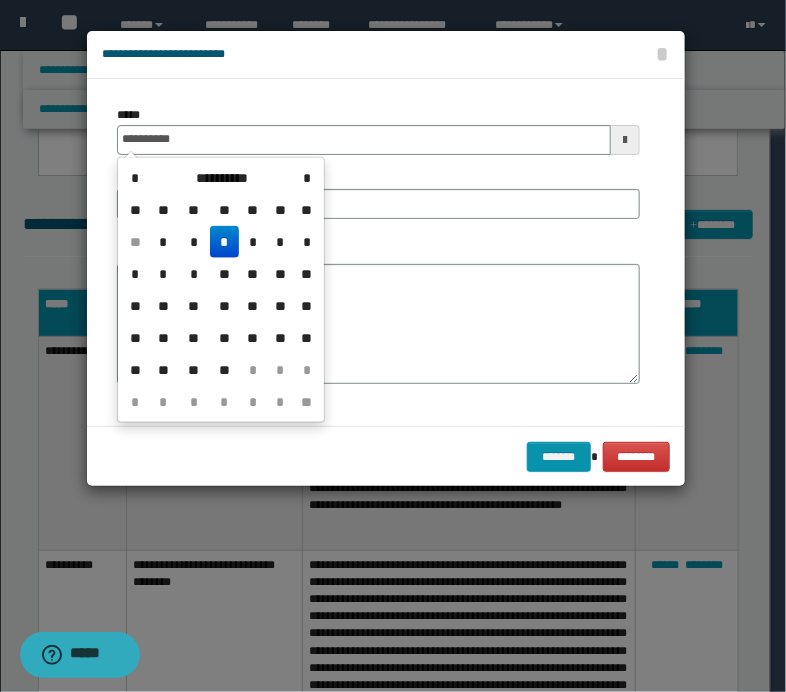 click on "*" at bounding box center (224, 242) 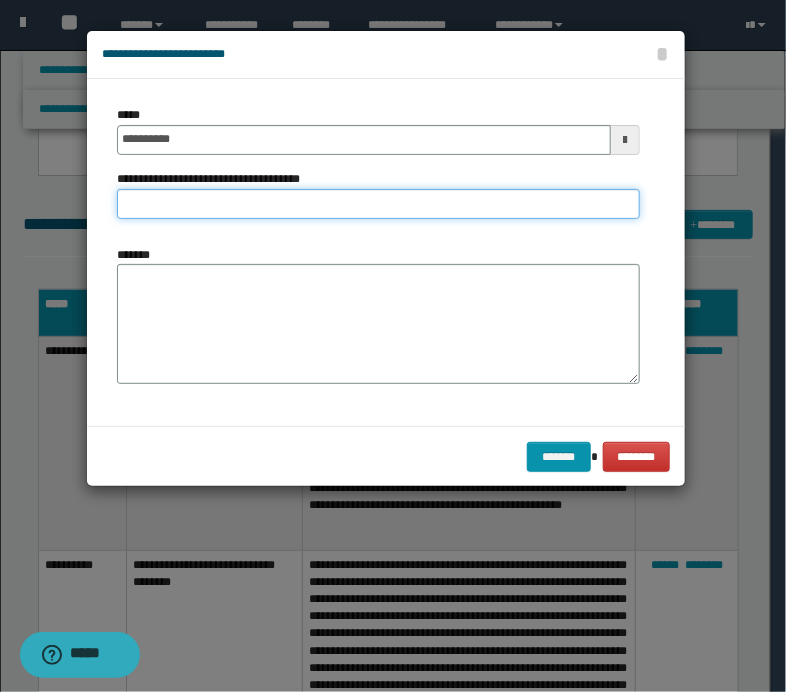 click on "**********" at bounding box center (378, 204) 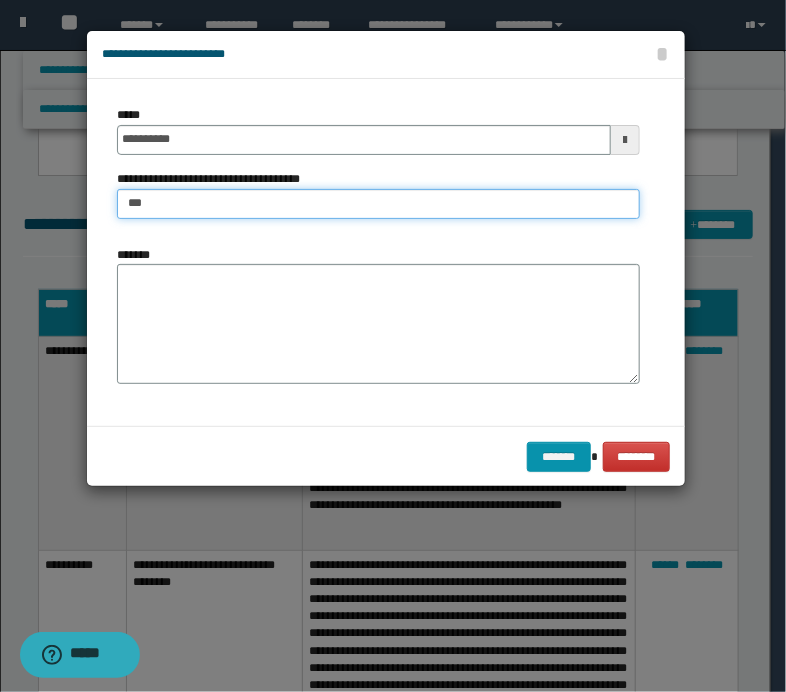 type on "**********" 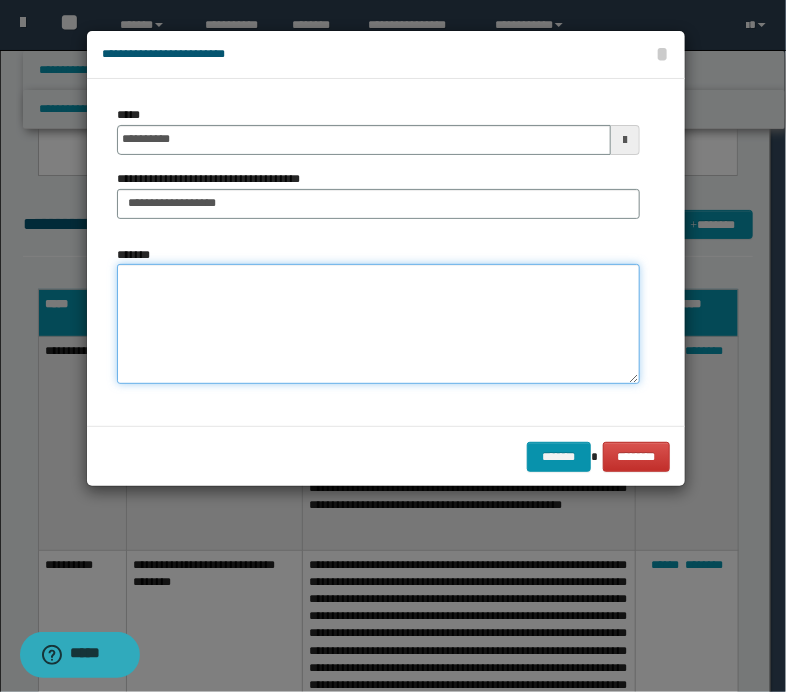 click on "*******" at bounding box center [378, 324] 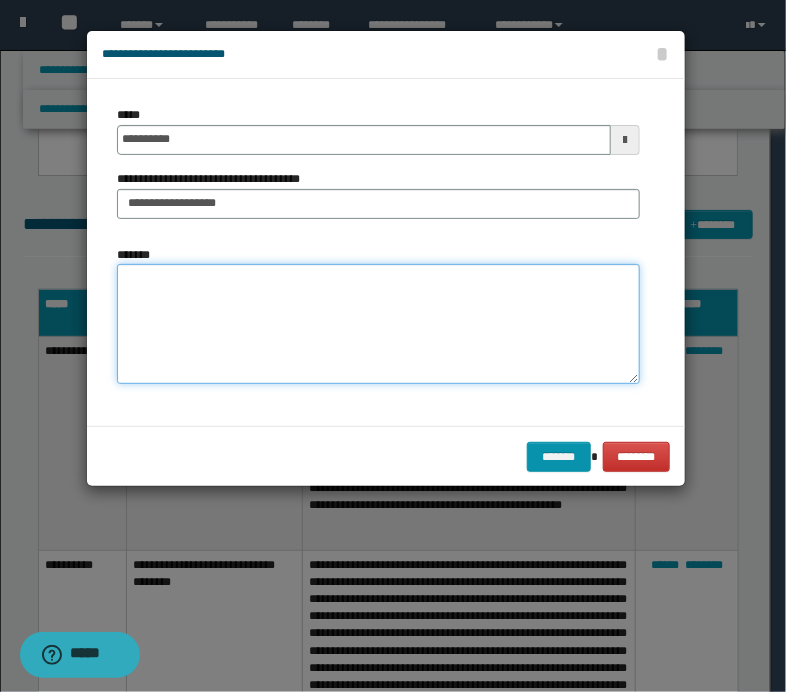 paste on "**********" 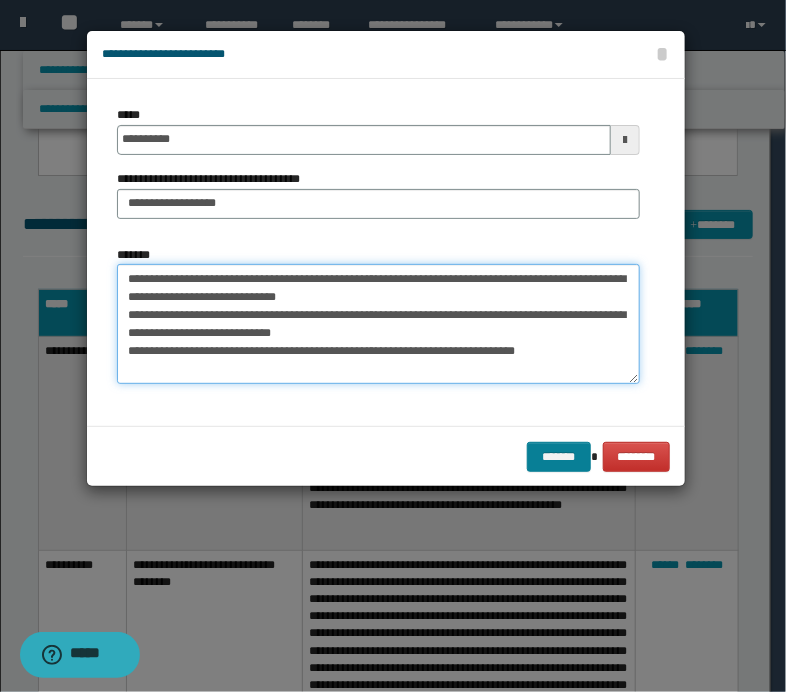 type on "**********" 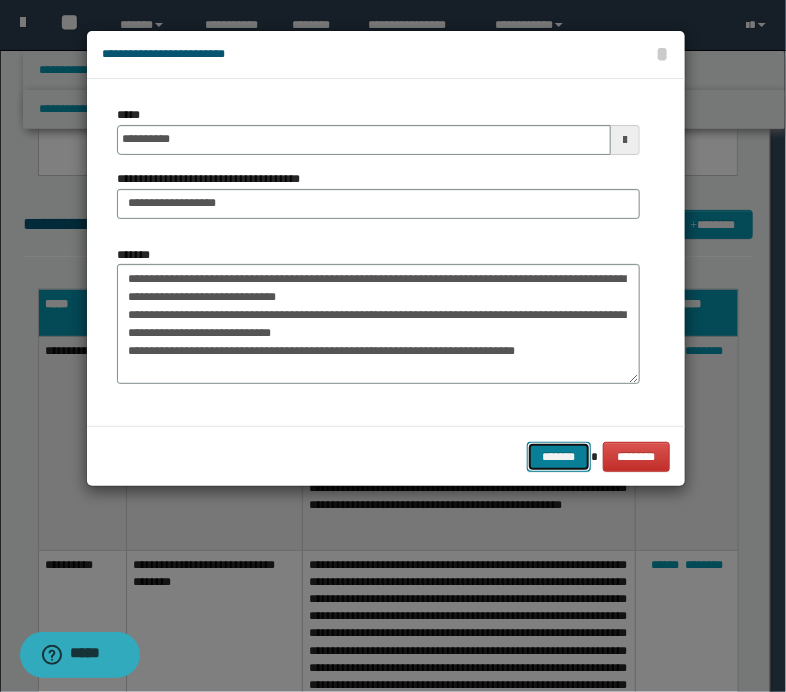 click on "*******" at bounding box center [559, 457] 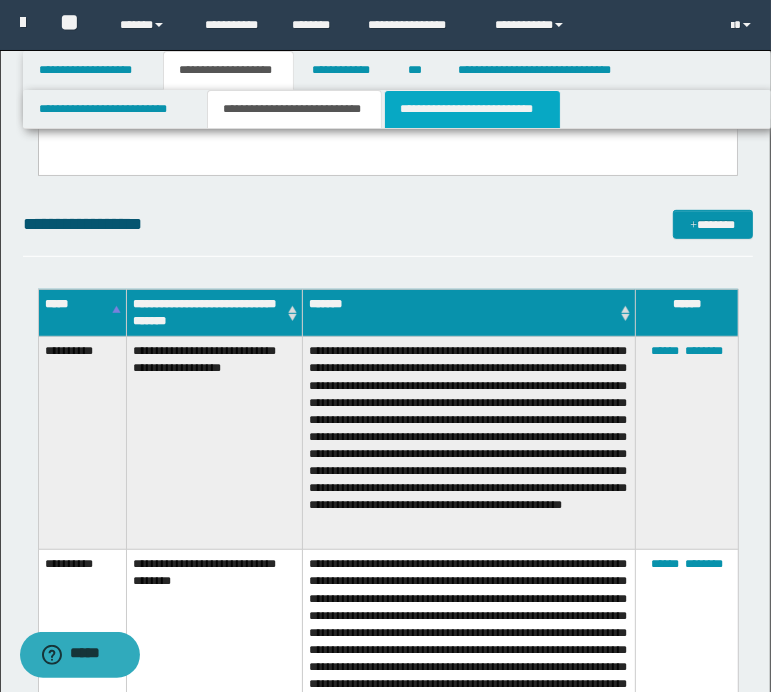 click on "**********" at bounding box center [472, 109] 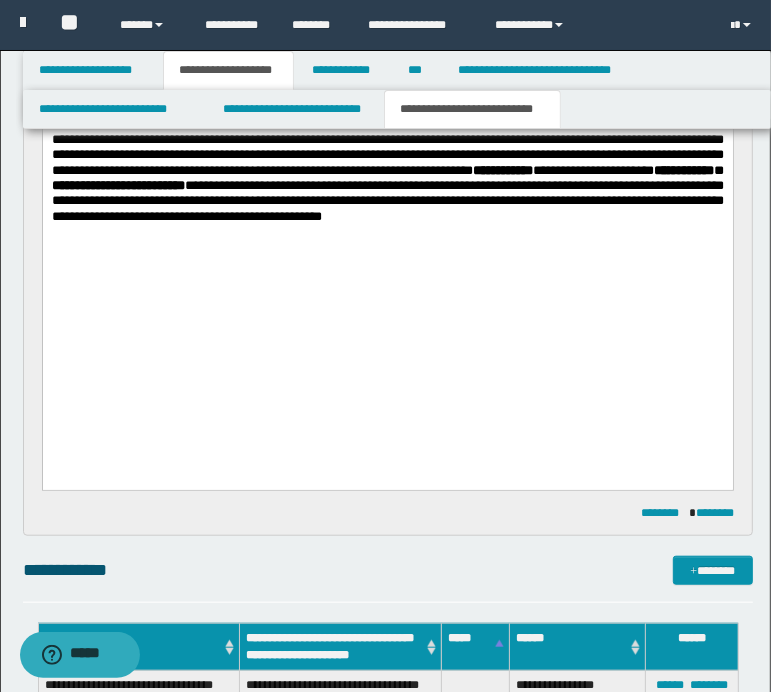 scroll, scrollTop: 900, scrollLeft: 0, axis: vertical 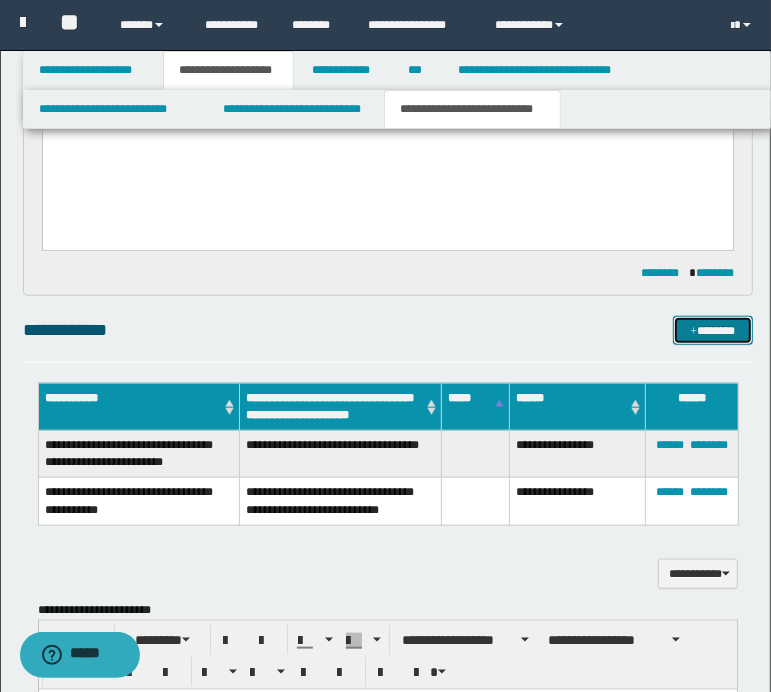 click on "*******" at bounding box center [712, 331] 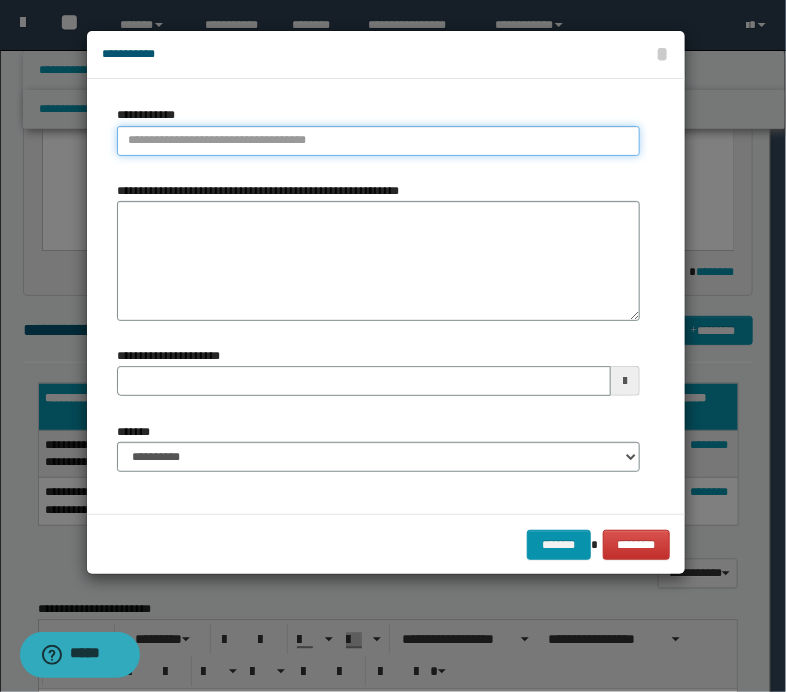 click on "**********" at bounding box center [378, 141] 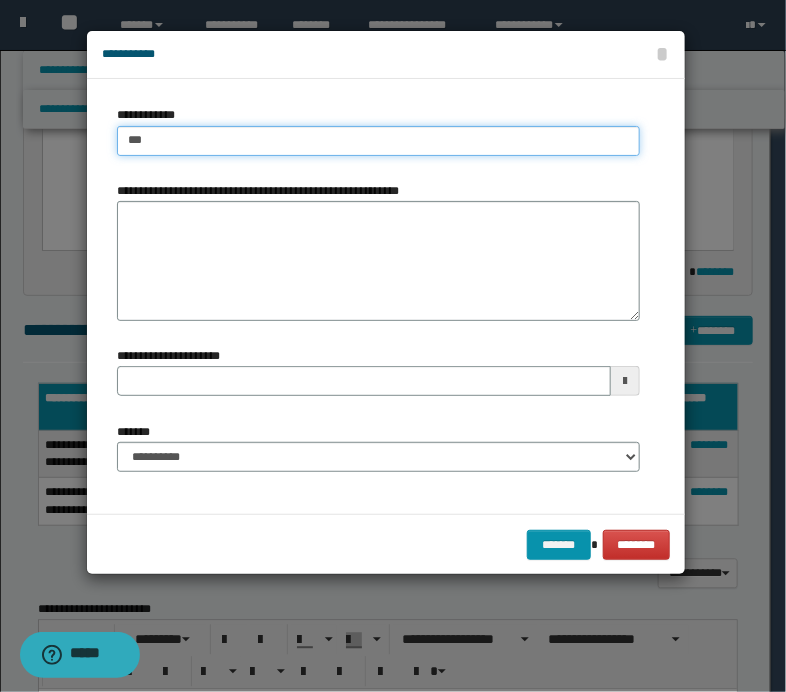 type on "****" 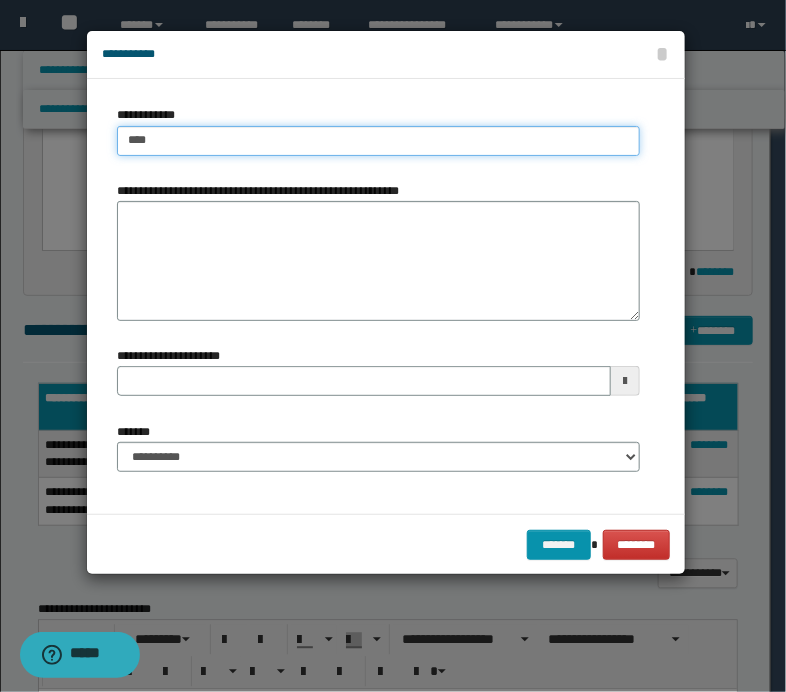 type on "****" 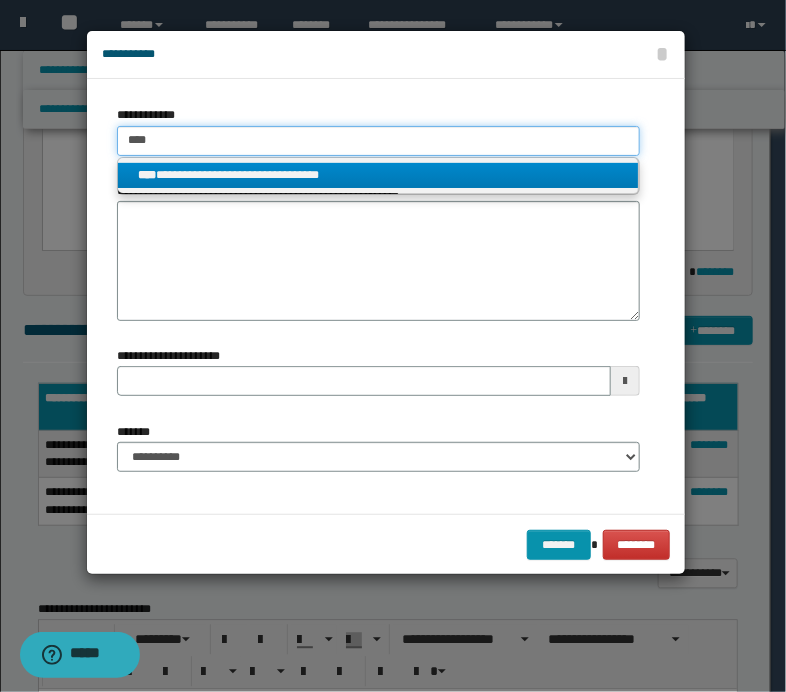 type on "****" 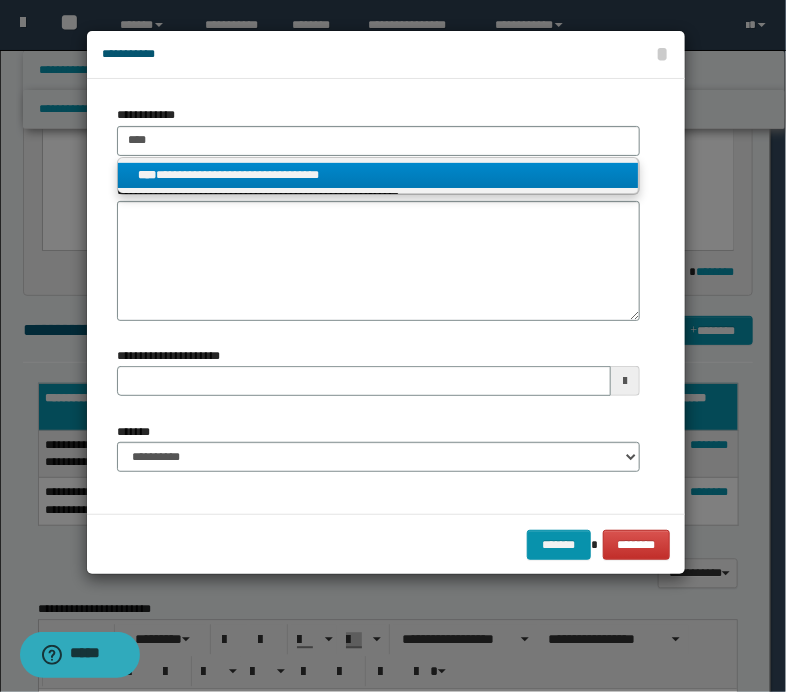 click on "**********" at bounding box center [378, 175] 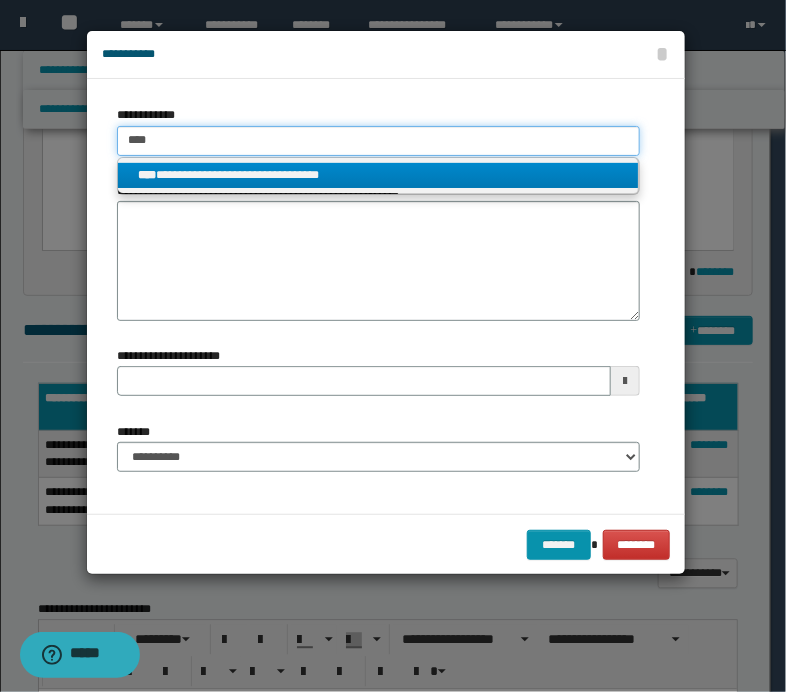 type 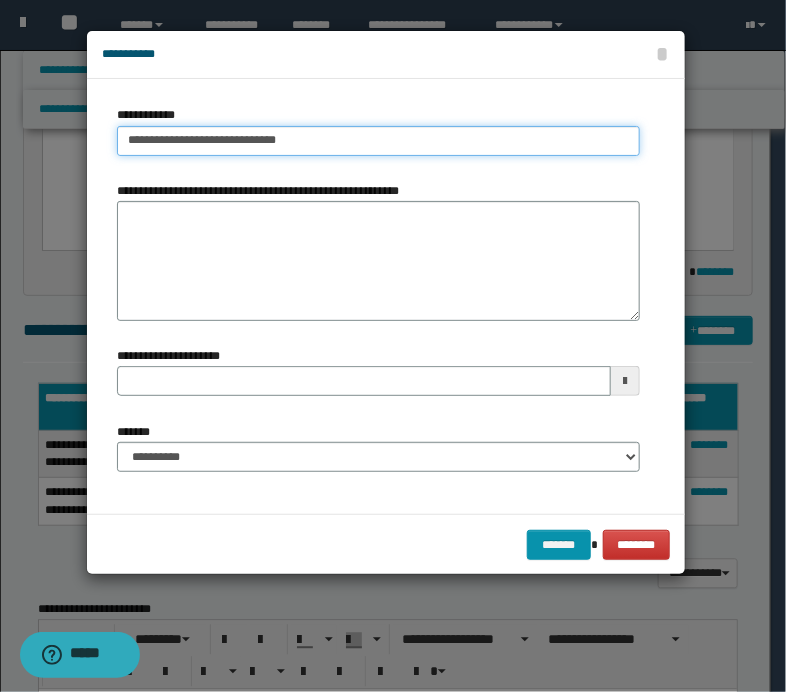 type 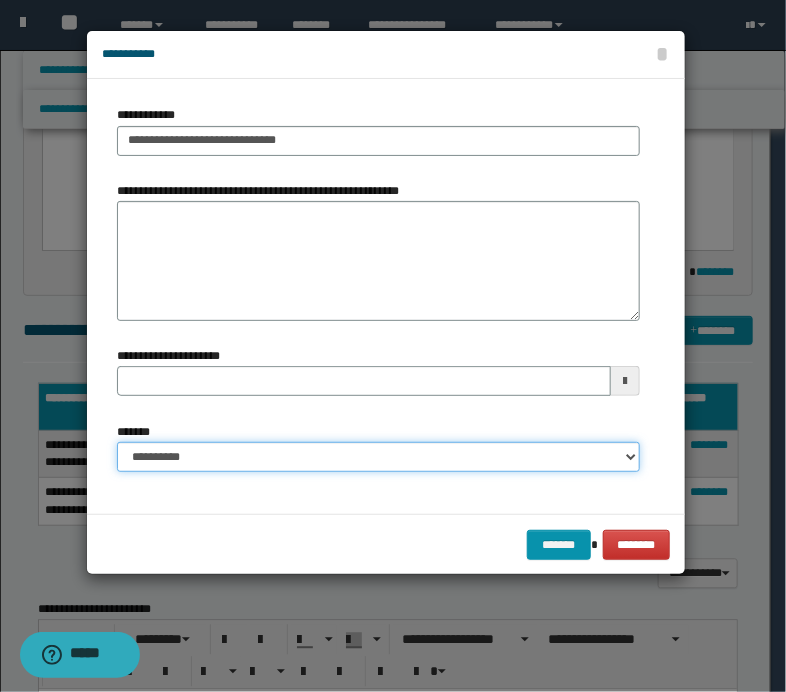 click on "**********" at bounding box center (378, 457) 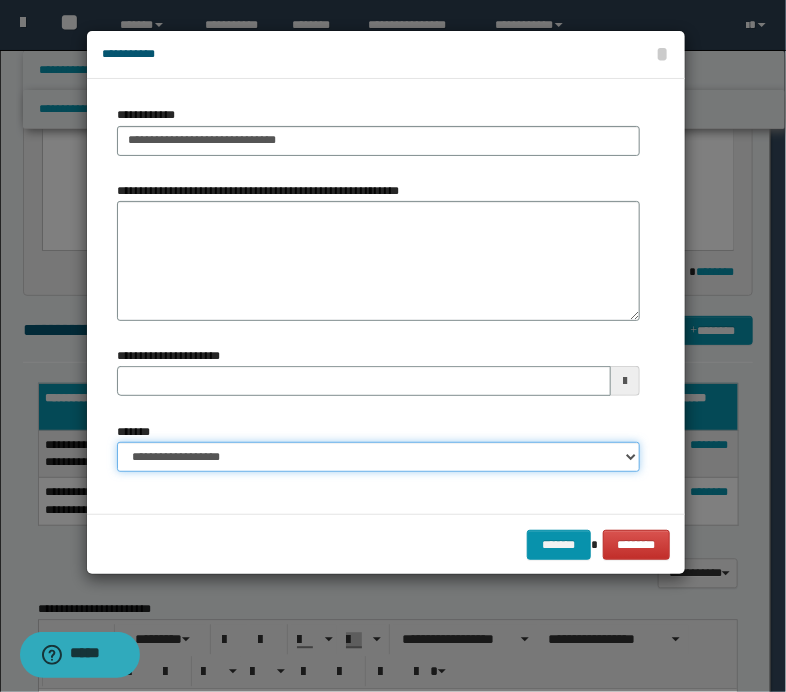click on "**********" at bounding box center (378, 457) 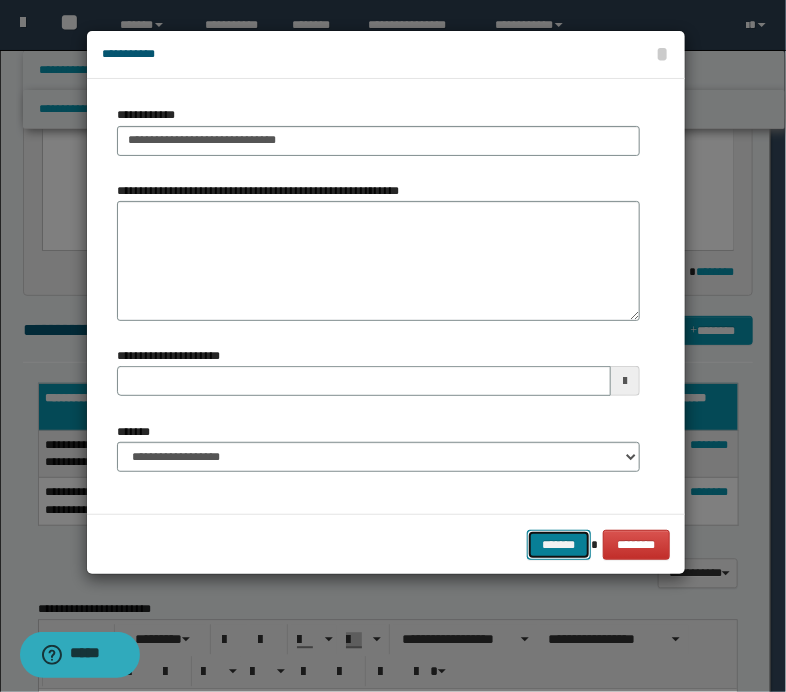 click on "*******" at bounding box center (559, 545) 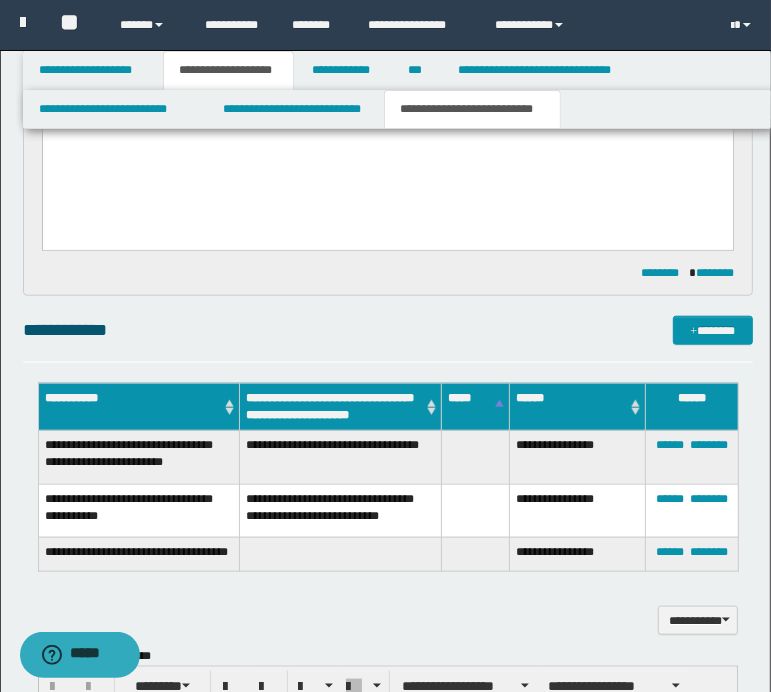 click on "**********" at bounding box center (388, 609) 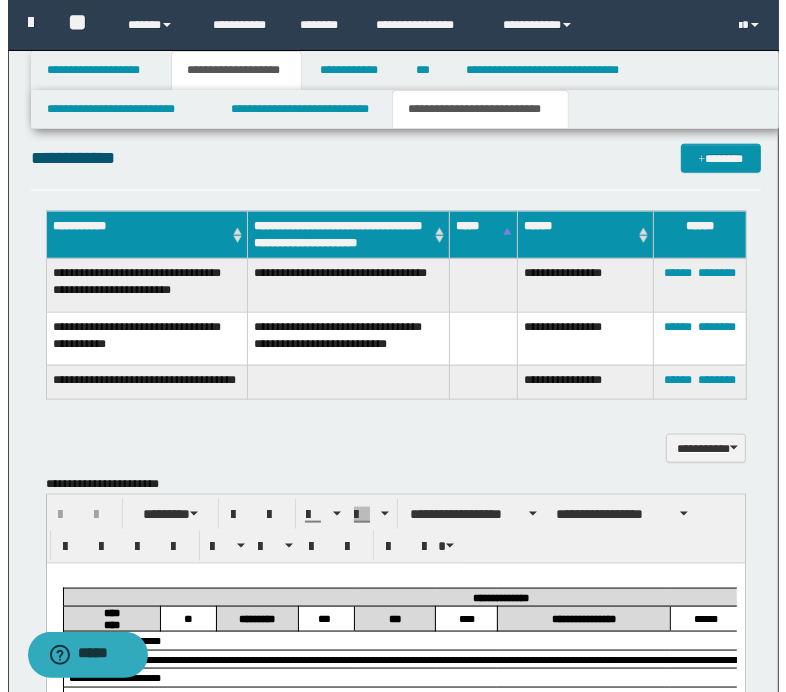 scroll, scrollTop: 800, scrollLeft: 0, axis: vertical 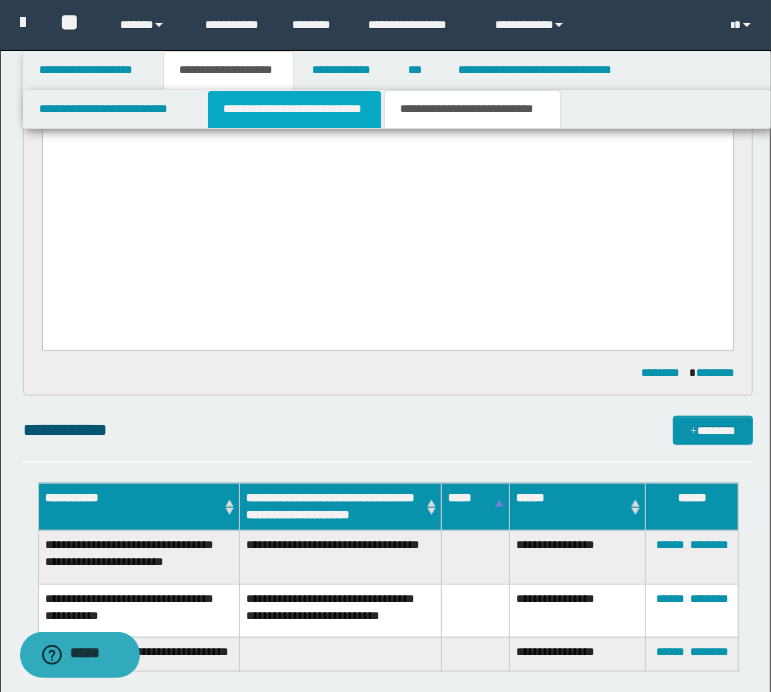 click on "**********" at bounding box center (294, 109) 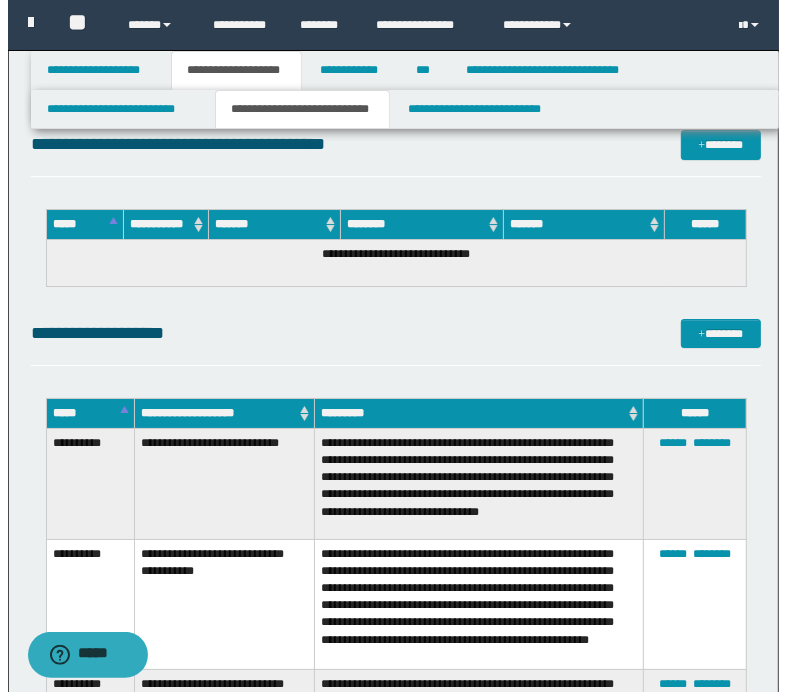 scroll, scrollTop: 7400, scrollLeft: 0, axis: vertical 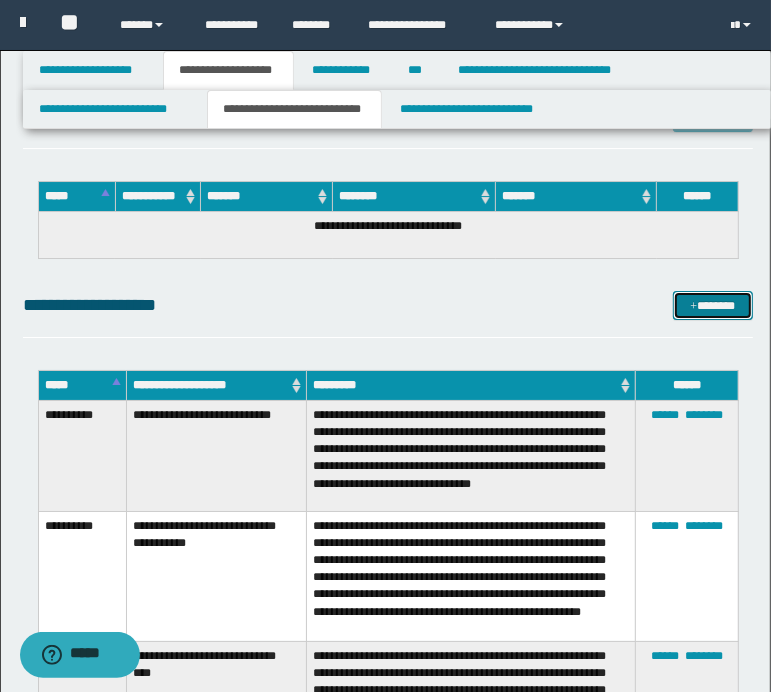 click on "*******" at bounding box center (712, 306) 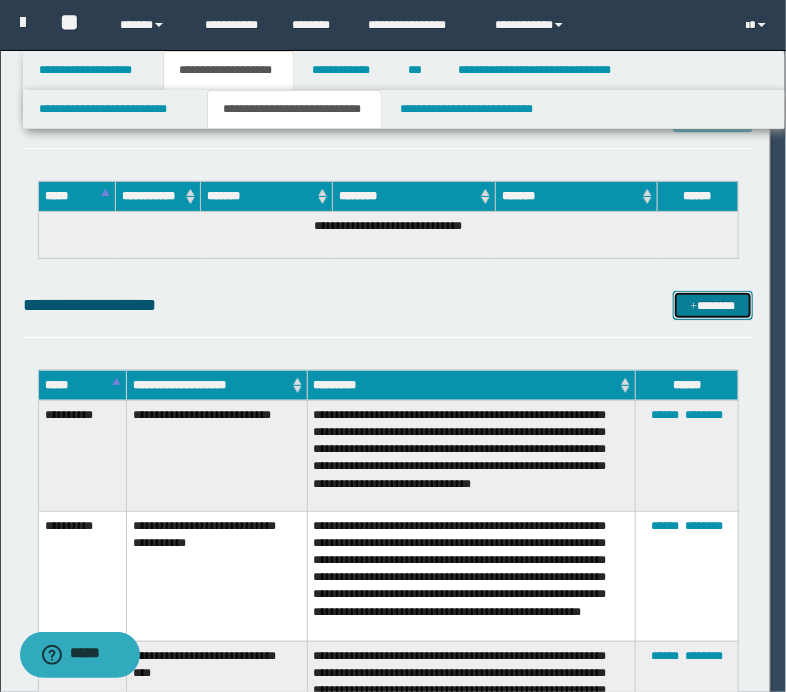 scroll, scrollTop: 0, scrollLeft: 0, axis: both 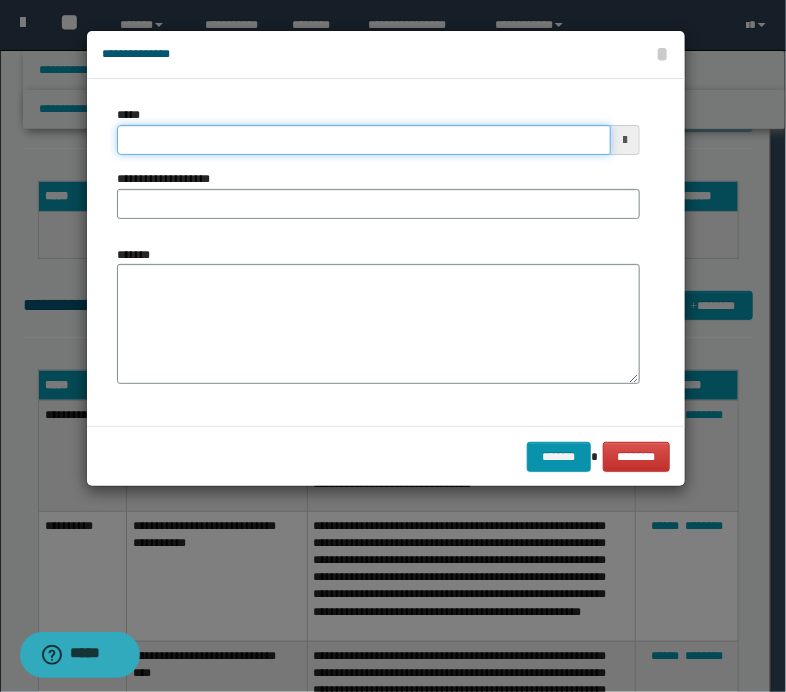 click on "*****" at bounding box center [364, 140] 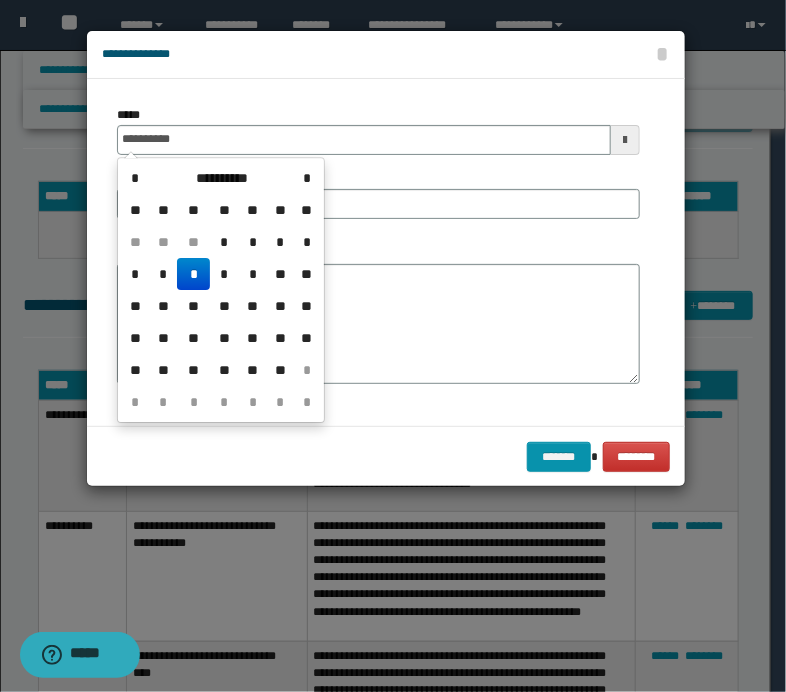 click on "*" at bounding box center (193, 274) 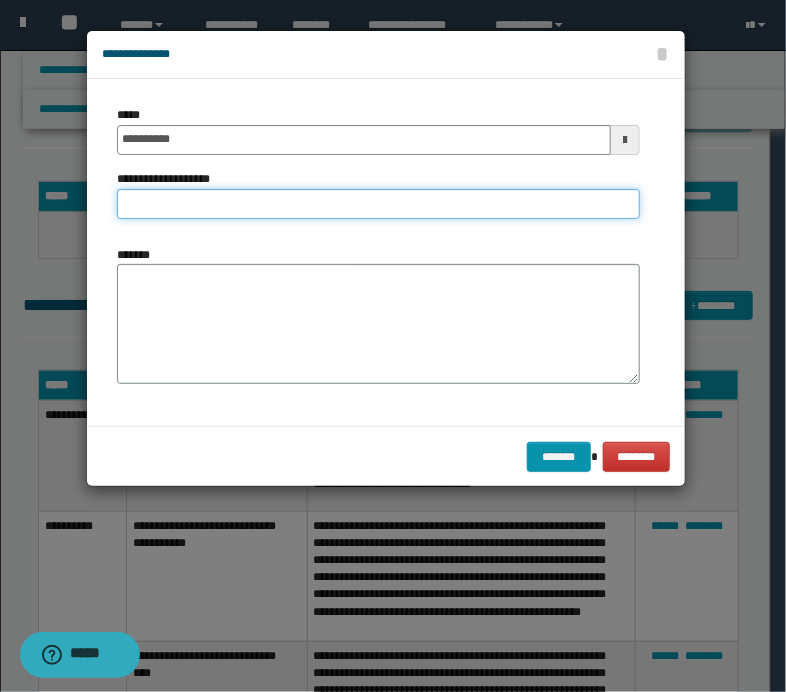 click on "**********" at bounding box center (378, 204) 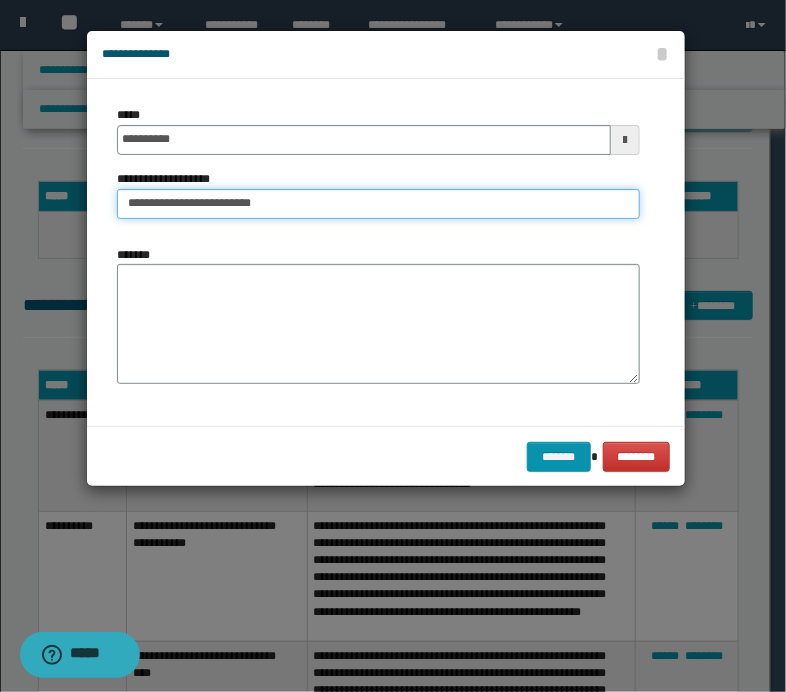 type on "**********" 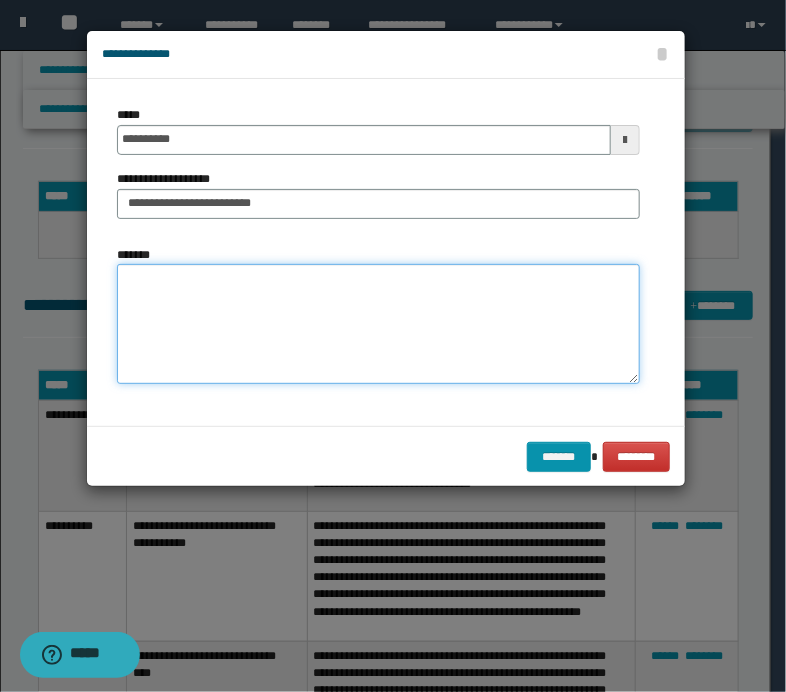 click on "*******" at bounding box center (378, 324) 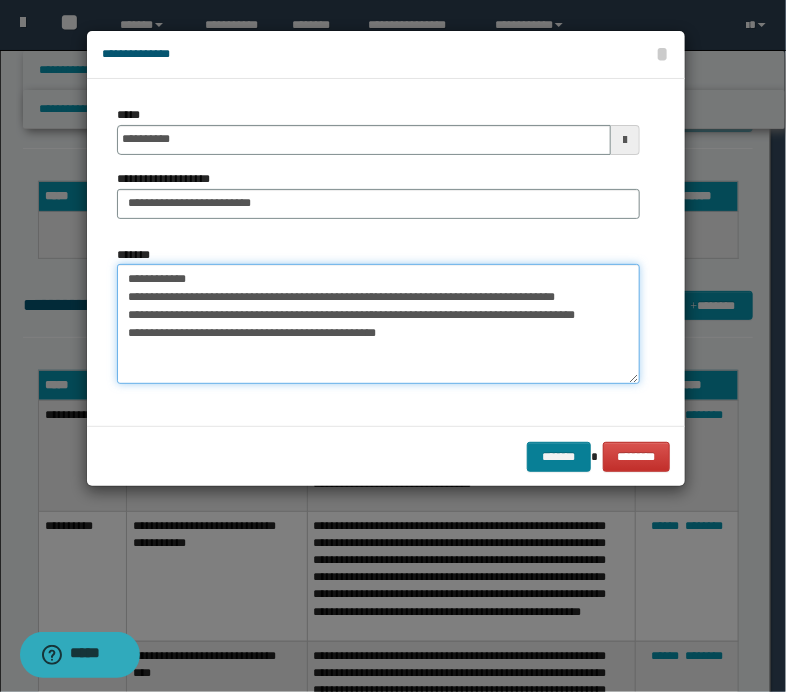 type on "**********" 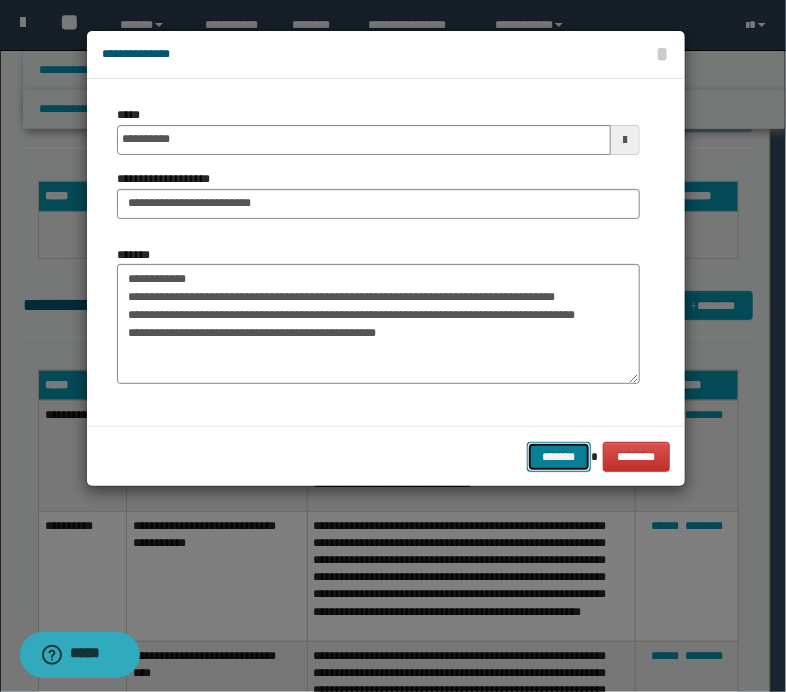 click on "*******" at bounding box center [559, 457] 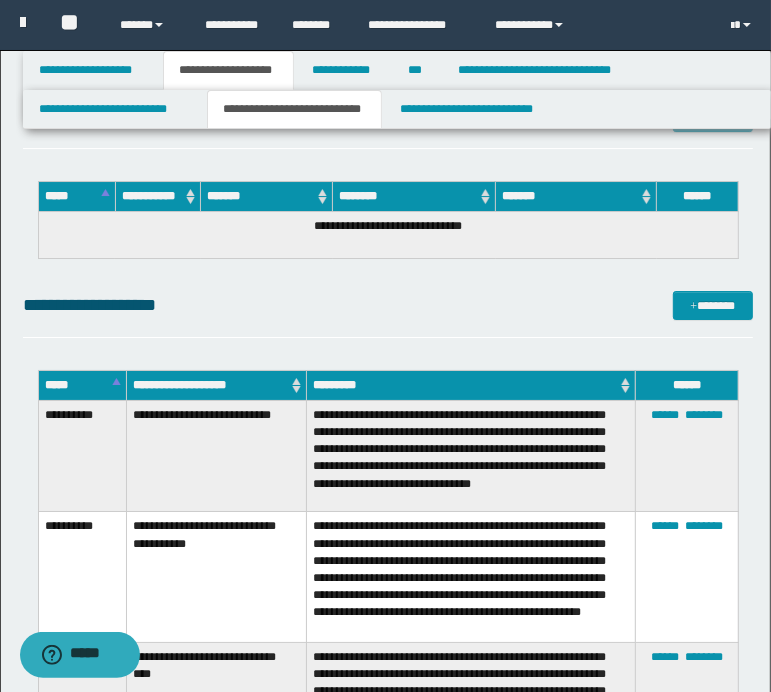 click on "**********" at bounding box center [216, 577] 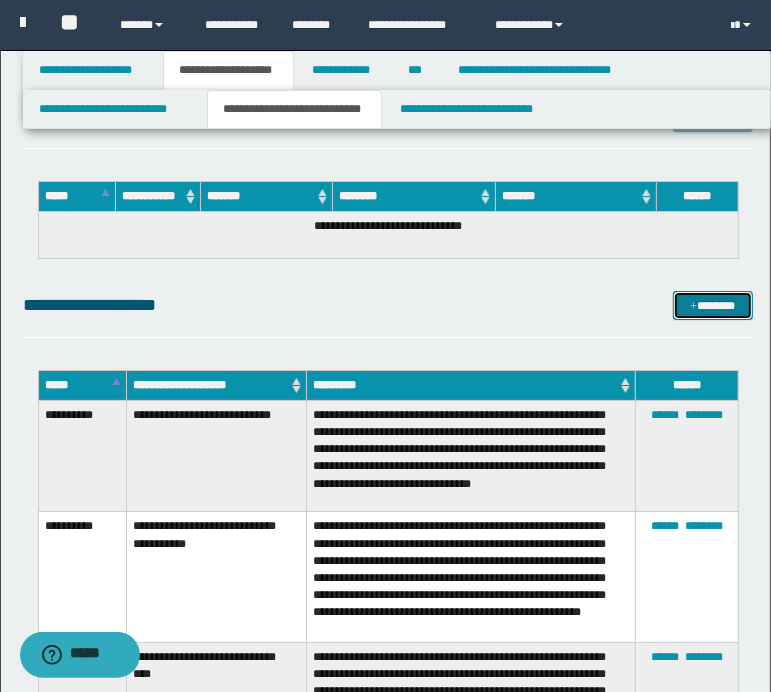 click on "*******" at bounding box center (712, 306) 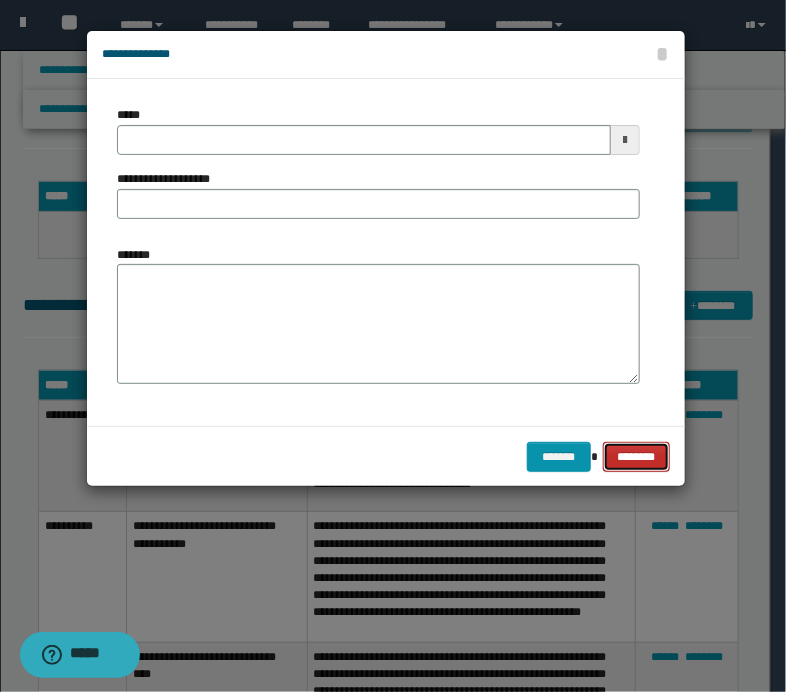 click on "********" at bounding box center [636, 457] 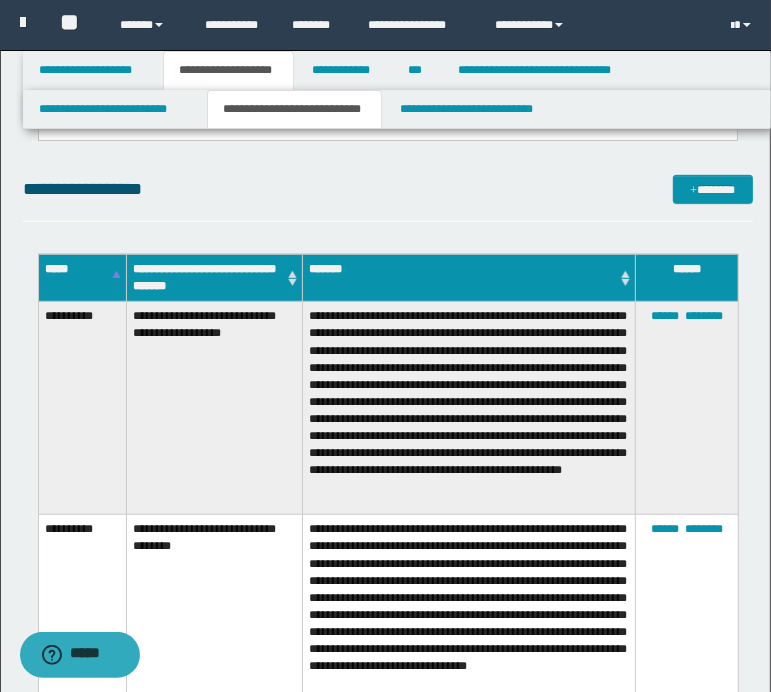 scroll, scrollTop: 400, scrollLeft: 0, axis: vertical 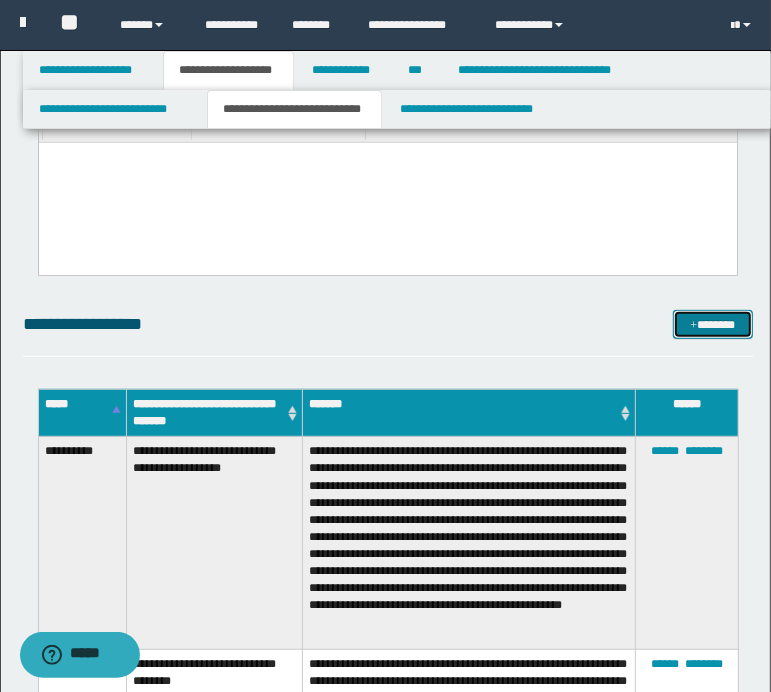 click on "*******" at bounding box center [712, 325] 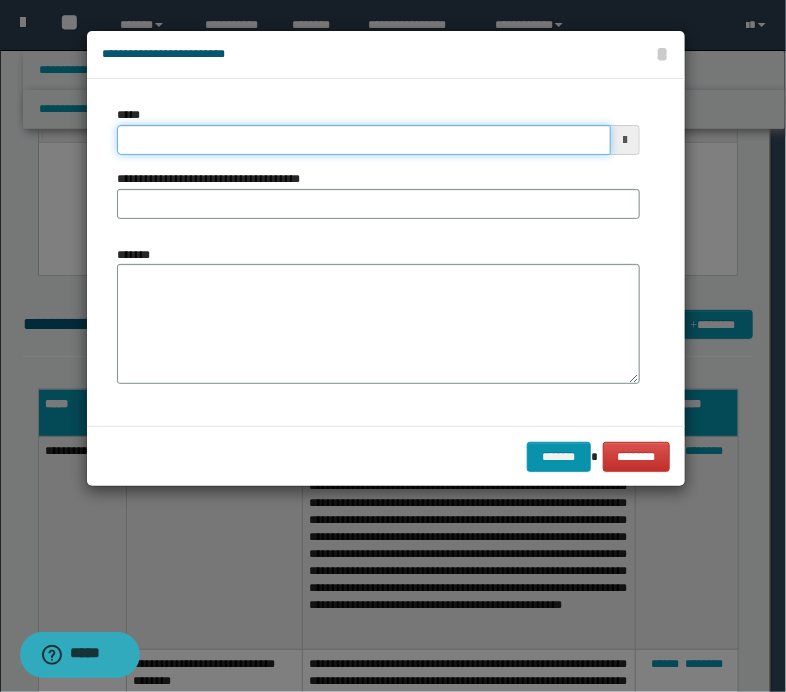 click on "*****" at bounding box center (364, 140) 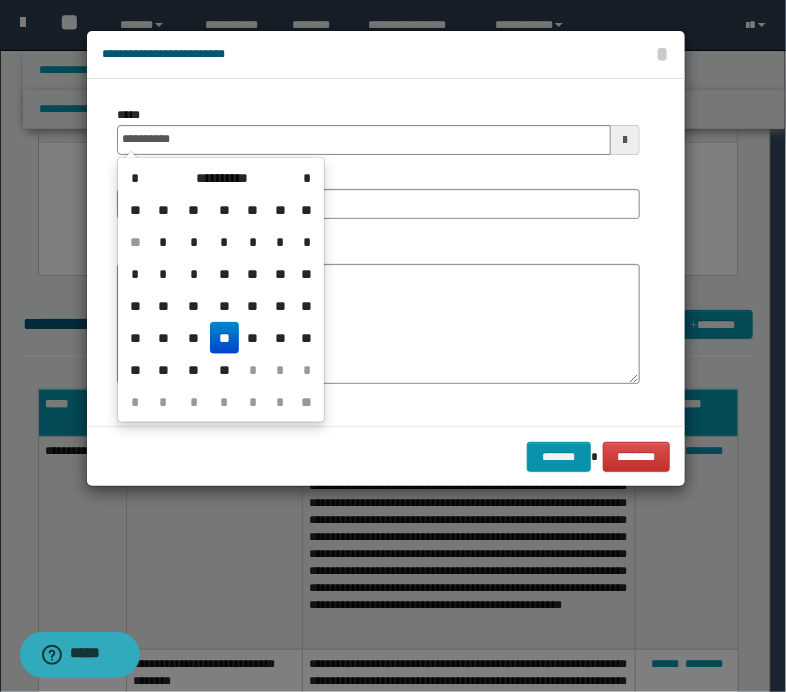 click on "**" at bounding box center (224, 338) 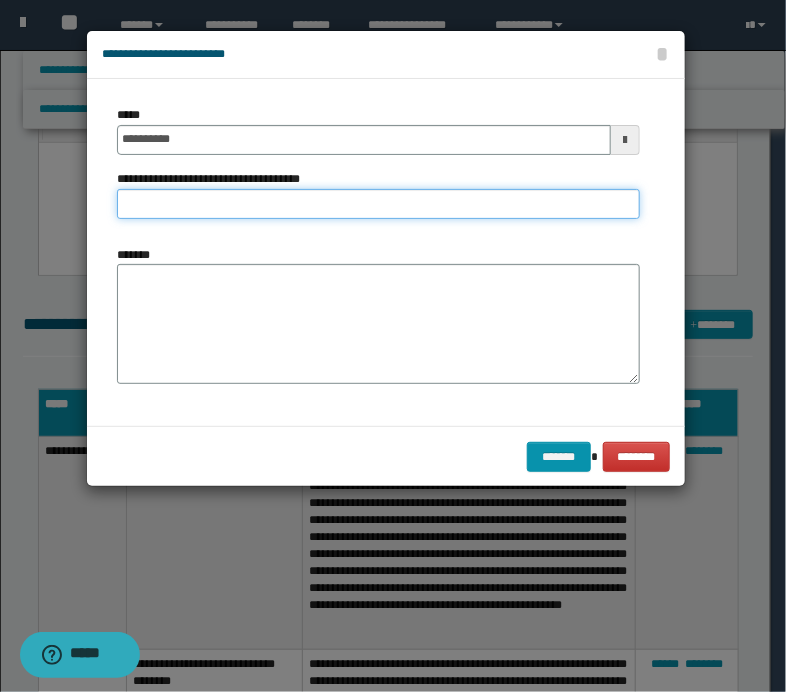click on "**********" at bounding box center [378, 204] 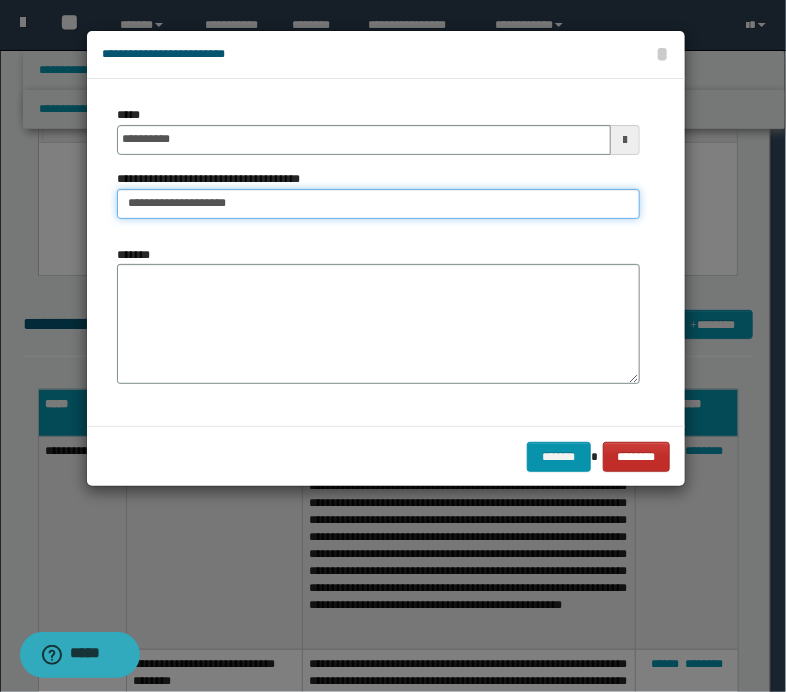 type on "**********" 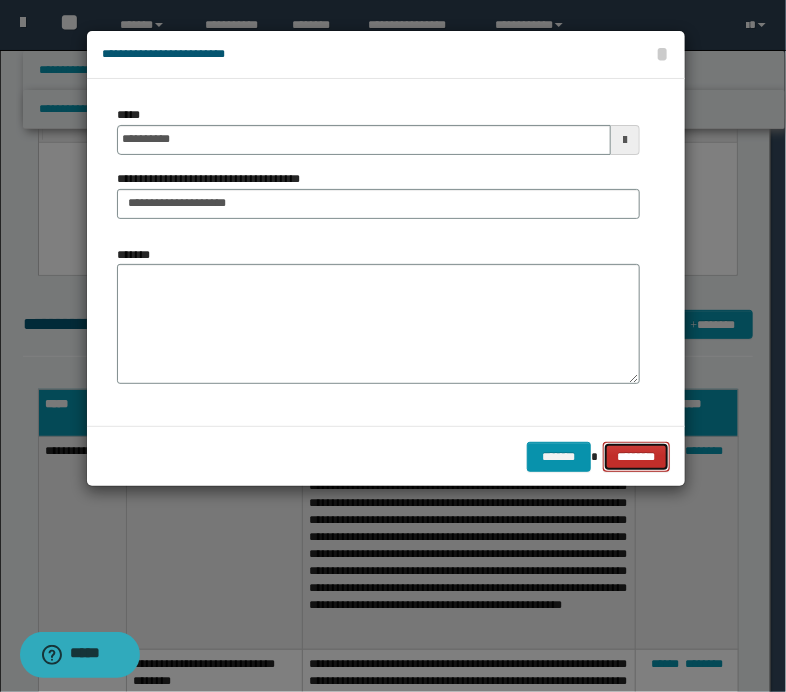 click on "********" at bounding box center (636, 457) 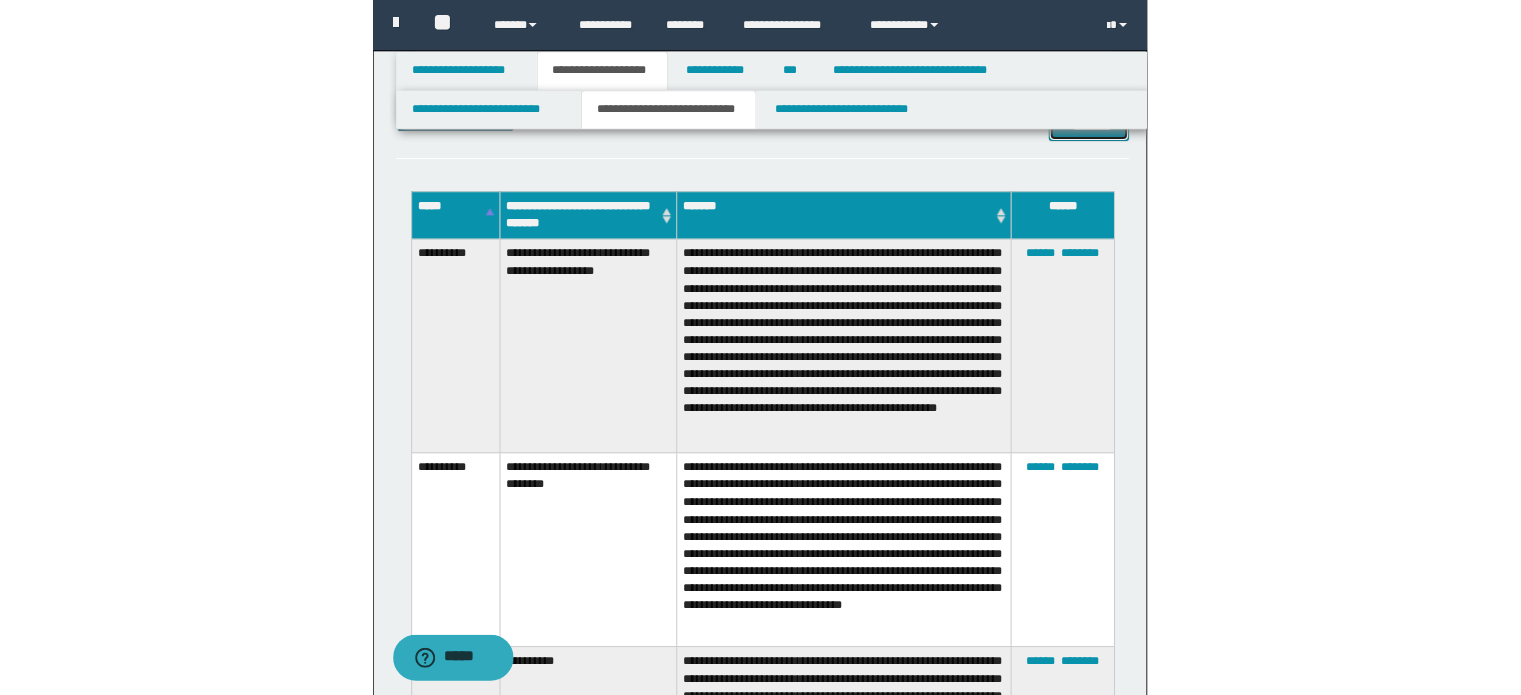 scroll, scrollTop: 500, scrollLeft: 0, axis: vertical 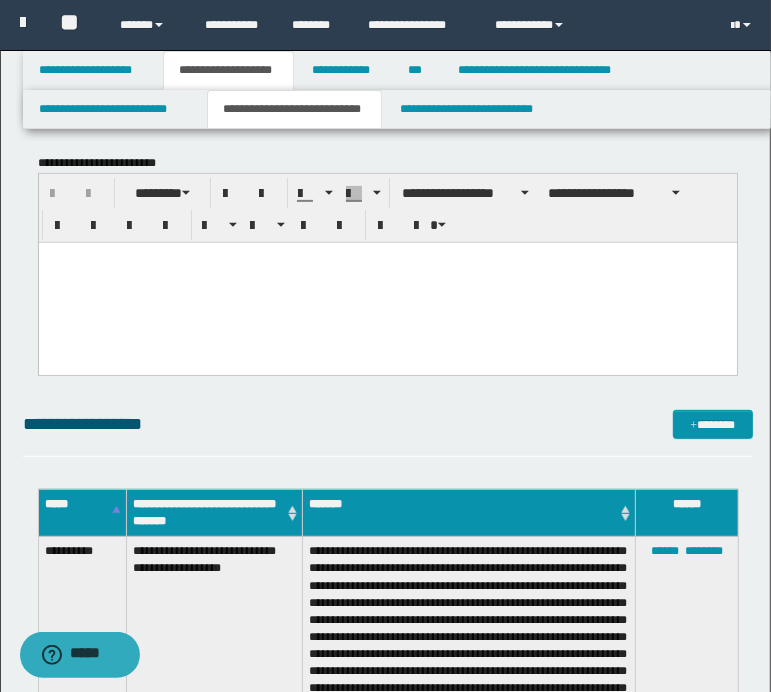 click on "**********" at bounding box center [214, 643] 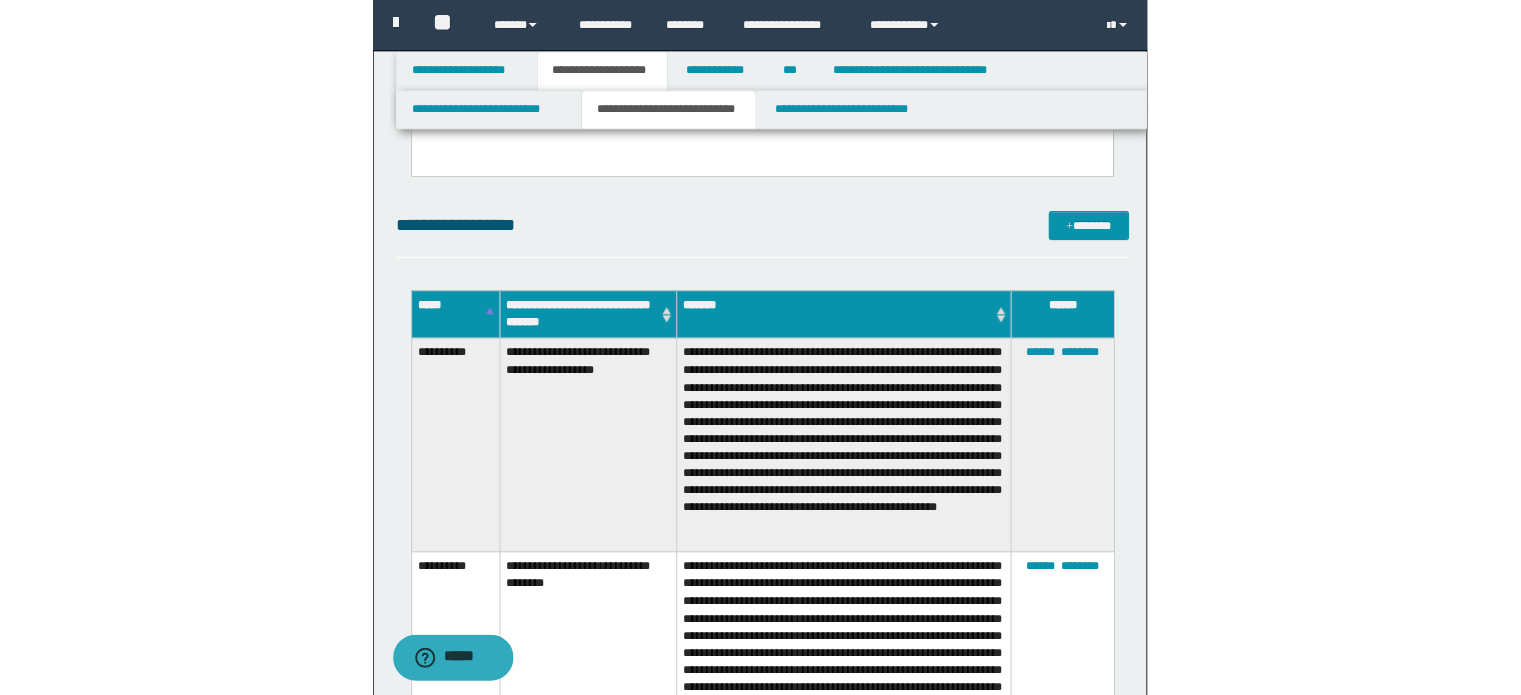 scroll, scrollTop: 400, scrollLeft: 0, axis: vertical 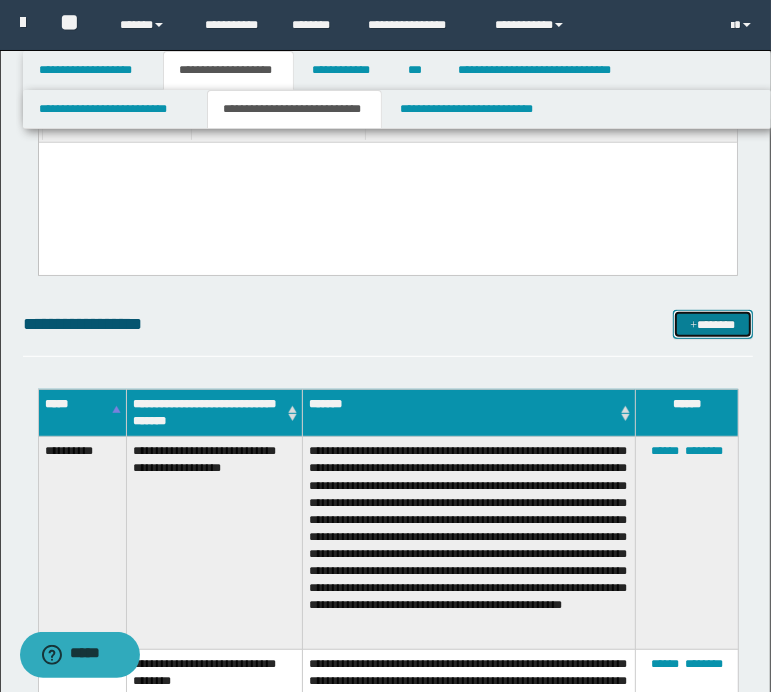 click on "*******" at bounding box center (712, 325) 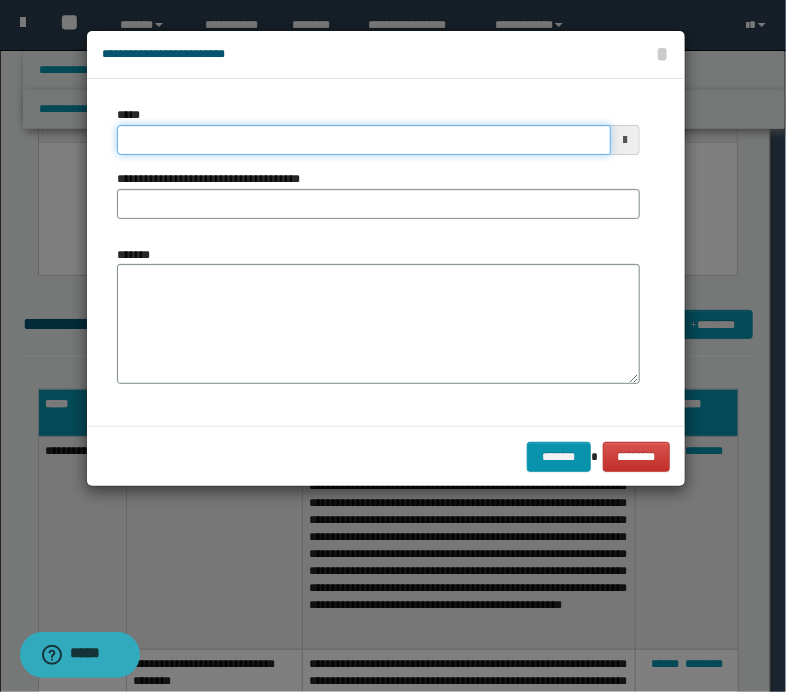 click on "*****" at bounding box center [364, 140] 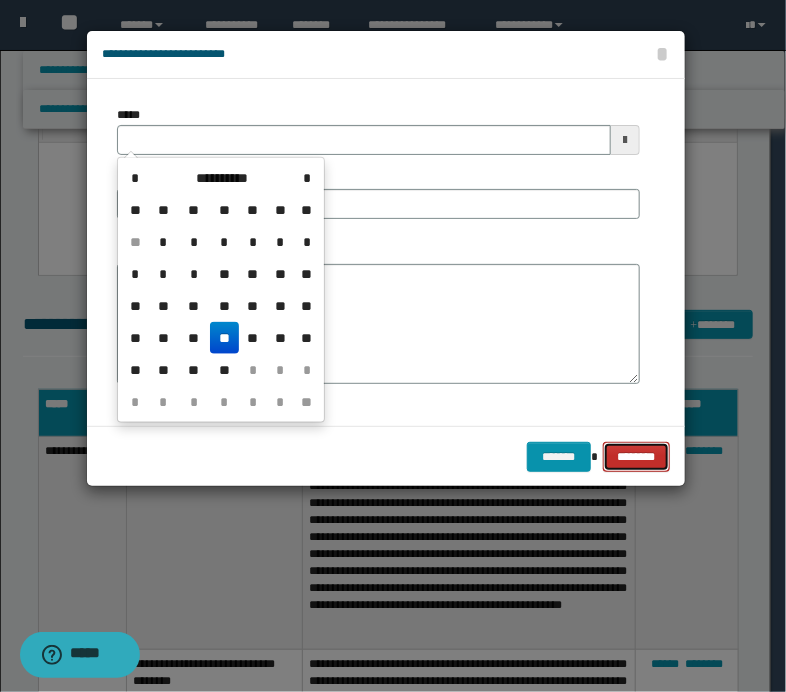 type 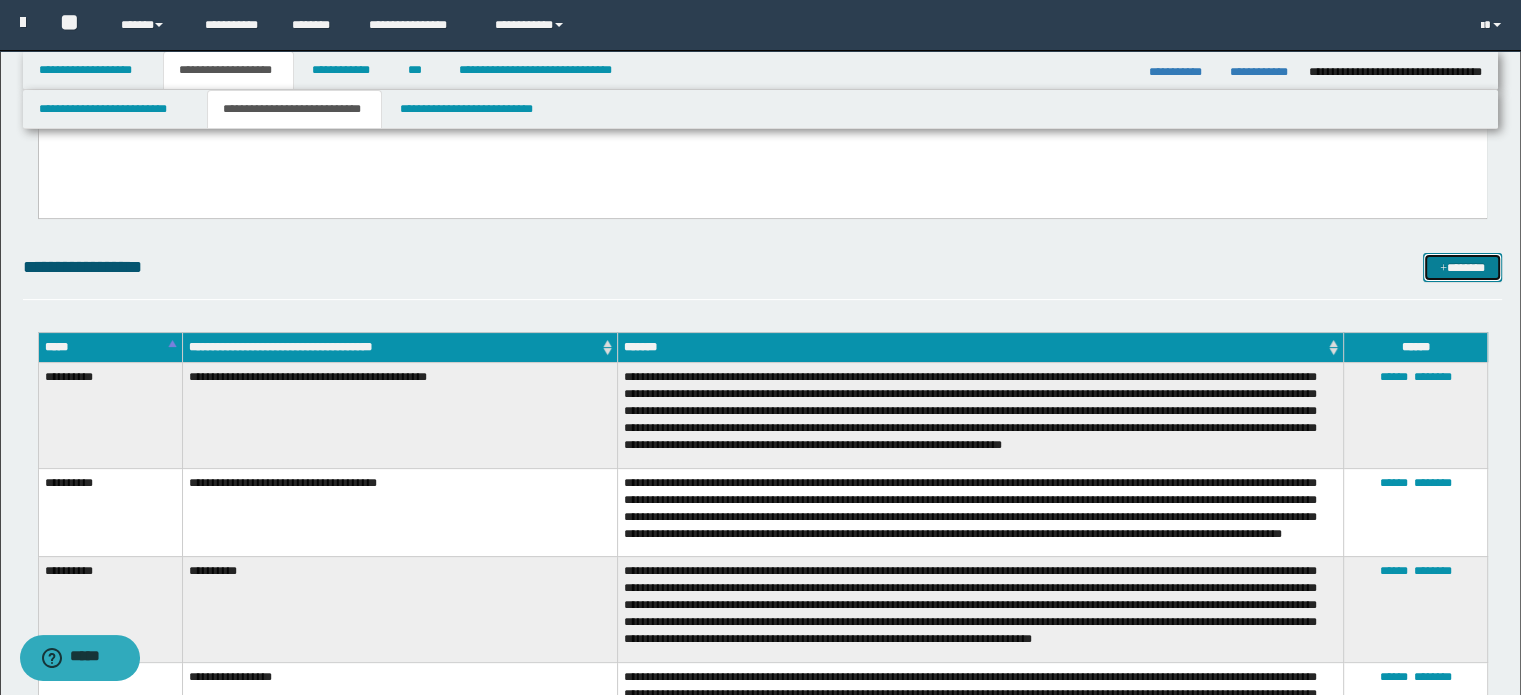 scroll, scrollTop: 200, scrollLeft: 0, axis: vertical 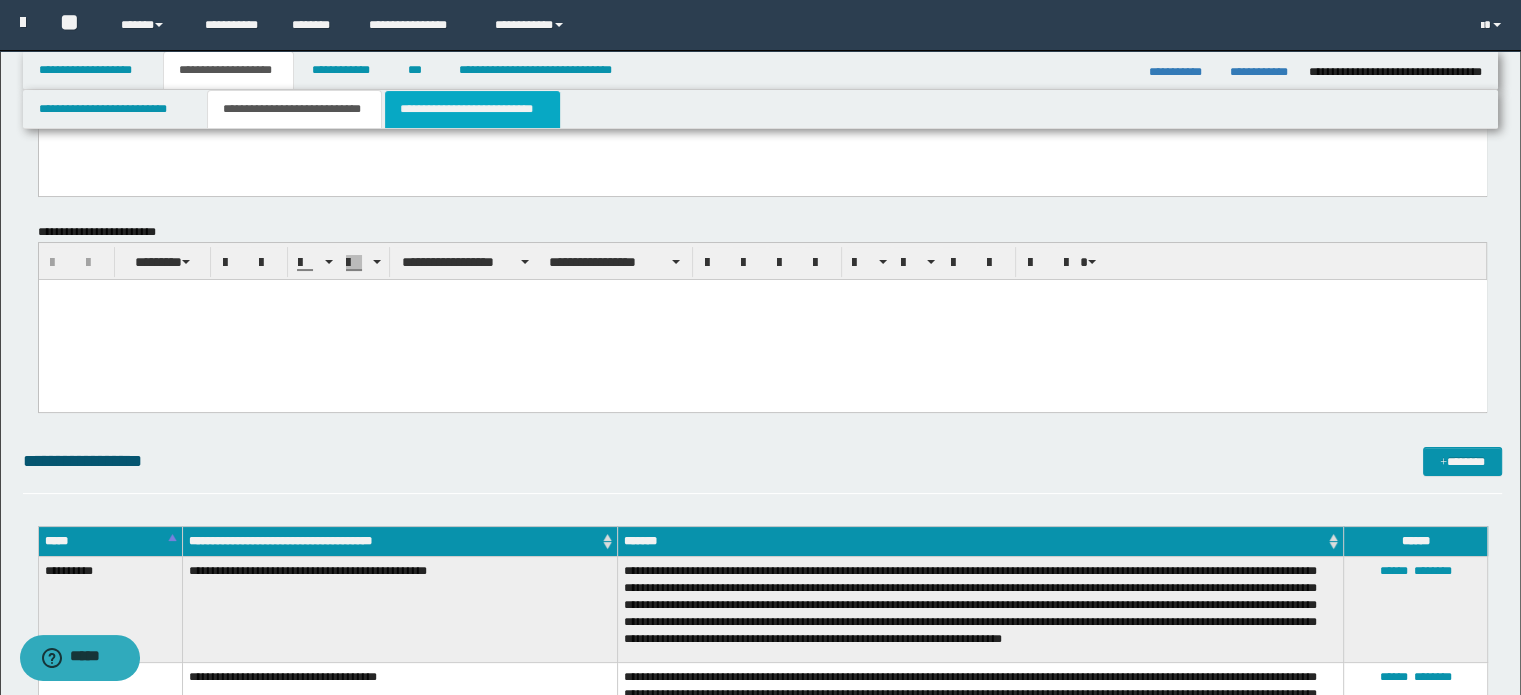 click on "**********" at bounding box center [472, 109] 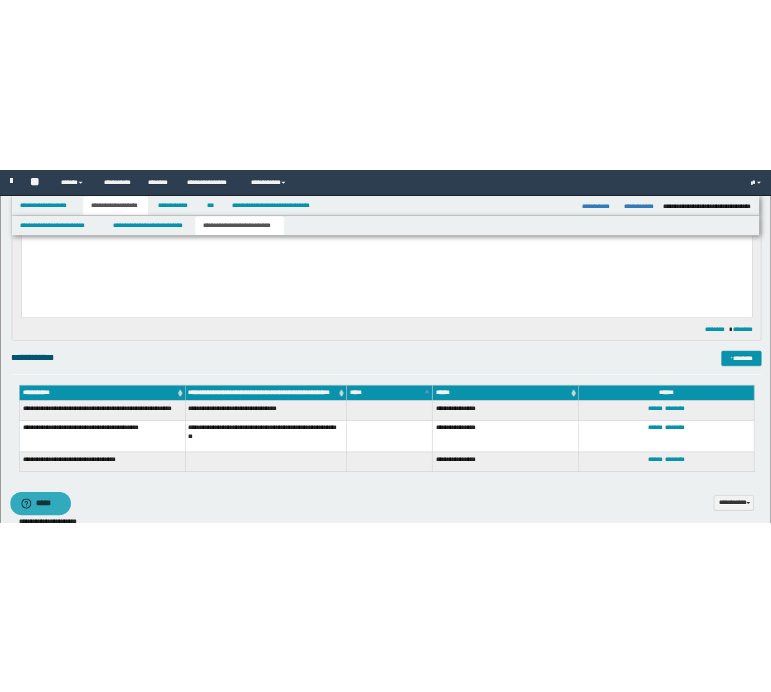 scroll, scrollTop: 800, scrollLeft: 0, axis: vertical 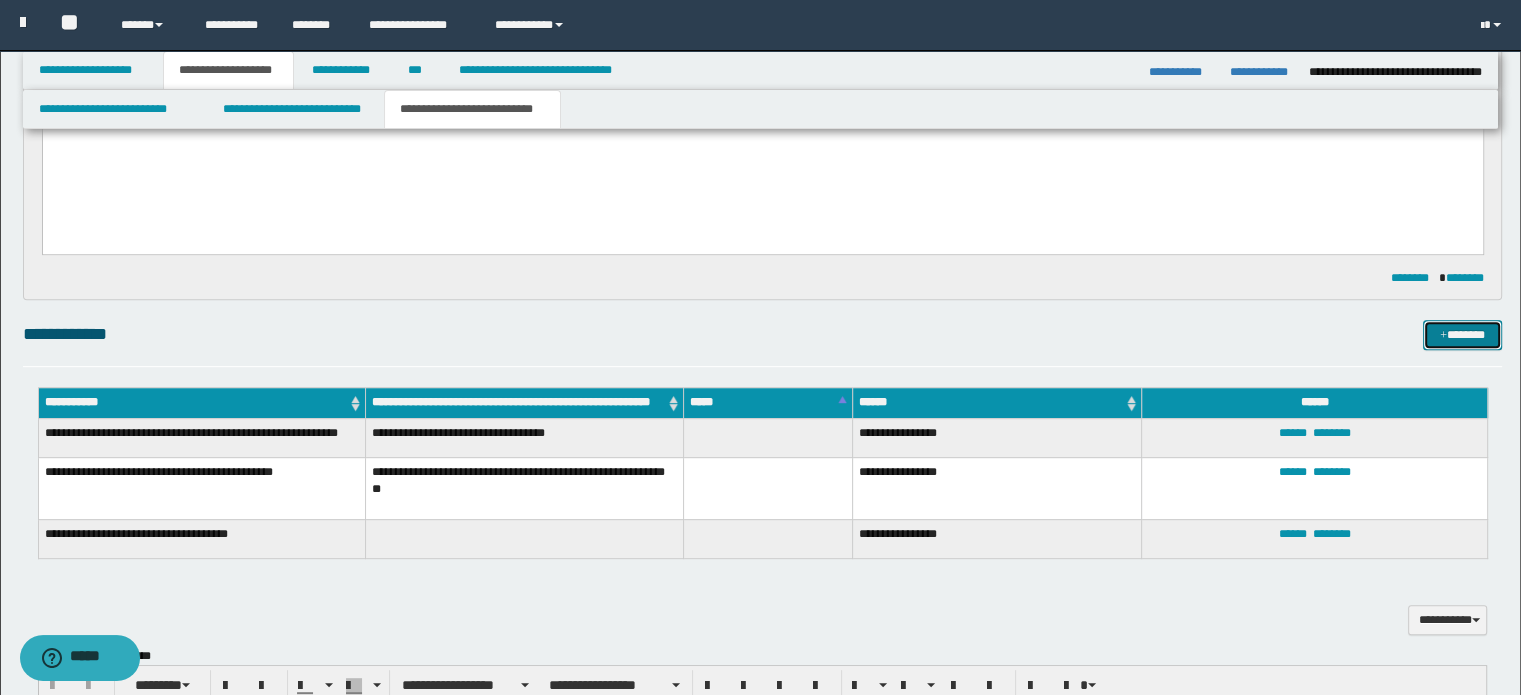 click on "*******" at bounding box center (1462, 335) 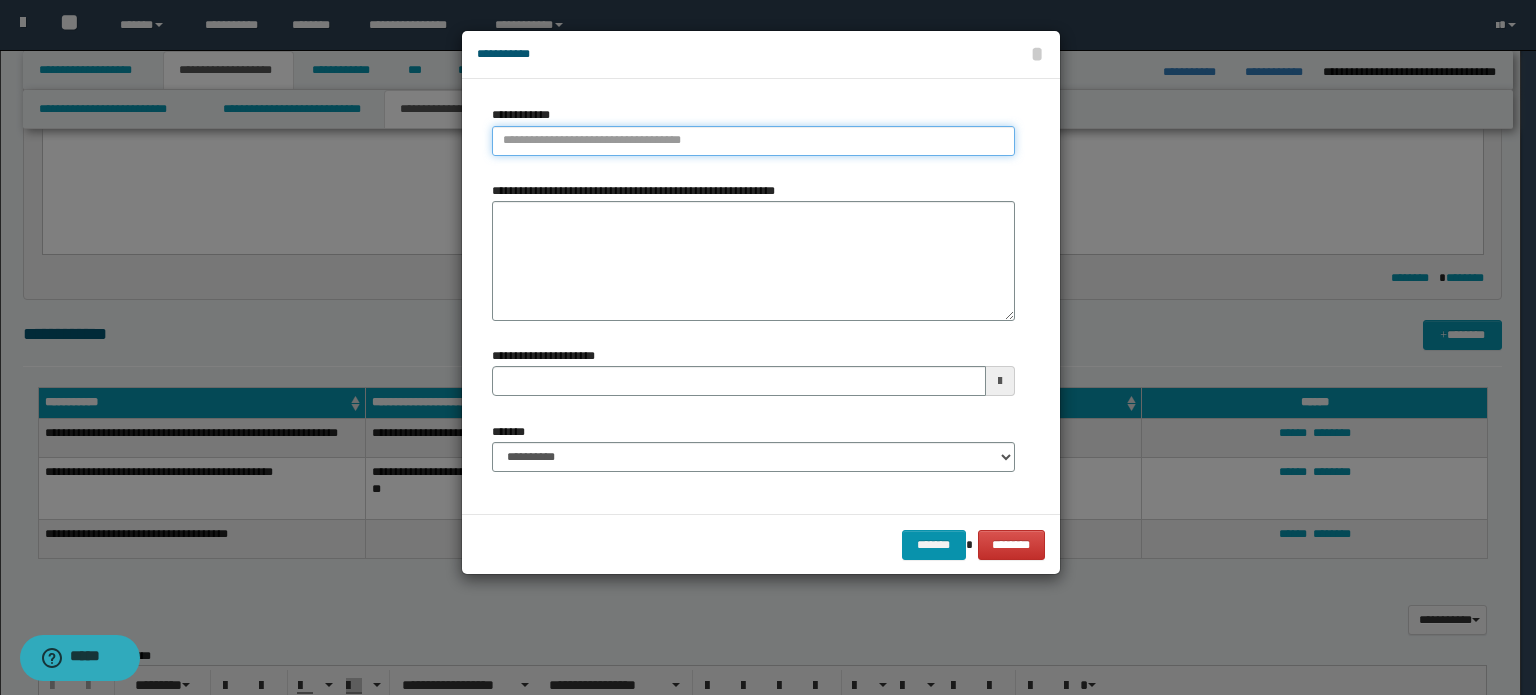type on "**********" 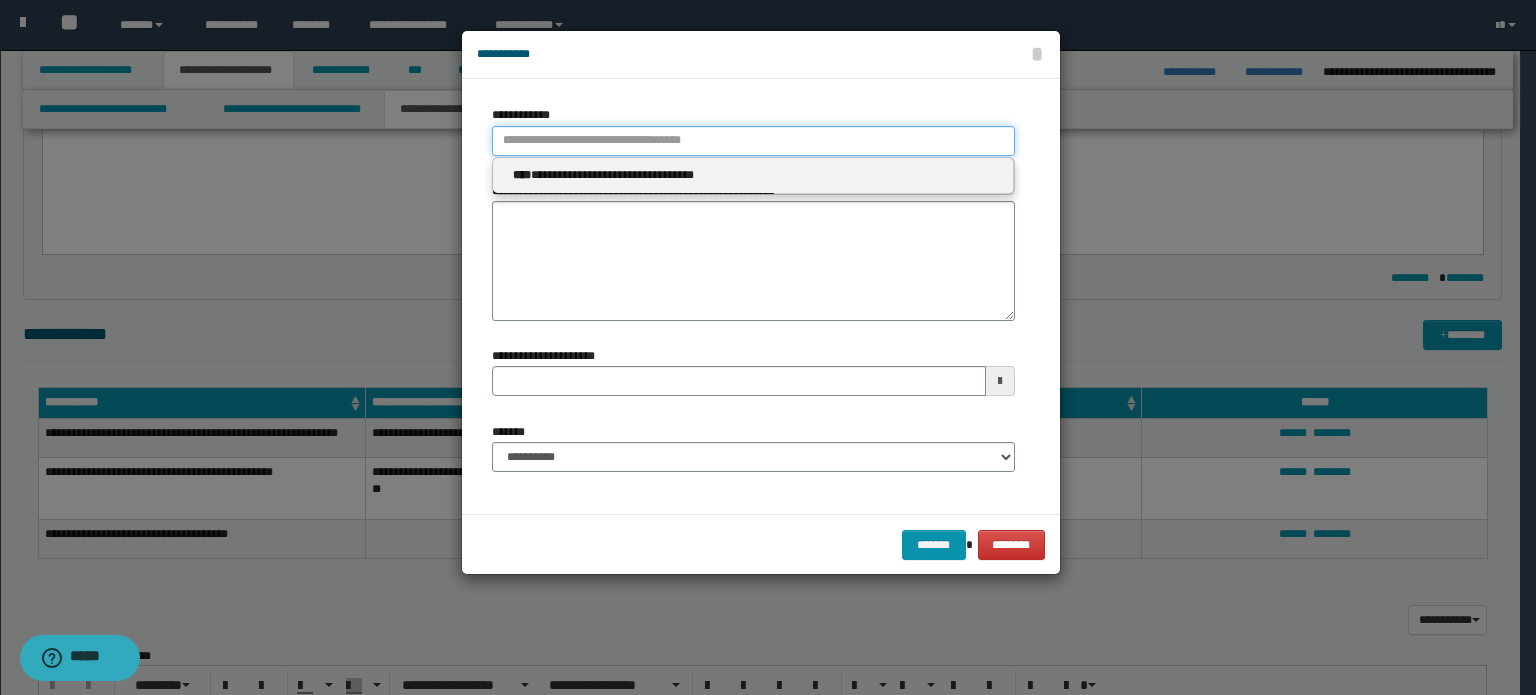 click on "**********" at bounding box center [753, 141] 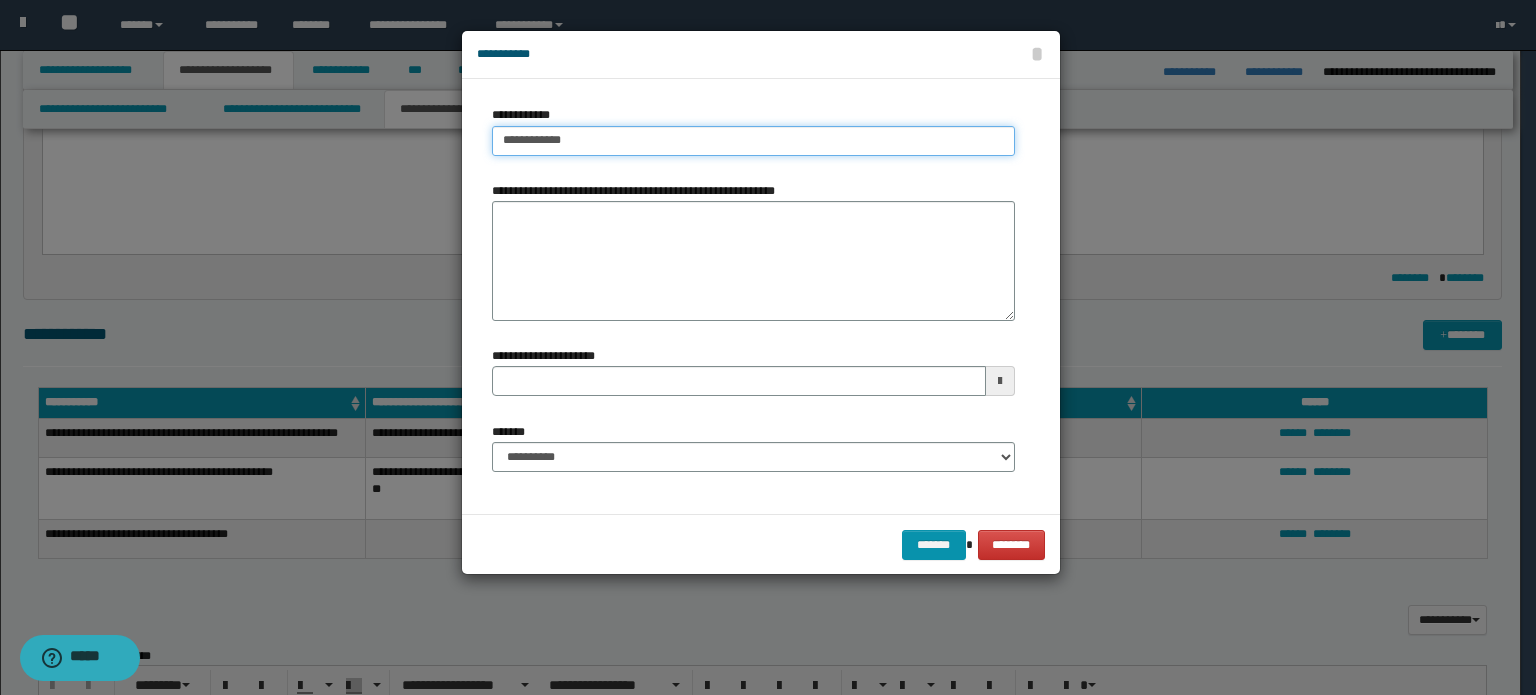 type on "**********" 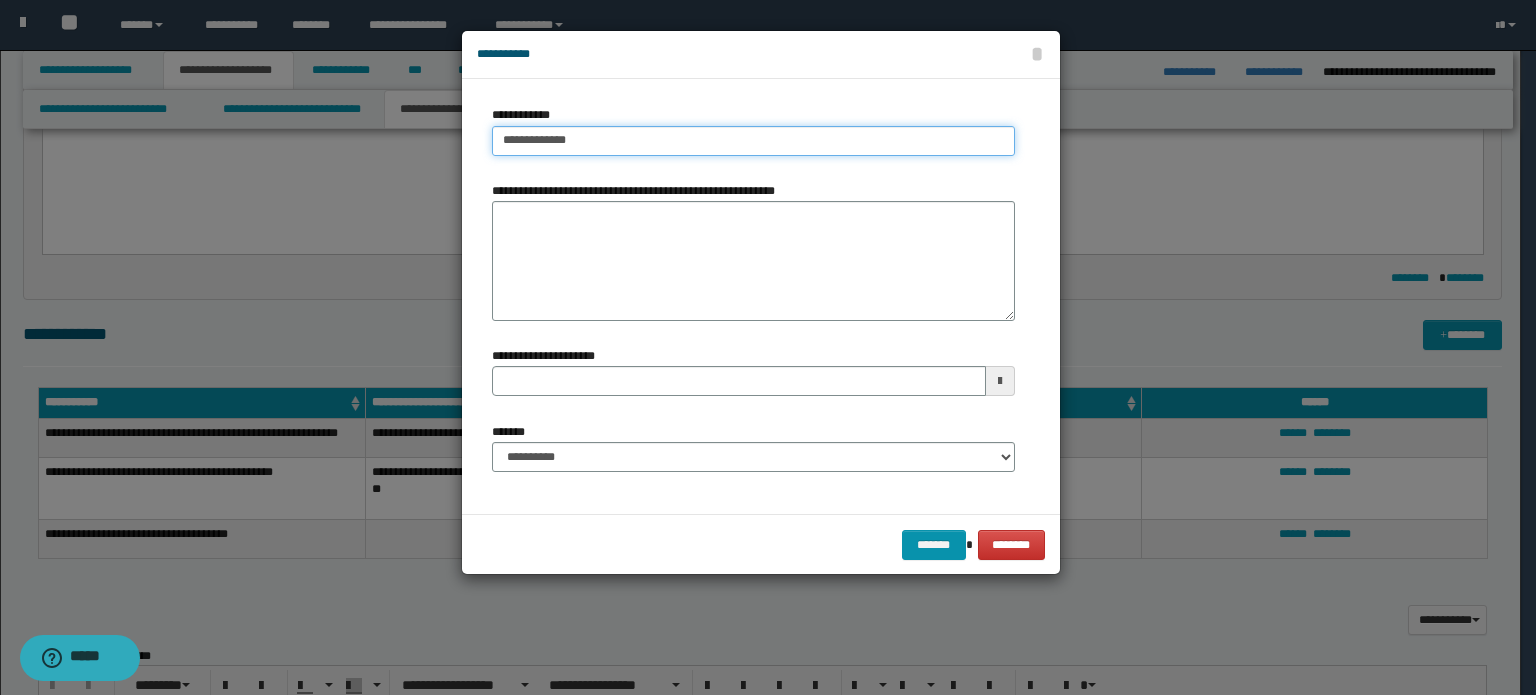 type on "**********" 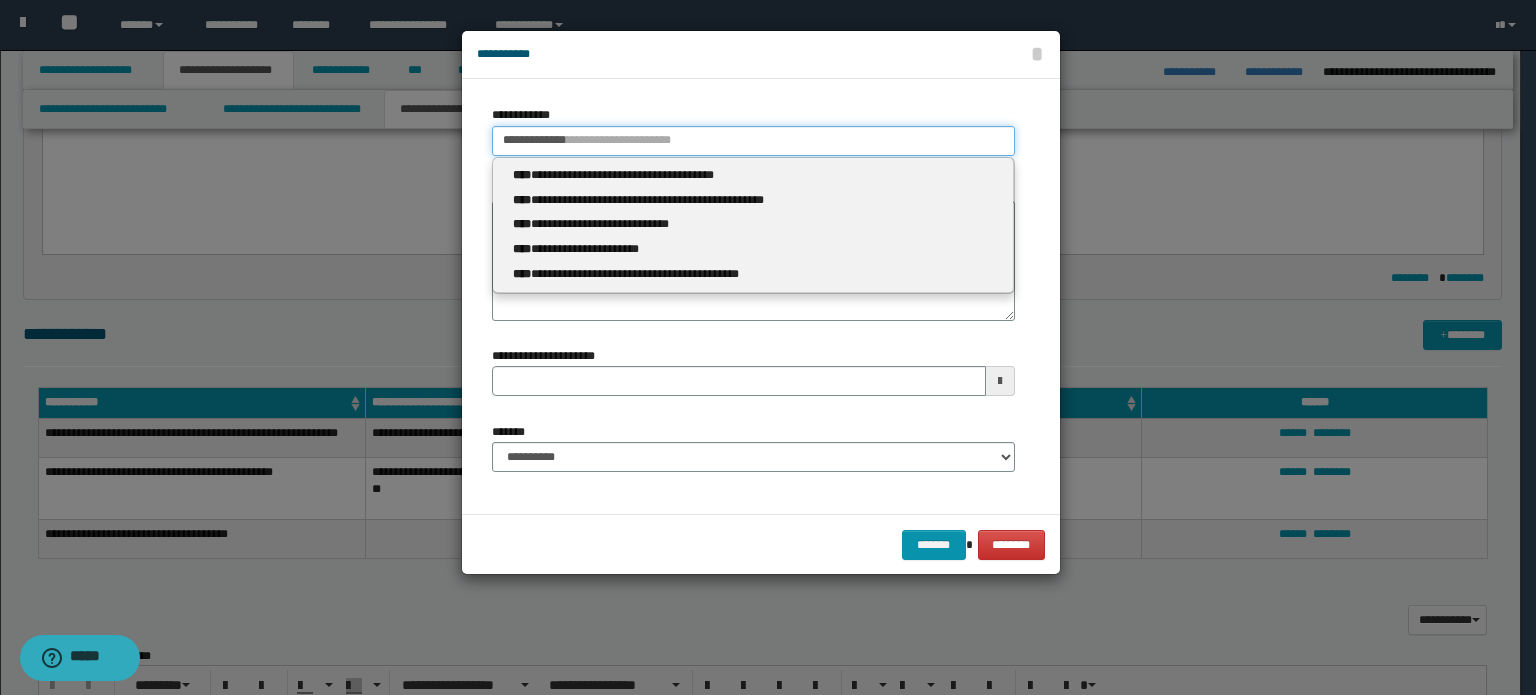 type 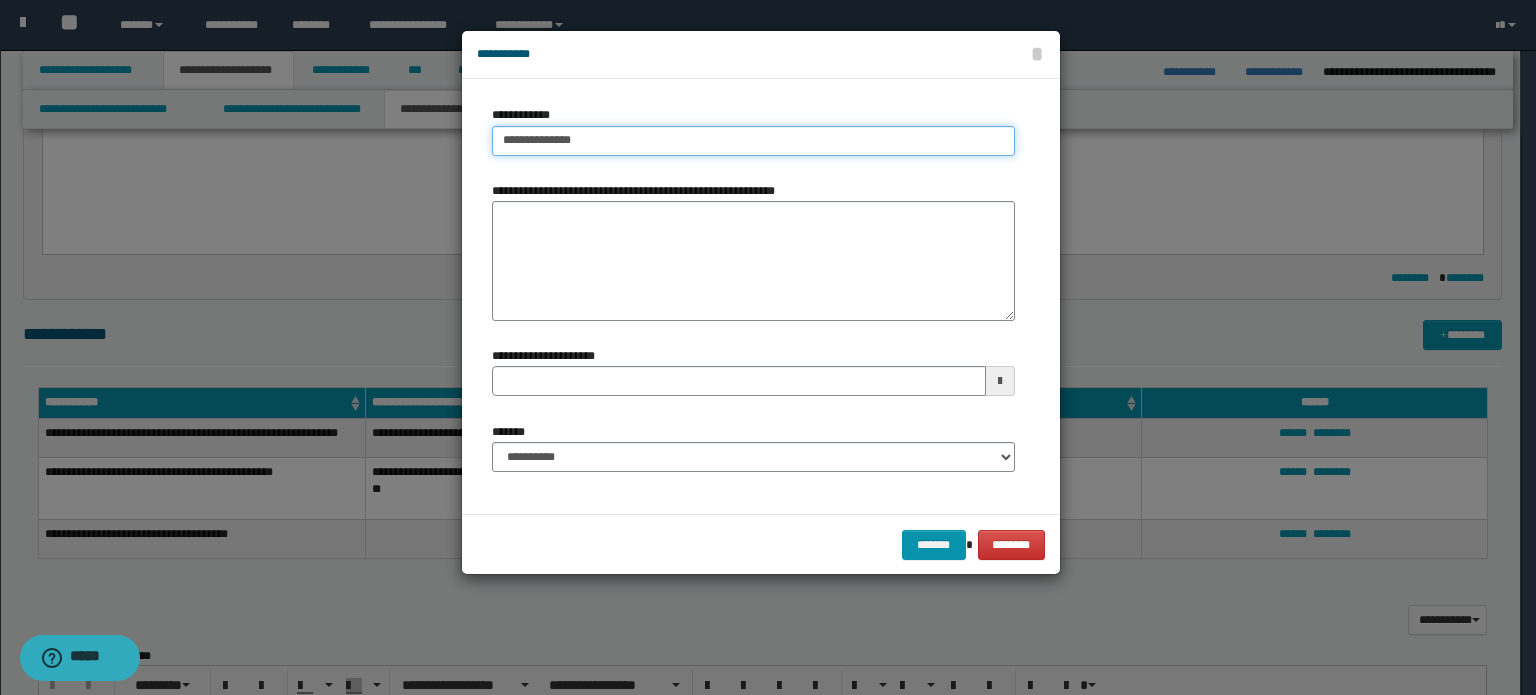 type on "**********" 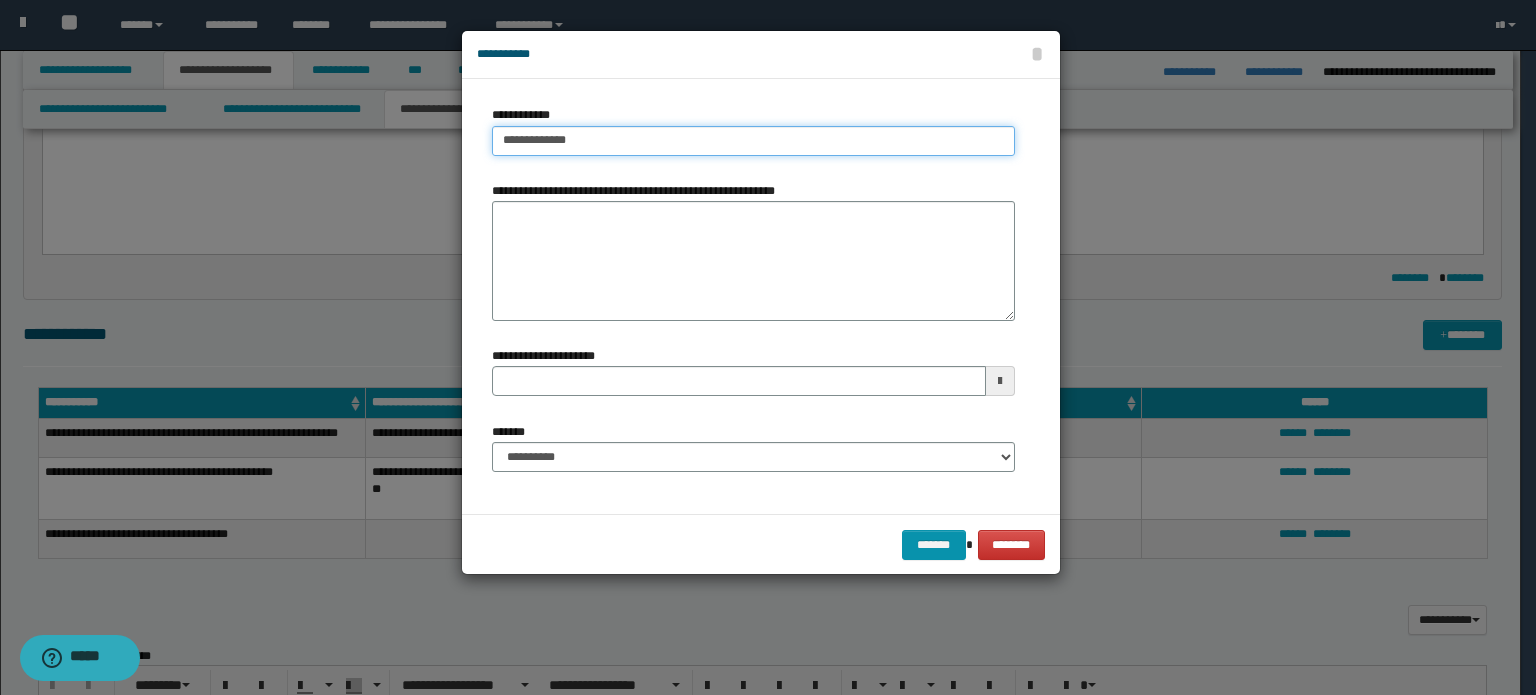 type on "**********" 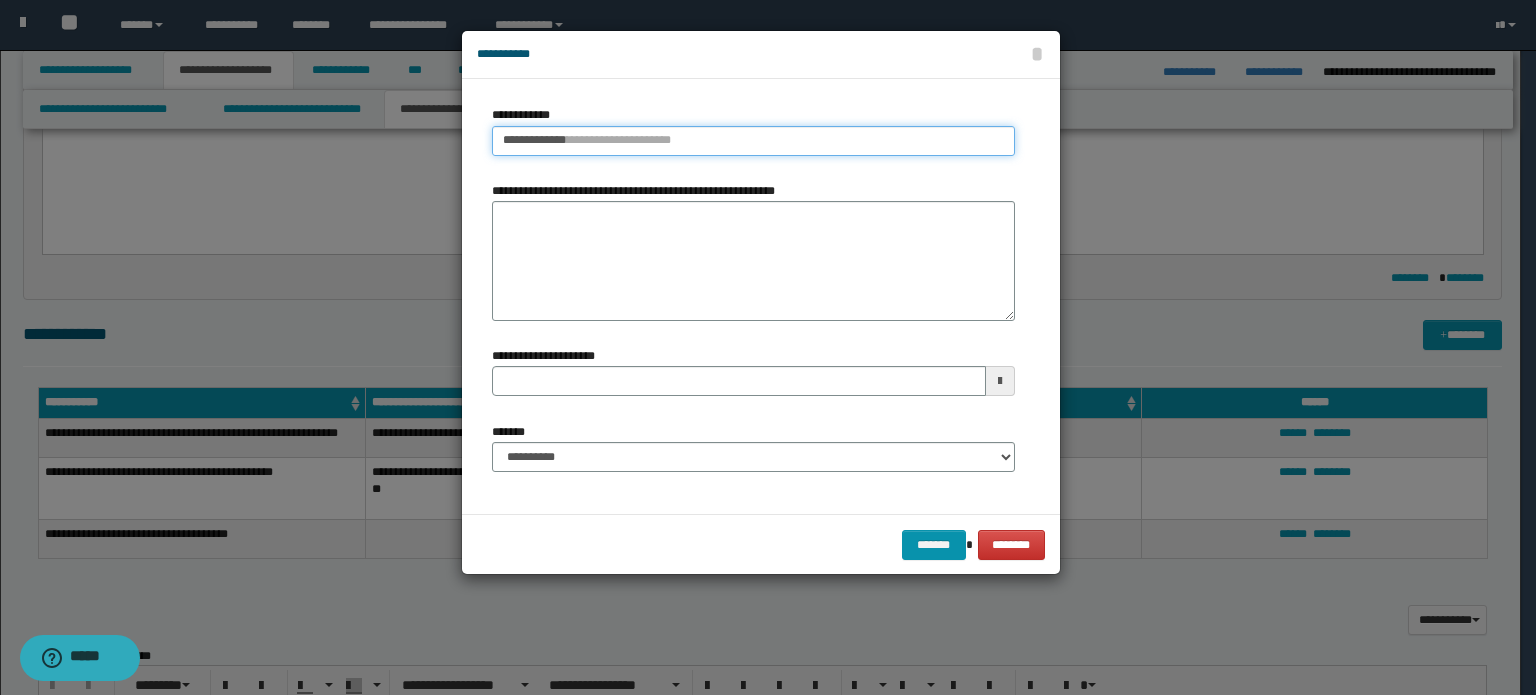 type 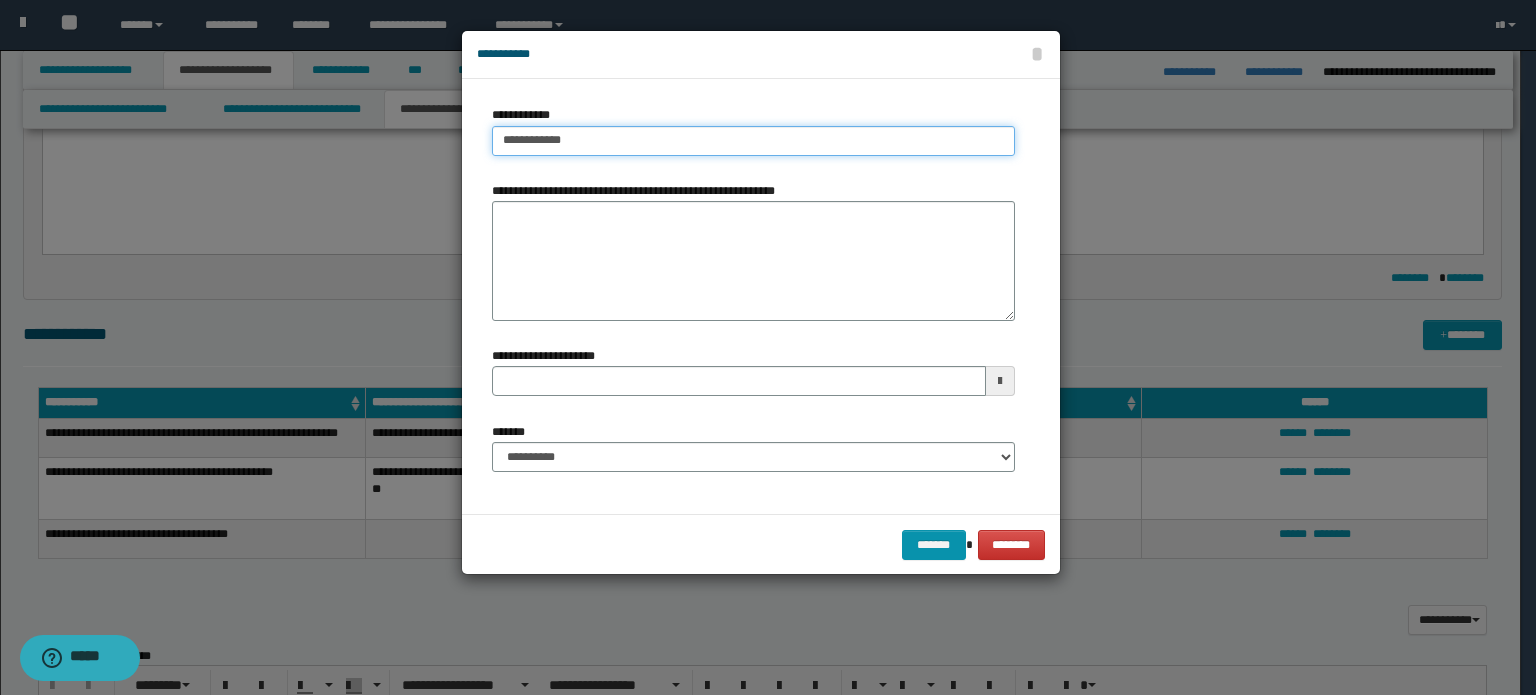 type on "**********" 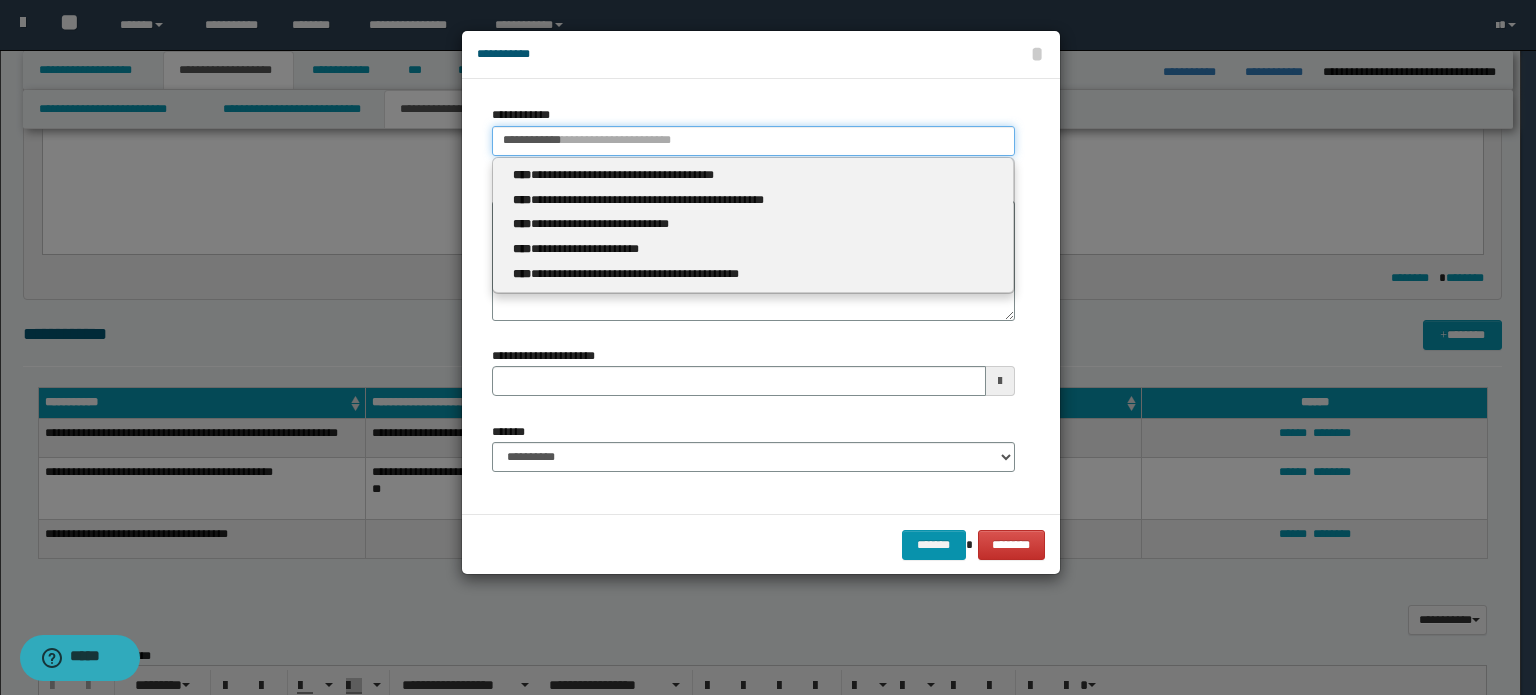type 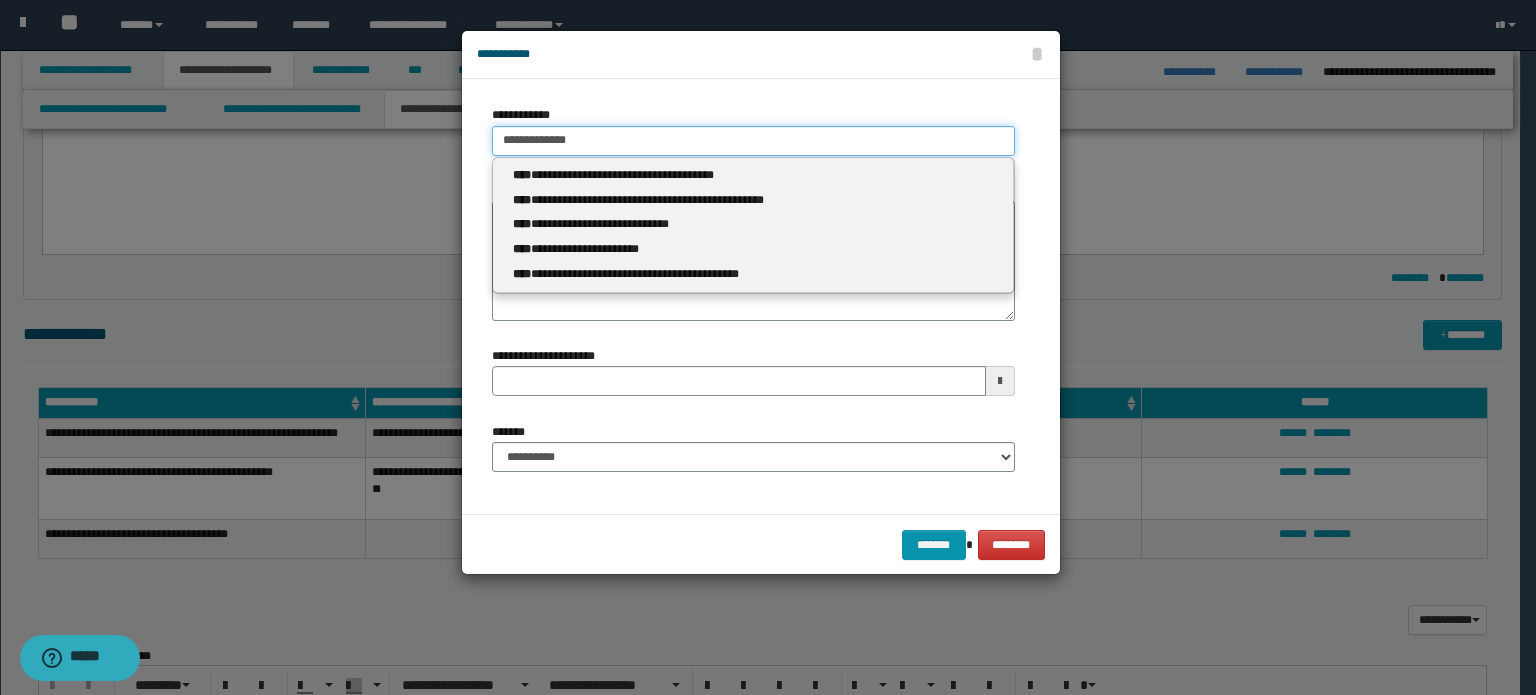 type on "**********" 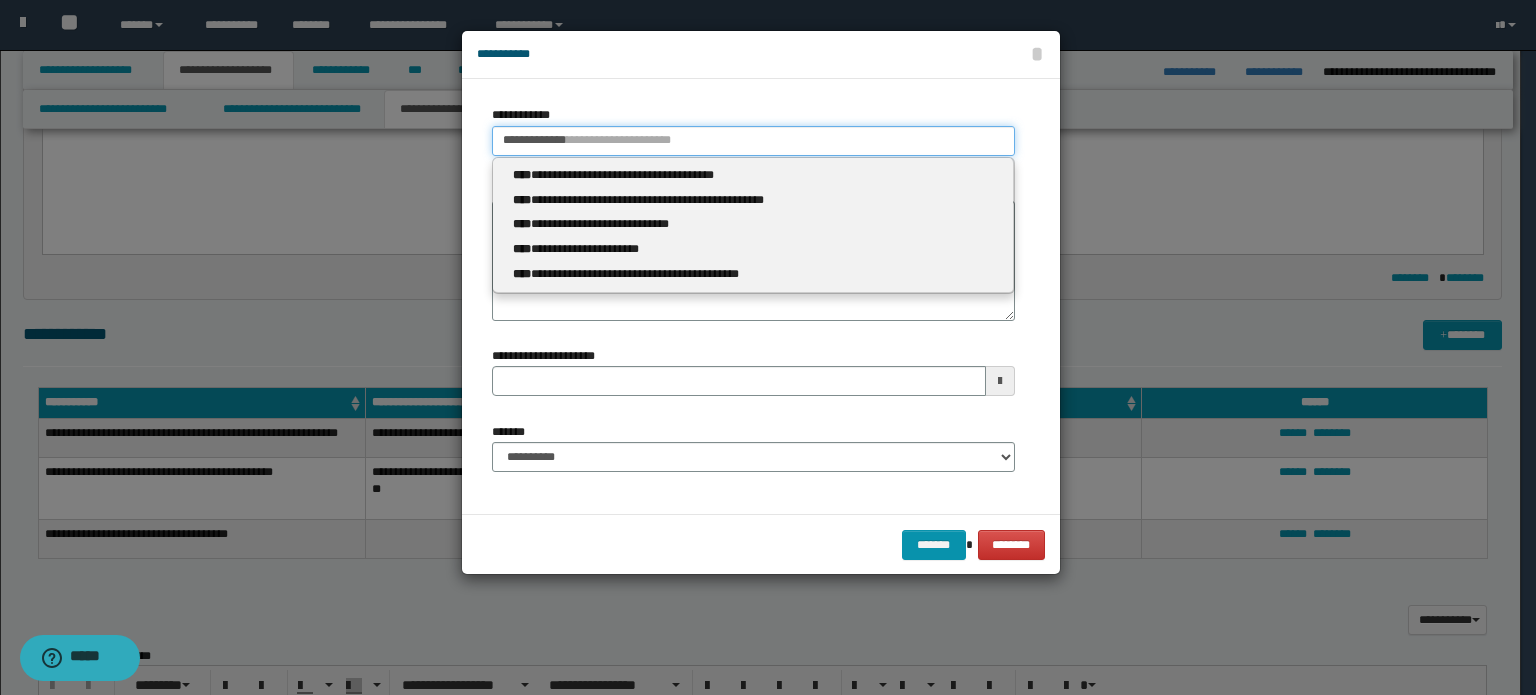 type 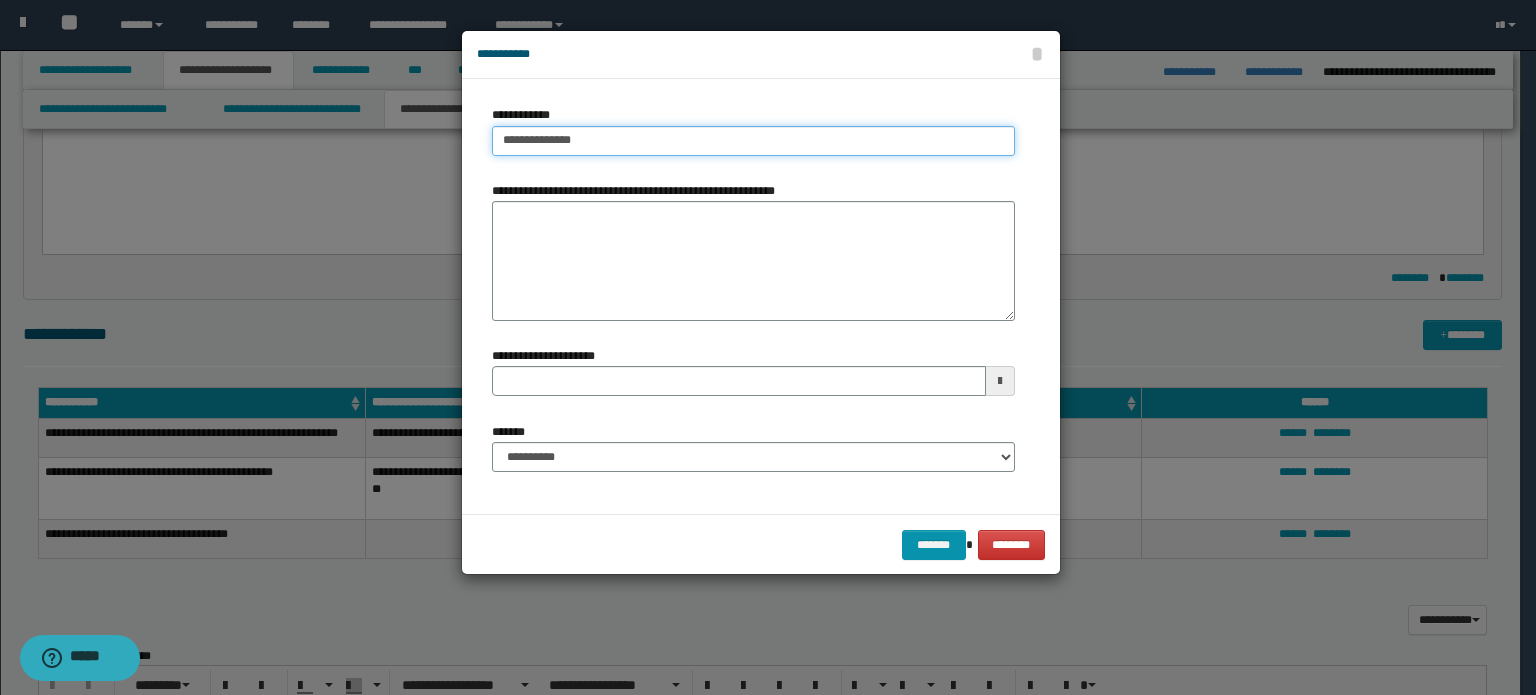 type on "**********" 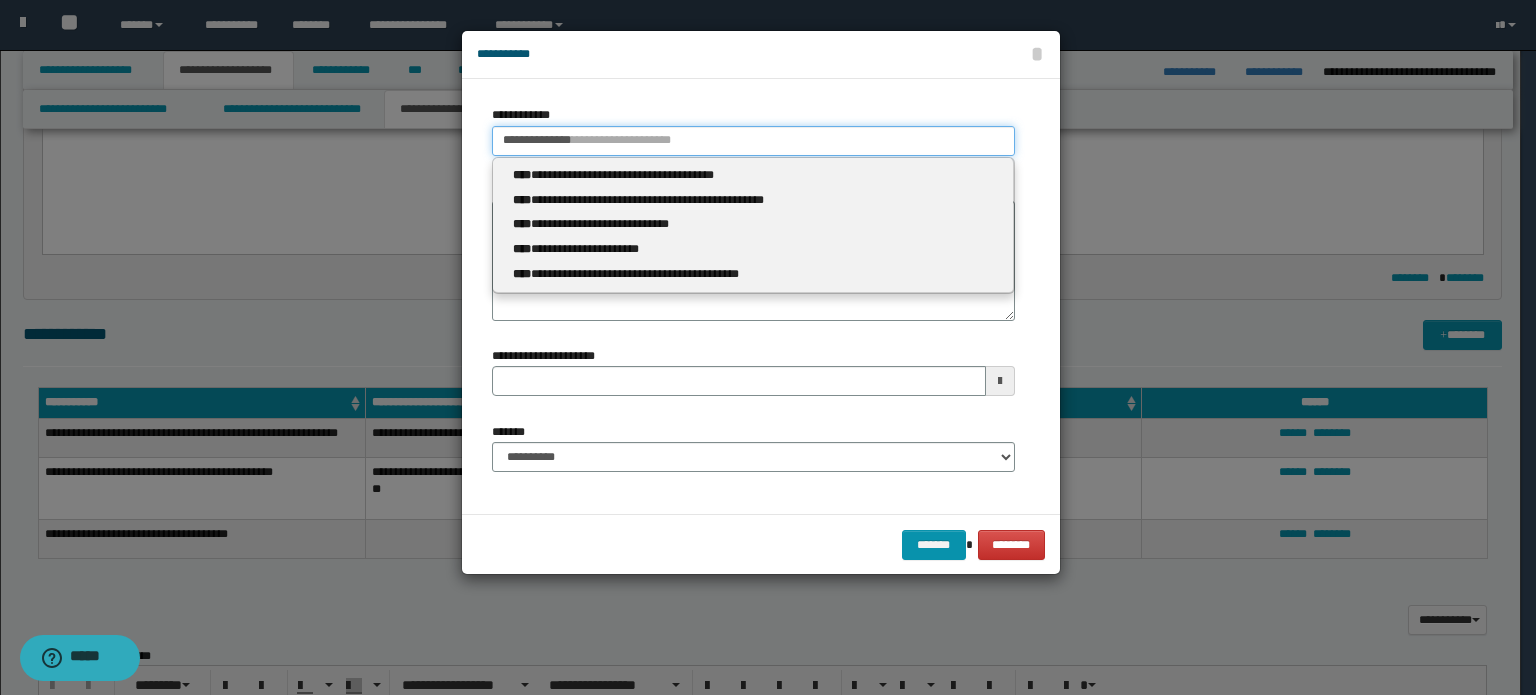 type 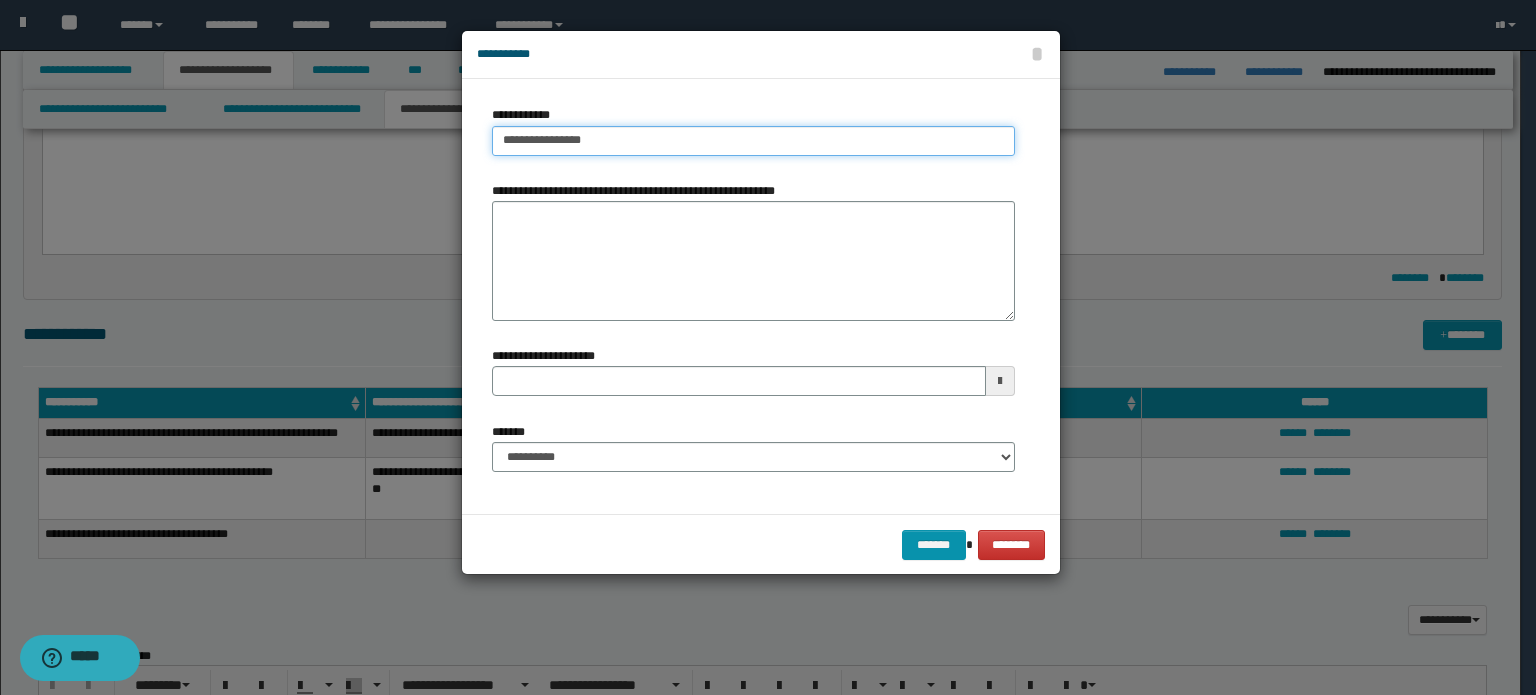 type on "**********" 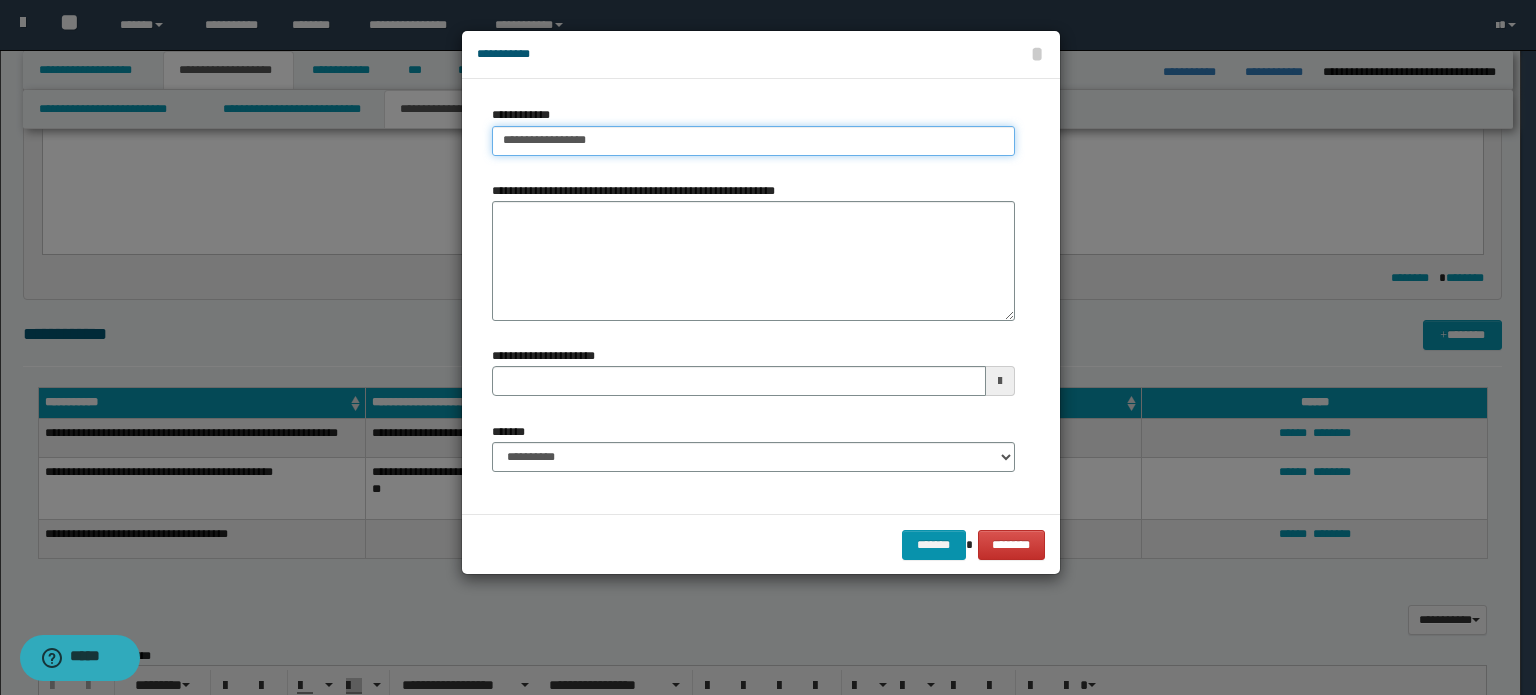 type on "**********" 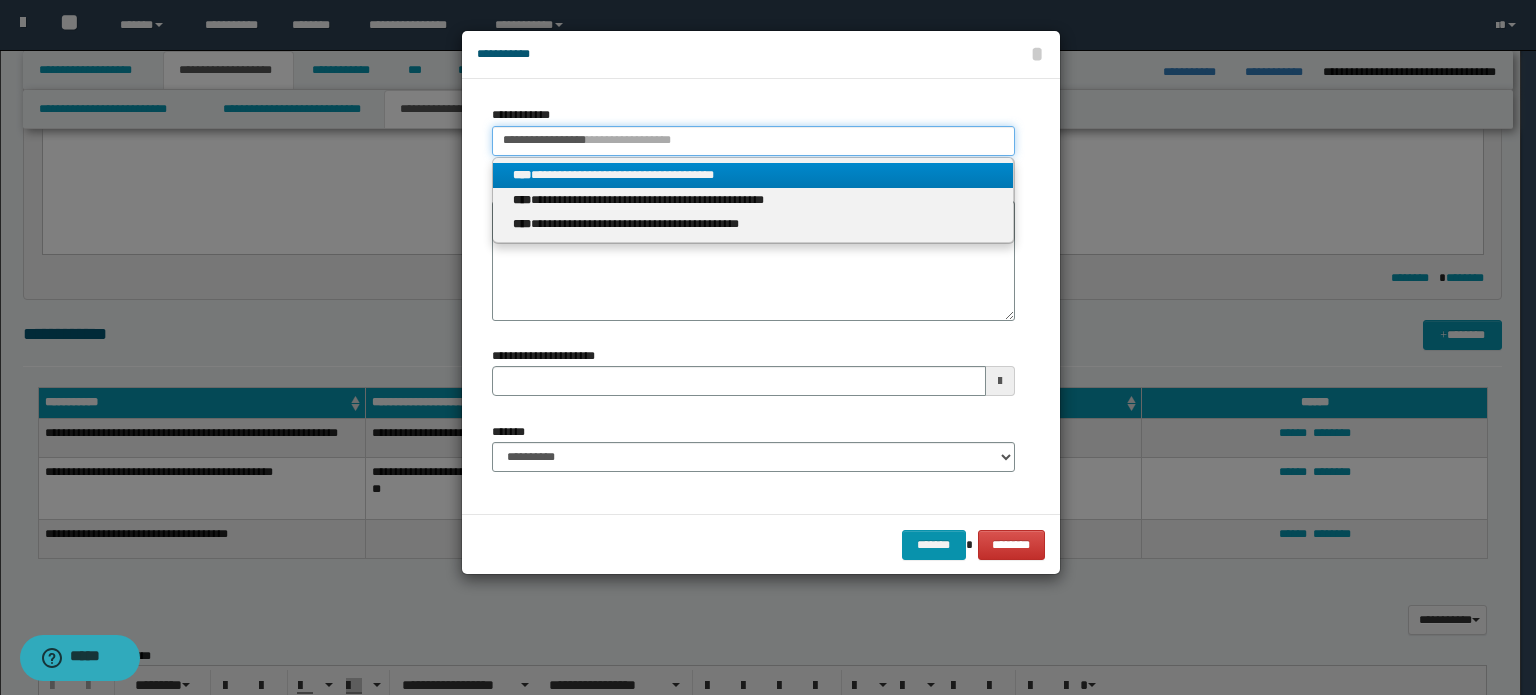 type on "**********" 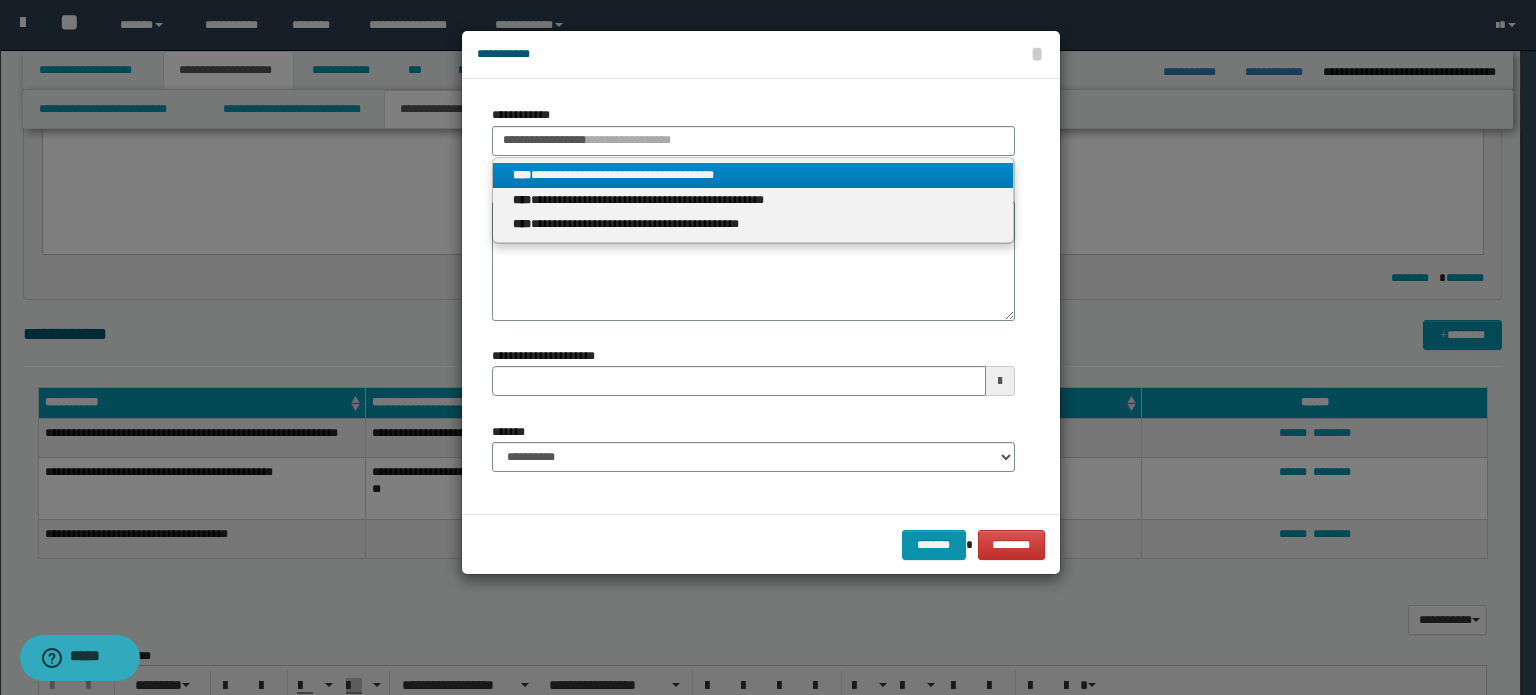 click on "**********" at bounding box center [753, 175] 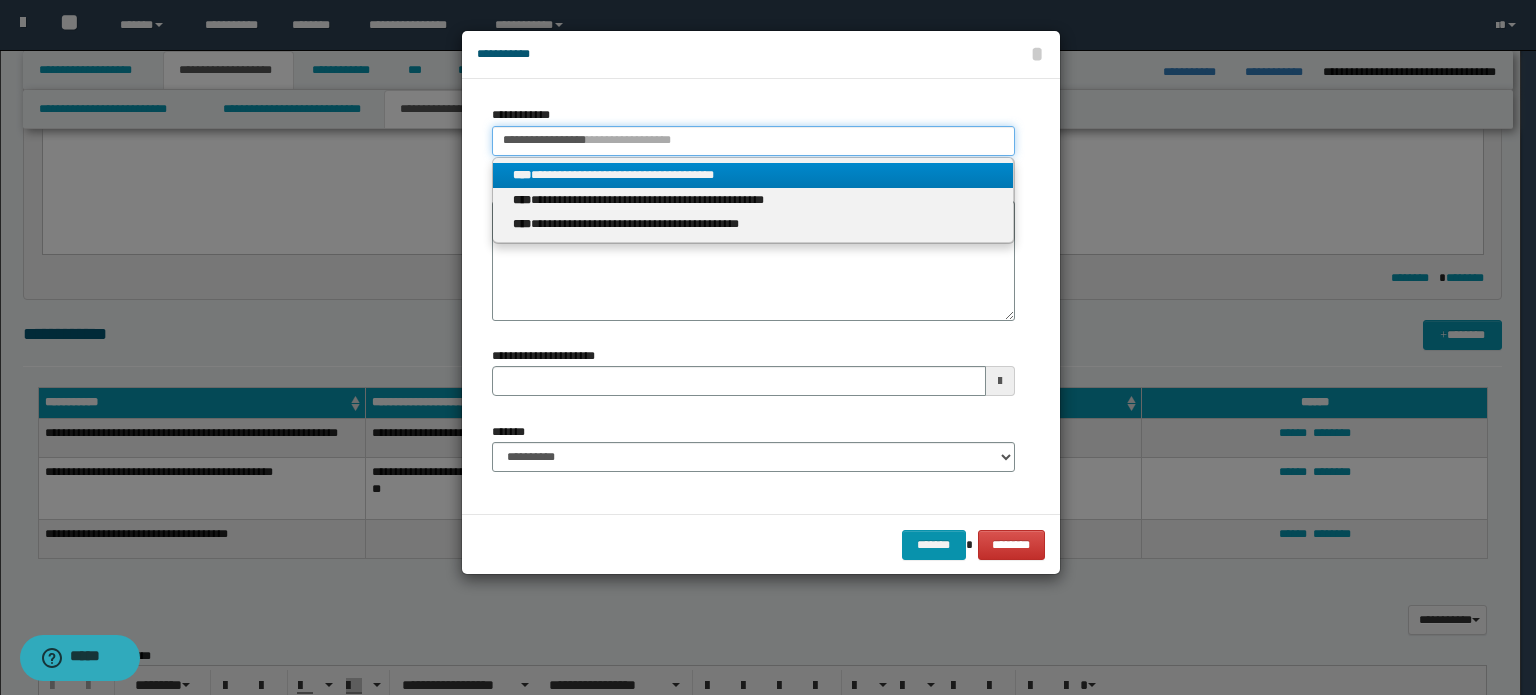 type 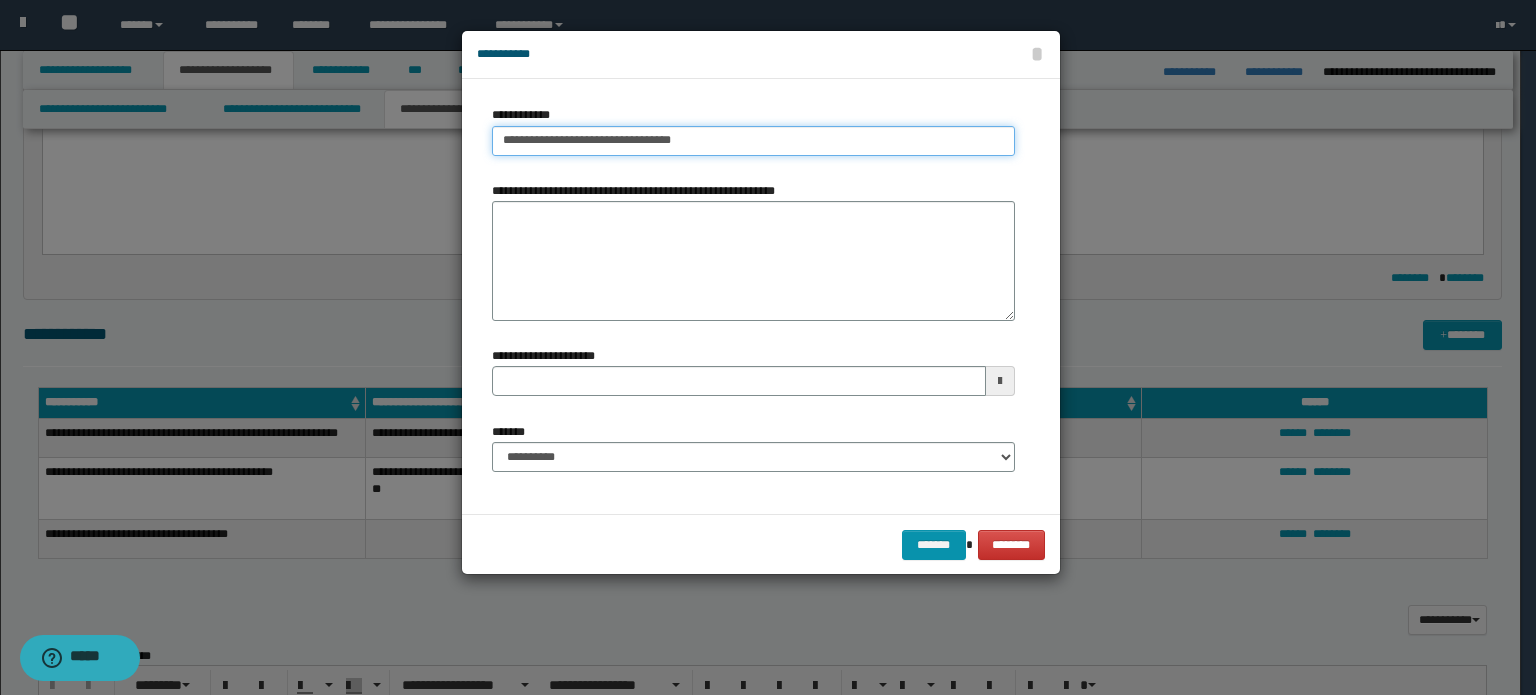 type 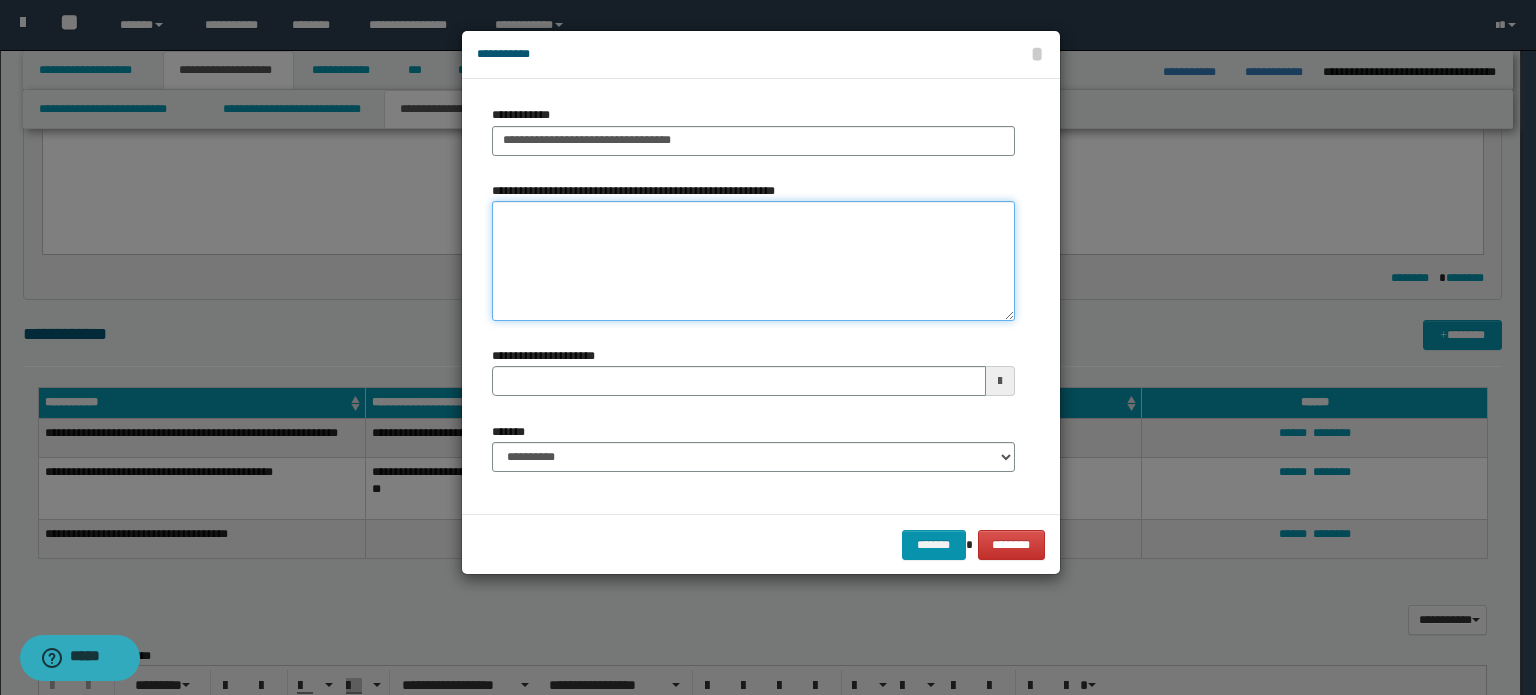 click on "**********" at bounding box center (753, 261) 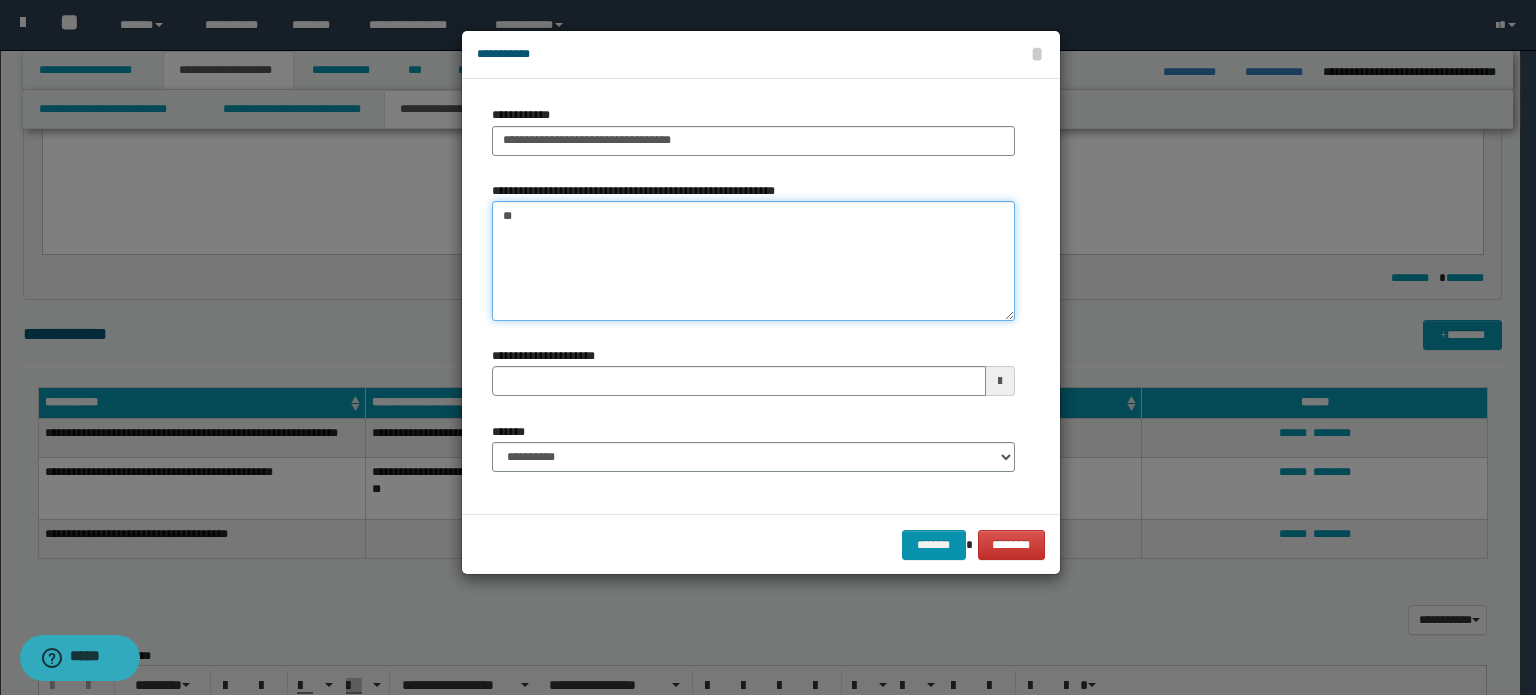 type on "*" 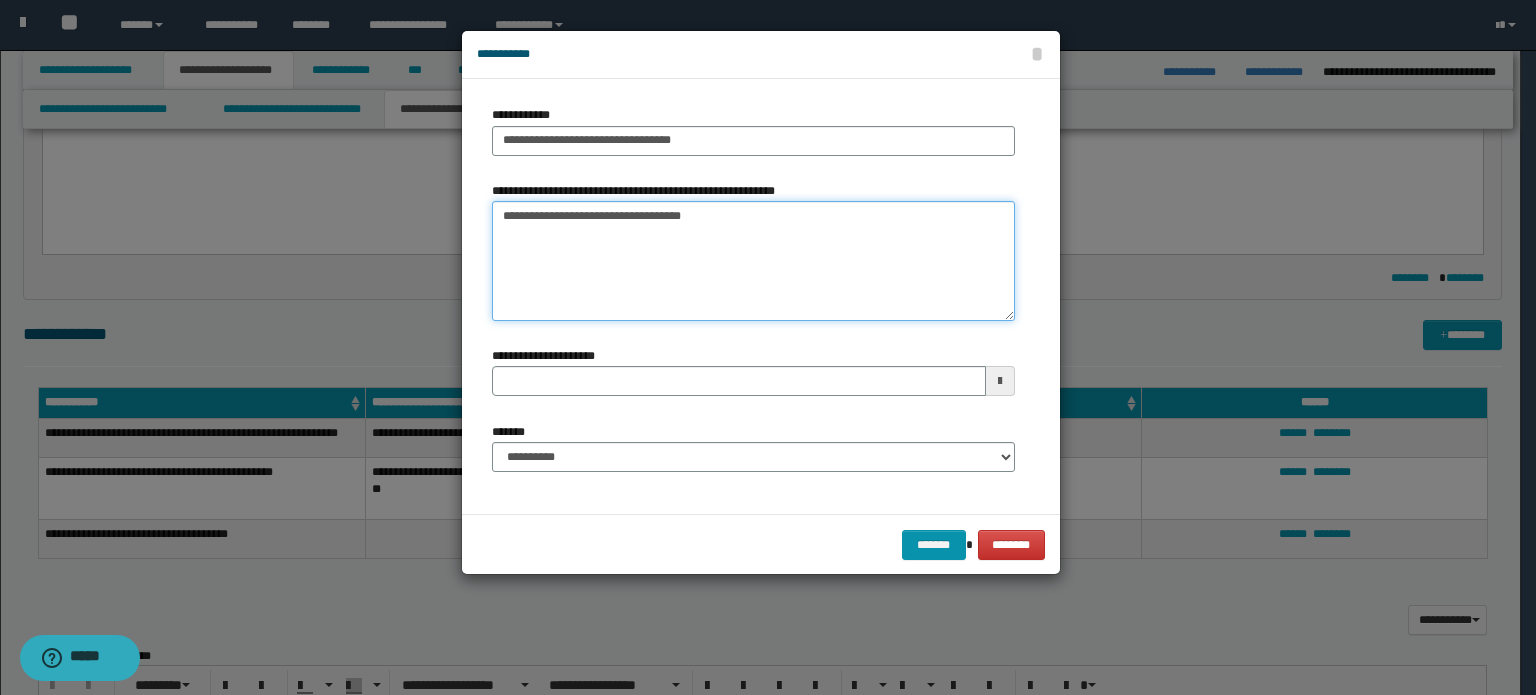 type on "**********" 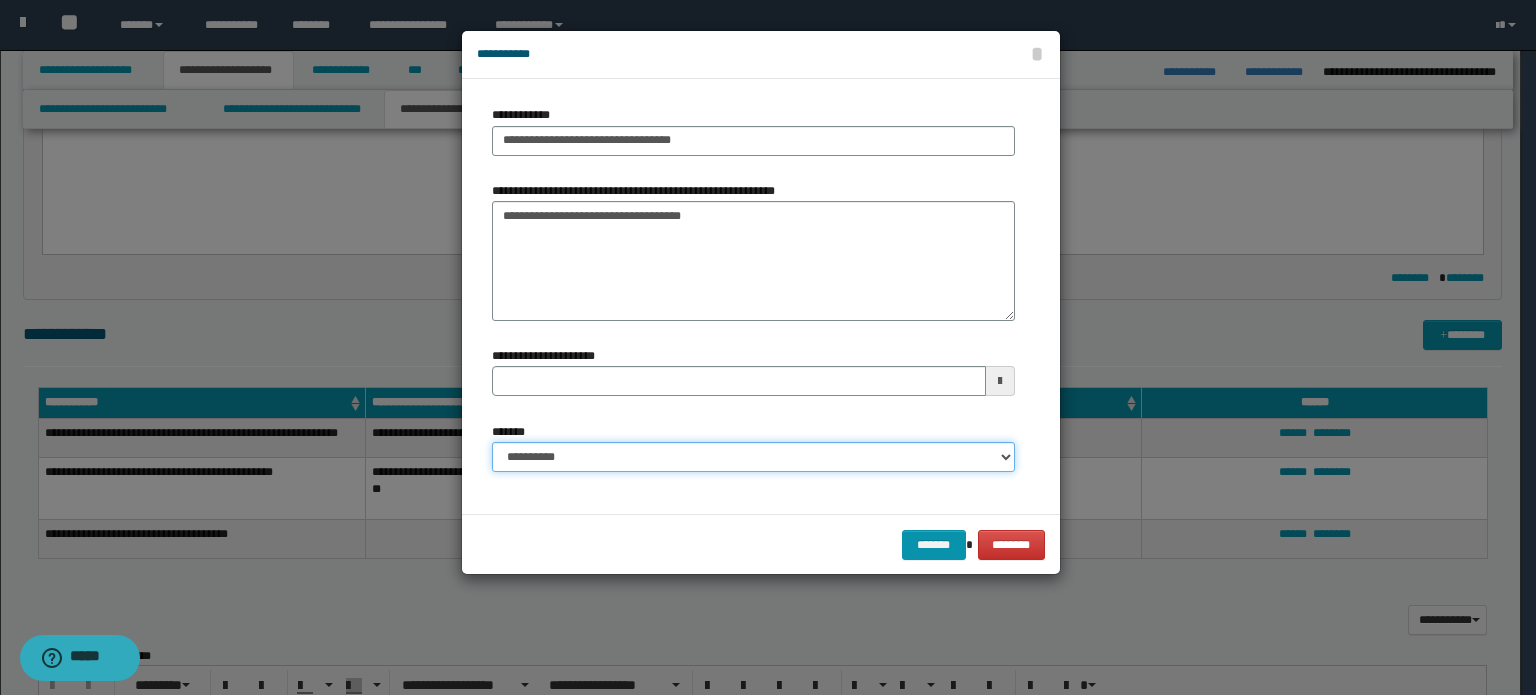 click on "**********" at bounding box center [753, 457] 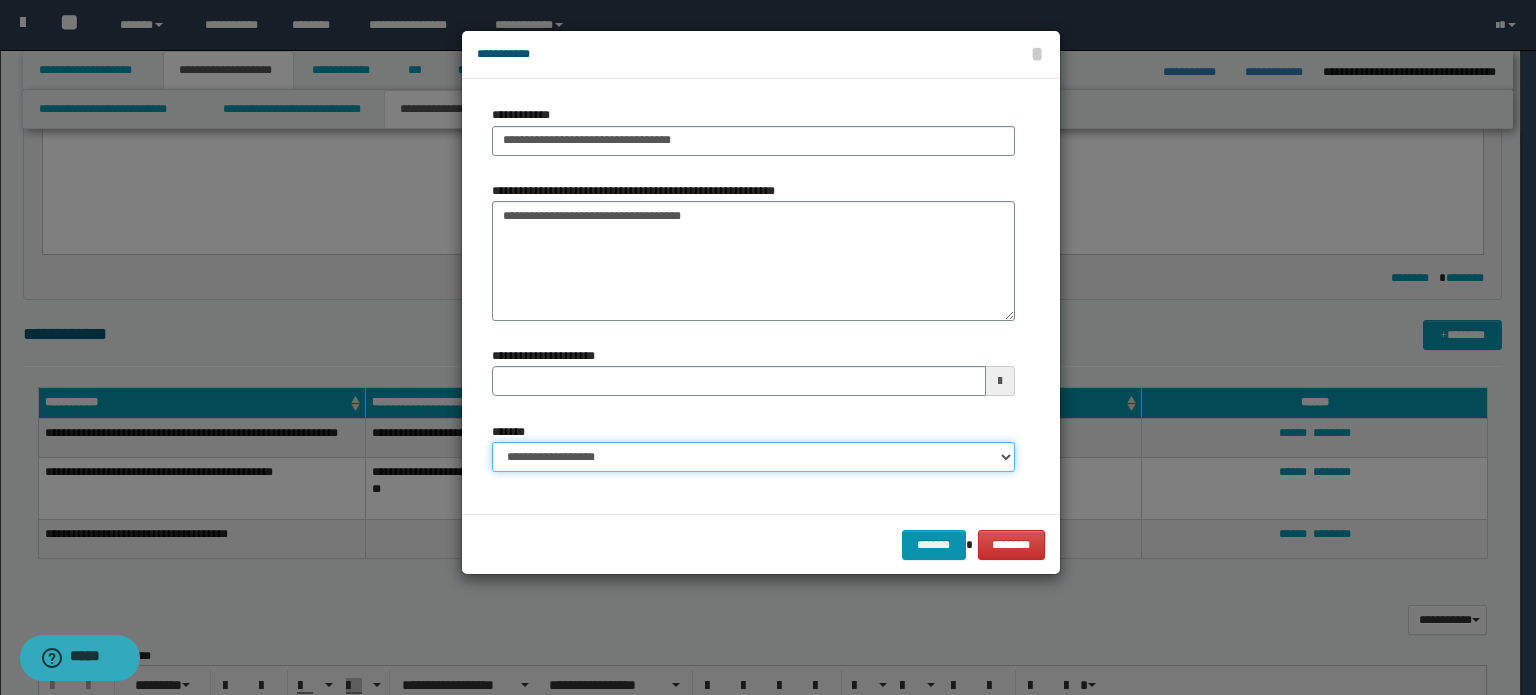 type 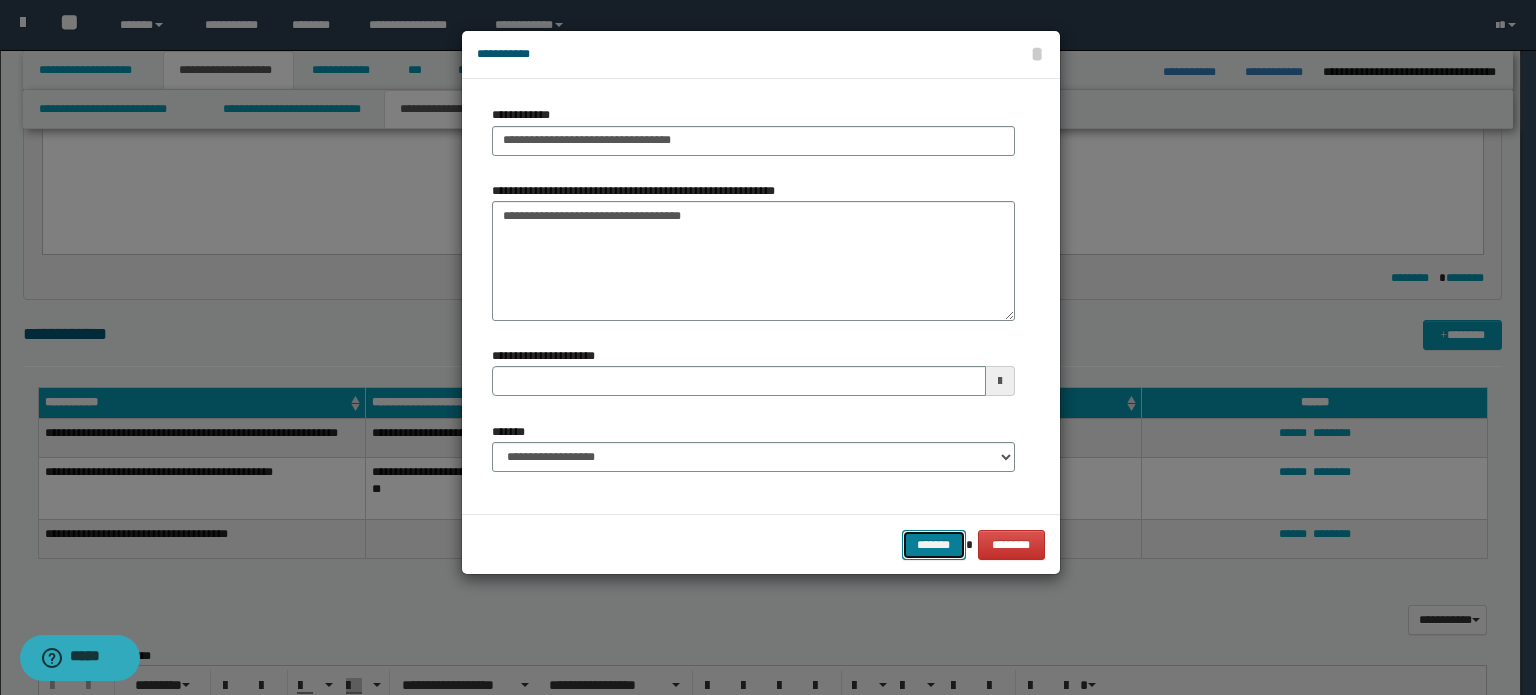 click on "*******" at bounding box center (934, 545) 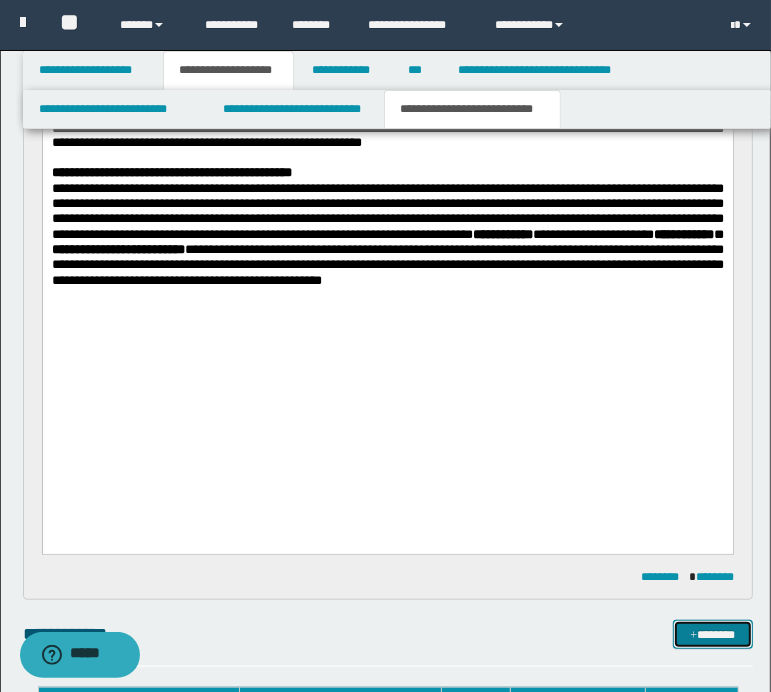 scroll, scrollTop: 600, scrollLeft: 0, axis: vertical 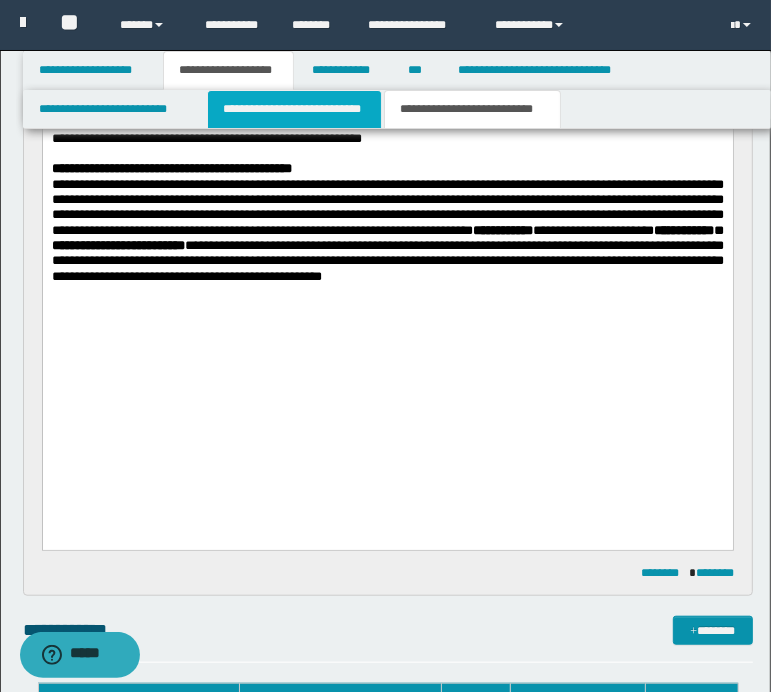 click on "**********" at bounding box center (294, 109) 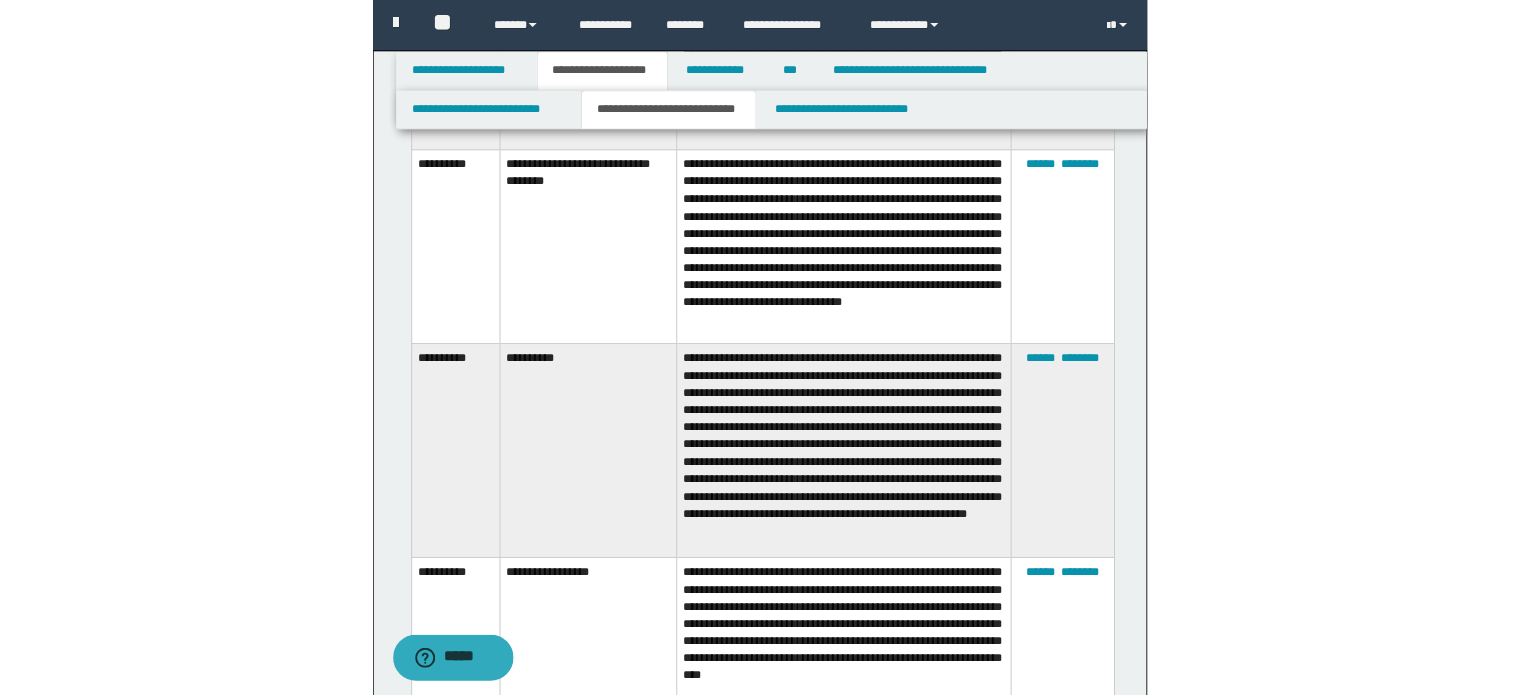 scroll, scrollTop: 600, scrollLeft: 0, axis: vertical 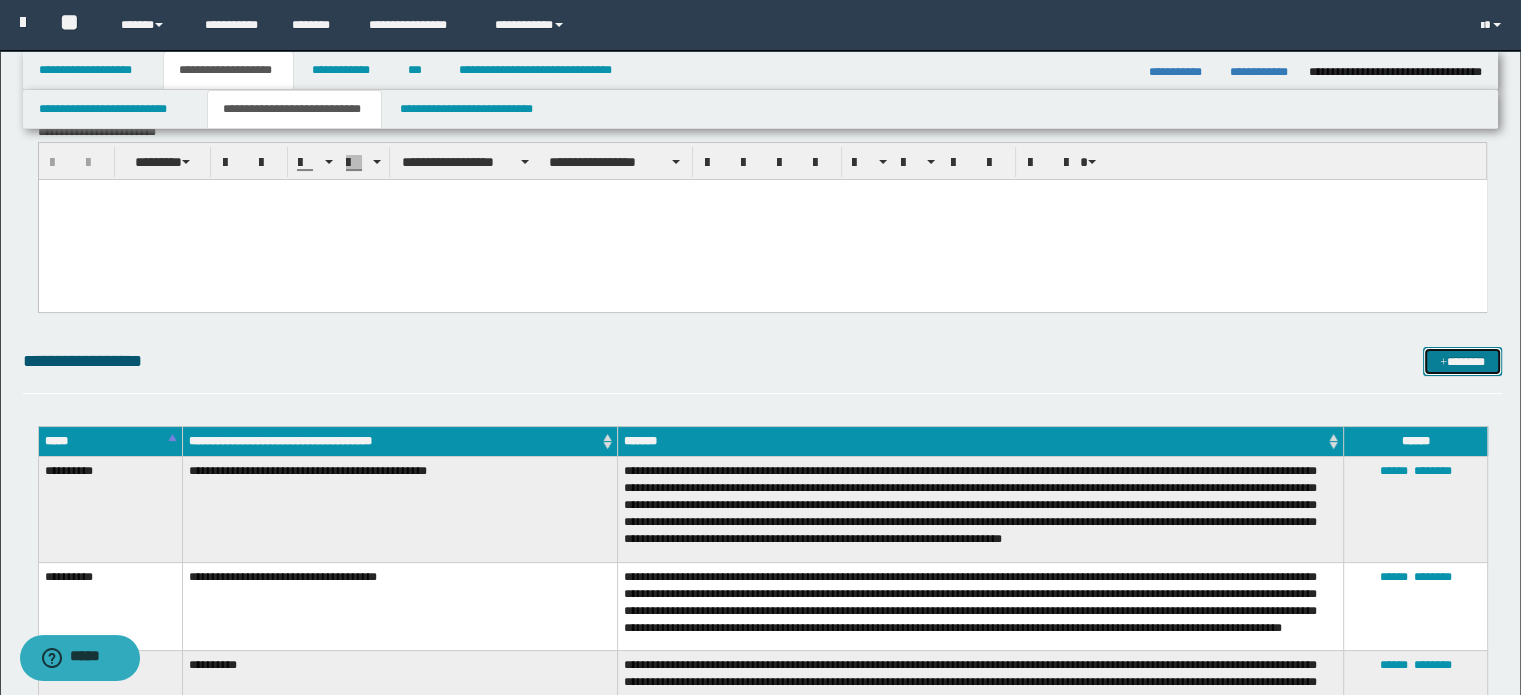 click on "*******" at bounding box center (1462, 362) 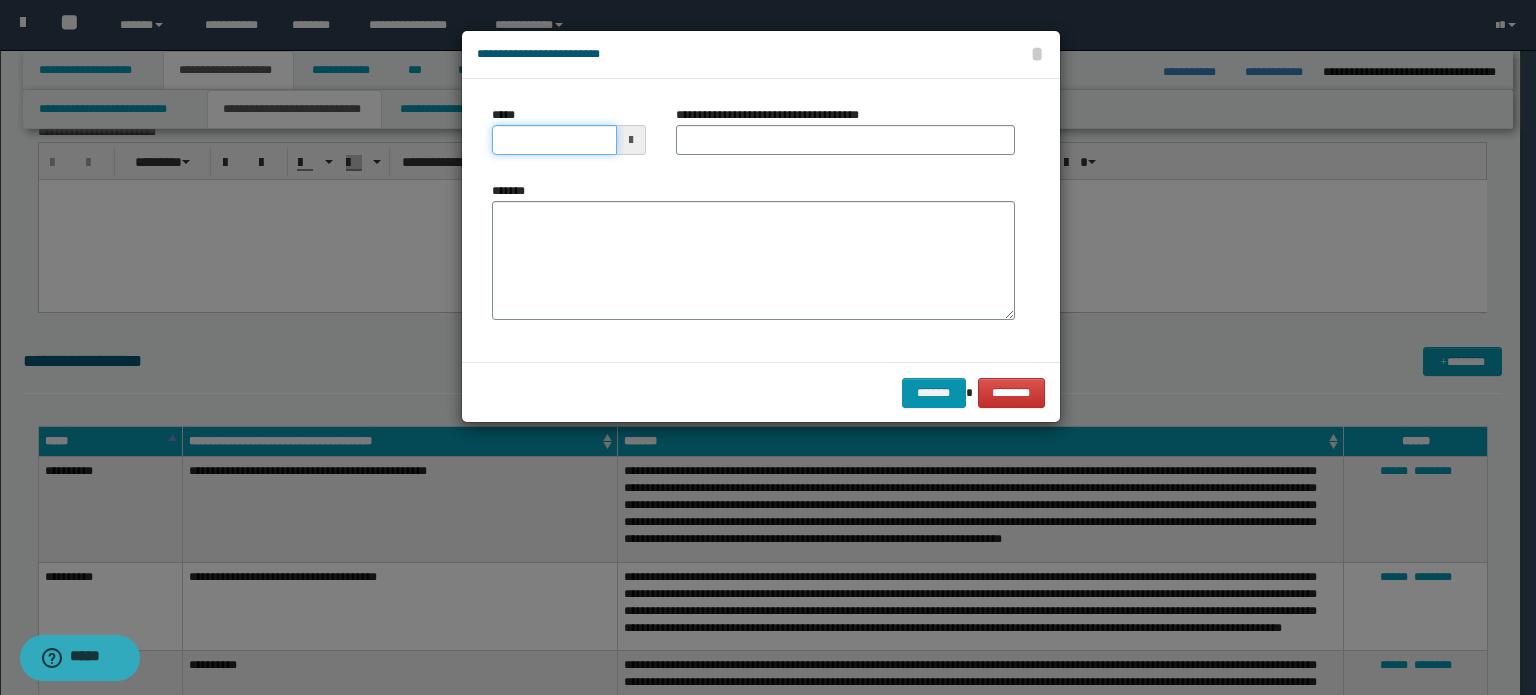 click on "*****" at bounding box center (554, 140) 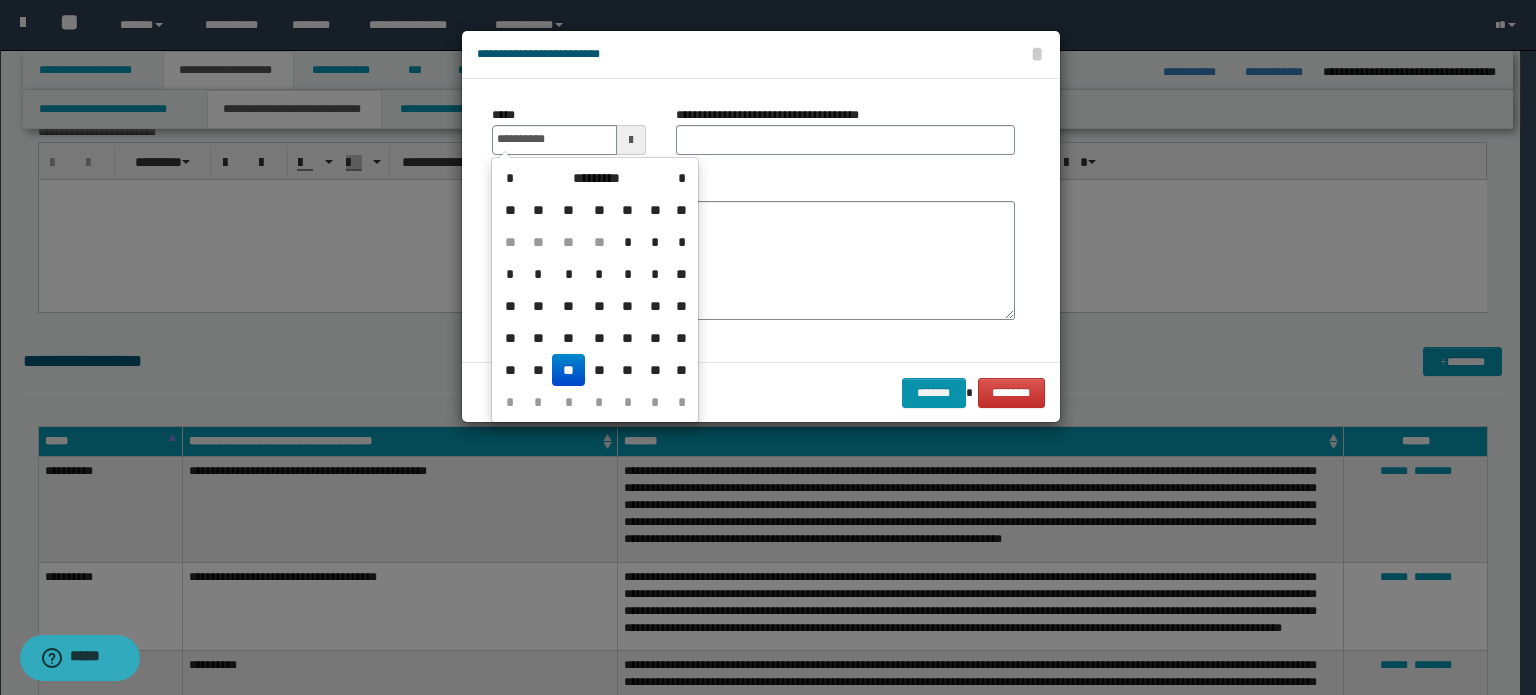 click on "**" at bounding box center (568, 370) 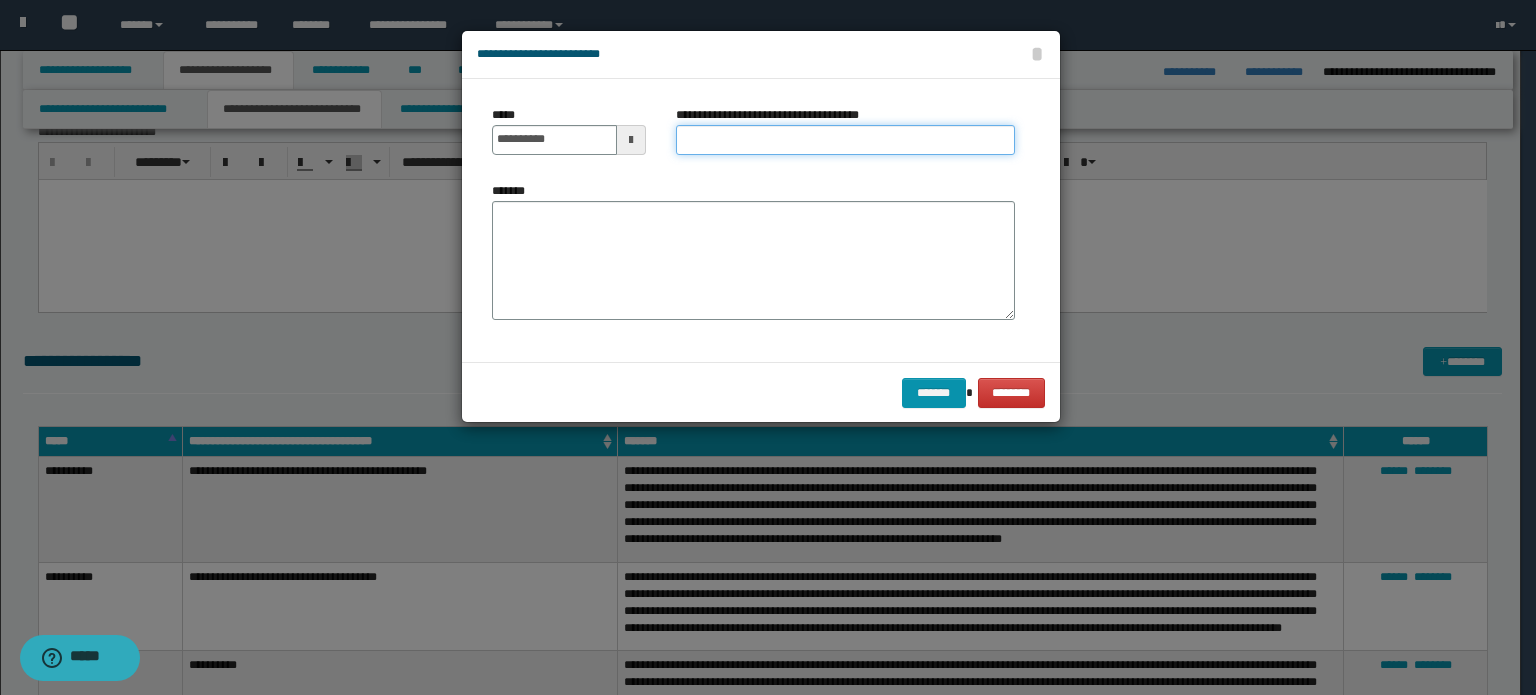click on "**********" at bounding box center (845, 140) 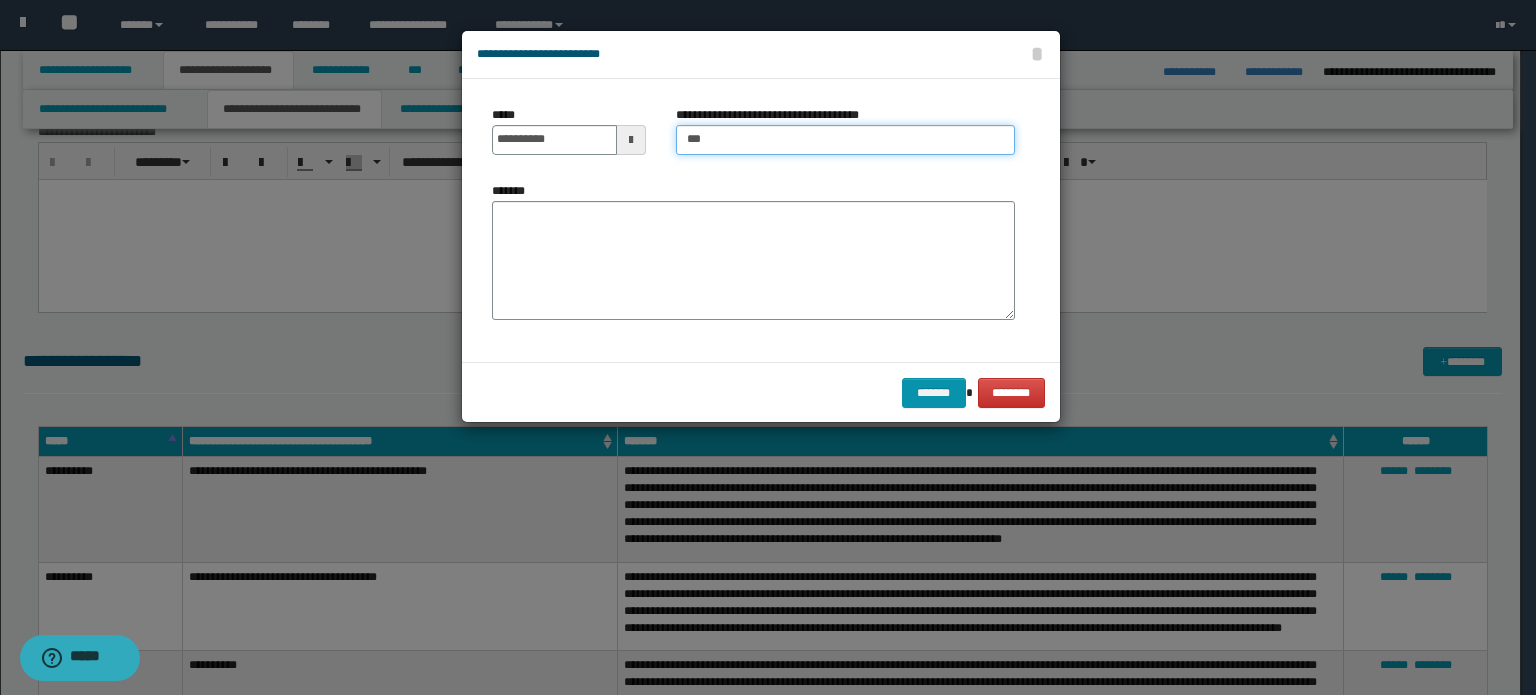 type on "**********" 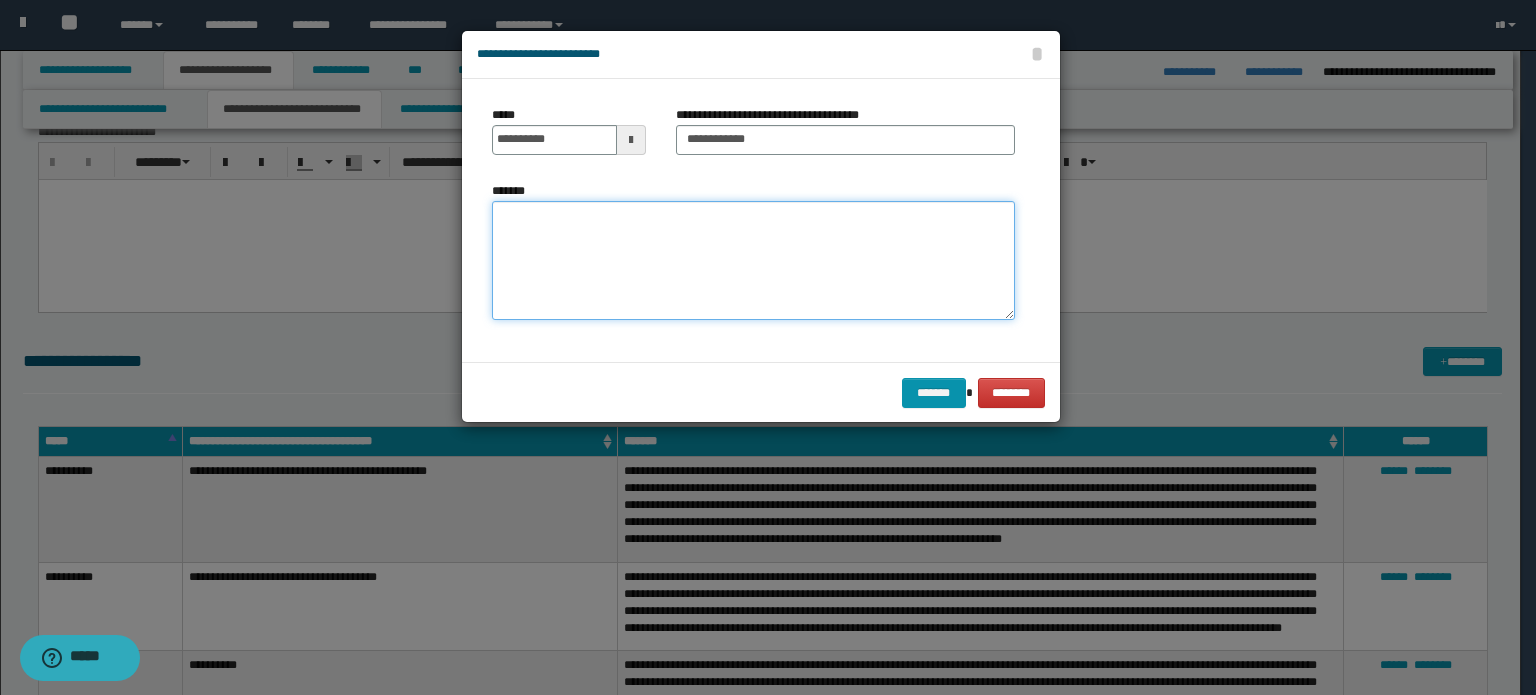 click on "*******" at bounding box center (753, 261) 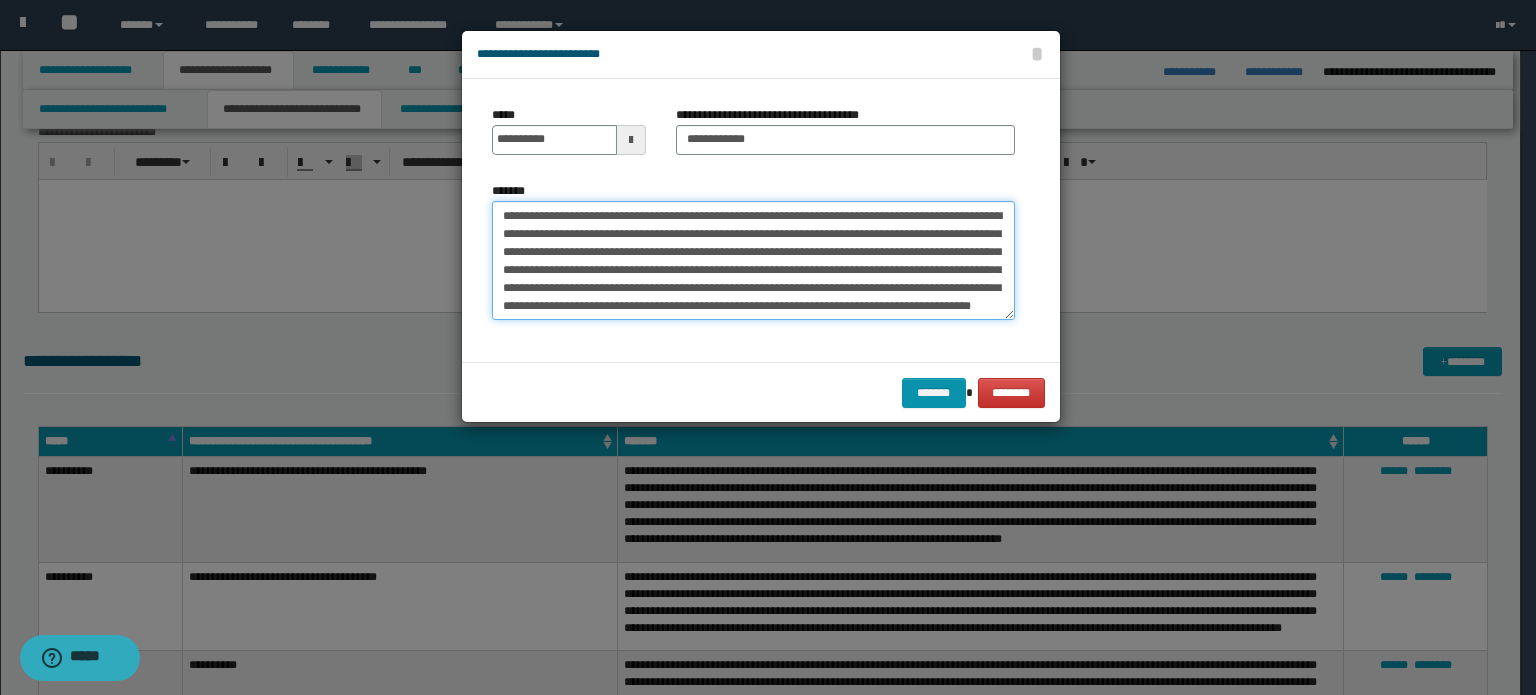 scroll, scrollTop: 66, scrollLeft: 0, axis: vertical 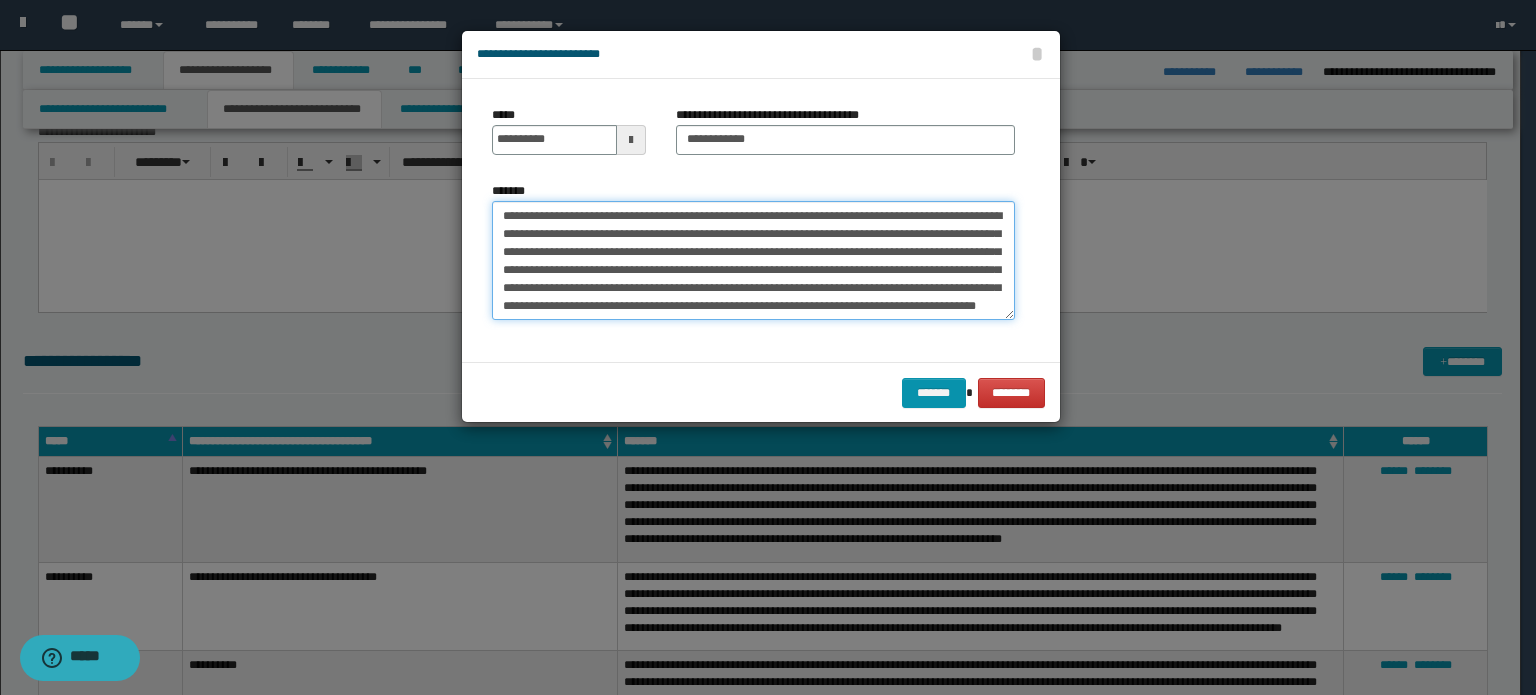 click on "**********" at bounding box center [753, 261] 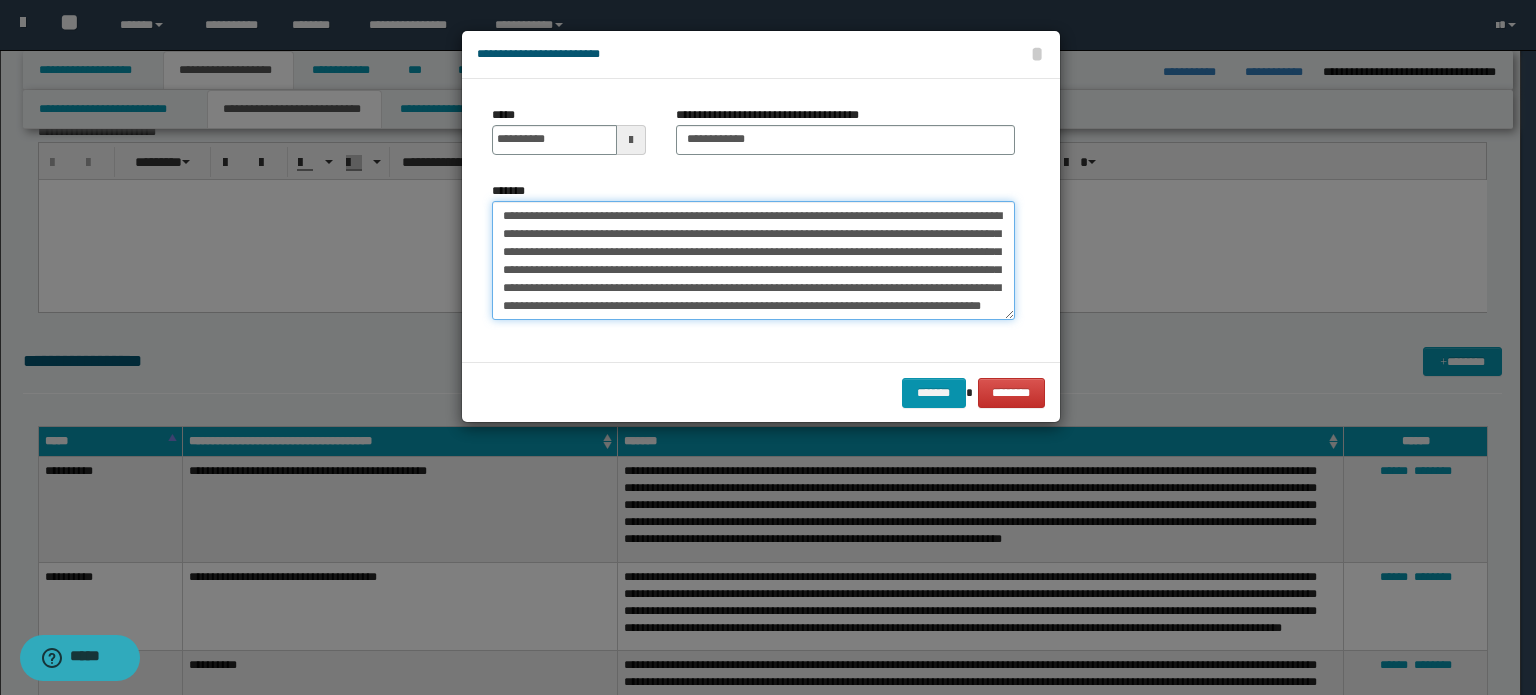 click on "**********" at bounding box center [753, 261] 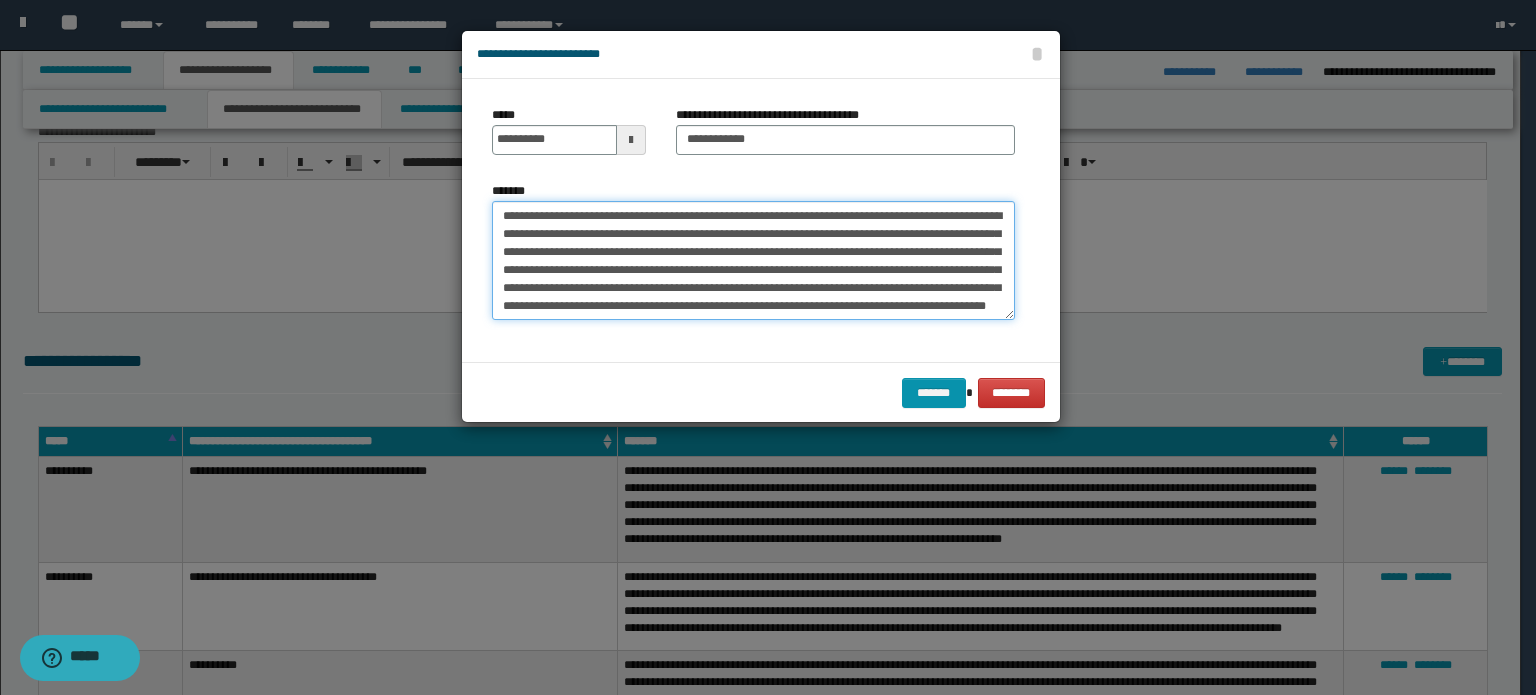 click on "**********" at bounding box center (753, 261) 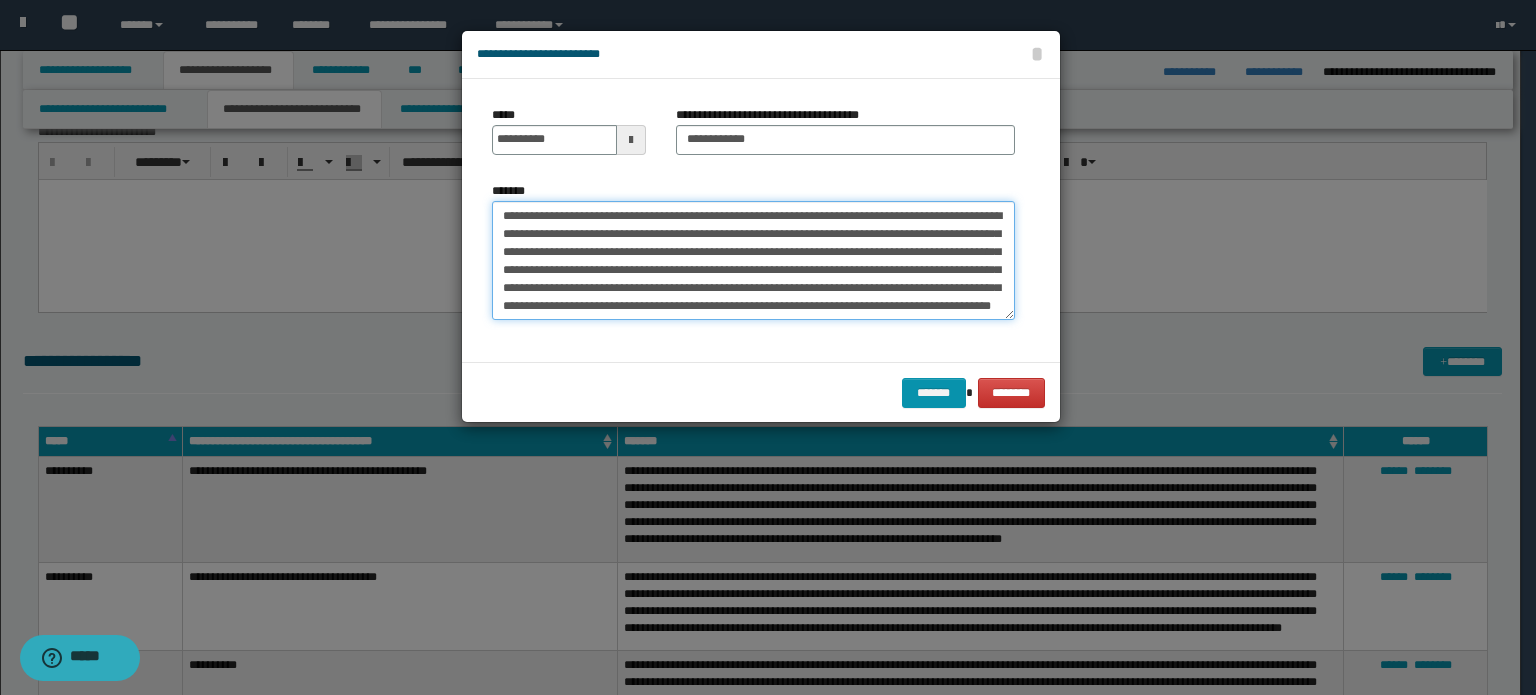 click on "**********" at bounding box center [753, 261] 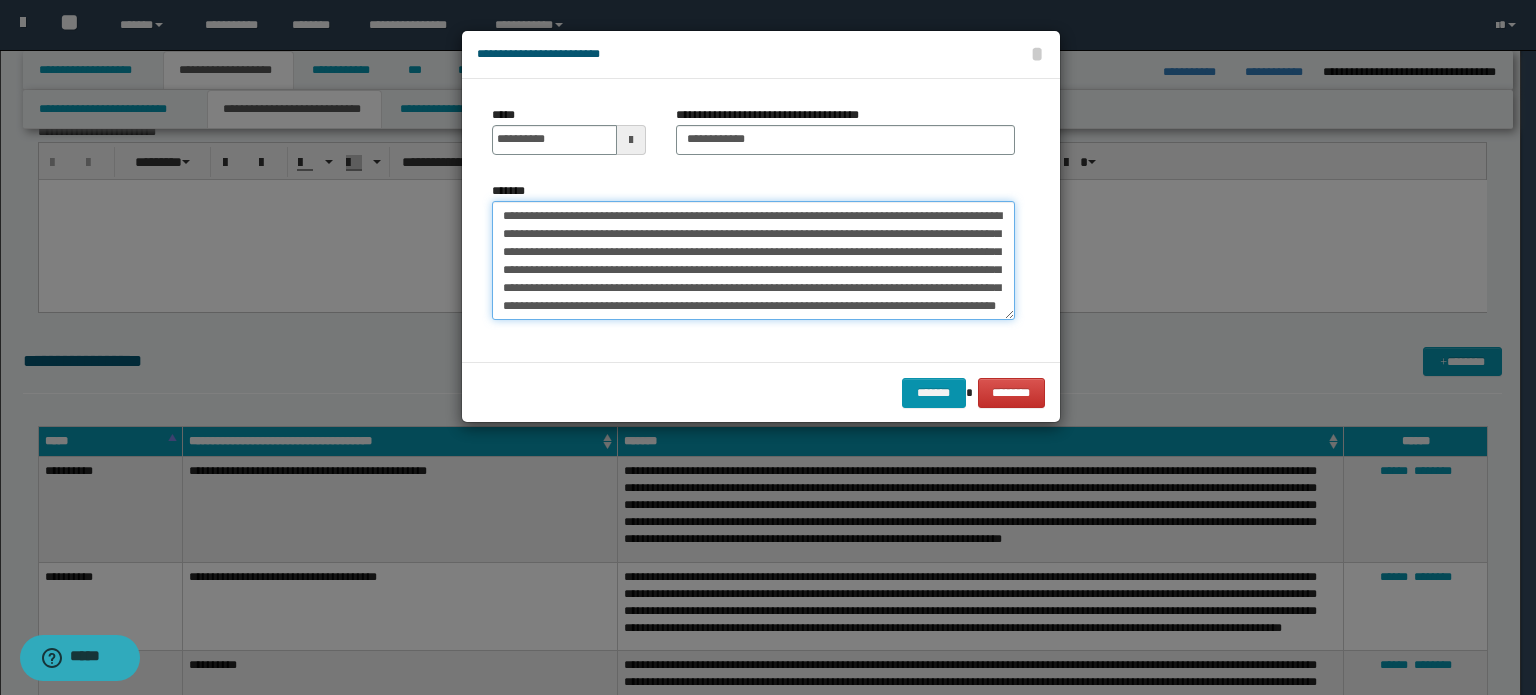 click on "**********" at bounding box center [753, 261] 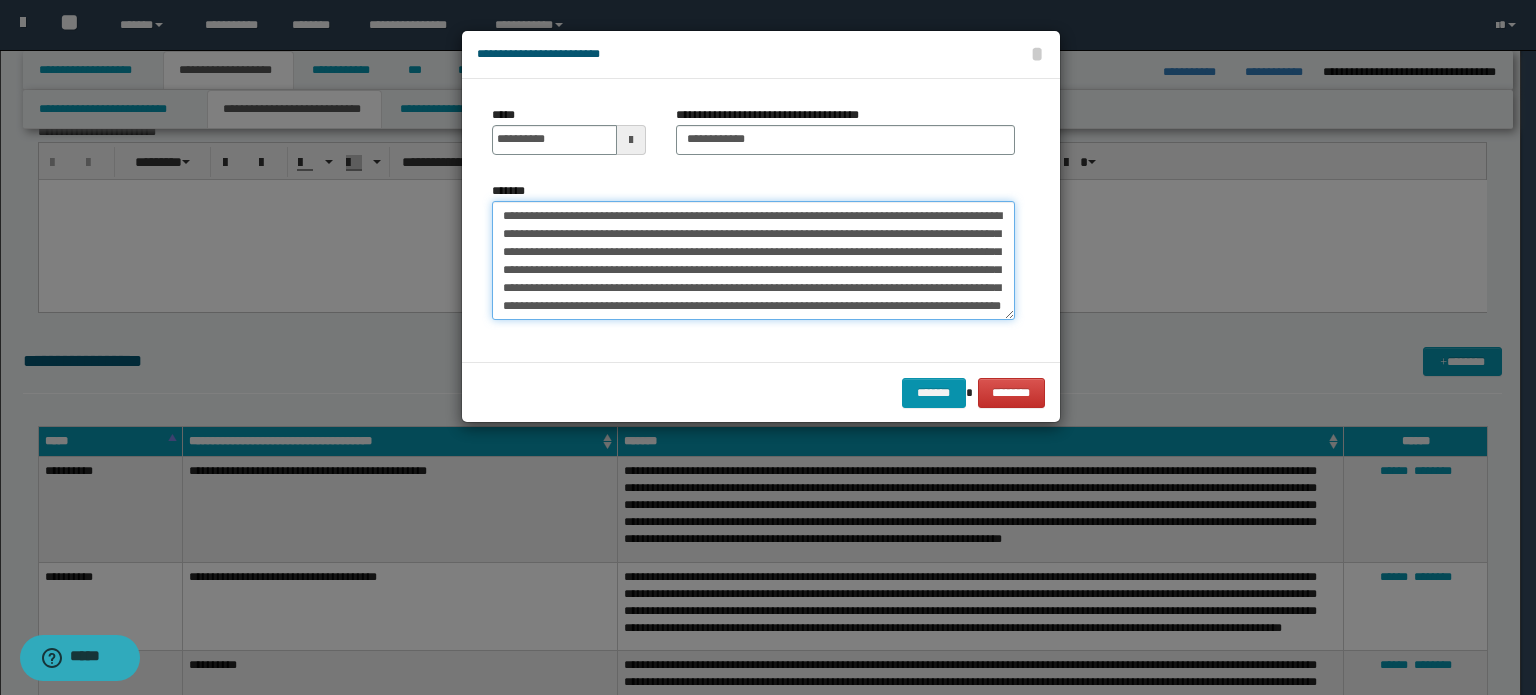 click on "**********" at bounding box center (753, 261) 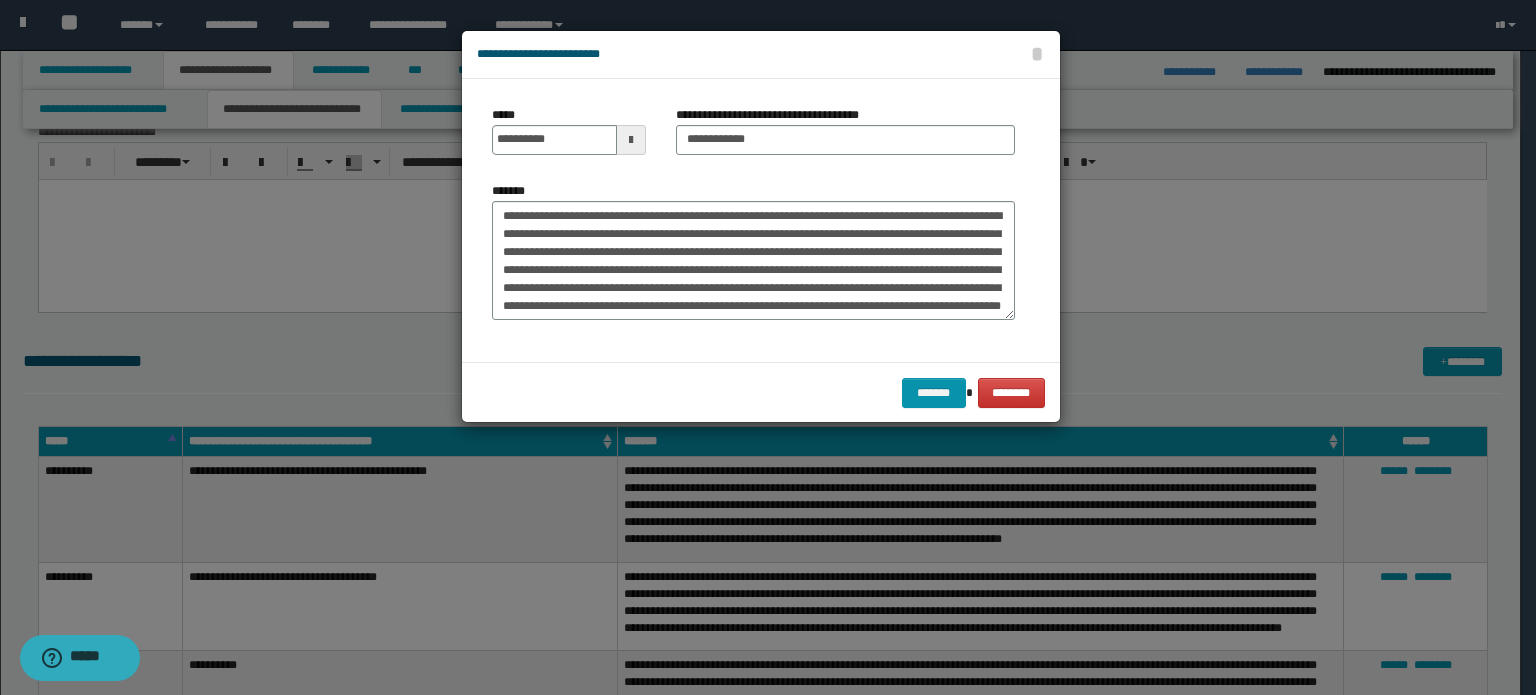 click on "**********" at bounding box center [753, 258] 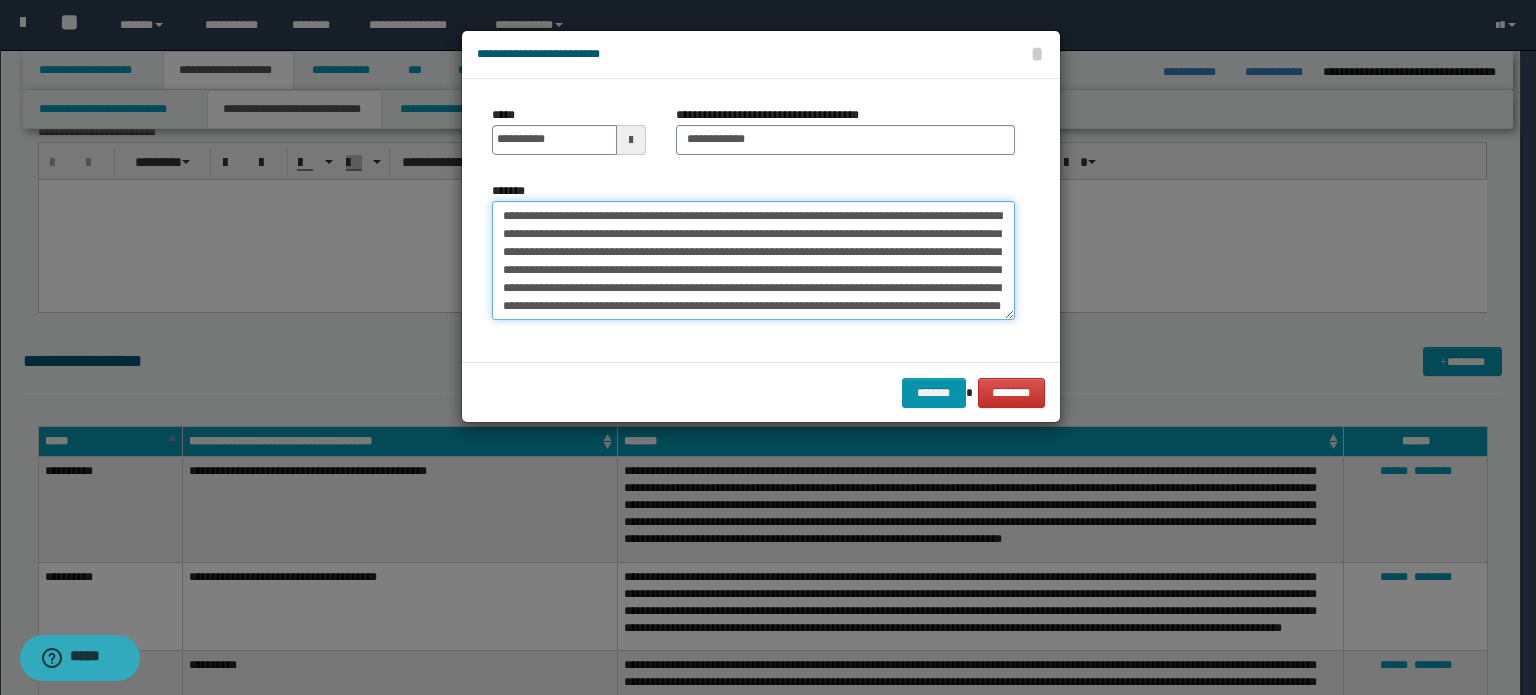 click on "**********" at bounding box center [753, 261] 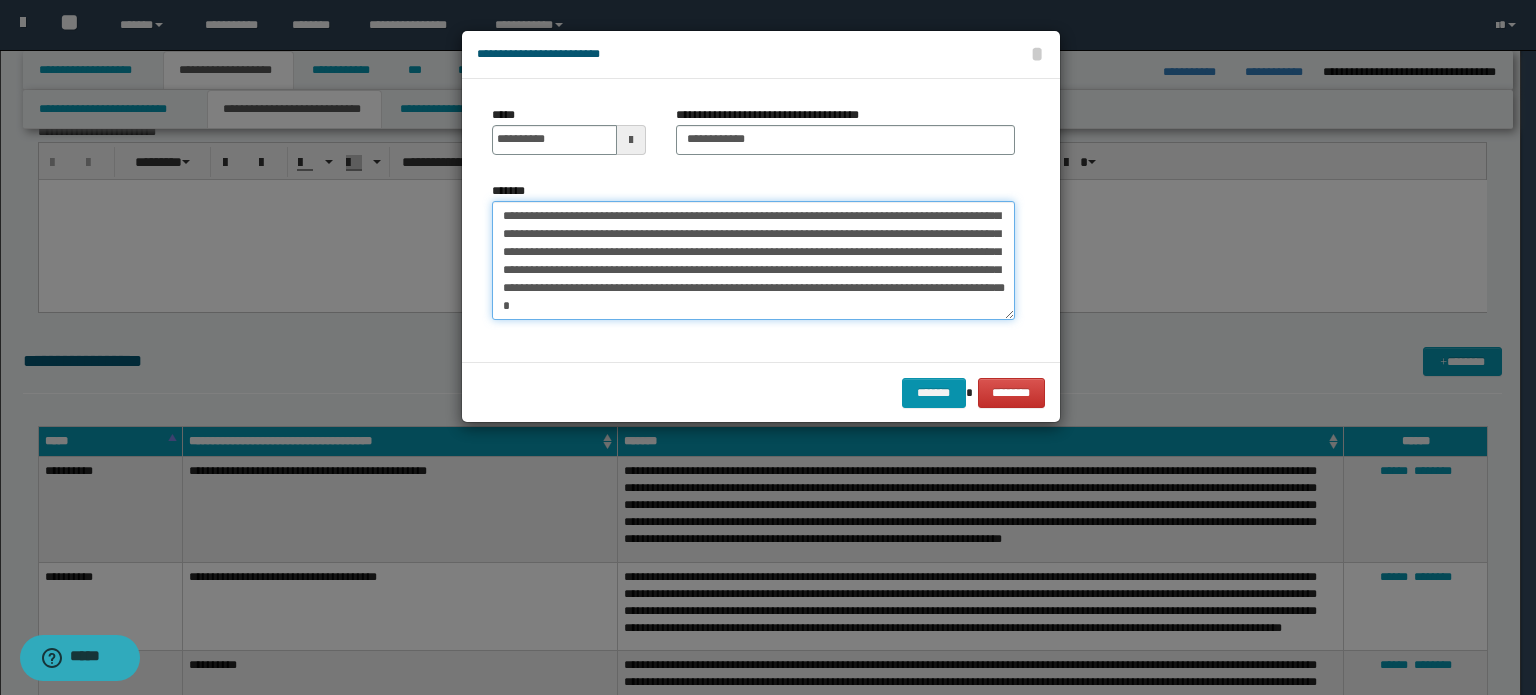click on "**********" at bounding box center (753, 261) 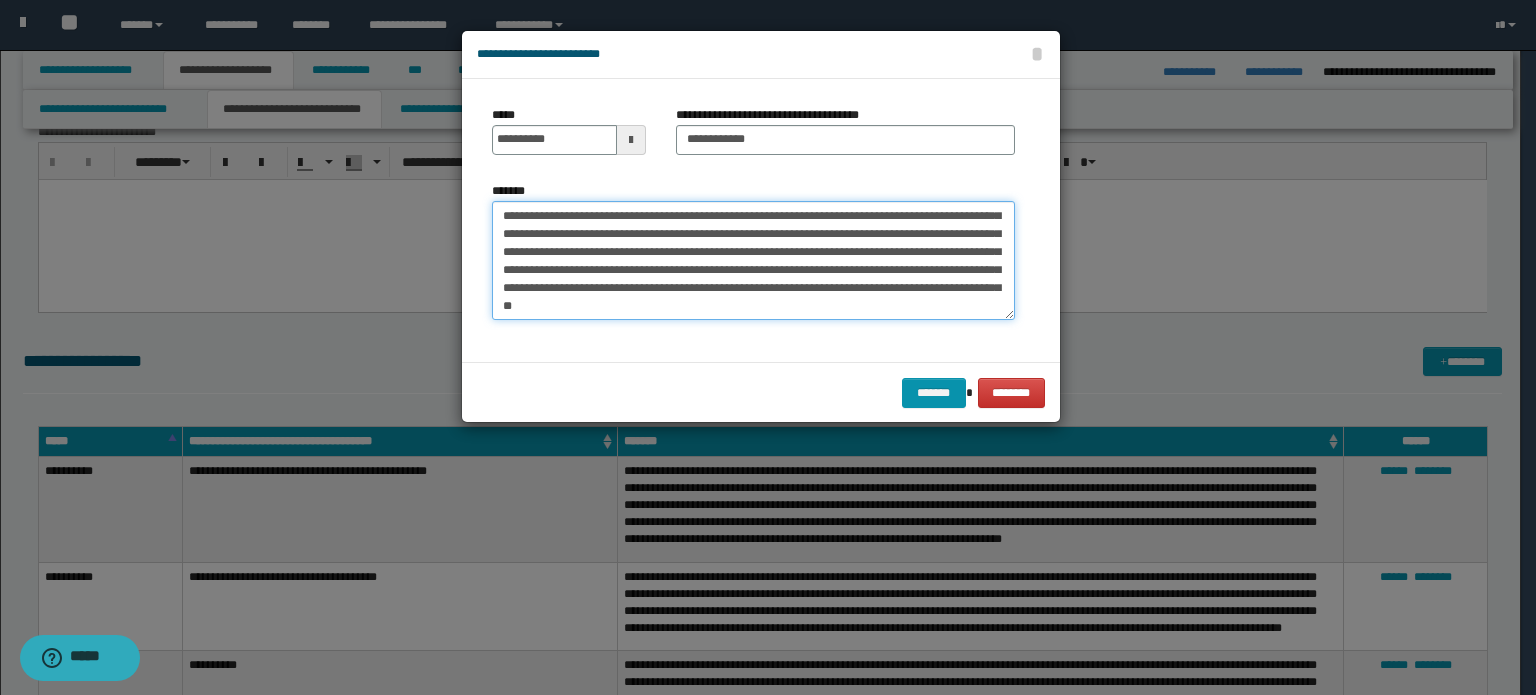 click on "**********" at bounding box center (753, 261) 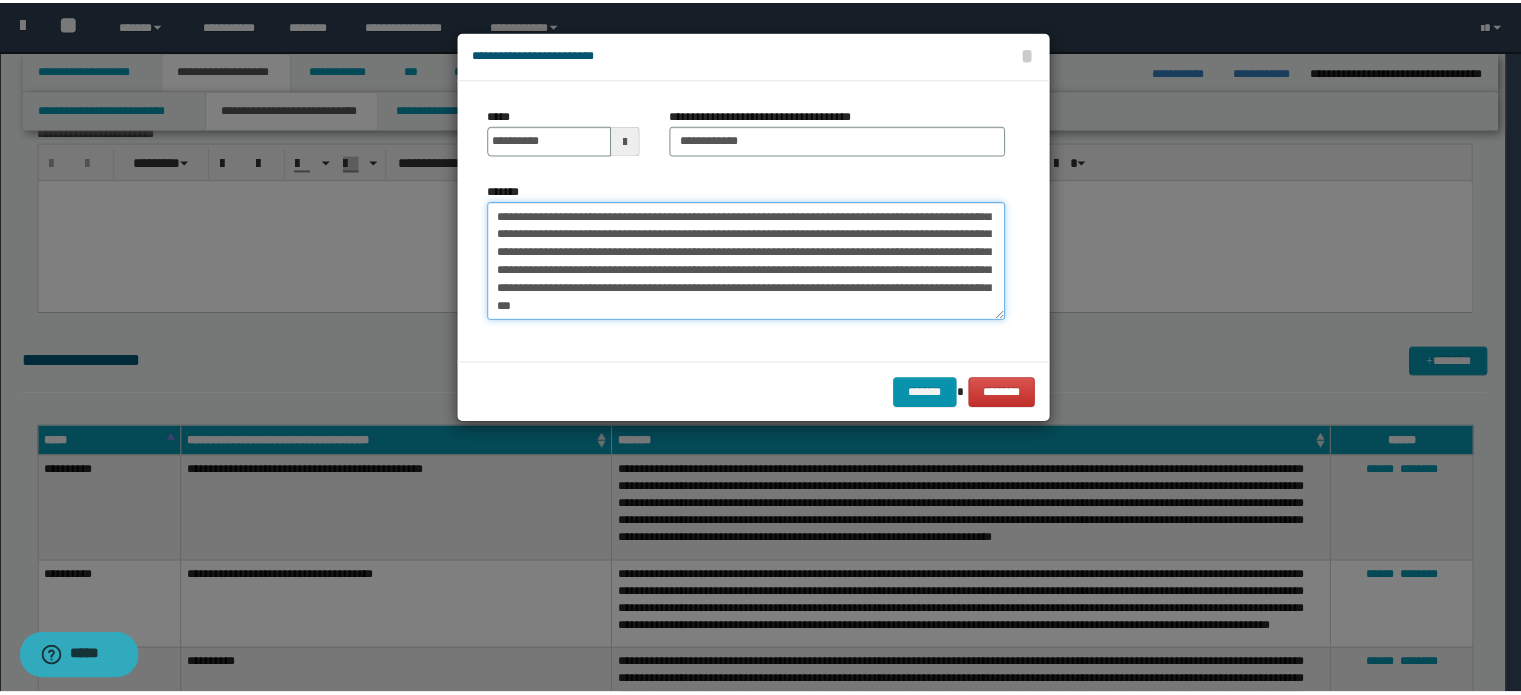 scroll, scrollTop: 53, scrollLeft: 0, axis: vertical 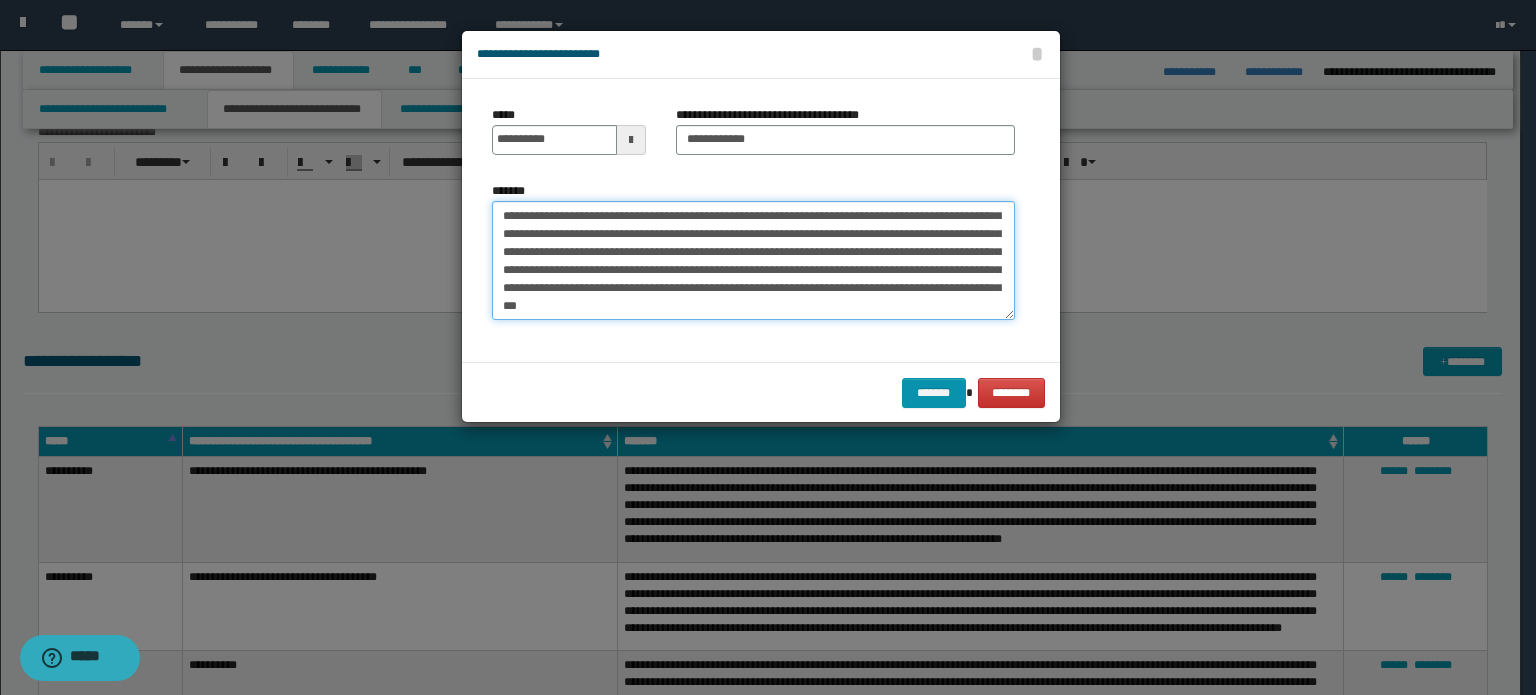 click on "**********" at bounding box center (753, 261) 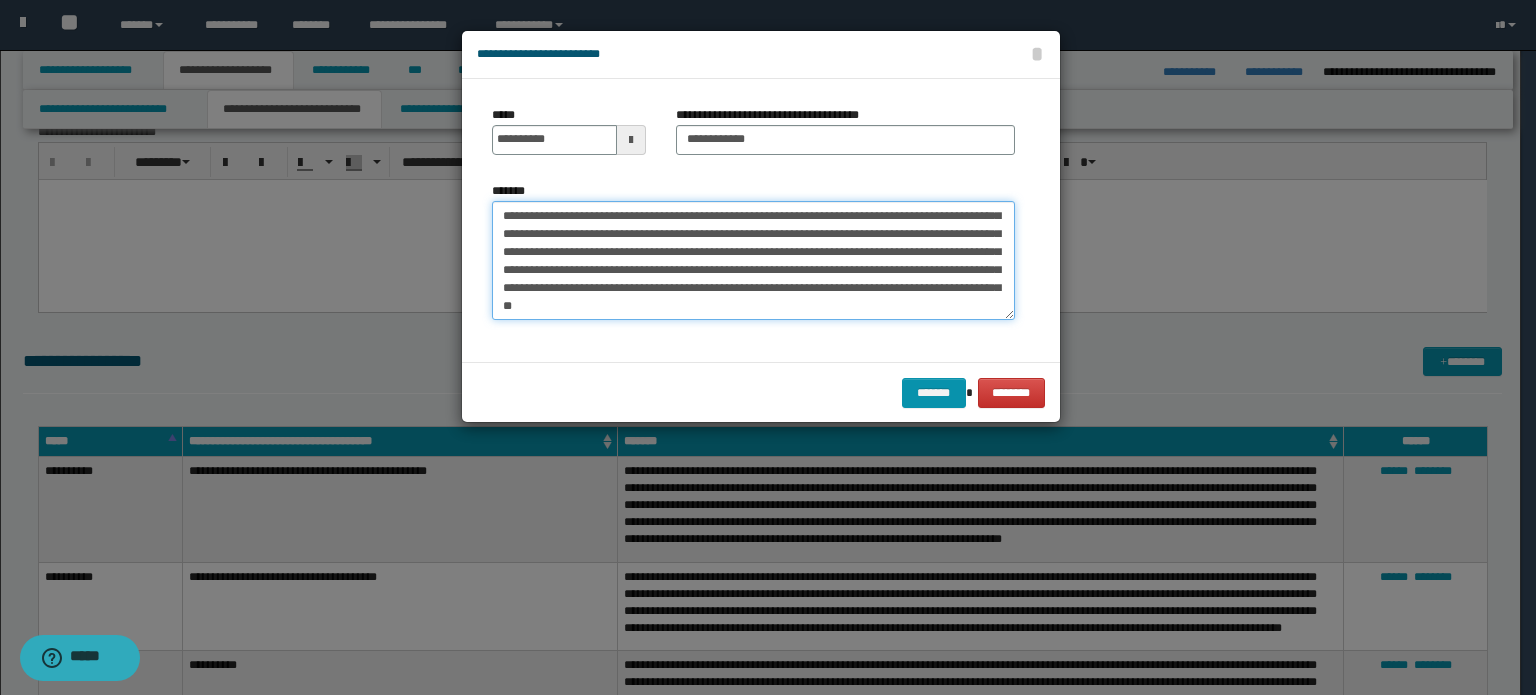 click on "**********" at bounding box center (753, 261) 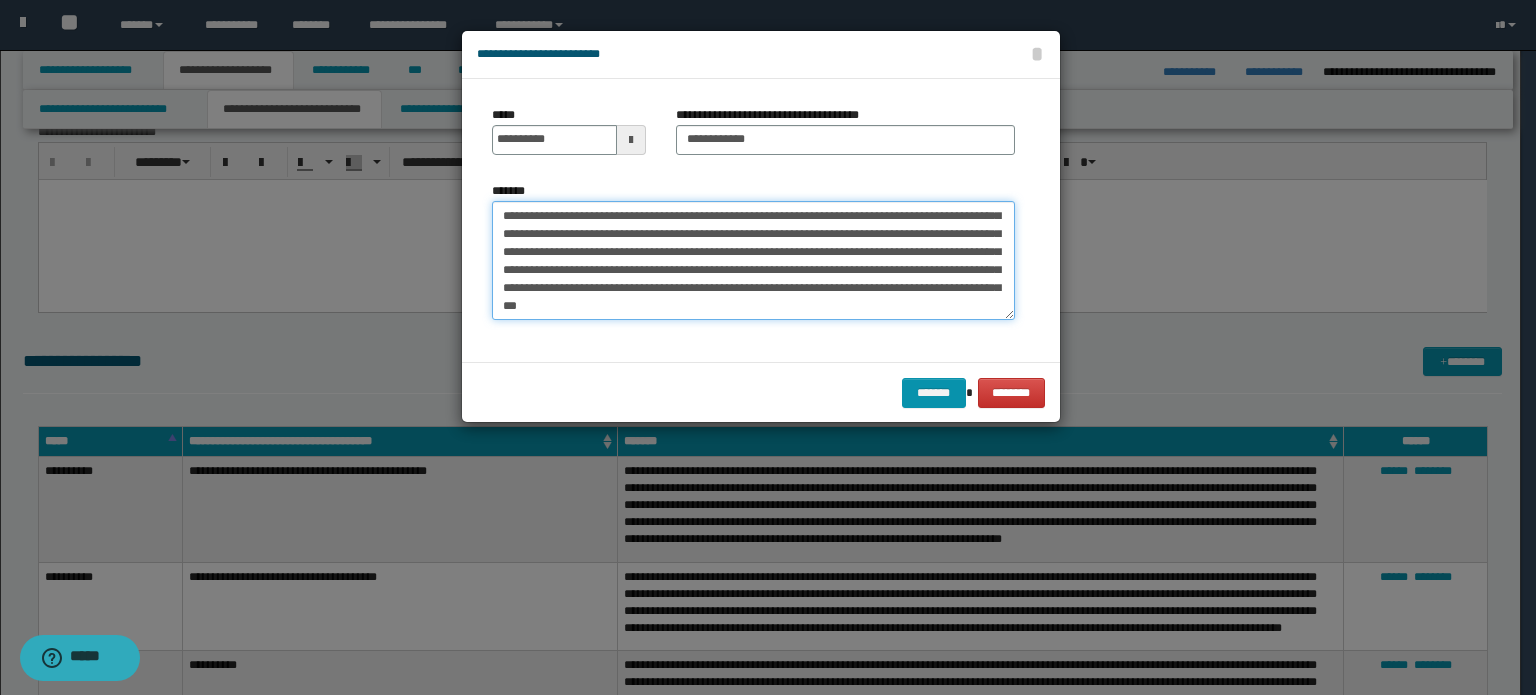 click on "**********" at bounding box center (753, 261) 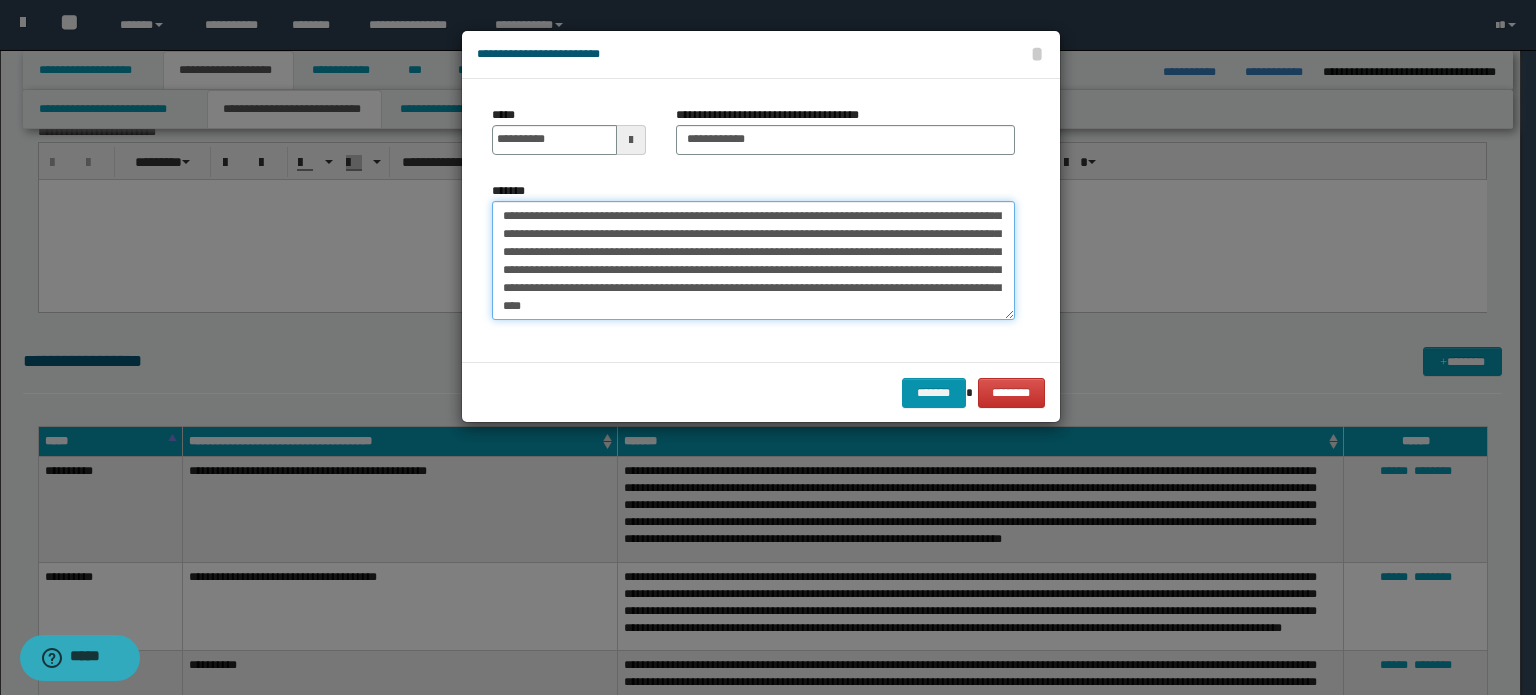 click on "**********" at bounding box center [753, 261] 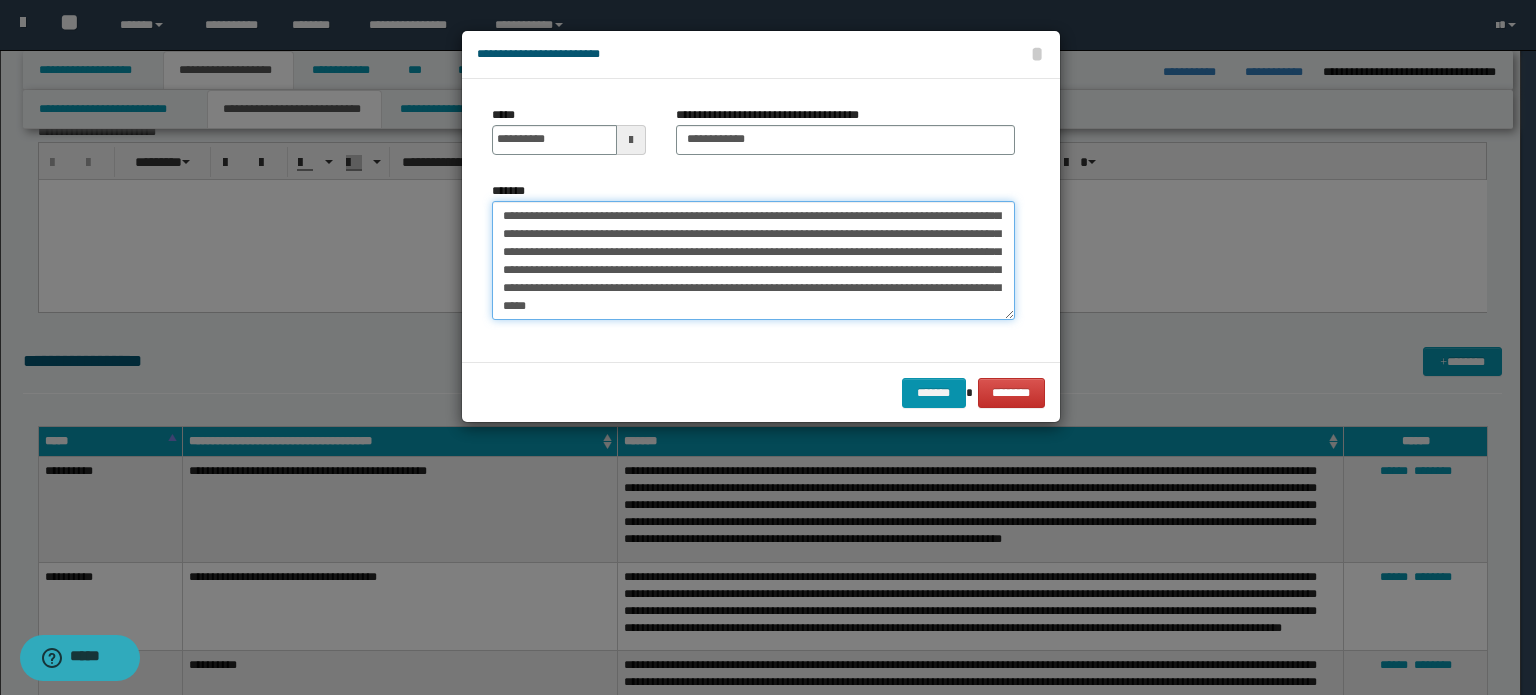 click on "**********" at bounding box center (753, 261) 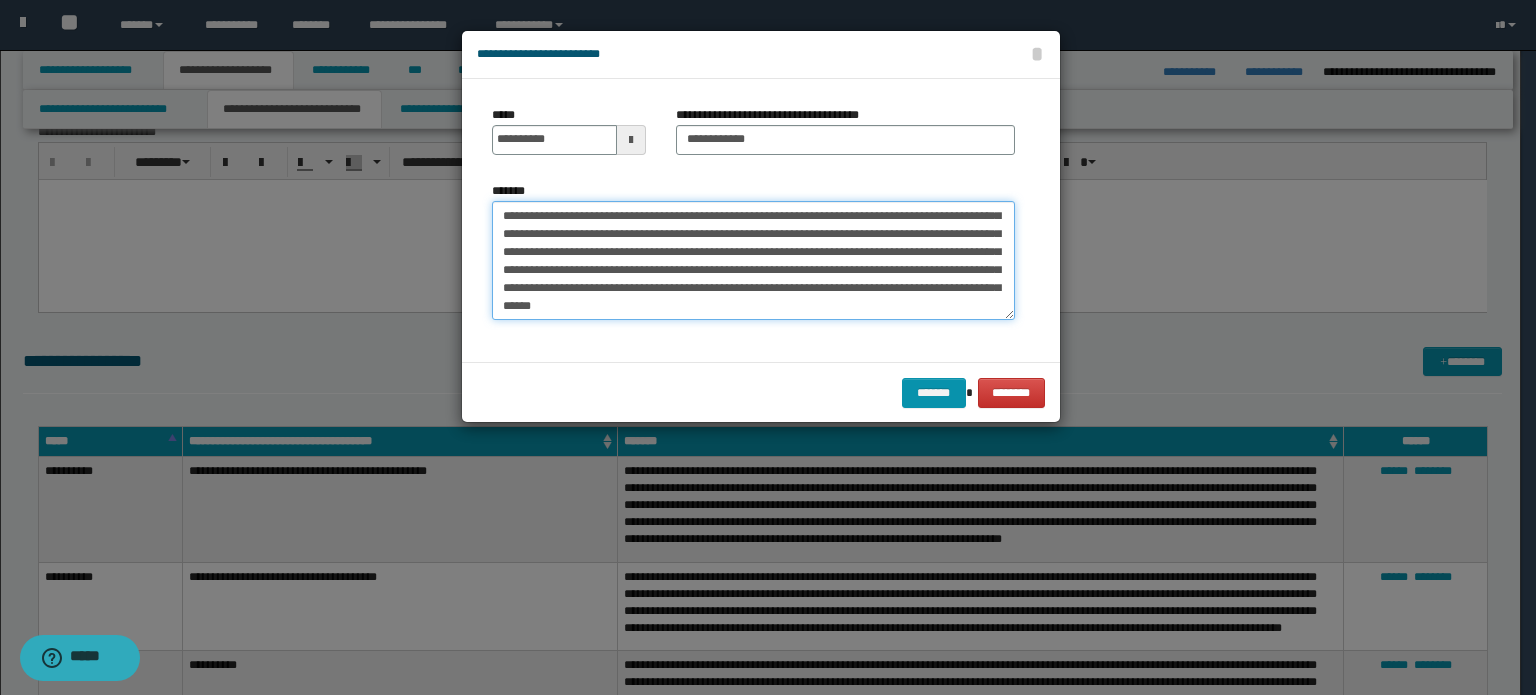 click on "**********" at bounding box center [753, 261] 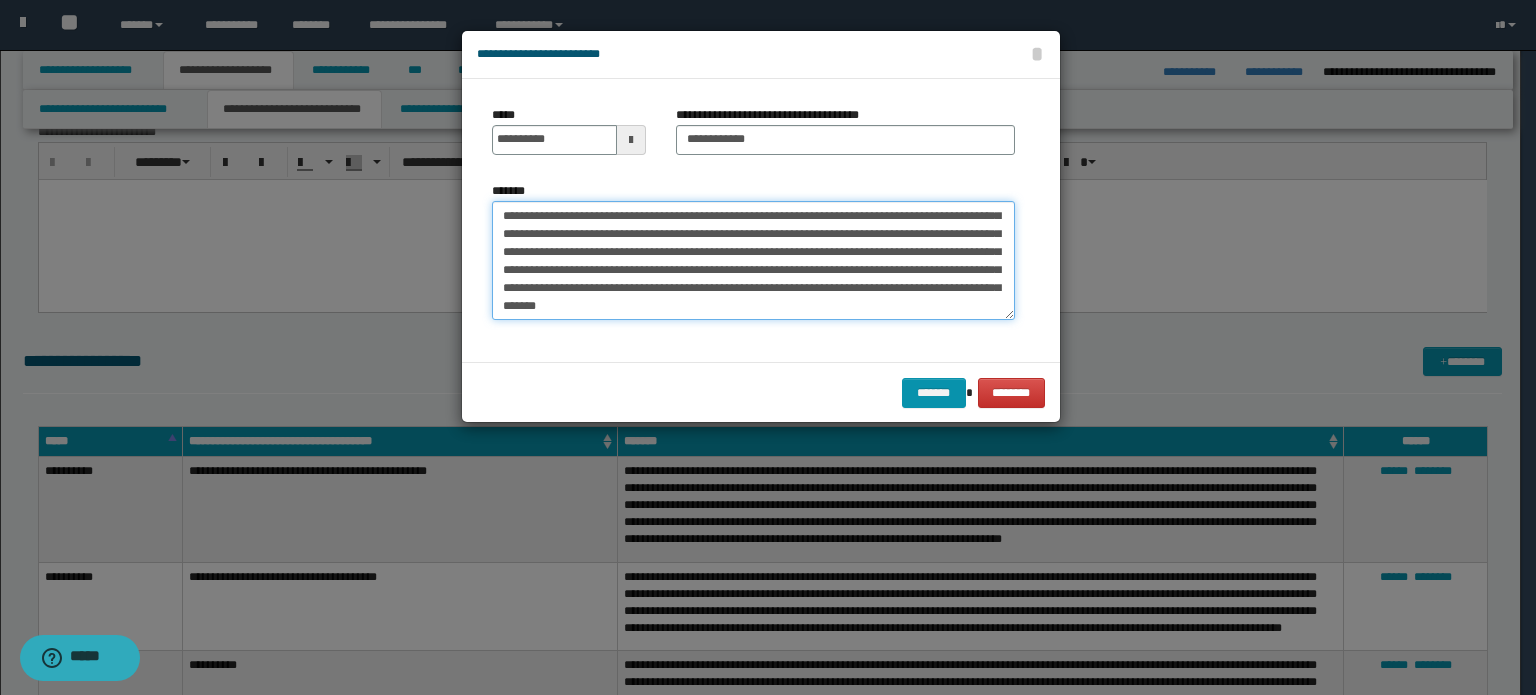 click on "**********" at bounding box center (753, 261) 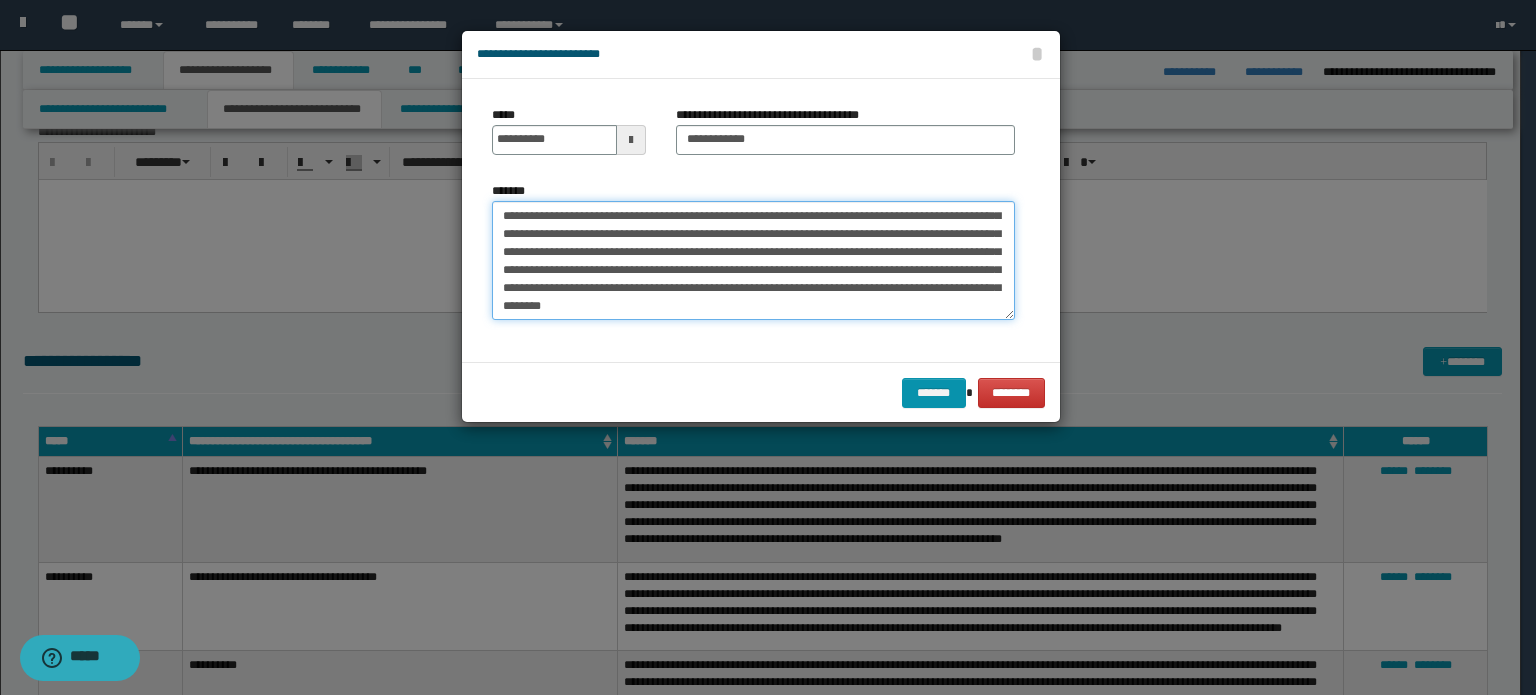 click on "**********" at bounding box center [753, 261] 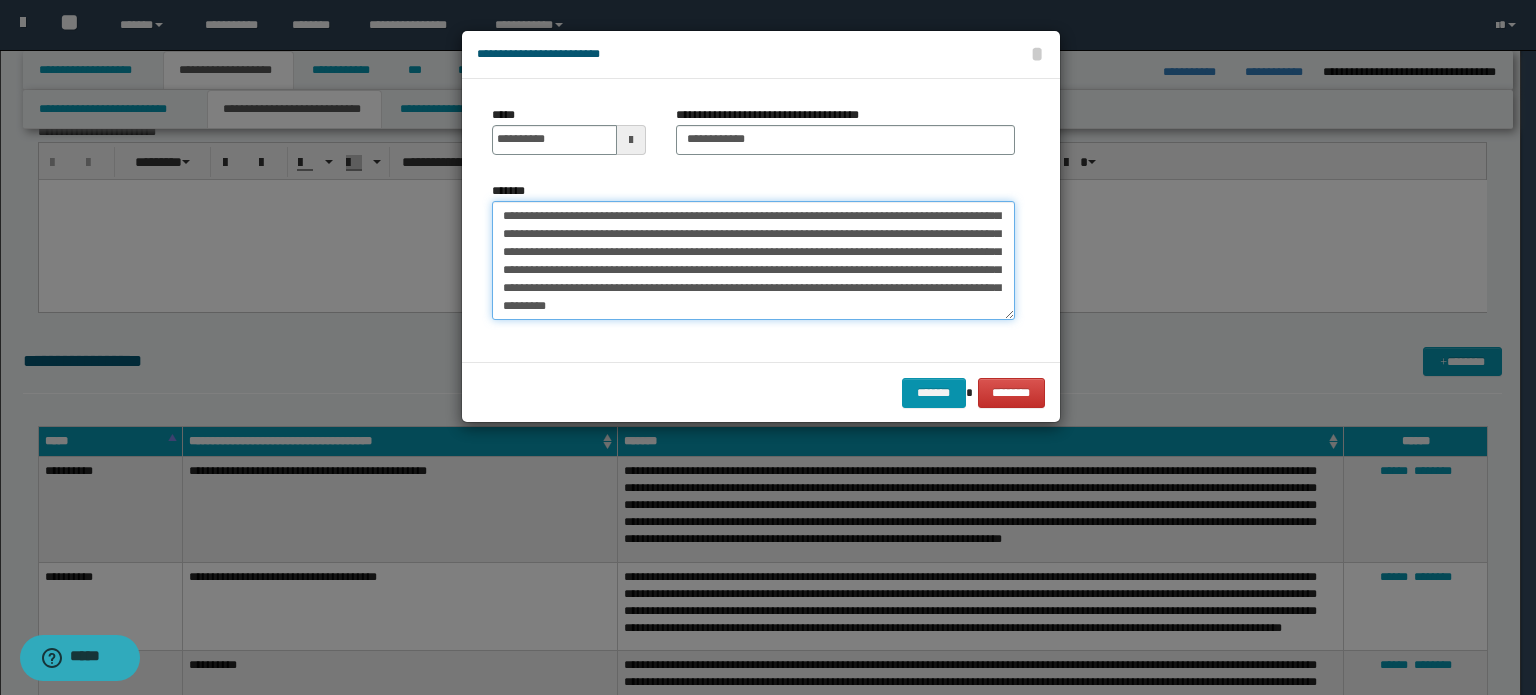 click on "**********" at bounding box center [753, 261] 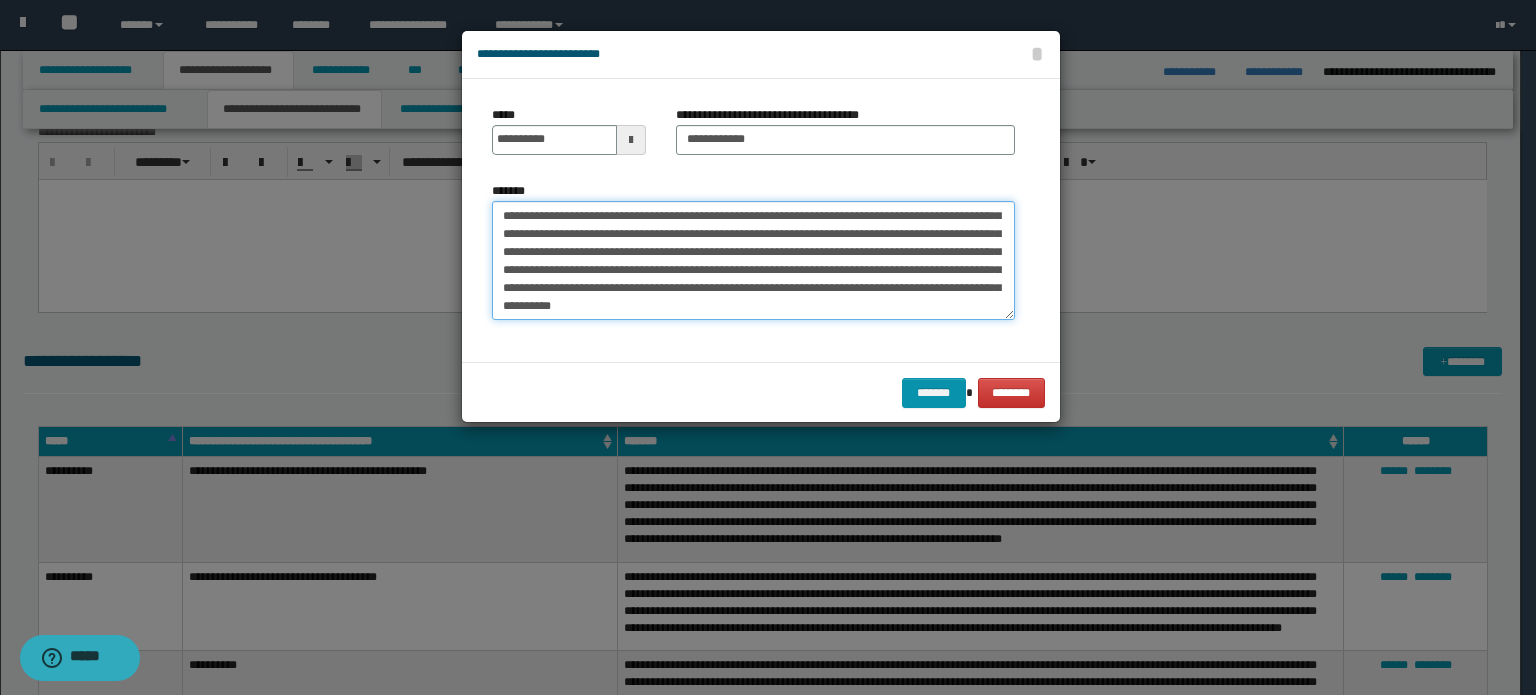 click on "**********" at bounding box center [753, 261] 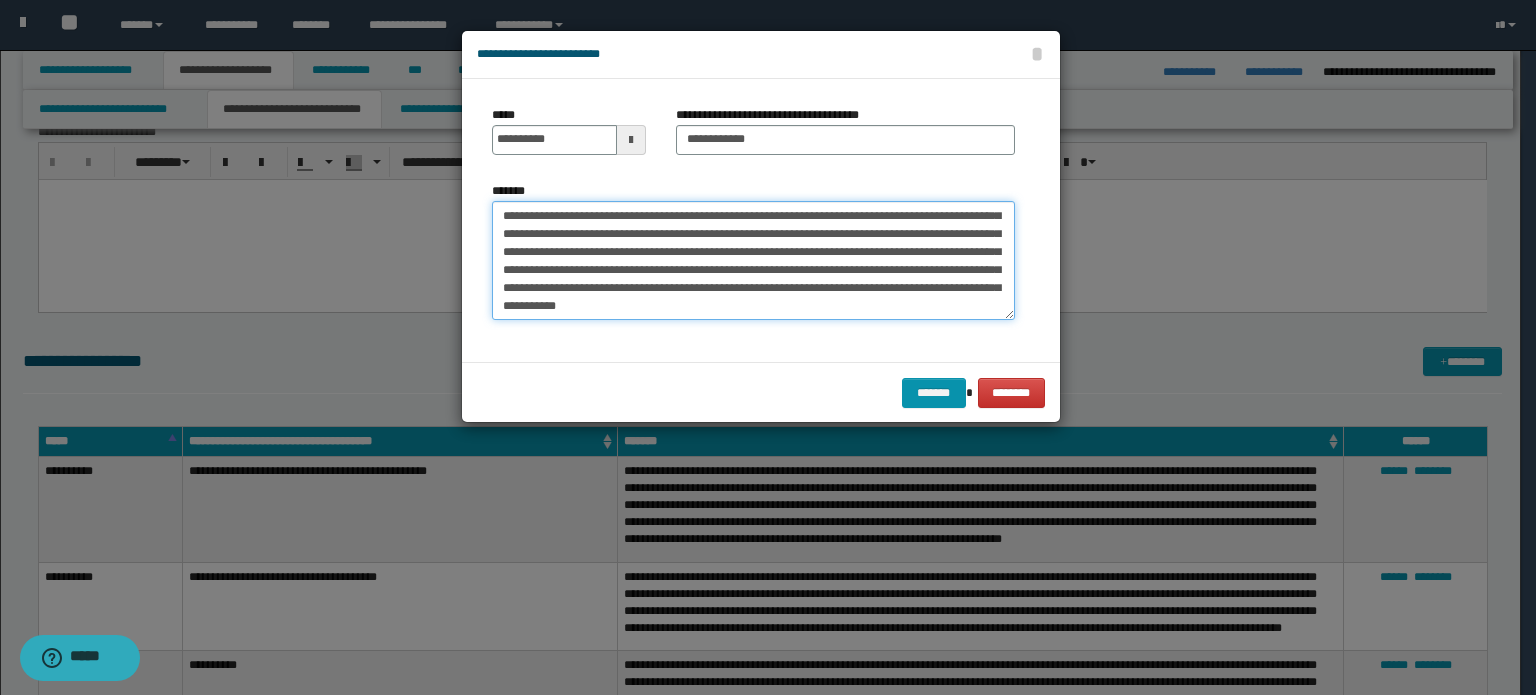 click on "**********" at bounding box center [753, 261] 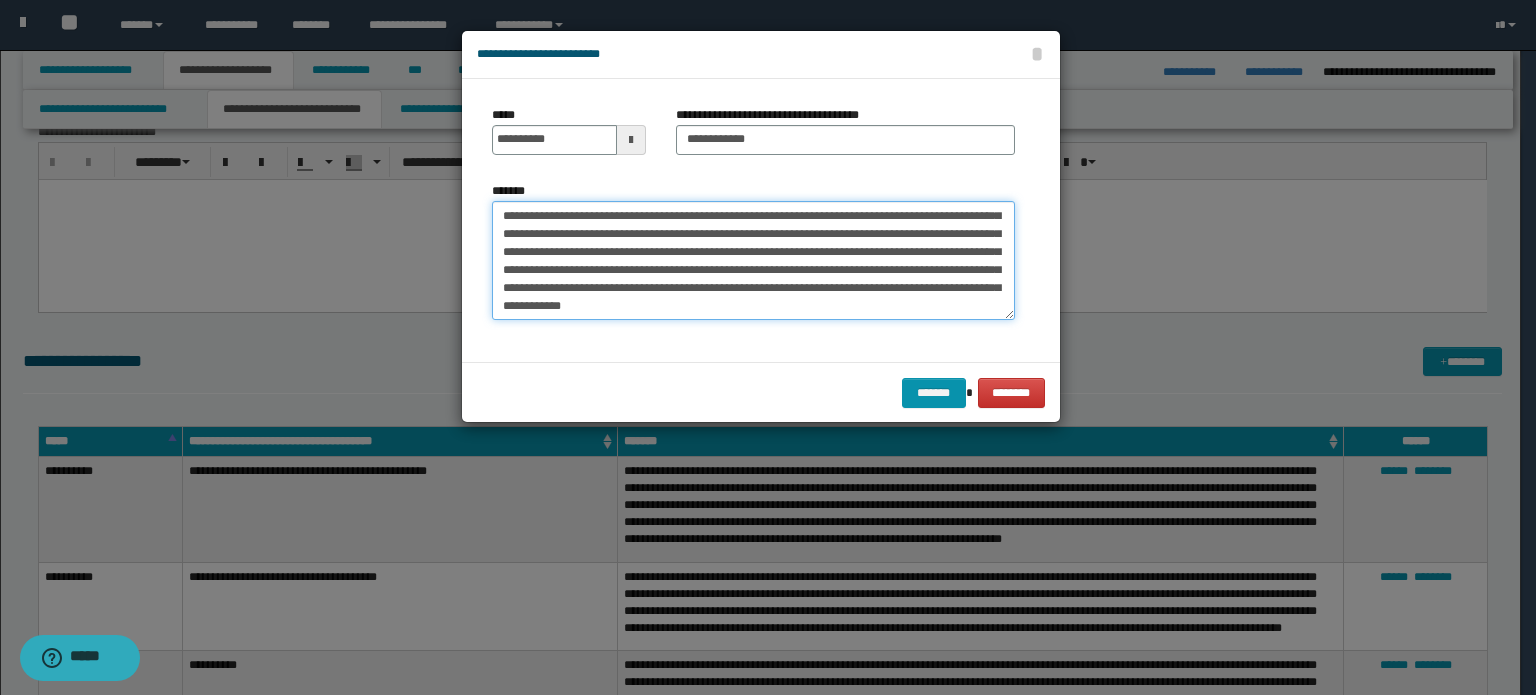 click on "**********" at bounding box center [753, 261] 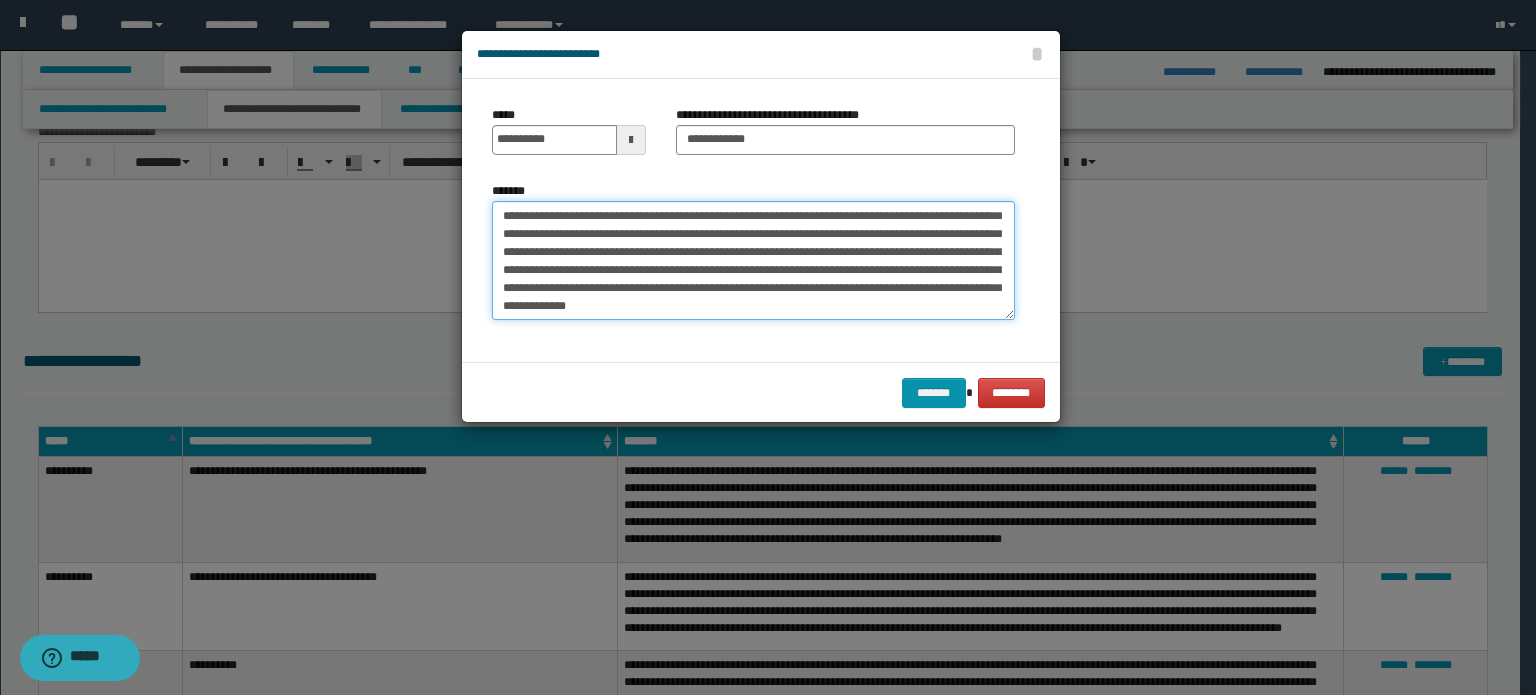 click on "**********" at bounding box center (753, 261) 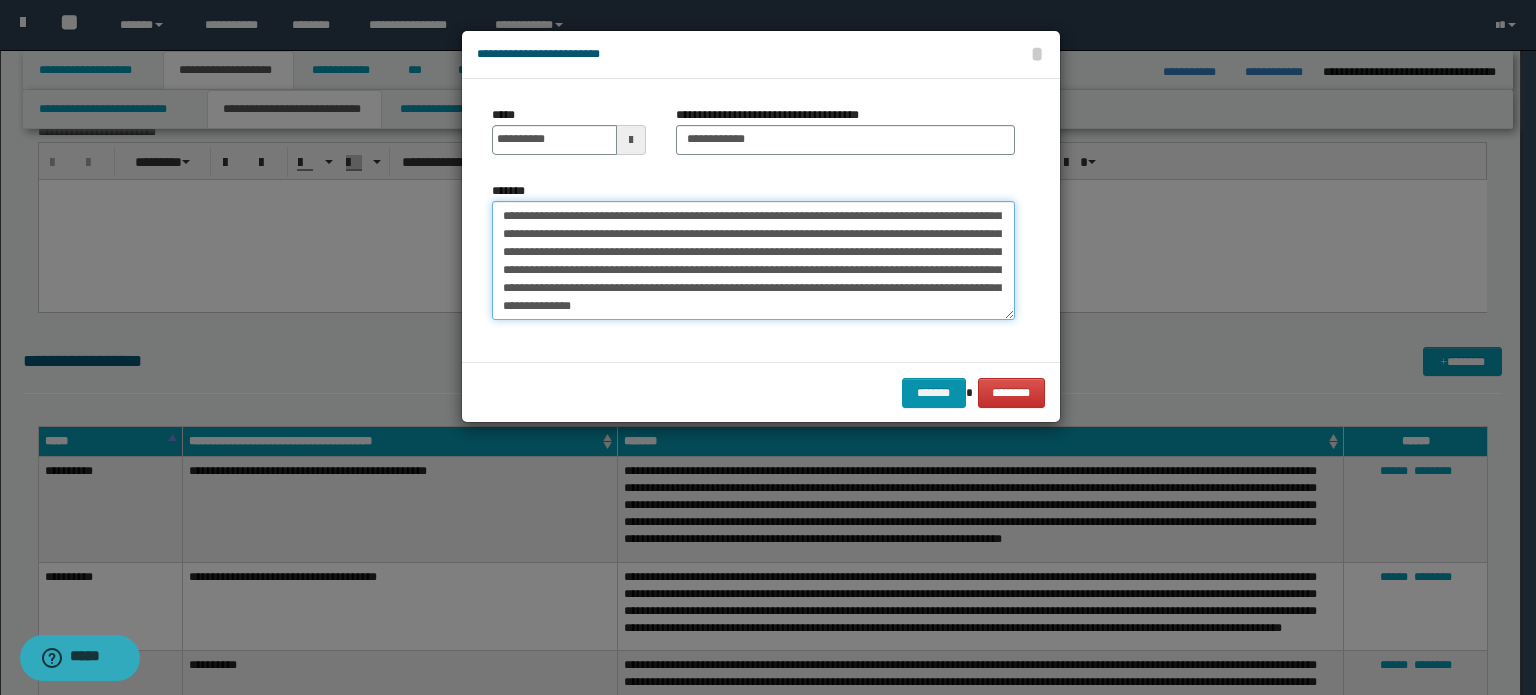 click on "**********" at bounding box center [753, 261] 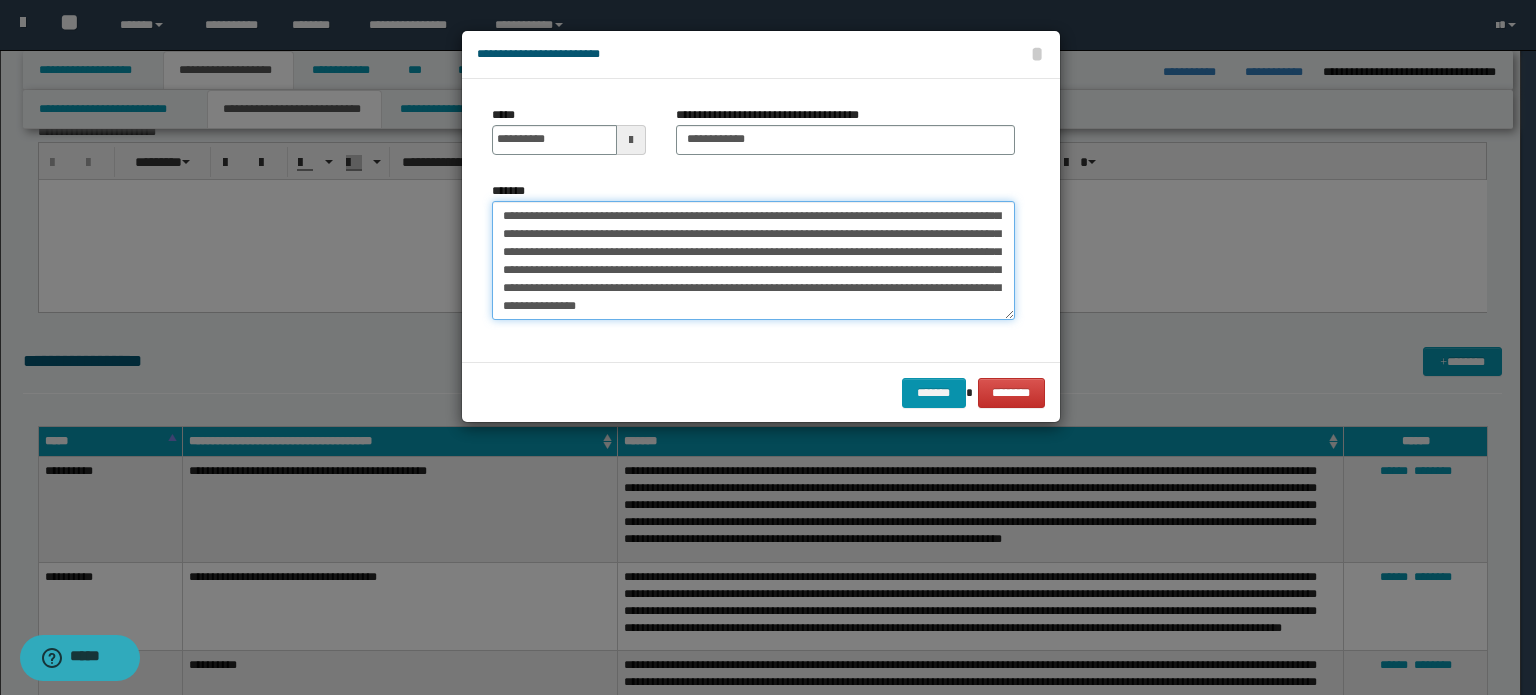 click on "**********" at bounding box center (753, 261) 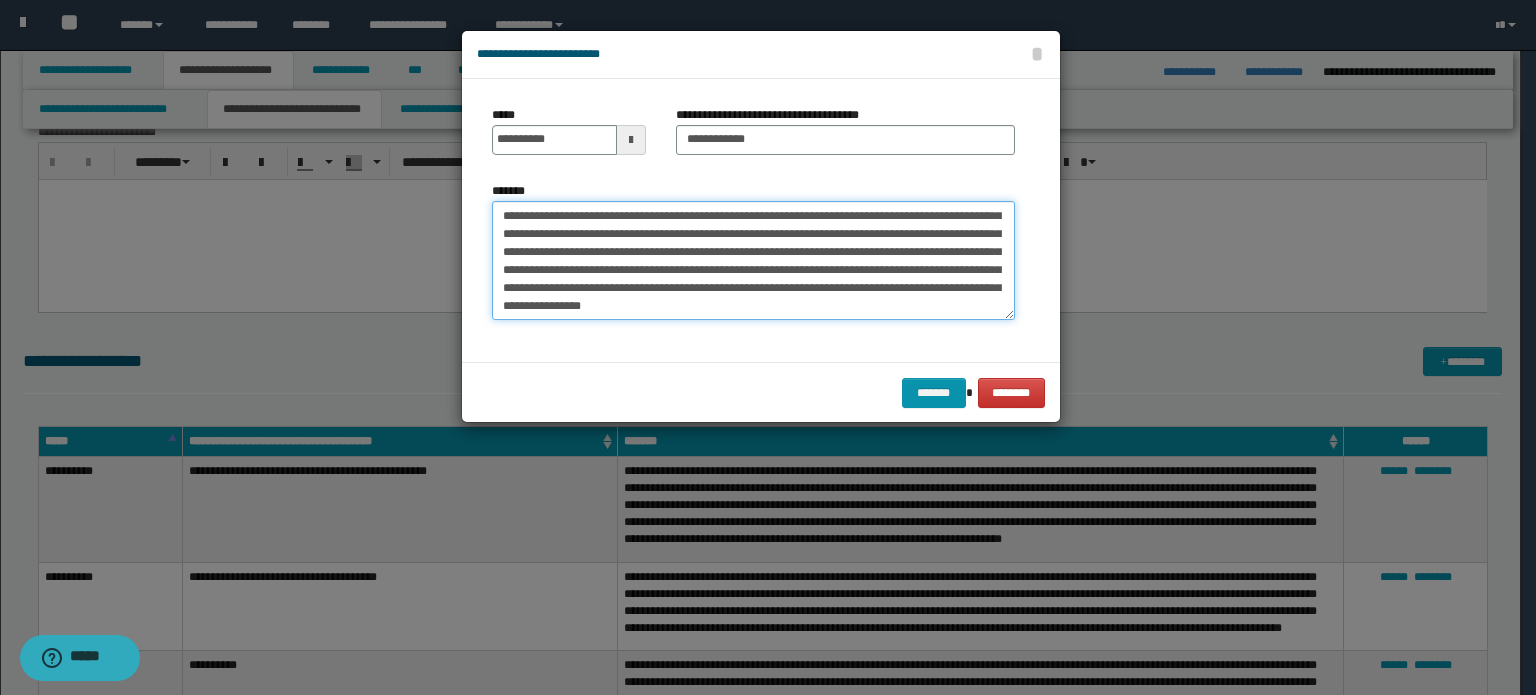 click on "**********" at bounding box center [753, 261] 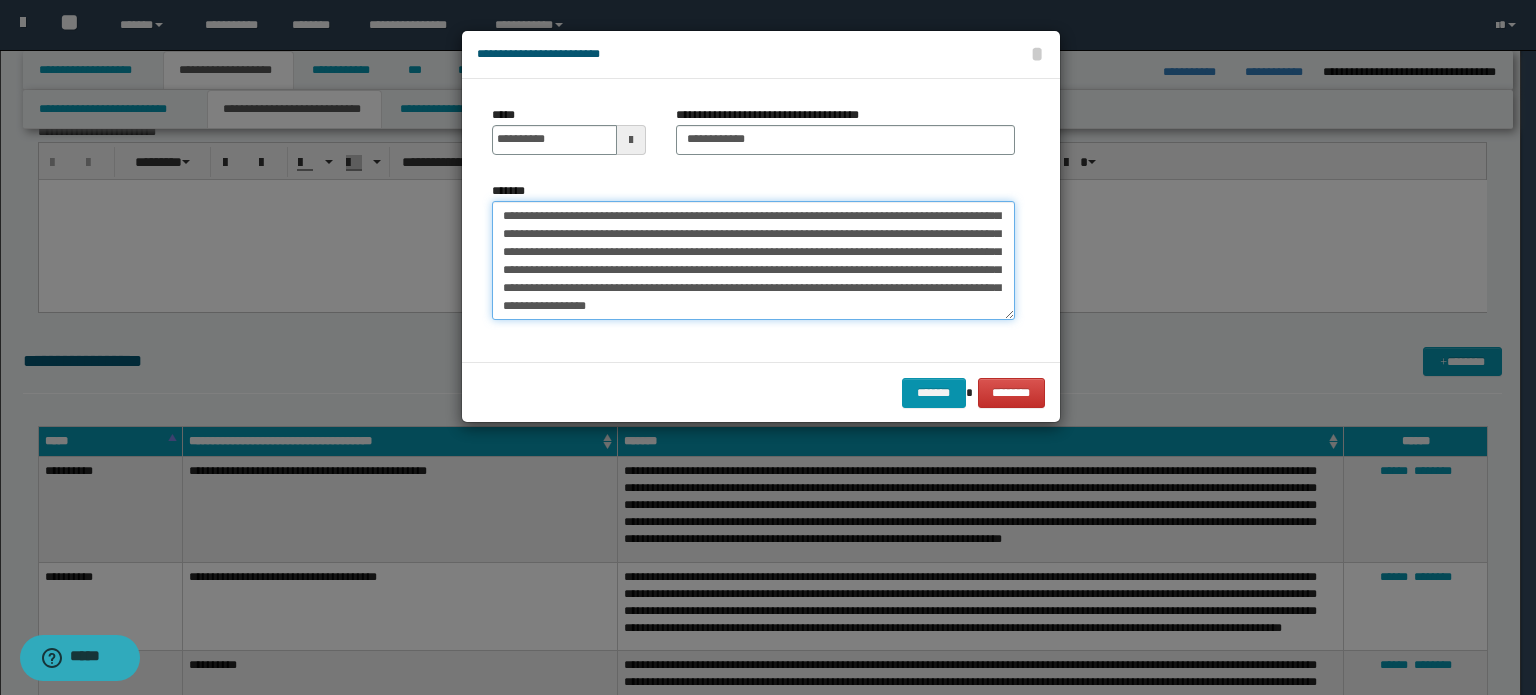 click on "**********" at bounding box center [753, 261] 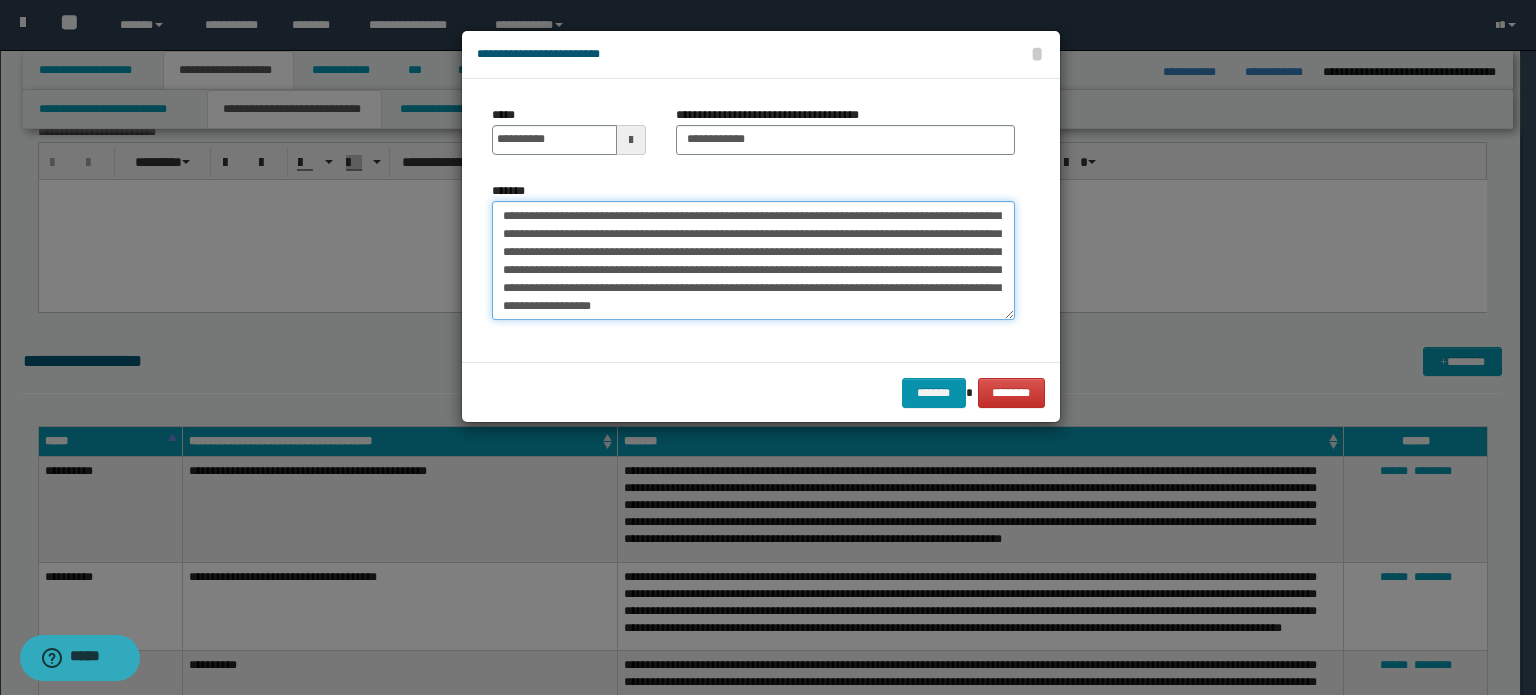 click on "**********" at bounding box center [753, 261] 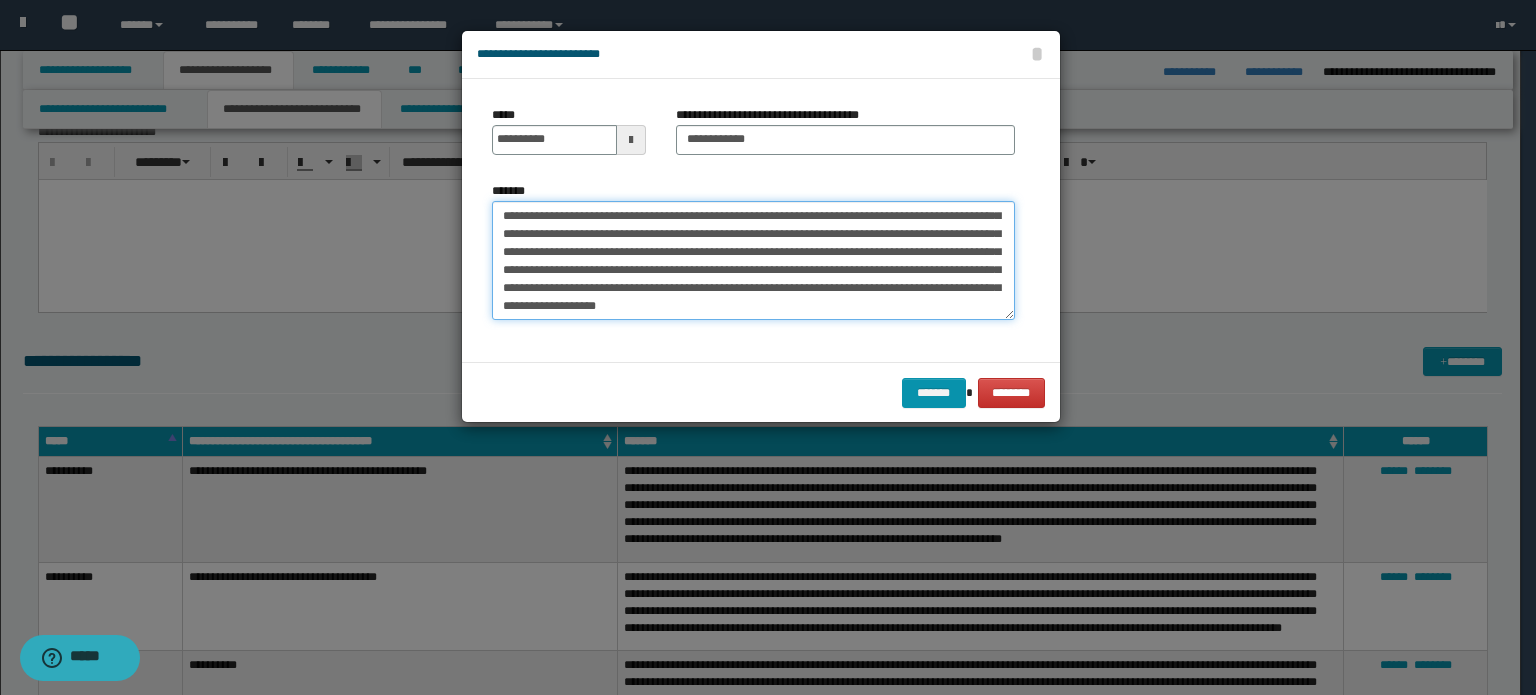 click on "**********" at bounding box center (753, 261) 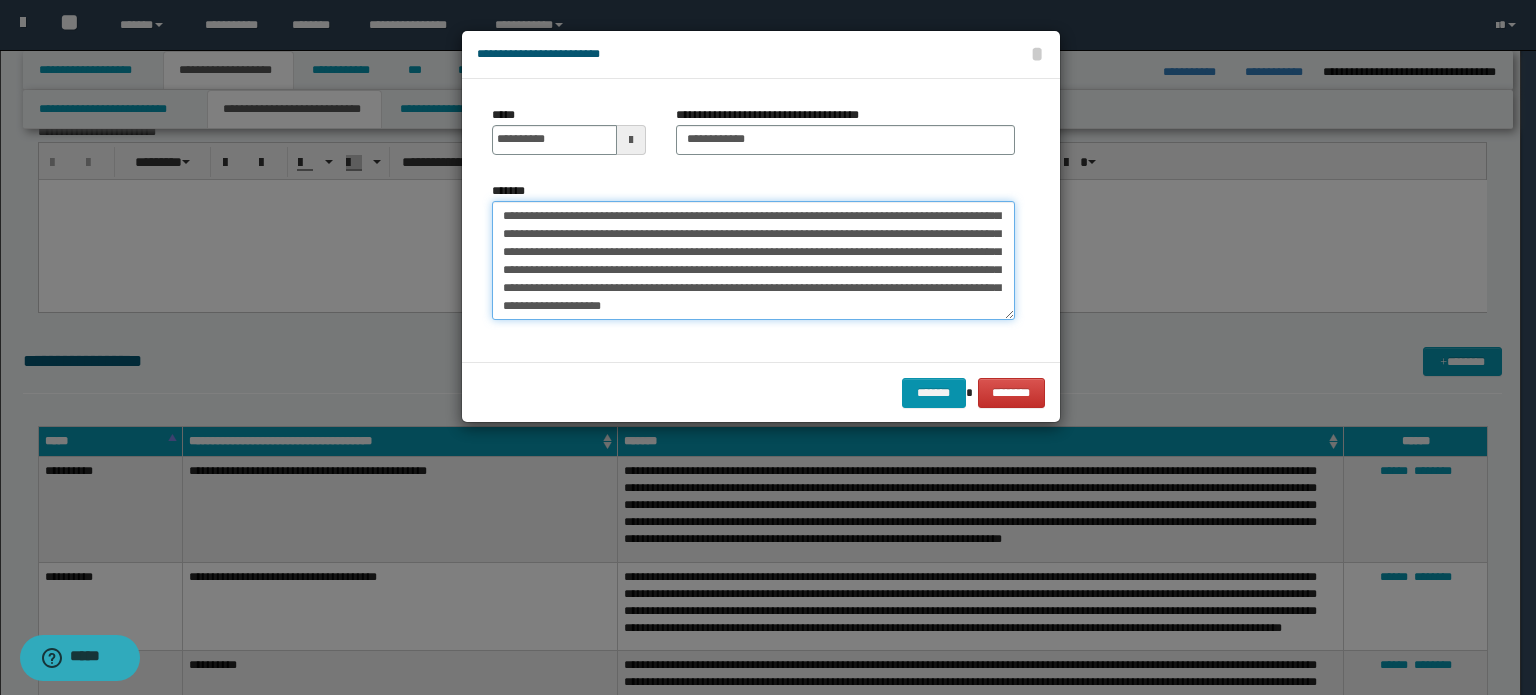 click on "**********" at bounding box center [753, 261] 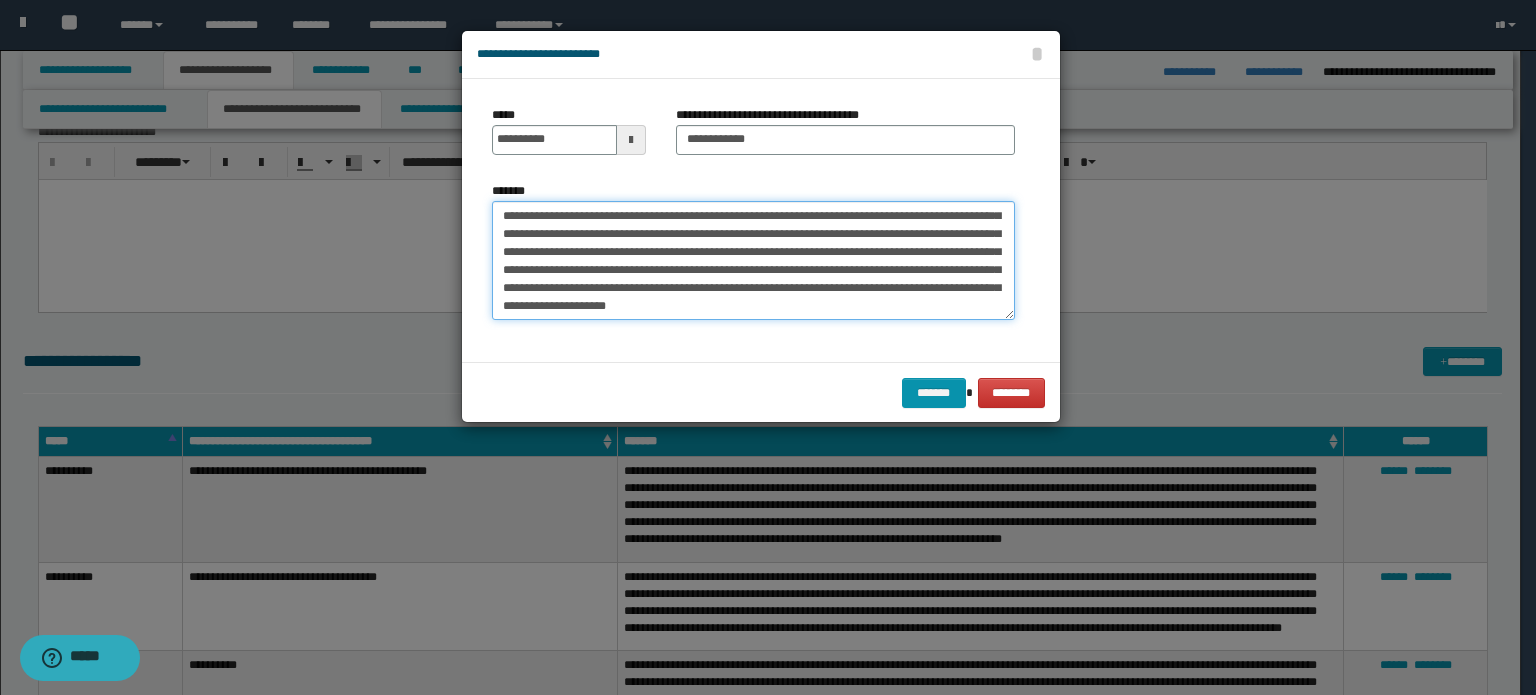 click on "**********" at bounding box center [753, 261] 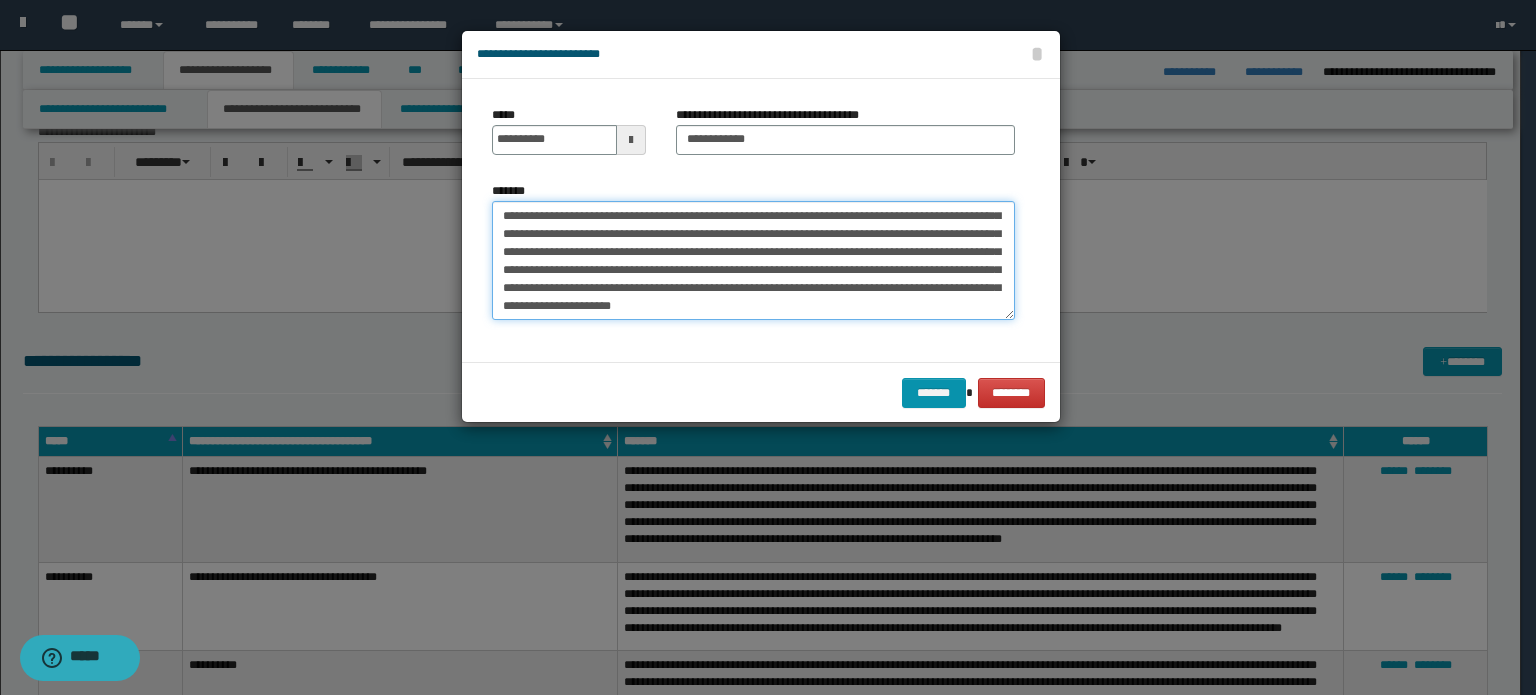click on "**********" at bounding box center [753, 261] 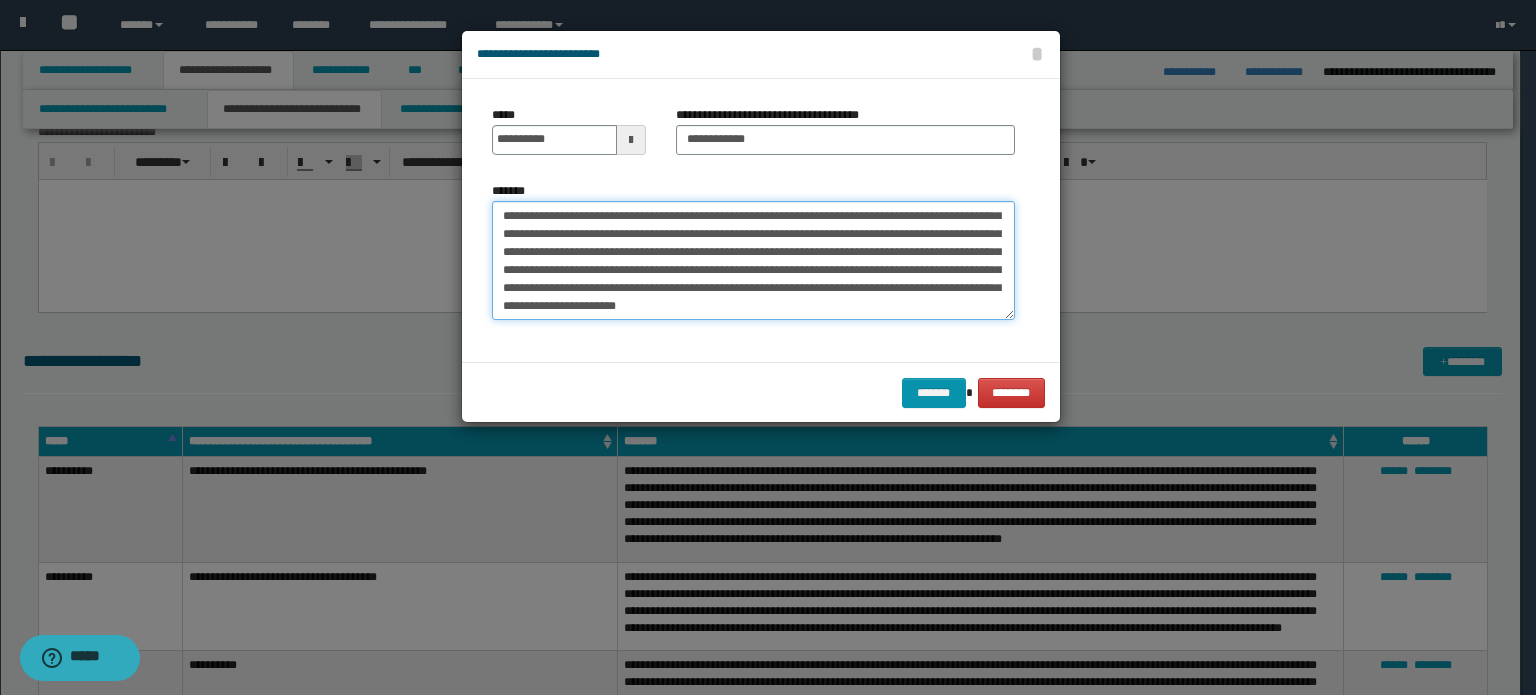 click on "**********" at bounding box center [753, 261] 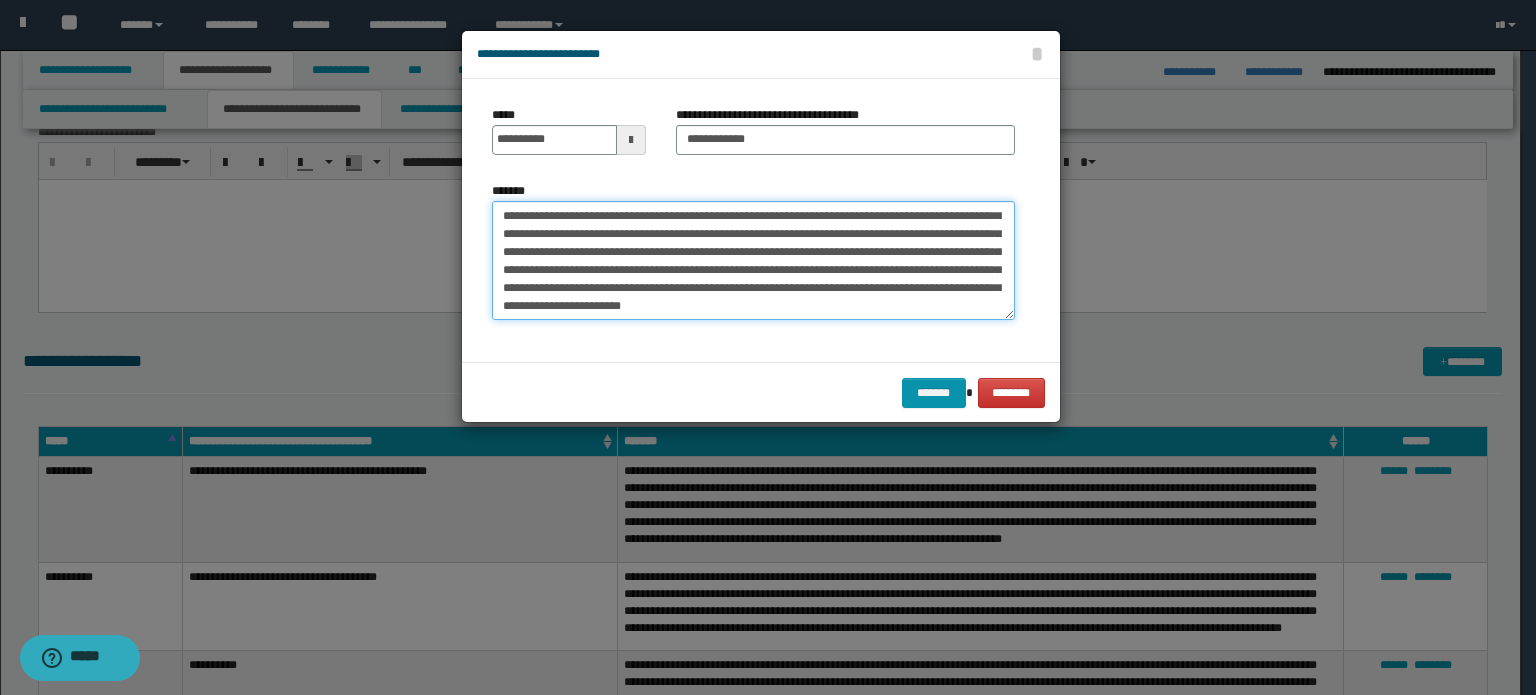 click on "**********" at bounding box center (753, 261) 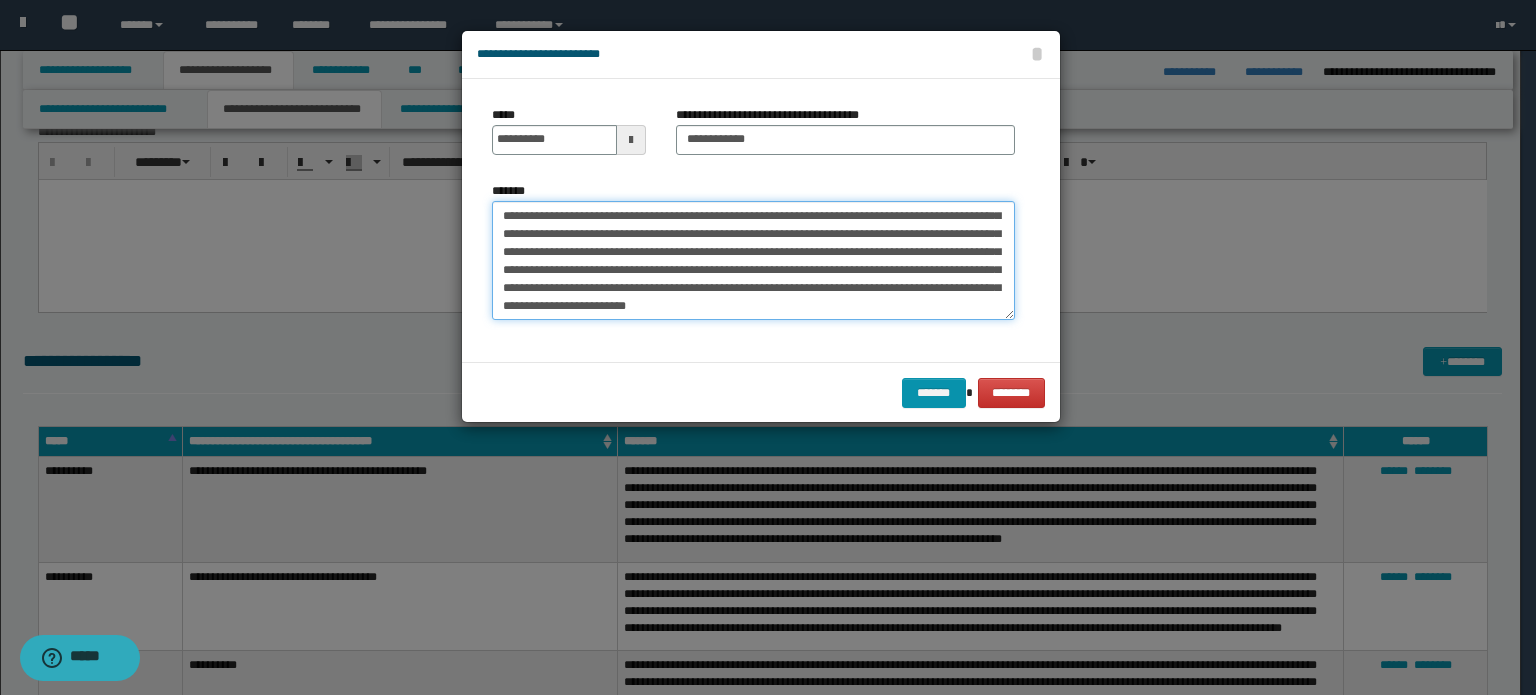 click on "**********" at bounding box center (753, 261) 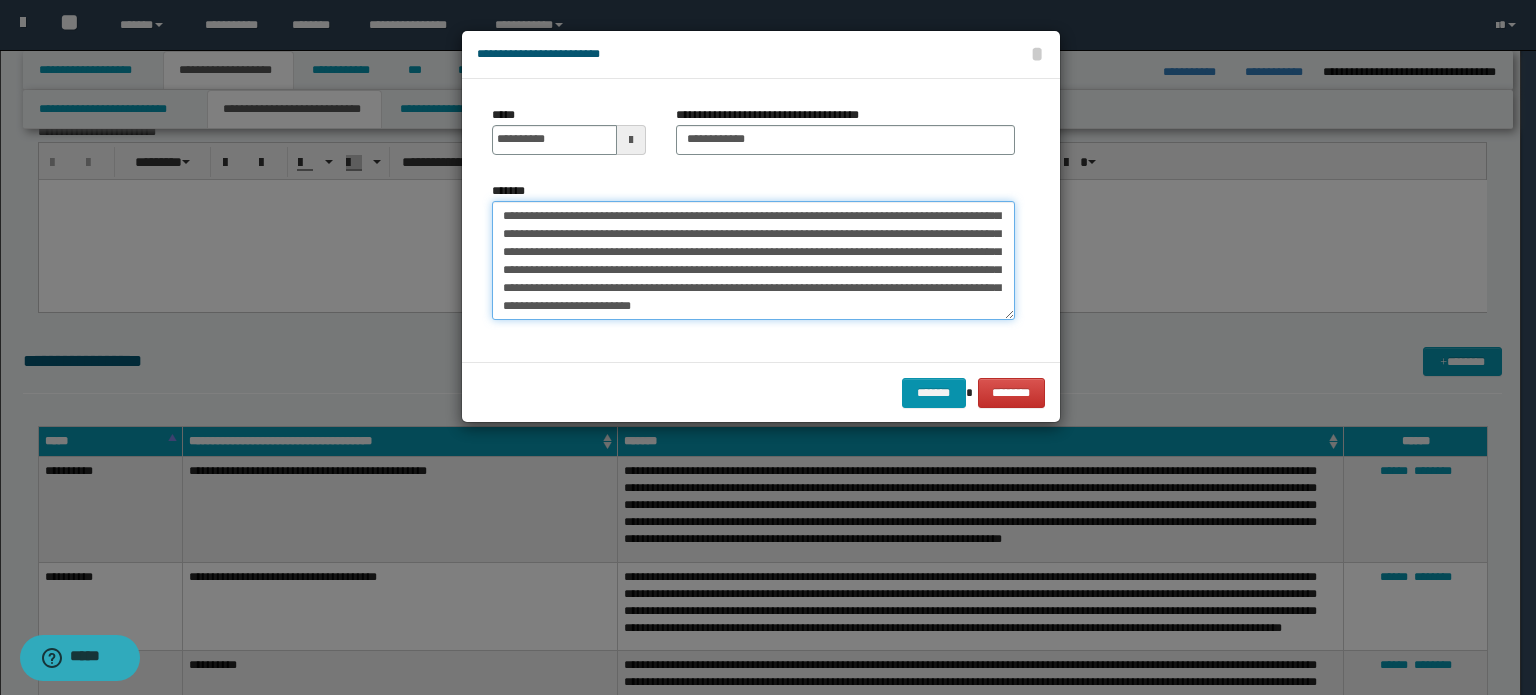 click on "**********" at bounding box center (753, 261) 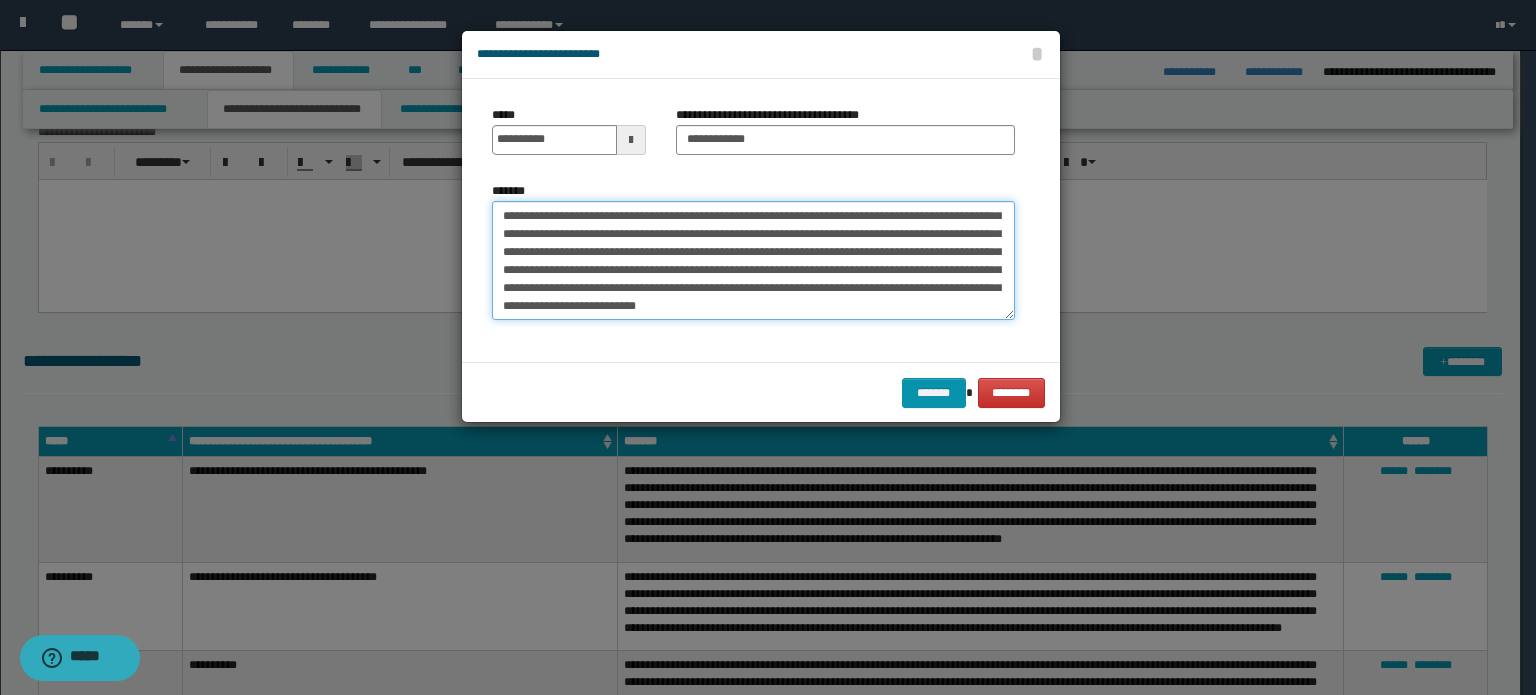 click on "**********" at bounding box center [753, 261] 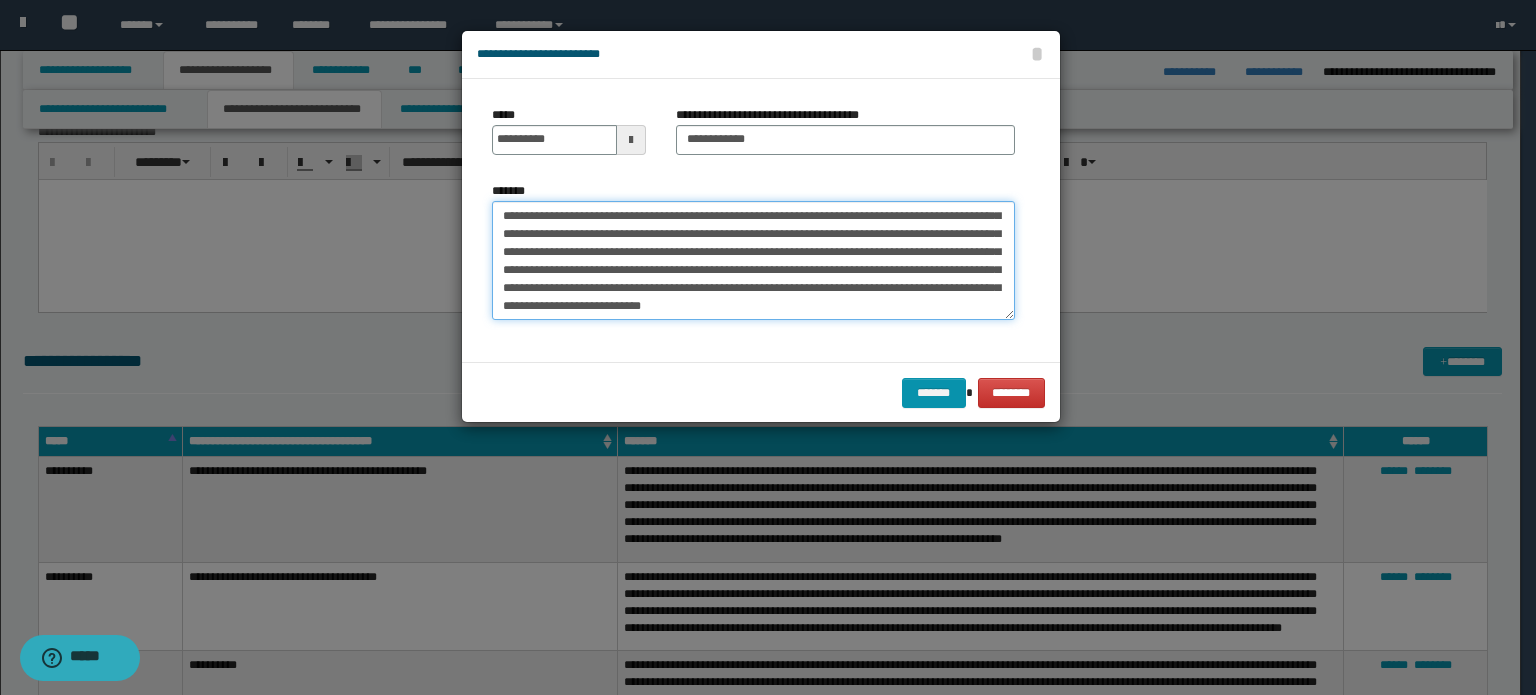 click on "**********" at bounding box center (753, 261) 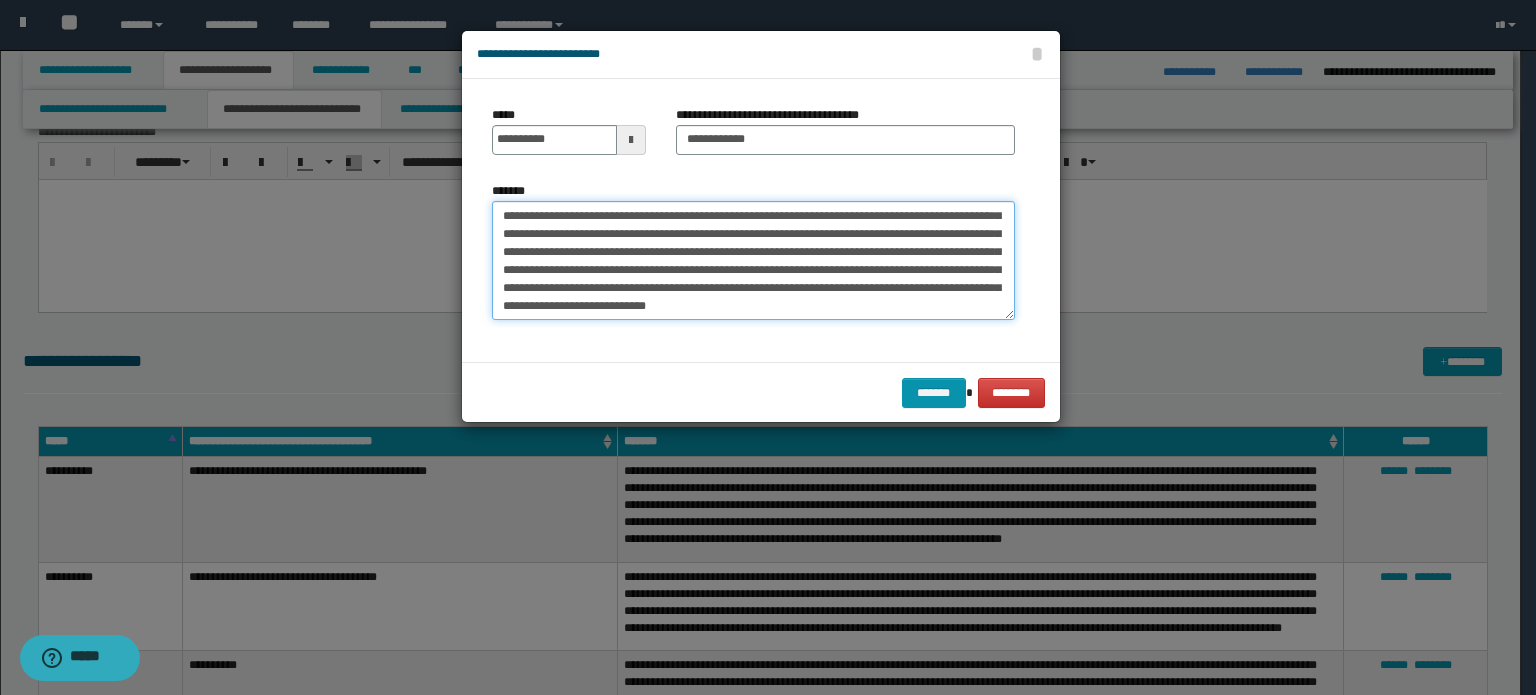 click on "**********" at bounding box center [753, 261] 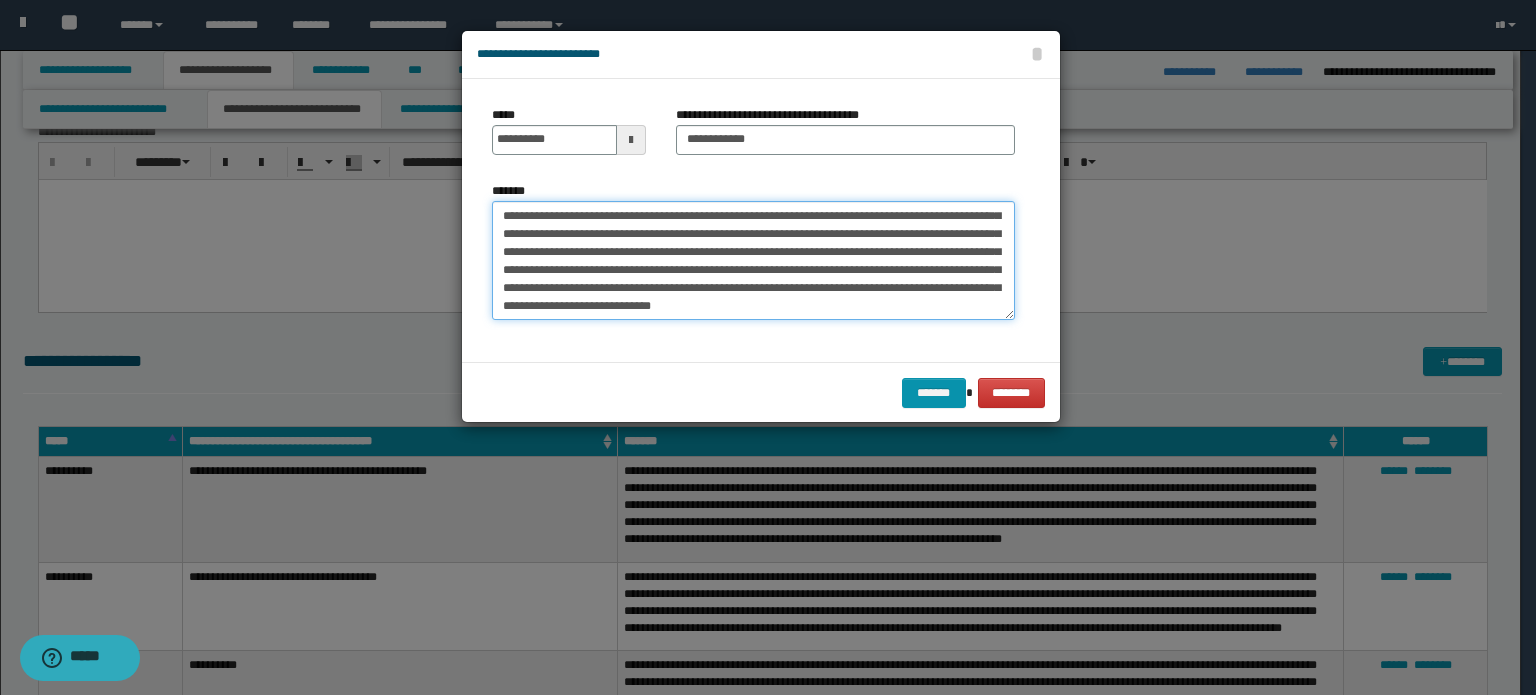 click on "**********" at bounding box center [753, 261] 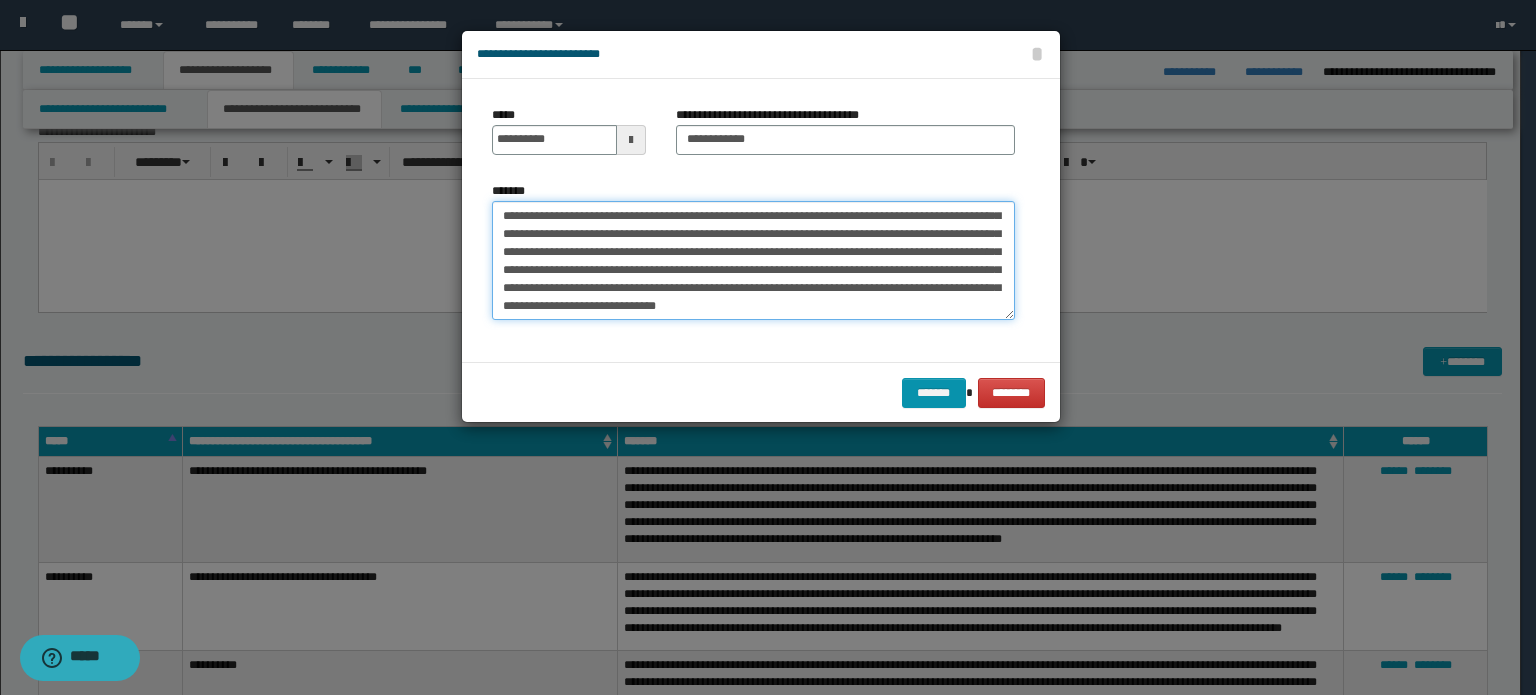click on "**********" at bounding box center [753, 261] 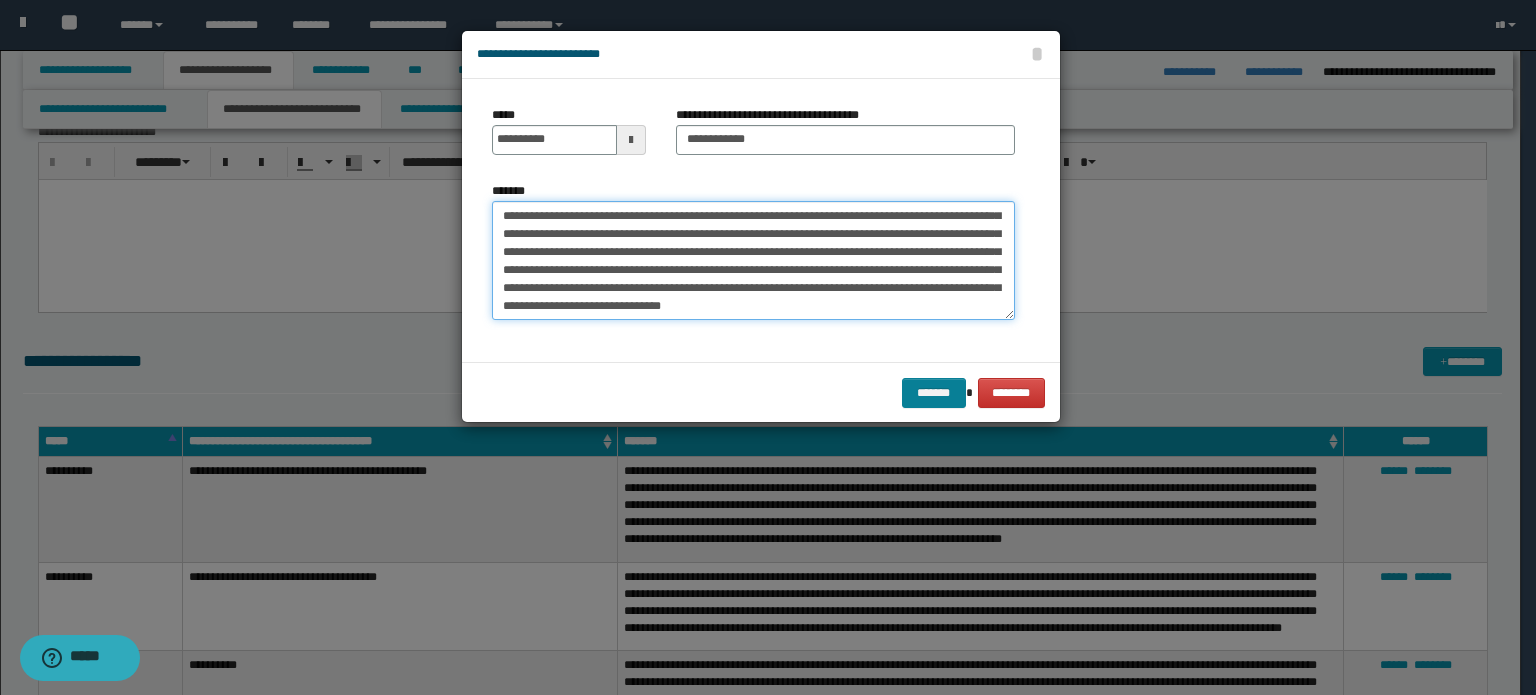type on "**********" 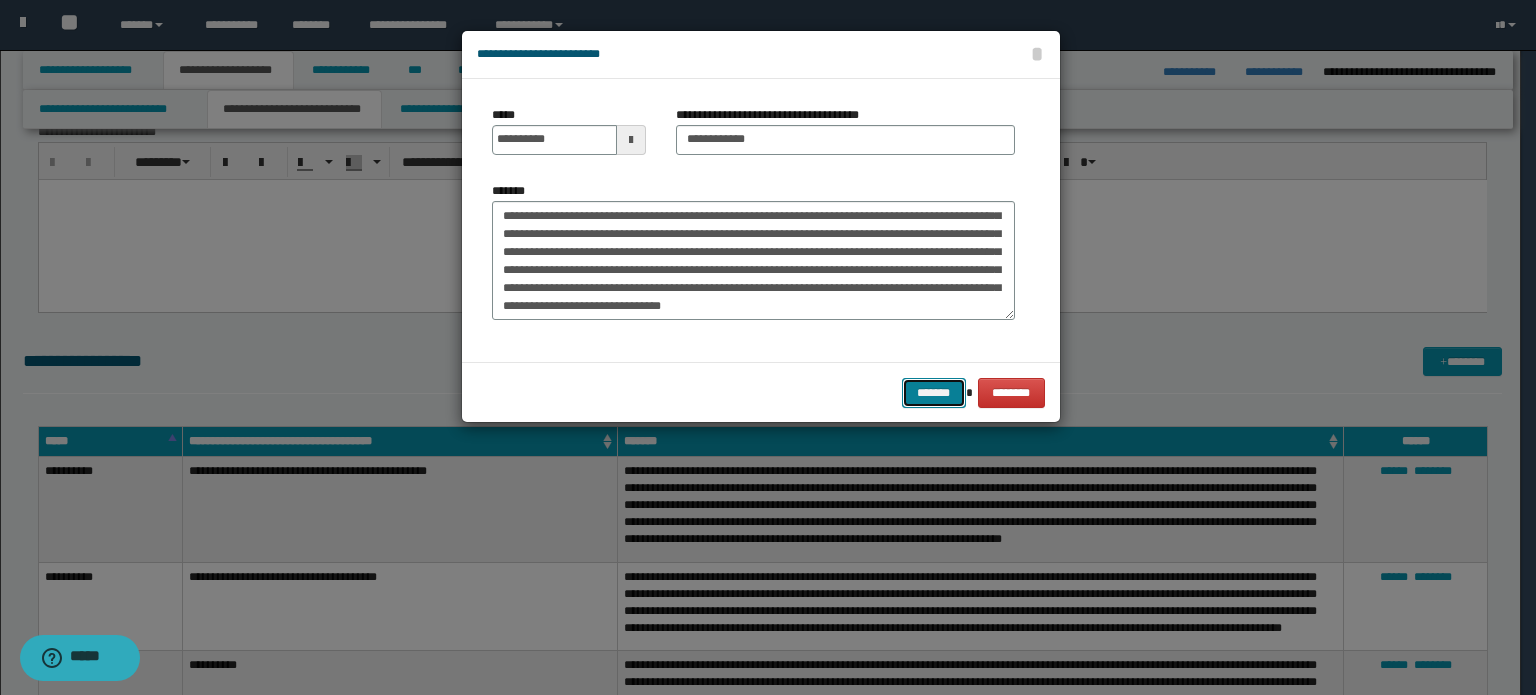 click on "*******" at bounding box center (934, 393) 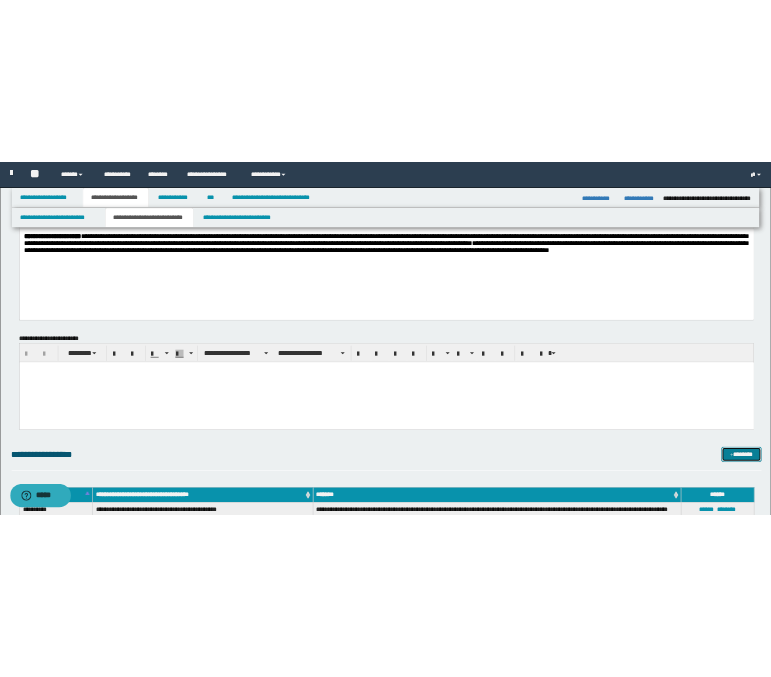 scroll, scrollTop: 0, scrollLeft: 0, axis: both 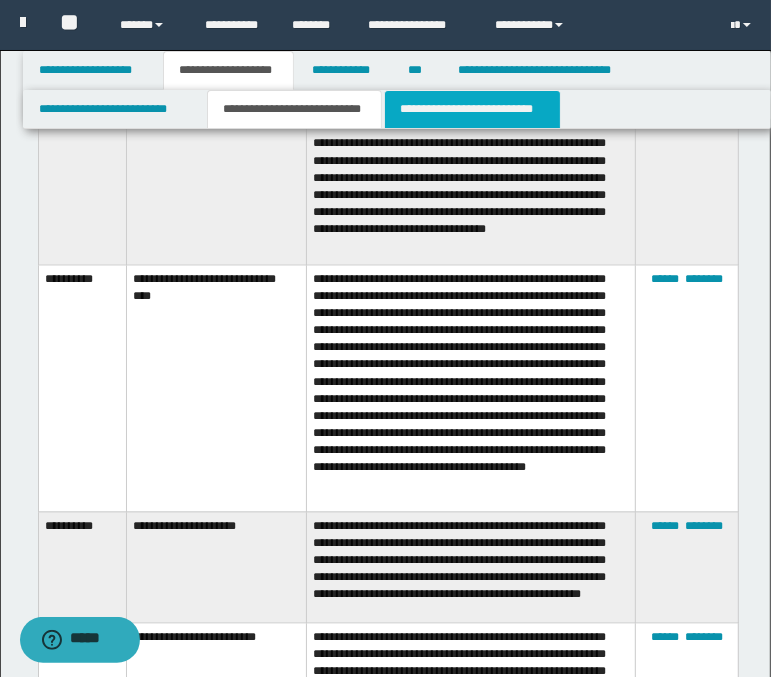 click on "**********" at bounding box center [472, 109] 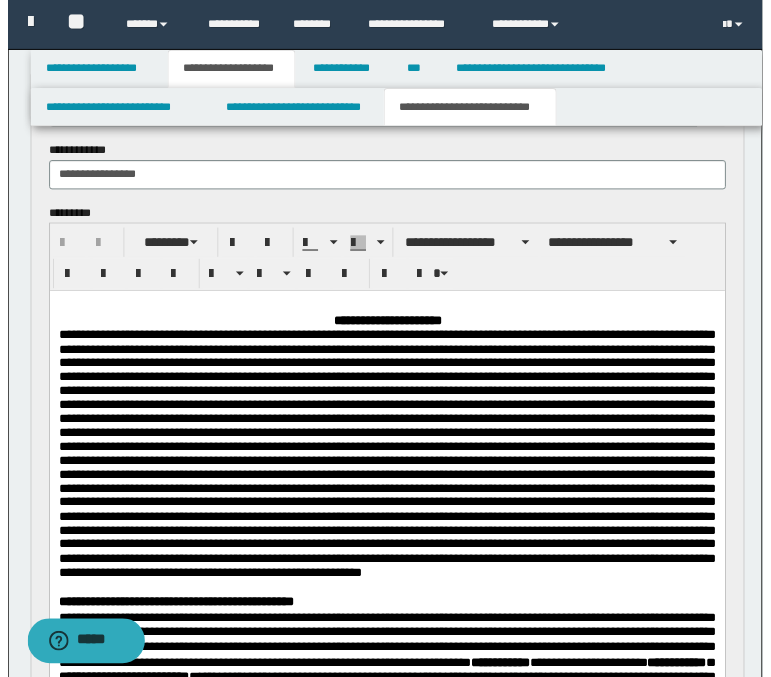 scroll, scrollTop: 300, scrollLeft: 0, axis: vertical 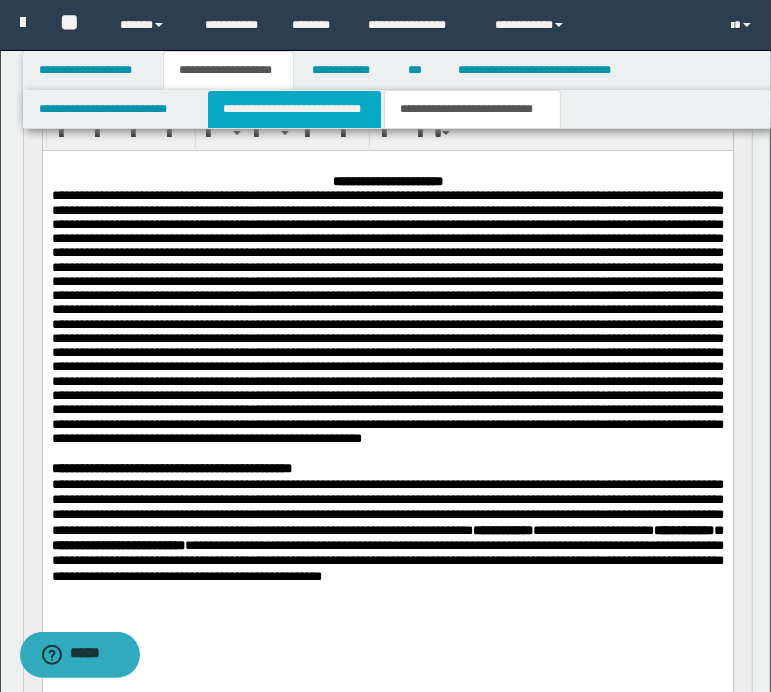 click on "**********" at bounding box center [294, 109] 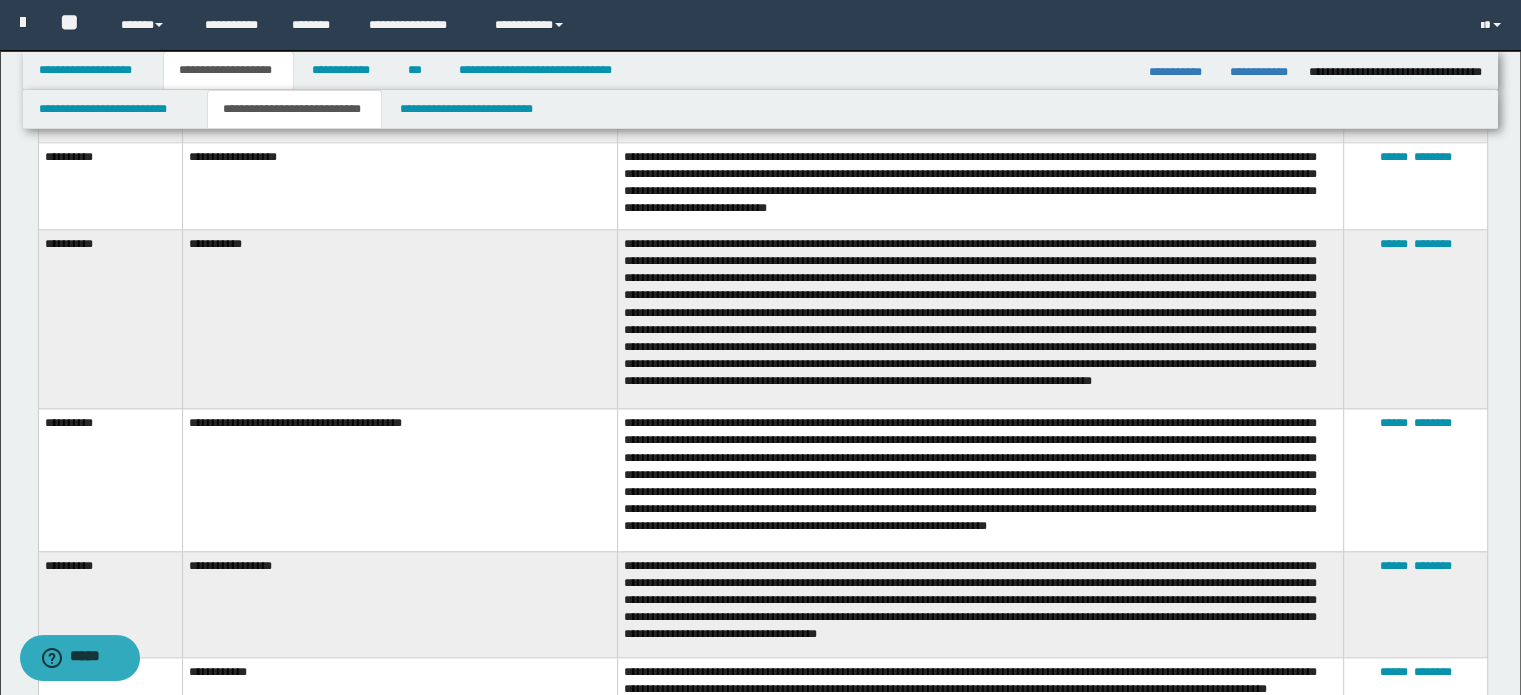 scroll, scrollTop: 2000, scrollLeft: 0, axis: vertical 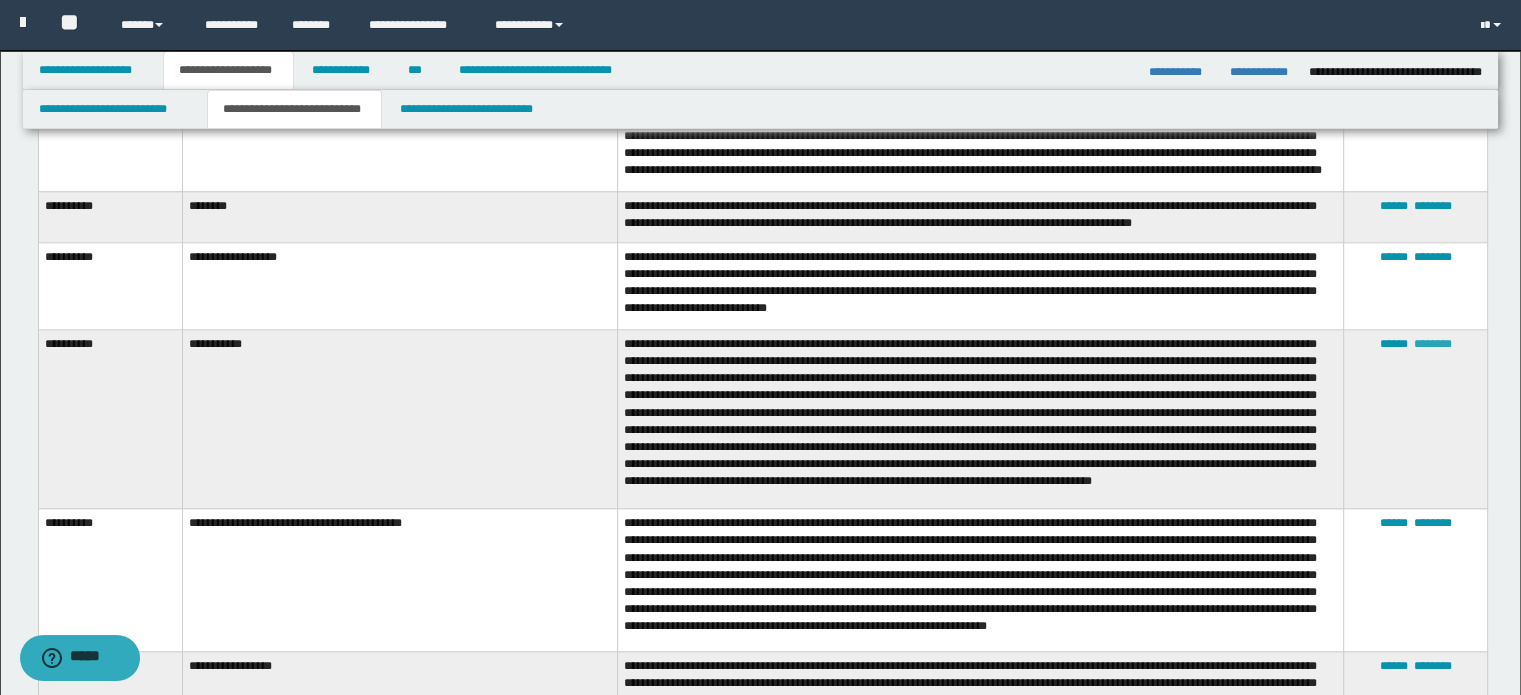 click on "********" at bounding box center (1432, 344) 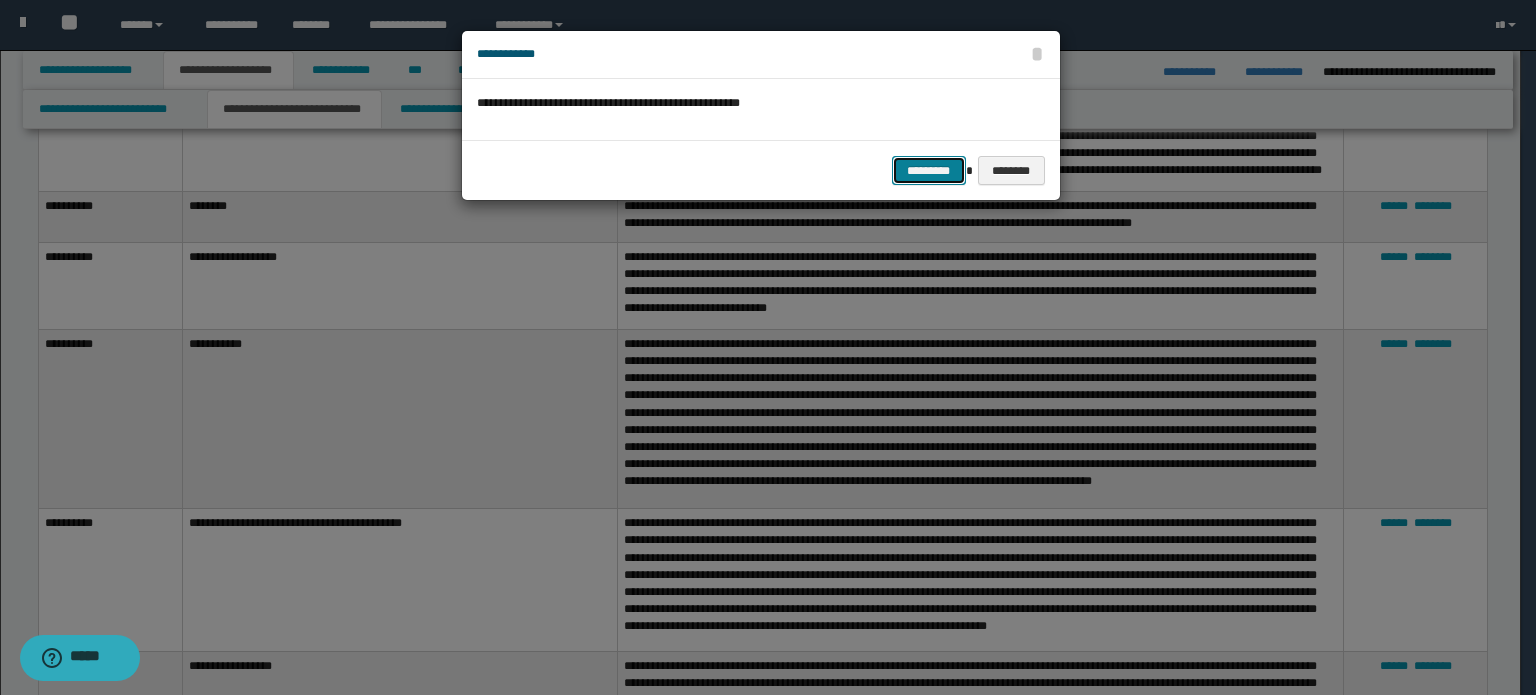 click on "*********" at bounding box center (929, 171) 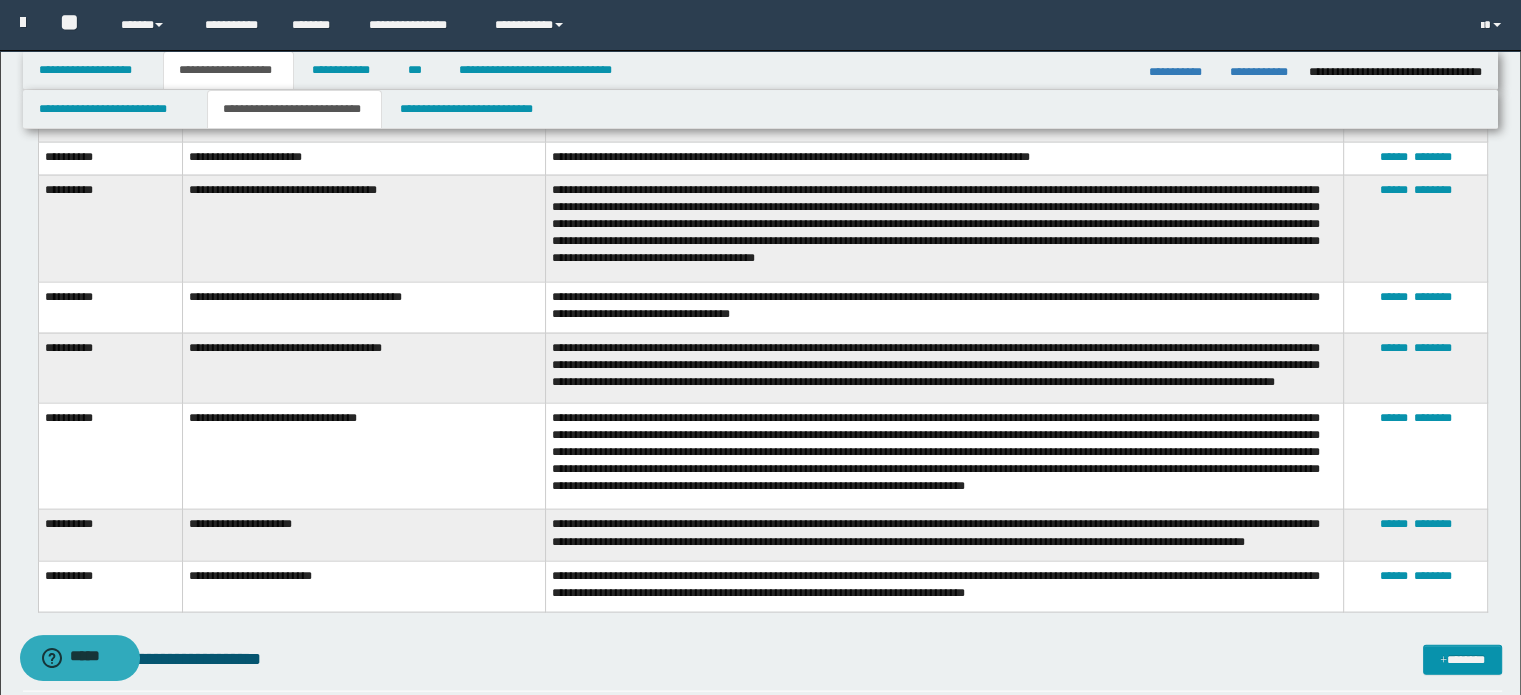 scroll, scrollTop: 4300, scrollLeft: 0, axis: vertical 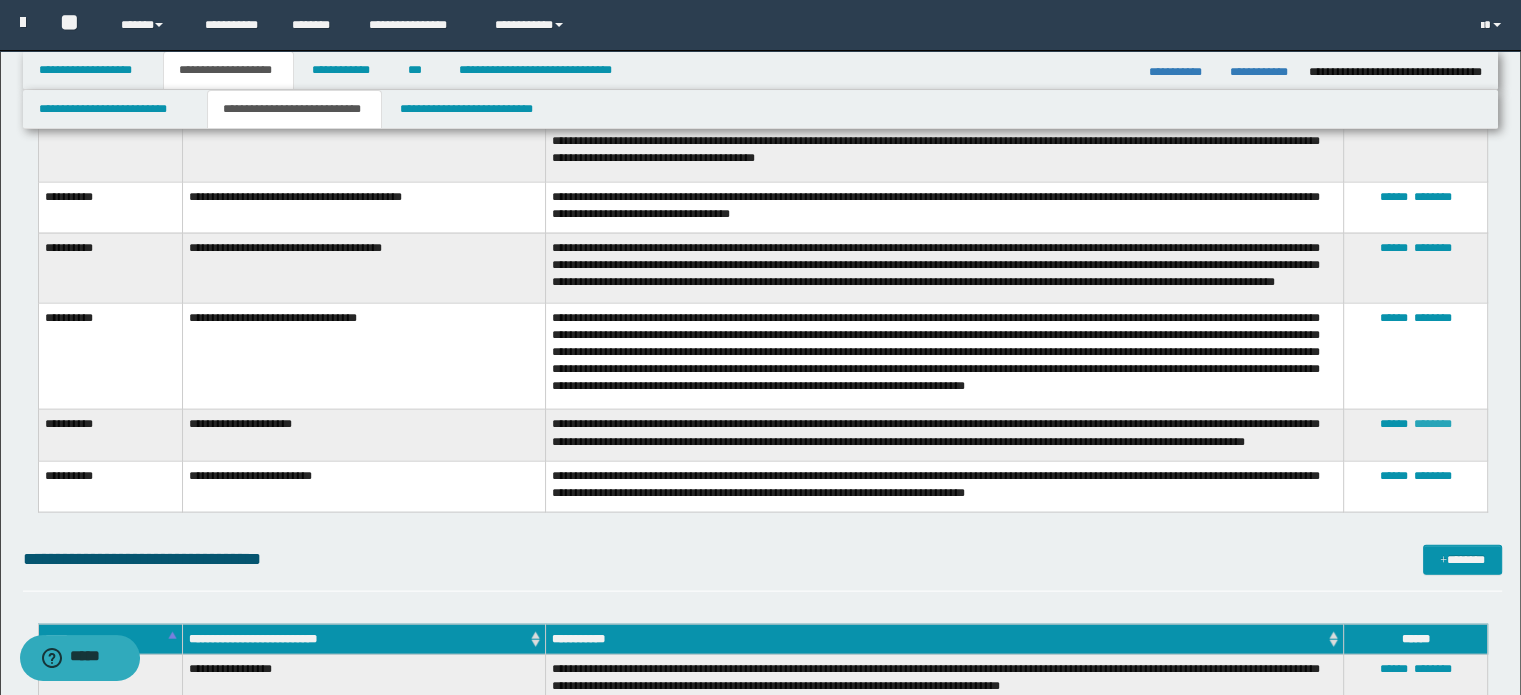 click on "********" at bounding box center (1432, 424) 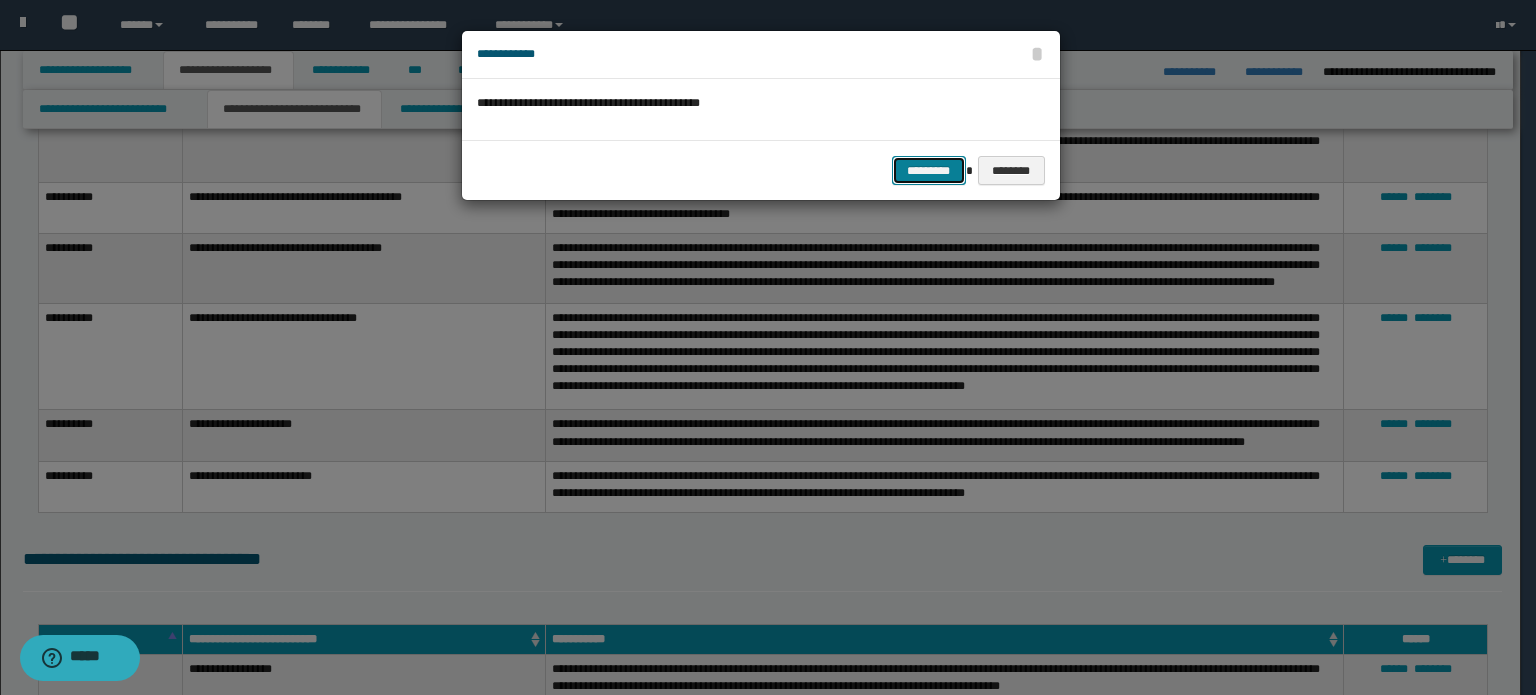 click on "*********" at bounding box center [929, 171] 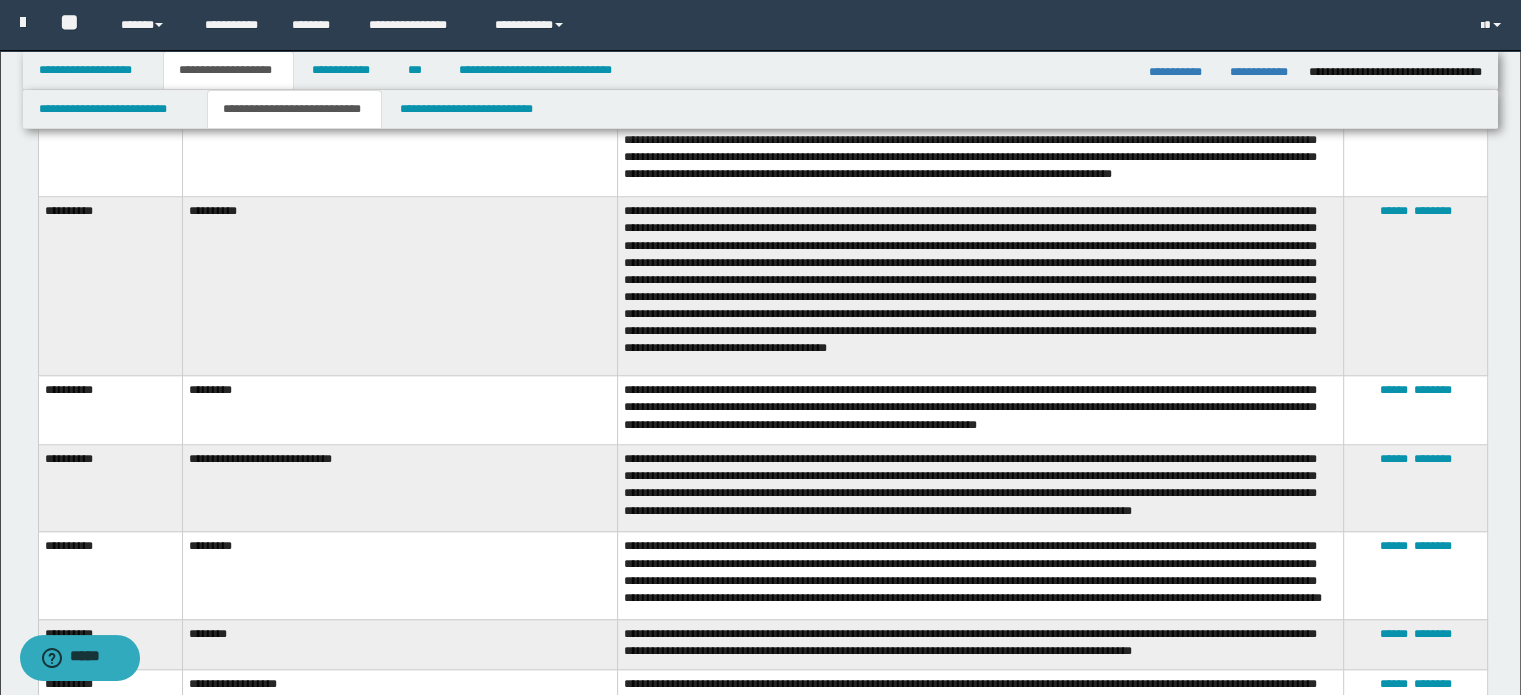 scroll, scrollTop: 1500, scrollLeft: 0, axis: vertical 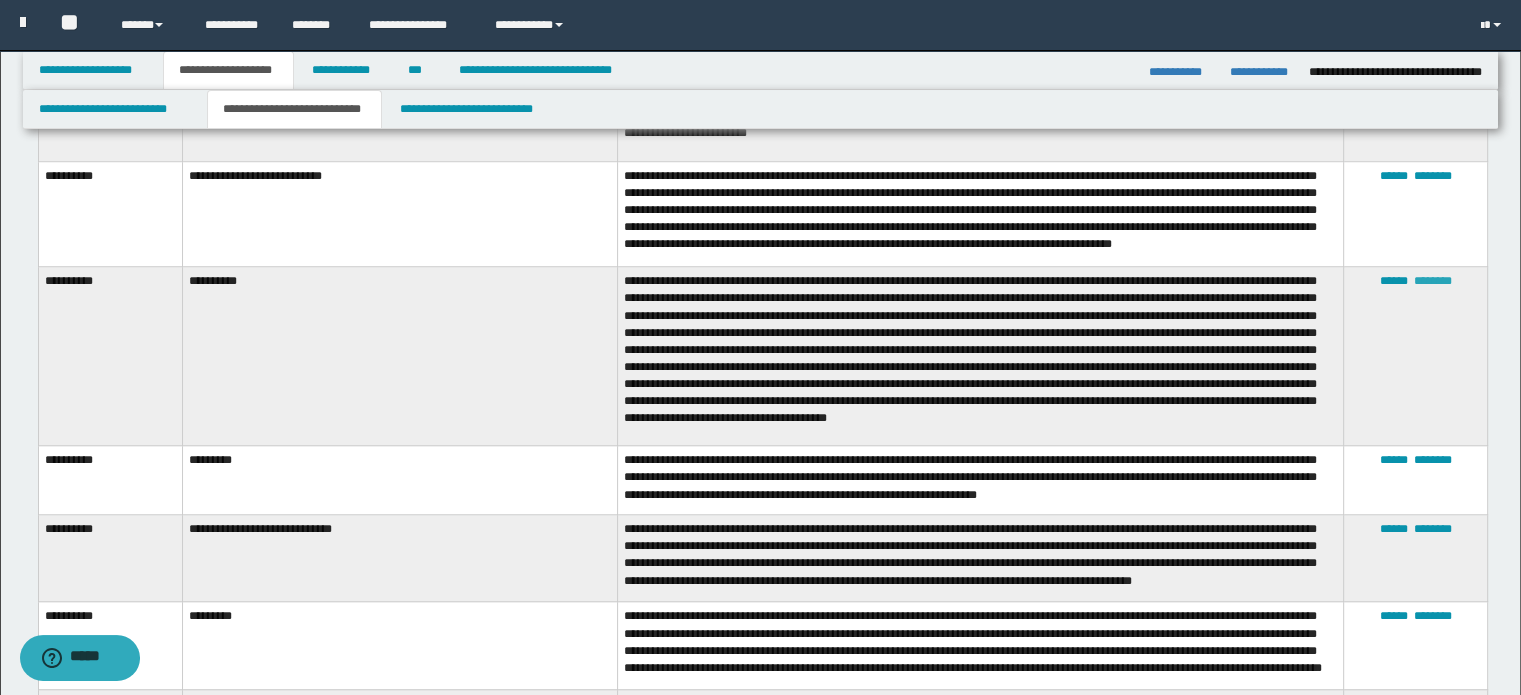 click on "********" at bounding box center [1432, 281] 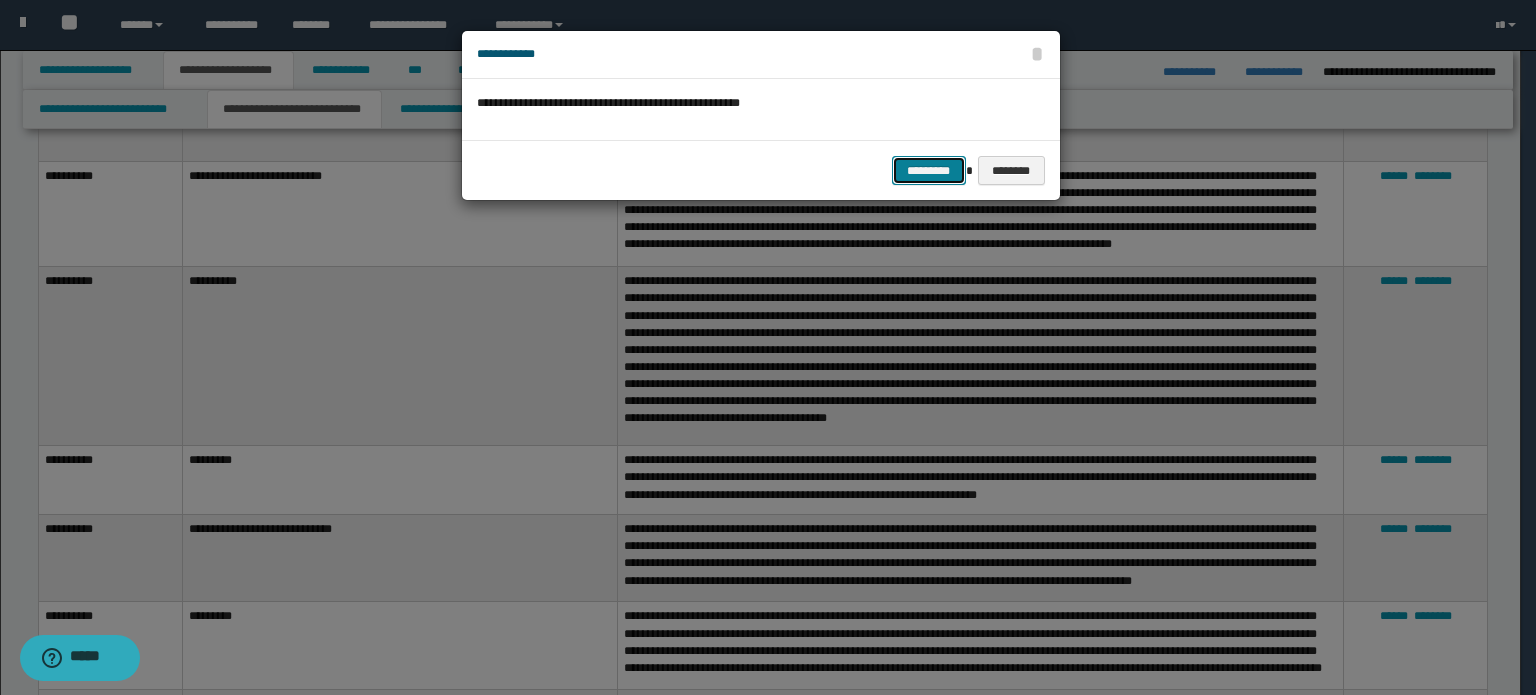 click on "*********" at bounding box center (929, 171) 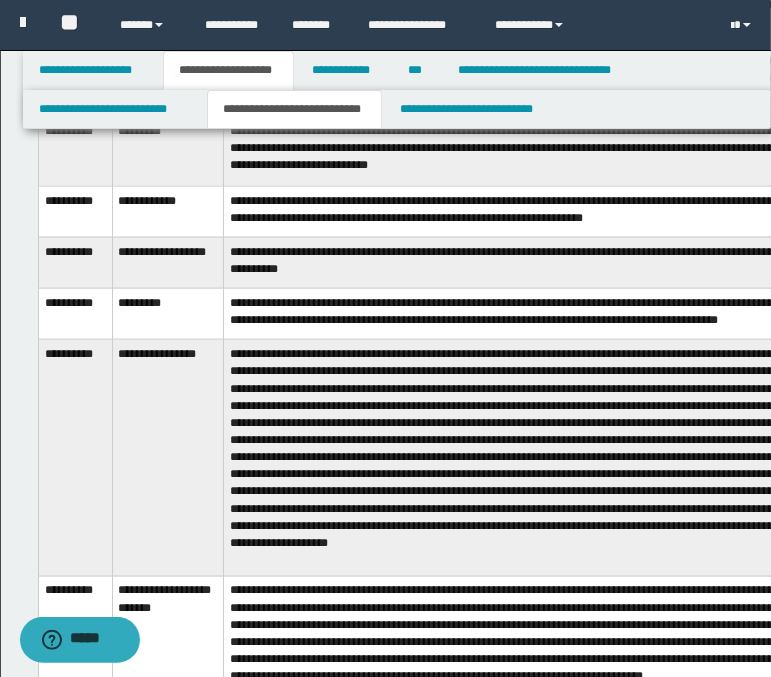 scroll, scrollTop: 1100, scrollLeft: 0, axis: vertical 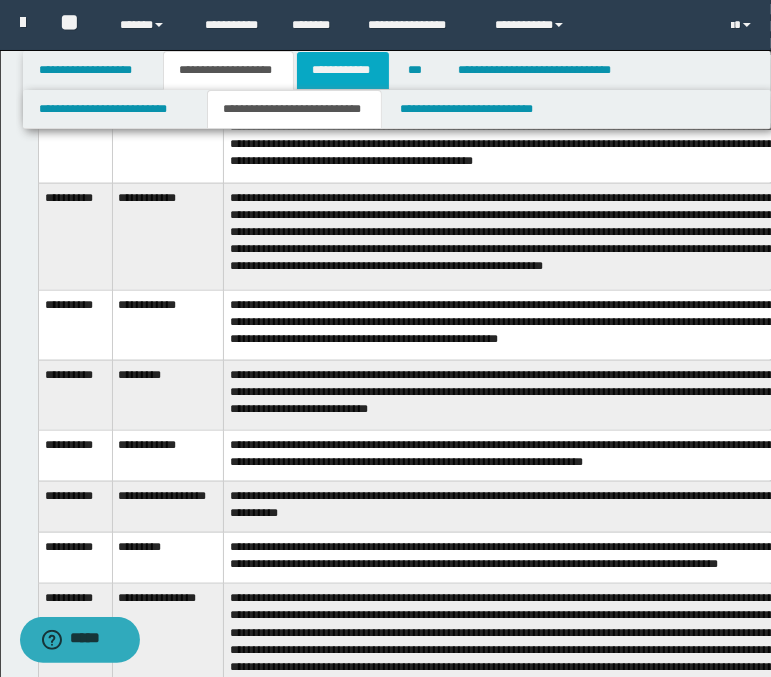 click on "**********" at bounding box center (343, 70) 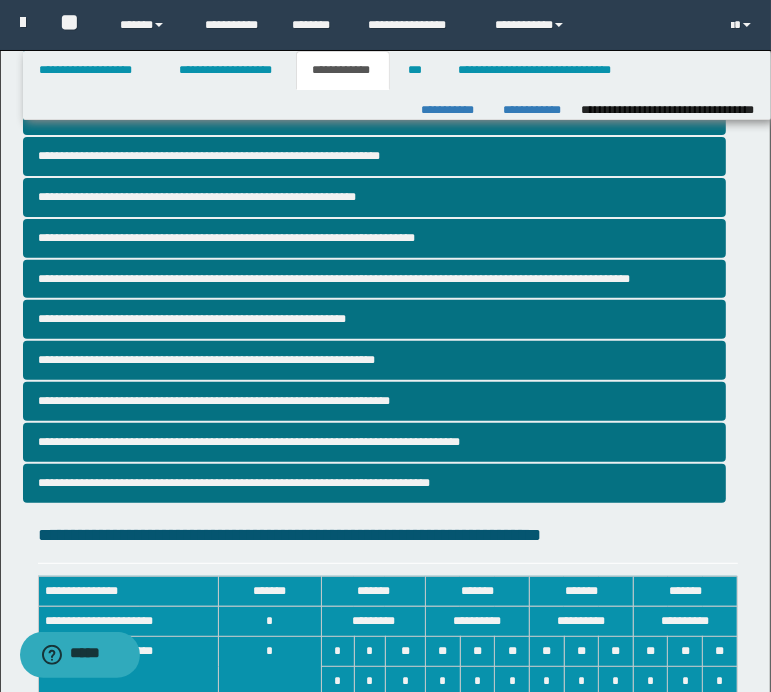 scroll, scrollTop: 0, scrollLeft: 0, axis: both 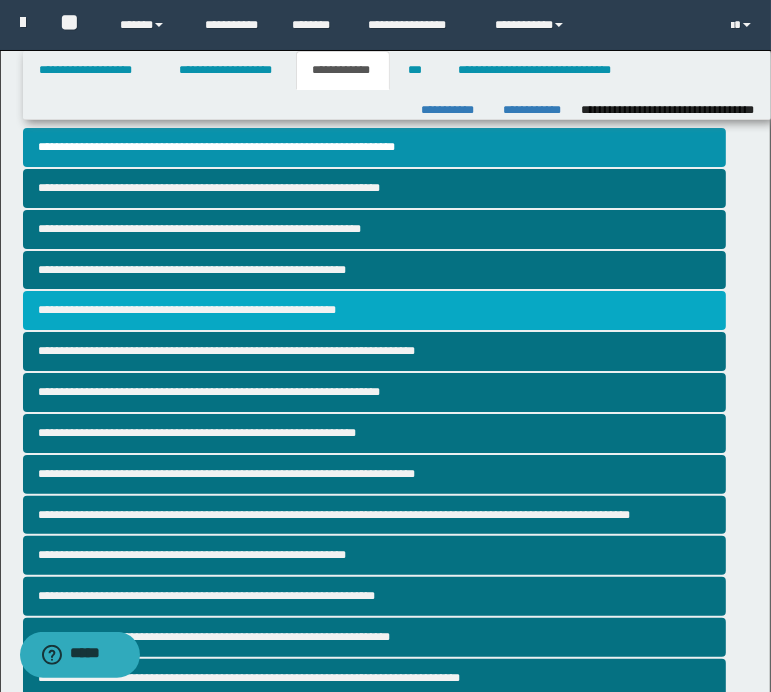 click on "**********" at bounding box center (374, 310) 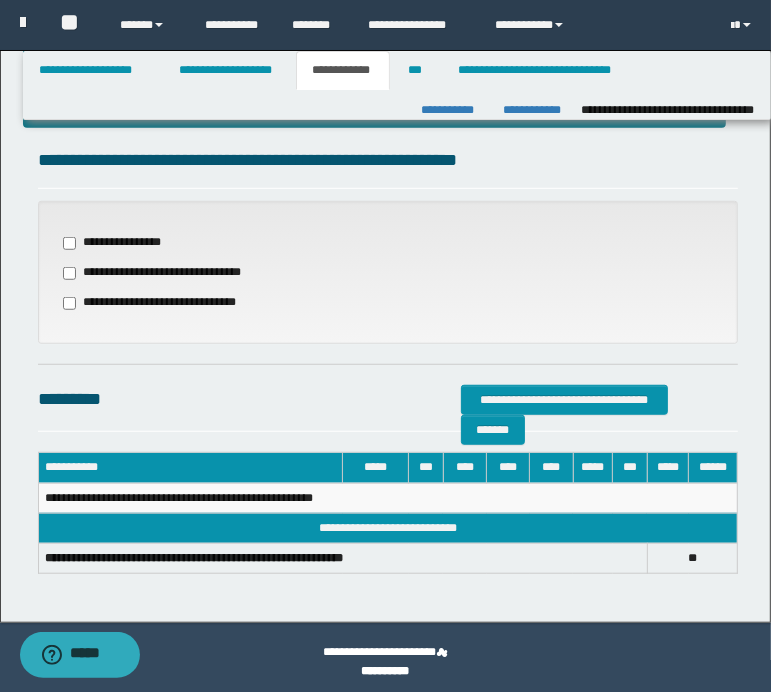 scroll, scrollTop: 620, scrollLeft: 0, axis: vertical 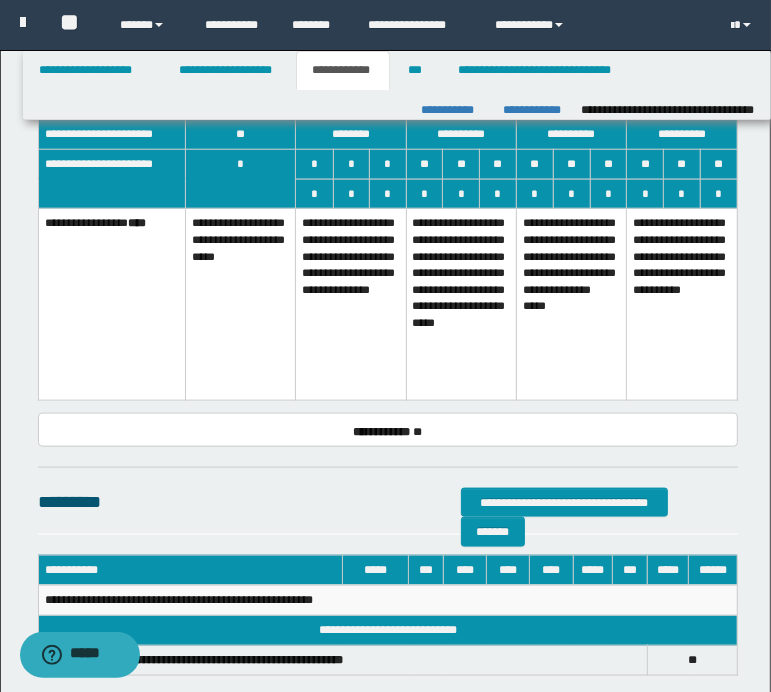 click on "**********" at bounding box center [351, 305] 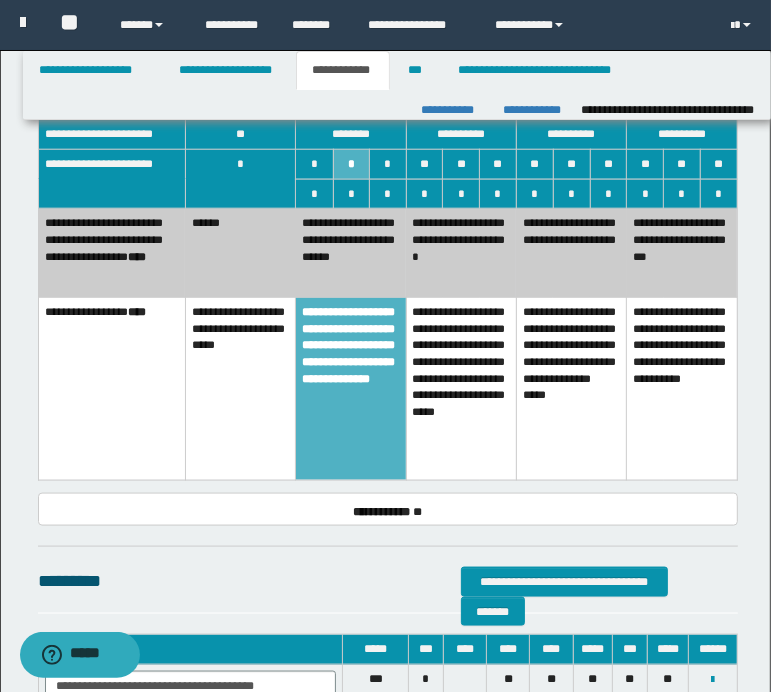 click on "**********" at bounding box center [351, 253] 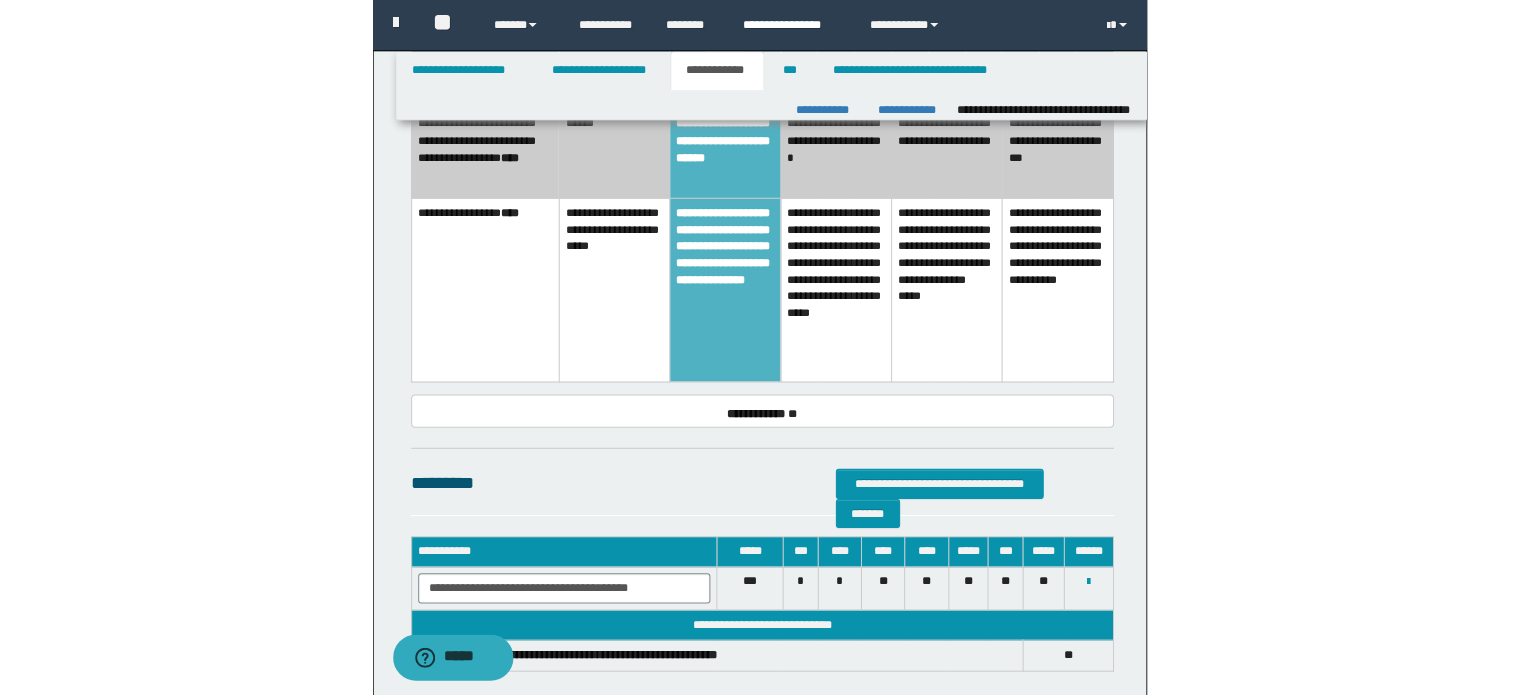 scroll, scrollTop: 506, scrollLeft: 0, axis: vertical 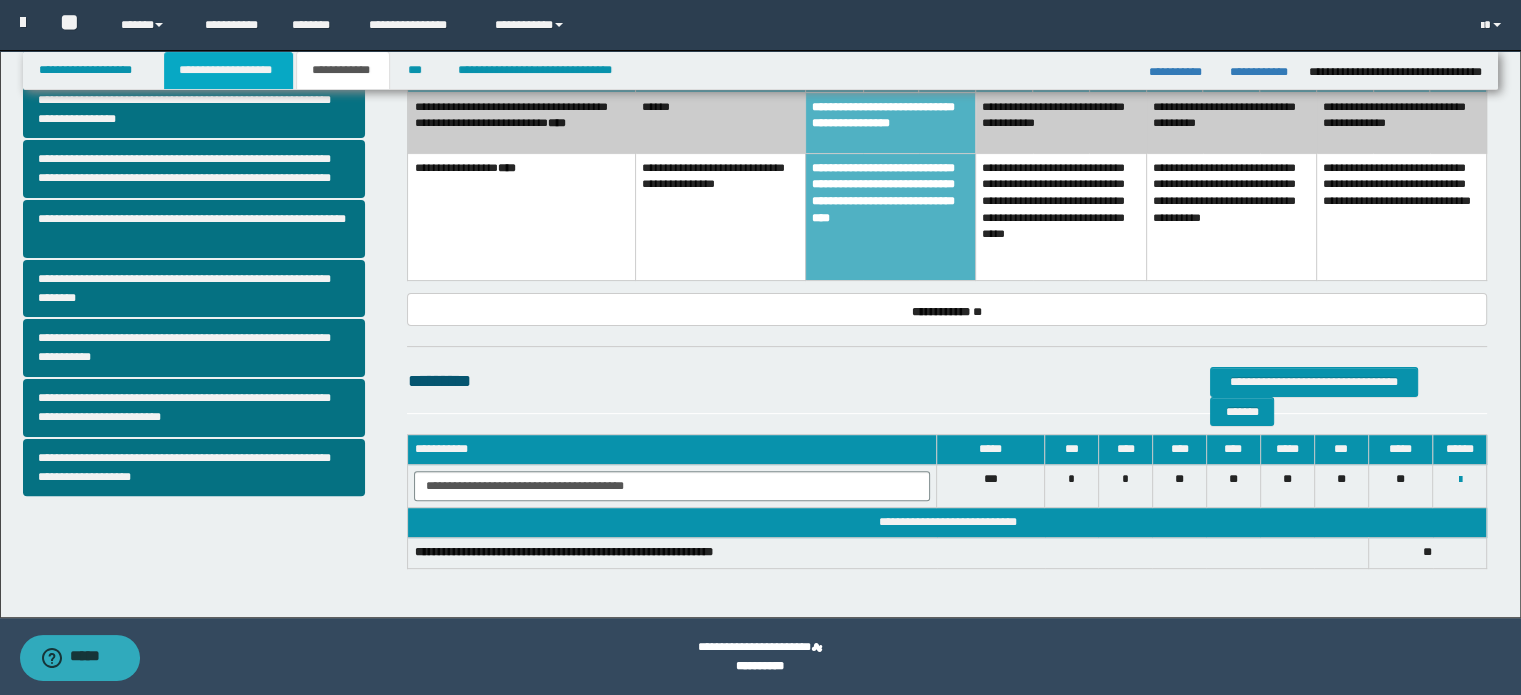 click on "**********" at bounding box center [228, 70] 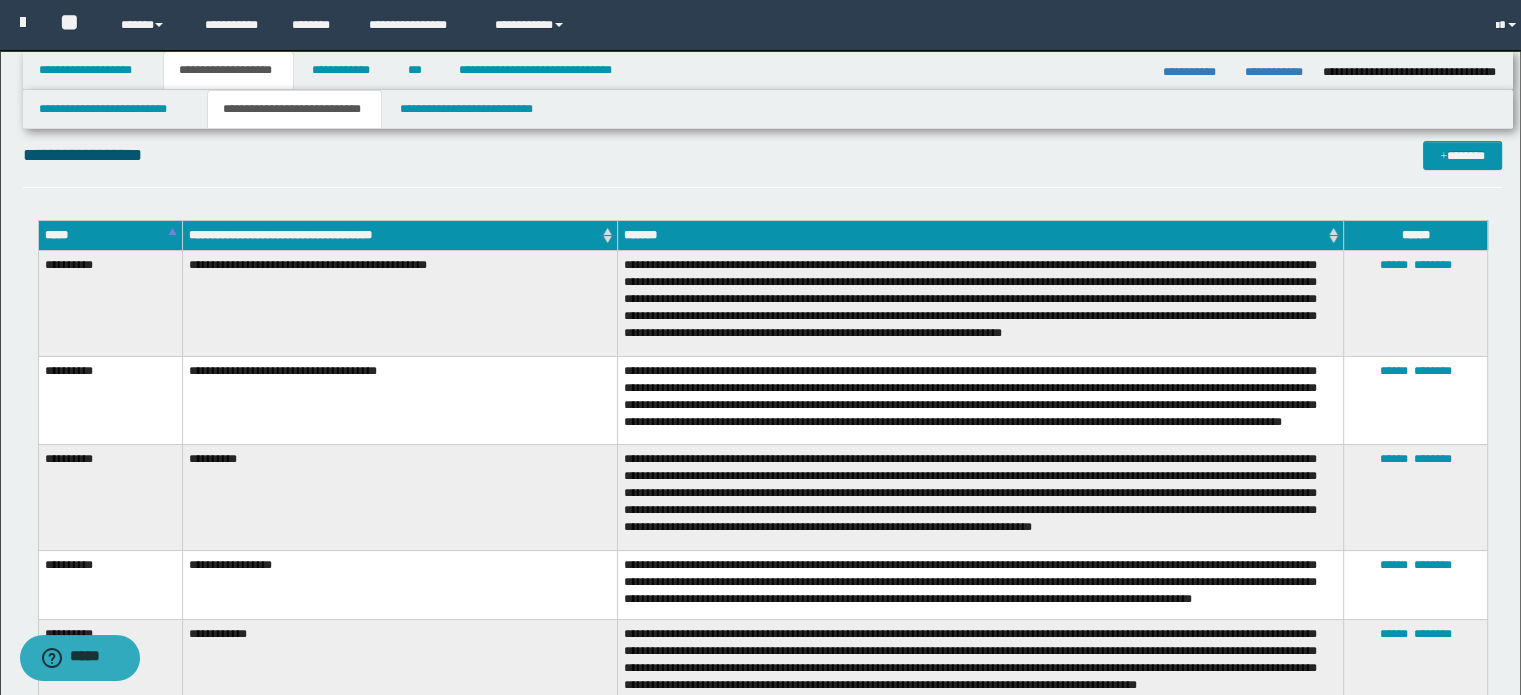 scroll, scrollTop: 537, scrollLeft: 0, axis: vertical 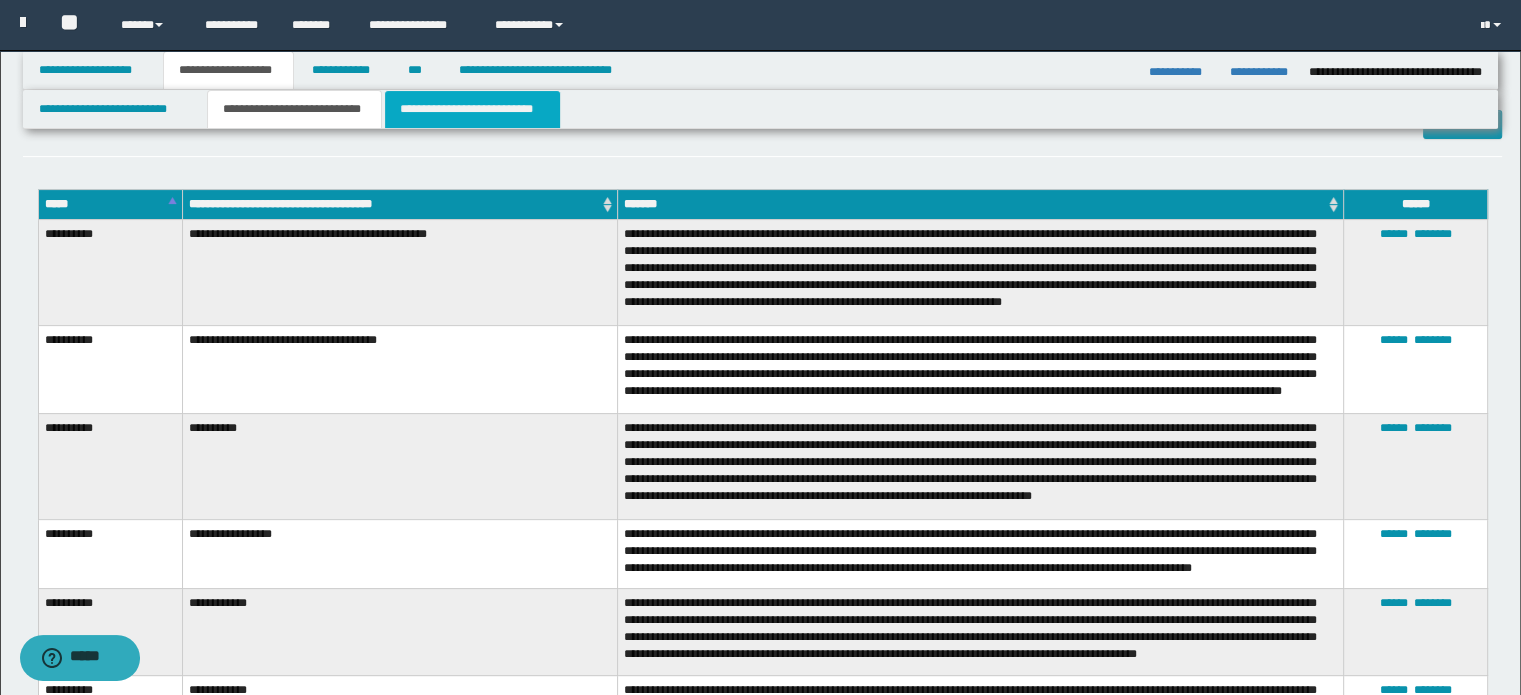 click on "**********" at bounding box center (472, 109) 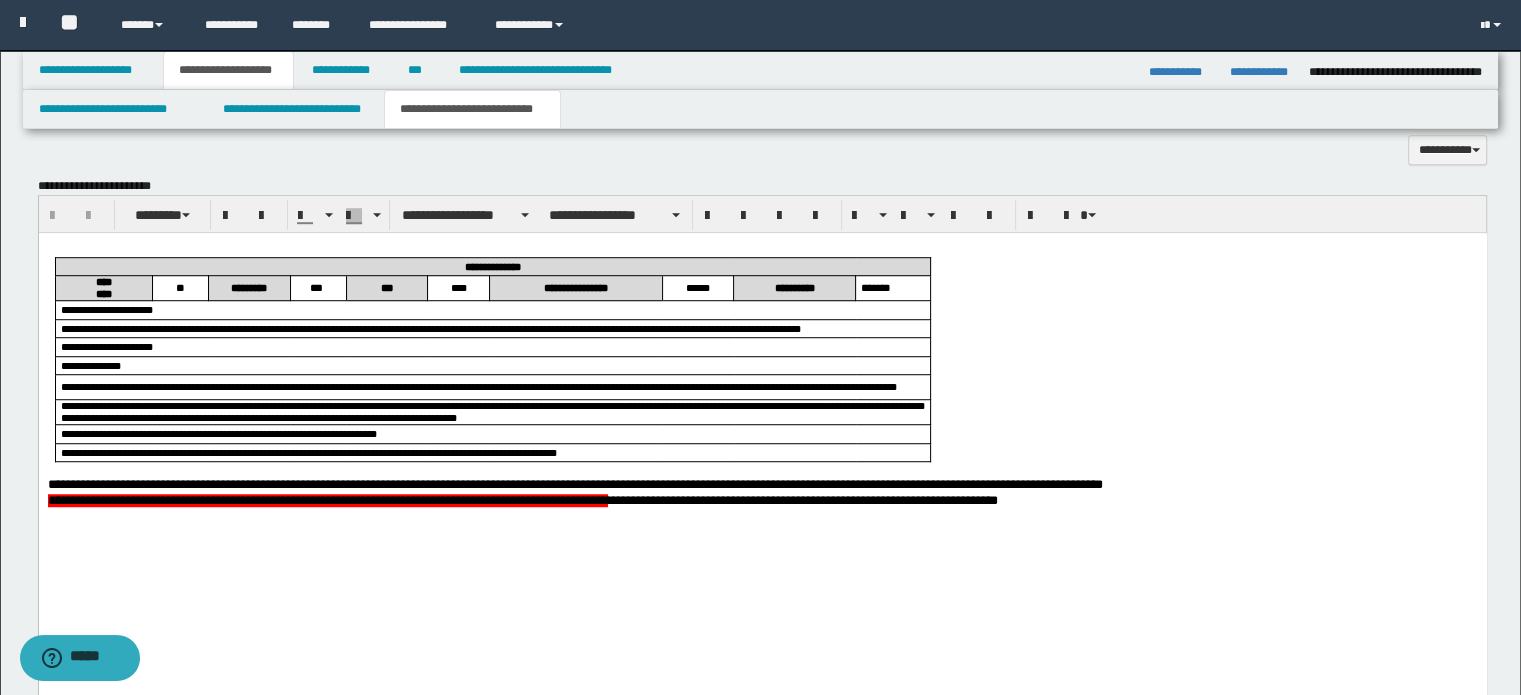 scroll, scrollTop: 1400, scrollLeft: 0, axis: vertical 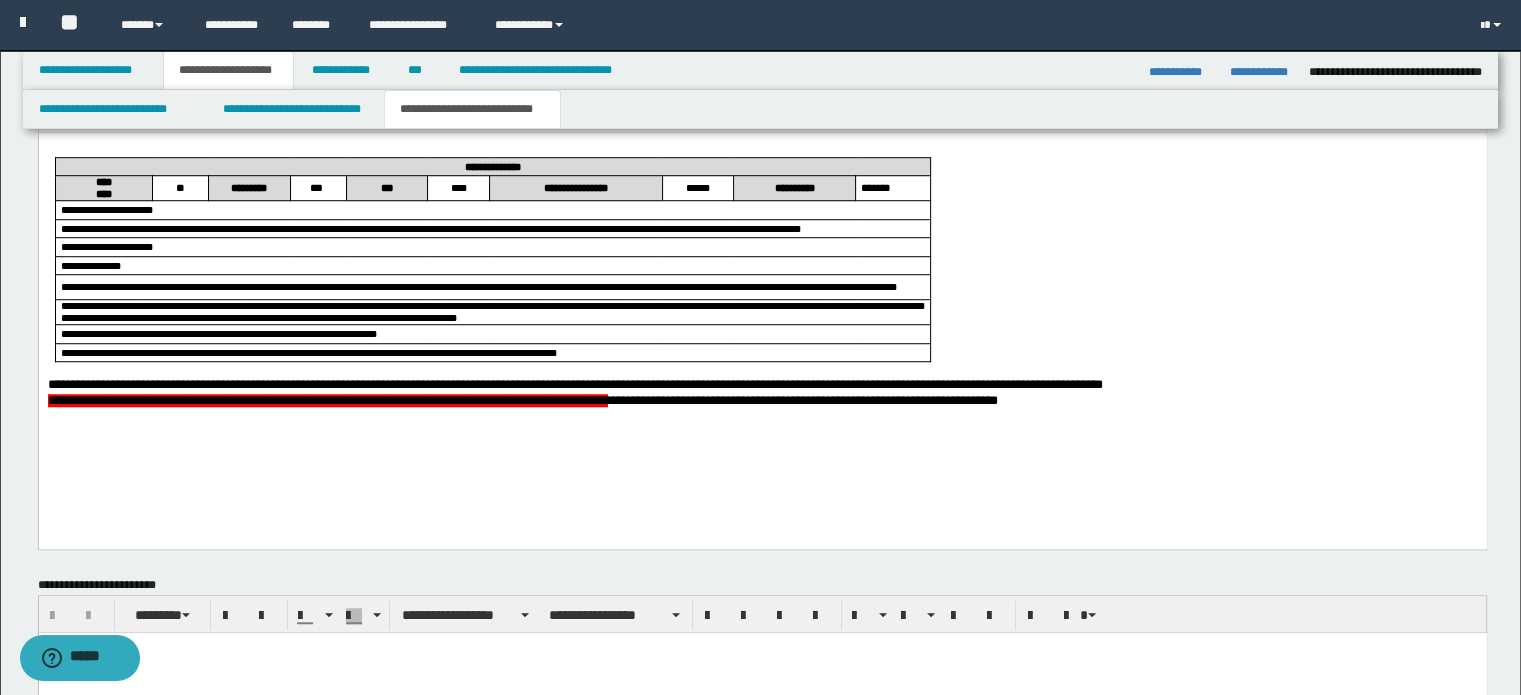 click on "**********" at bounding box center (762, 300) 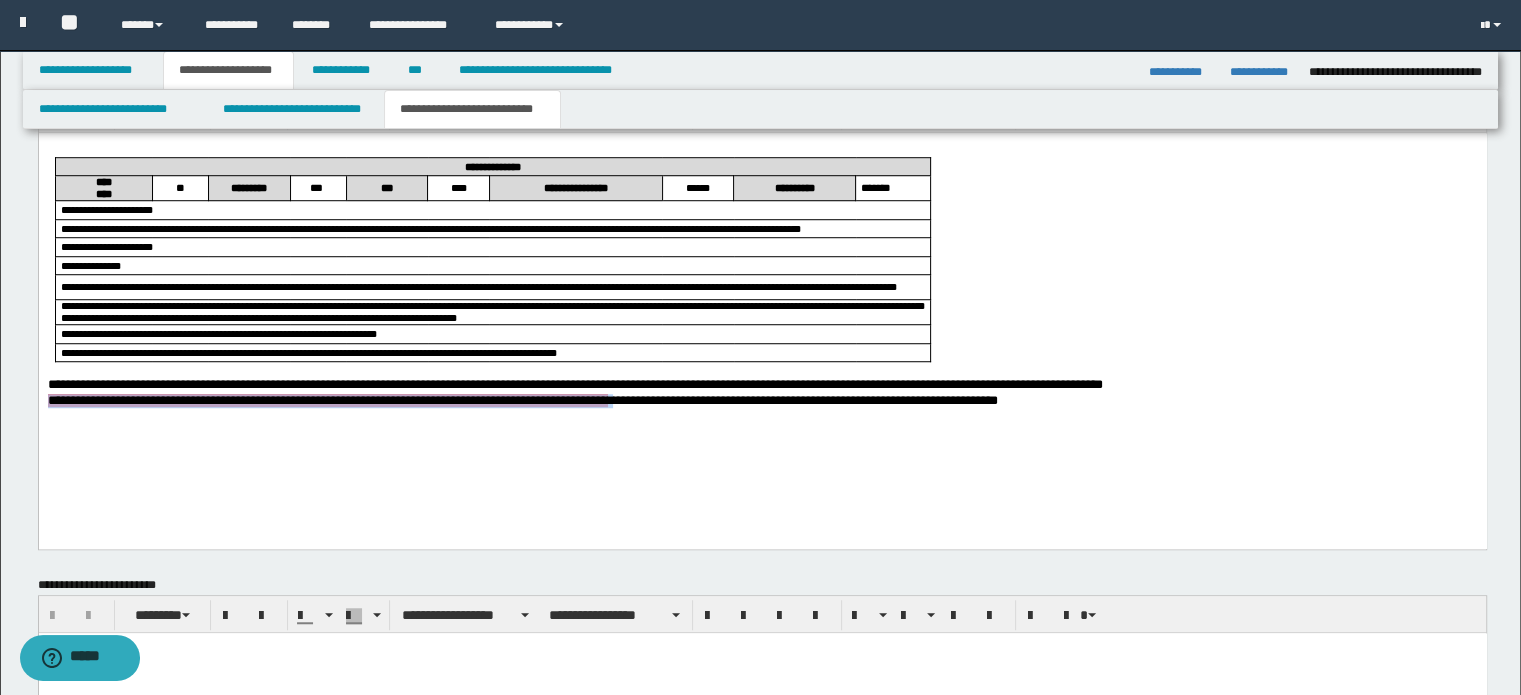 drag, startPoint x: 45, startPoint y: 434, endPoint x: 887, endPoint y: 446, distance: 842.0855 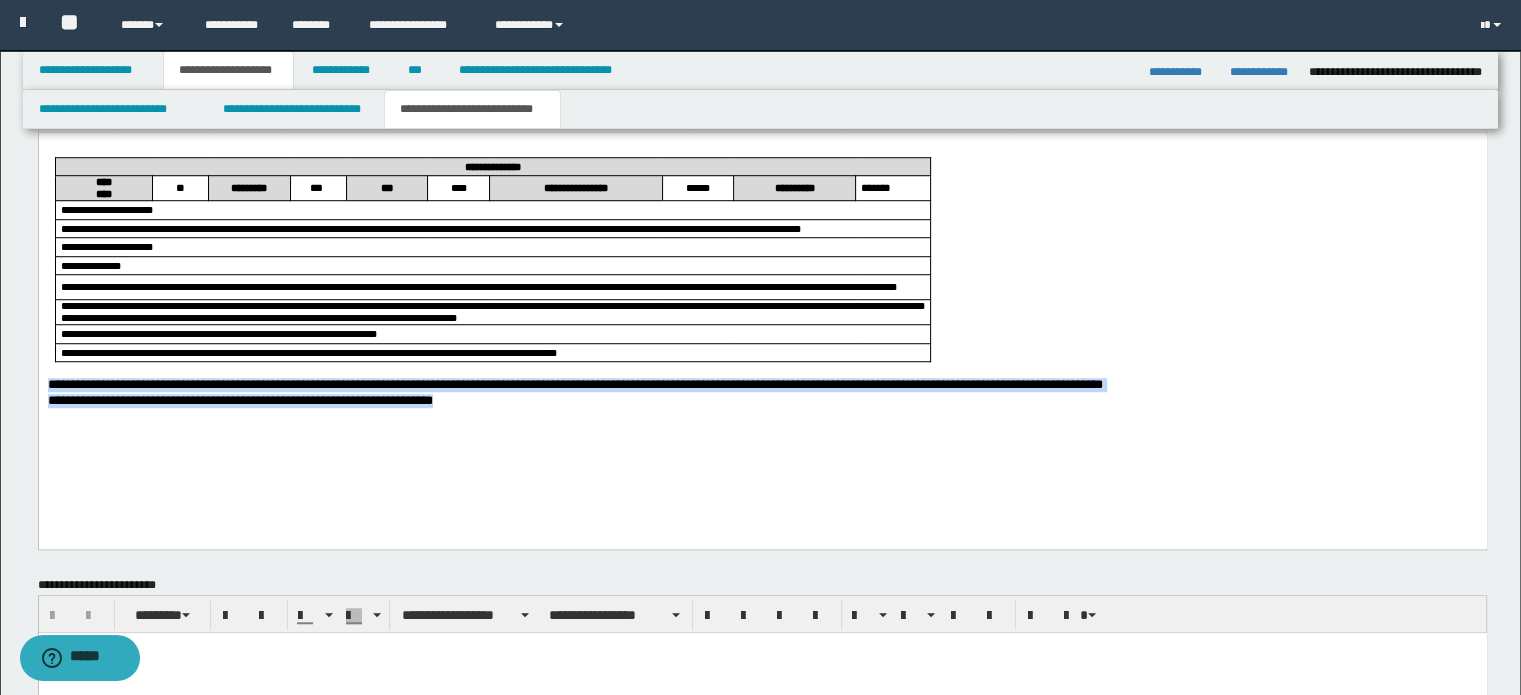drag, startPoint x: 47, startPoint y: 413, endPoint x: 516, endPoint y: 441, distance: 469.83508 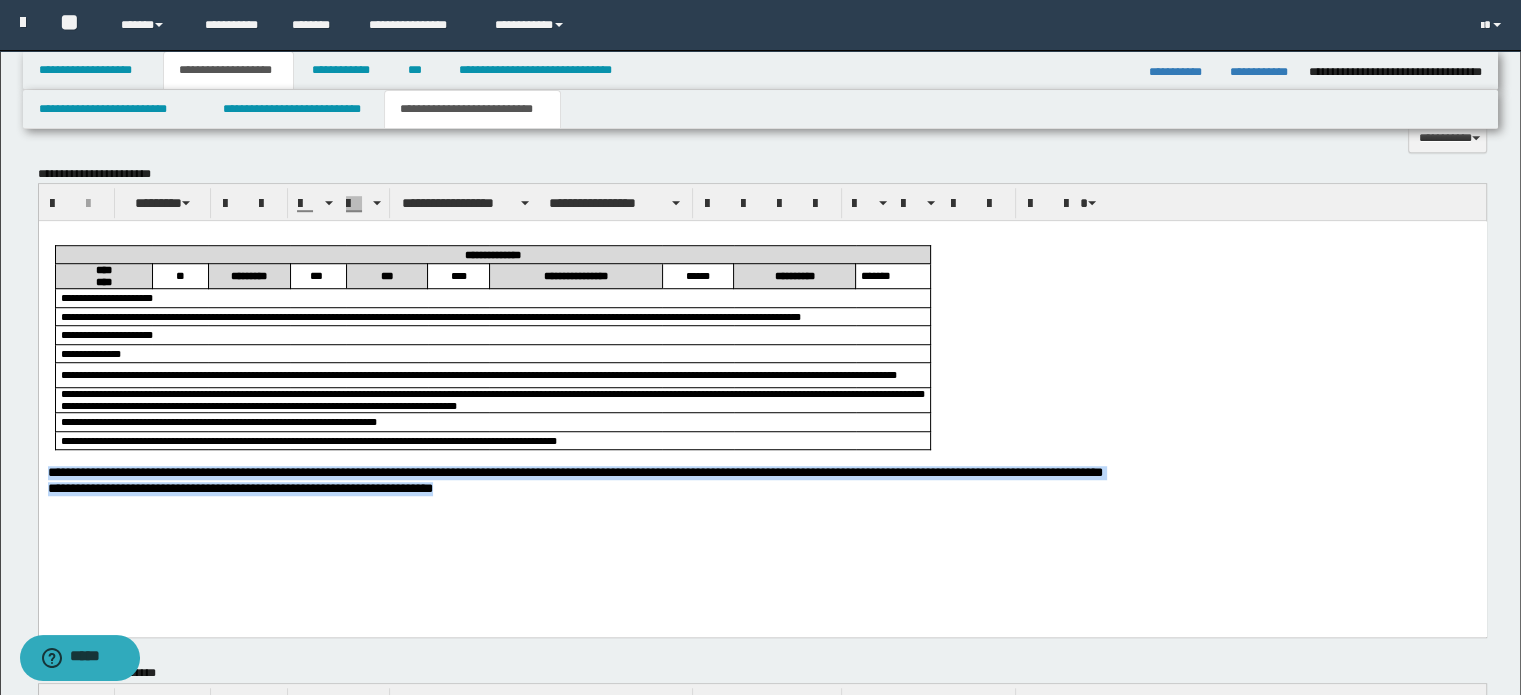 scroll, scrollTop: 1300, scrollLeft: 0, axis: vertical 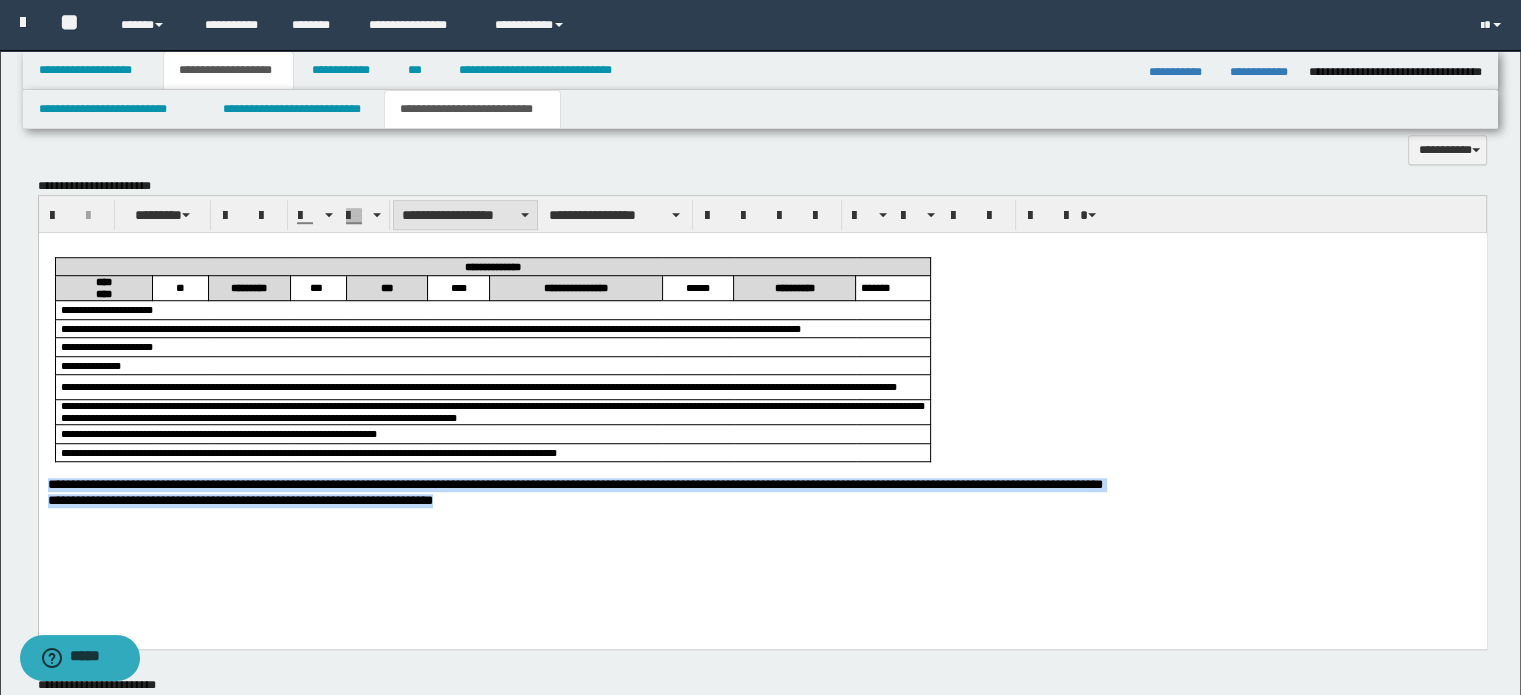 click on "**********" at bounding box center (465, 215) 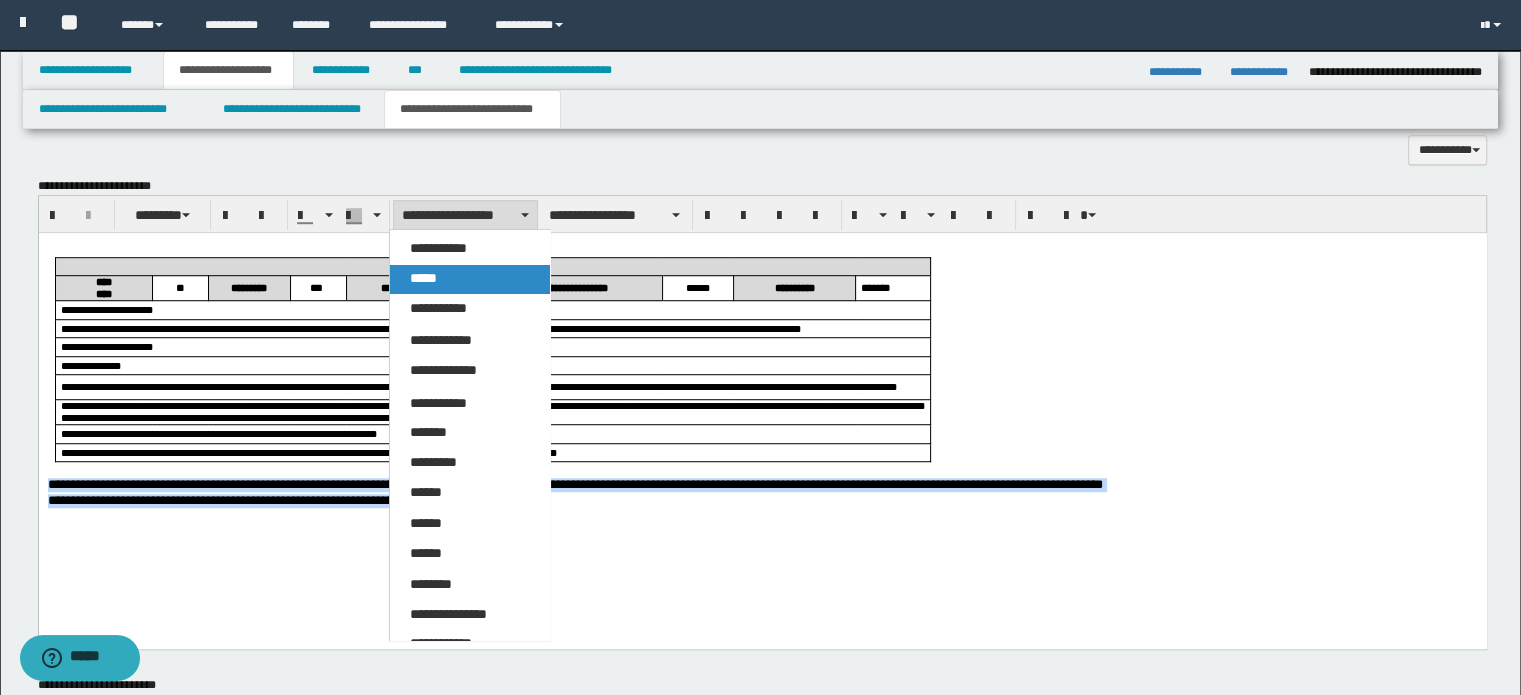 click on "*****" at bounding box center [423, 278] 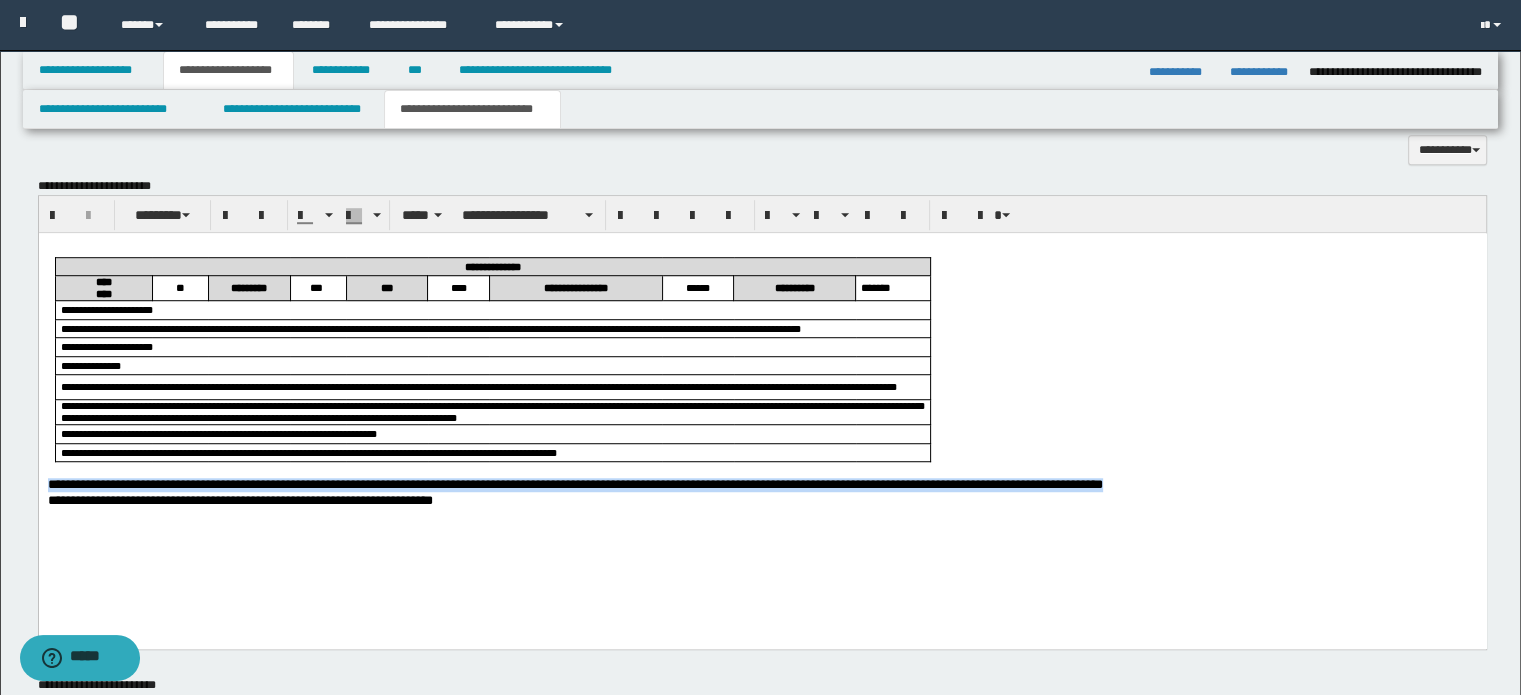click on "**********" at bounding box center [762, 400] 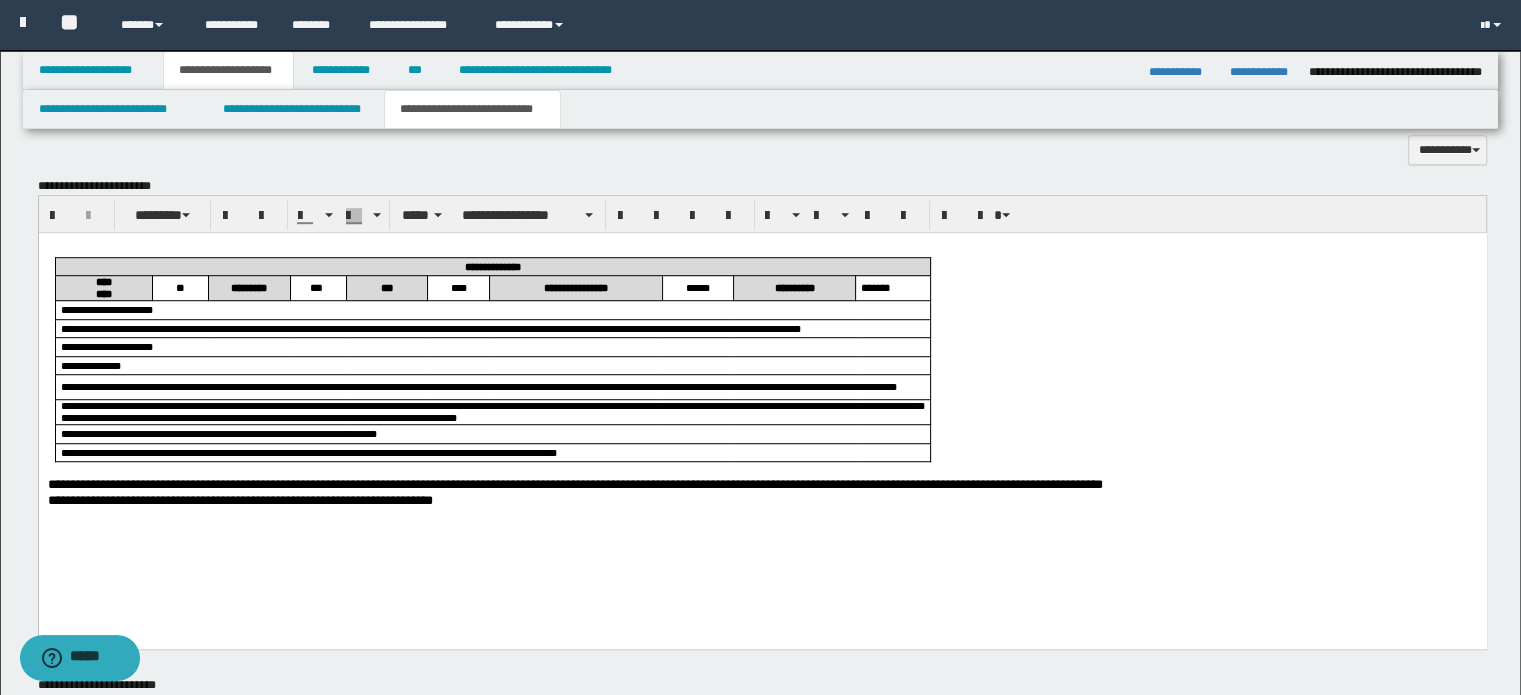 click on "**********" at bounding box center (239, 500) 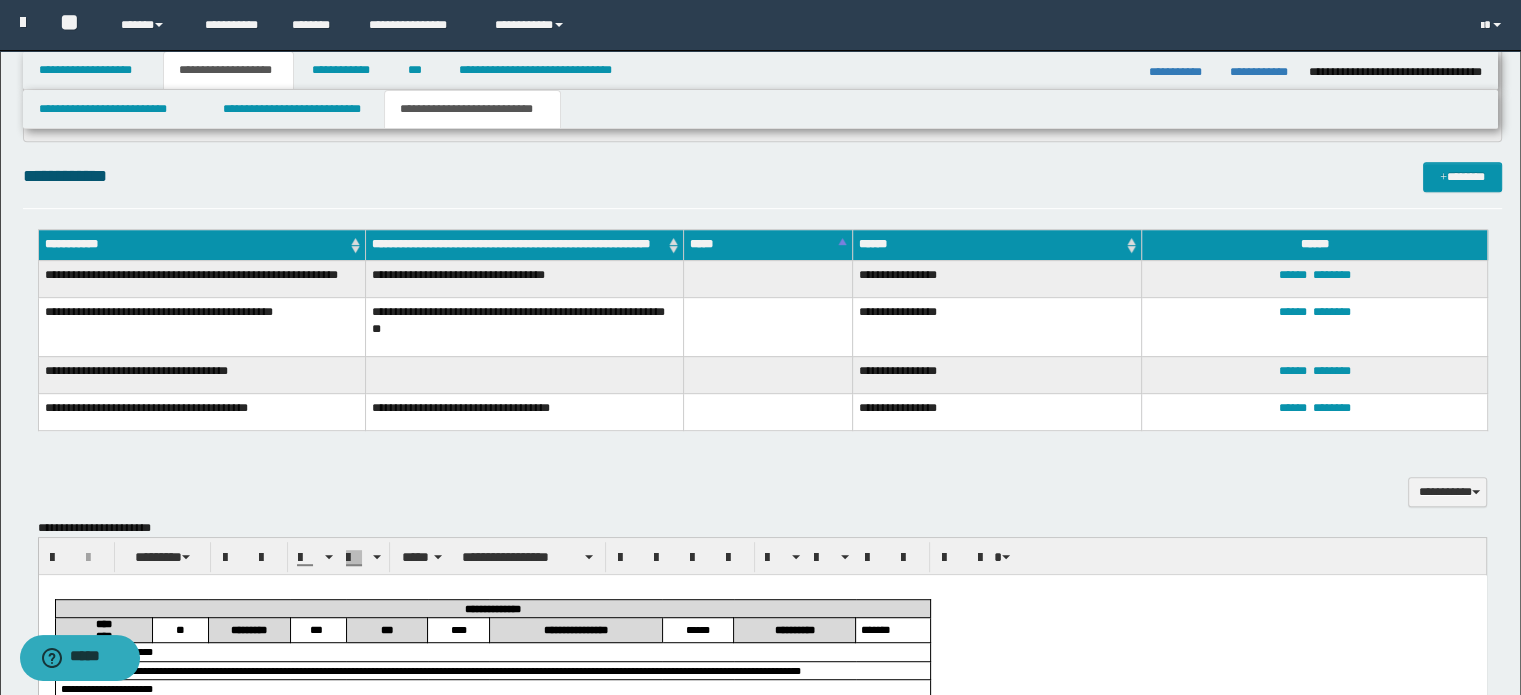 scroll, scrollTop: 961, scrollLeft: 0, axis: vertical 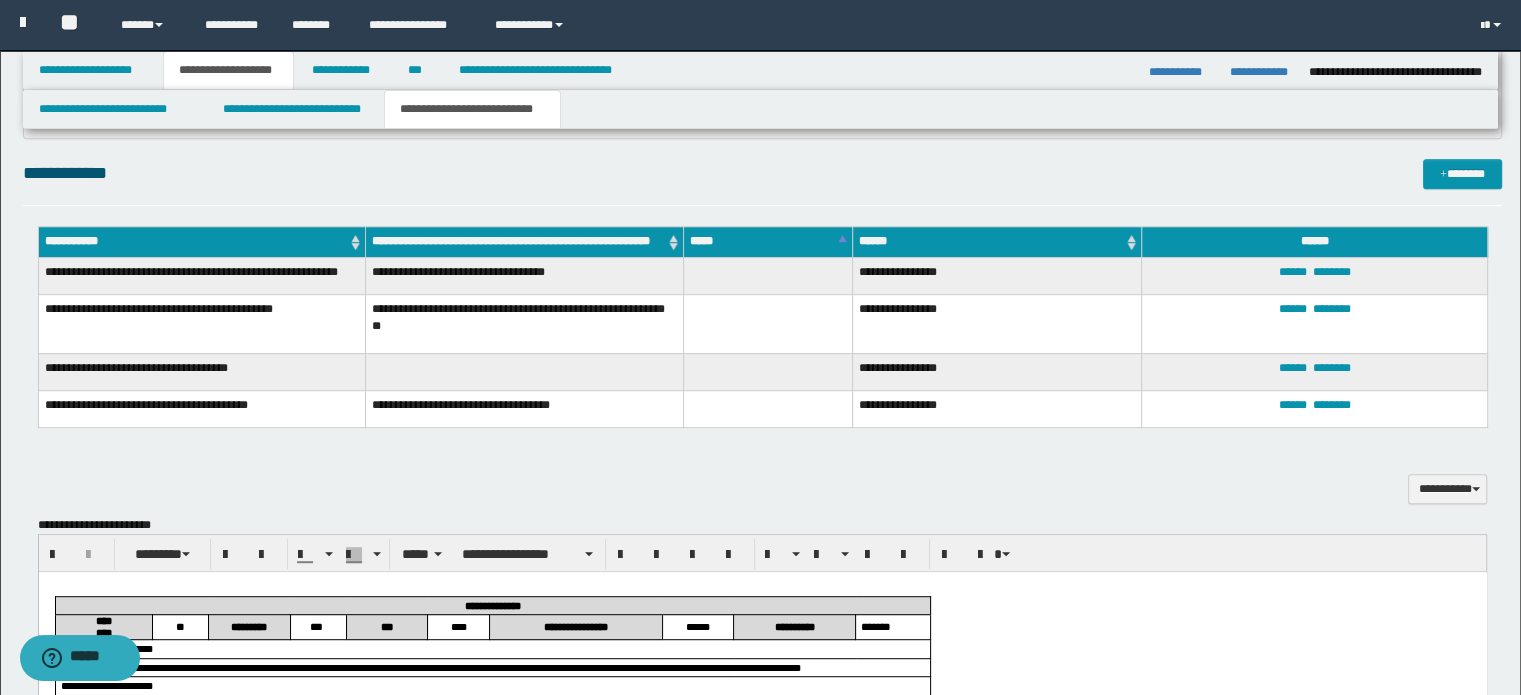 click on "**********" at bounding box center (524, 323) 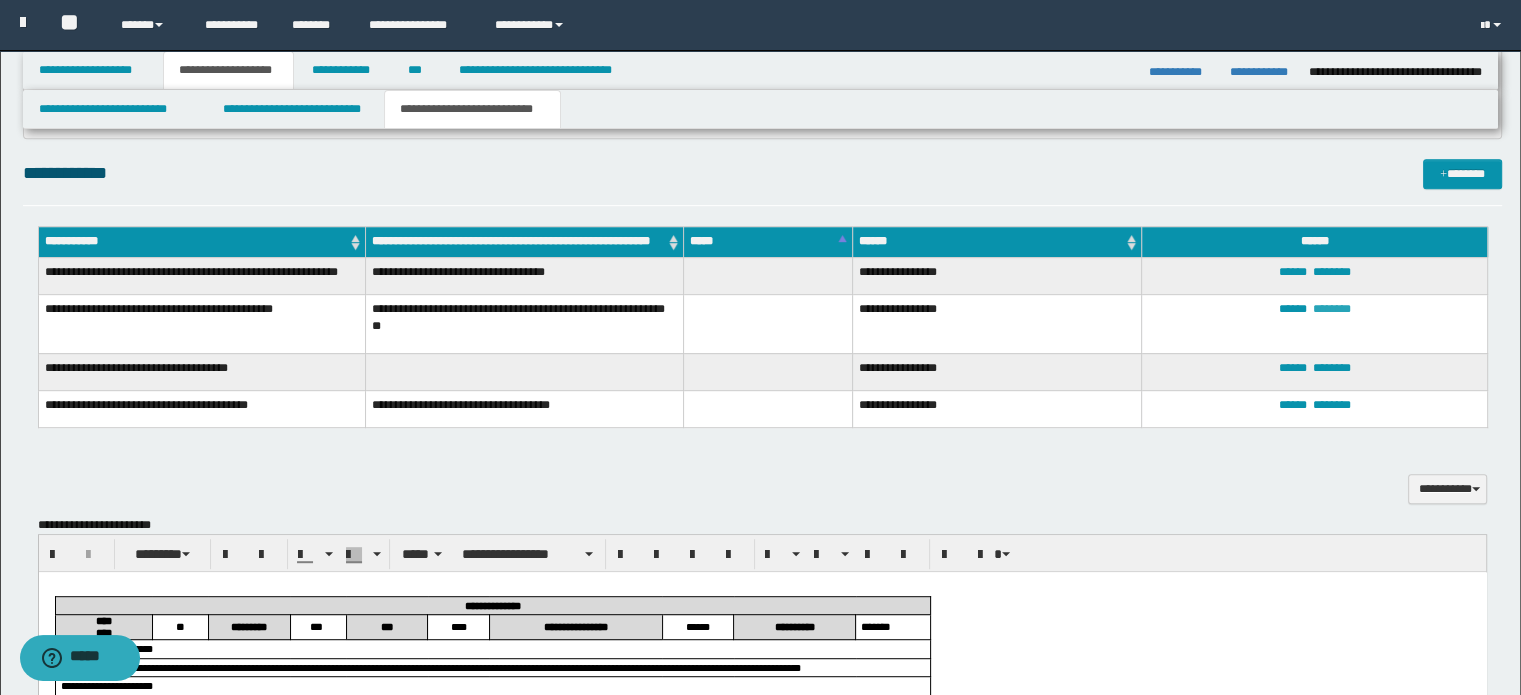 click on "********" at bounding box center [1332, 309] 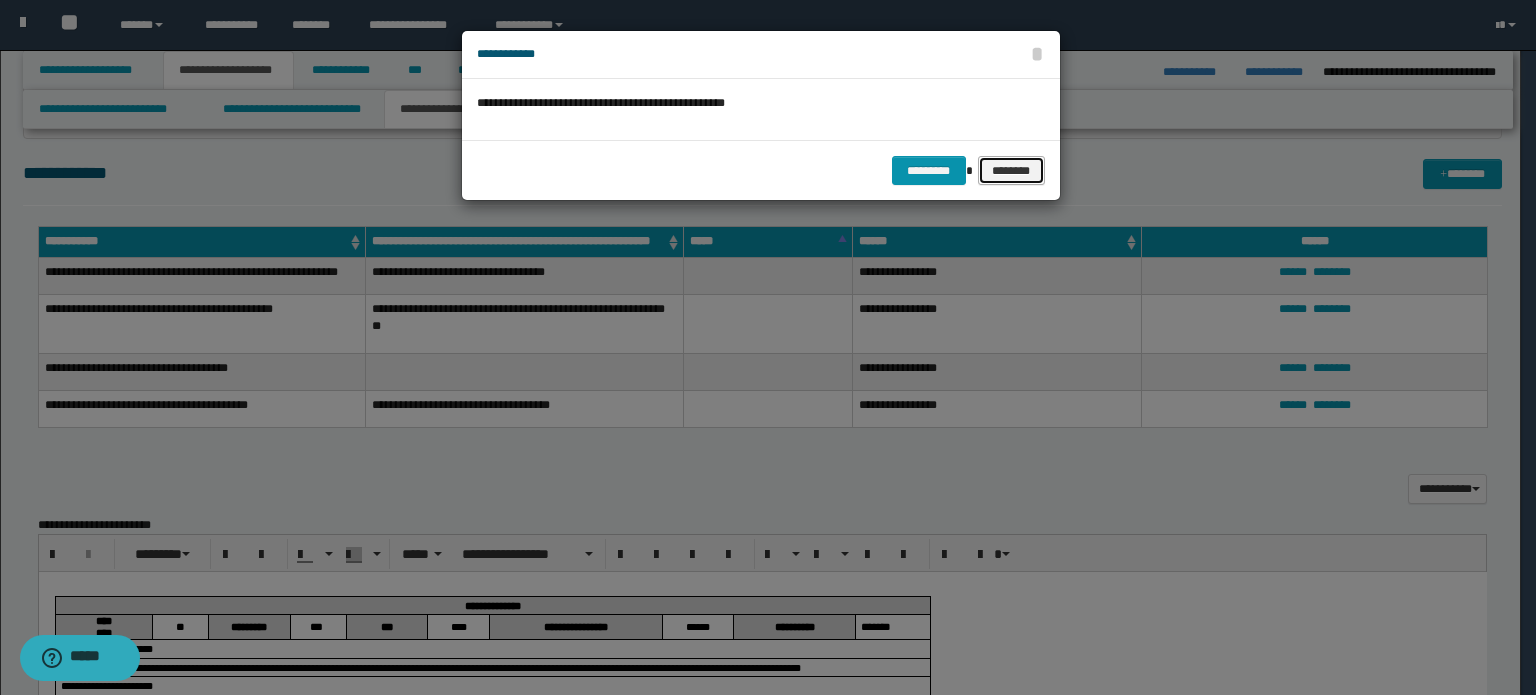 click on "********" at bounding box center [1011, 171] 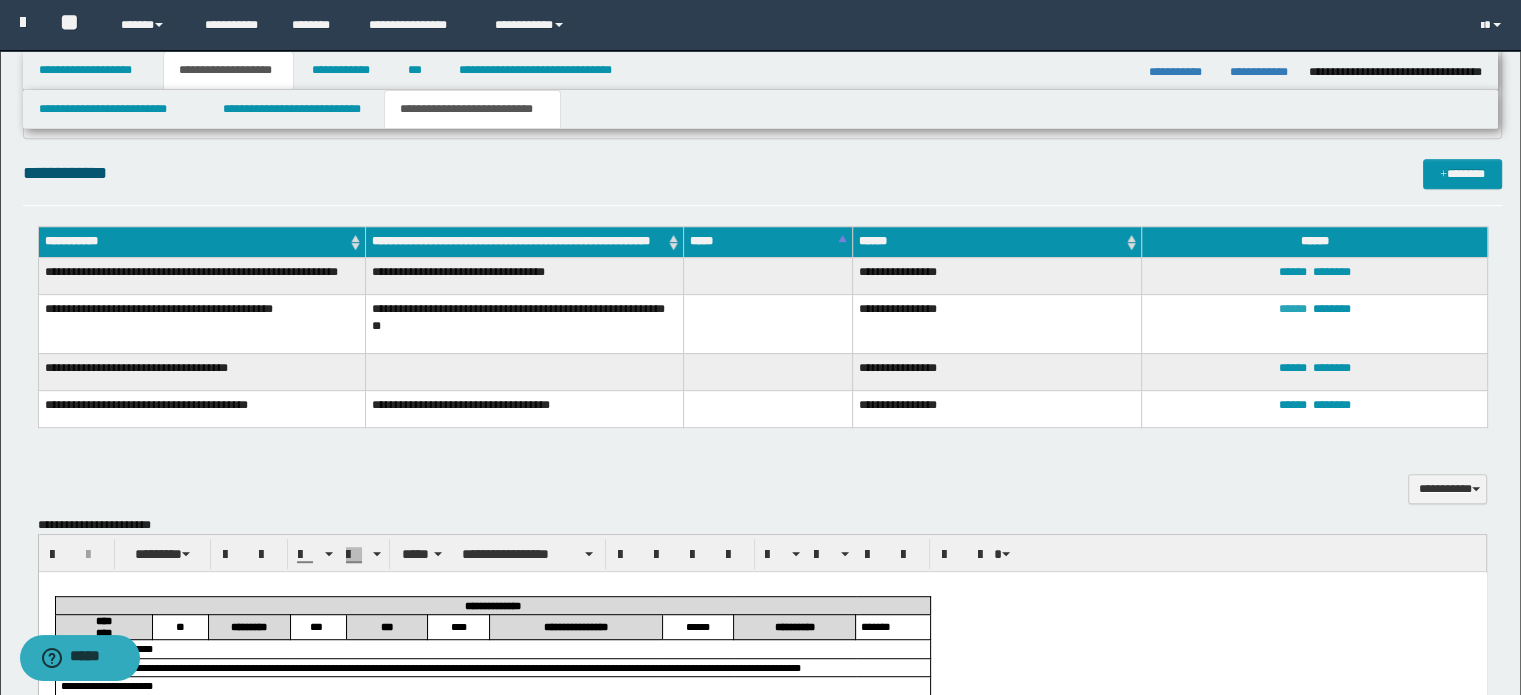 click on "******" at bounding box center (1293, 309) 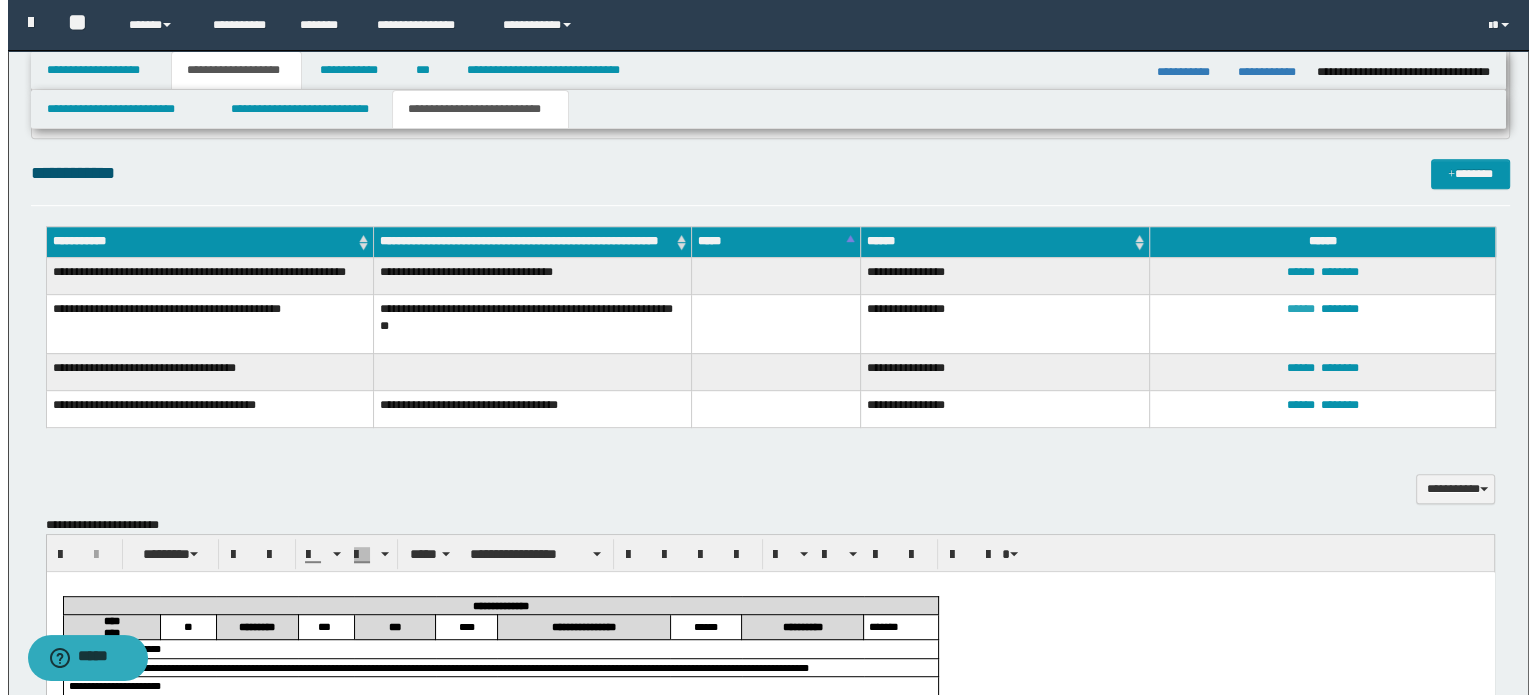 type on "**********" 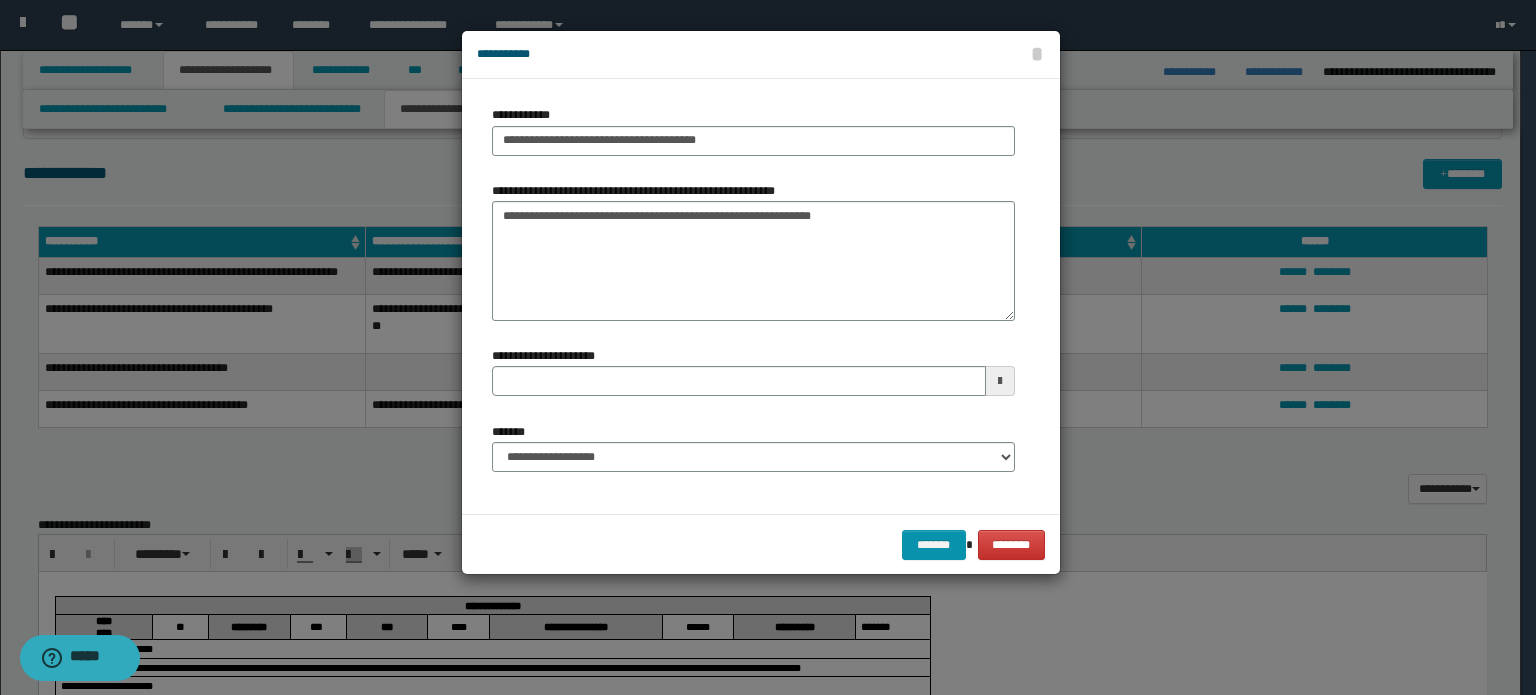 type 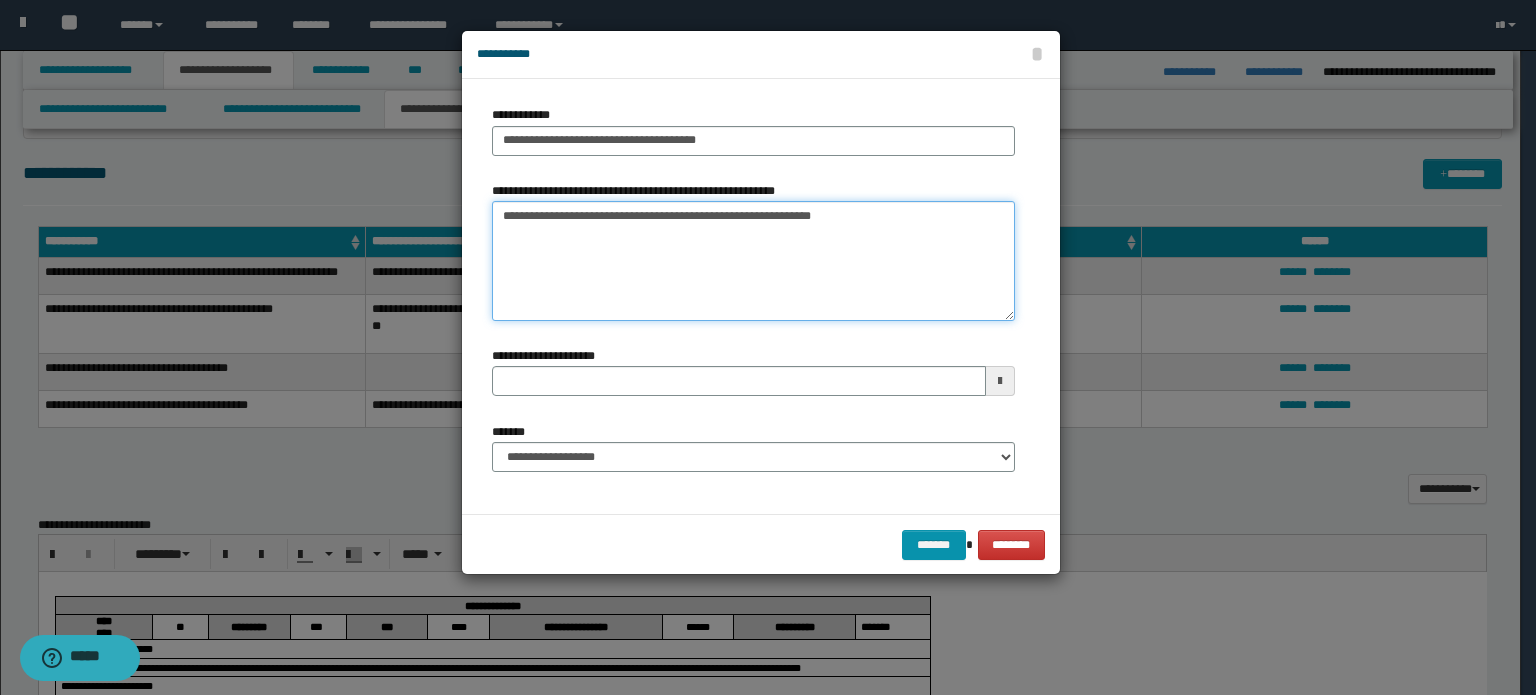 click on "**********" at bounding box center (753, 261) 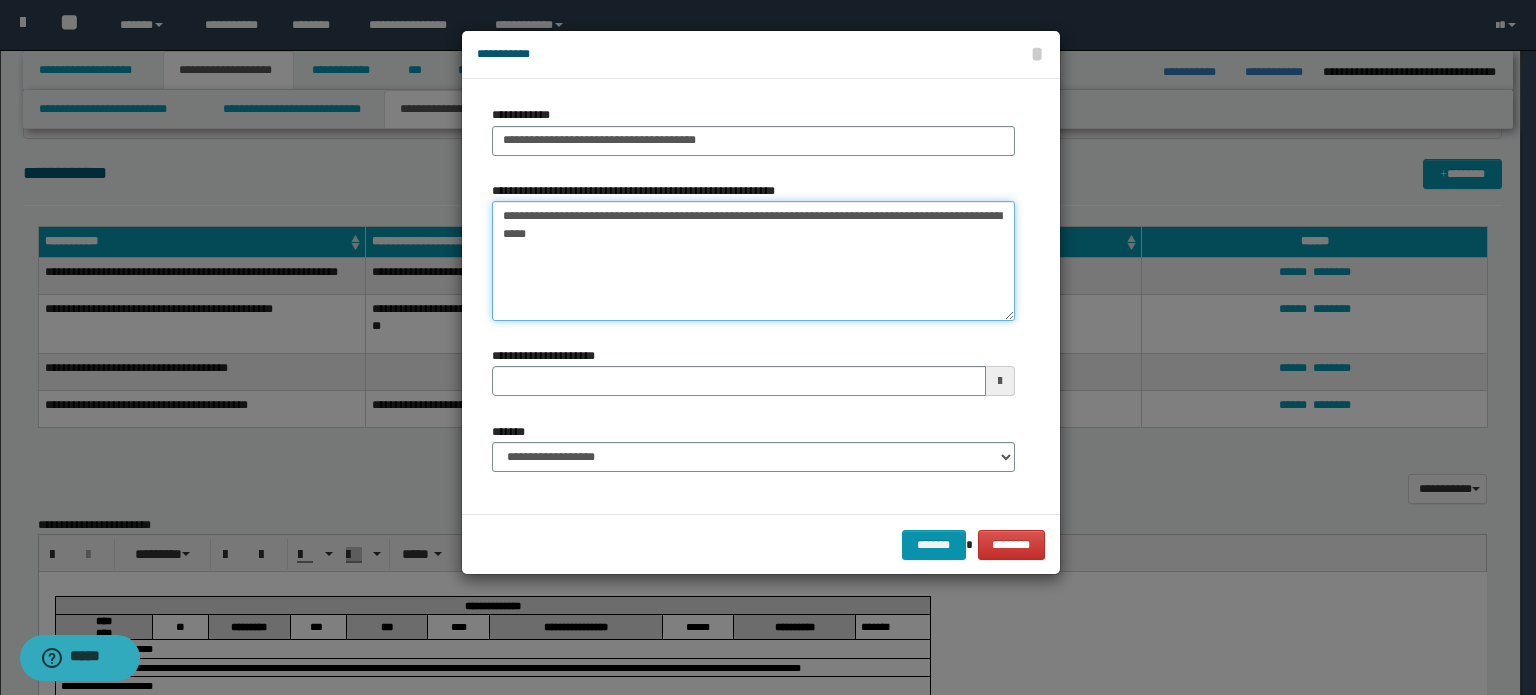 type on "**********" 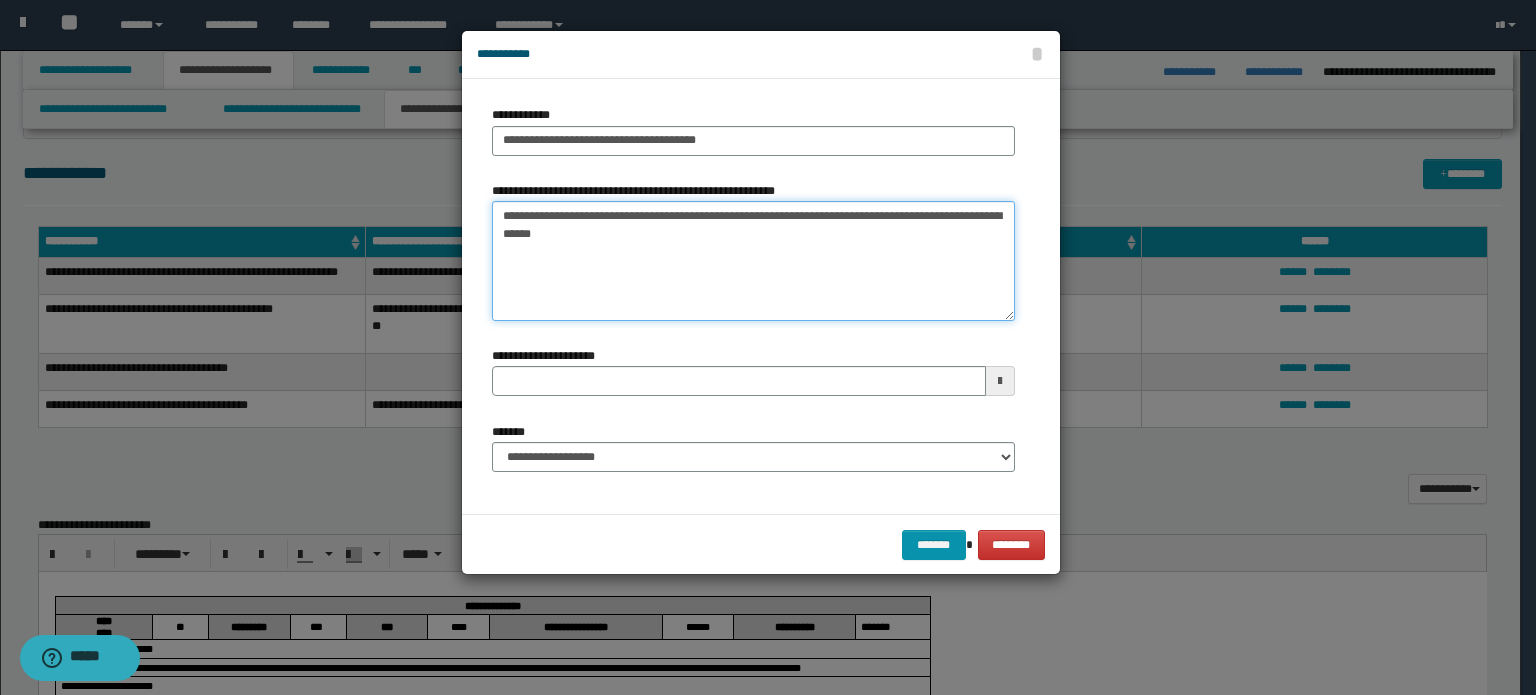type 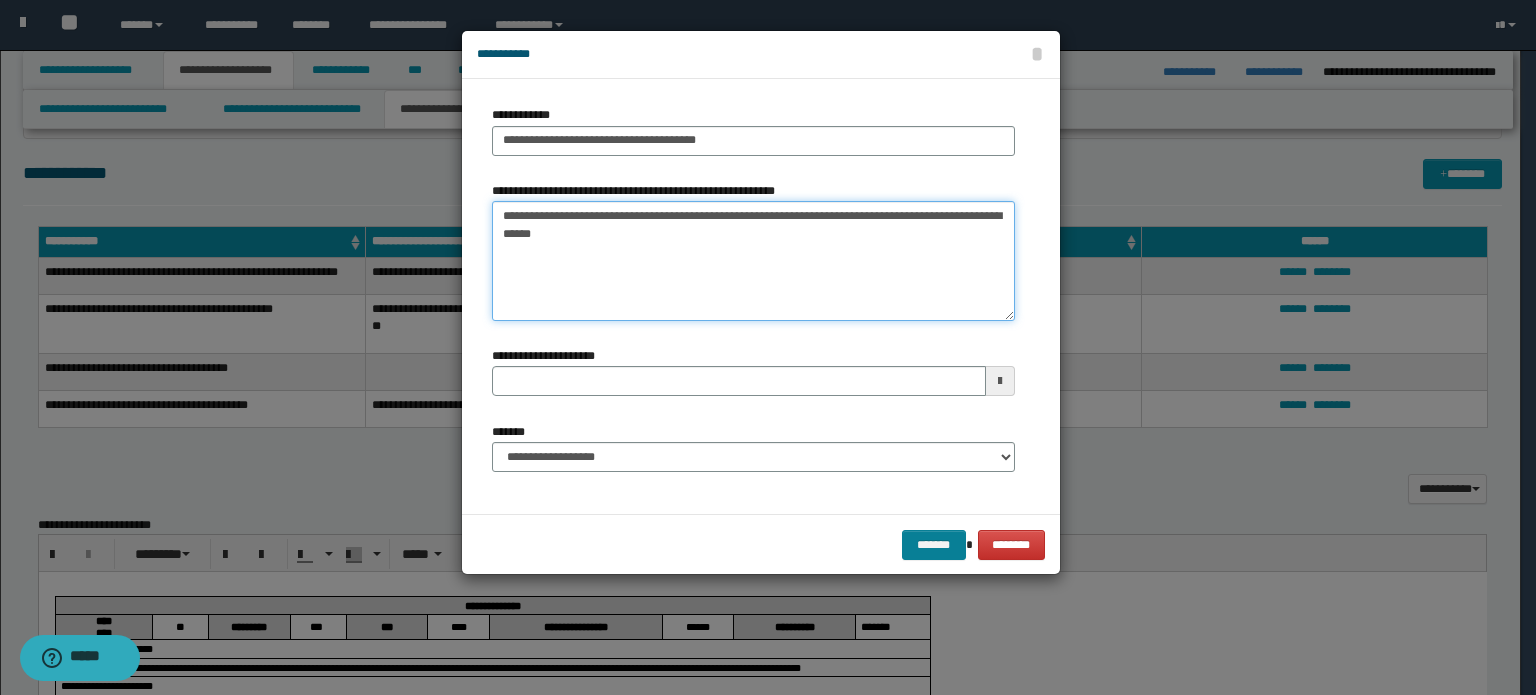 type on "**********" 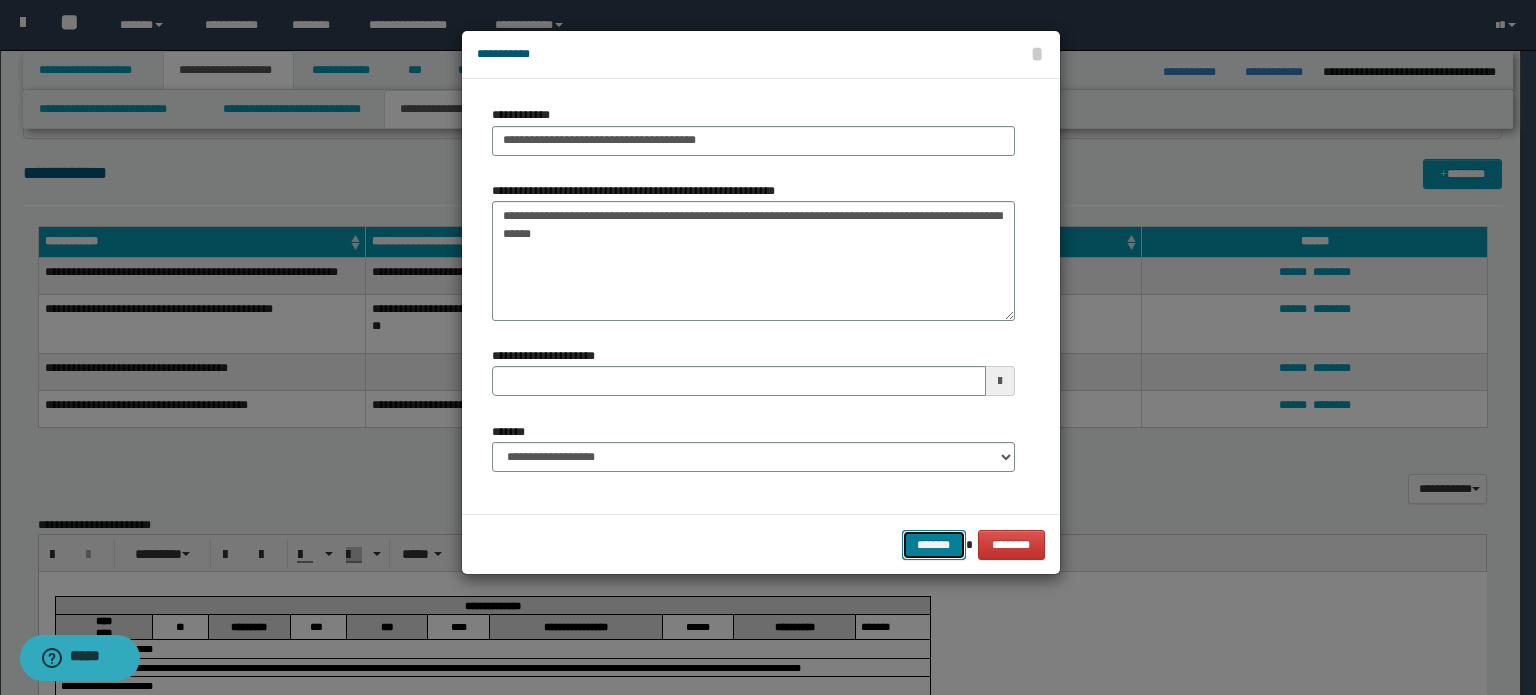 click on "*******" at bounding box center (934, 545) 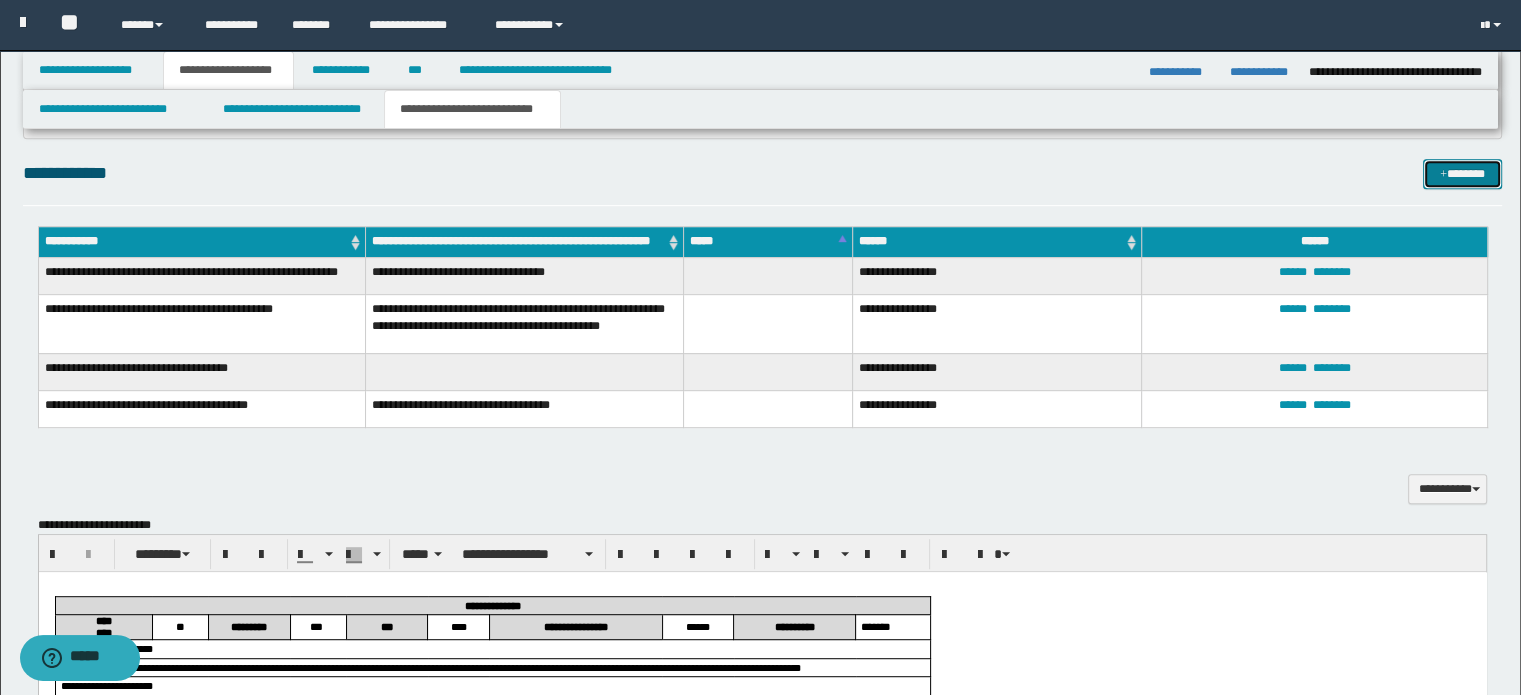 click on "*******" at bounding box center [1462, 174] 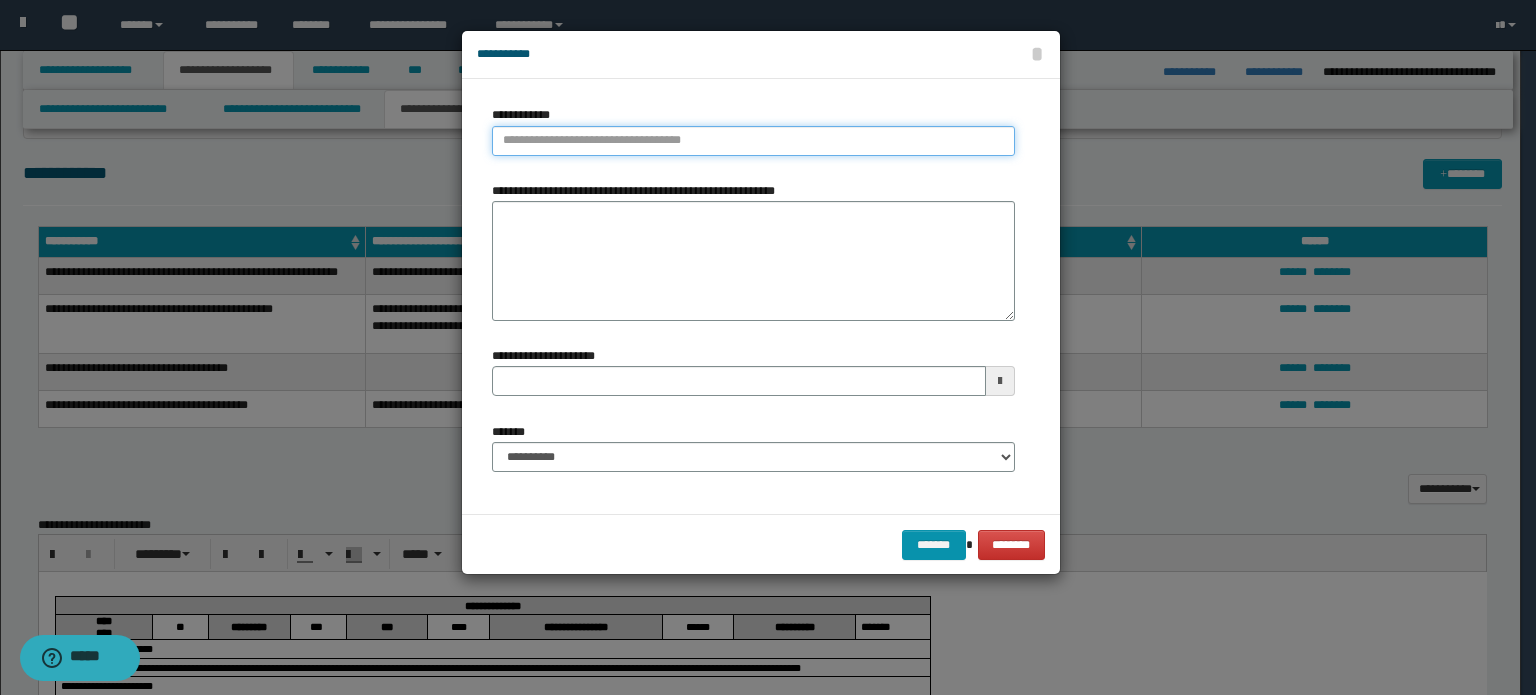 type on "**********" 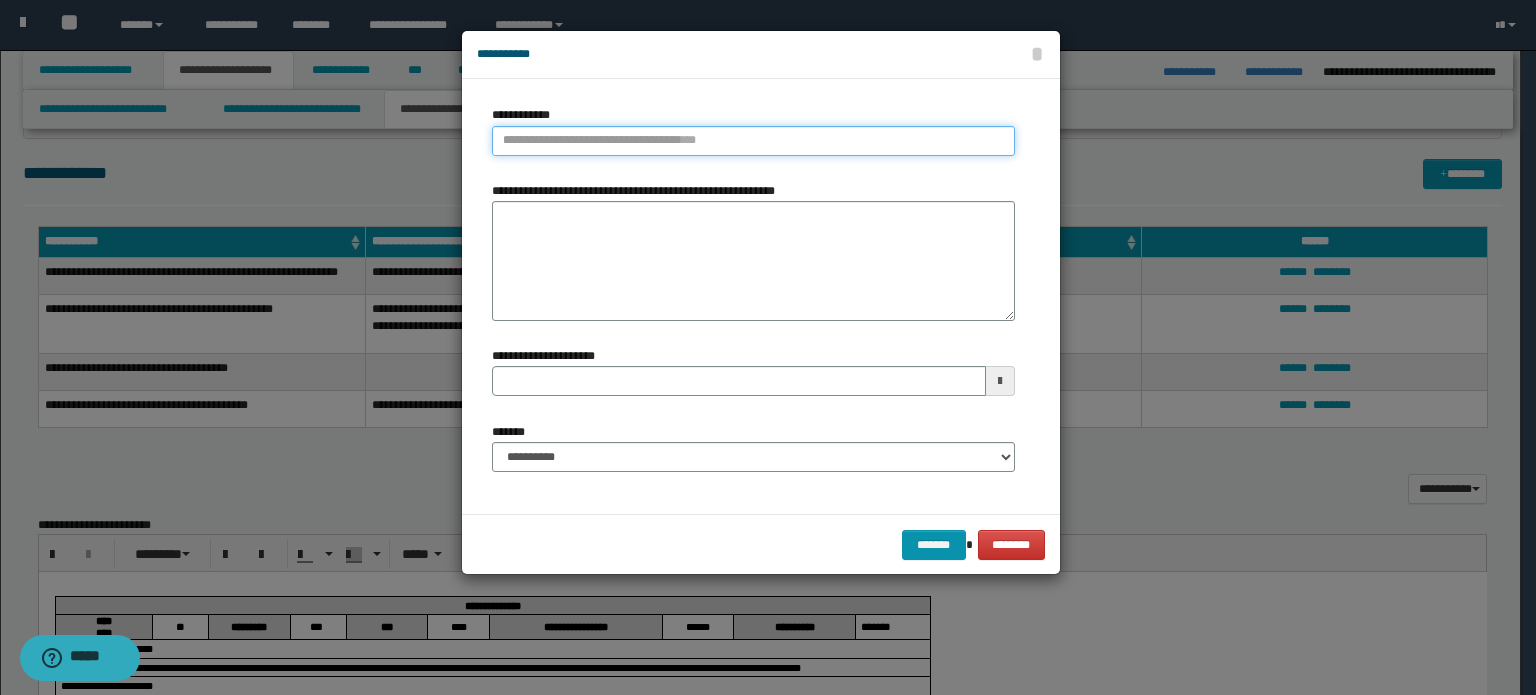 click on "**********" at bounding box center [753, 141] 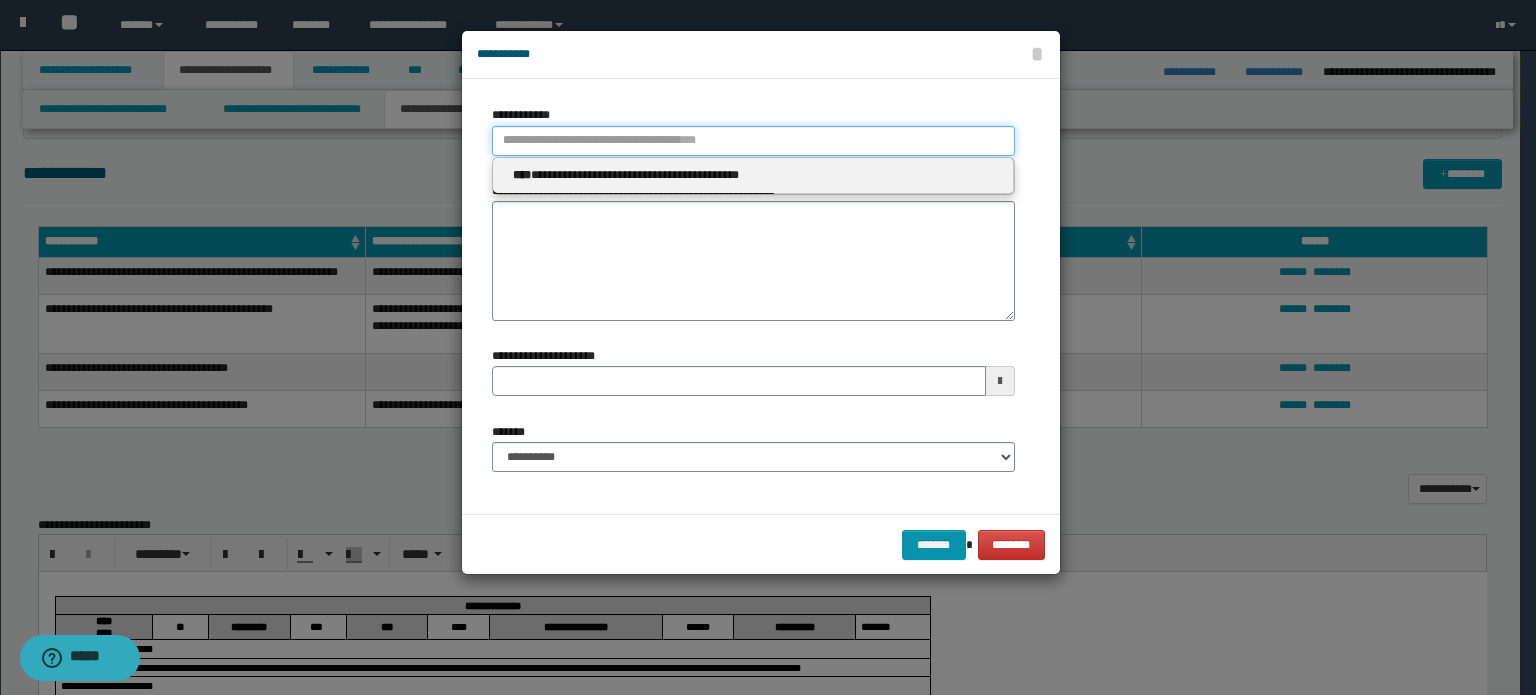 type 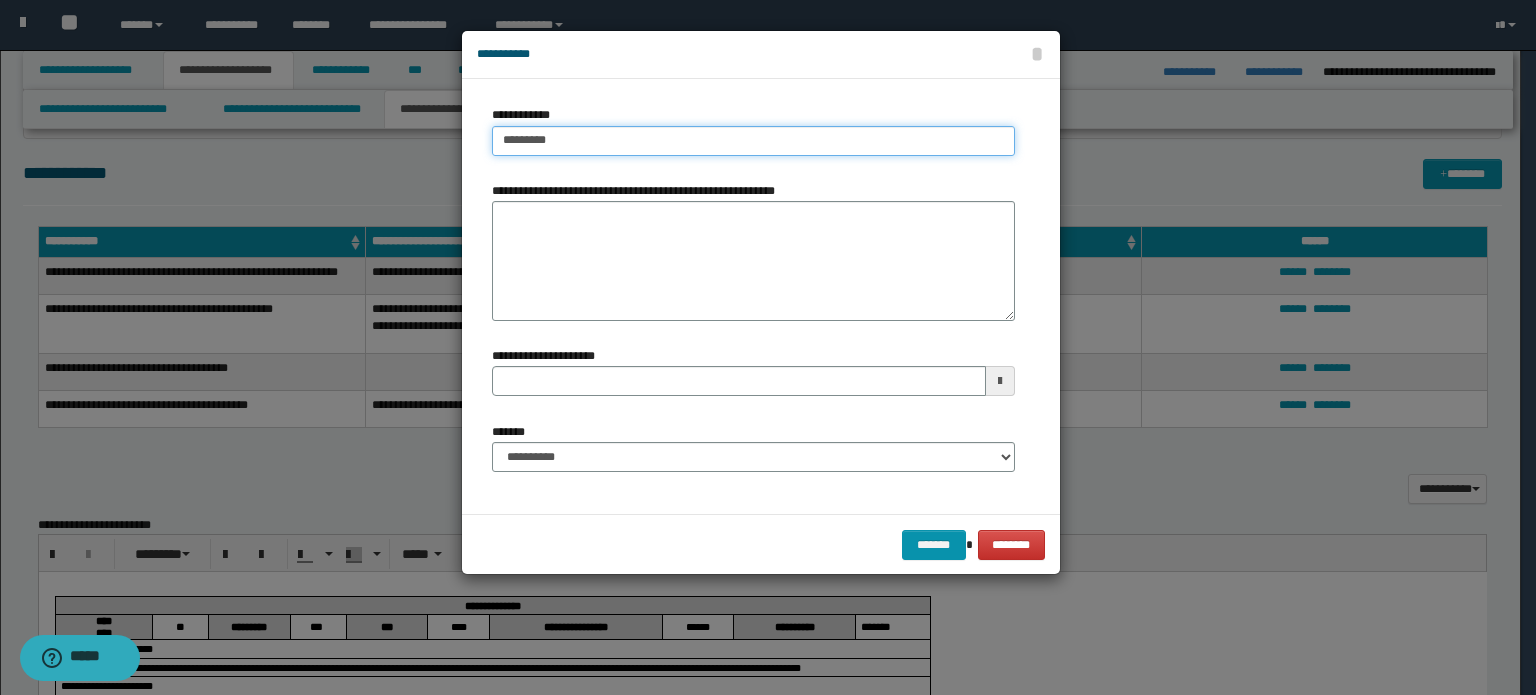 type on "*********" 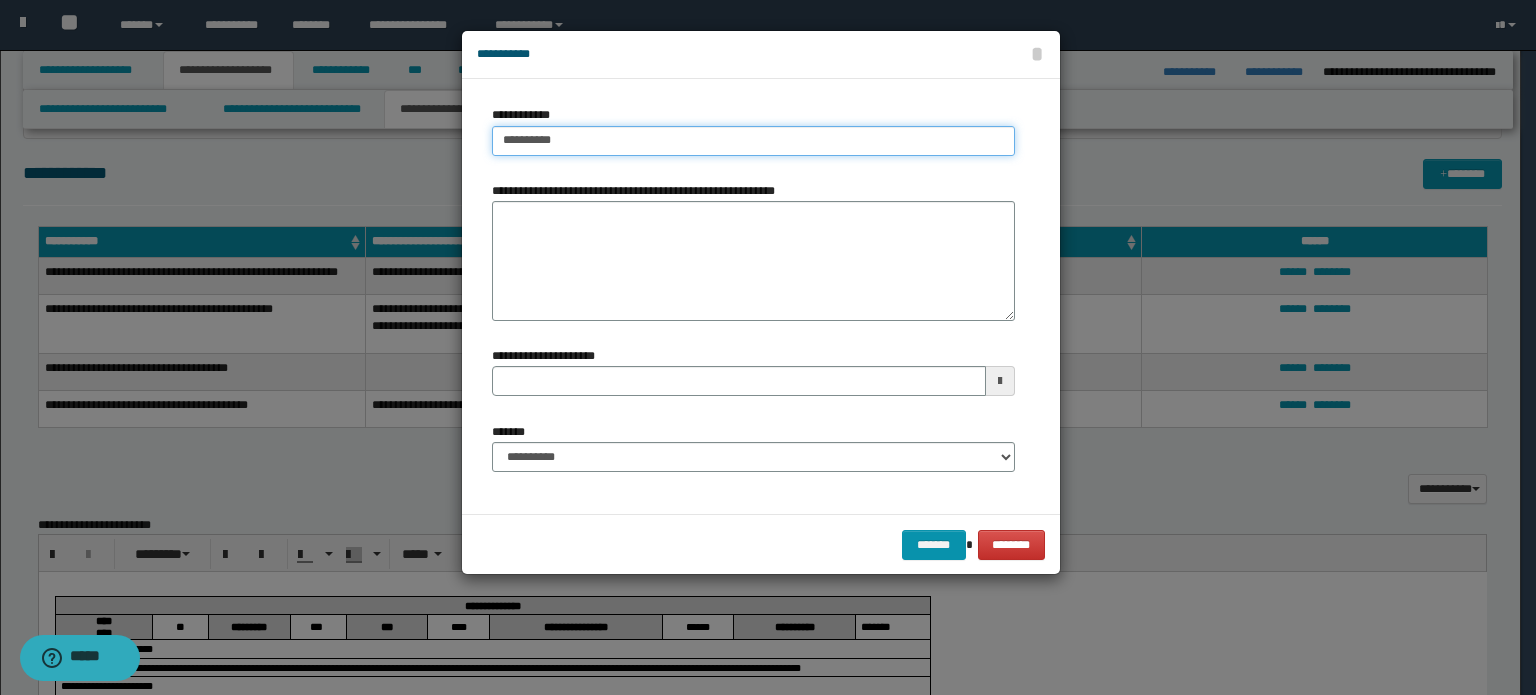 type on "*********" 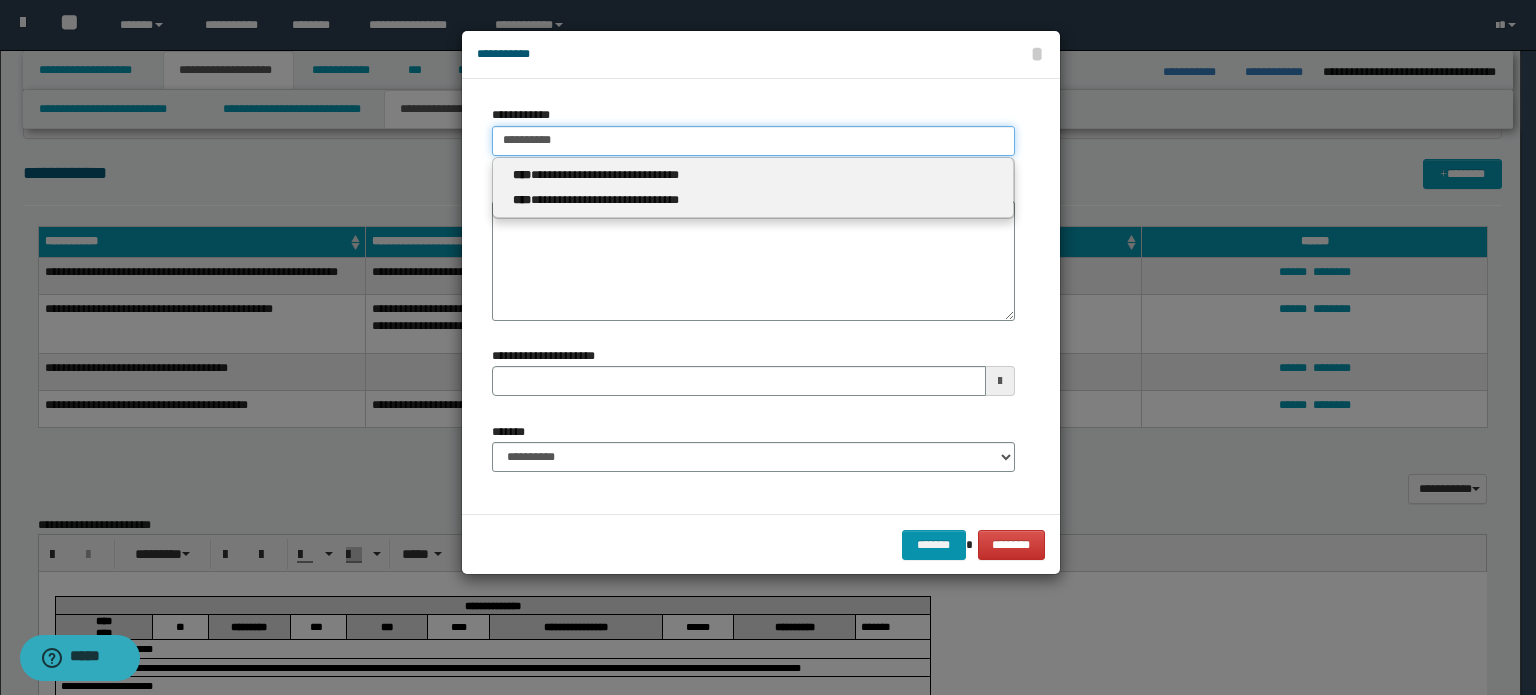 type 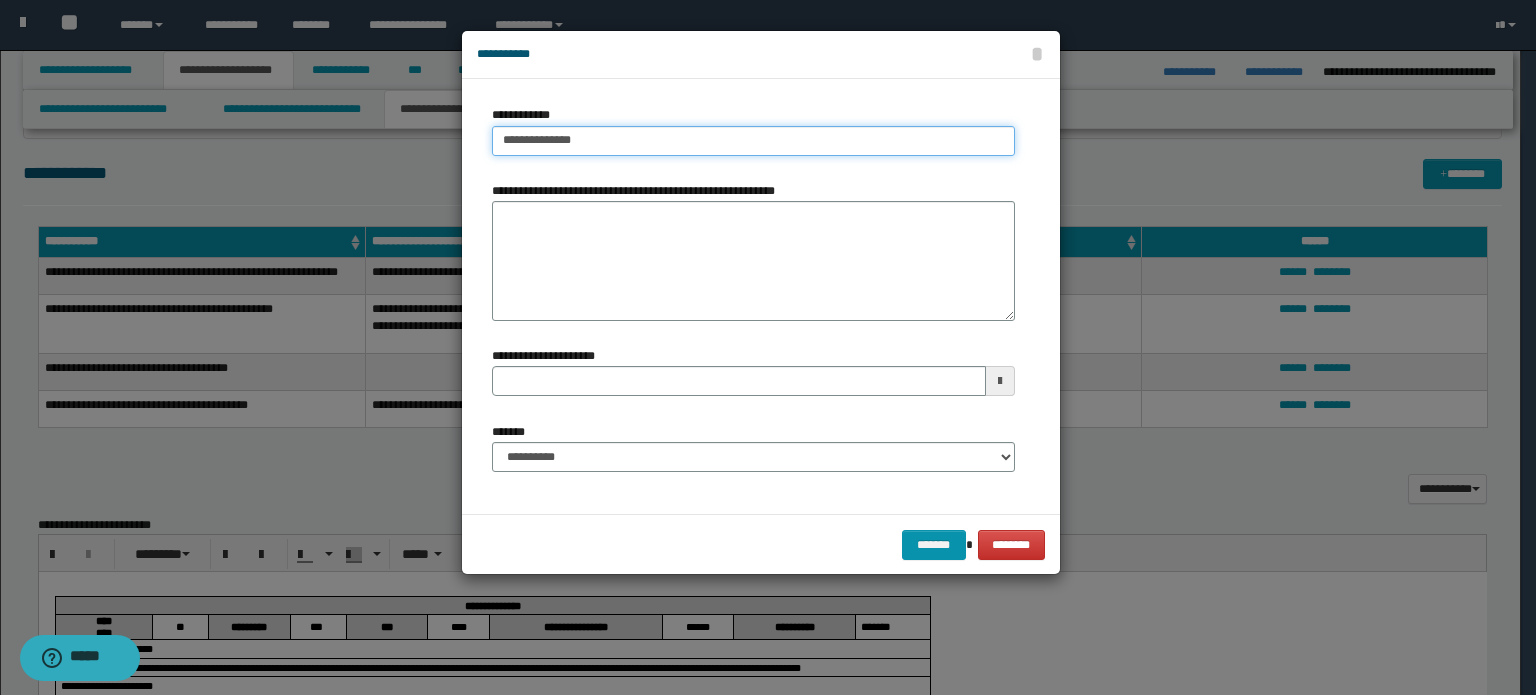 type on "**********" 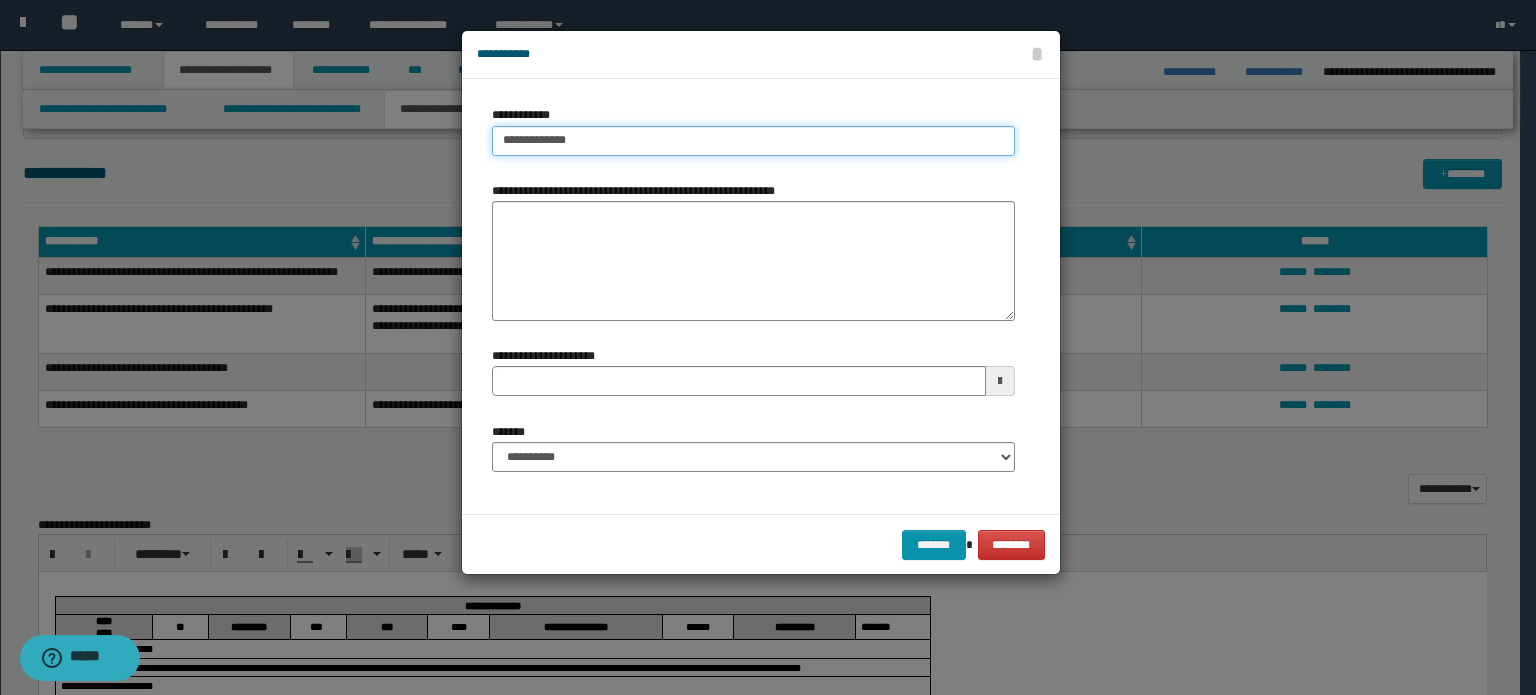type on "**********" 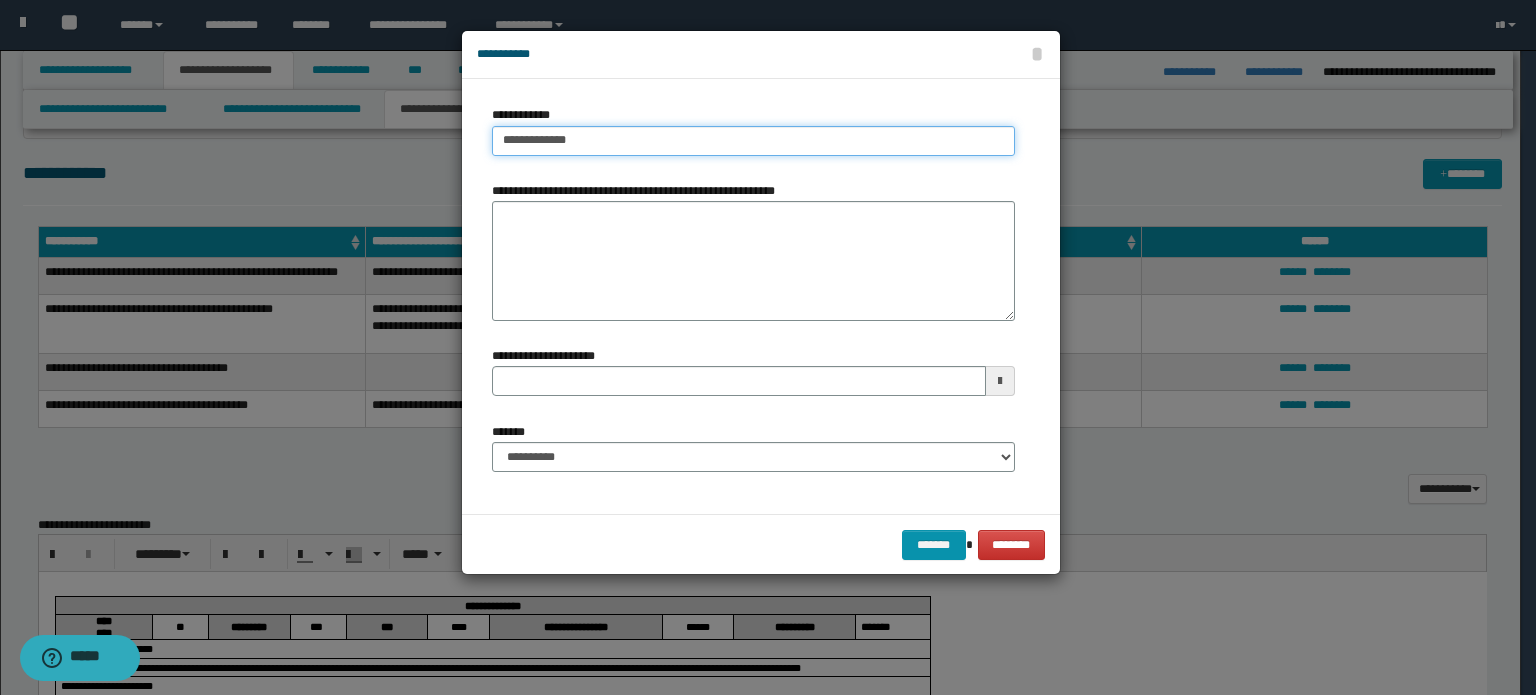 type 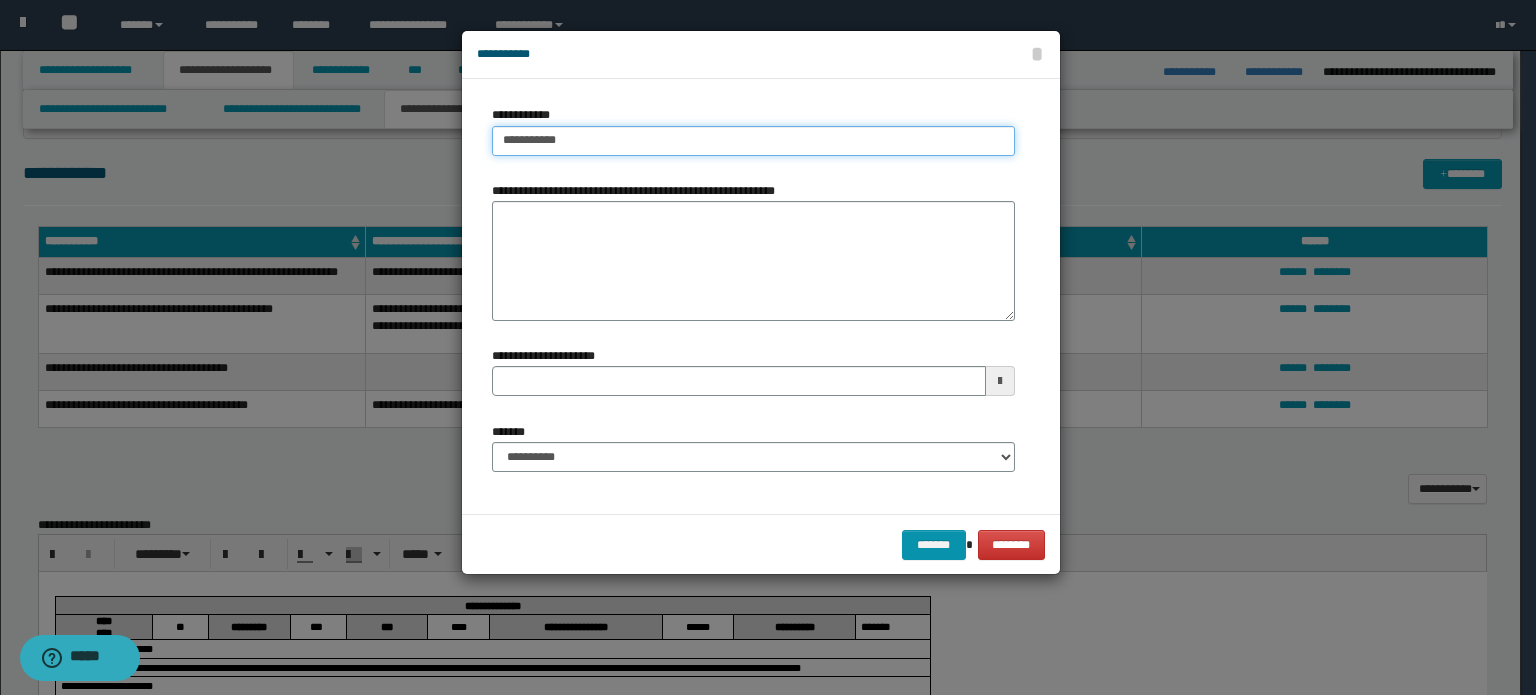 type on "*********" 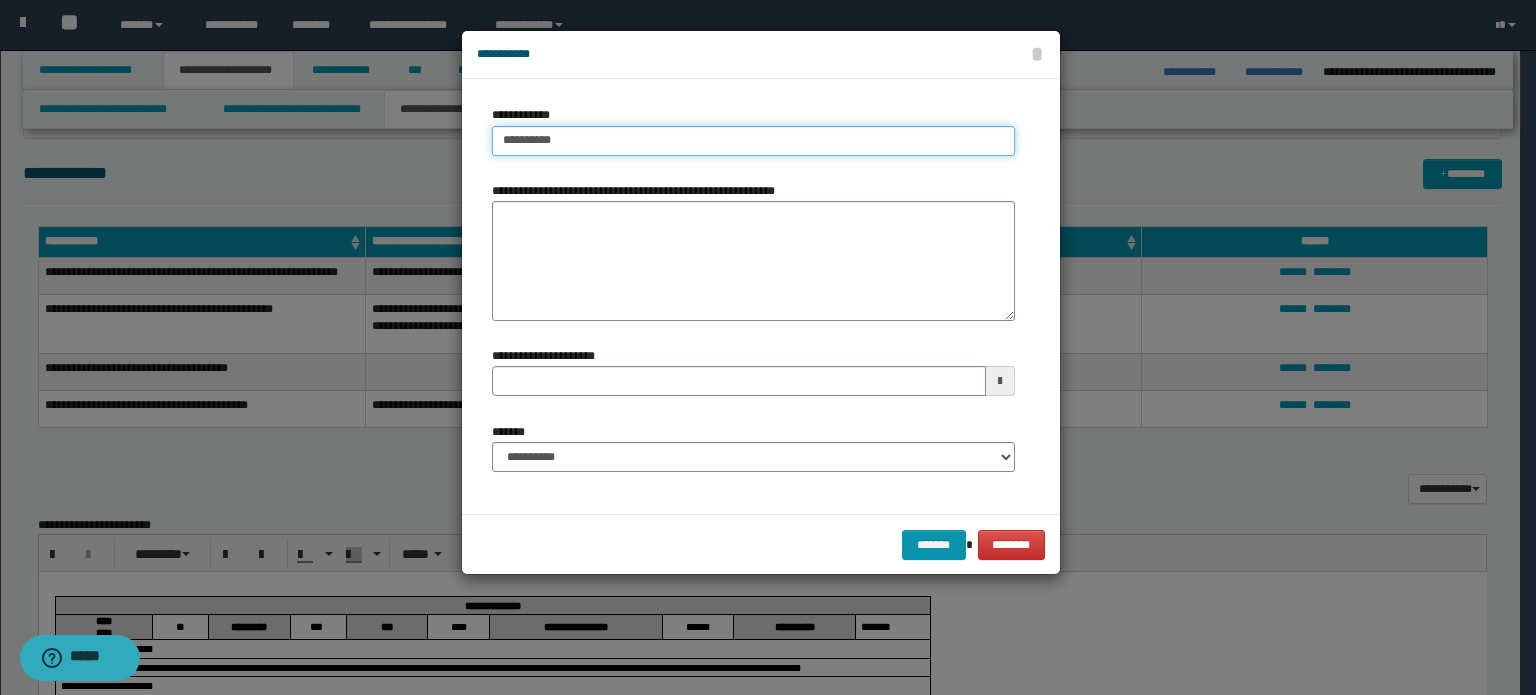 type on "*********" 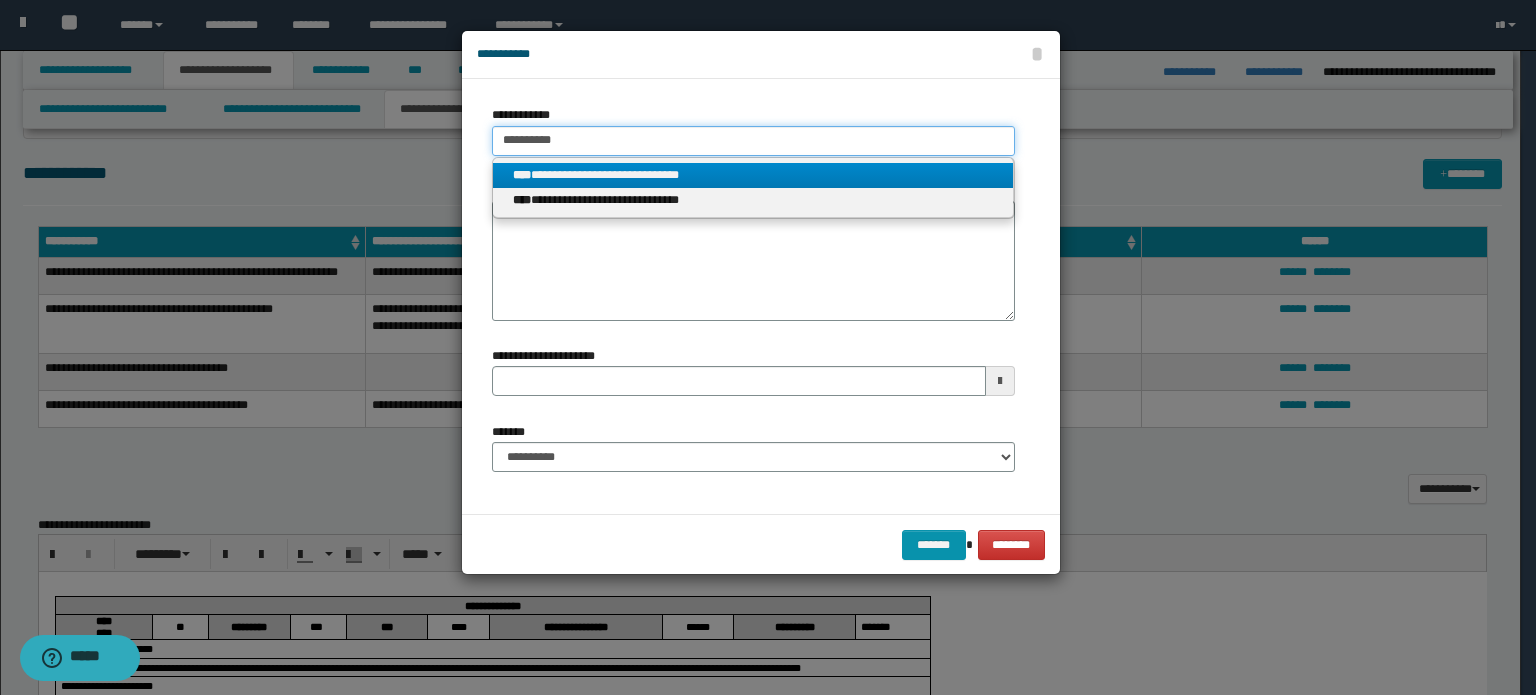 type on "*********" 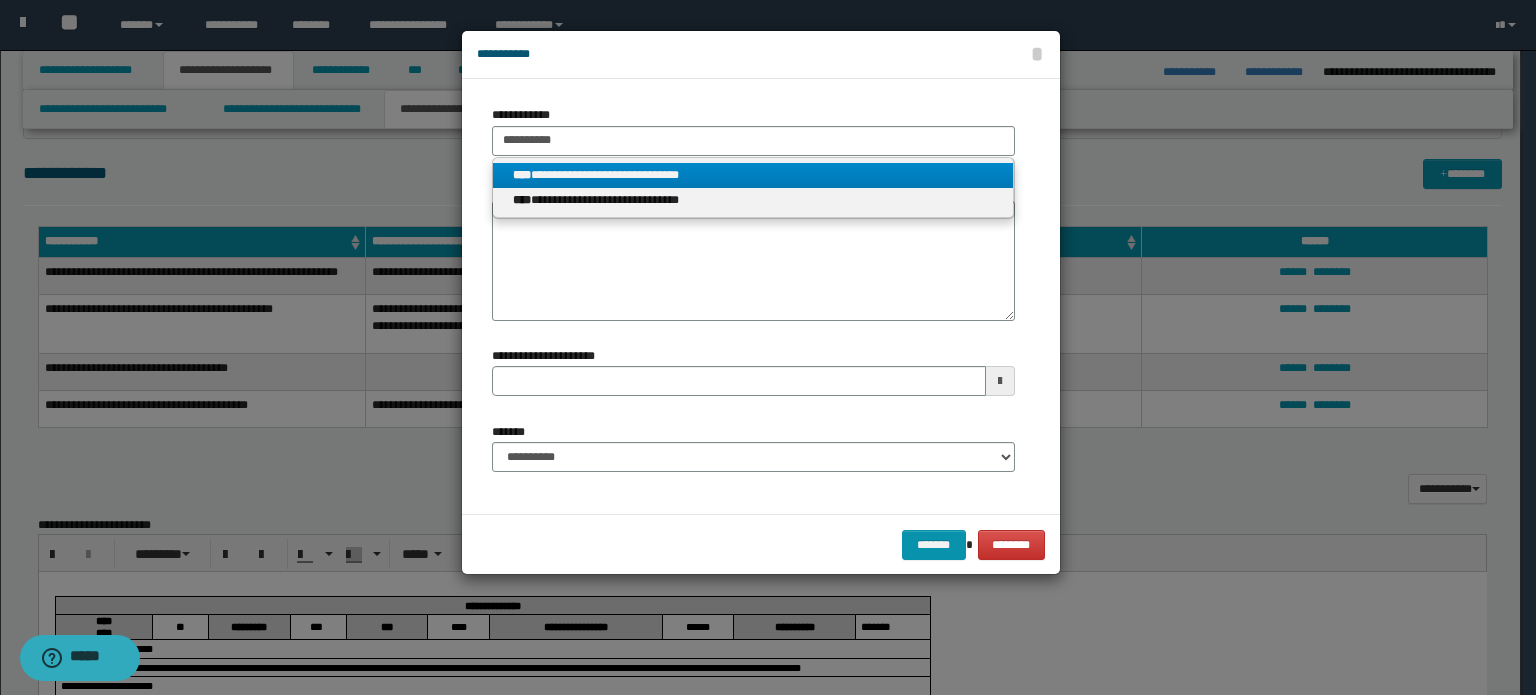 click on "**********" at bounding box center [753, 175] 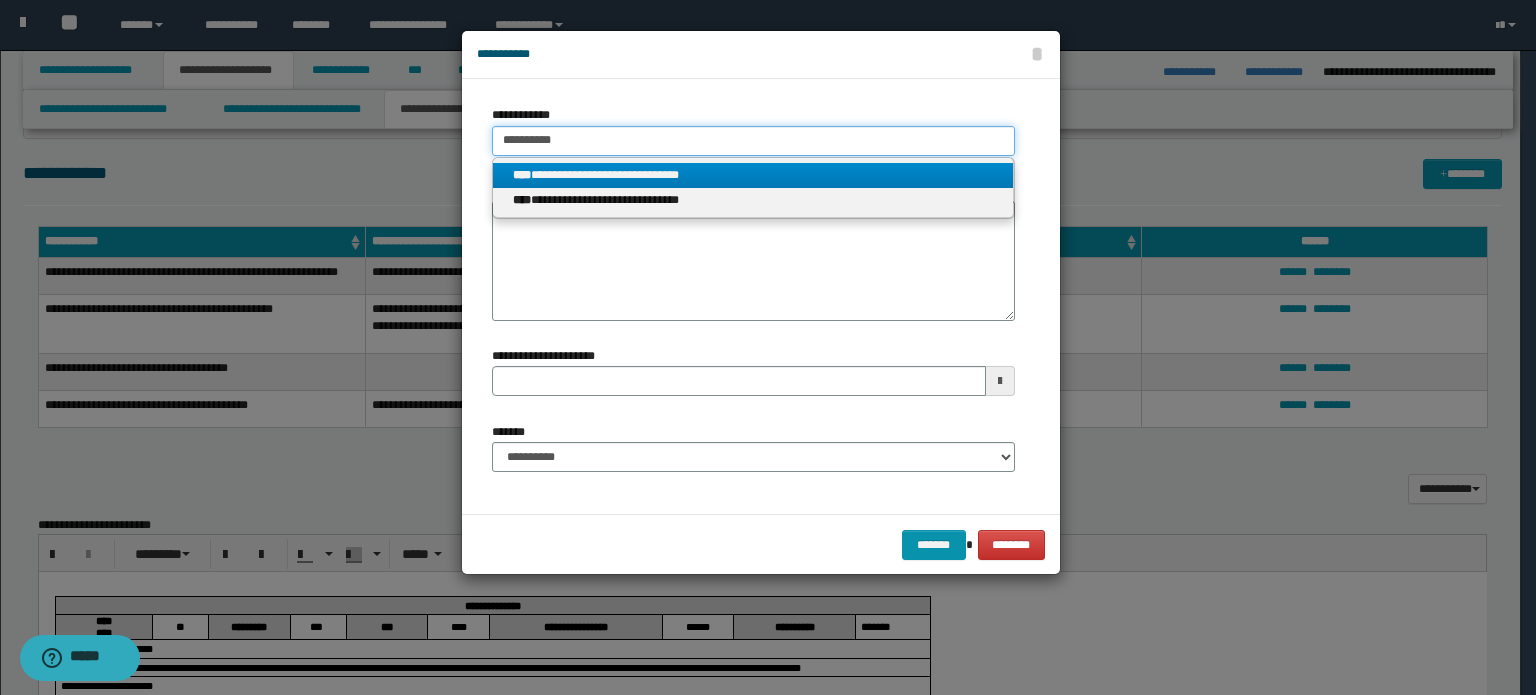 type 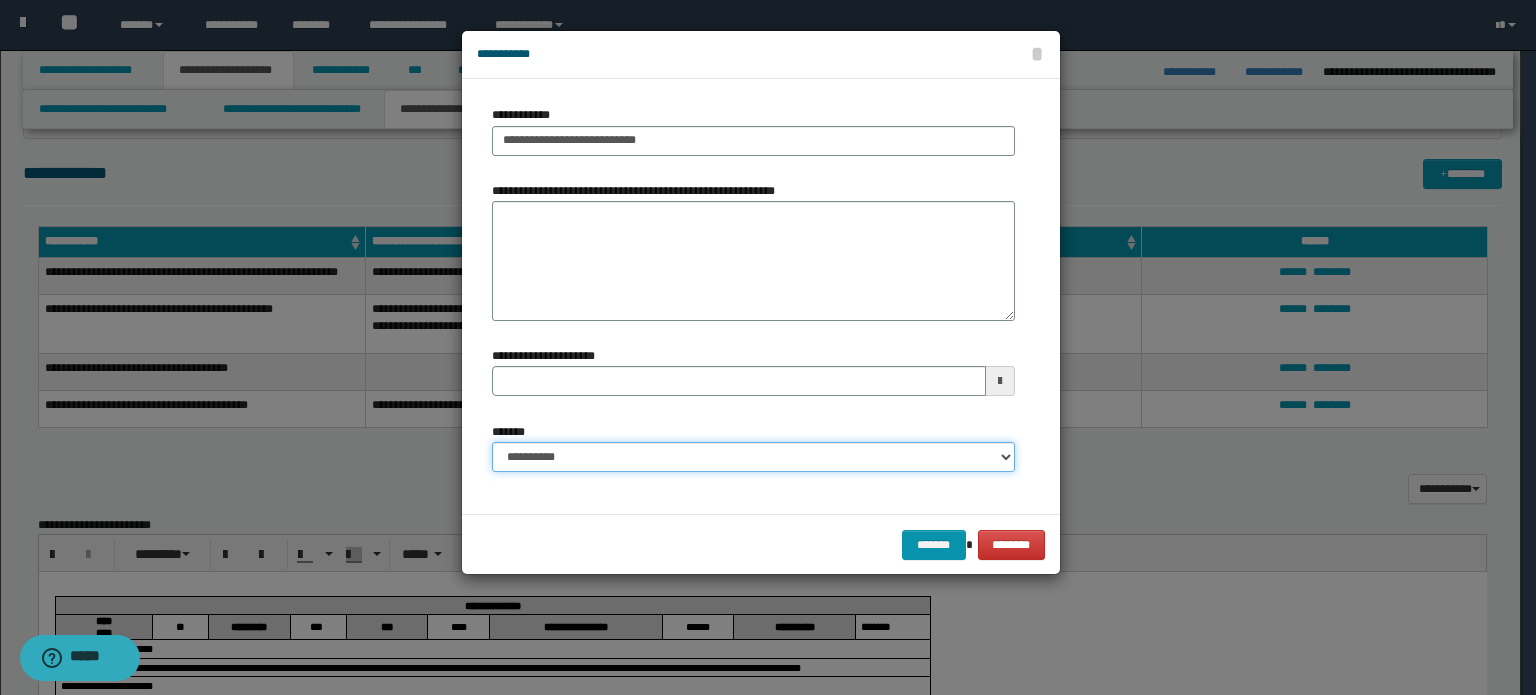 click on "**********" at bounding box center (753, 457) 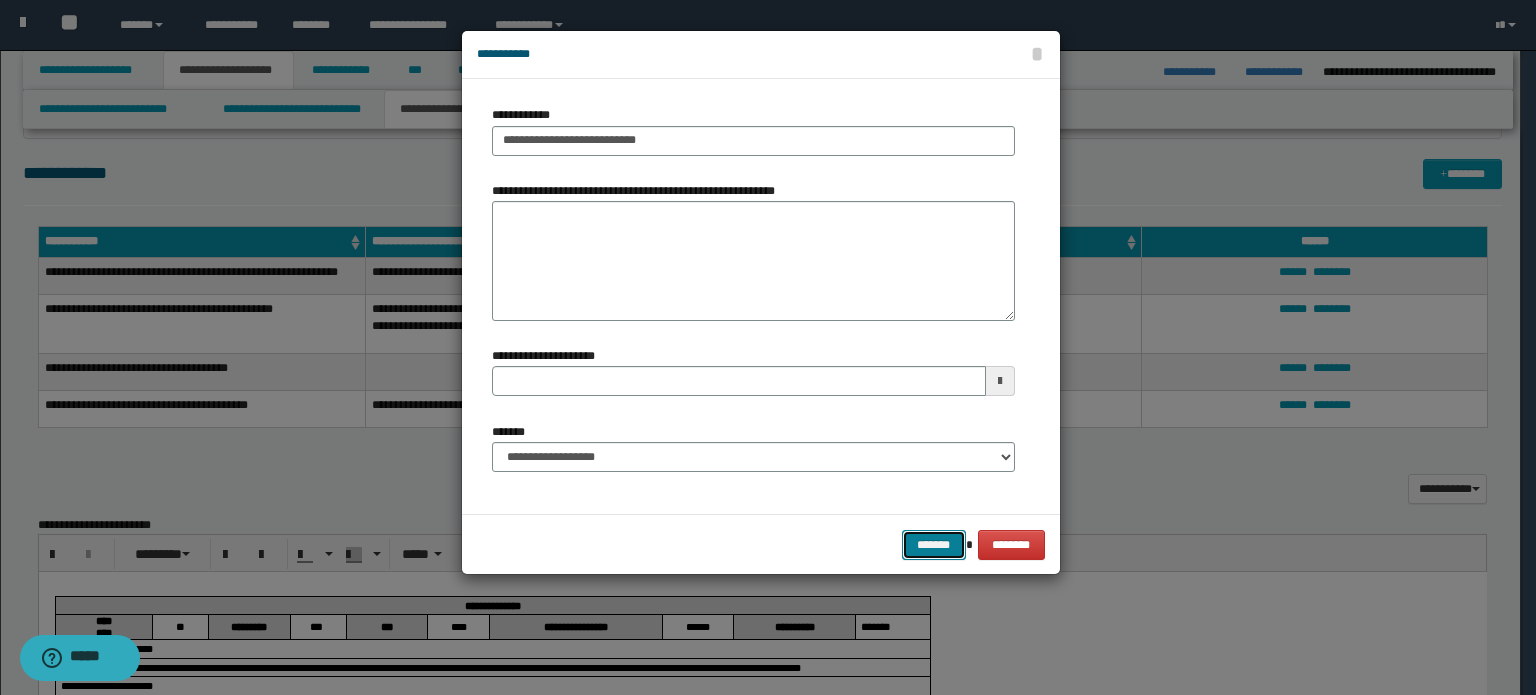 click on "*******" at bounding box center (934, 545) 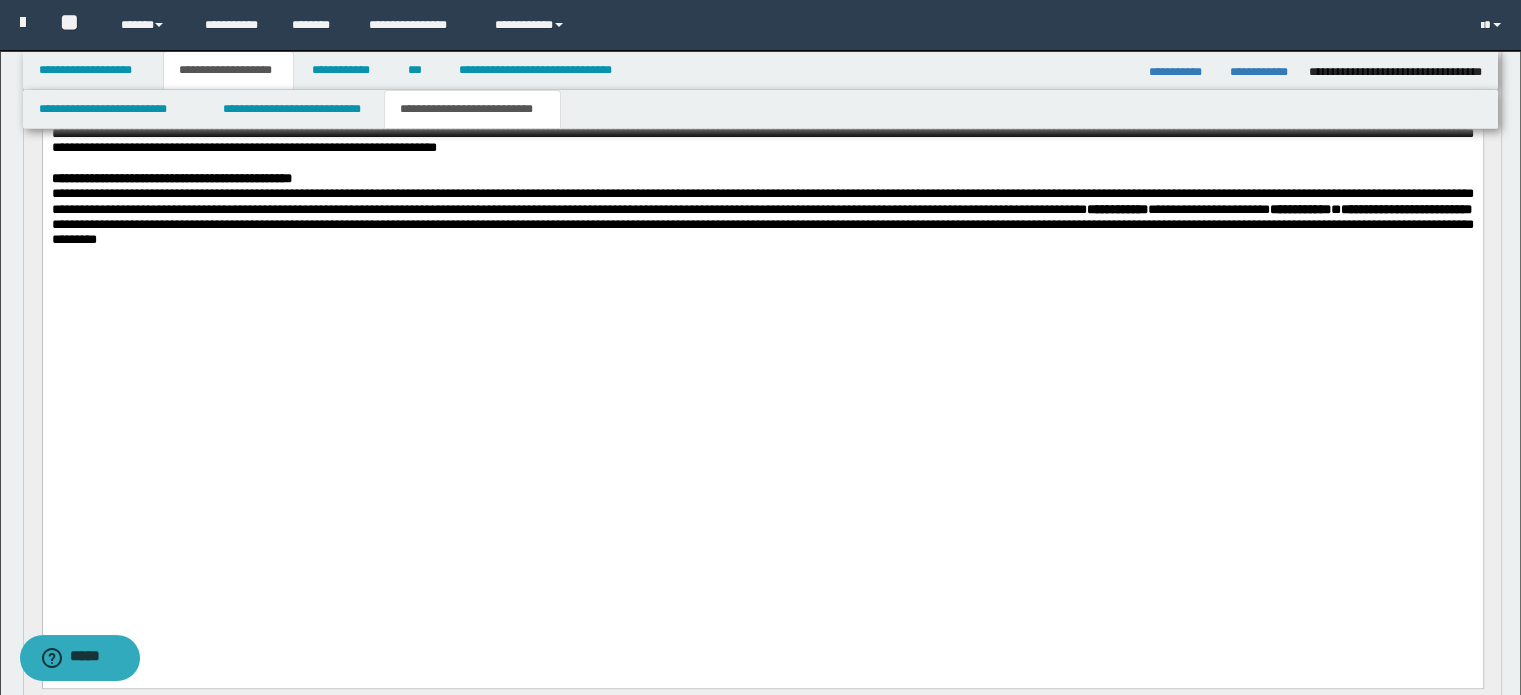 scroll, scrollTop: 191, scrollLeft: 0, axis: vertical 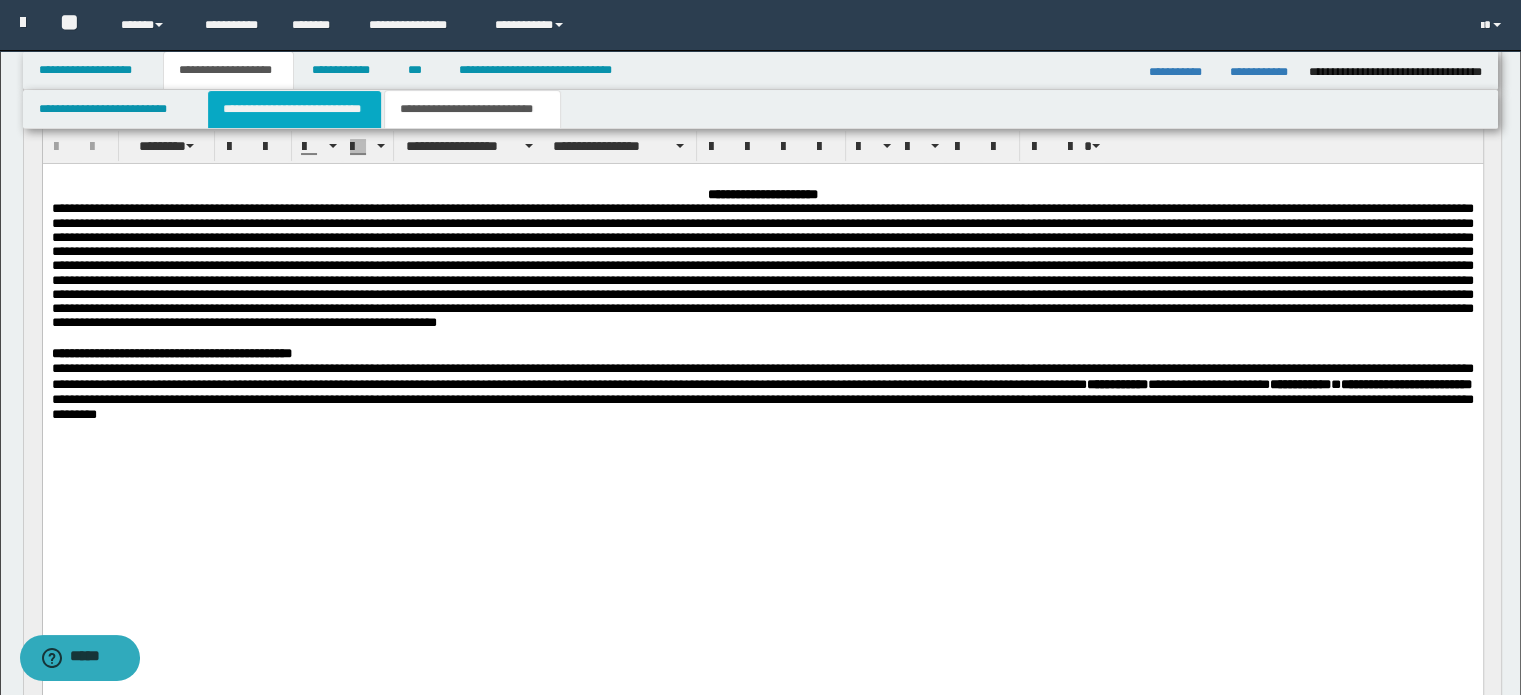 click on "**********" at bounding box center (294, 109) 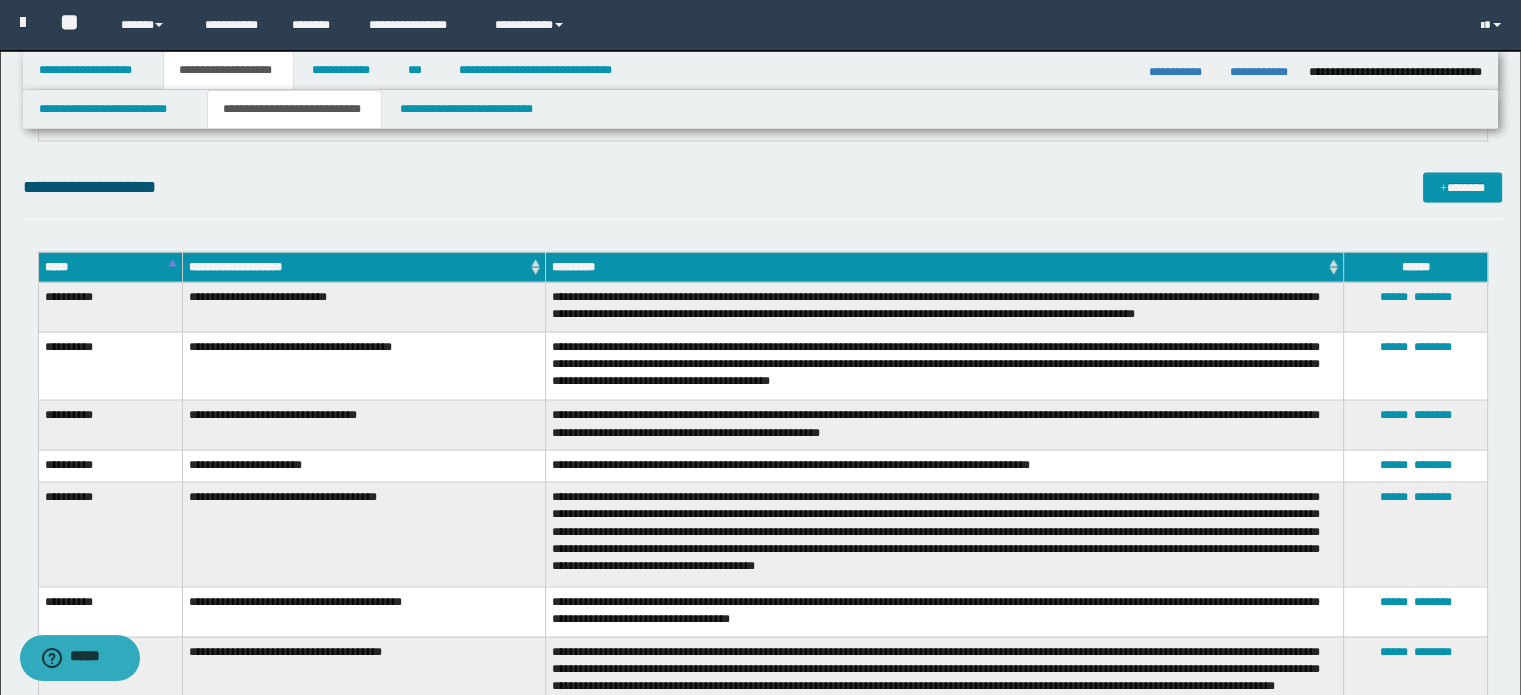 scroll, scrollTop: 3691, scrollLeft: 0, axis: vertical 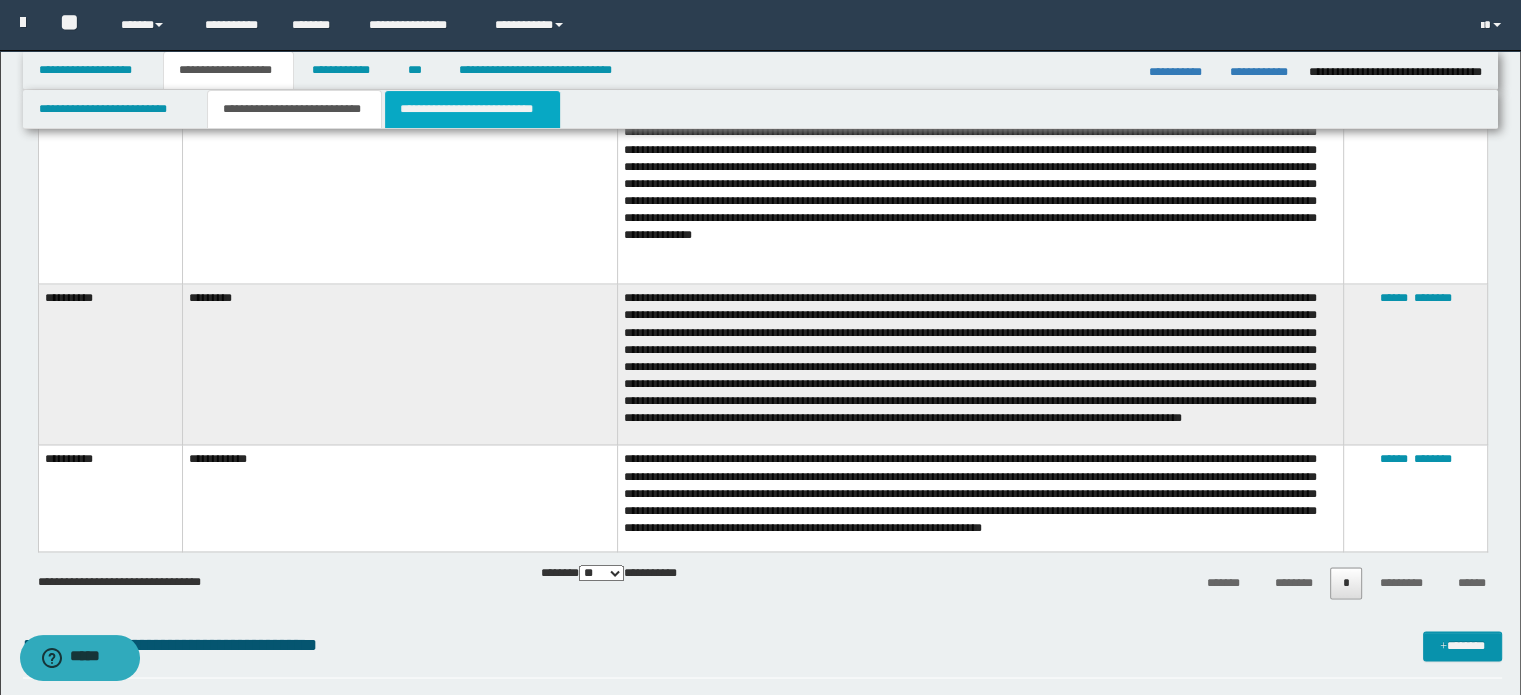 click on "**********" at bounding box center [472, 109] 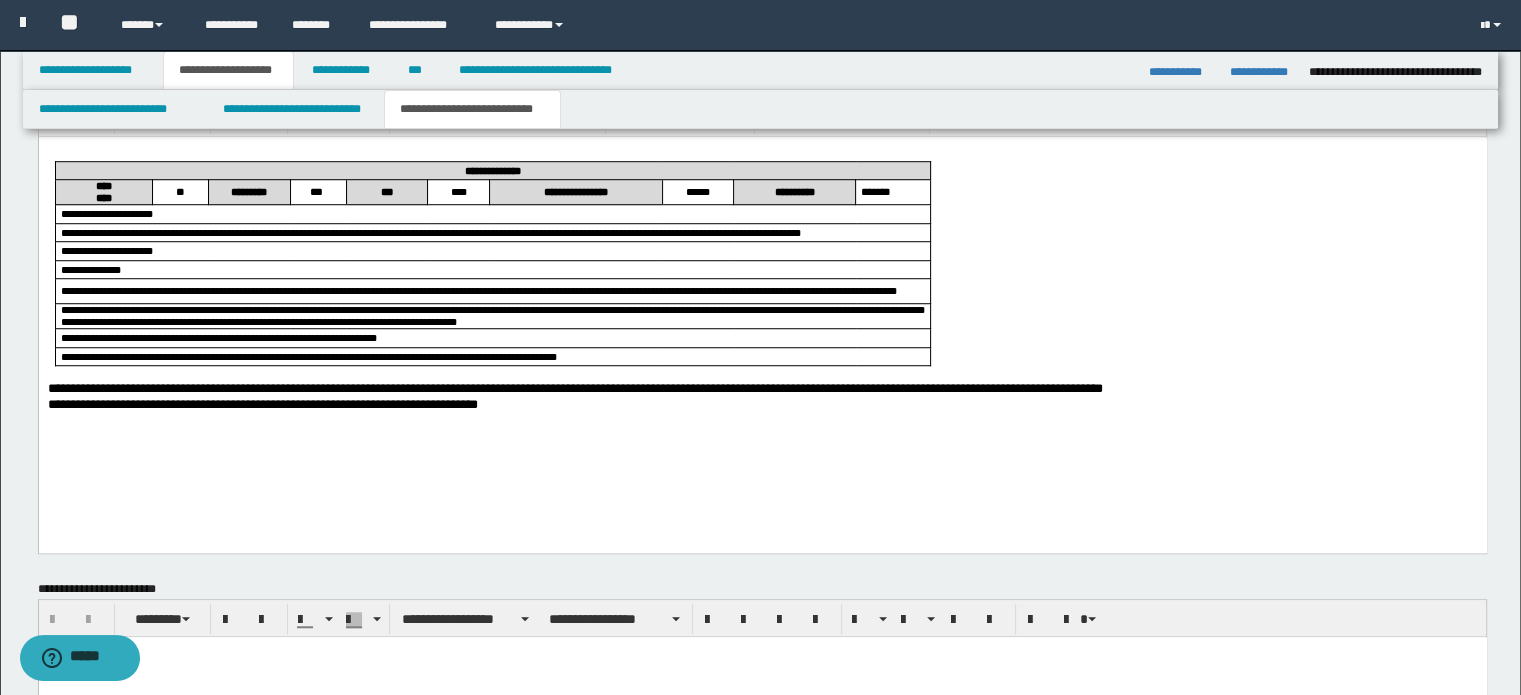scroll, scrollTop: 1374, scrollLeft: 0, axis: vertical 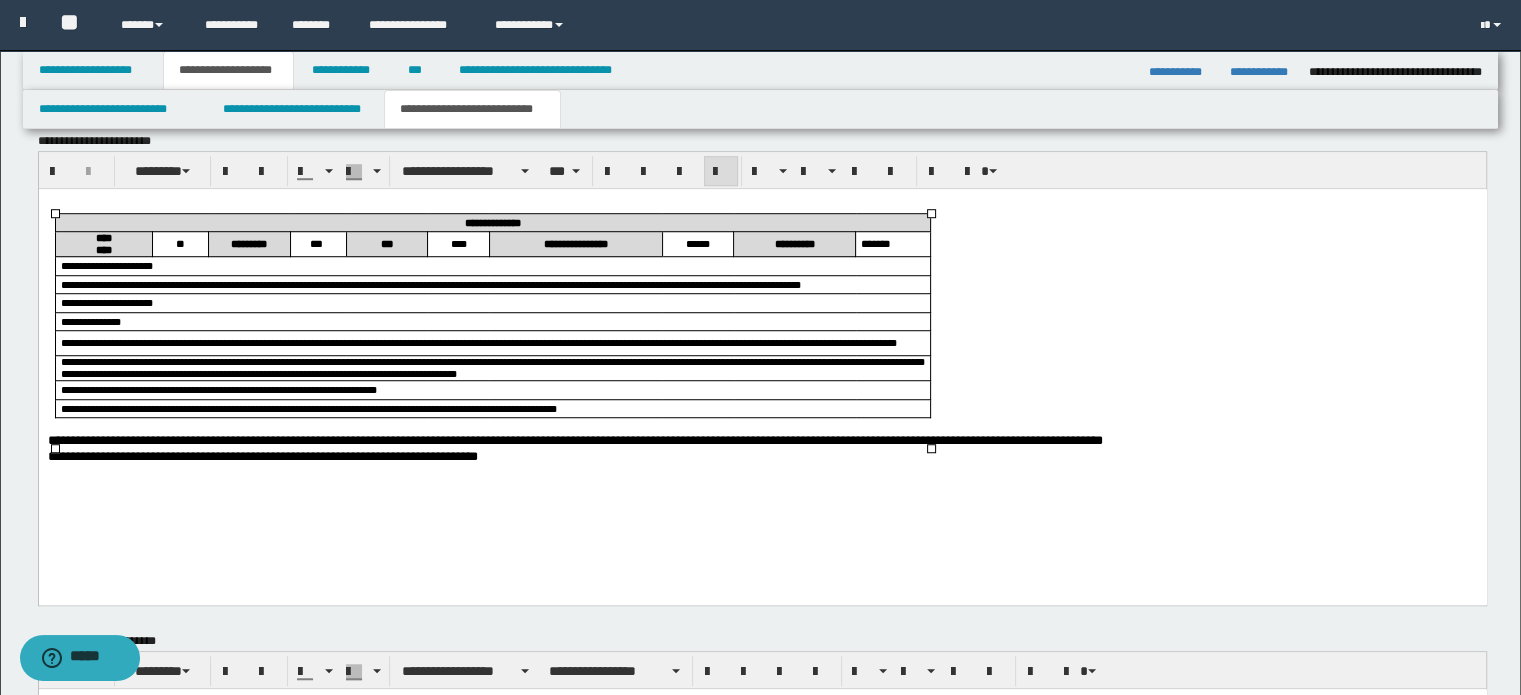 click on "**********" at bounding box center (492, 368) 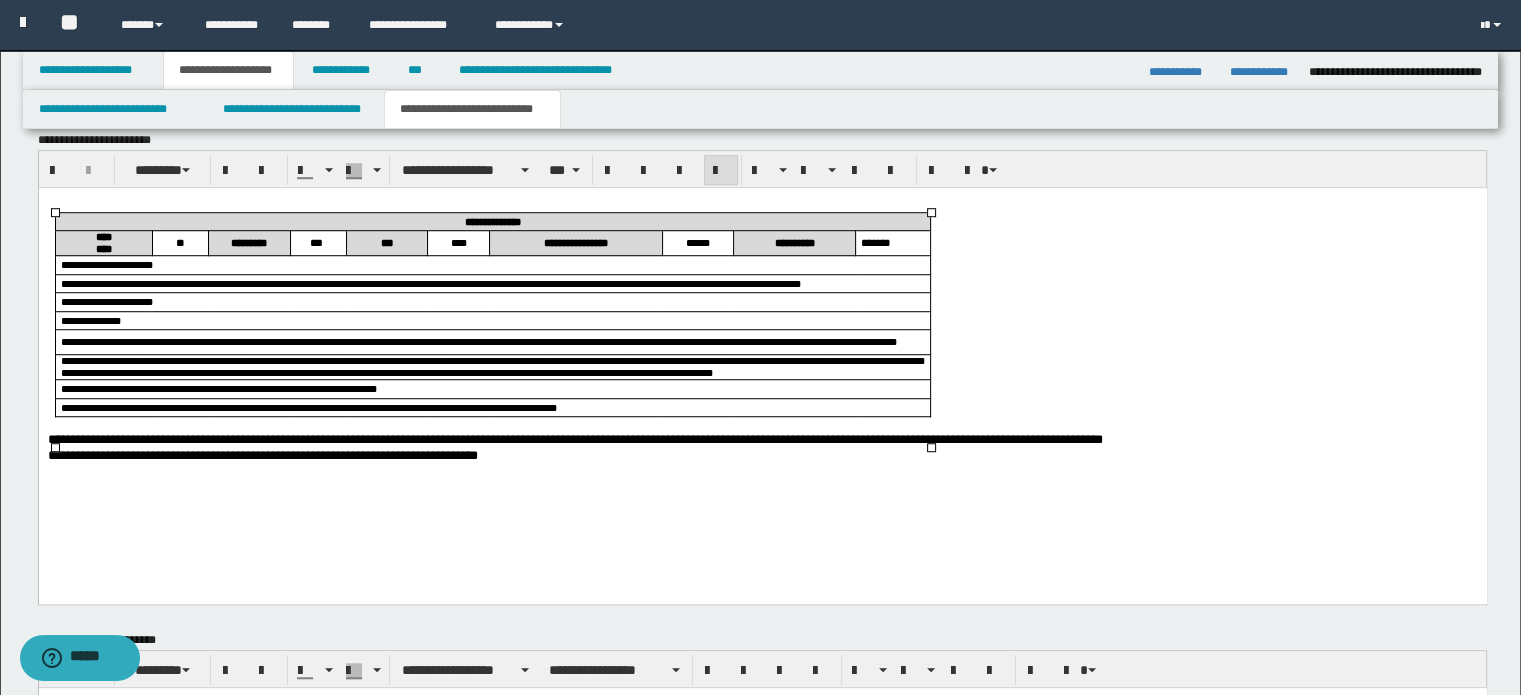 scroll, scrollTop: 1474, scrollLeft: 0, axis: vertical 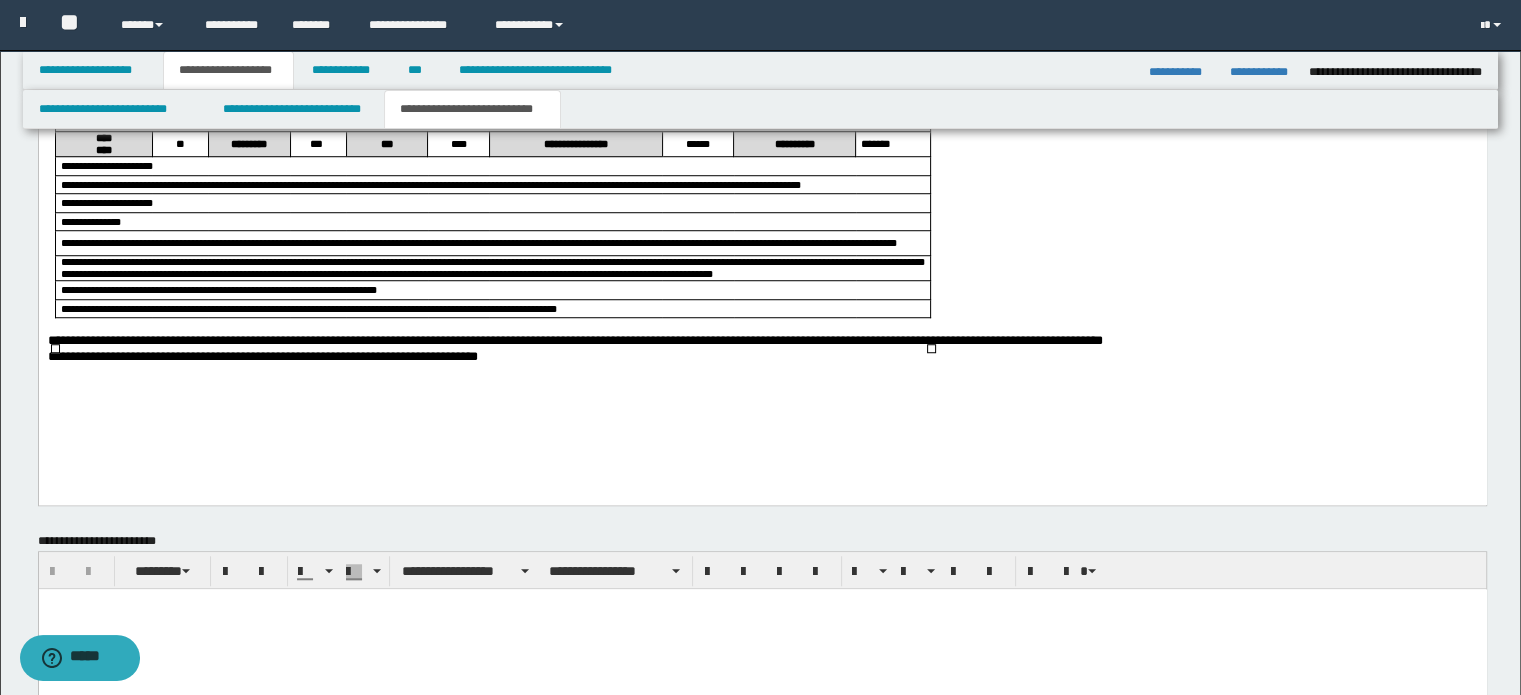 click on "**********" at bounding box center [492, 290] 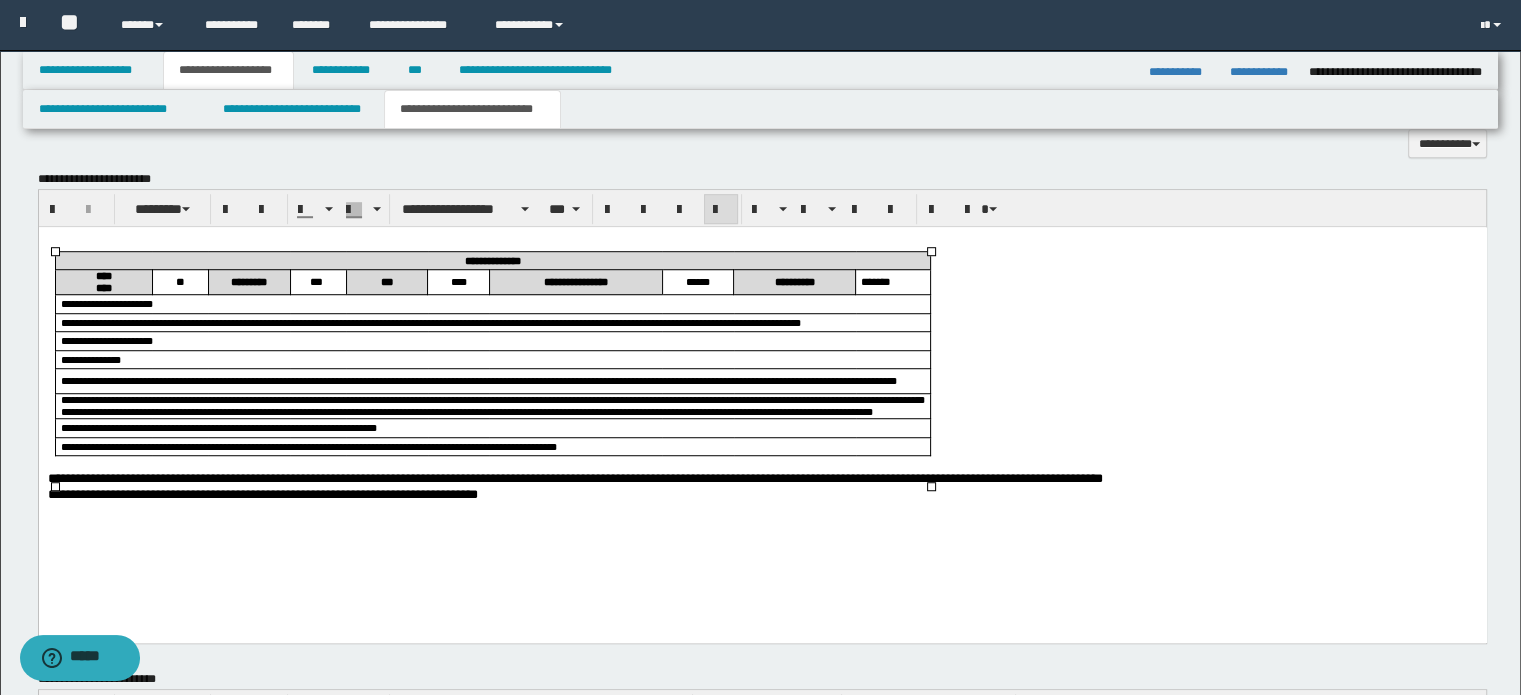 scroll, scrollTop: 1091, scrollLeft: 0, axis: vertical 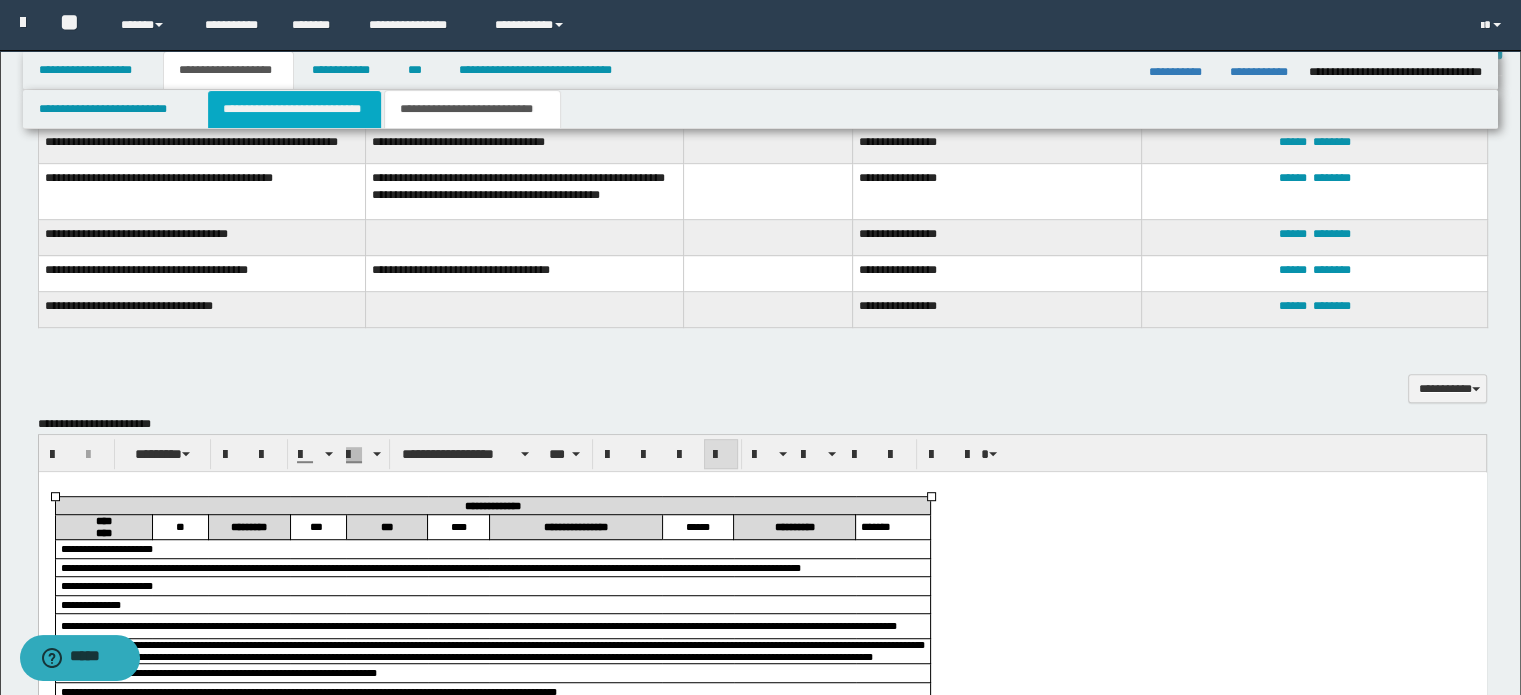 click on "**********" at bounding box center [294, 109] 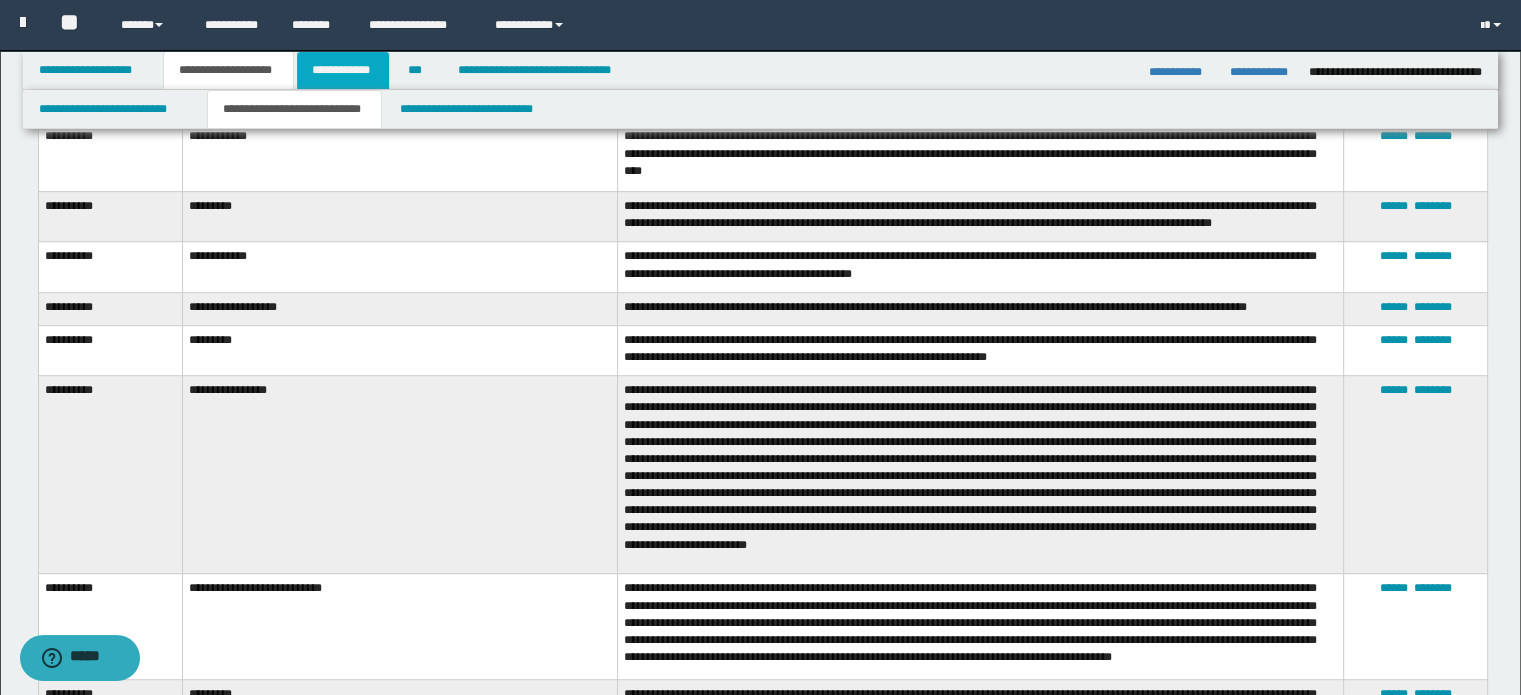 click on "**********" at bounding box center [343, 70] 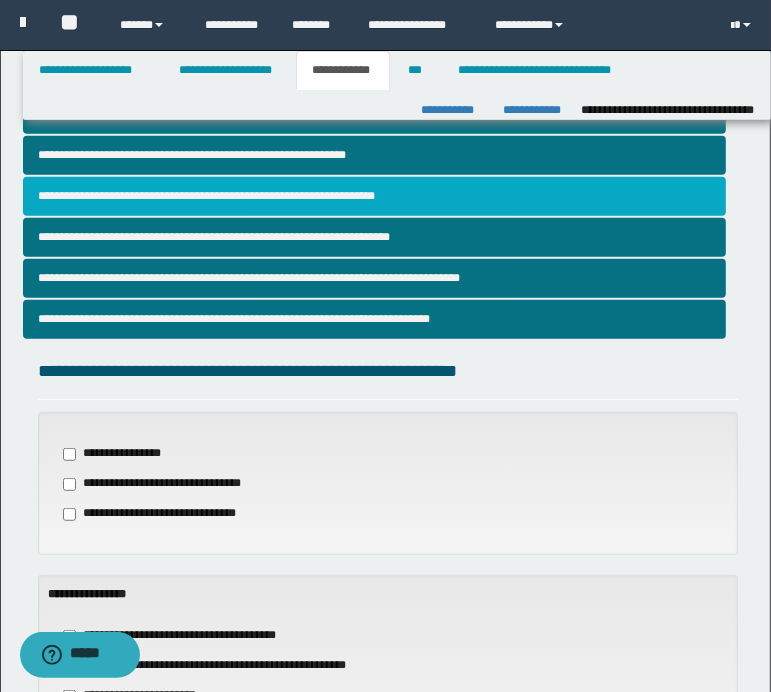 scroll, scrollTop: 400, scrollLeft: 0, axis: vertical 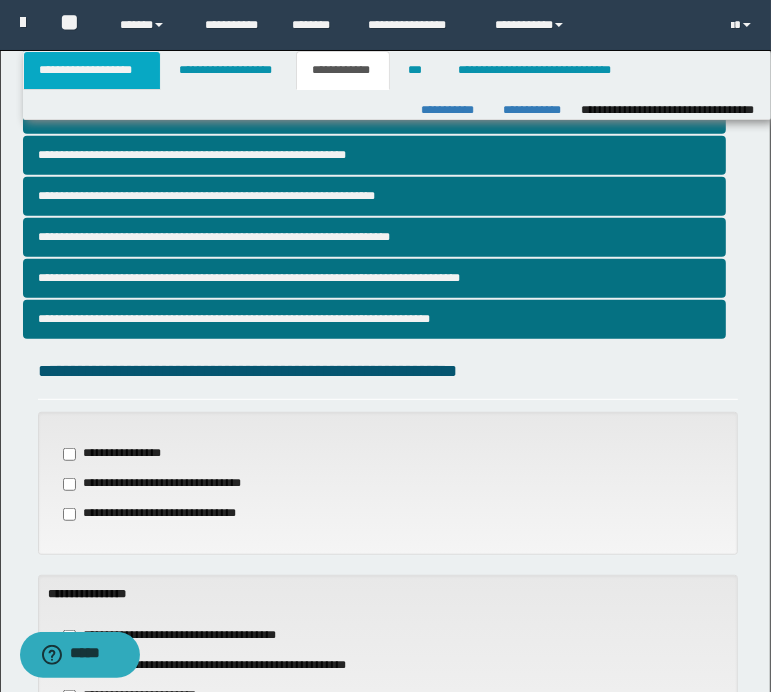 click on "**********" at bounding box center (92, 70) 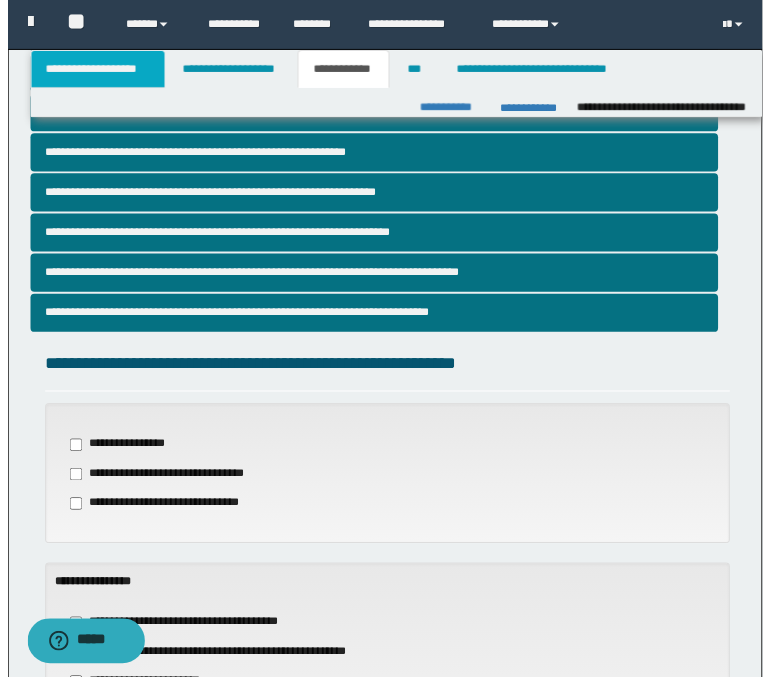 scroll, scrollTop: 431, scrollLeft: 0, axis: vertical 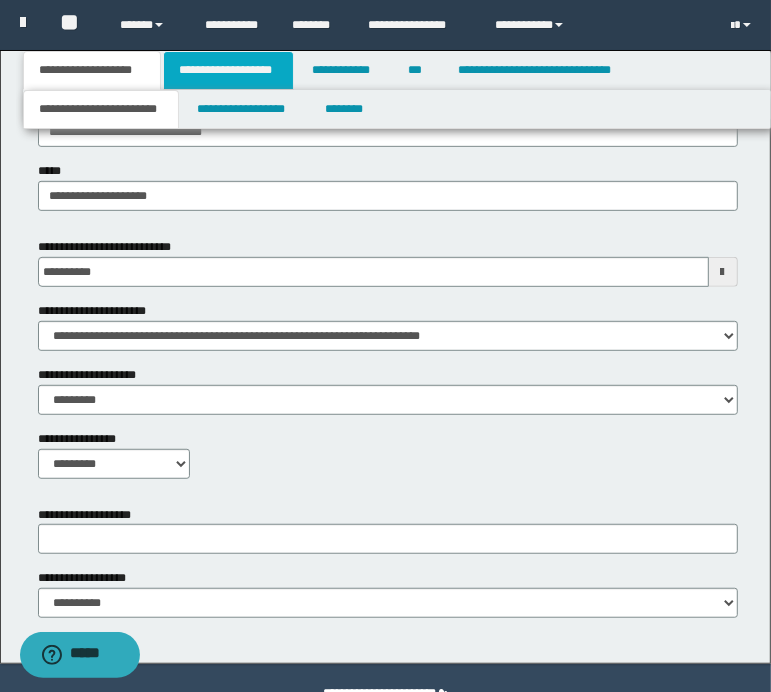click on "**********" at bounding box center [228, 70] 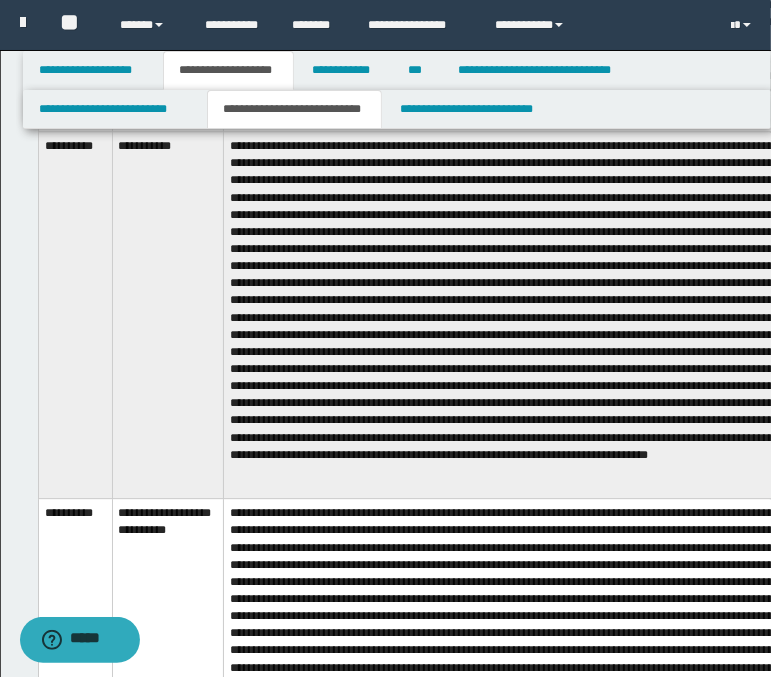 scroll, scrollTop: 3231, scrollLeft: 0, axis: vertical 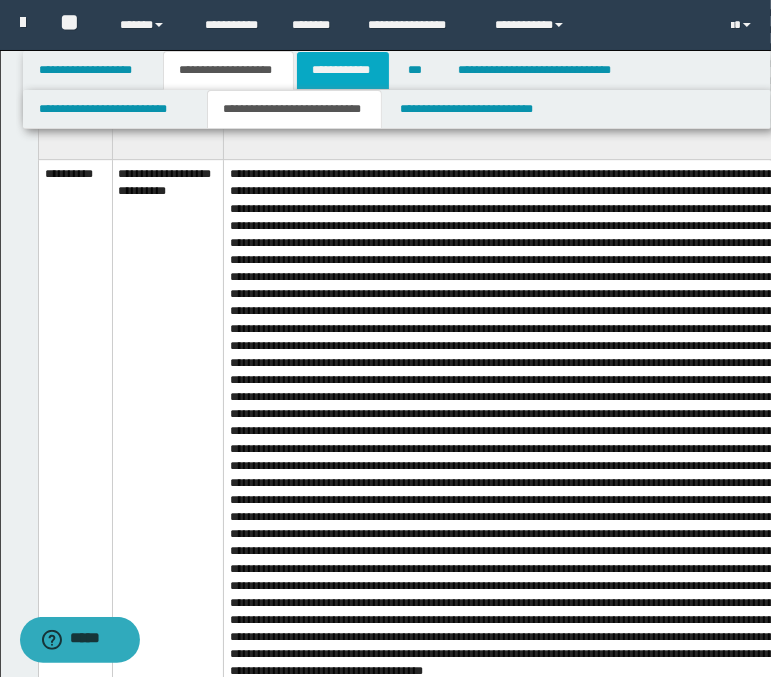 click on "**********" at bounding box center (343, 70) 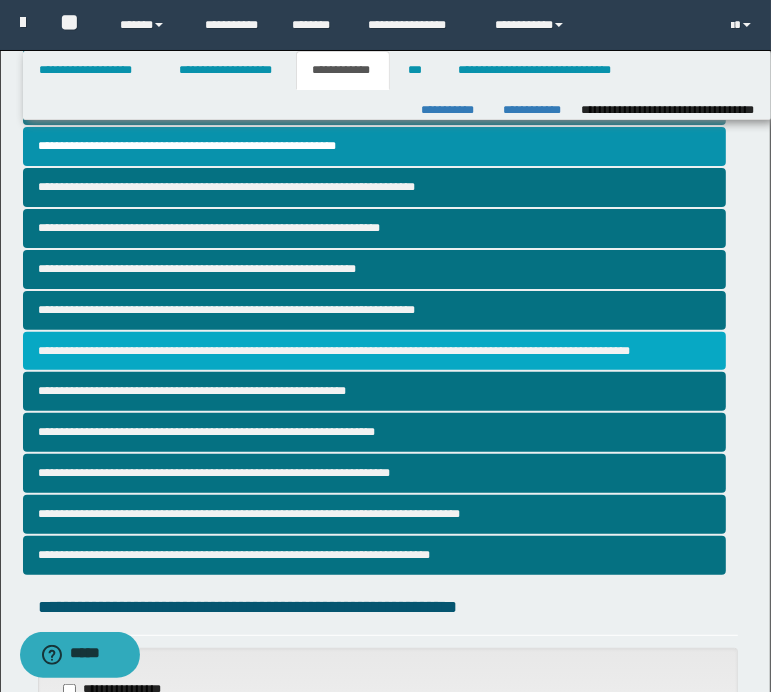 scroll, scrollTop: 200, scrollLeft: 0, axis: vertical 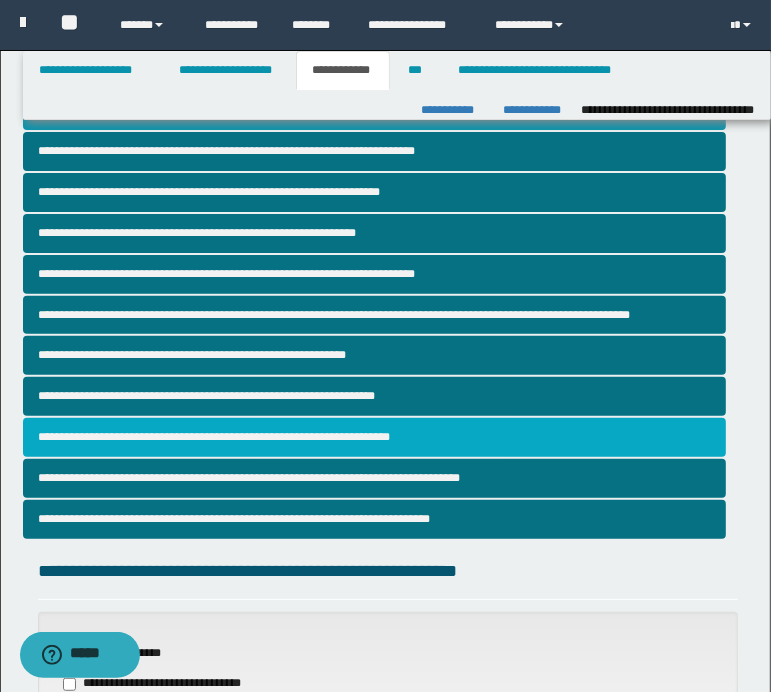 click on "**********" at bounding box center (374, 437) 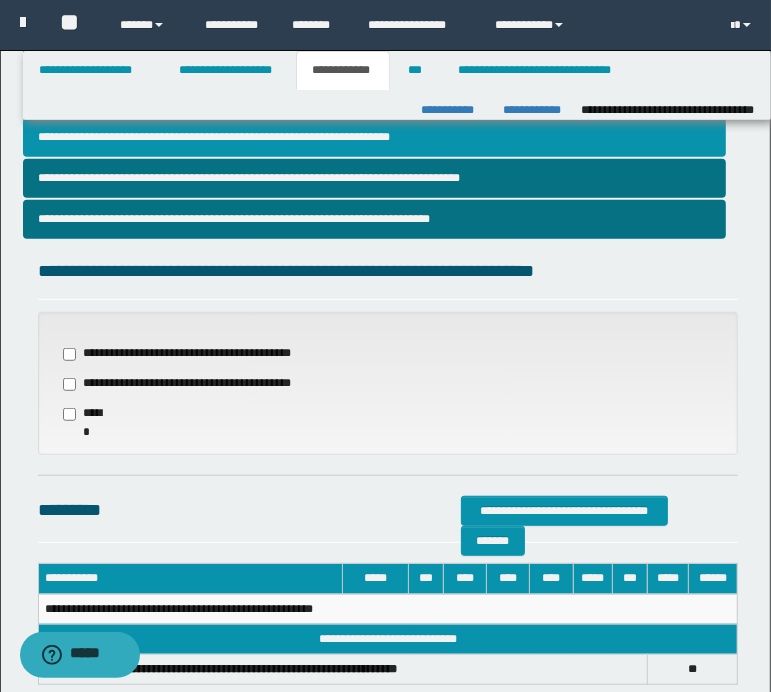 scroll, scrollTop: 600, scrollLeft: 0, axis: vertical 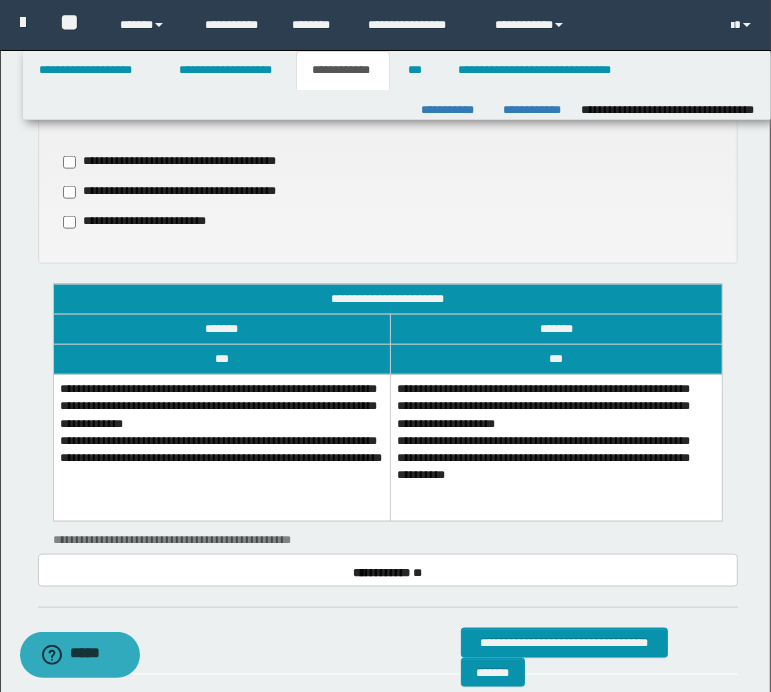 click on "**********" at bounding box center [222, 448] 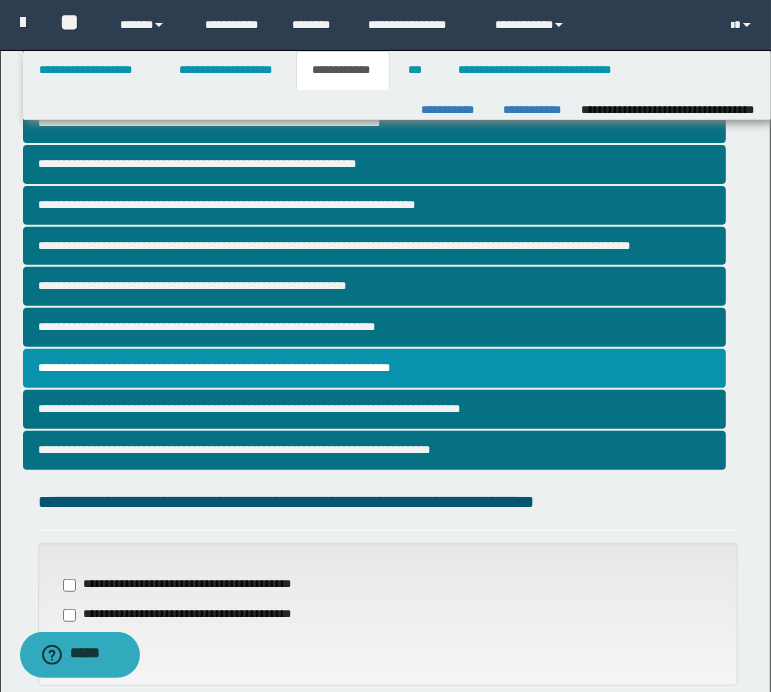 scroll, scrollTop: 264, scrollLeft: 0, axis: vertical 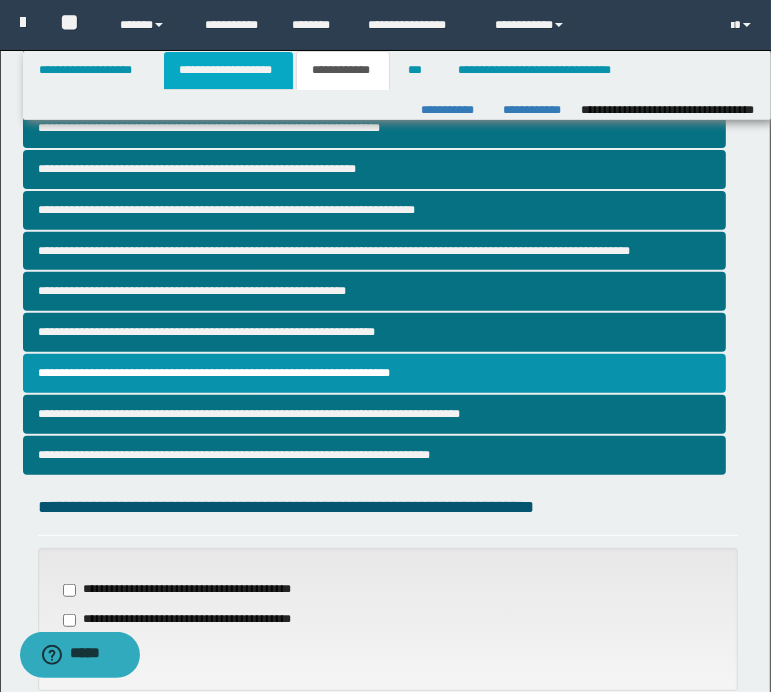 click on "**********" at bounding box center (228, 70) 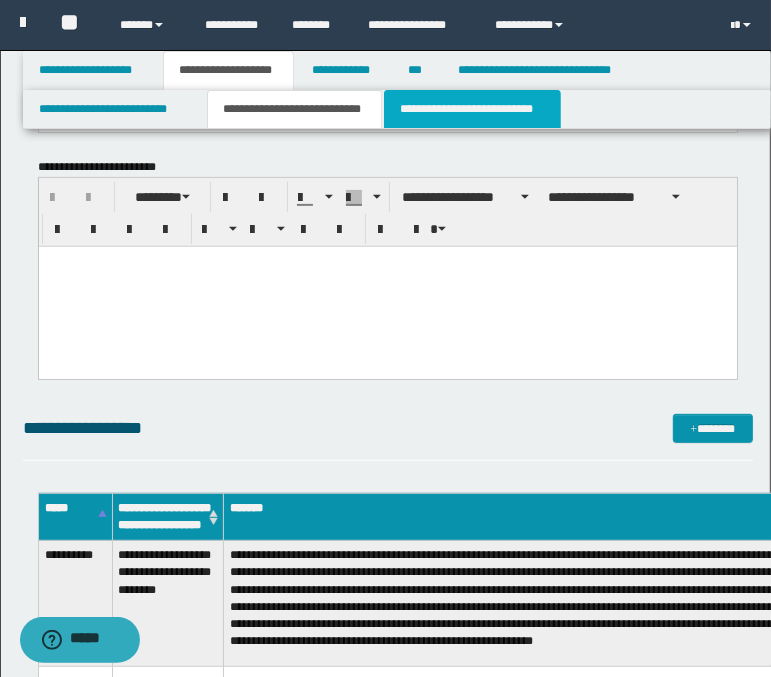 click on "**********" at bounding box center [472, 109] 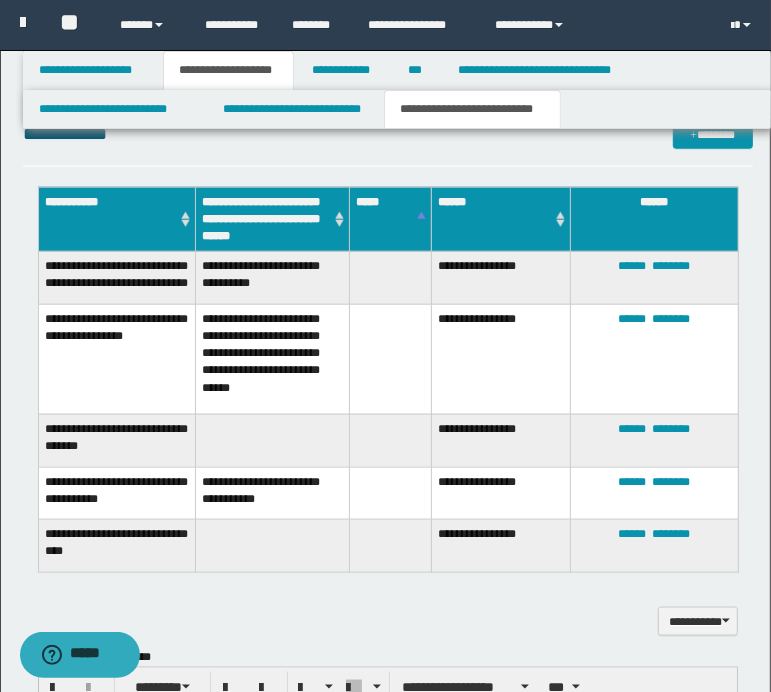 scroll, scrollTop: 896, scrollLeft: 0, axis: vertical 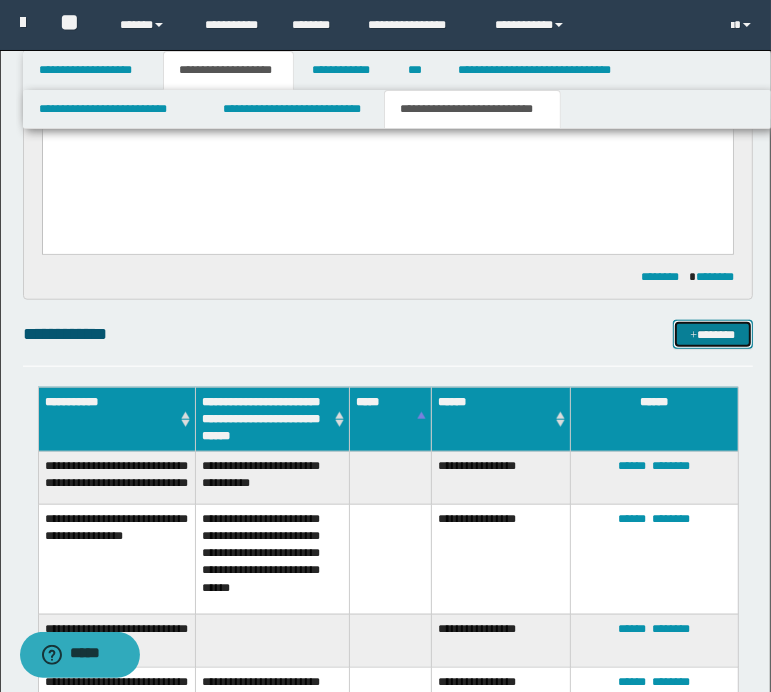 click on "*******" at bounding box center [712, 335] 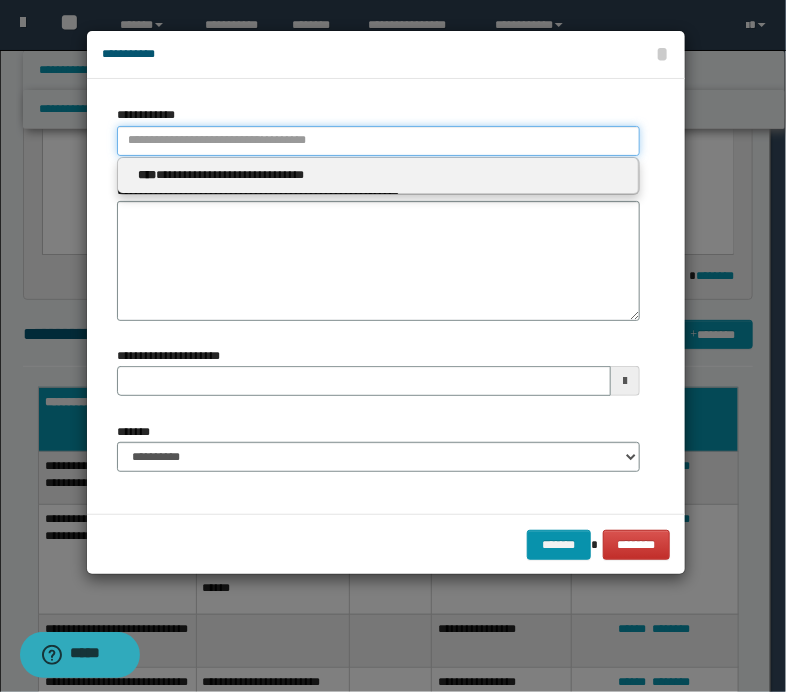 click on "**********" at bounding box center [378, 141] 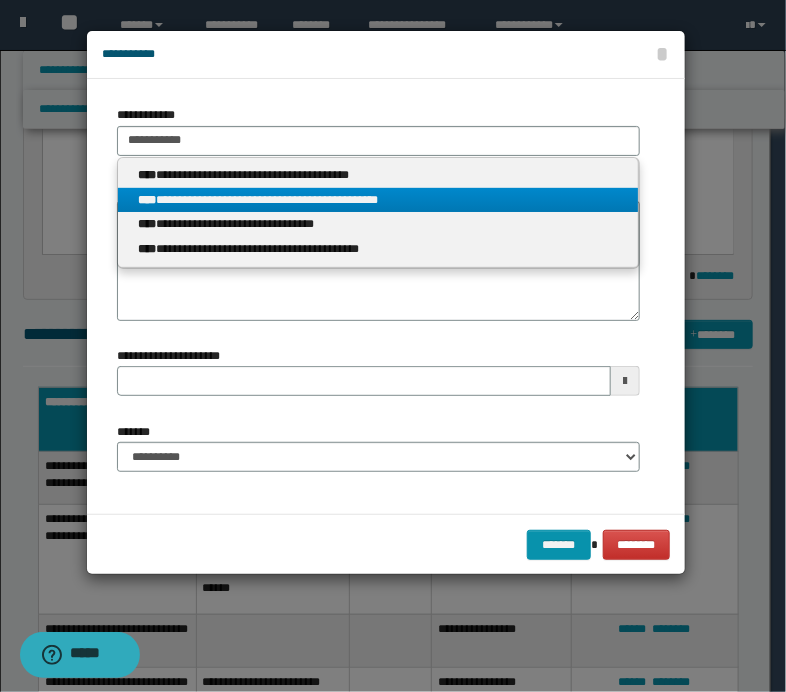 click on "**********" at bounding box center (378, 200) 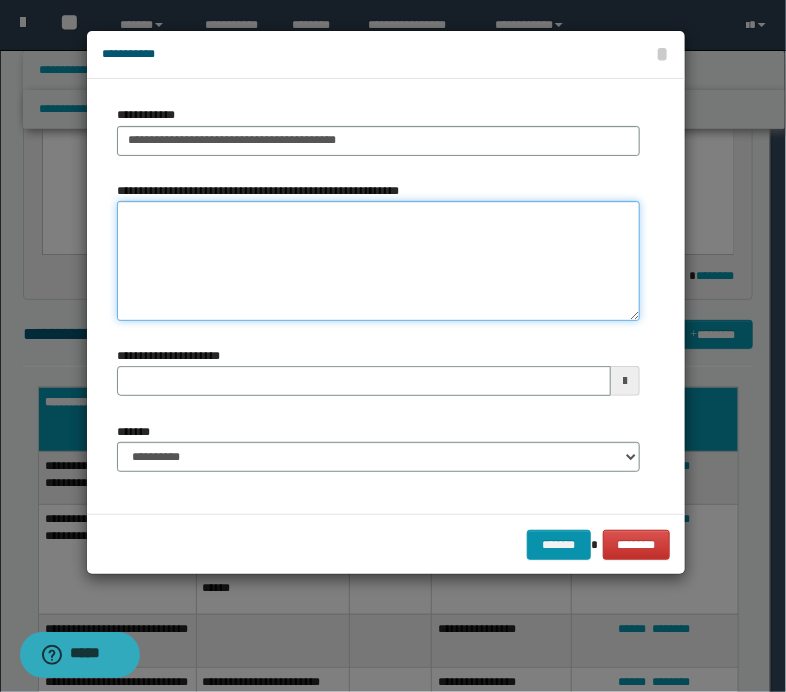 click on "**********" at bounding box center (378, 261) 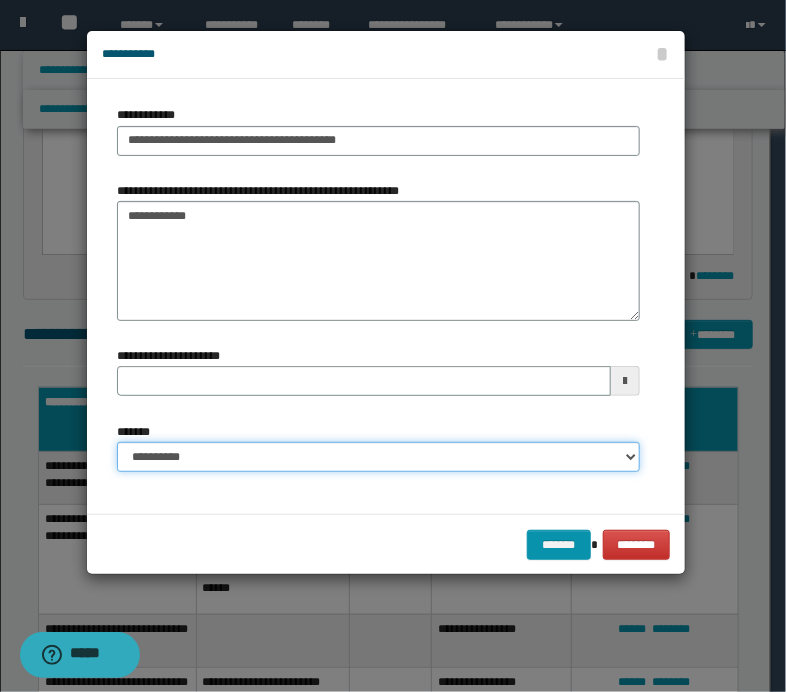 click on "**********" at bounding box center (378, 457) 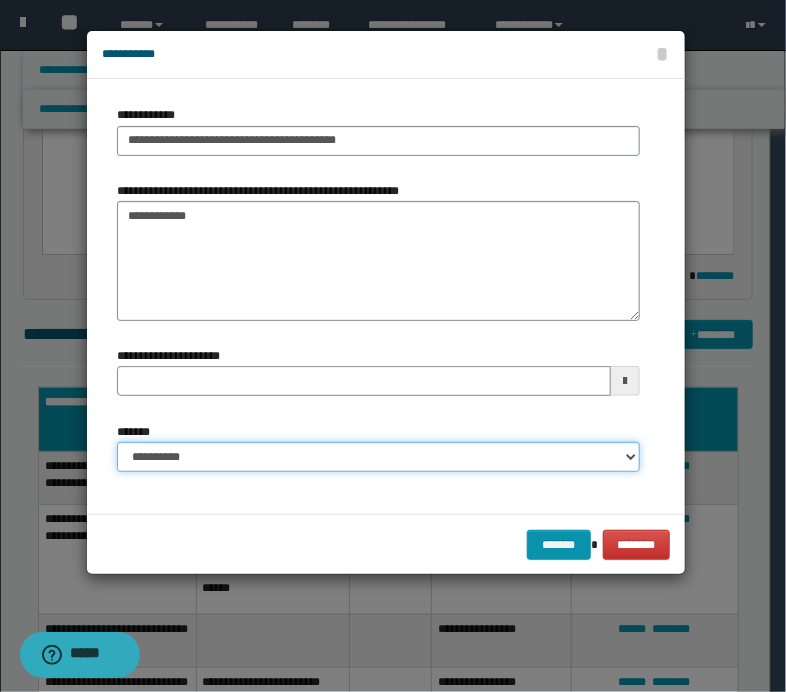 click on "**********" at bounding box center (378, 457) 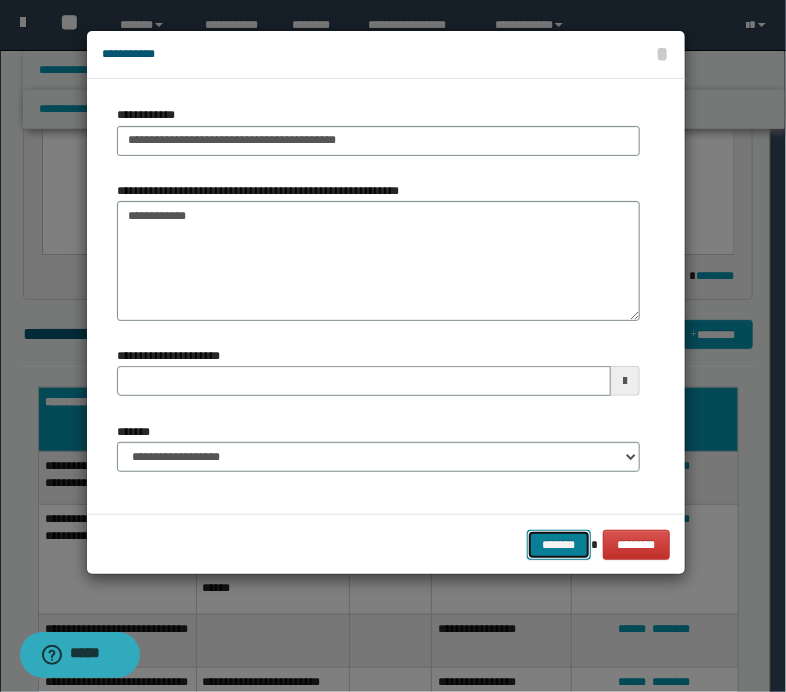click on "*******" at bounding box center (559, 545) 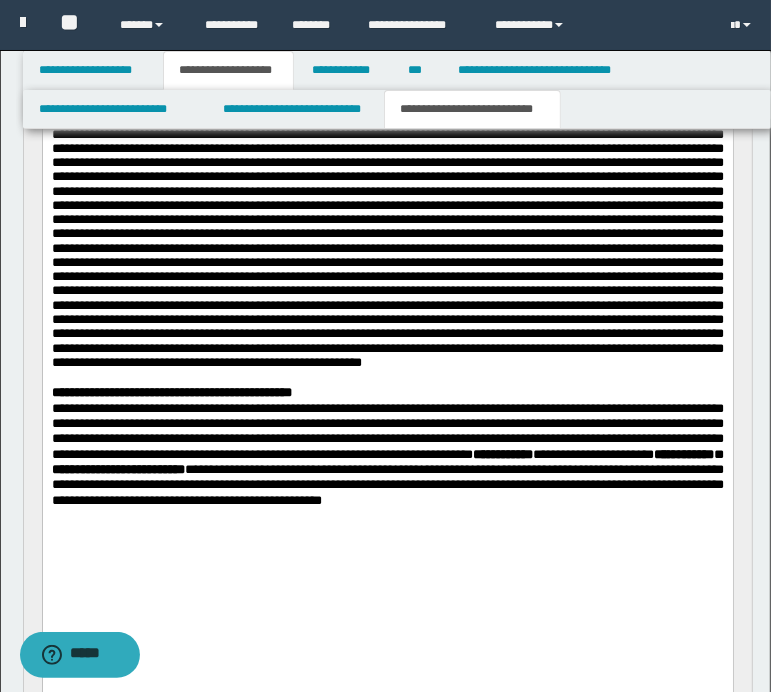 scroll, scrollTop: 373, scrollLeft: 0, axis: vertical 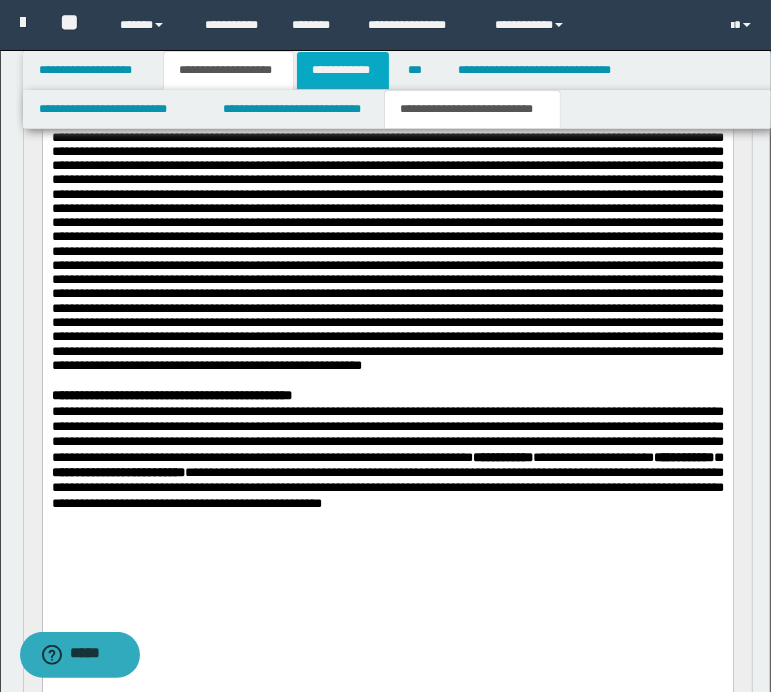 click on "**********" at bounding box center [343, 70] 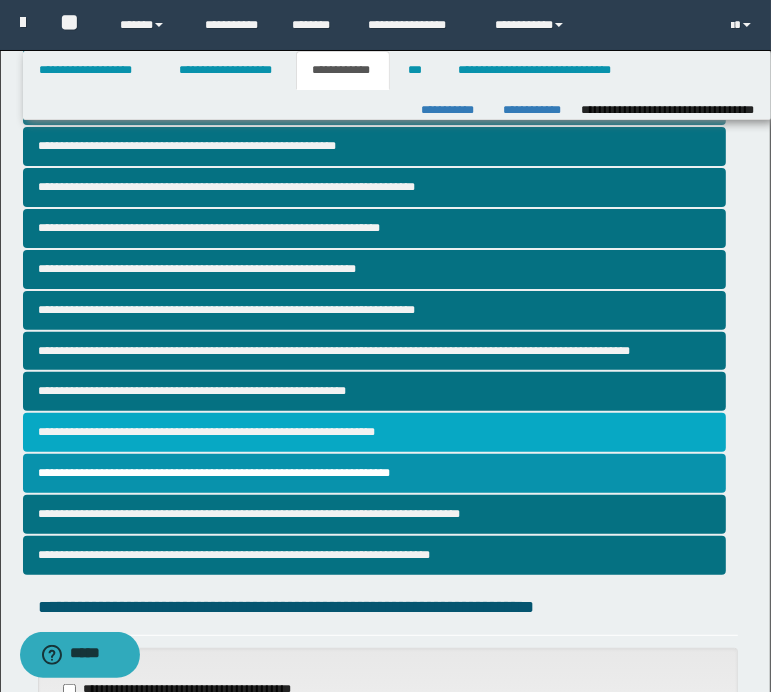 scroll, scrollTop: 264, scrollLeft: 0, axis: vertical 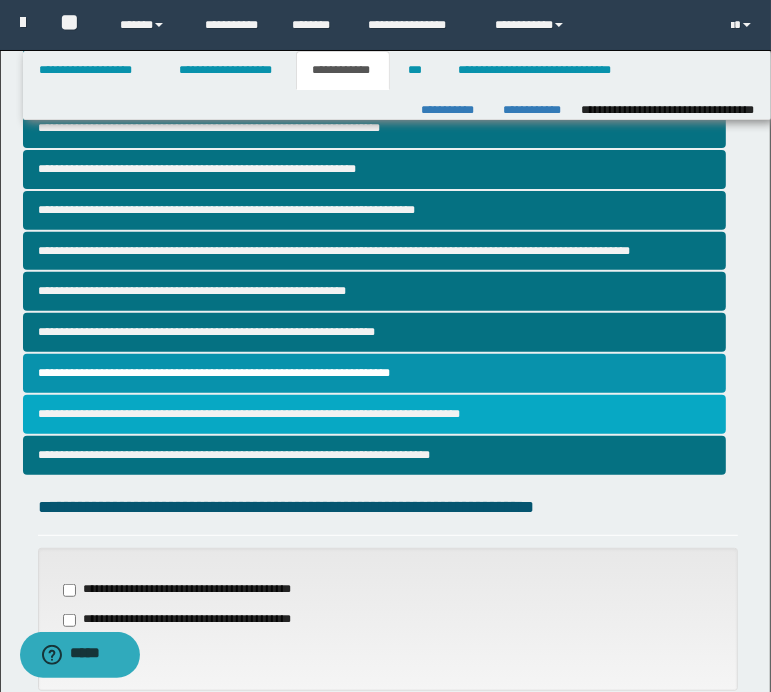 click on "**********" at bounding box center [374, 414] 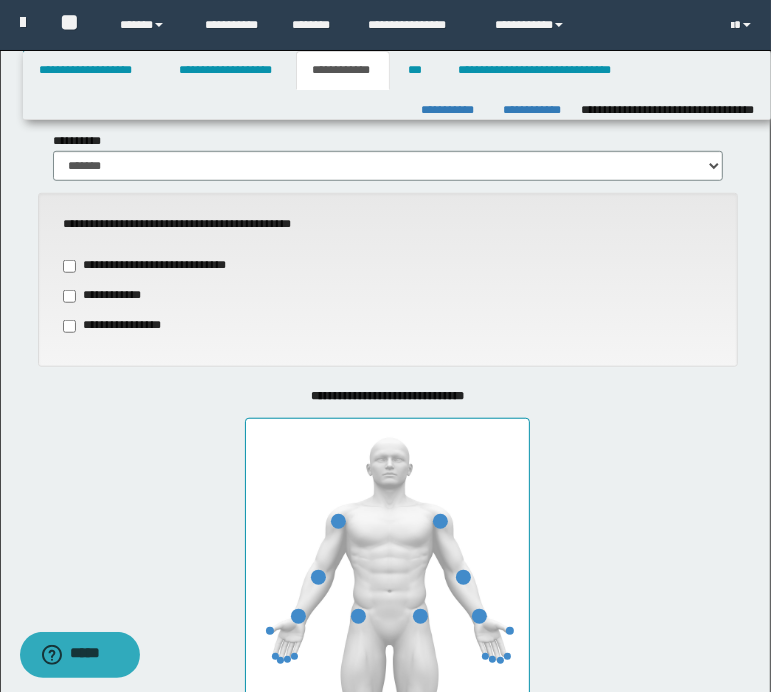 scroll, scrollTop: 700, scrollLeft: 0, axis: vertical 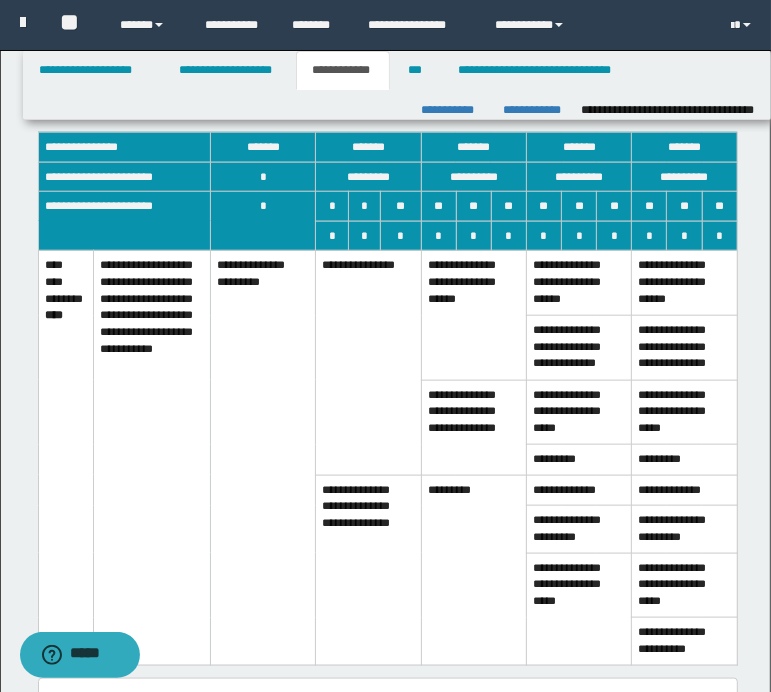 click on "**********" at bounding box center [368, 363] 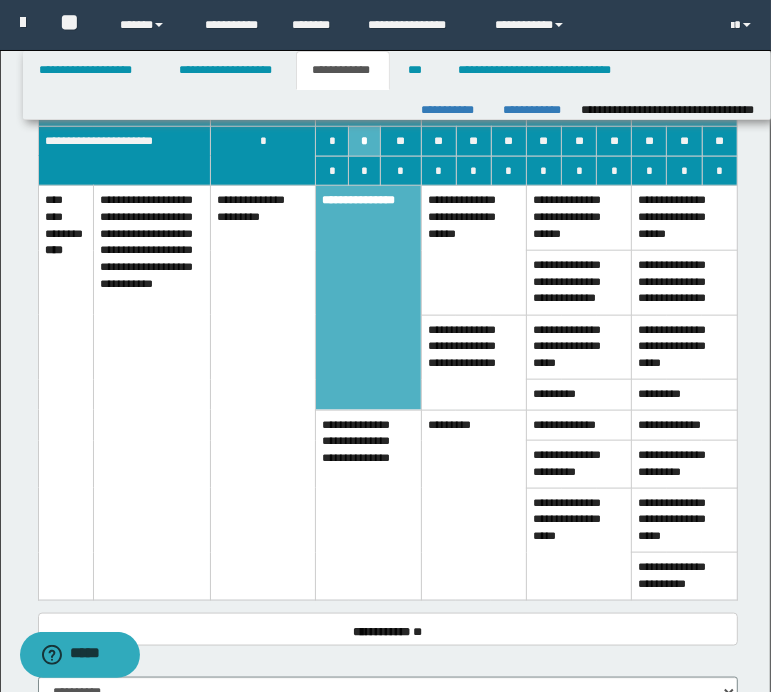 scroll, scrollTop: 1200, scrollLeft: 0, axis: vertical 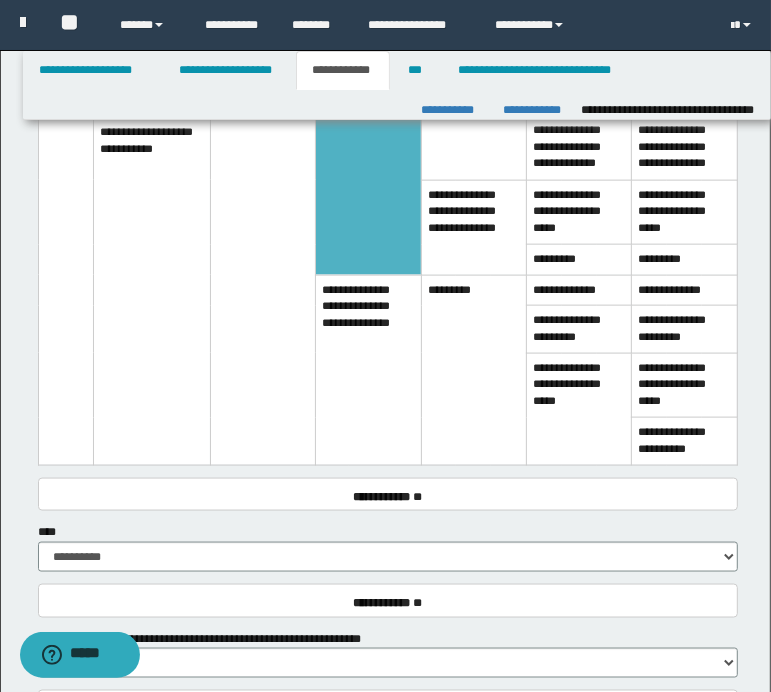 click on "**********" at bounding box center (368, 370) 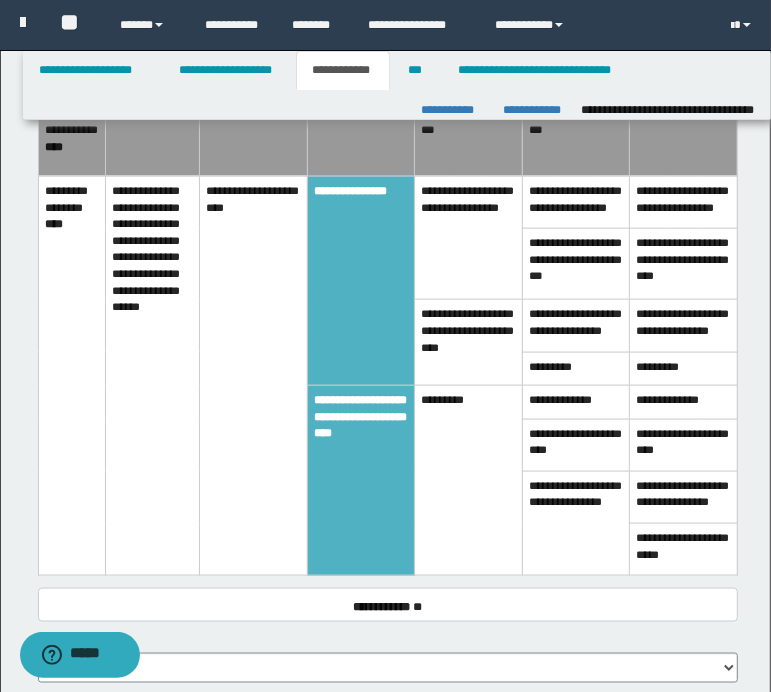 scroll, scrollTop: 1012, scrollLeft: 0, axis: vertical 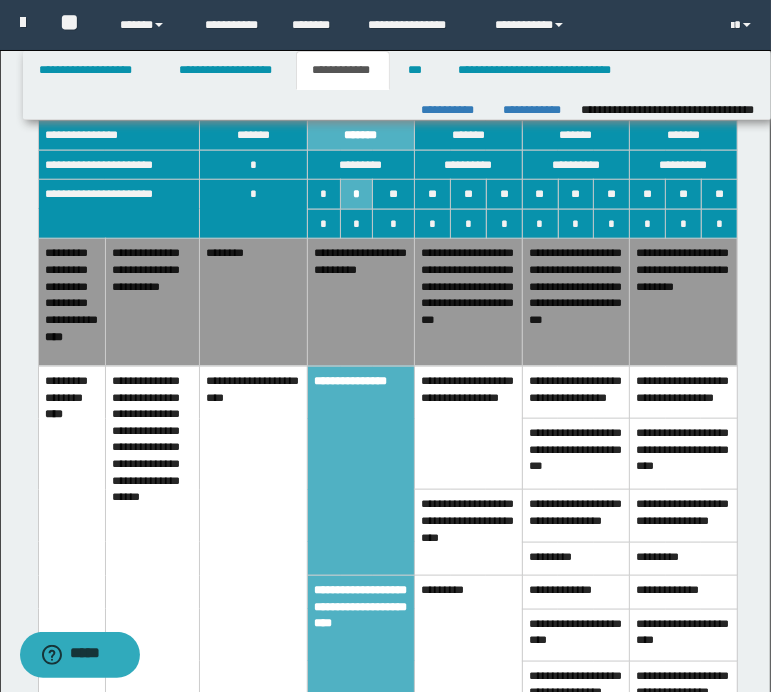 click on "**********" at bounding box center (361, 302) 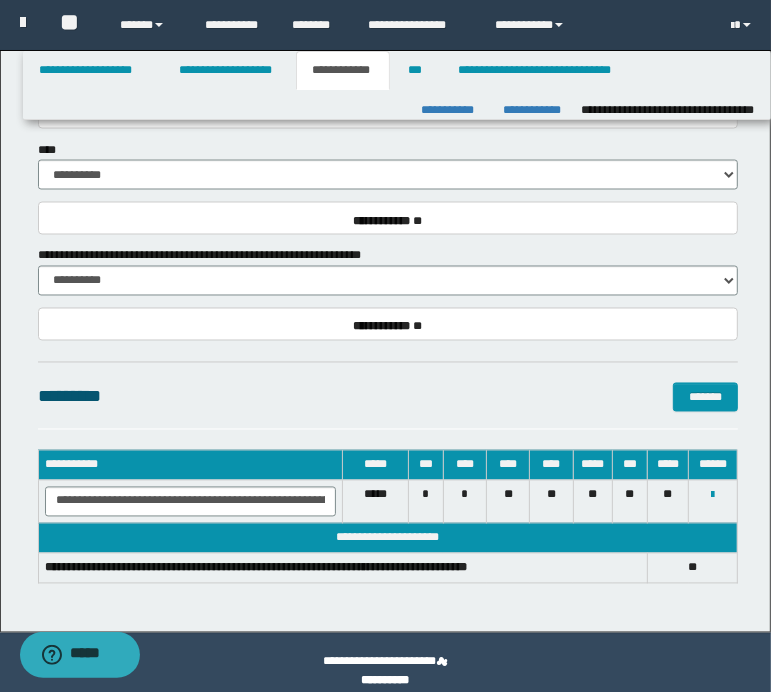 scroll, scrollTop: 1714, scrollLeft: 0, axis: vertical 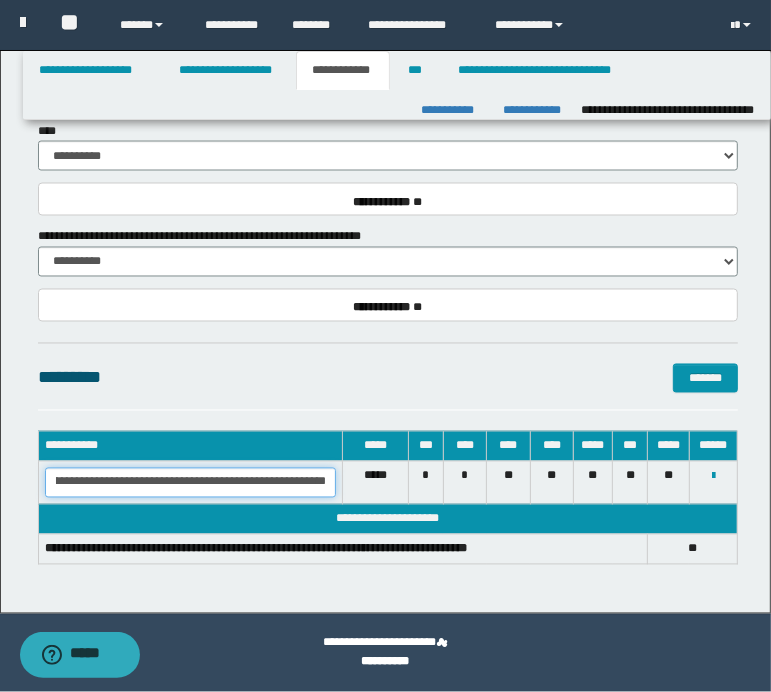 drag, startPoint x: 322, startPoint y: 485, endPoint x: 344, endPoint y: 485, distance: 22 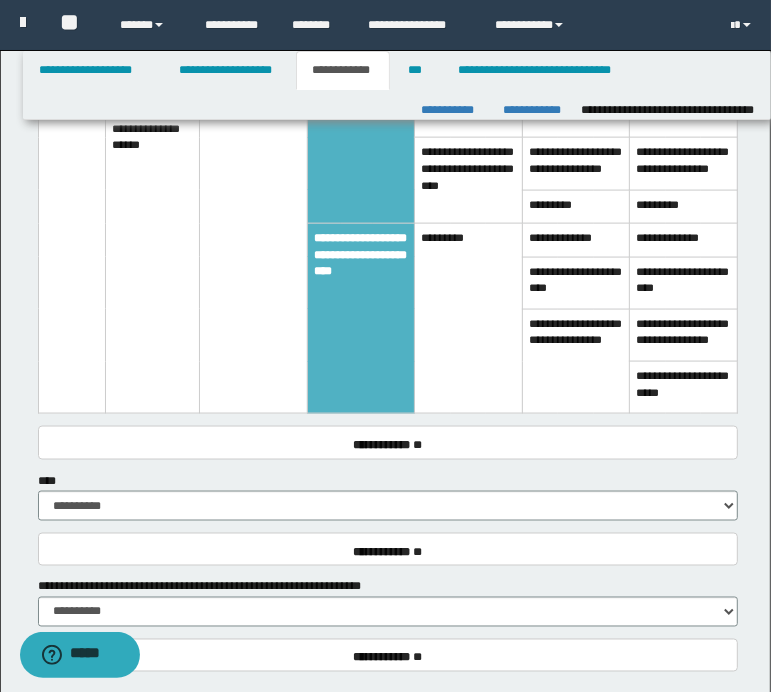scroll, scrollTop: 1314, scrollLeft: 0, axis: vertical 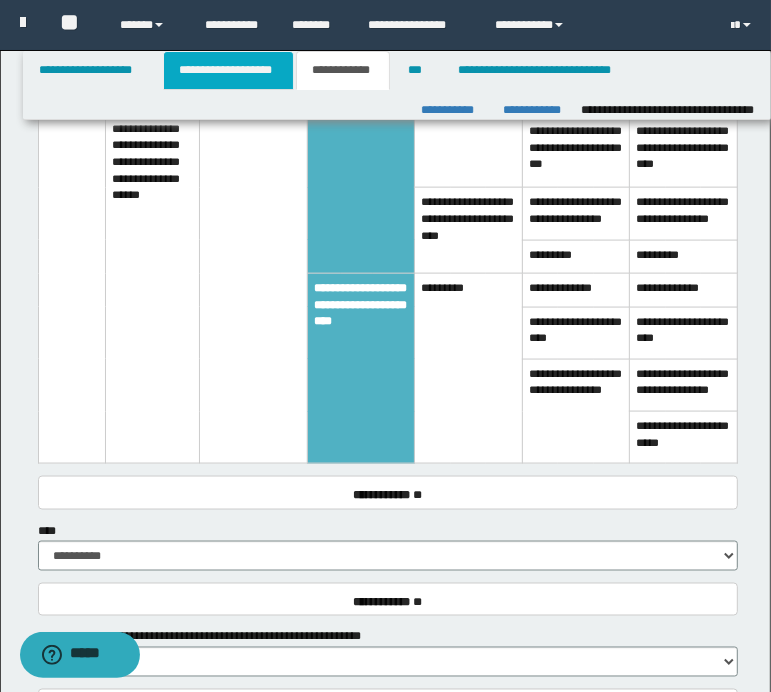 click on "**********" at bounding box center [228, 70] 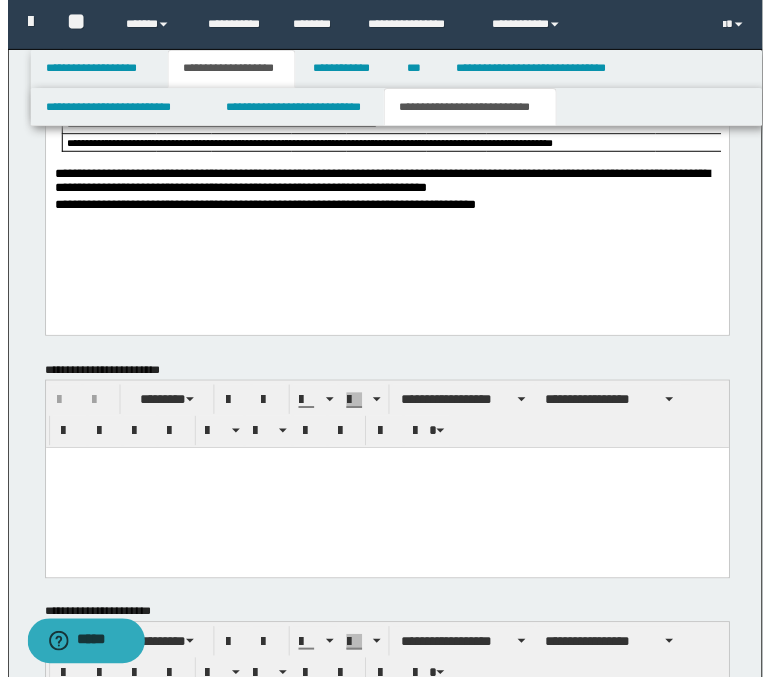 scroll, scrollTop: 1773, scrollLeft: 0, axis: vertical 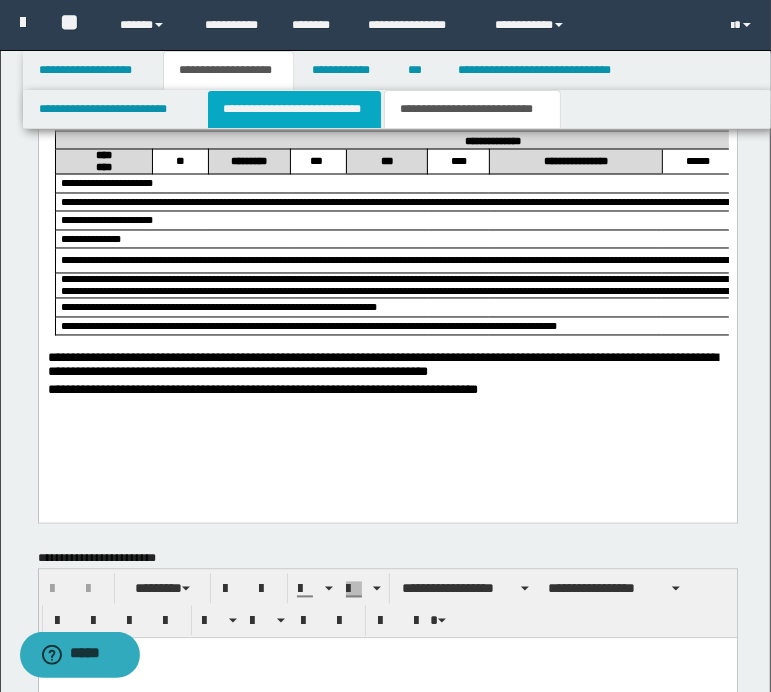 click on "**********" at bounding box center (294, 109) 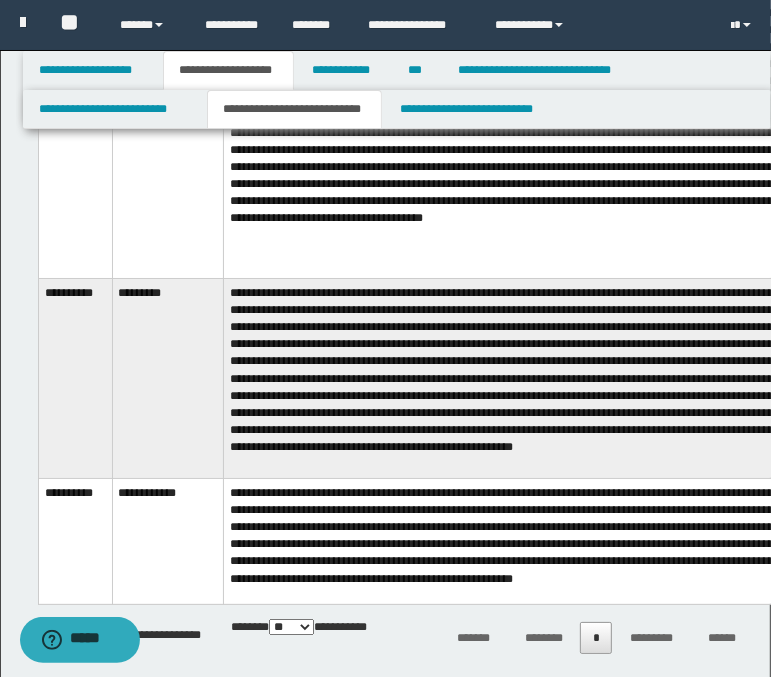 scroll, scrollTop: 3573, scrollLeft: 0, axis: vertical 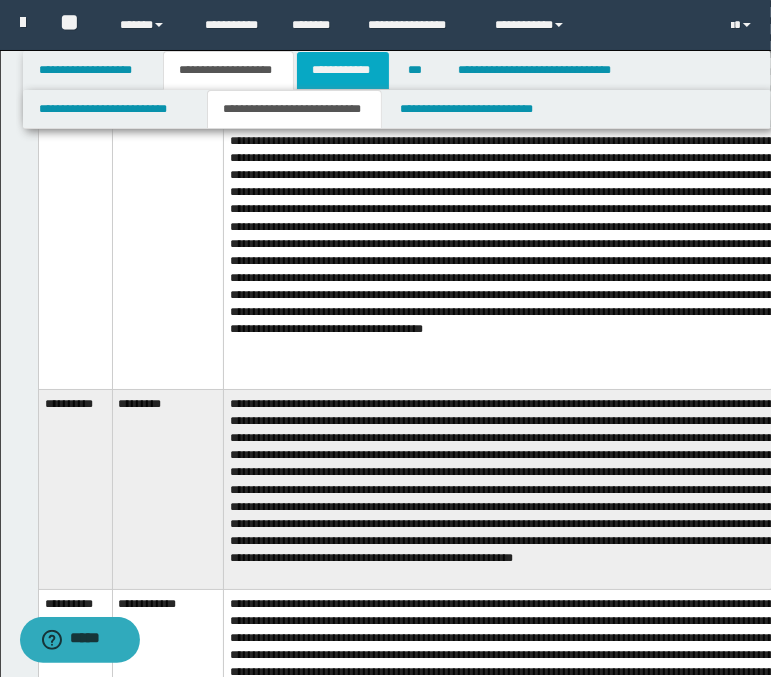 click on "**********" at bounding box center [343, 70] 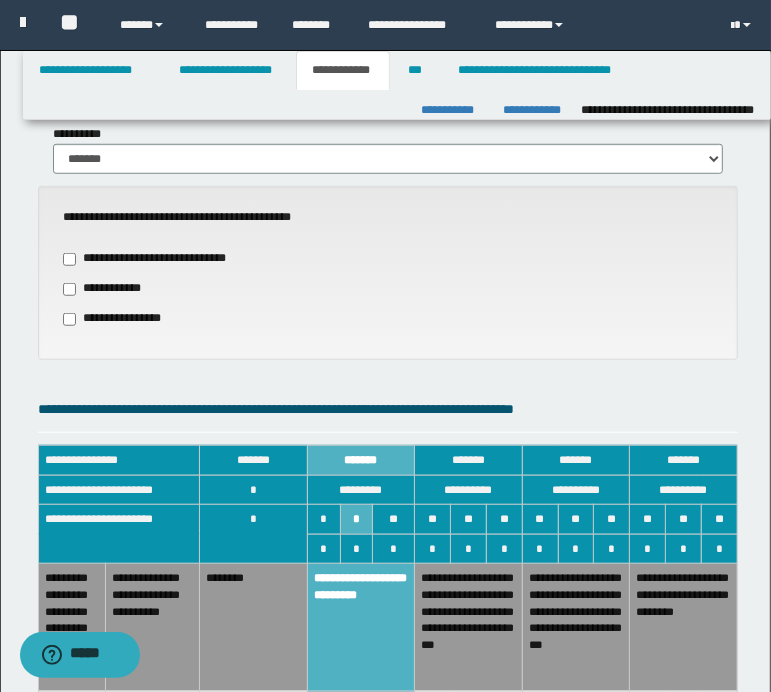 scroll, scrollTop: 414, scrollLeft: 0, axis: vertical 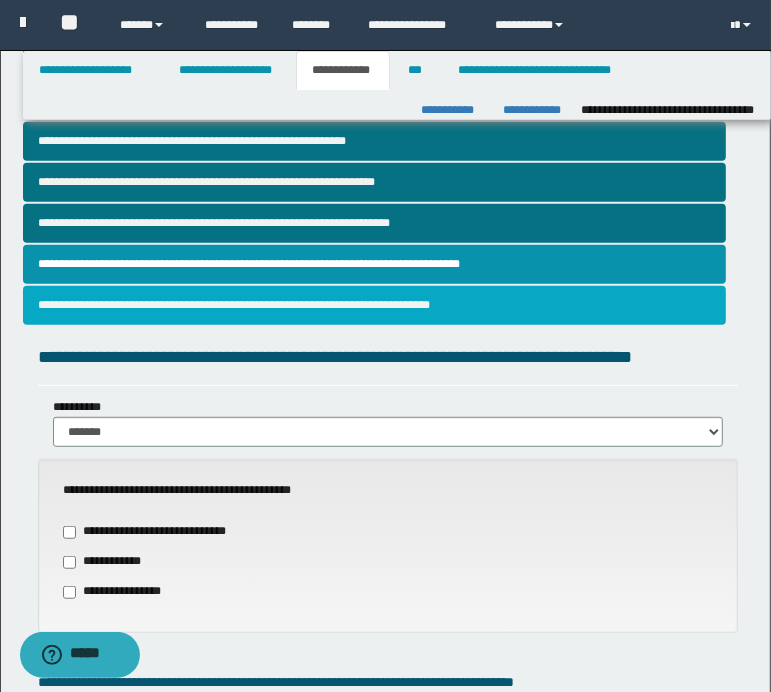 click on "**********" at bounding box center [374, 305] 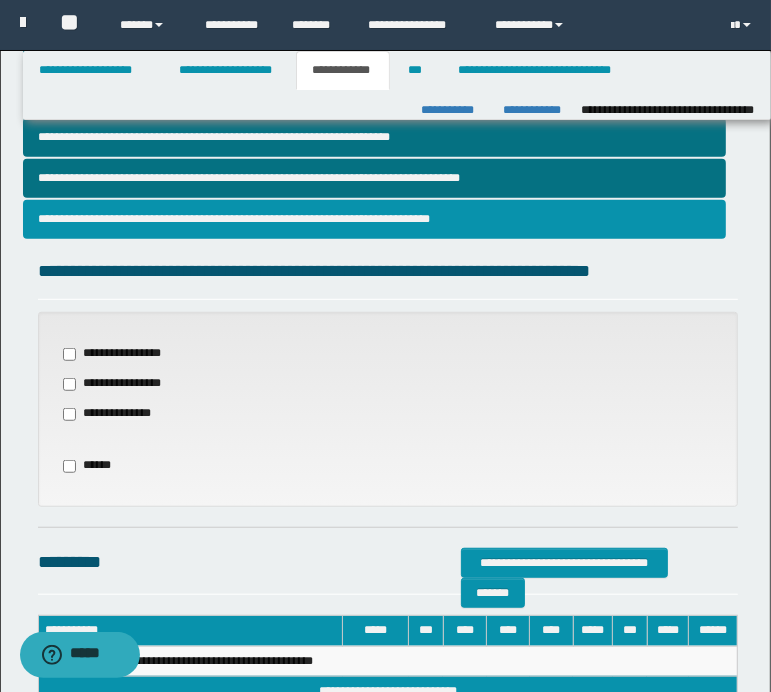 scroll, scrollTop: 600, scrollLeft: 0, axis: vertical 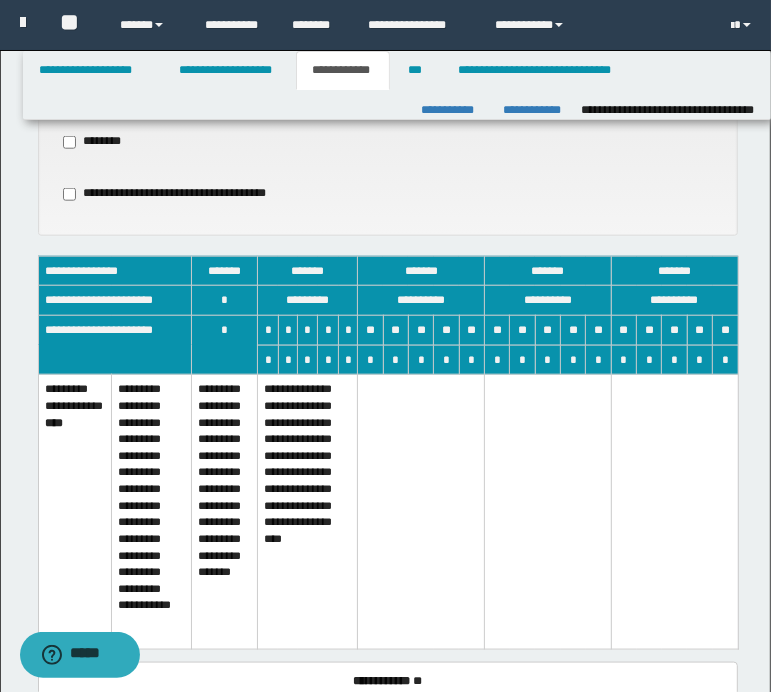 click on "**********" at bounding box center (308, 512) 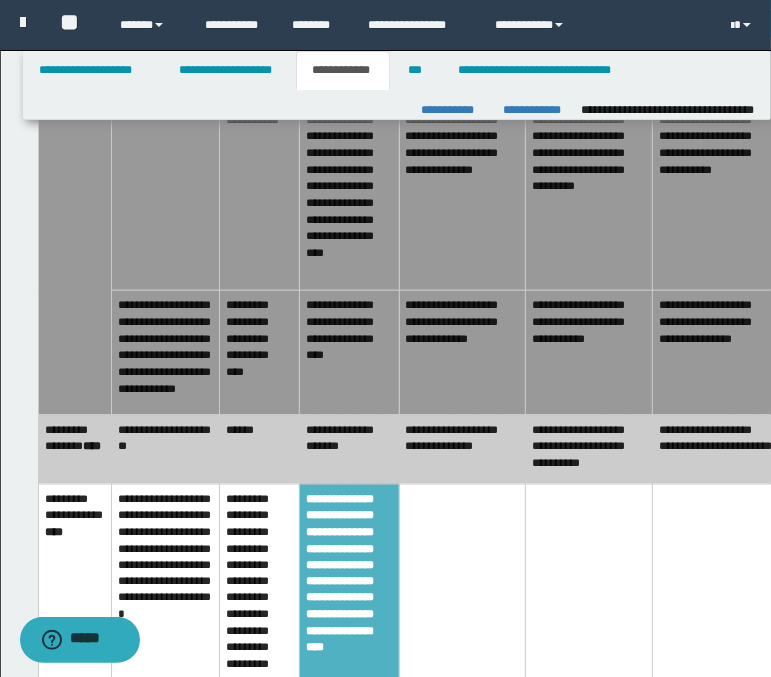 scroll, scrollTop: 1308, scrollLeft: 0, axis: vertical 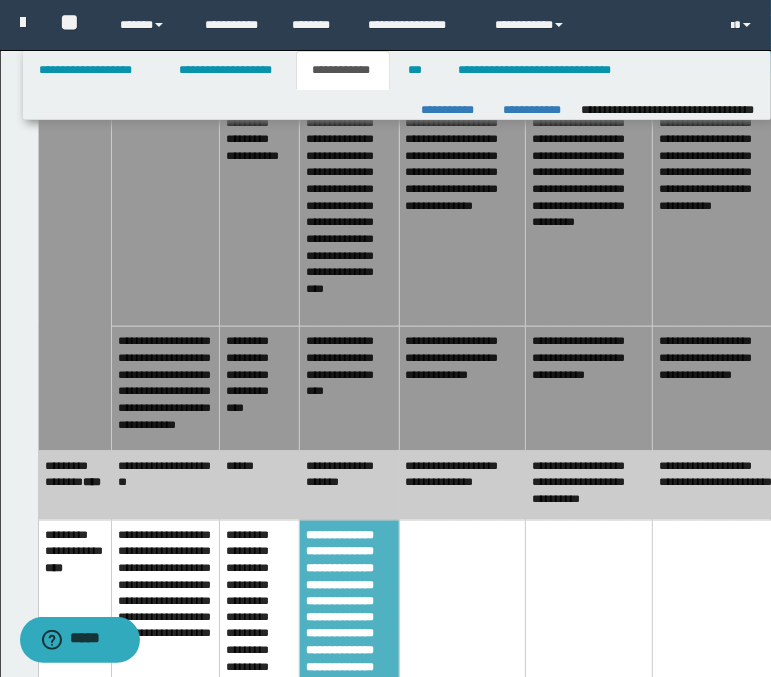 click on "**********" at bounding box center (349, 389) 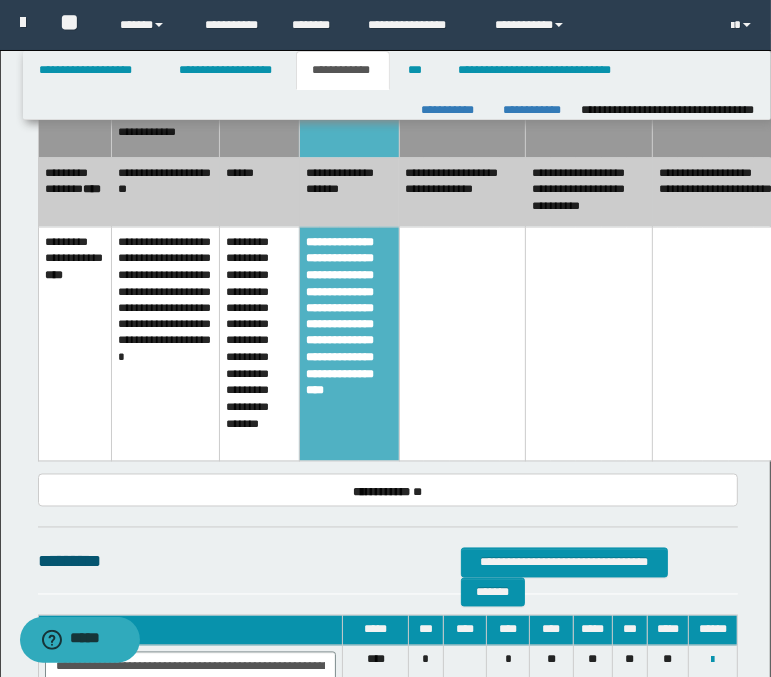 scroll, scrollTop: 1608, scrollLeft: 0, axis: vertical 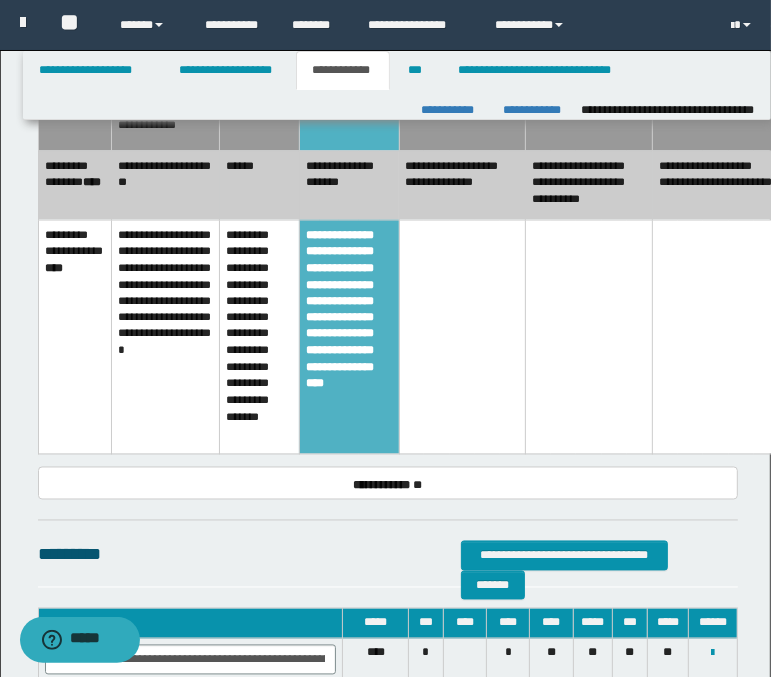 click on "**********" at bounding box center [349, 337] 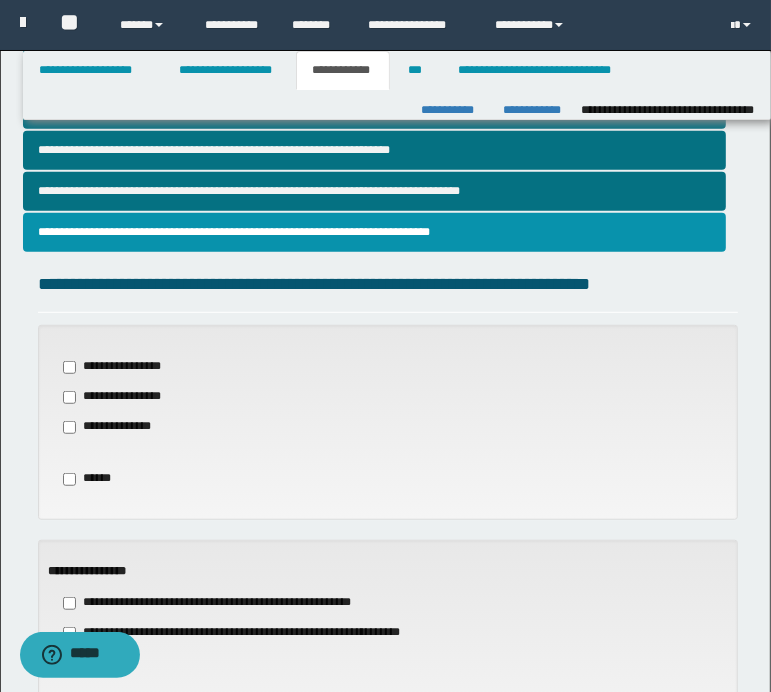 scroll, scrollTop: 481, scrollLeft: 0, axis: vertical 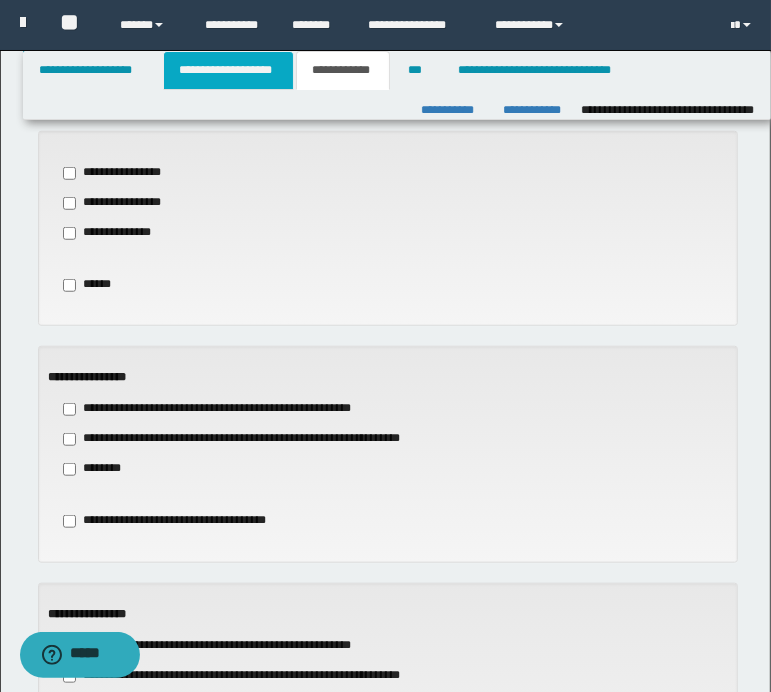 click on "**********" at bounding box center (228, 70) 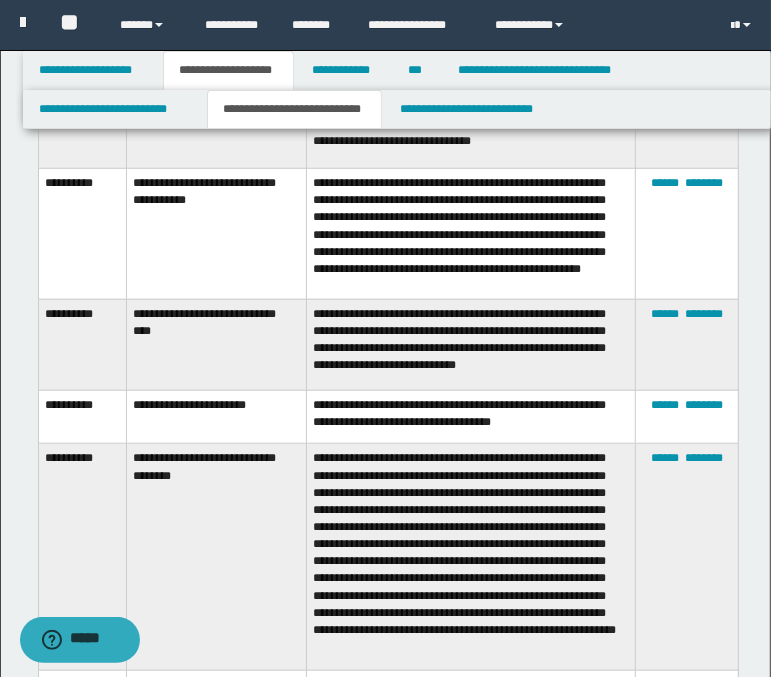 scroll, scrollTop: 4612, scrollLeft: 0, axis: vertical 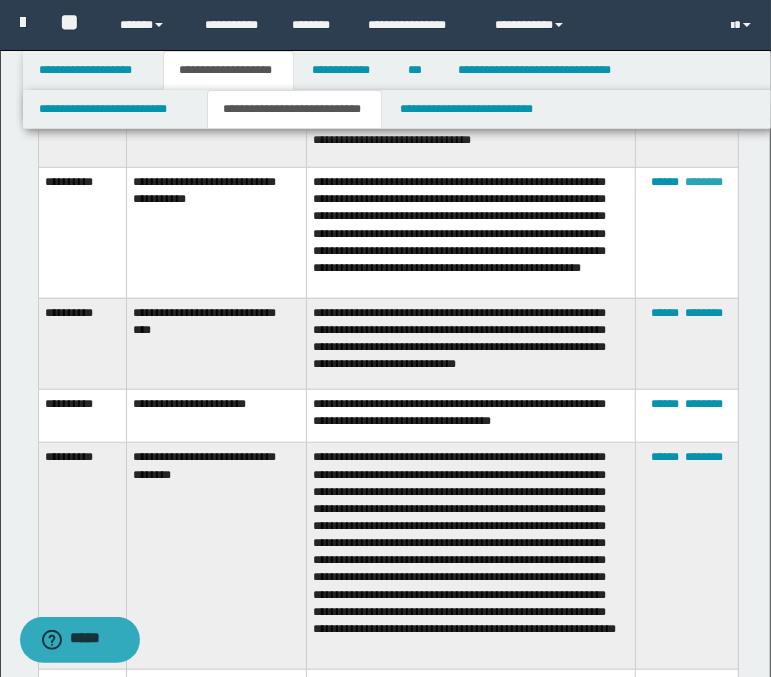 click on "********" at bounding box center [704, 182] 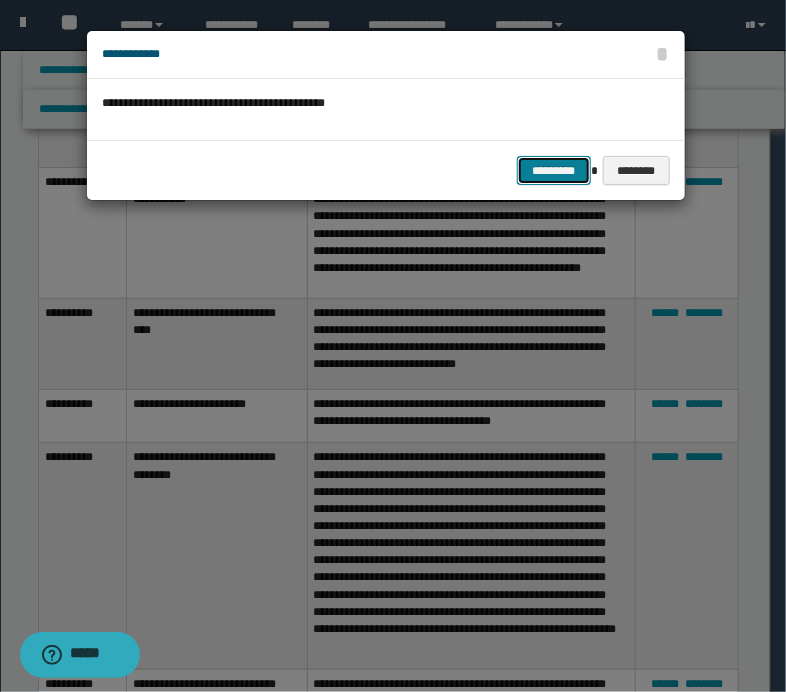 click on "*********" at bounding box center (554, 171) 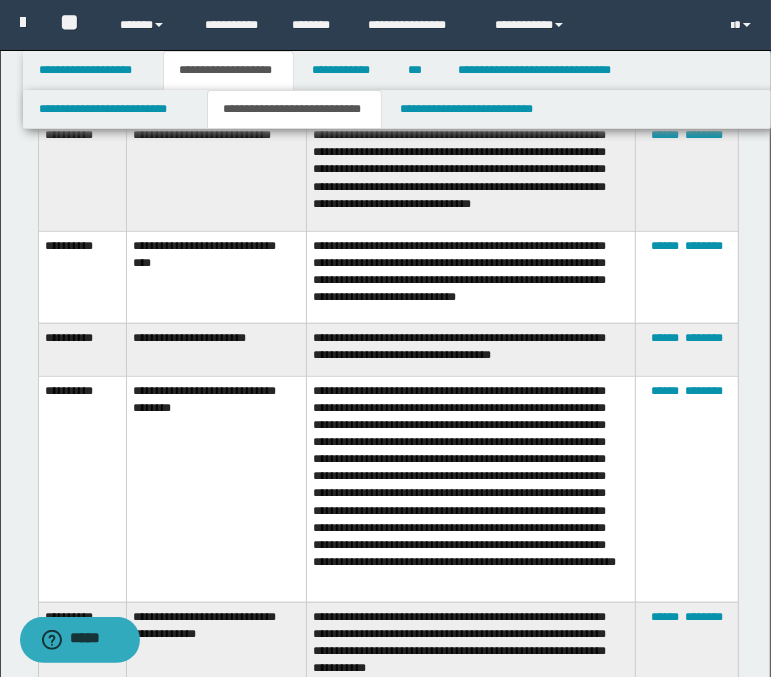 scroll, scrollTop: 4512, scrollLeft: 0, axis: vertical 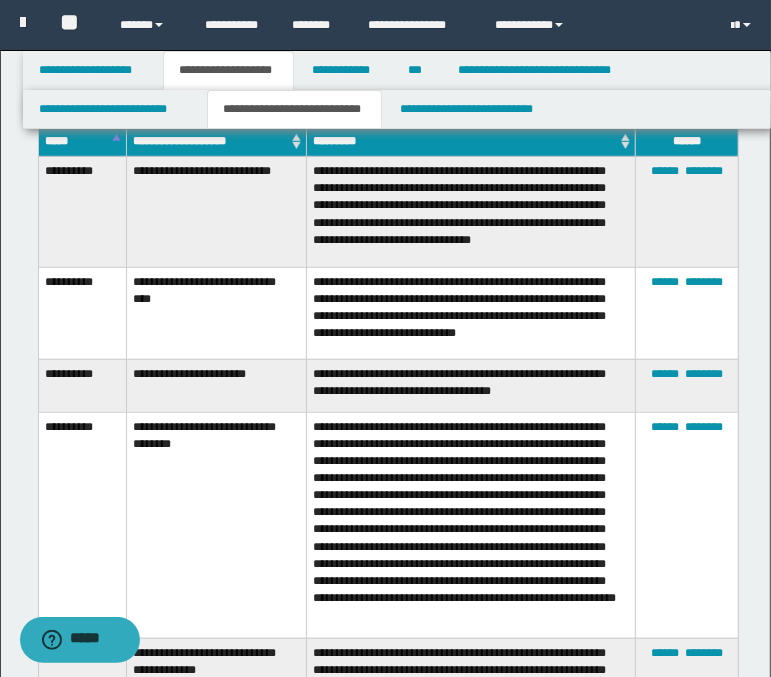 click on "**********" at bounding box center (216, 525) 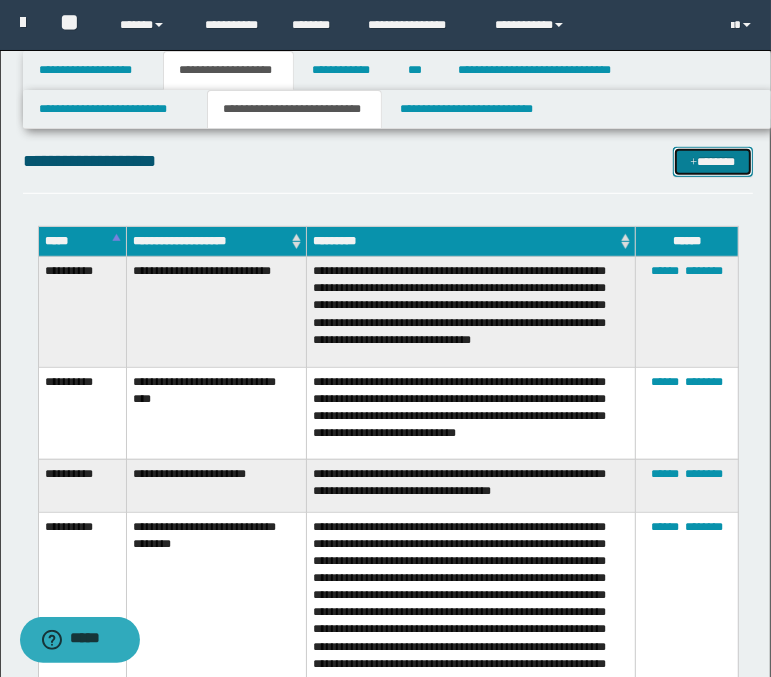click on "*******" at bounding box center [712, 162] 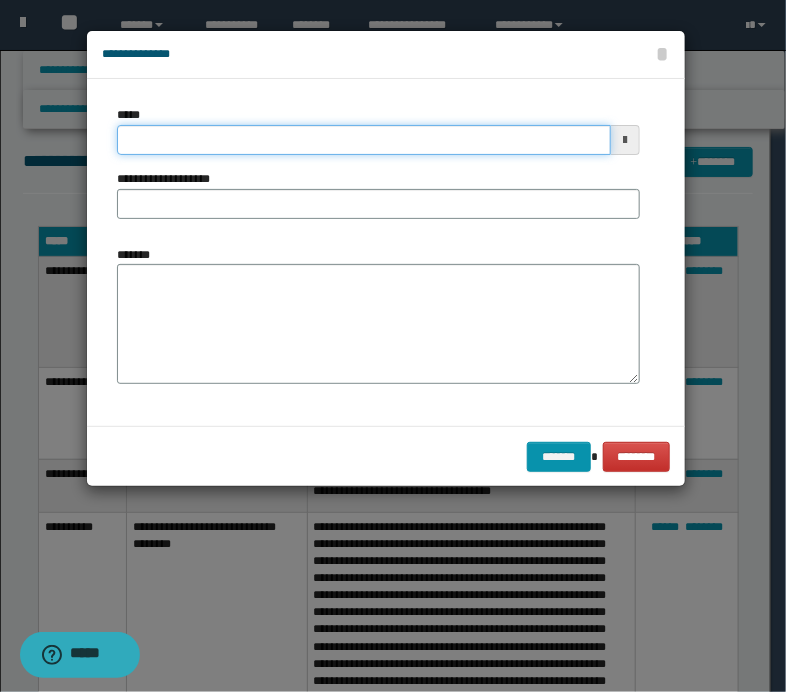 click on "*****" at bounding box center (364, 140) 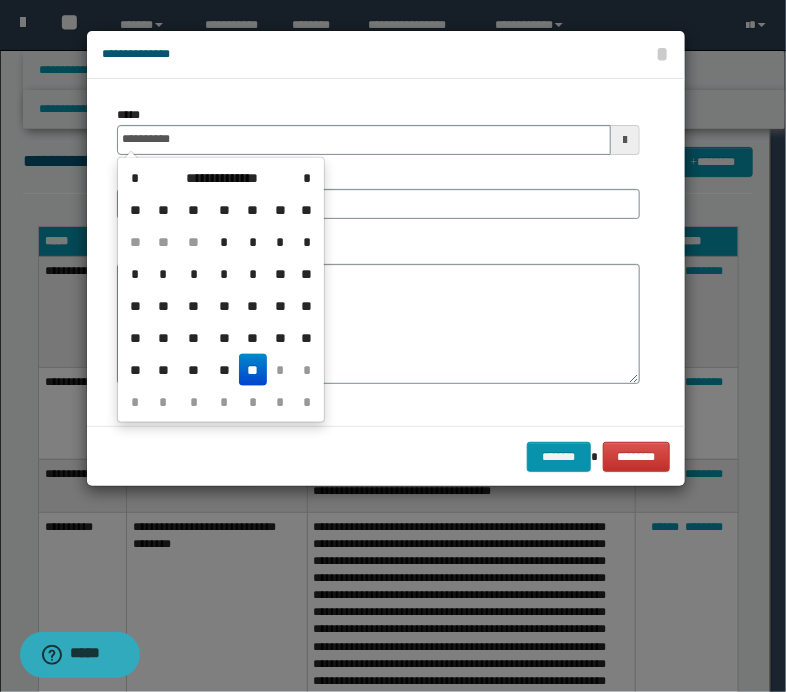 click on "**" at bounding box center (253, 370) 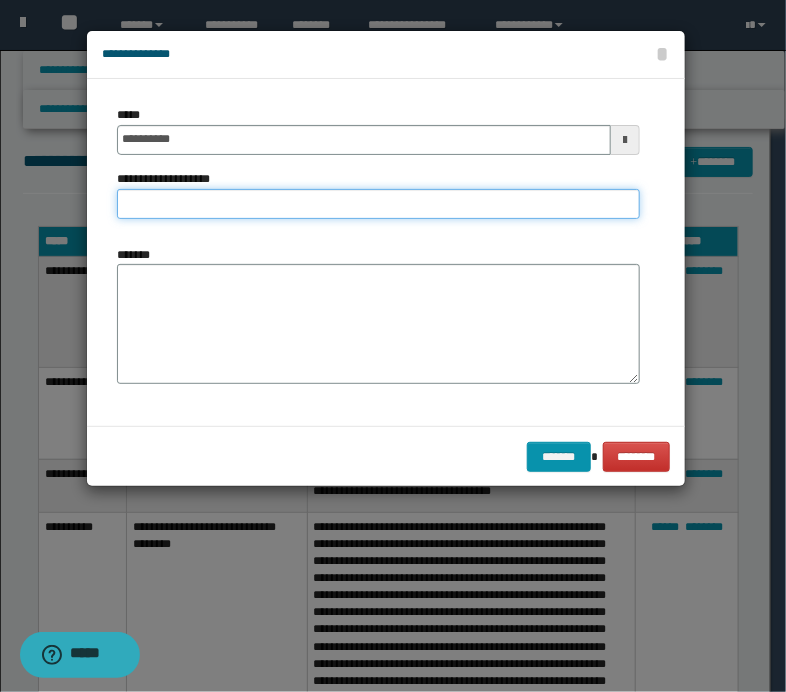 click on "**********" at bounding box center (378, 204) 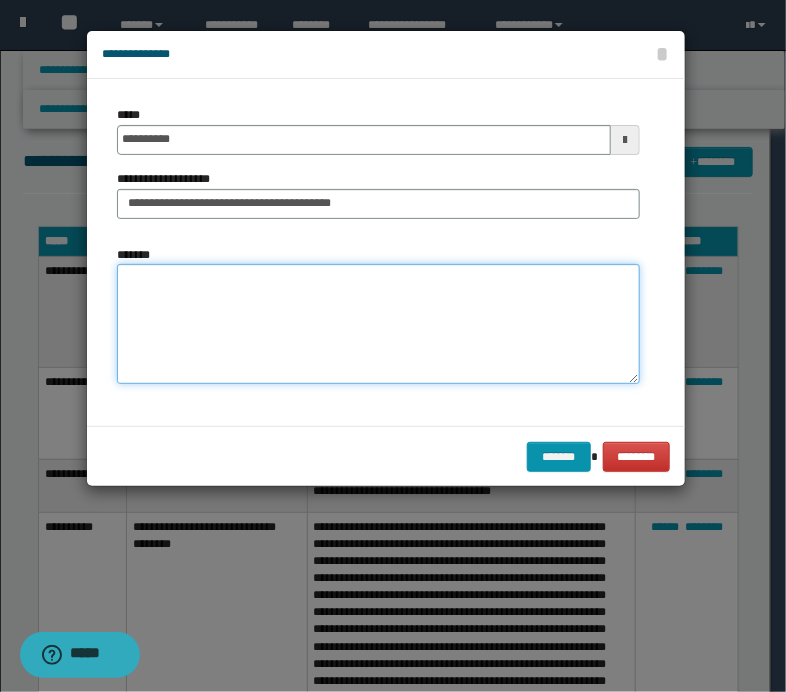 click on "*******" at bounding box center (378, 324) 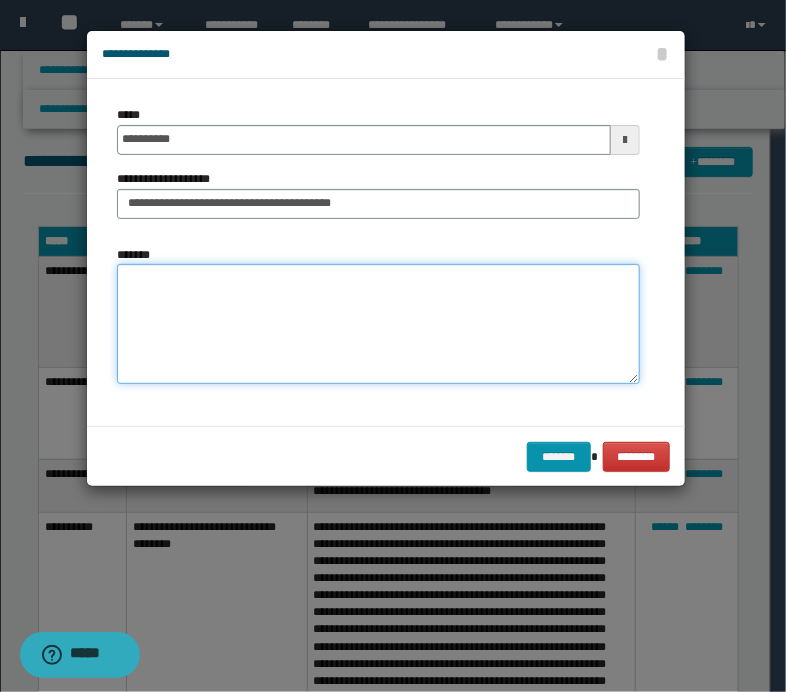 paste on "**********" 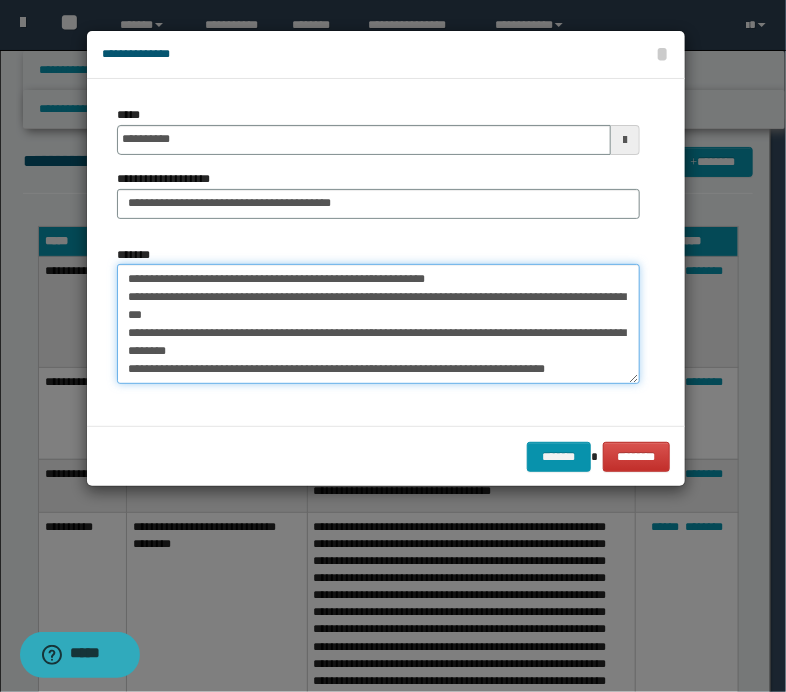 click on "**********" at bounding box center (378, 324) 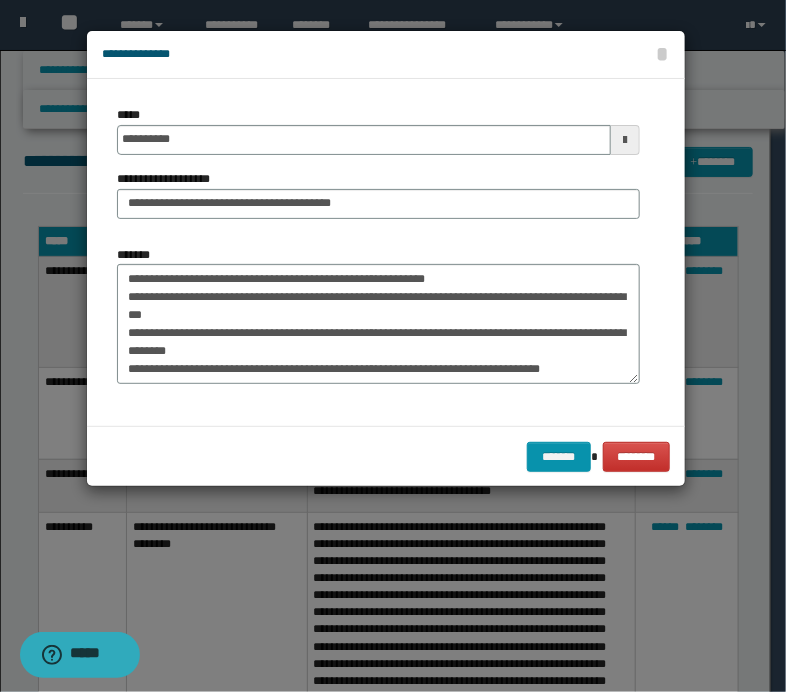 drag, startPoint x: 536, startPoint y: 375, endPoint x: 202, endPoint y: 242, distance: 359.5066 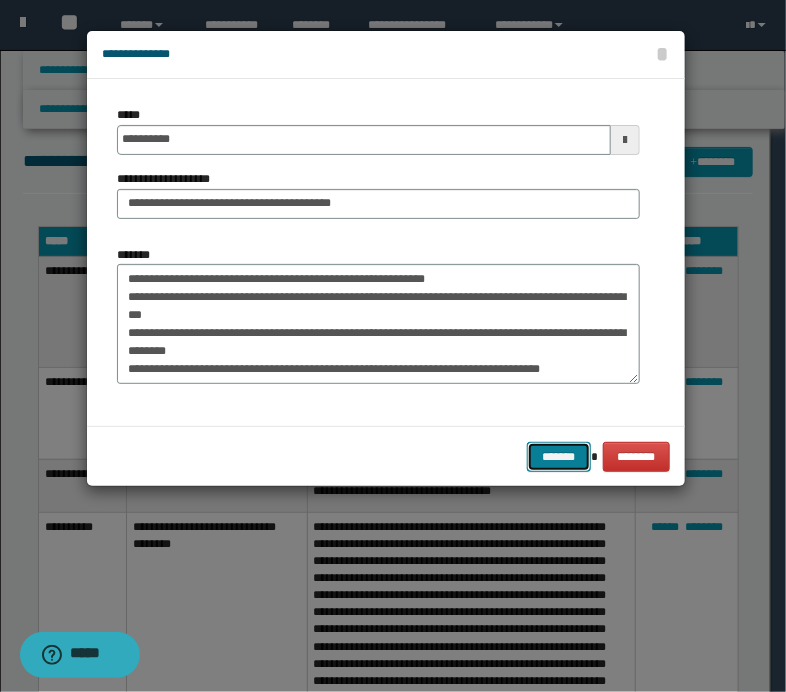 click on "*******" at bounding box center (559, 457) 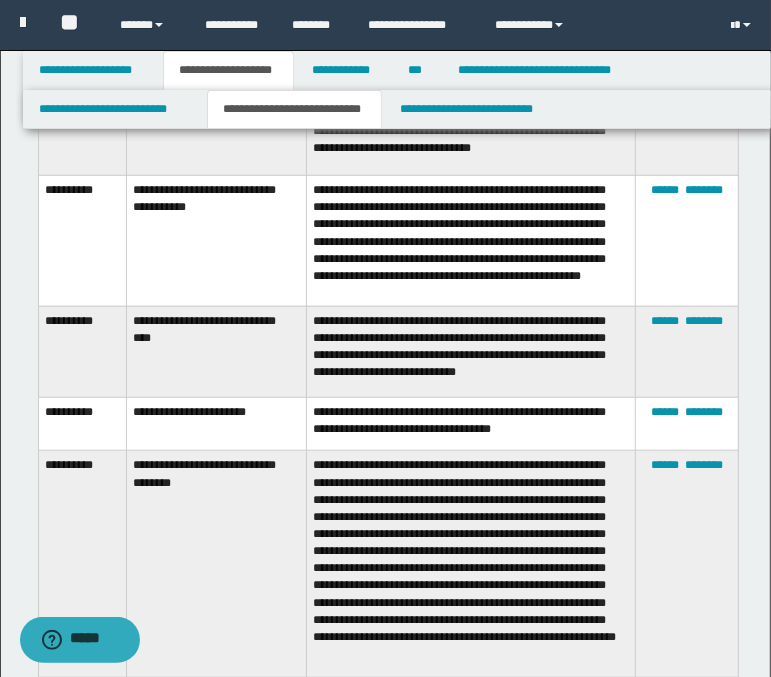scroll, scrollTop: 4612, scrollLeft: 0, axis: vertical 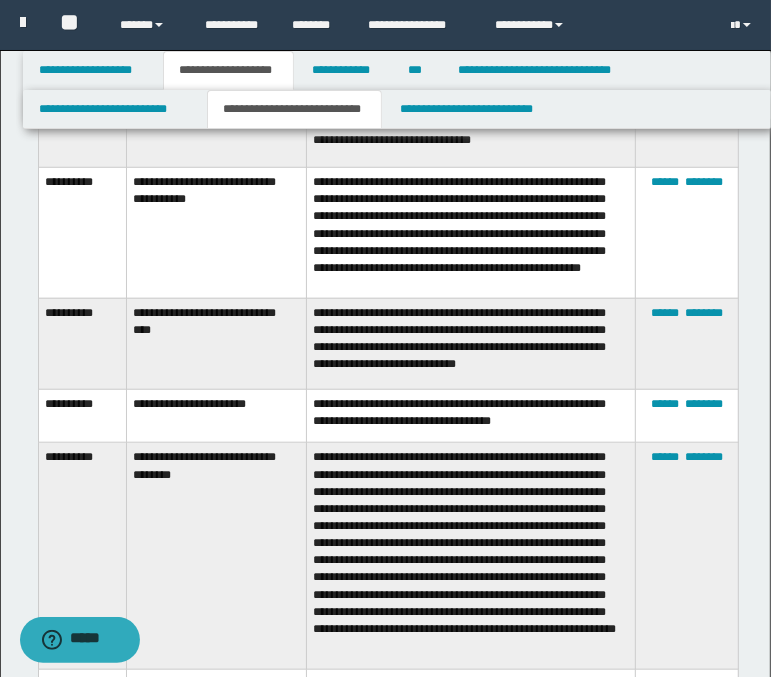 click on "**********" at bounding box center (216, 556) 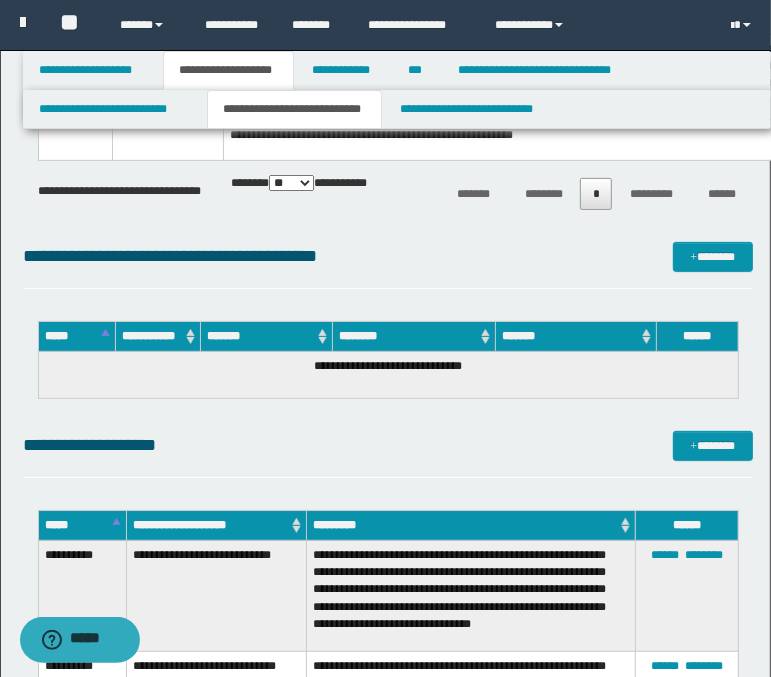 scroll, scrollTop: 4112, scrollLeft: 0, axis: vertical 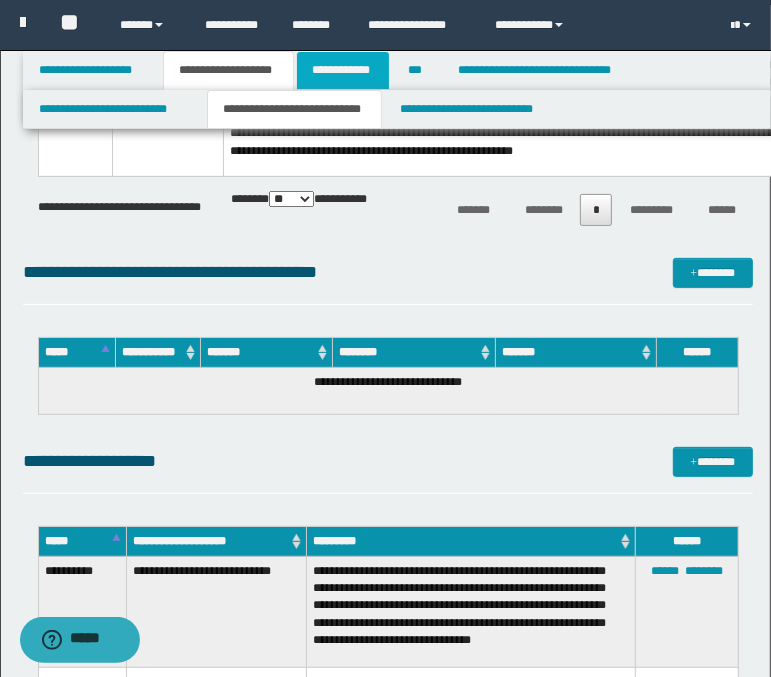 click on "**********" at bounding box center [343, 70] 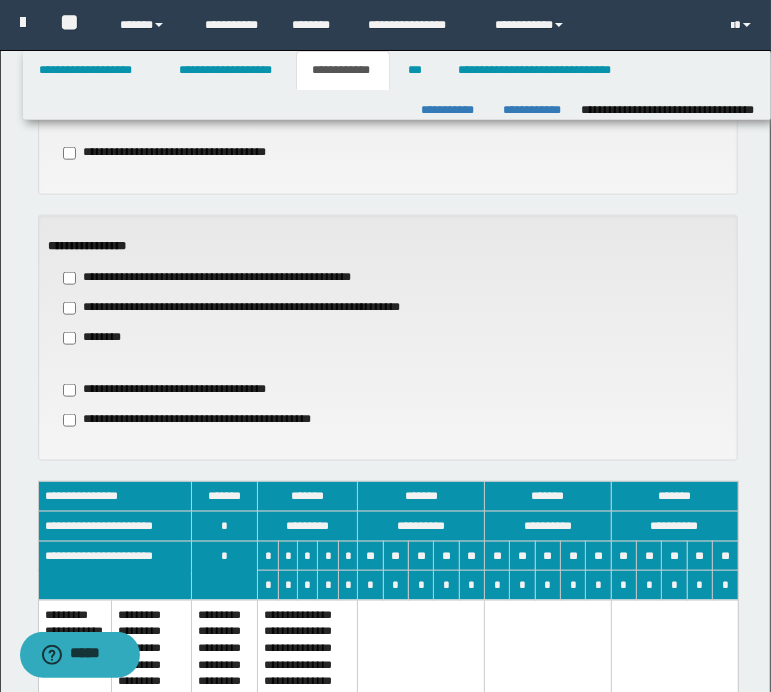 scroll, scrollTop: 1048, scrollLeft: 0, axis: vertical 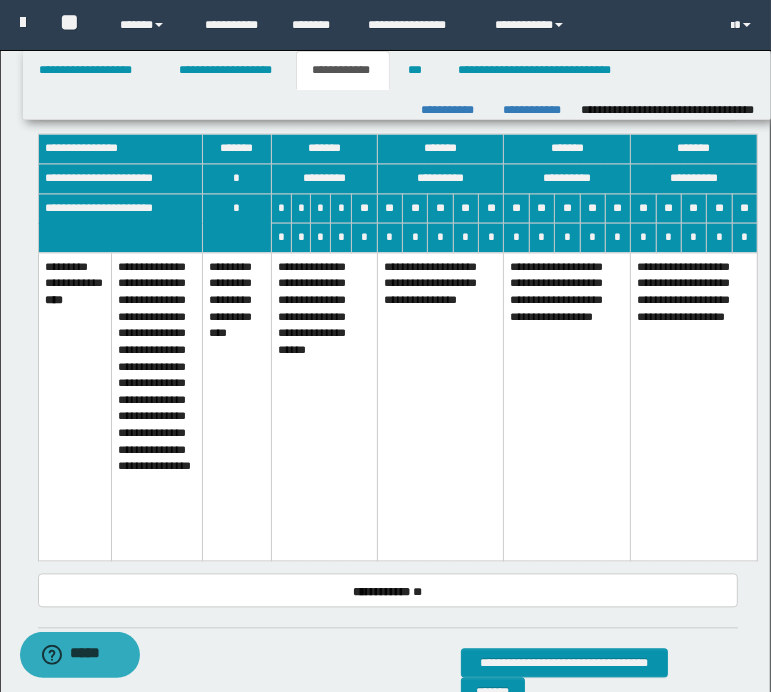 click on "**********" at bounding box center (324, 407) 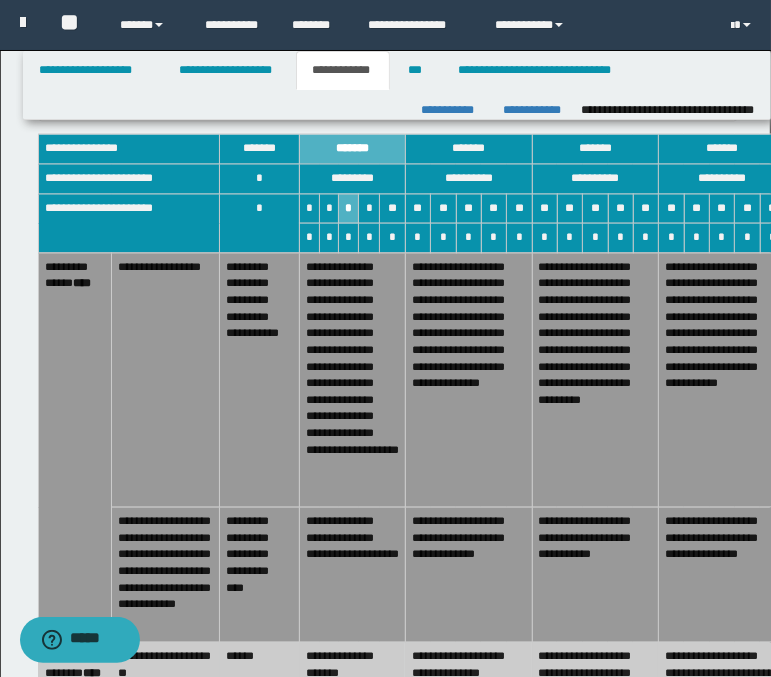 scroll, scrollTop: 2048, scrollLeft: 0, axis: vertical 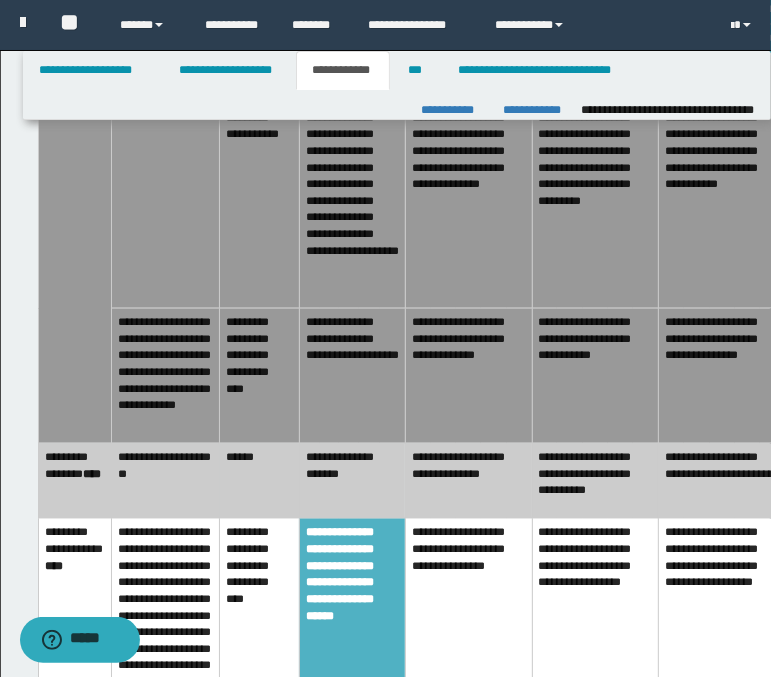 click on "**********" at bounding box center (260, 375) 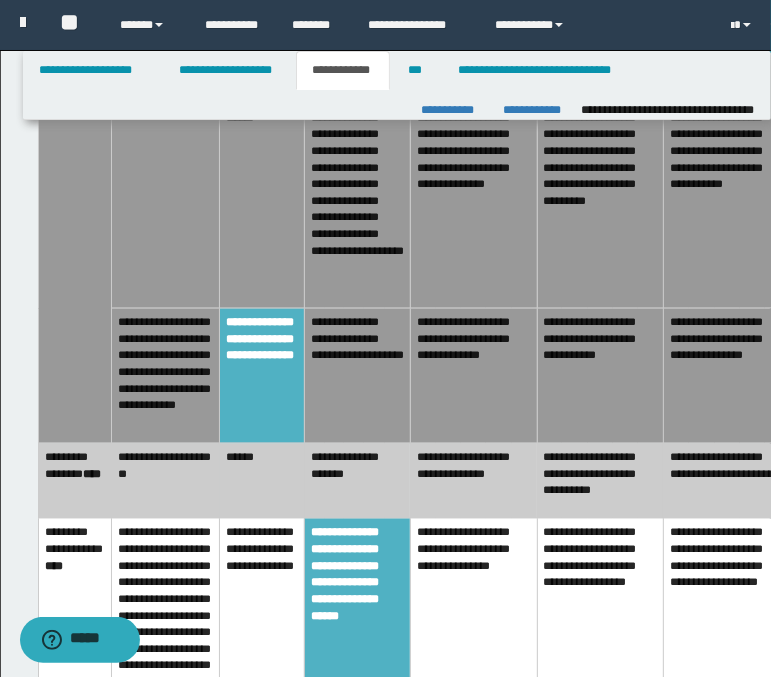click on "******" at bounding box center (262, 480) 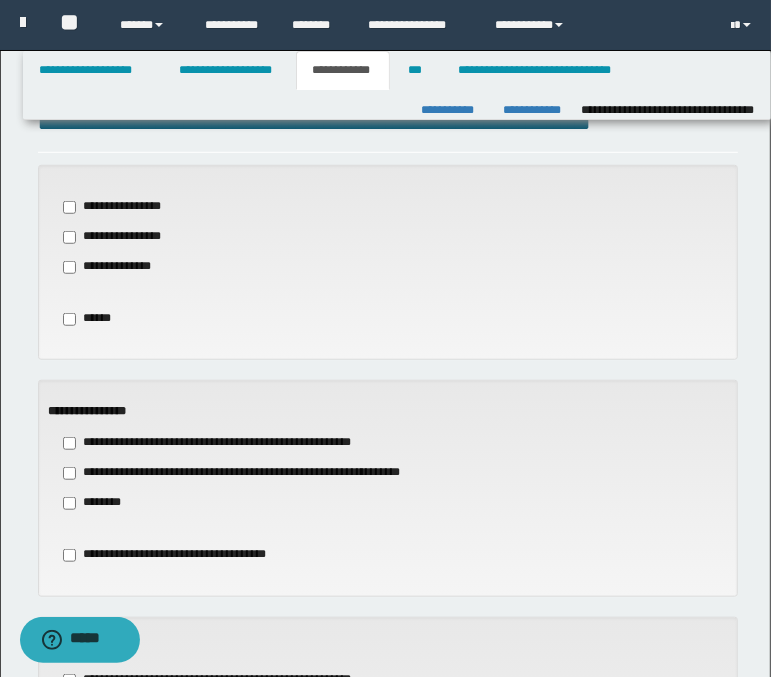 scroll, scrollTop: 648, scrollLeft: 0, axis: vertical 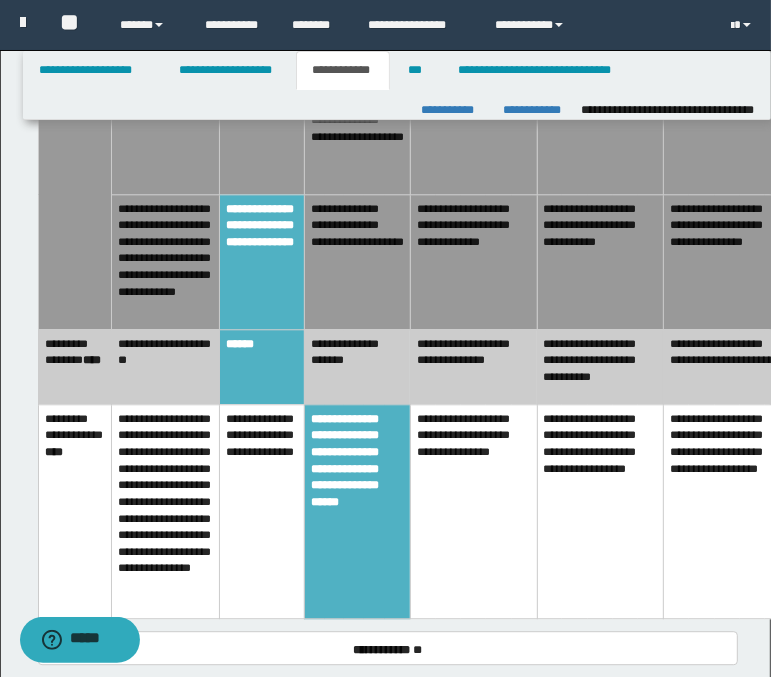 click on "**********" at bounding box center [600, 511] 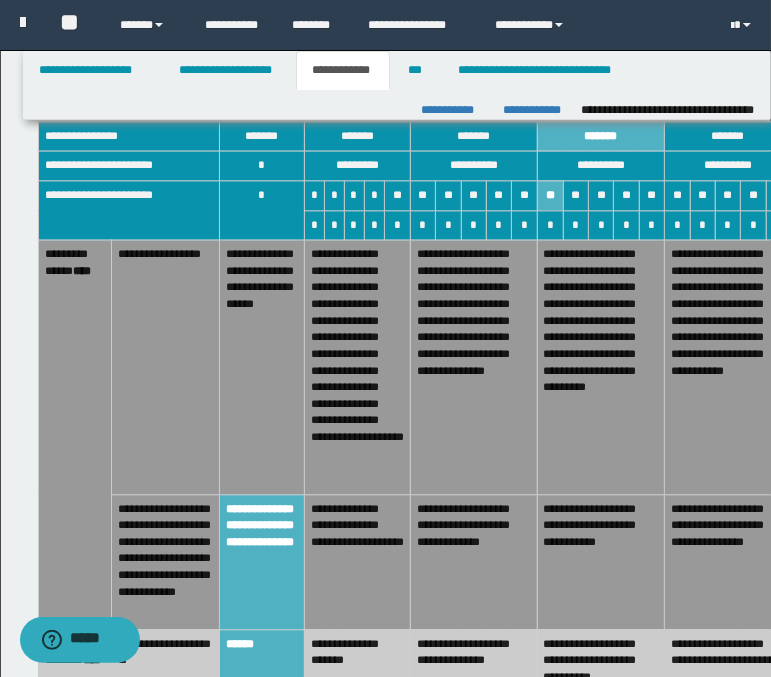 scroll, scrollTop: 1998, scrollLeft: 0, axis: vertical 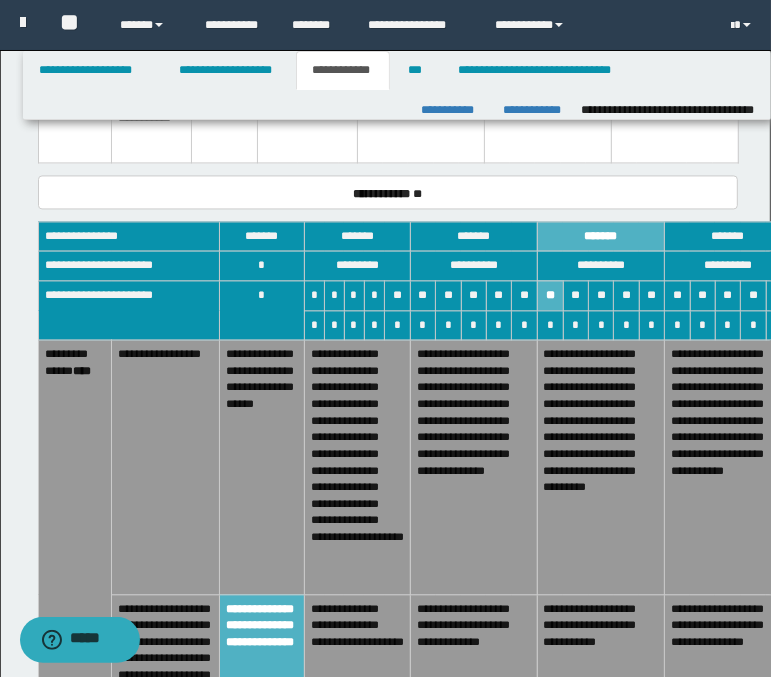 click on "**********" at bounding box center [473, 467] 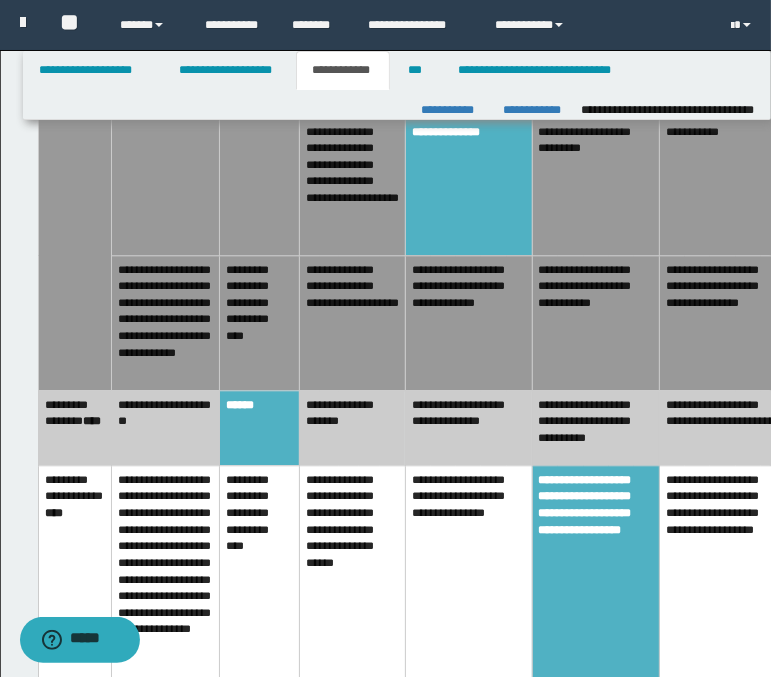 scroll, scrollTop: 2398, scrollLeft: 0, axis: vertical 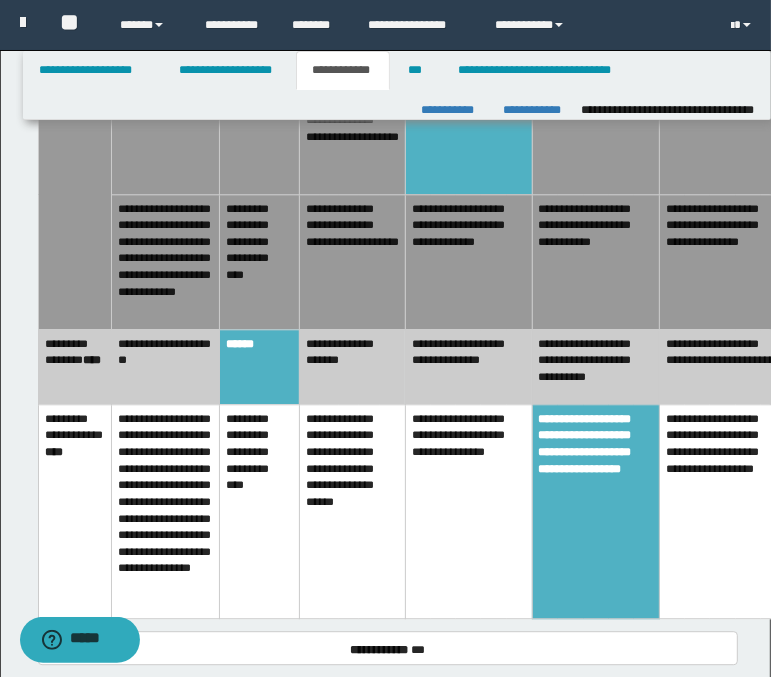 click on "**********" at bounding box center (468, 511) 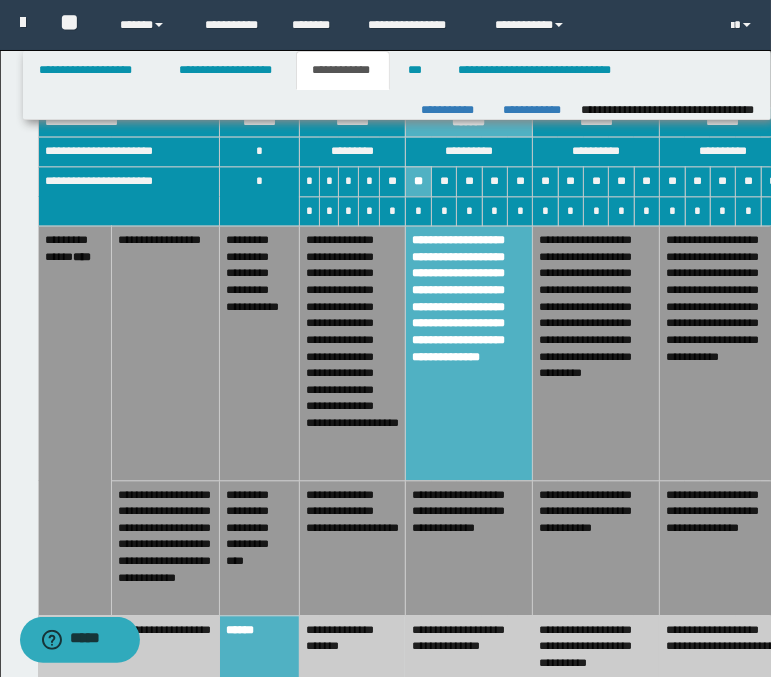 scroll, scrollTop: 2098, scrollLeft: 0, axis: vertical 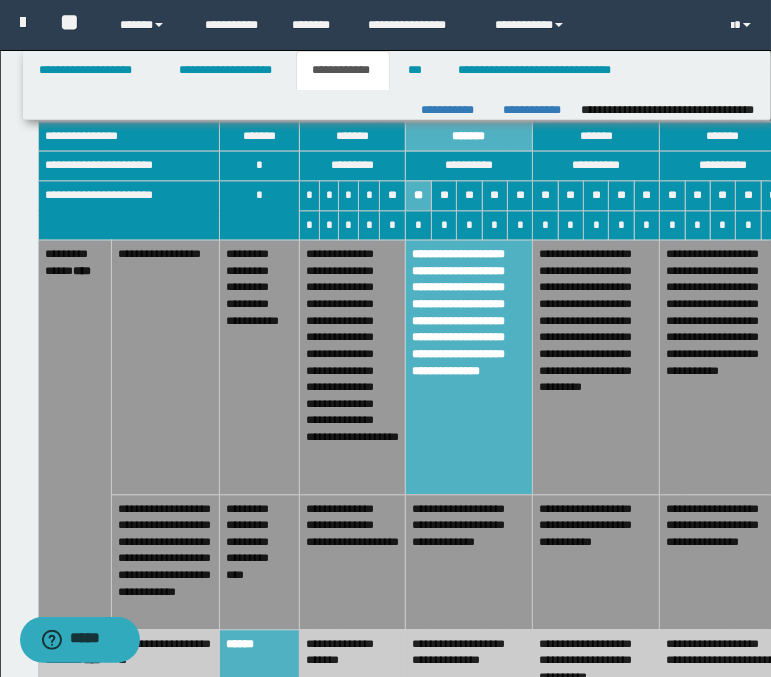 click on "**********" at bounding box center [469, 561] 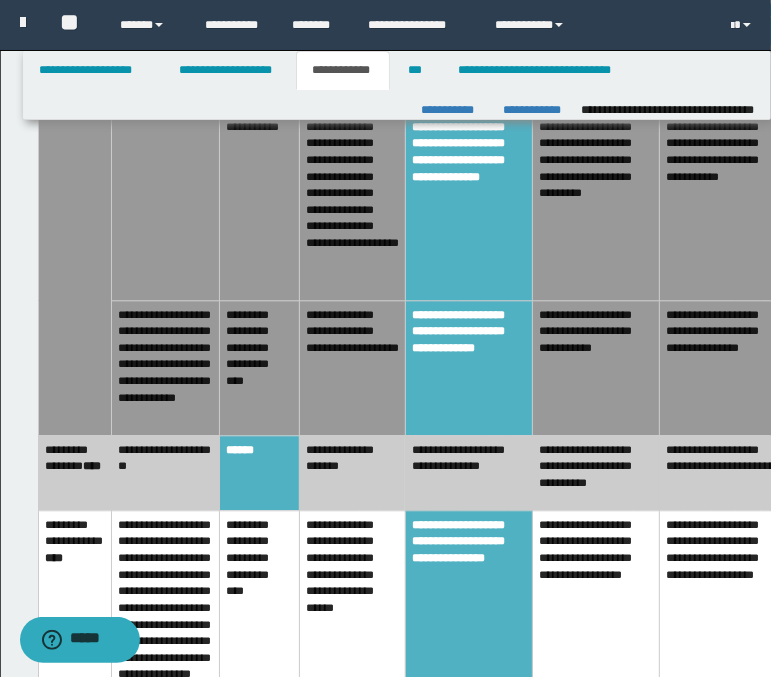 scroll, scrollTop: 2298, scrollLeft: 0, axis: vertical 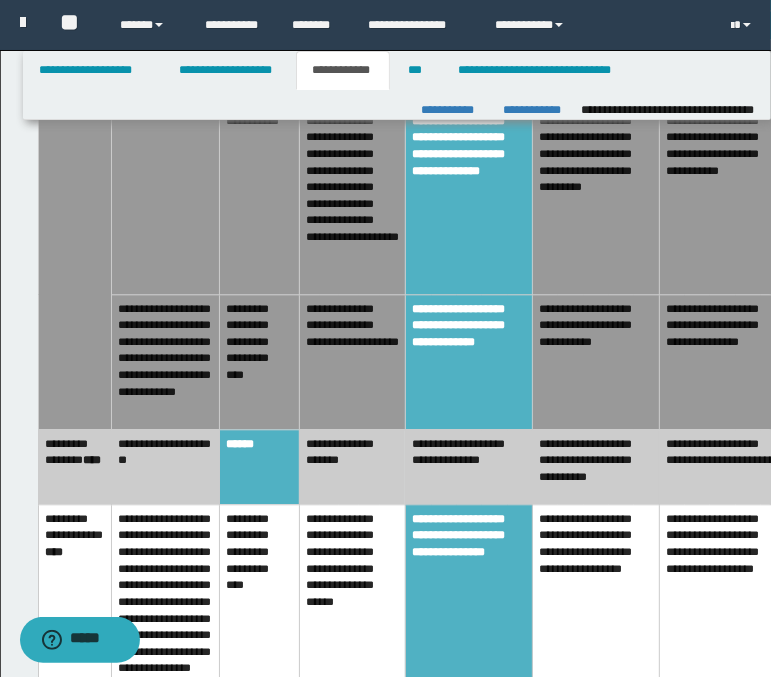 click on "**********" at bounding box center [469, 466] 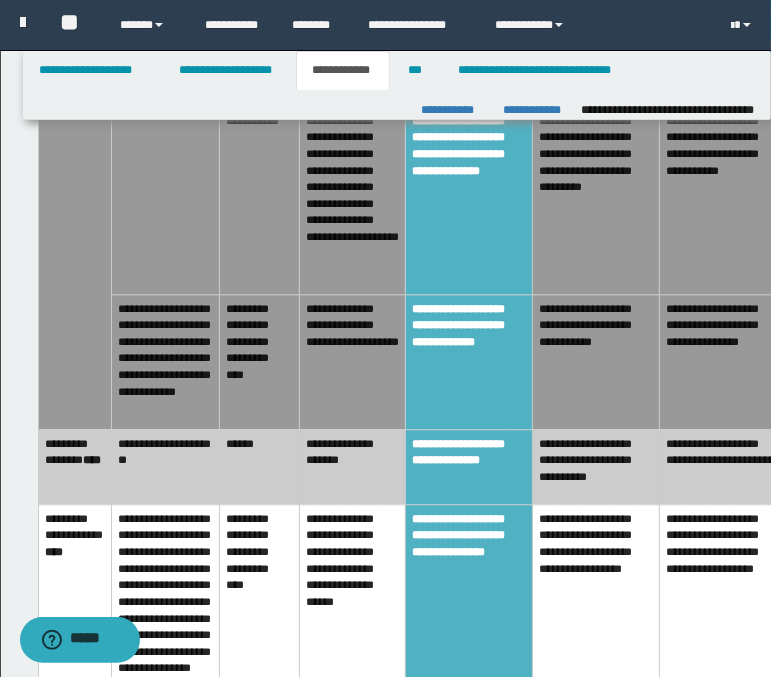 click on "**********" at bounding box center (596, 611) 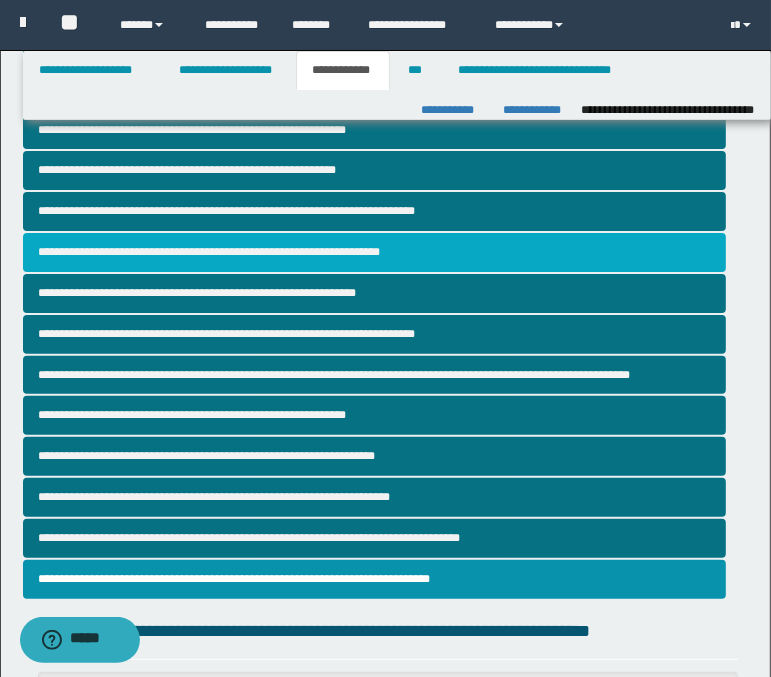 scroll, scrollTop: 300, scrollLeft: 0, axis: vertical 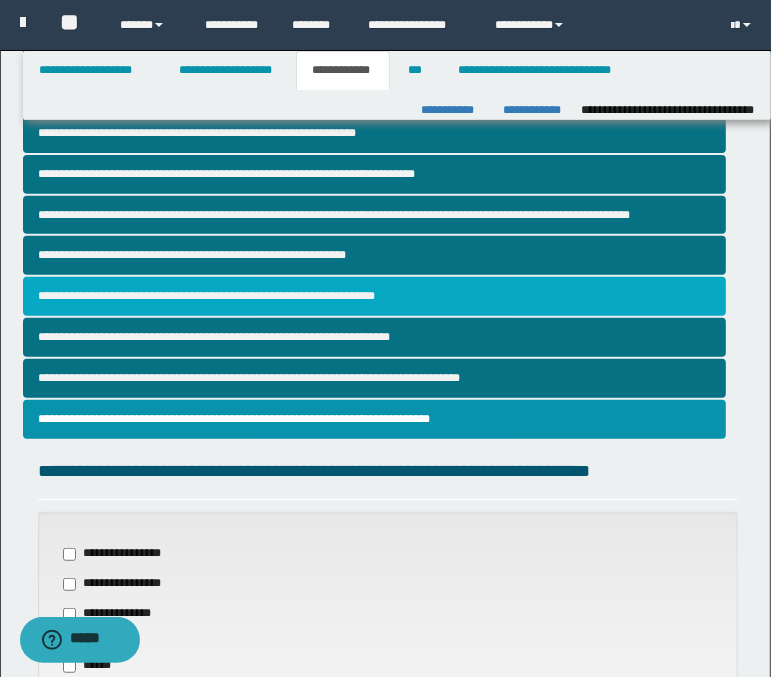 click on "**********" at bounding box center [374, 296] 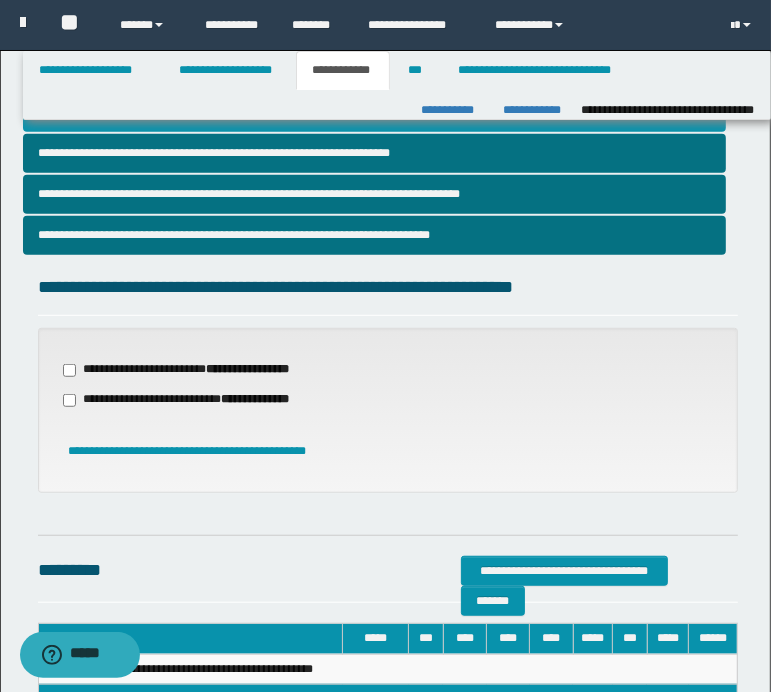 scroll, scrollTop: 364, scrollLeft: 0, axis: vertical 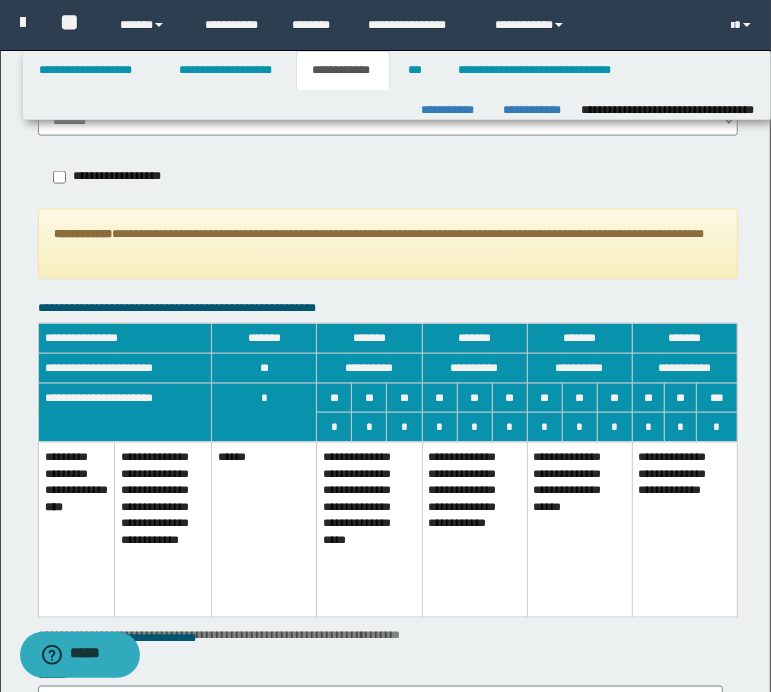 click on "**********" at bounding box center (369, 529) 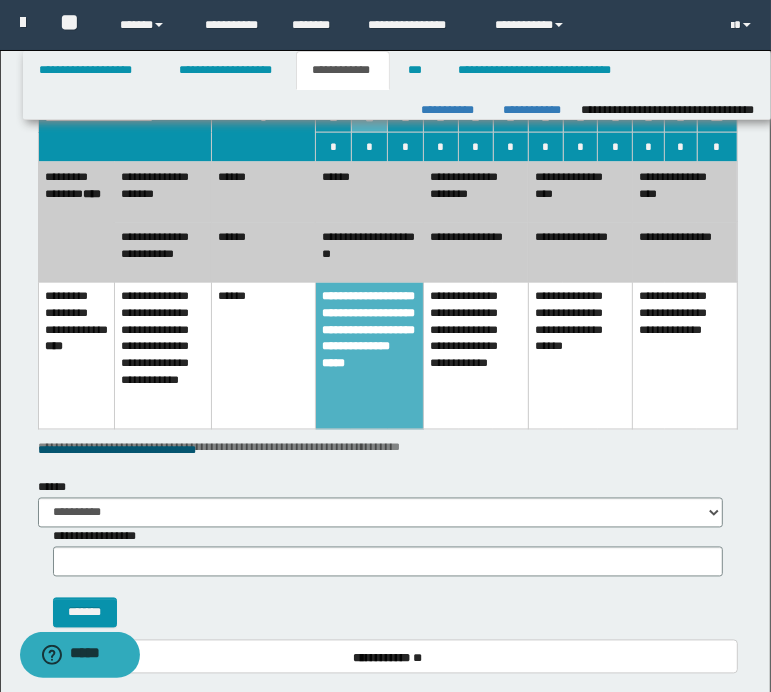 scroll, scrollTop: 1582, scrollLeft: 0, axis: vertical 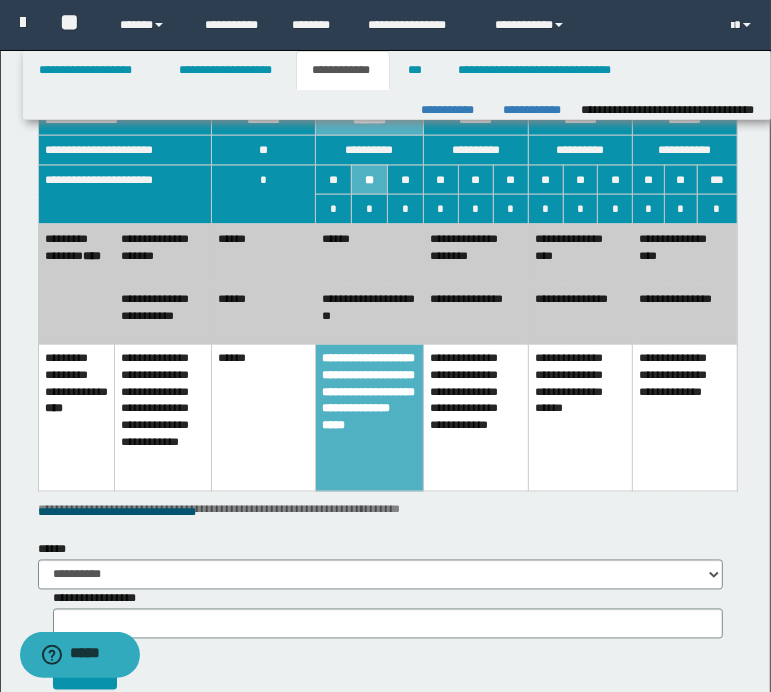 click on "******" at bounding box center [264, 254] 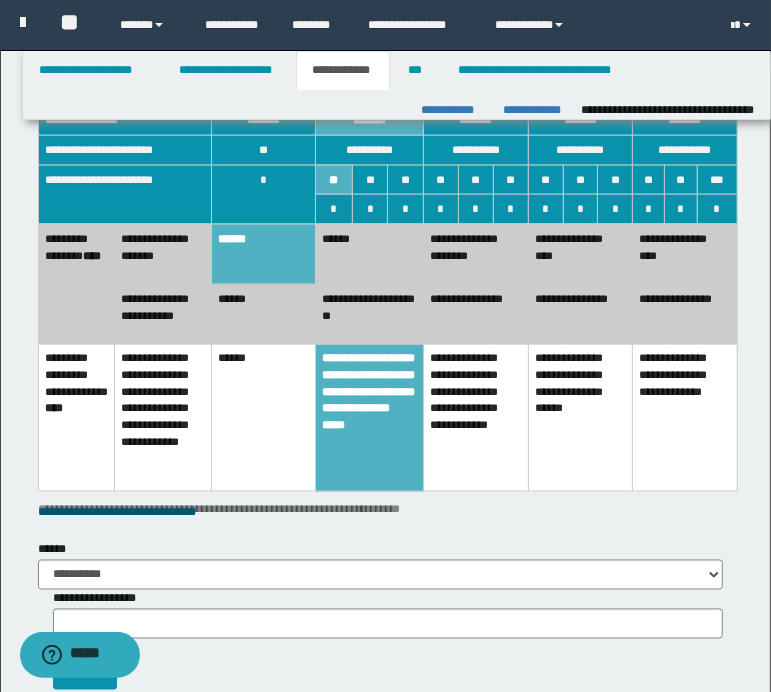 click on "******" at bounding box center [264, 315] 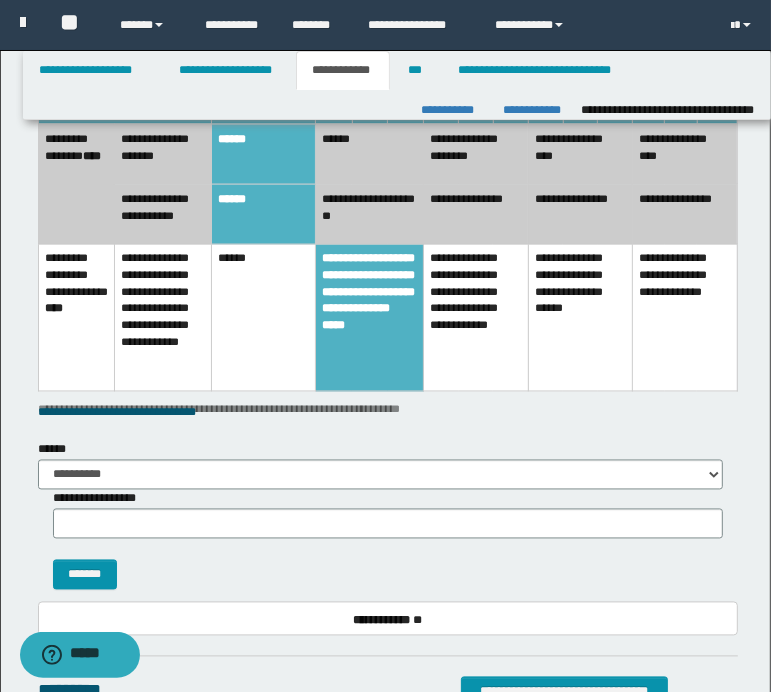 scroll, scrollTop: 1482, scrollLeft: 0, axis: vertical 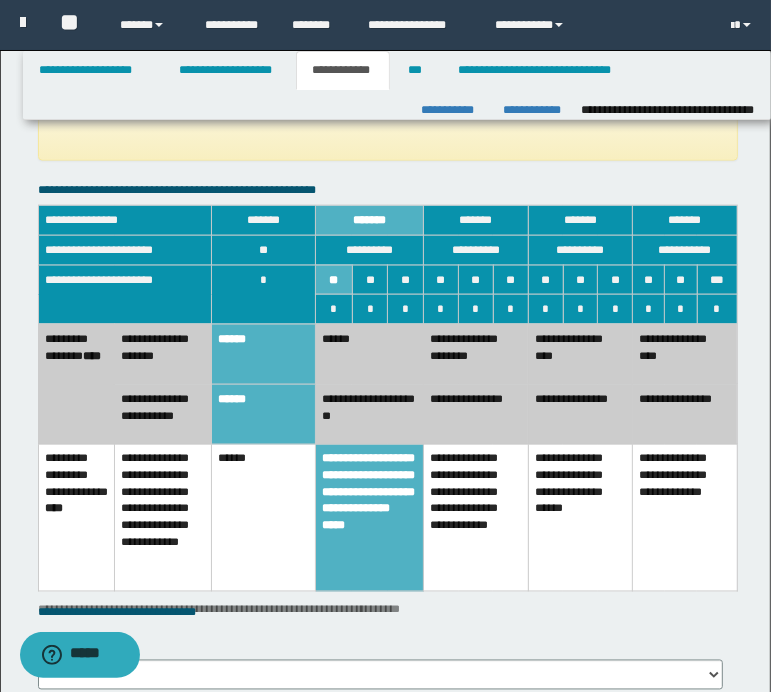 click on "******" at bounding box center (370, 354) 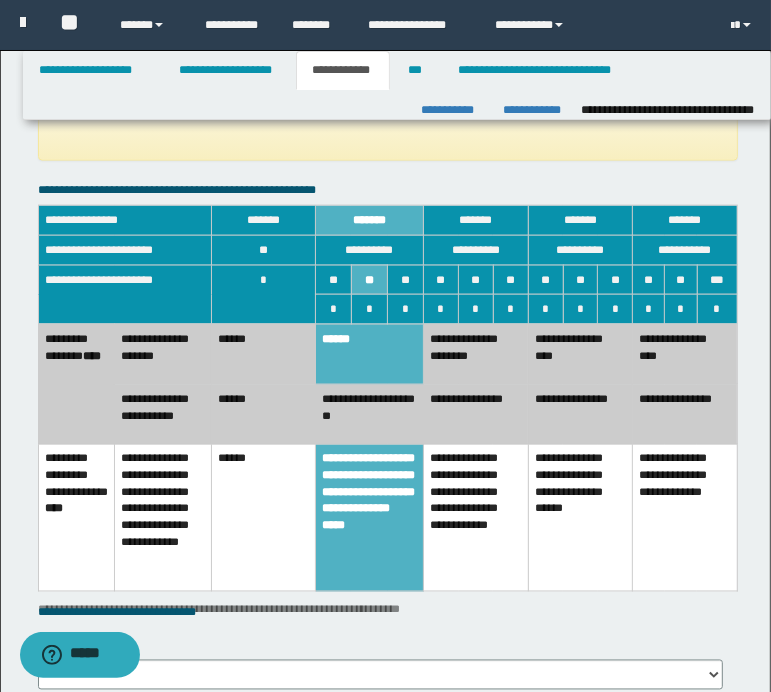 click on "**********" at bounding box center (370, 415) 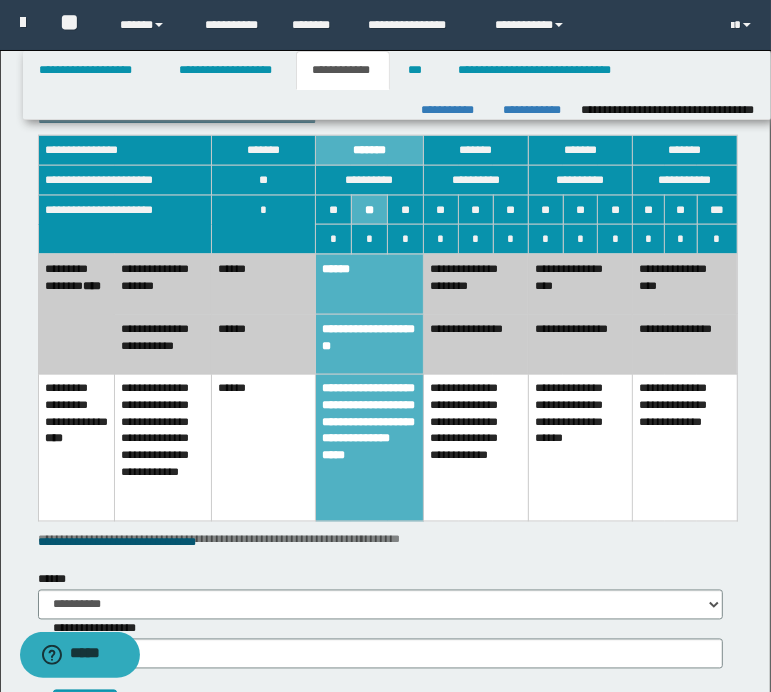 scroll, scrollTop: 1482, scrollLeft: 0, axis: vertical 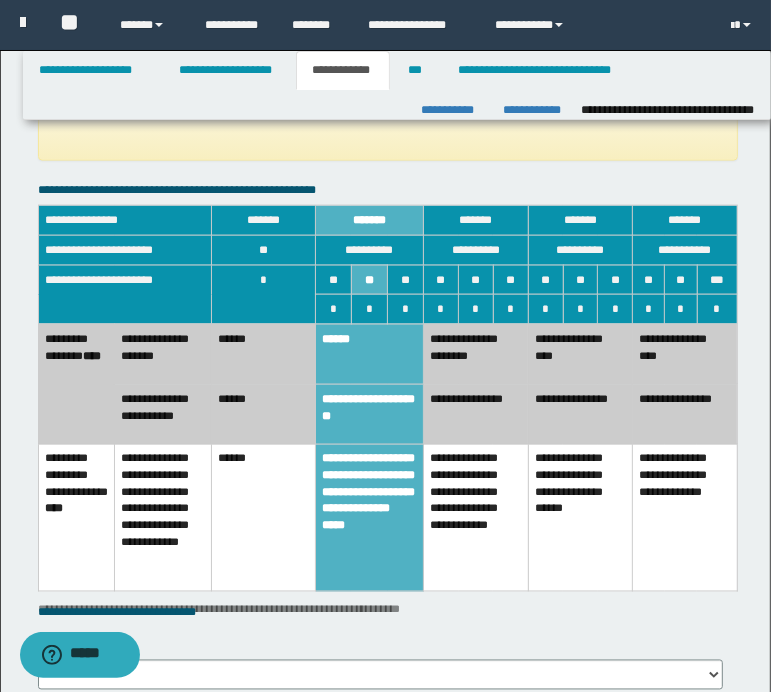 click on "**********" at bounding box center (370, 415) 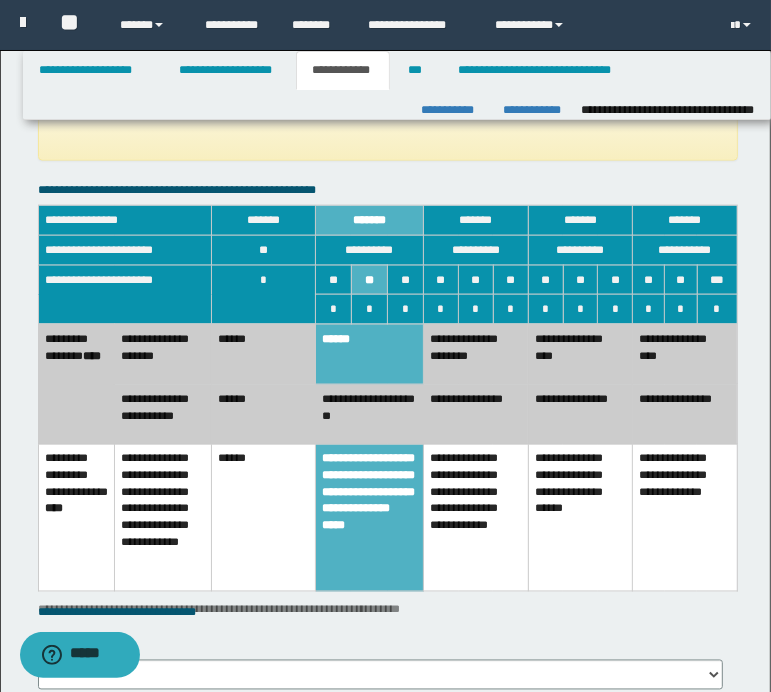 click on "******" at bounding box center [370, 354] 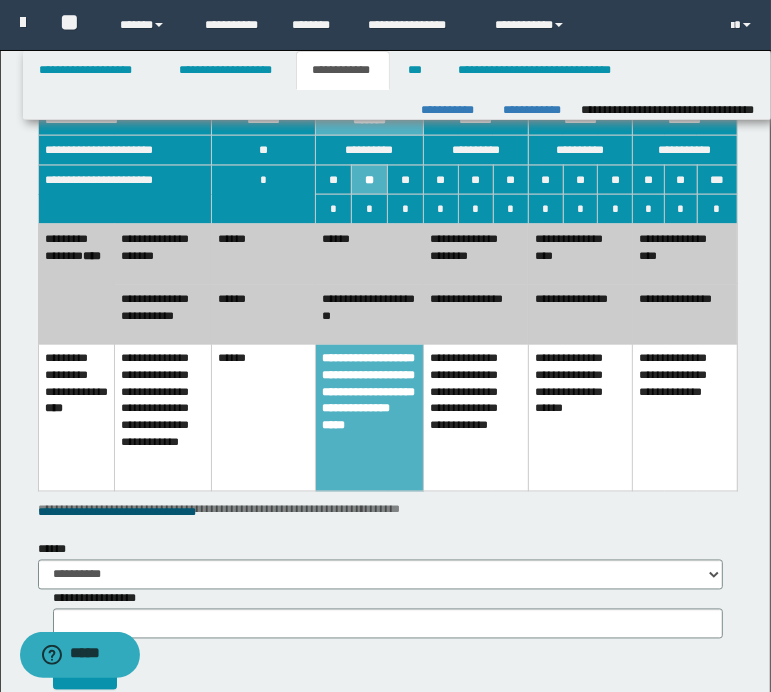 scroll, scrollTop: 1882, scrollLeft: 0, axis: vertical 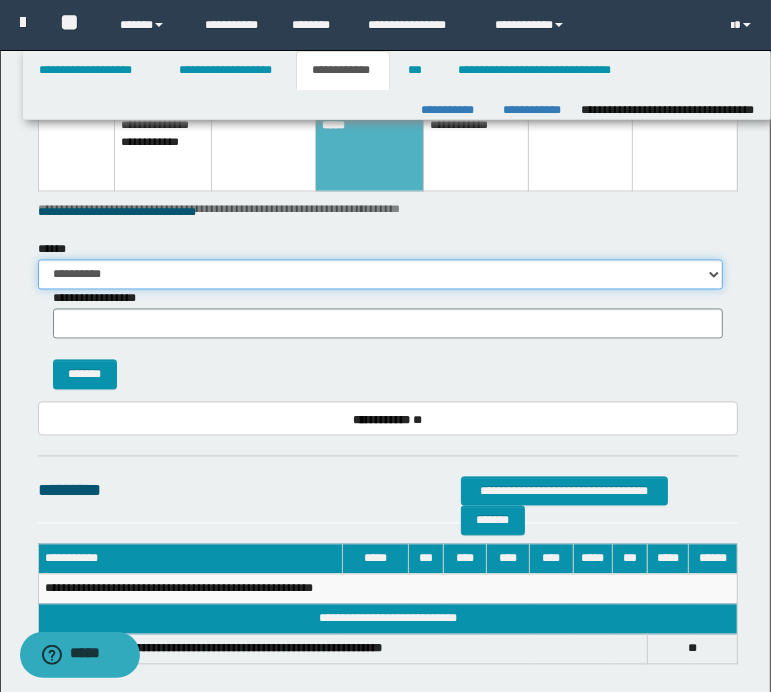 click on "**********" at bounding box center (380, 275) 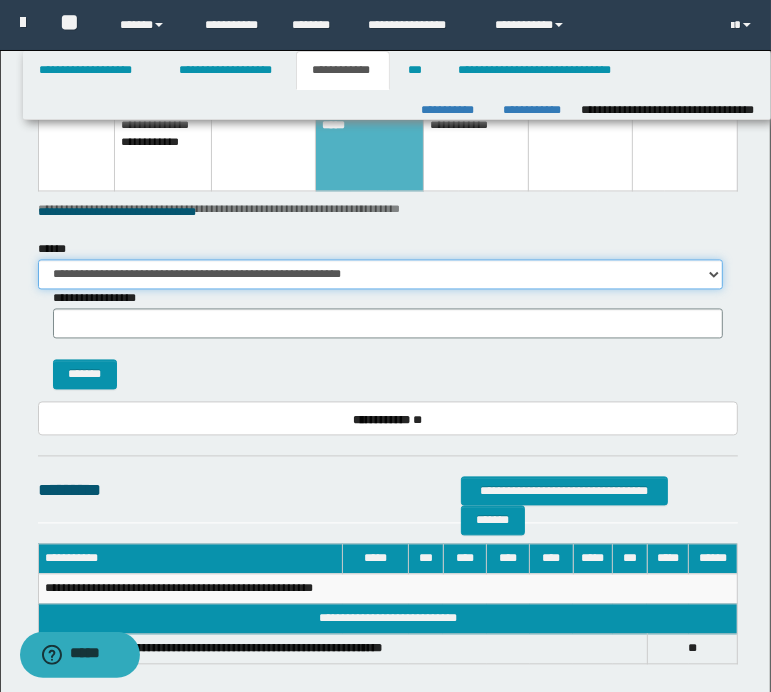 click on "**********" at bounding box center [380, 275] 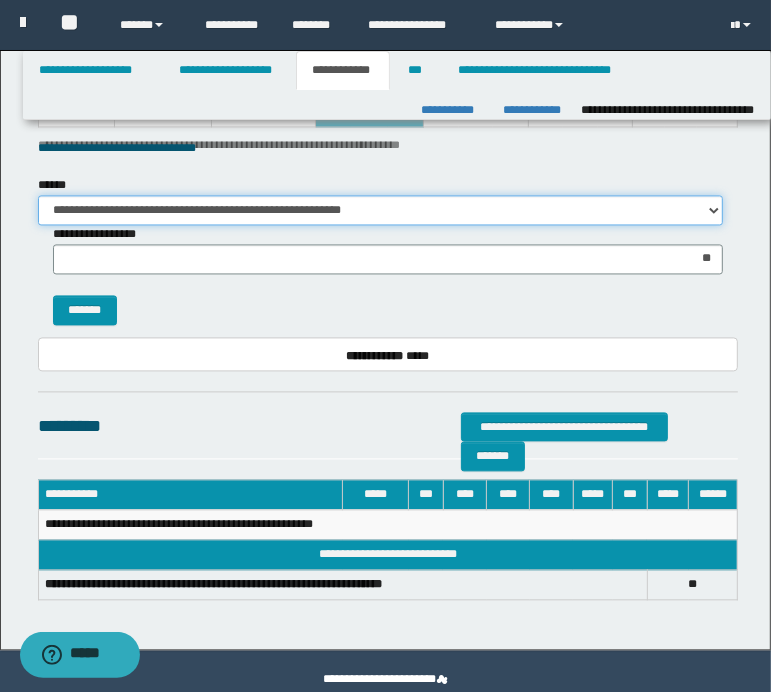 scroll, scrollTop: 1982, scrollLeft: 0, axis: vertical 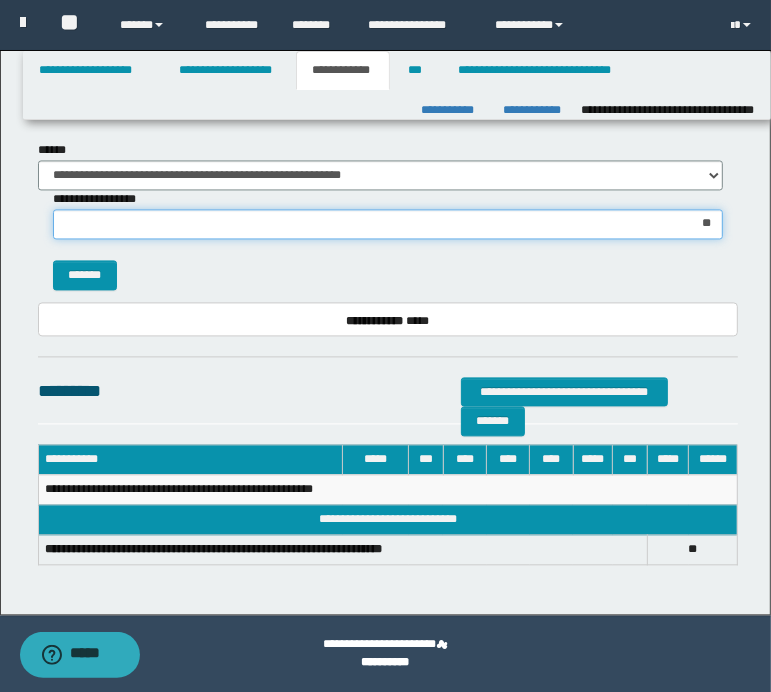 click on "**" at bounding box center (388, 224) 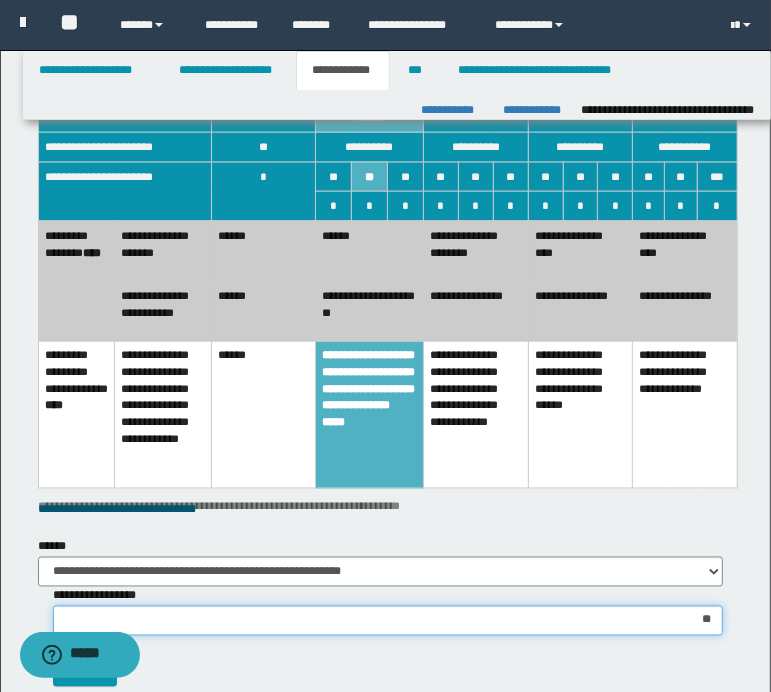 scroll, scrollTop: 1582, scrollLeft: 0, axis: vertical 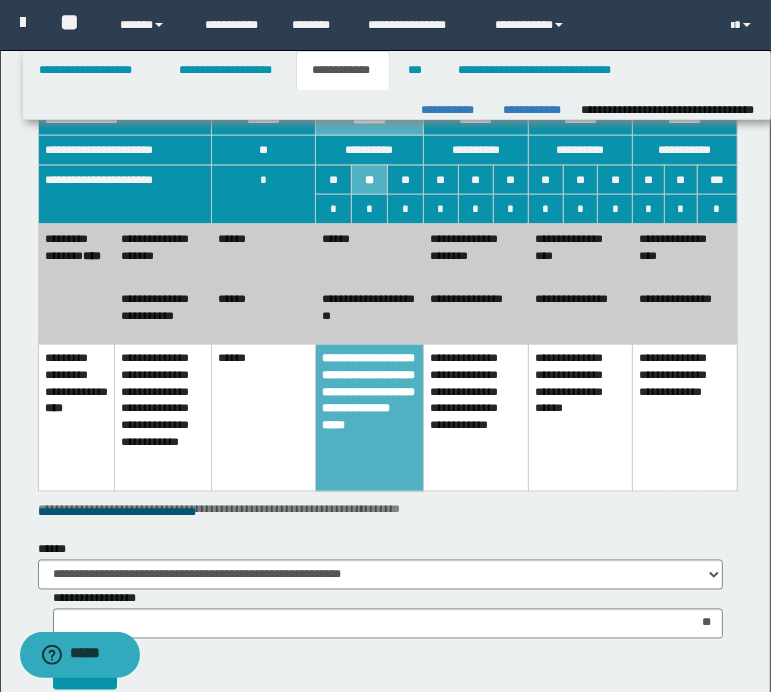 click on "******" at bounding box center [264, 254] 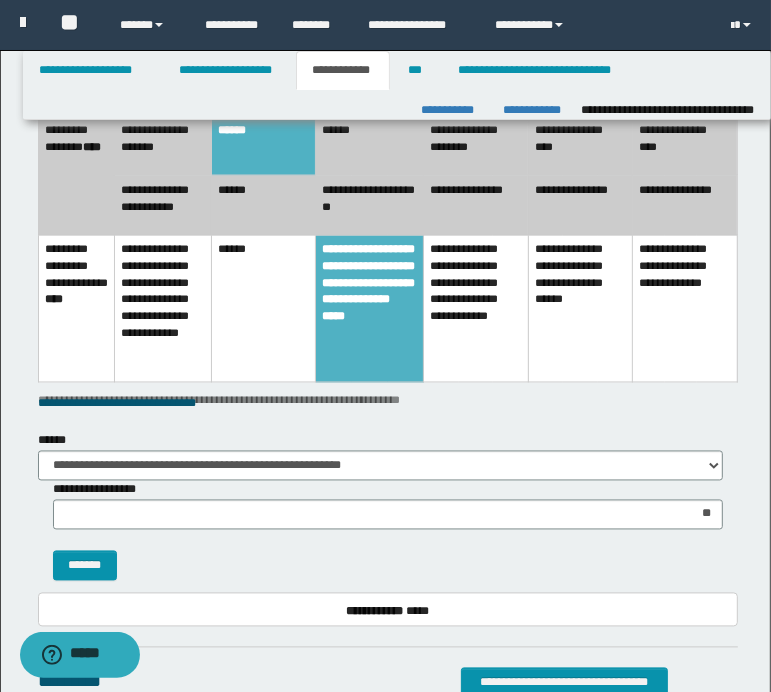 scroll, scrollTop: 1582, scrollLeft: 0, axis: vertical 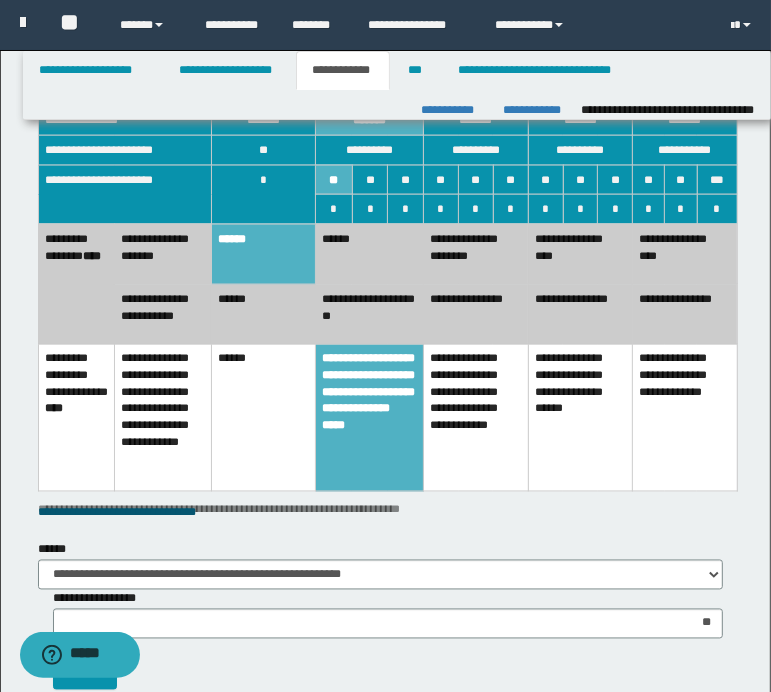 click on "******" at bounding box center (370, 254) 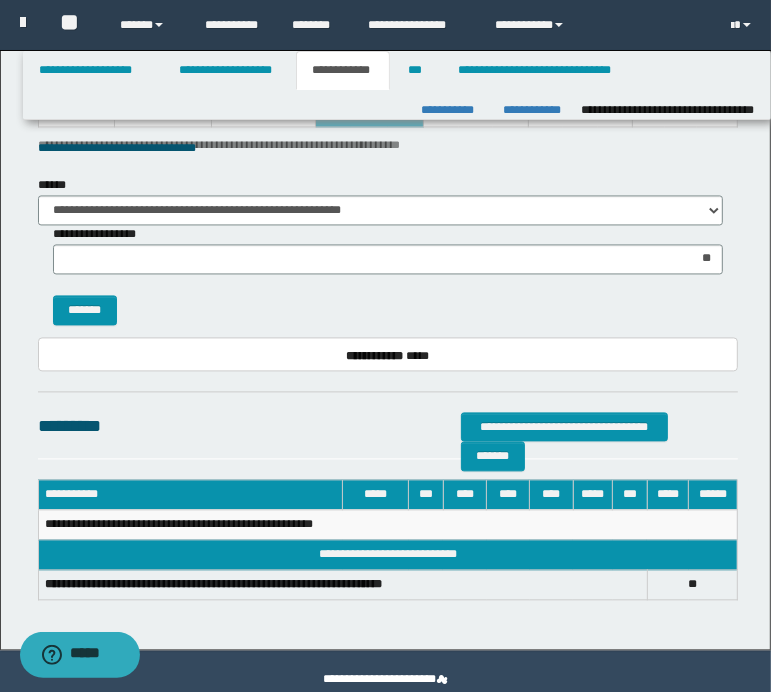 scroll, scrollTop: 1982, scrollLeft: 0, axis: vertical 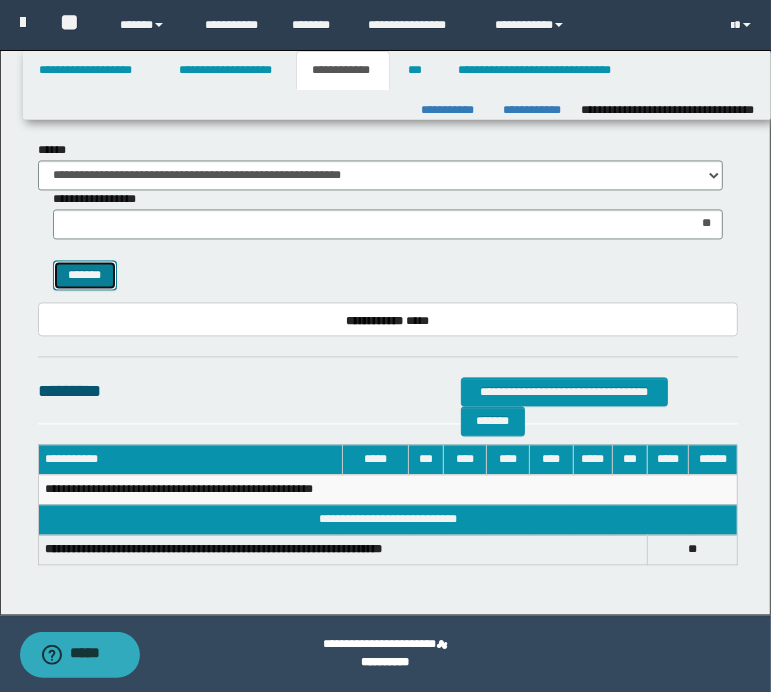 click on "*******" at bounding box center (85, 275) 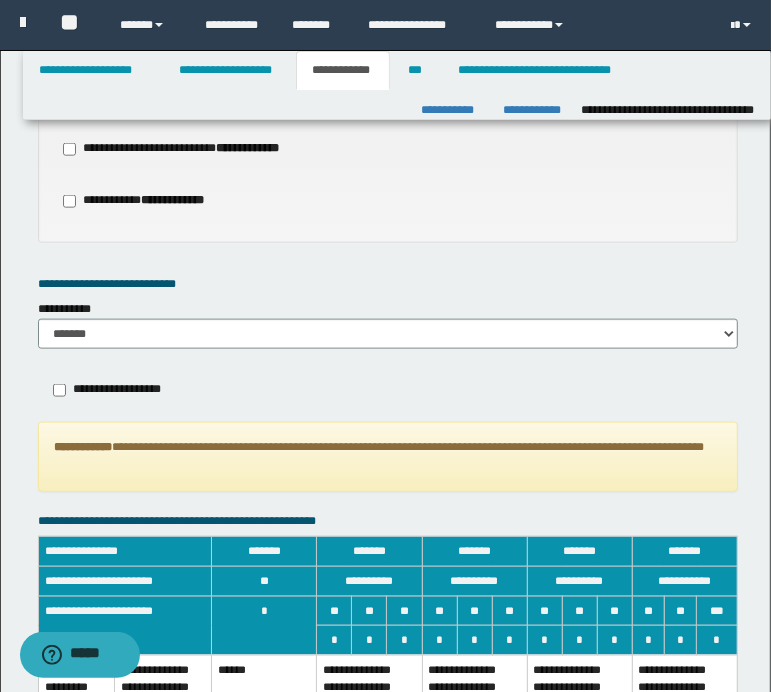 scroll, scrollTop: 1089, scrollLeft: 0, axis: vertical 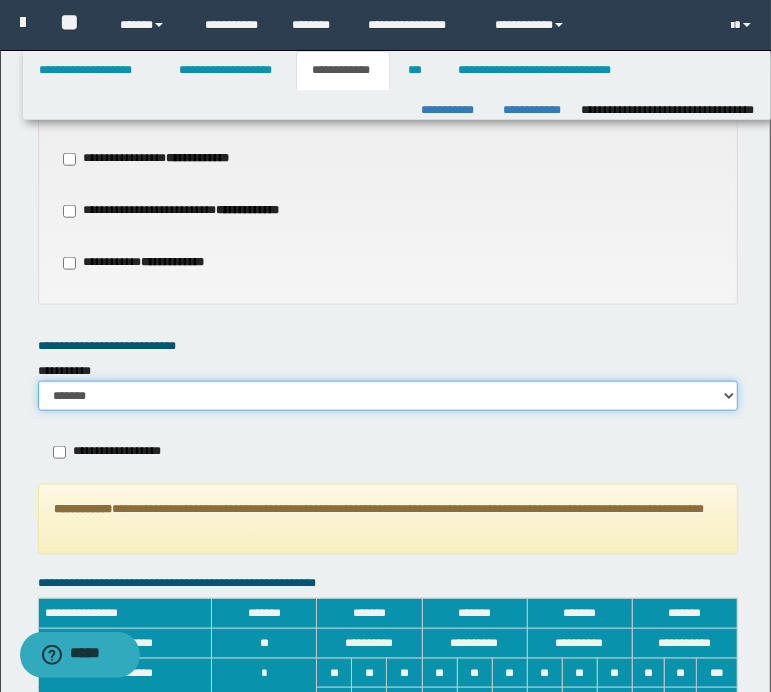 click on "*******
*********" at bounding box center (388, 396) 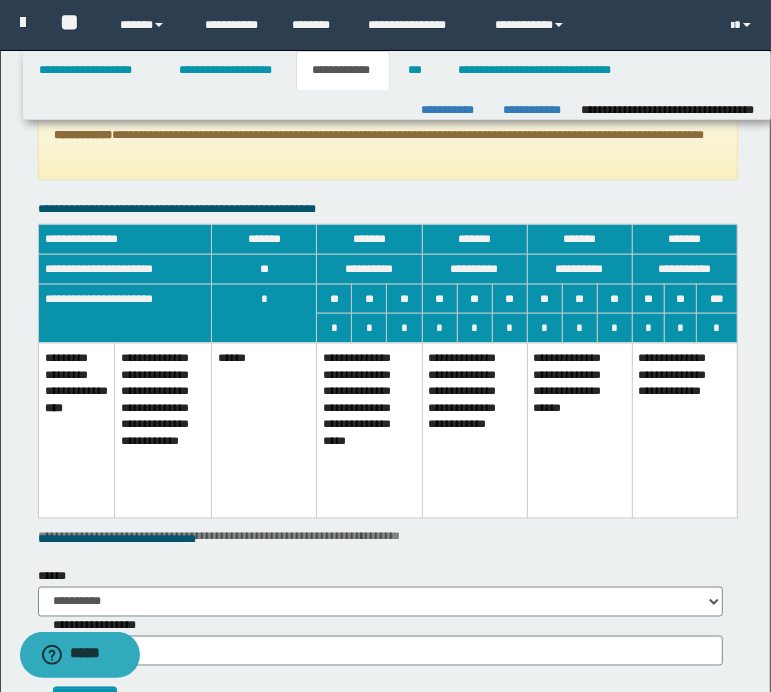 scroll, scrollTop: 1489, scrollLeft: 0, axis: vertical 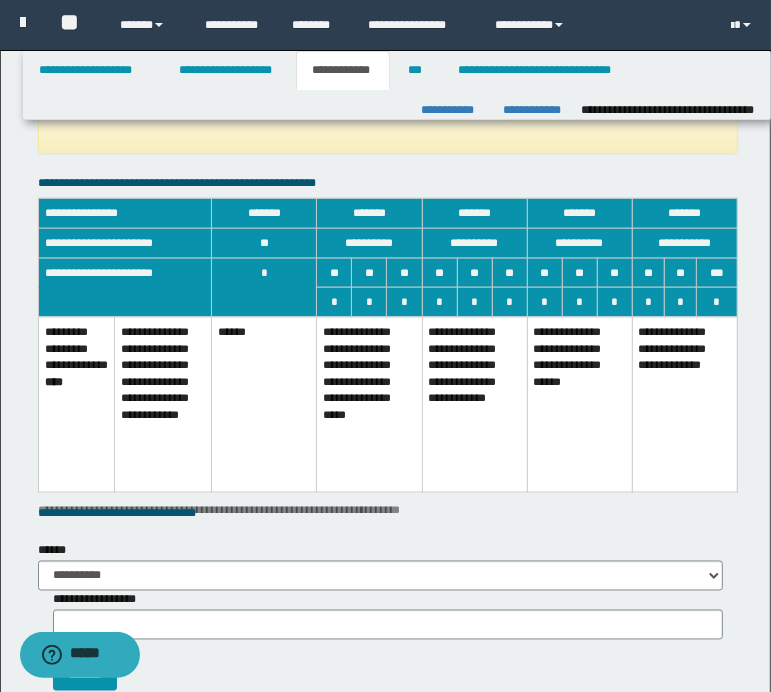 click on "**********" at bounding box center (369, 404) 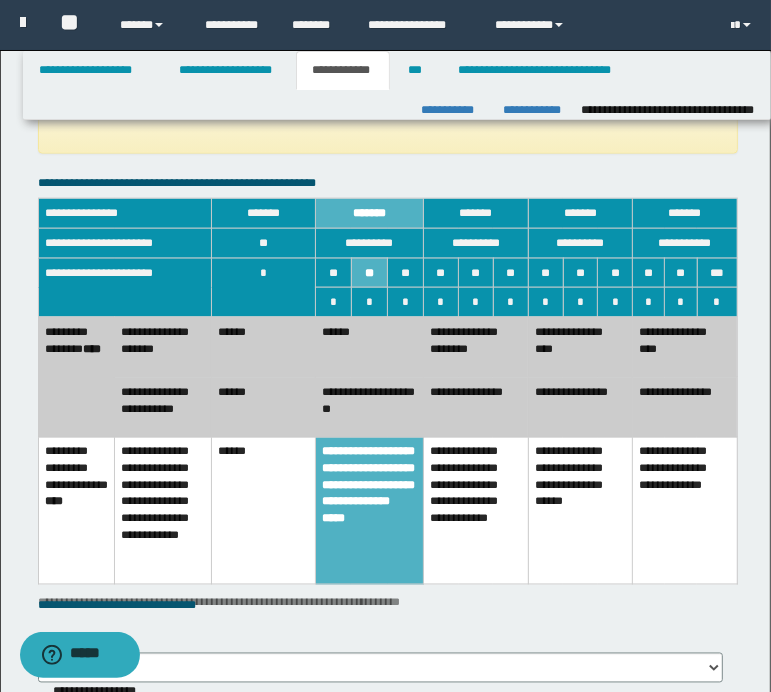click on "******" at bounding box center [264, 347] 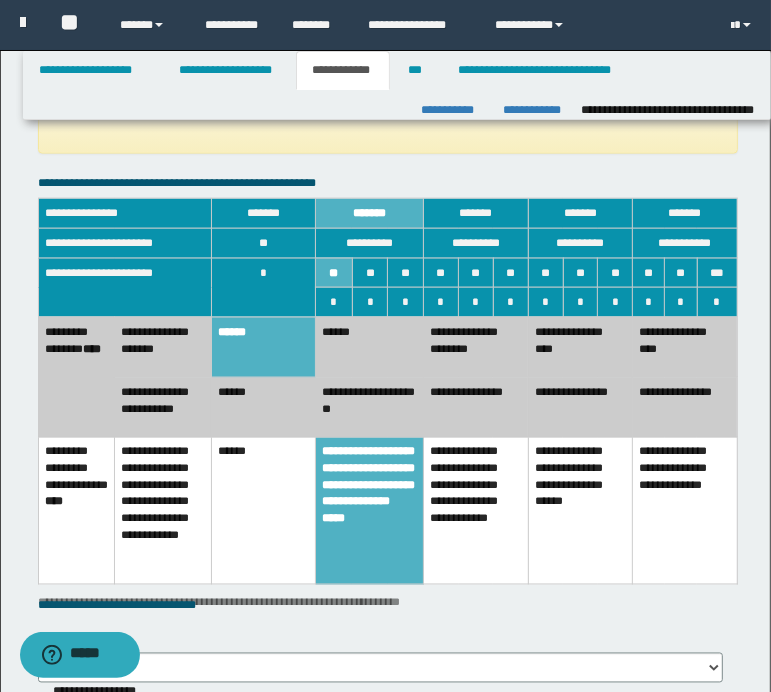 click on "******" at bounding box center [264, 408] 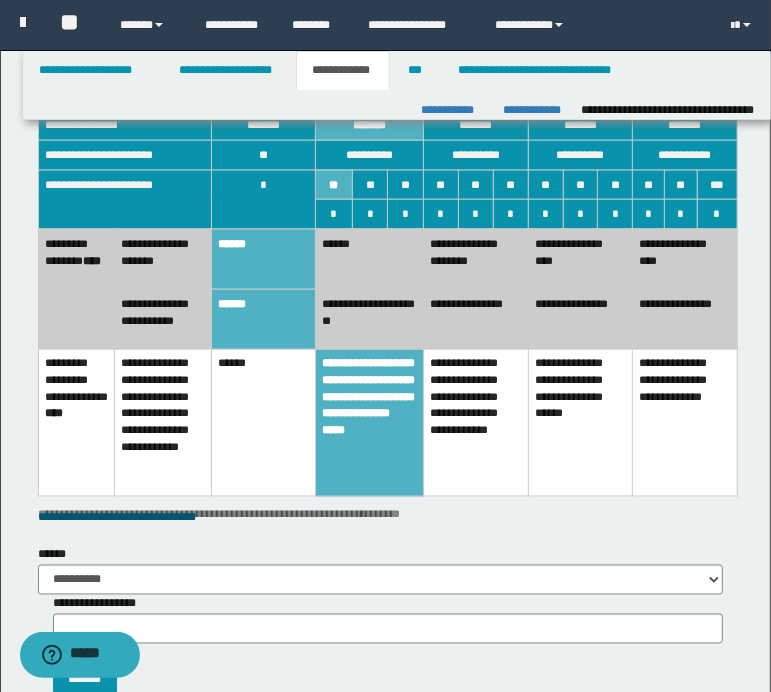 scroll, scrollTop: 1789, scrollLeft: 0, axis: vertical 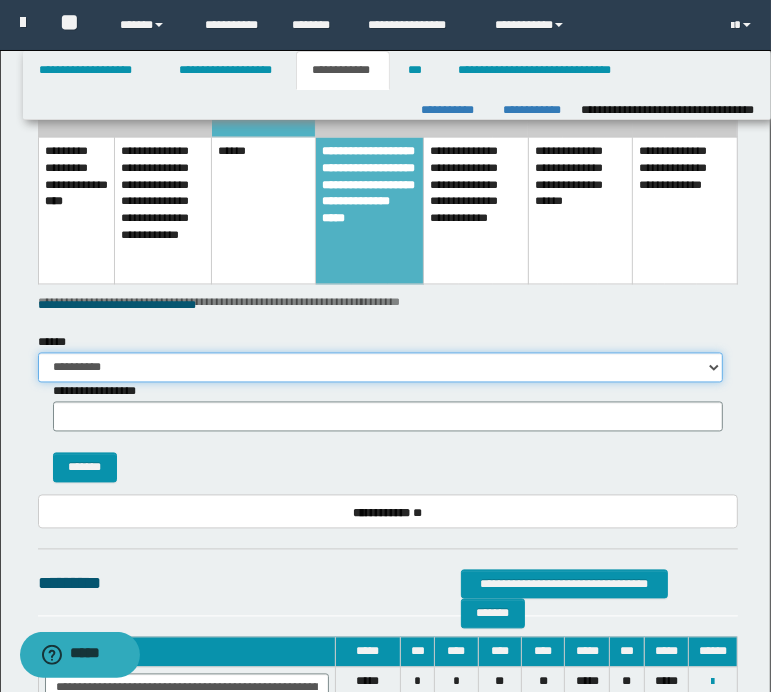 click on "**********" at bounding box center (380, 368) 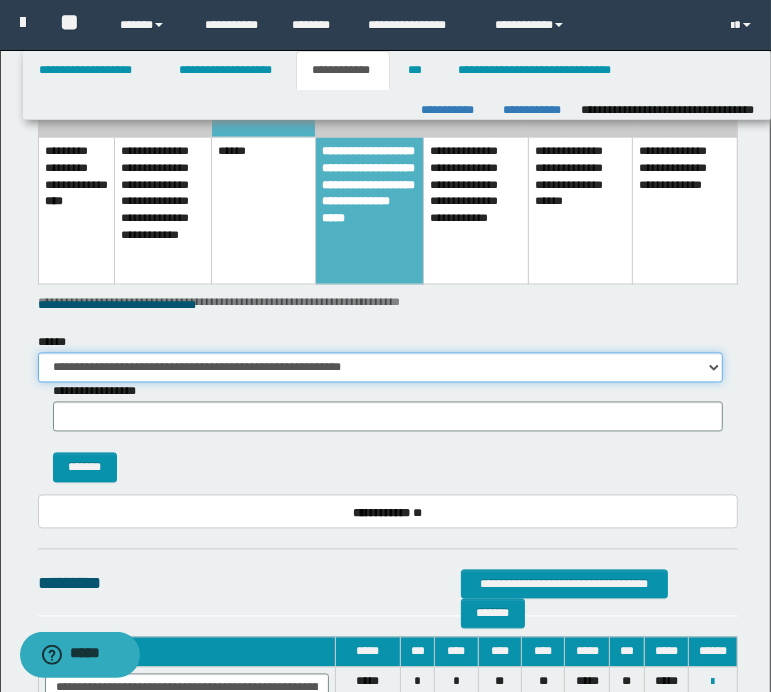click on "**********" at bounding box center (380, 368) 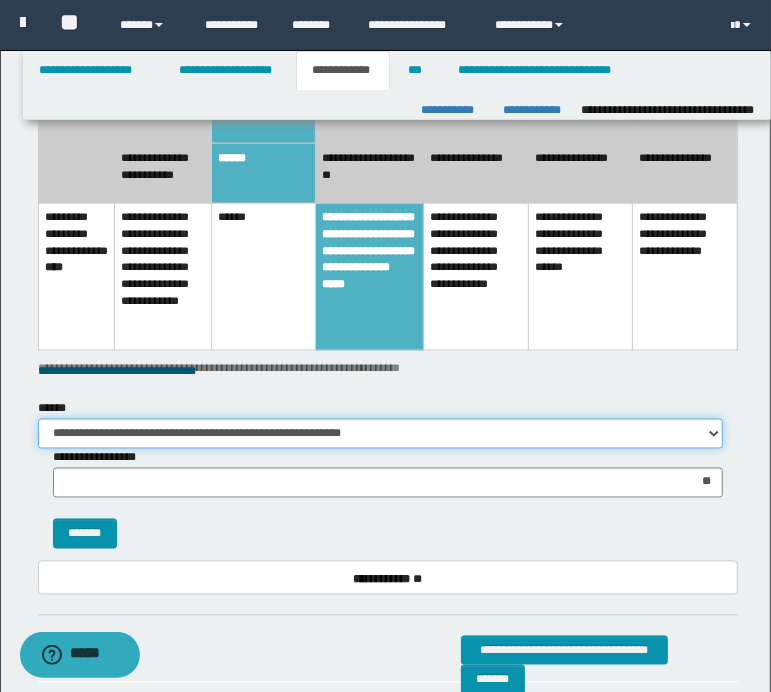 scroll, scrollTop: 1689, scrollLeft: 0, axis: vertical 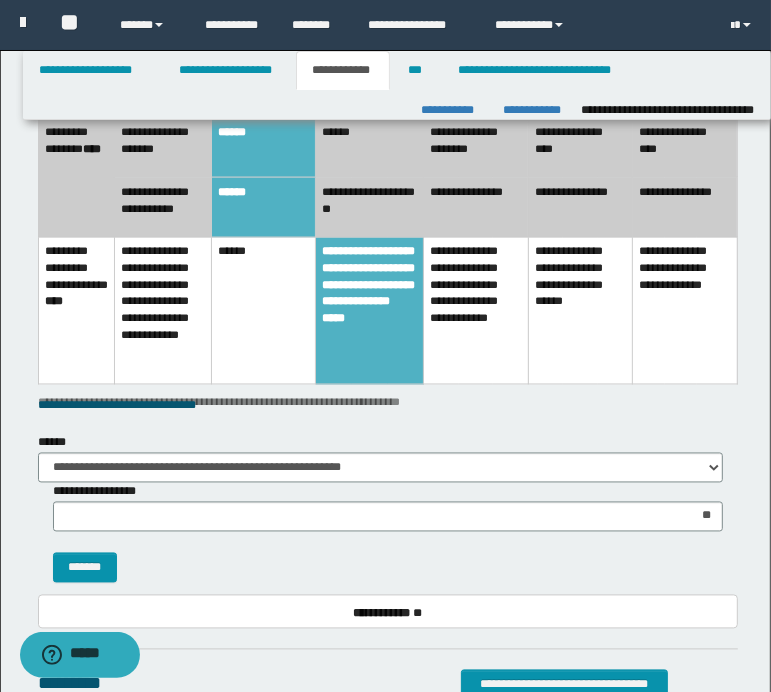 click on "**********" at bounding box center [370, 208] 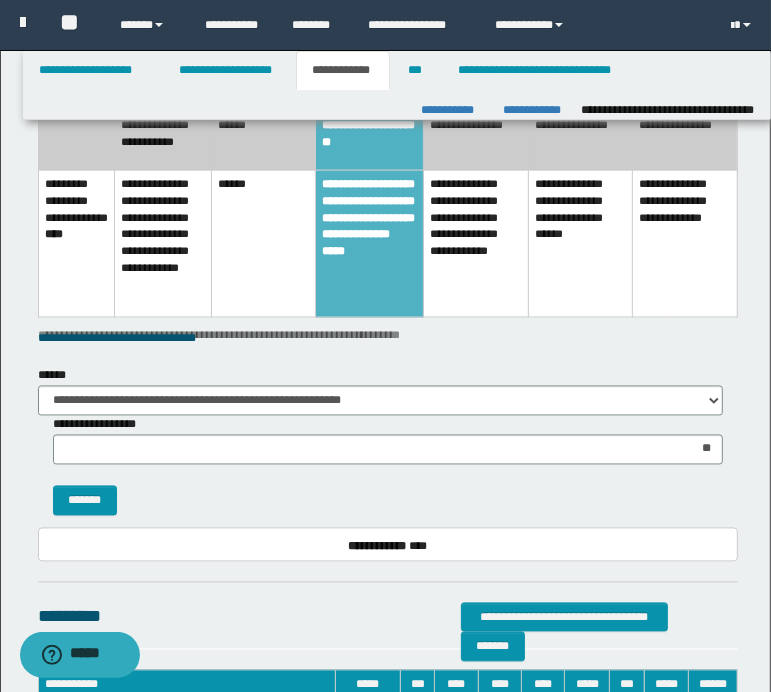 scroll, scrollTop: 1889, scrollLeft: 0, axis: vertical 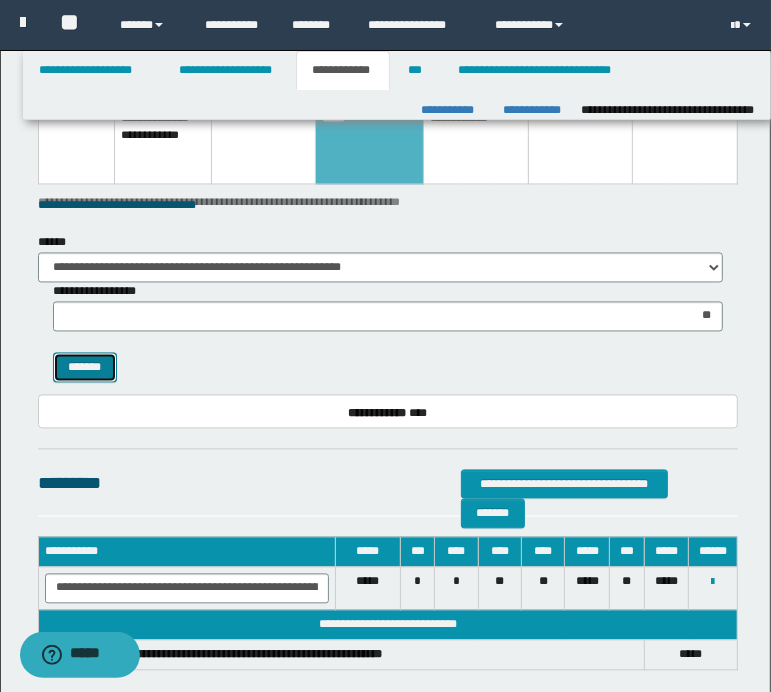 click on "*******" at bounding box center [85, 368] 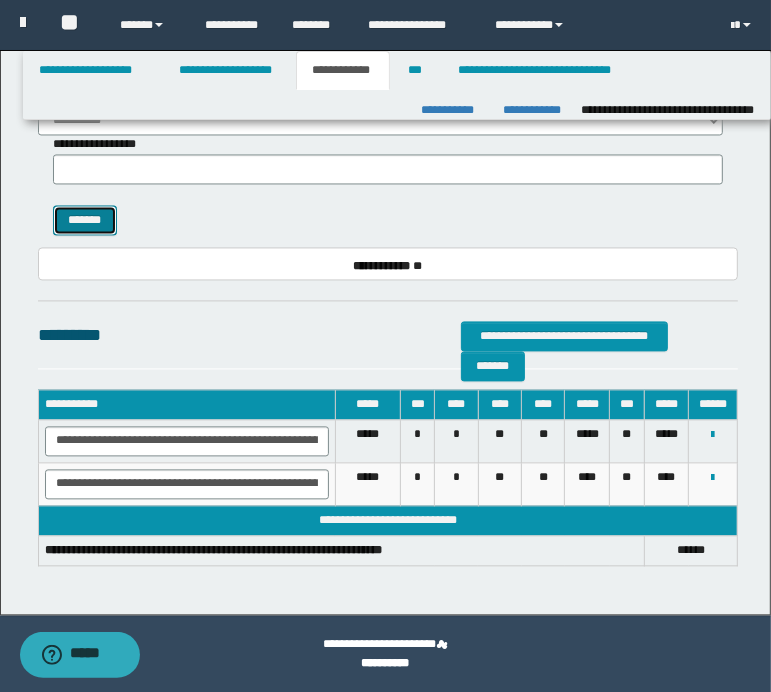 scroll, scrollTop: 1645, scrollLeft: 0, axis: vertical 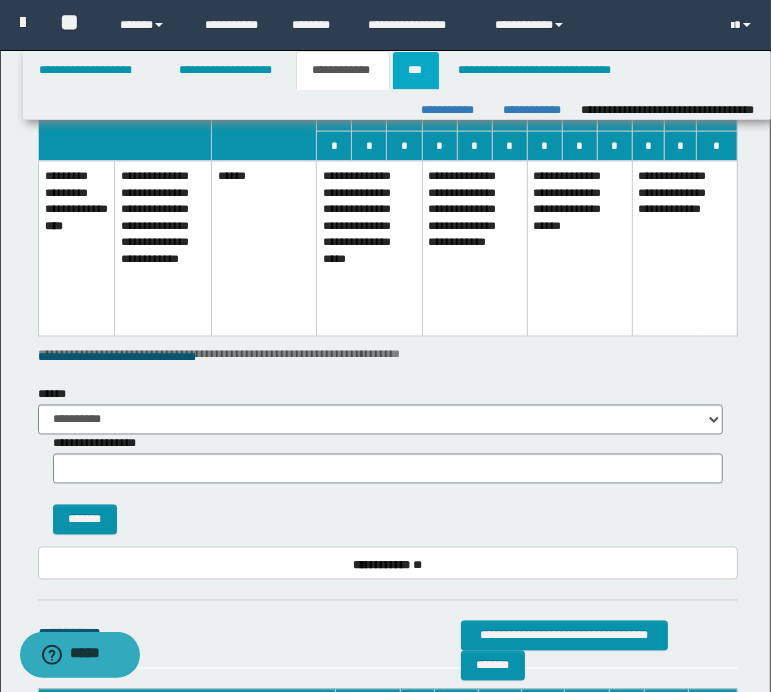 click on "***" at bounding box center [416, 70] 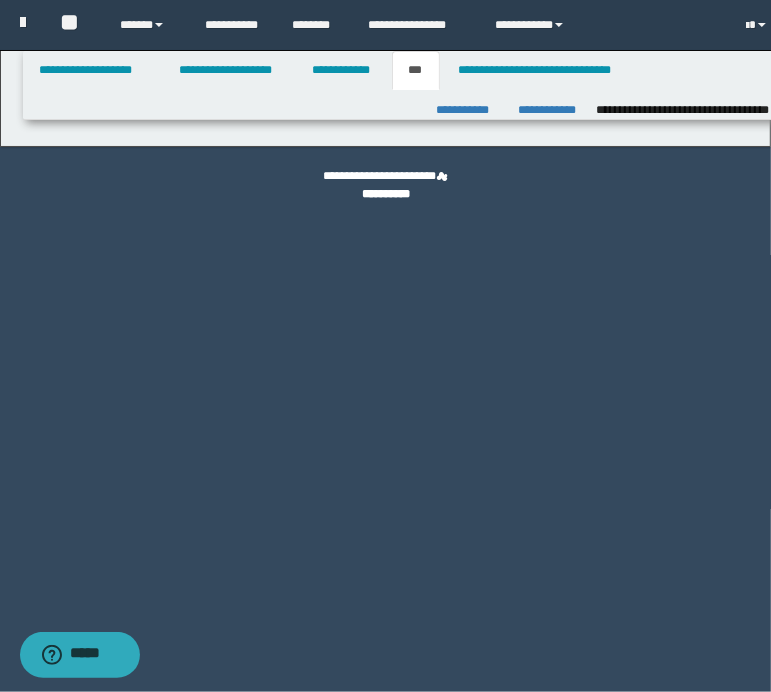 scroll, scrollTop: 0, scrollLeft: 0, axis: both 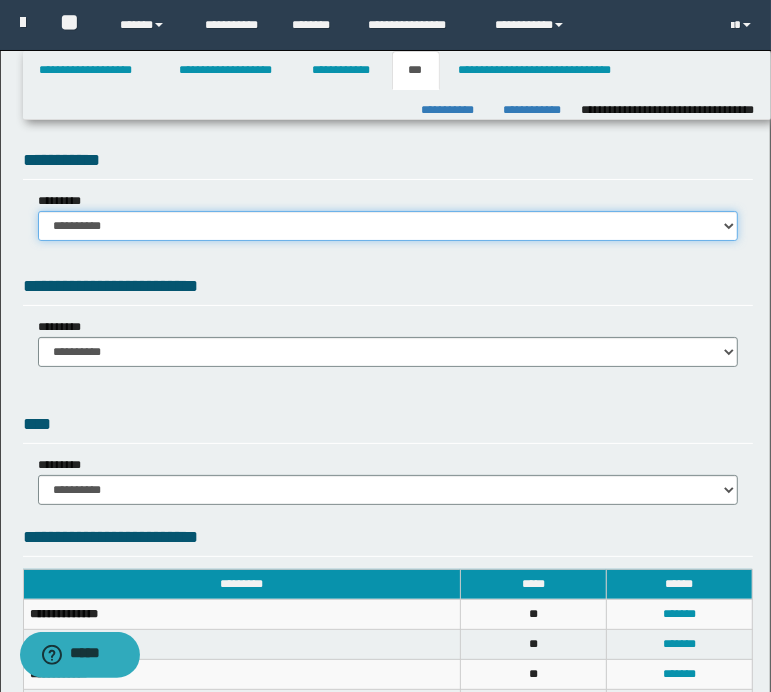 click on "**********" at bounding box center [388, 226] 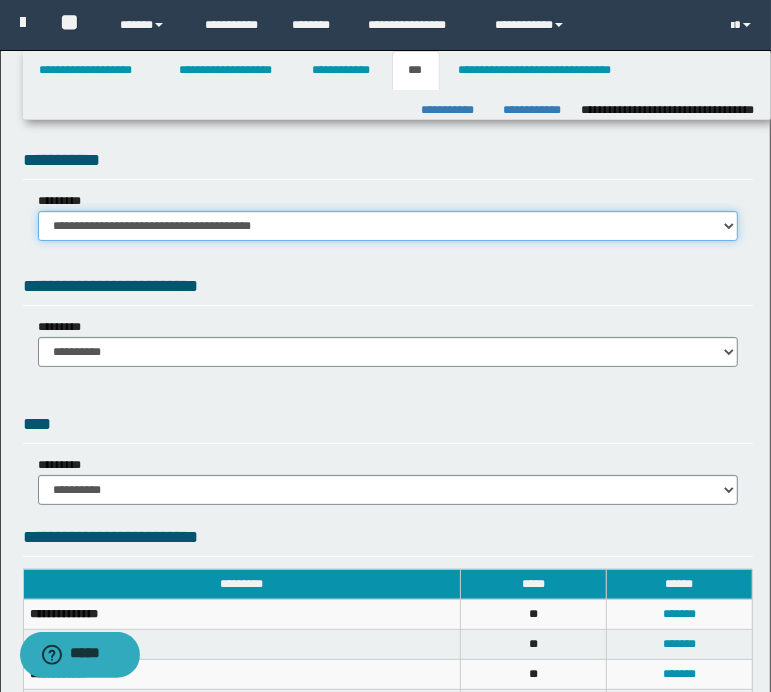 click on "**********" at bounding box center (388, 226) 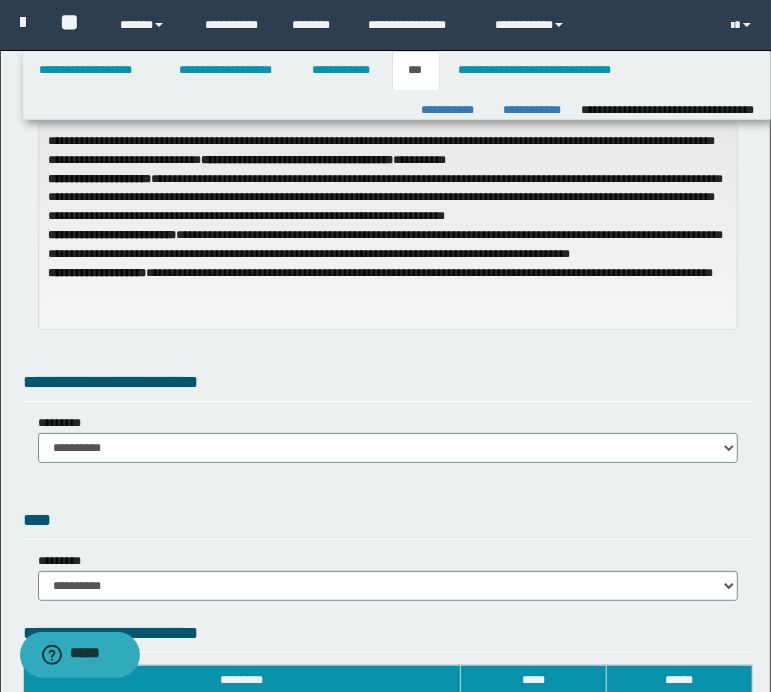 scroll, scrollTop: 300, scrollLeft: 0, axis: vertical 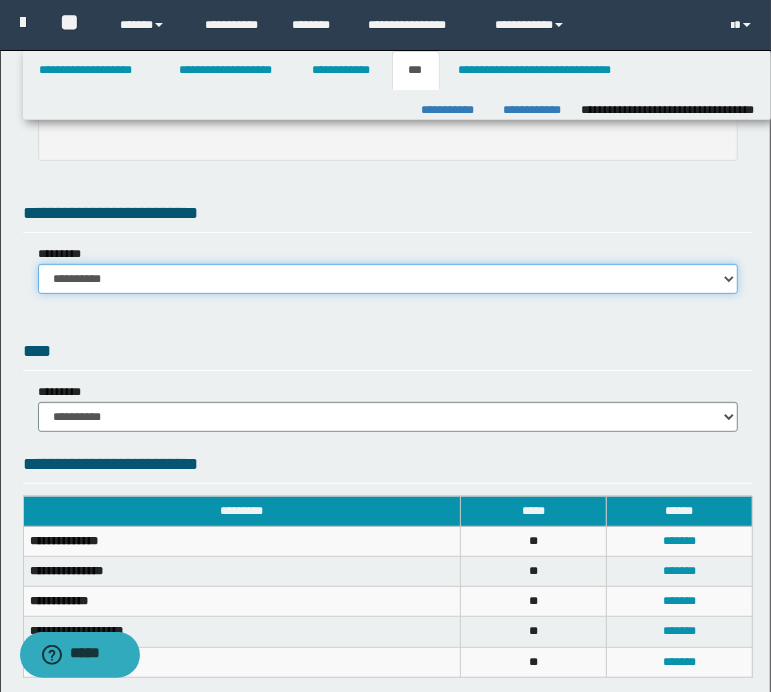 click on "**********" at bounding box center (388, 279) 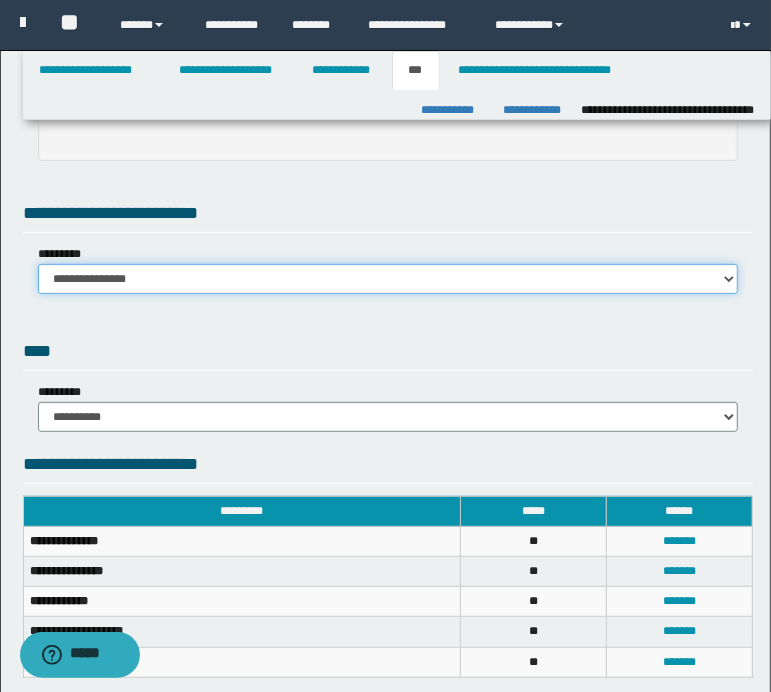 click on "**********" at bounding box center [388, 279] 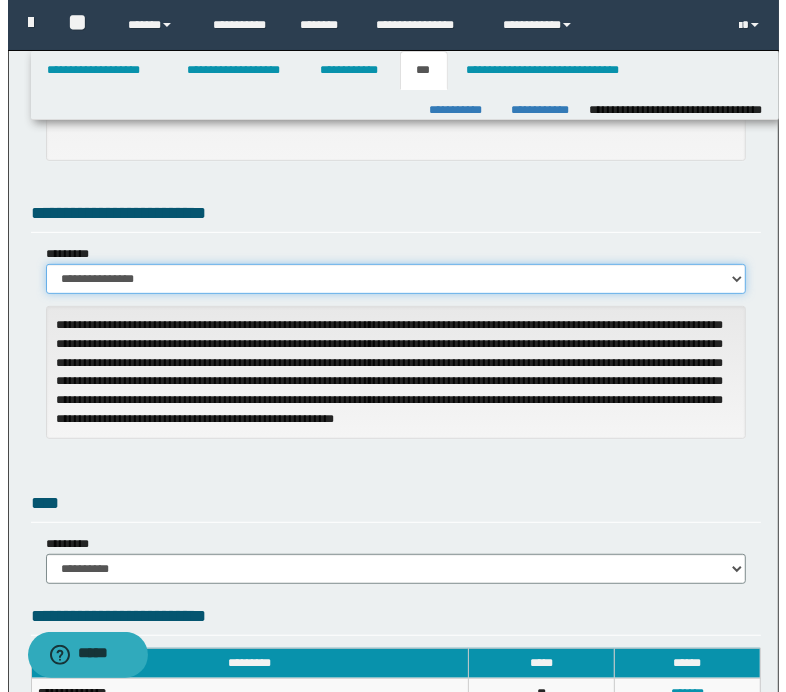 scroll, scrollTop: 600, scrollLeft: 0, axis: vertical 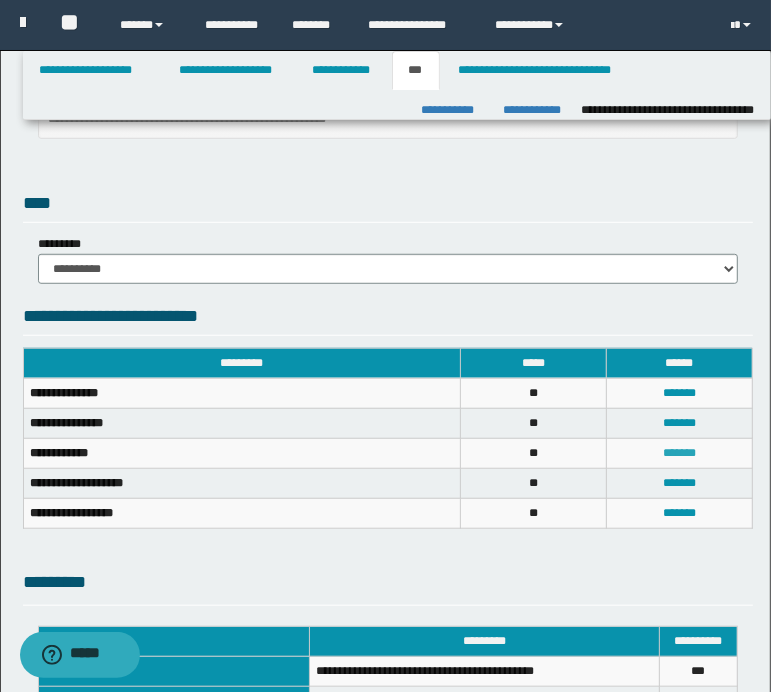 click on "*******" at bounding box center [679, 453] 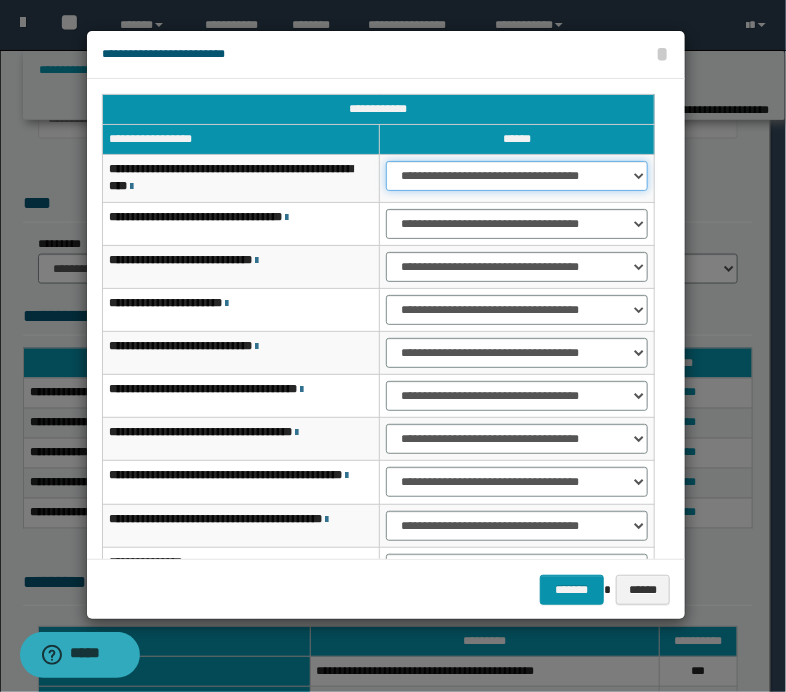 click on "**********" at bounding box center (517, 176) 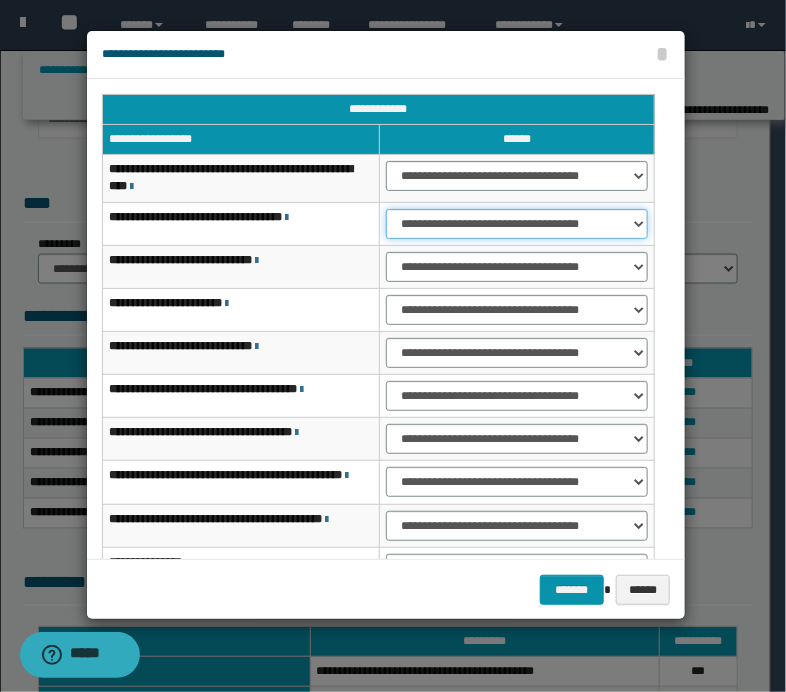 click on "**********" at bounding box center [517, 224] 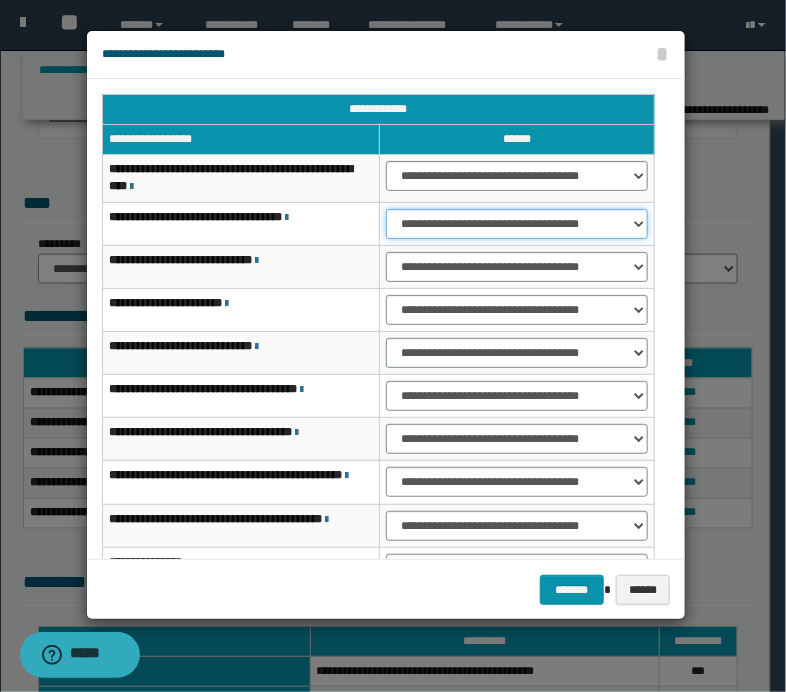 click on "**********" at bounding box center (517, 224) 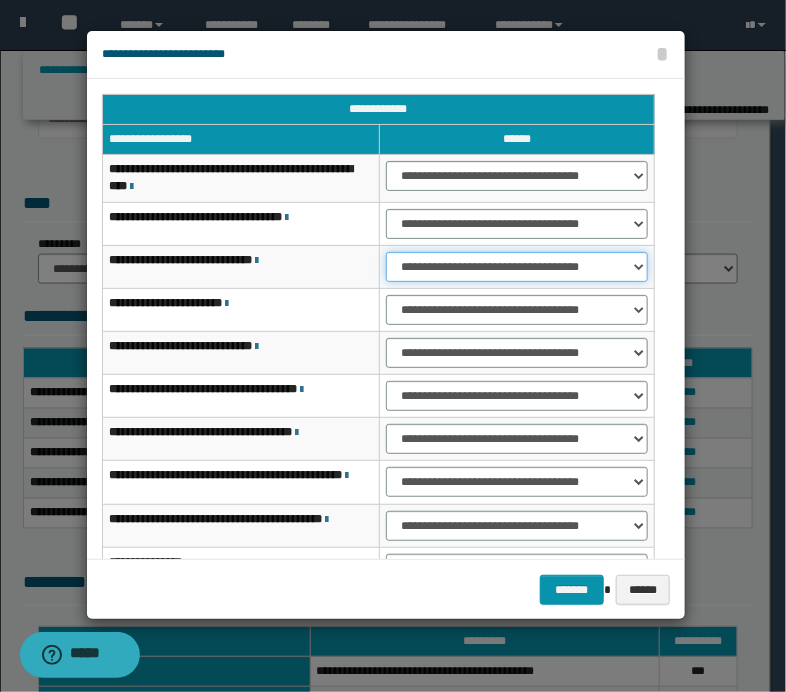 click on "**********" at bounding box center [517, 267] 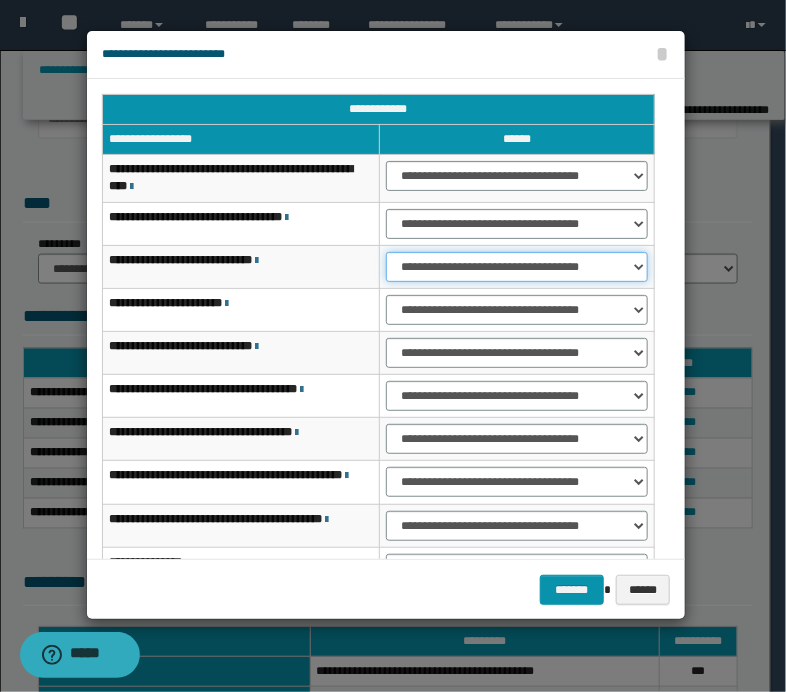 click on "**********" at bounding box center (517, 267) 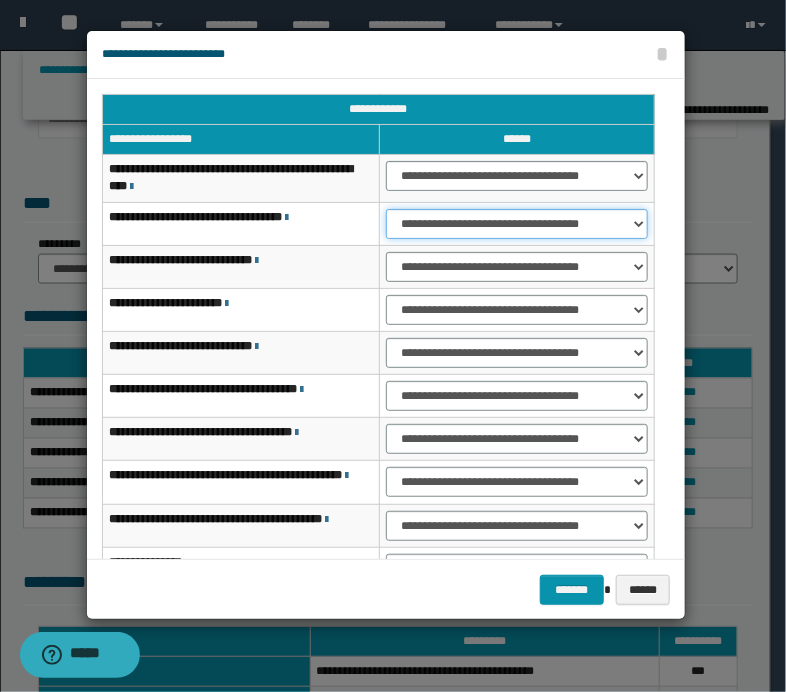 click on "**********" at bounding box center [517, 224] 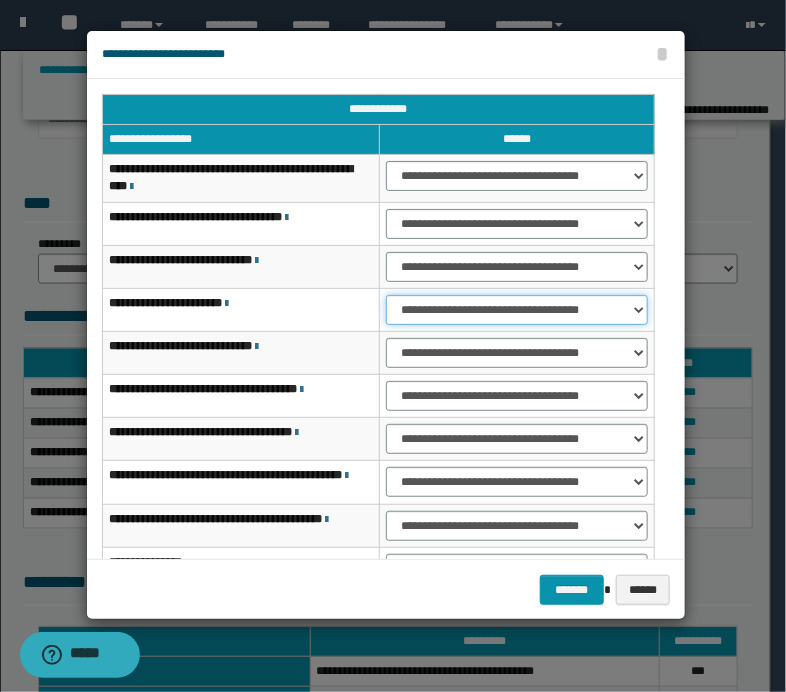 drag, startPoint x: 514, startPoint y: 308, endPoint x: 506, endPoint y: 322, distance: 16.124516 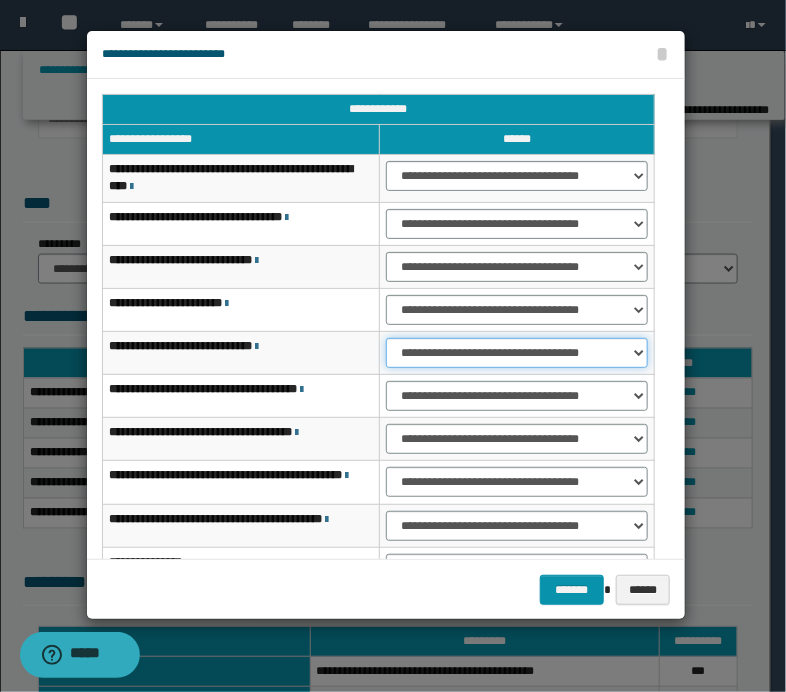 click on "**********" at bounding box center (517, 353) 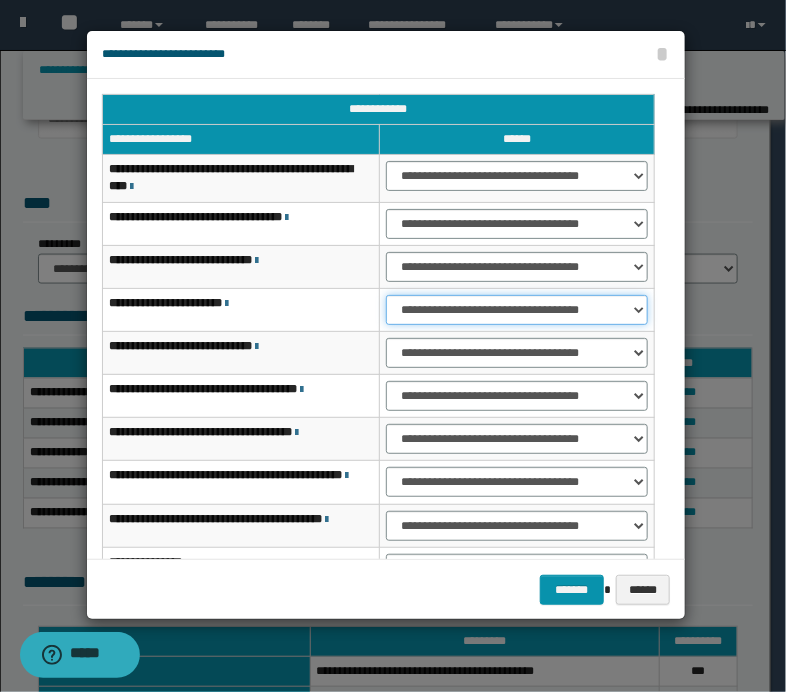 click on "**********" at bounding box center (517, 310) 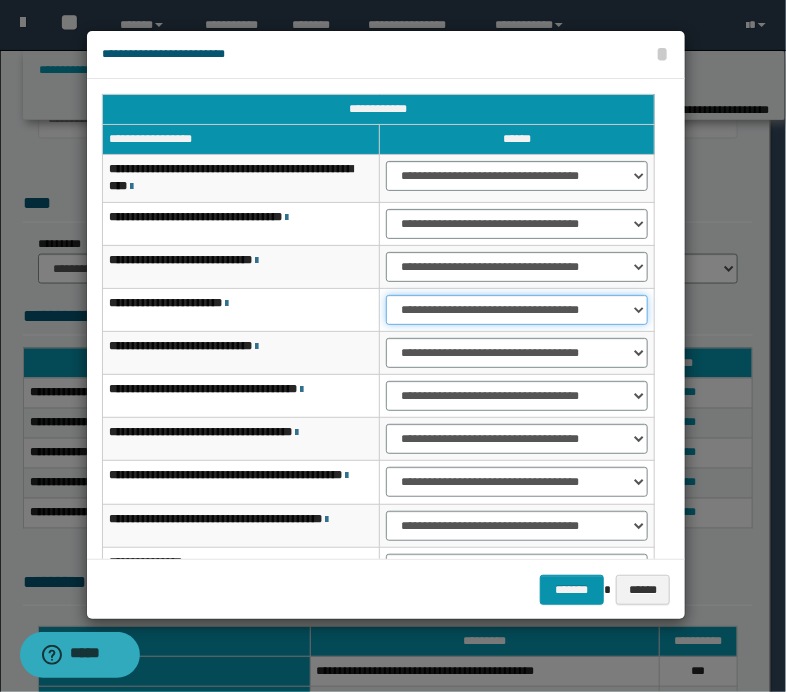click on "**********" at bounding box center [517, 310] 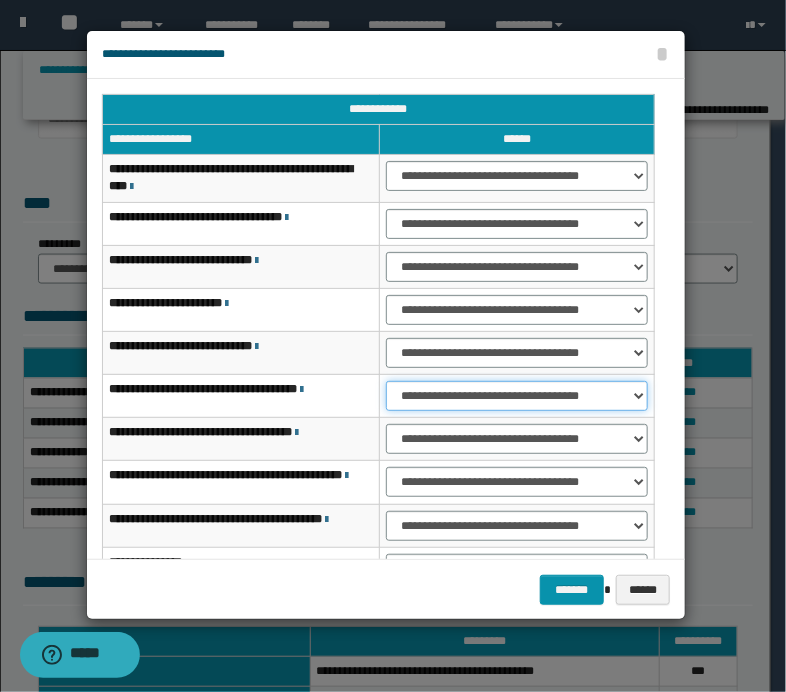 click on "**********" at bounding box center [517, 396] 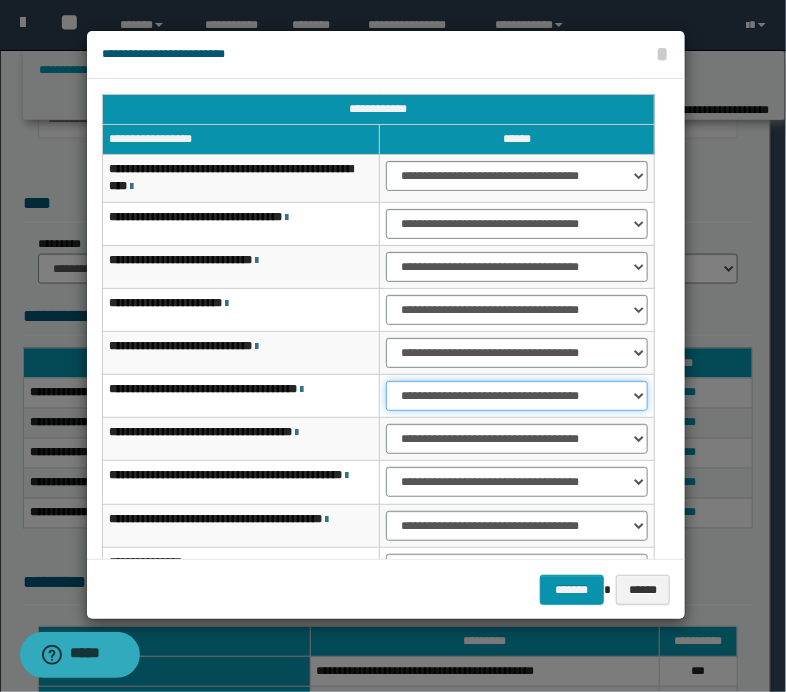 click on "**********" at bounding box center (517, 396) 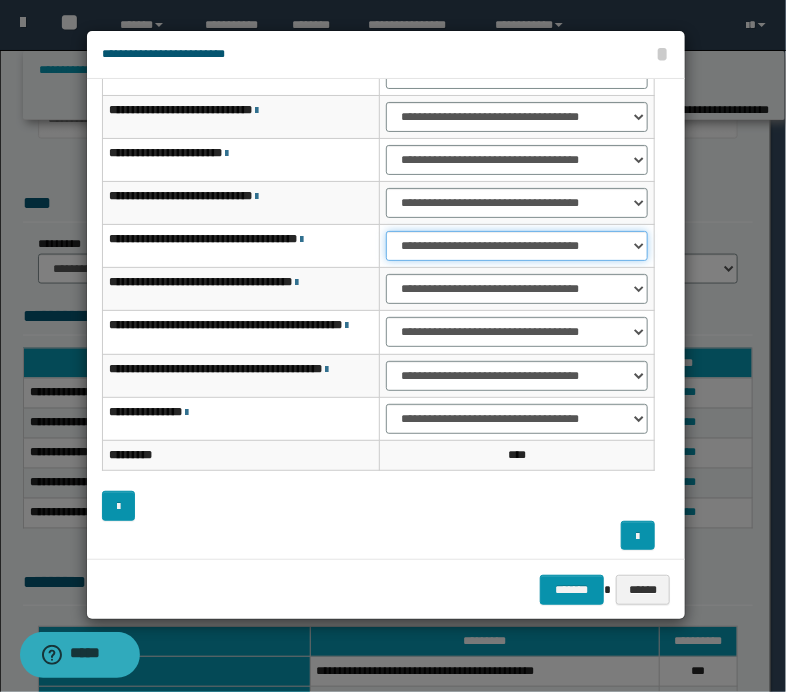 scroll, scrollTop: 156, scrollLeft: 0, axis: vertical 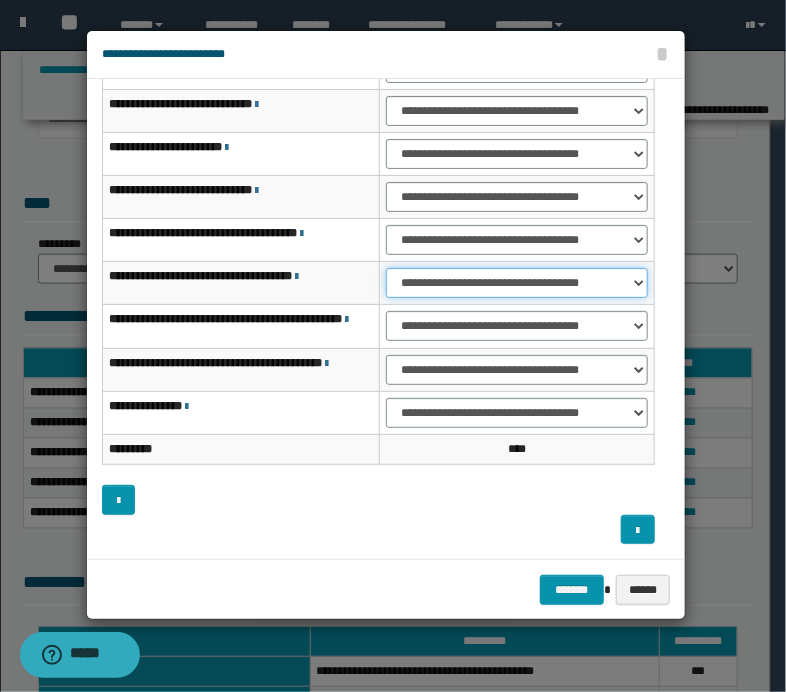 click on "**********" at bounding box center (517, 283) 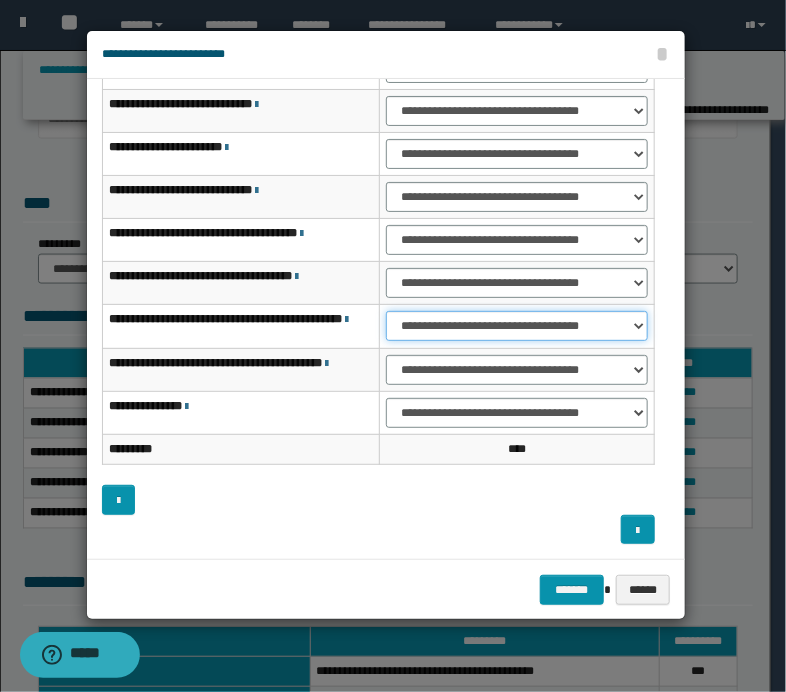 click on "**********" at bounding box center [517, 326] 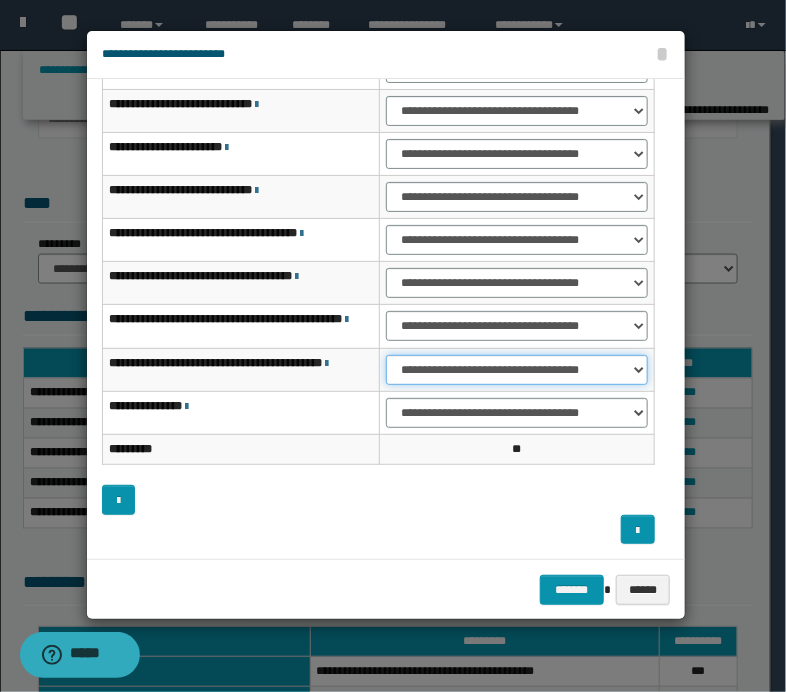 click on "**********" at bounding box center (517, 370) 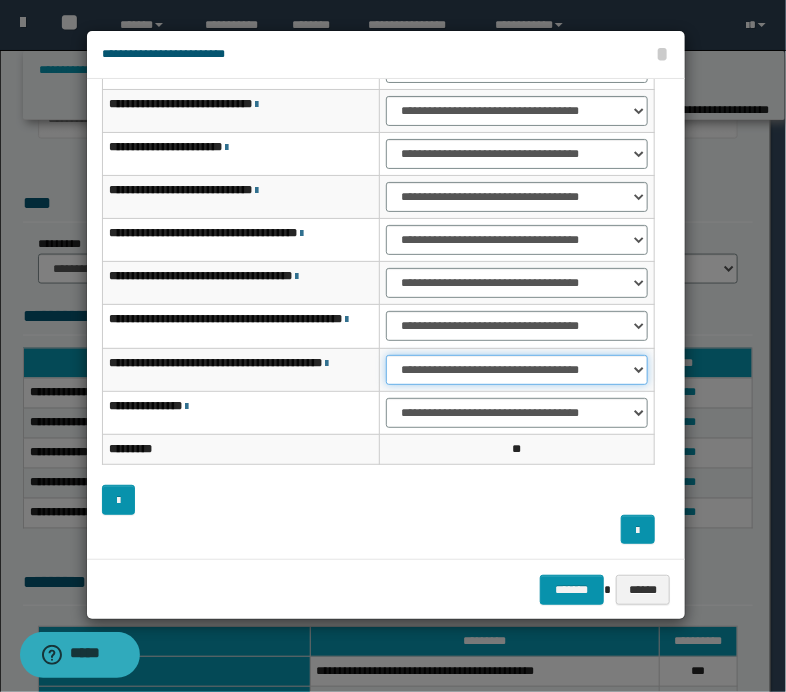 click on "**********" at bounding box center [517, 370] 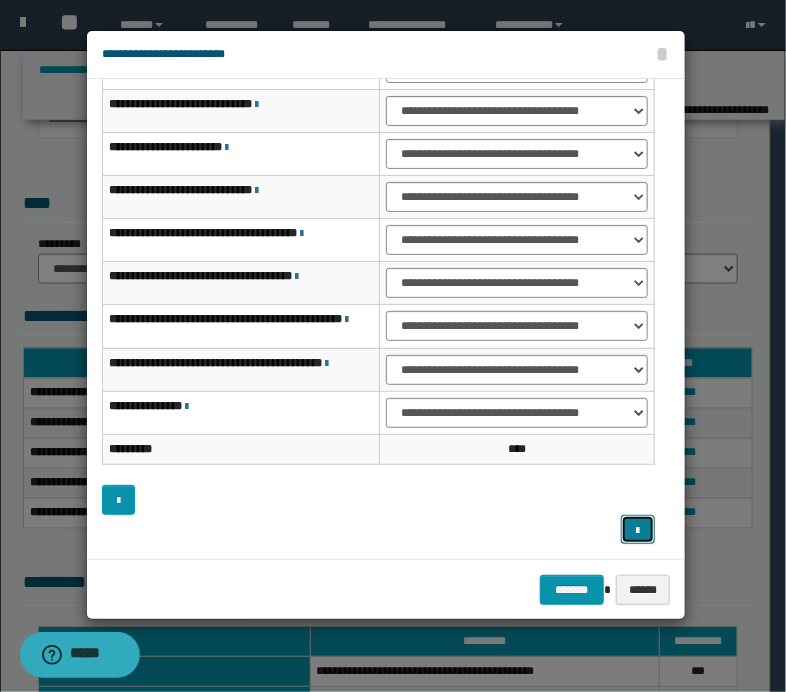 click at bounding box center (638, 531) 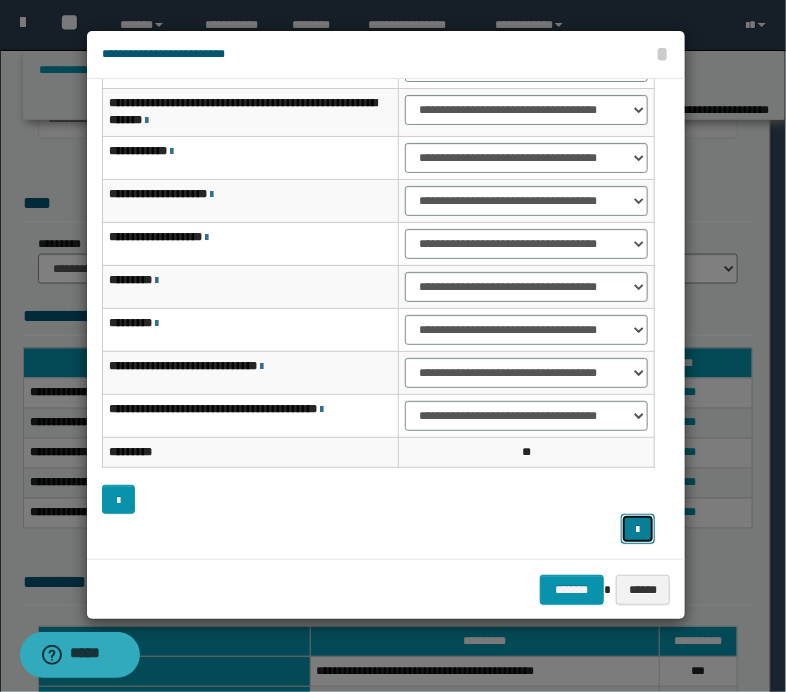 scroll, scrollTop: 0, scrollLeft: 0, axis: both 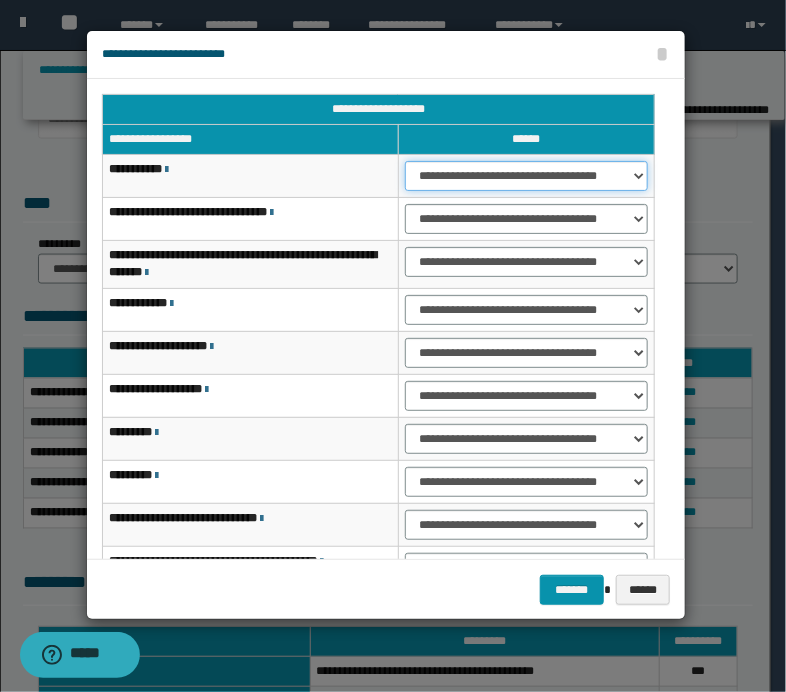 click on "**********" at bounding box center [527, 176] 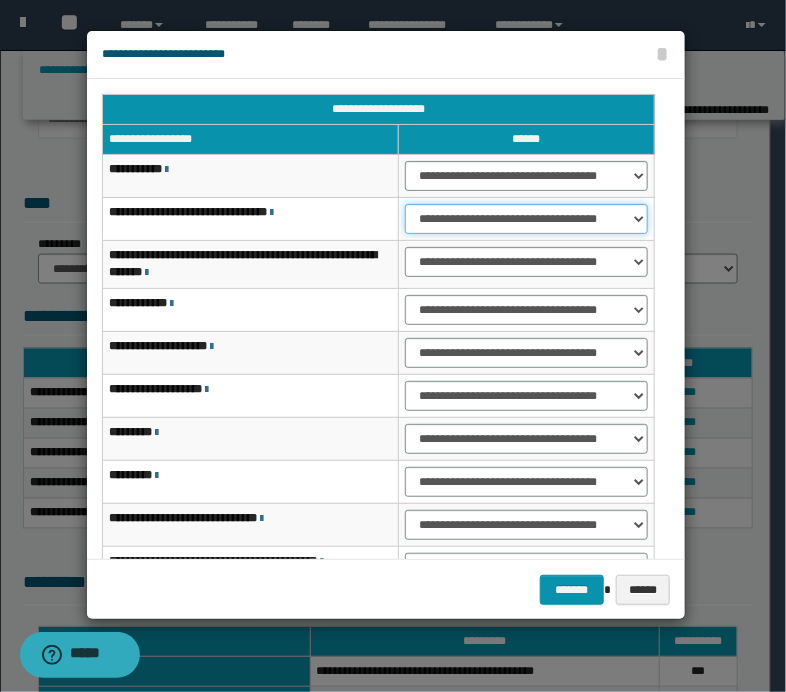 click on "**********" at bounding box center [527, 219] 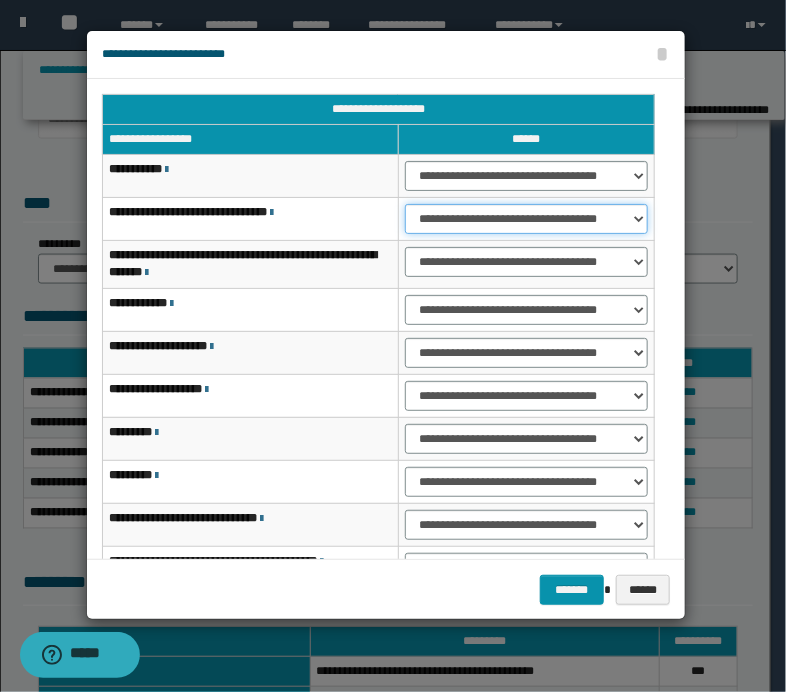 click on "**********" at bounding box center [527, 219] 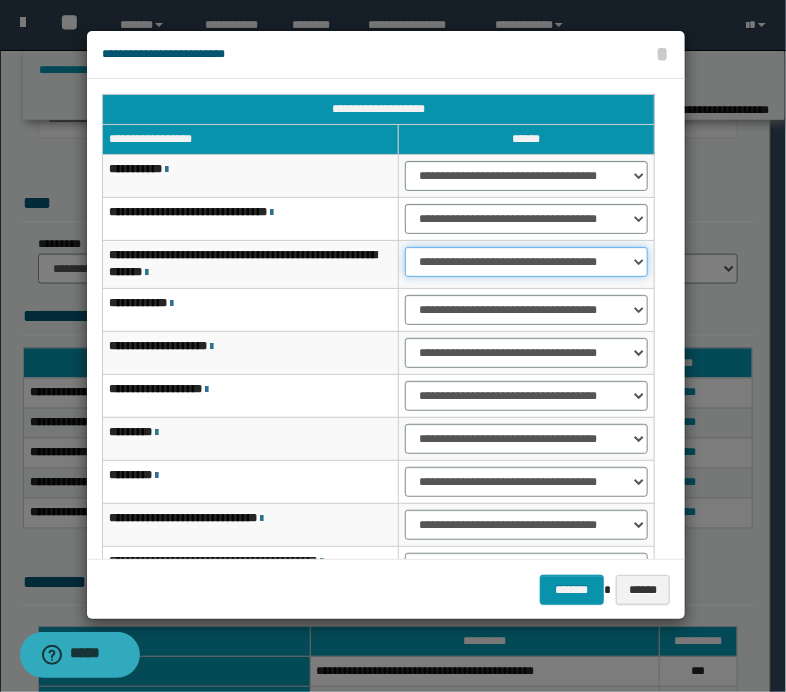 drag, startPoint x: 487, startPoint y: 260, endPoint x: 488, endPoint y: 274, distance: 14.035668 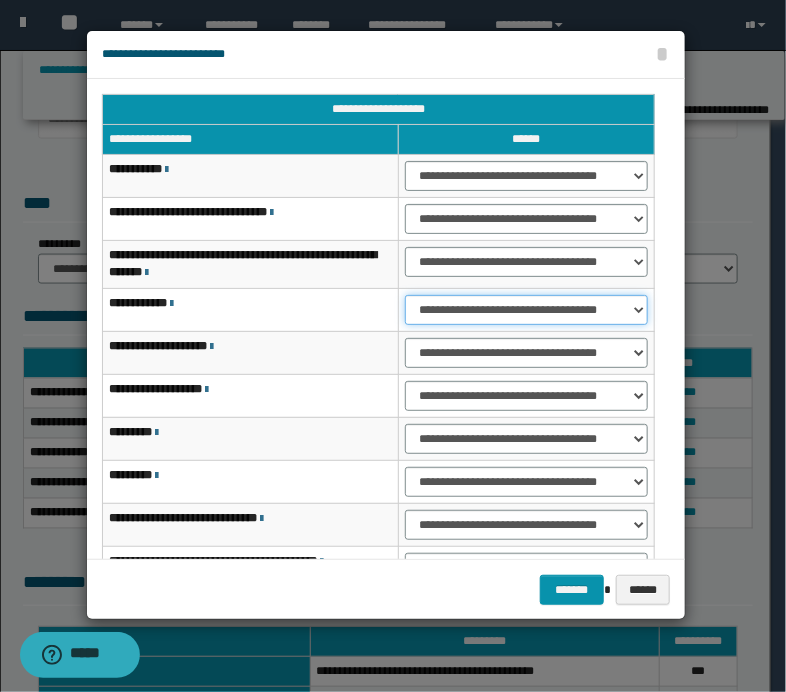 click on "**********" at bounding box center (527, 310) 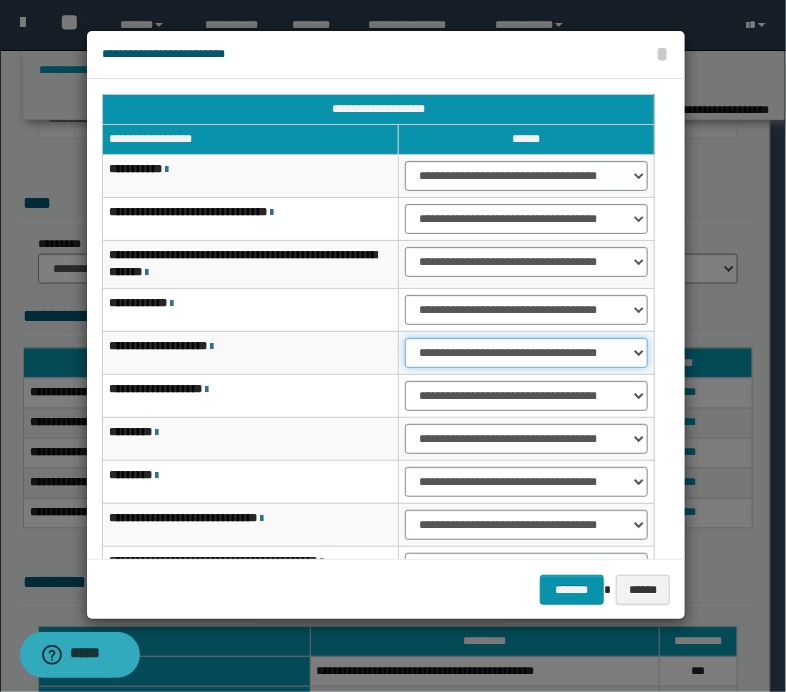 click on "**********" at bounding box center (527, 353) 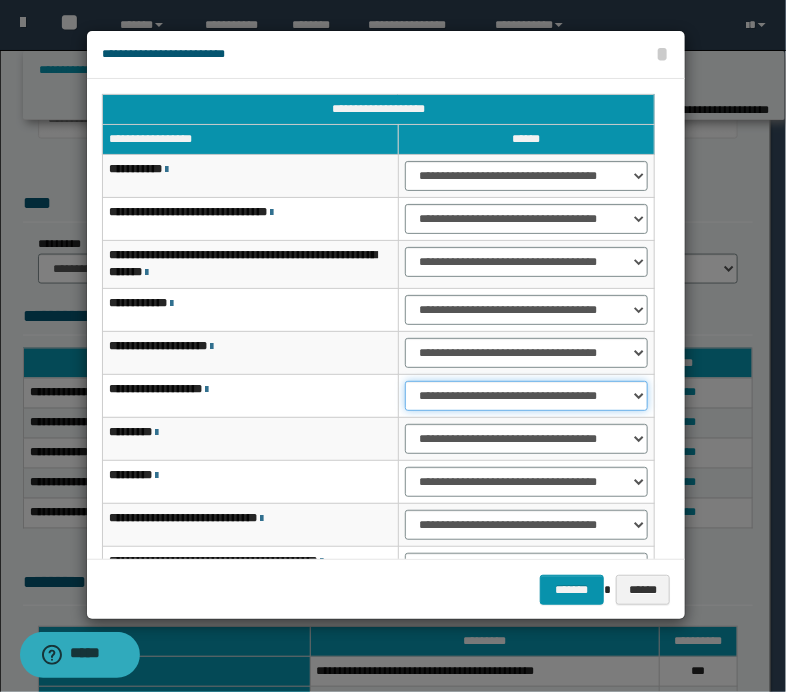 click on "**********" at bounding box center (527, 396) 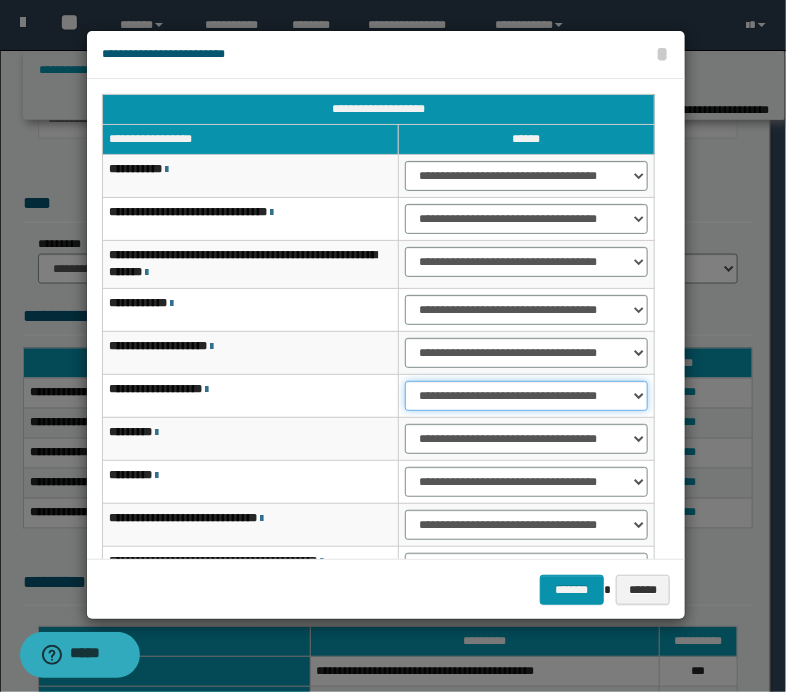 scroll, scrollTop: 152, scrollLeft: 0, axis: vertical 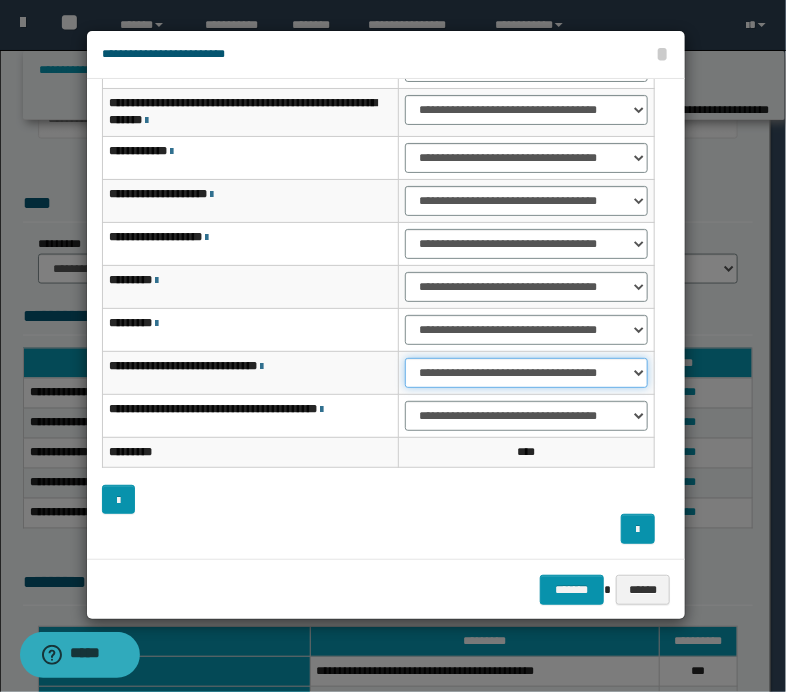 drag, startPoint x: 499, startPoint y: 370, endPoint x: 508, endPoint y: 381, distance: 14.21267 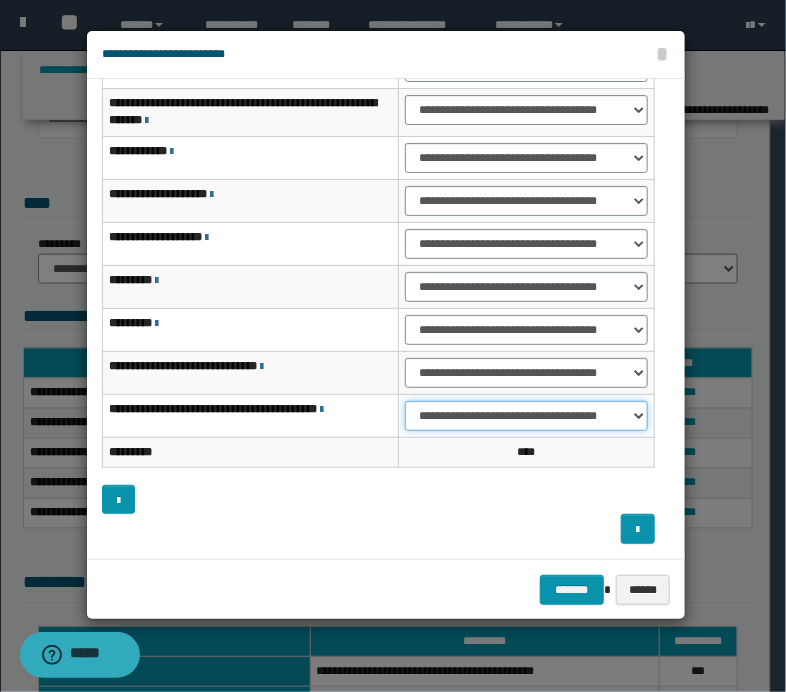 click on "**********" at bounding box center [527, 416] 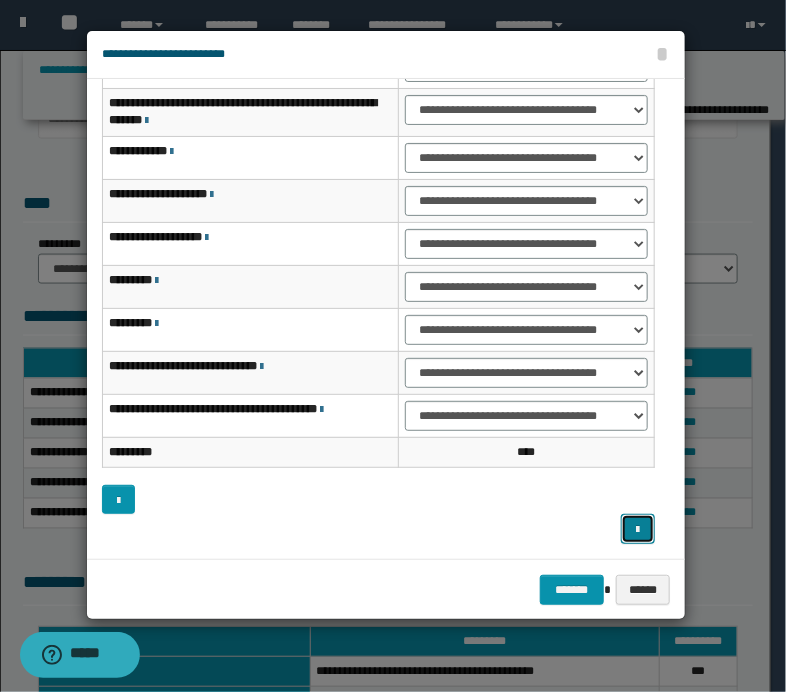 click at bounding box center [638, 530] 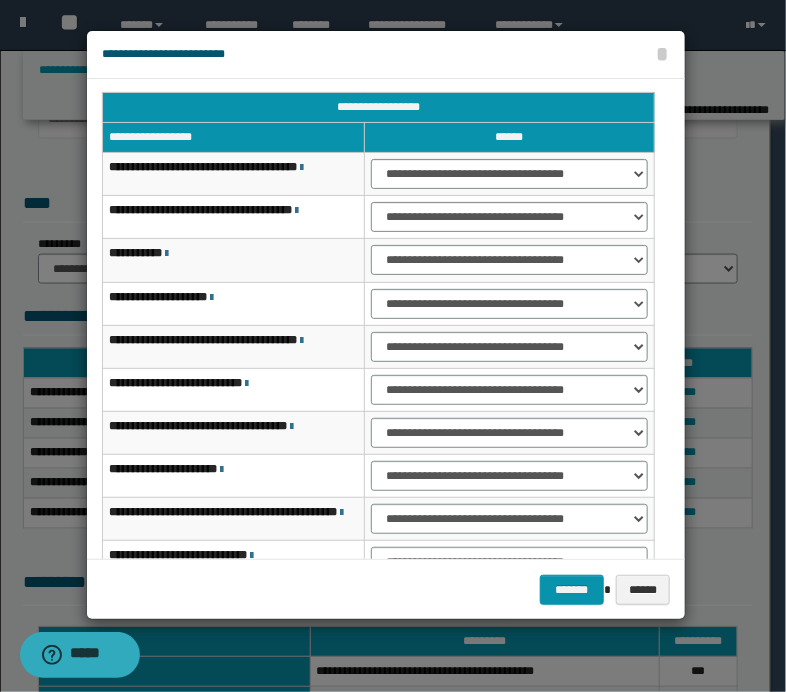 scroll, scrollTop: 0, scrollLeft: 0, axis: both 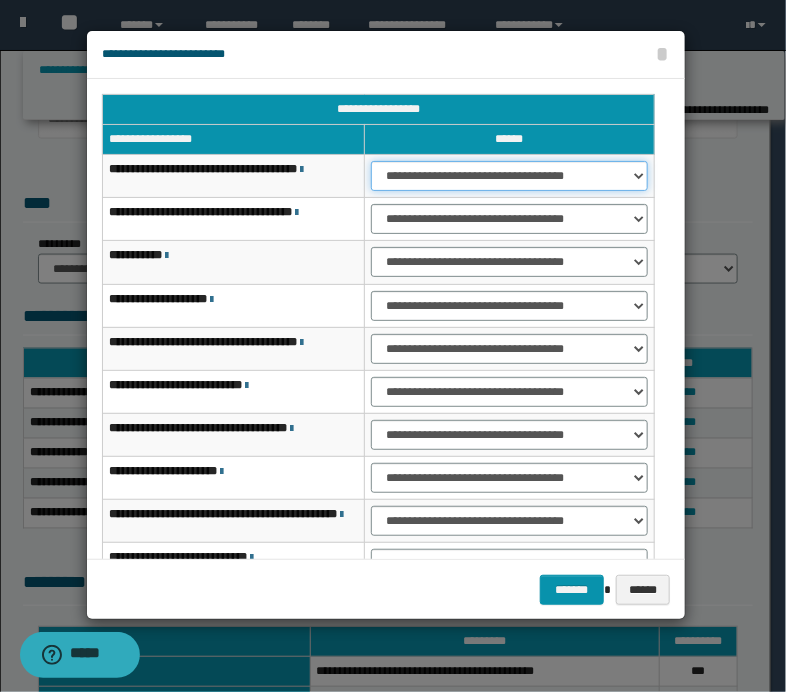 click on "**********" at bounding box center (509, 176) 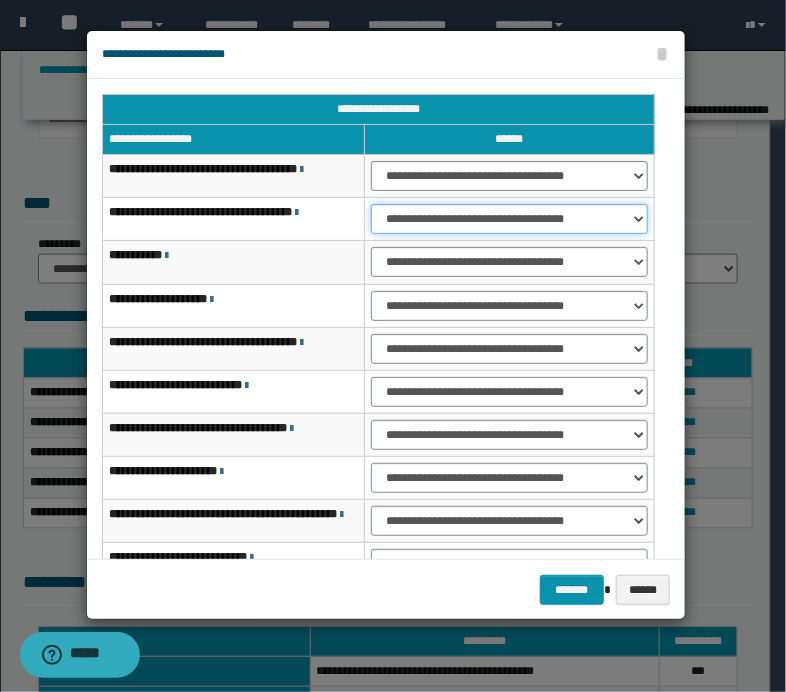 click on "**********" at bounding box center [509, 219] 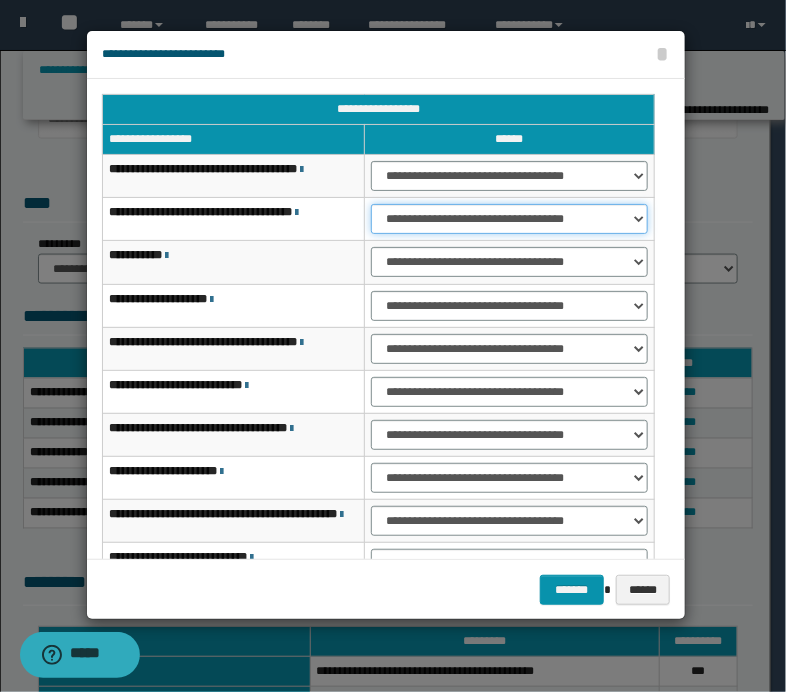click on "**********" at bounding box center [509, 219] 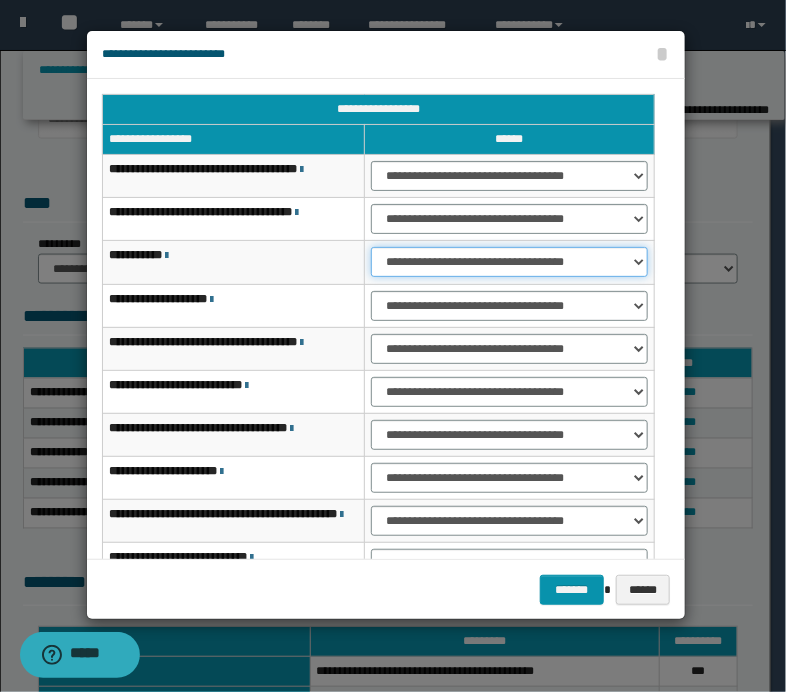 click on "**********" at bounding box center (509, 262) 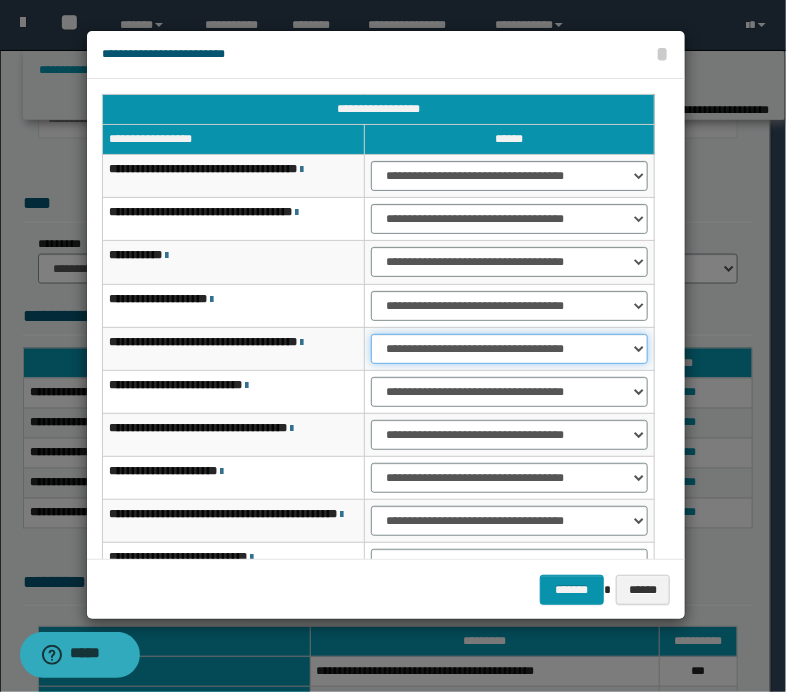 drag, startPoint x: 425, startPoint y: 338, endPoint x: 446, endPoint y: 355, distance: 27.018513 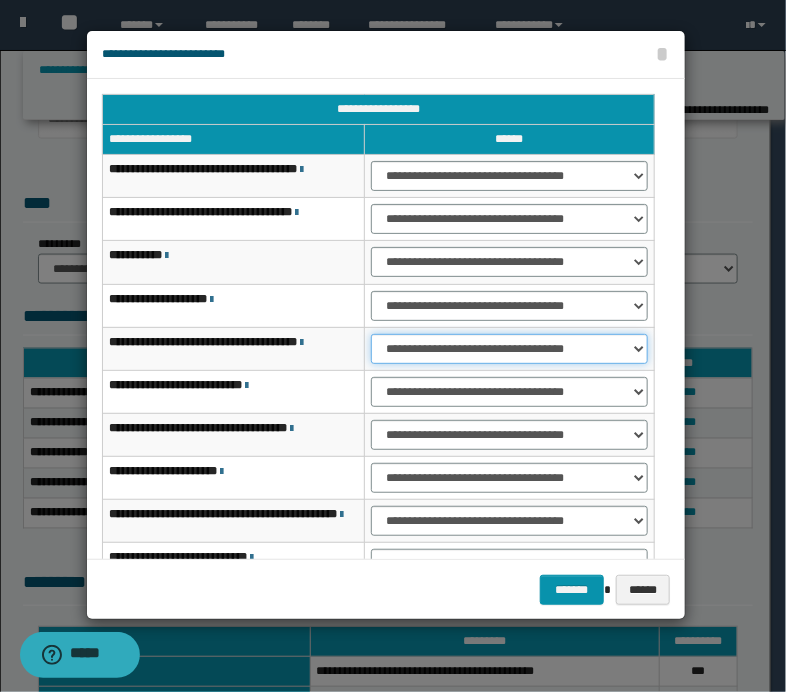 click on "**********" at bounding box center [509, 349] 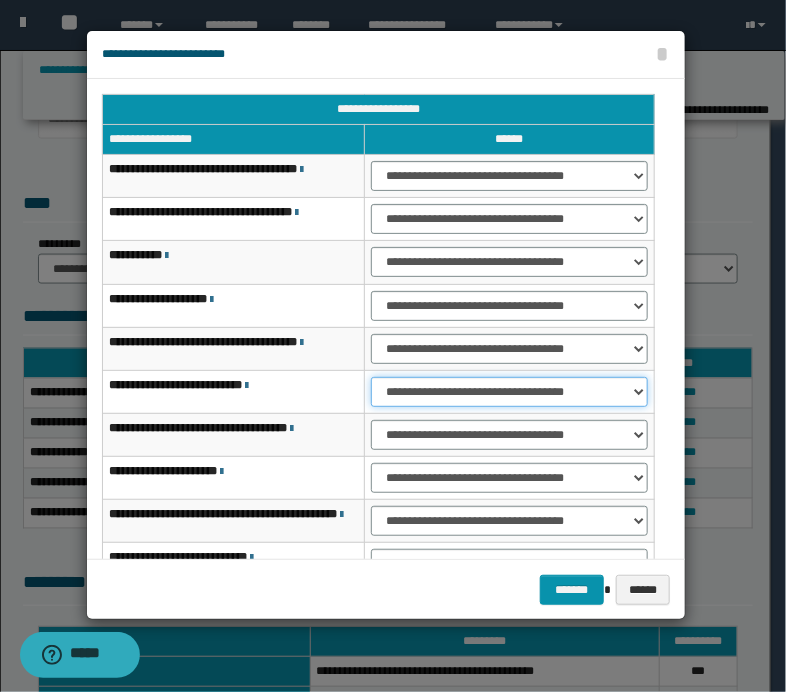 click on "**********" at bounding box center [509, 392] 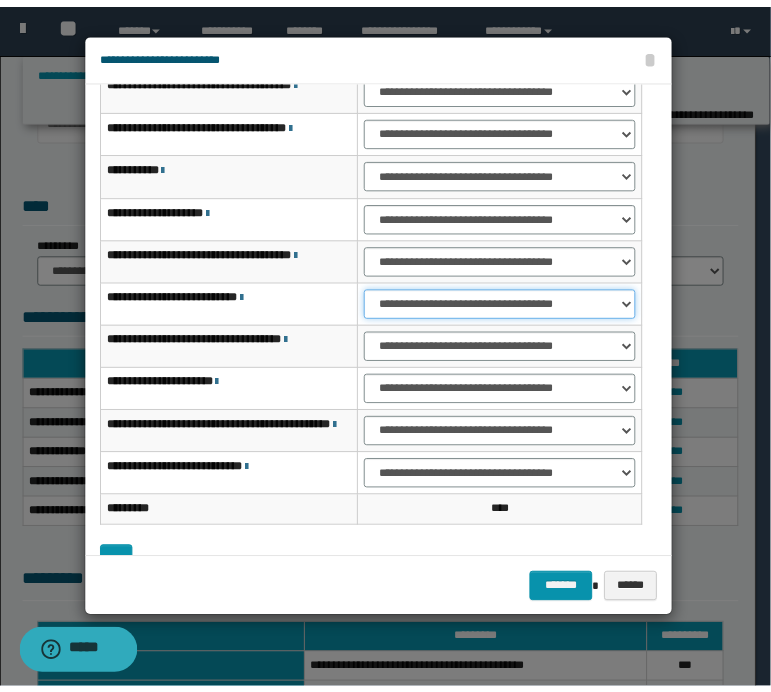 scroll, scrollTop: 100, scrollLeft: 0, axis: vertical 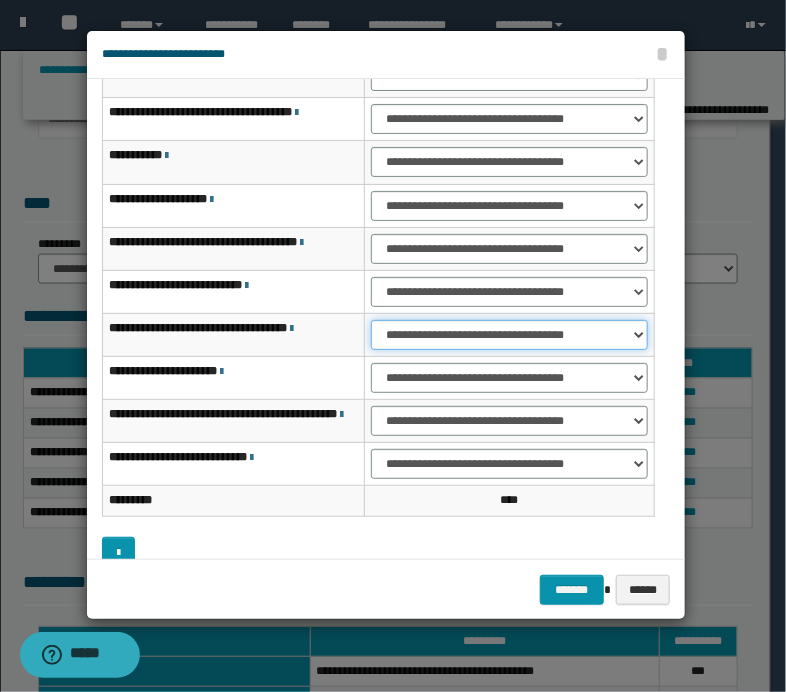 drag, startPoint x: 496, startPoint y: 329, endPoint x: 502, endPoint y: 346, distance: 18.027756 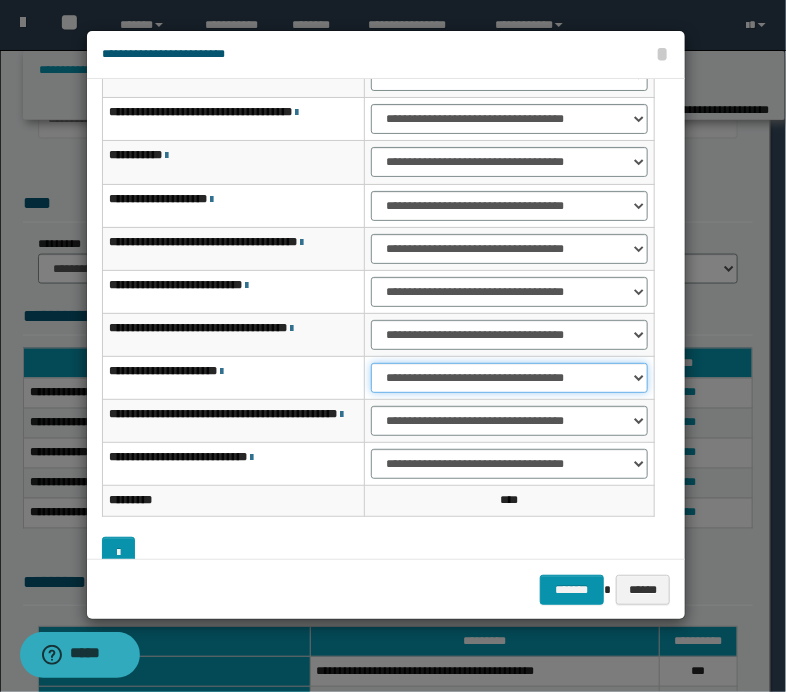 drag, startPoint x: 468, startPoint y: 368, endPoint x: 472, endPoint y: 388, distance: 20.396078 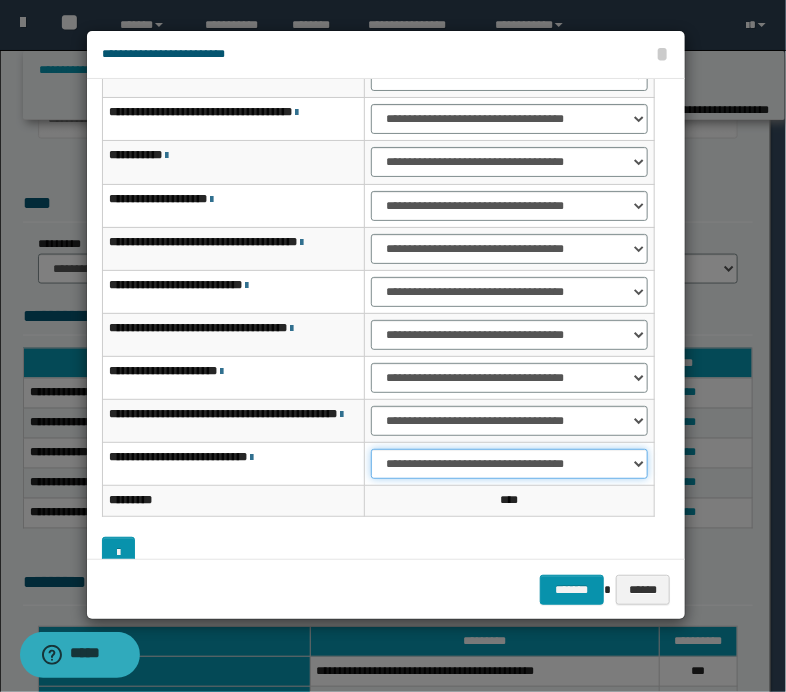 click on "**********" at bounding box center (509, 464) 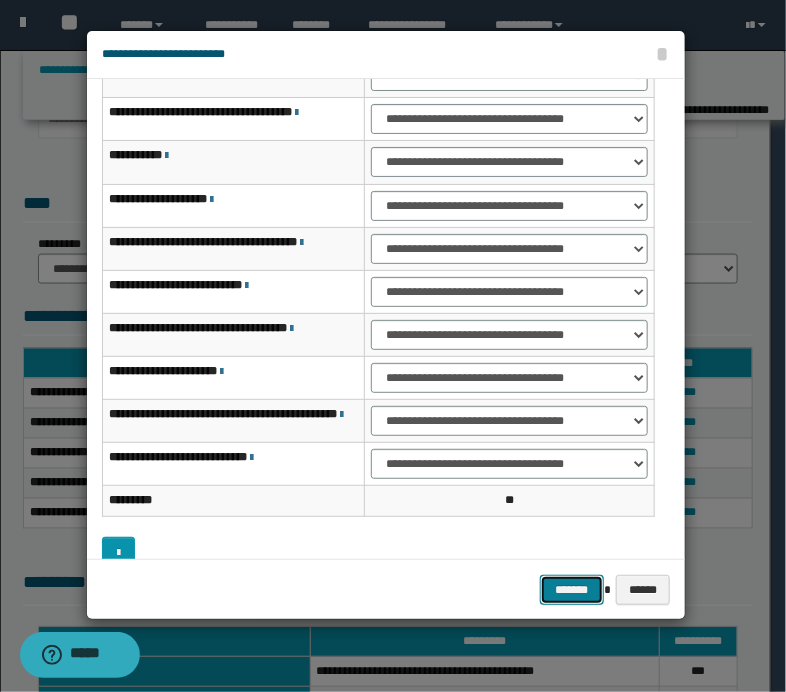 click on "*******" at bounding box center [572, 590] 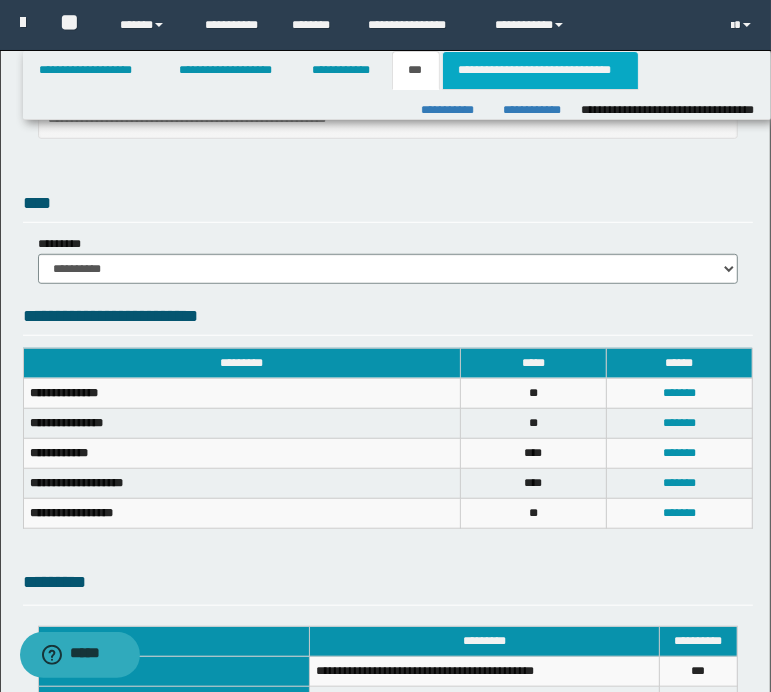click on "**********" at bounding box center (540, 70) 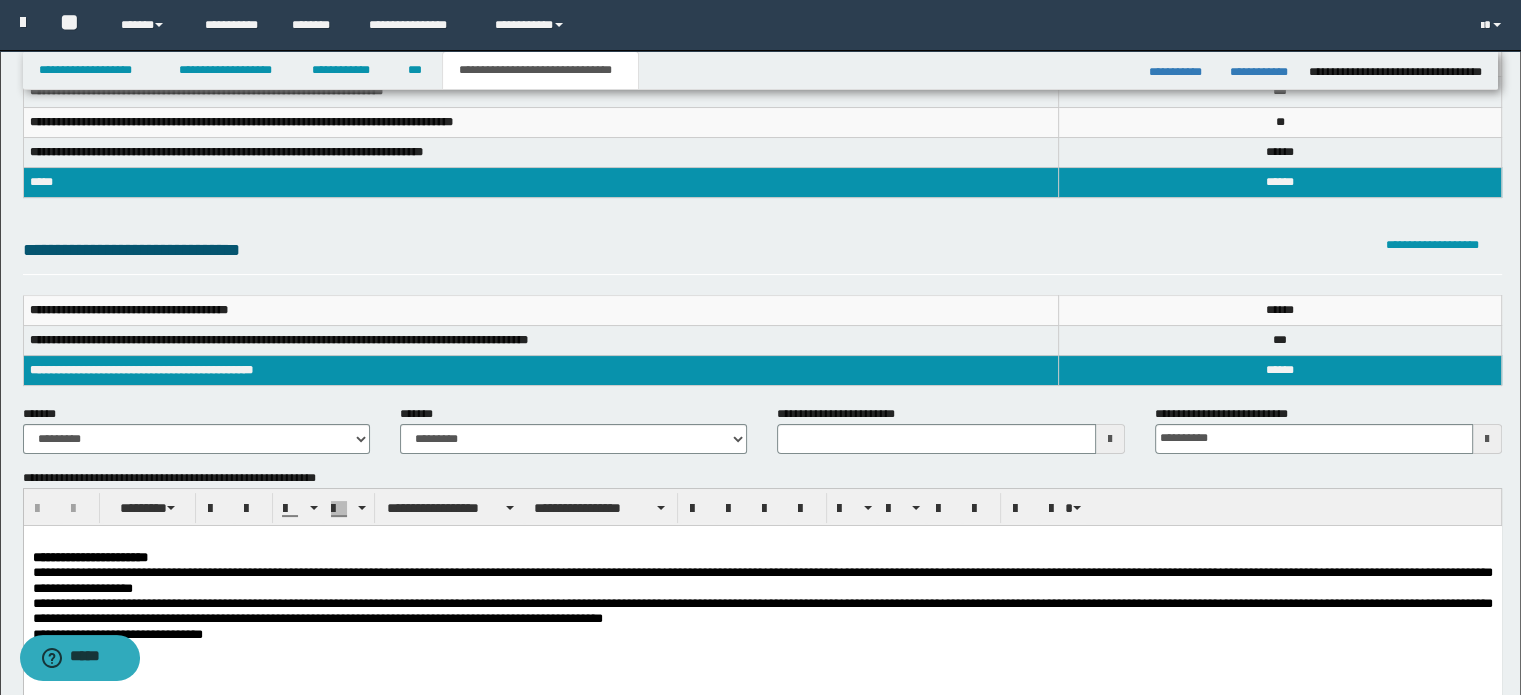 scroll, scrollTop: 0, scrollLeft: 0, axis: both 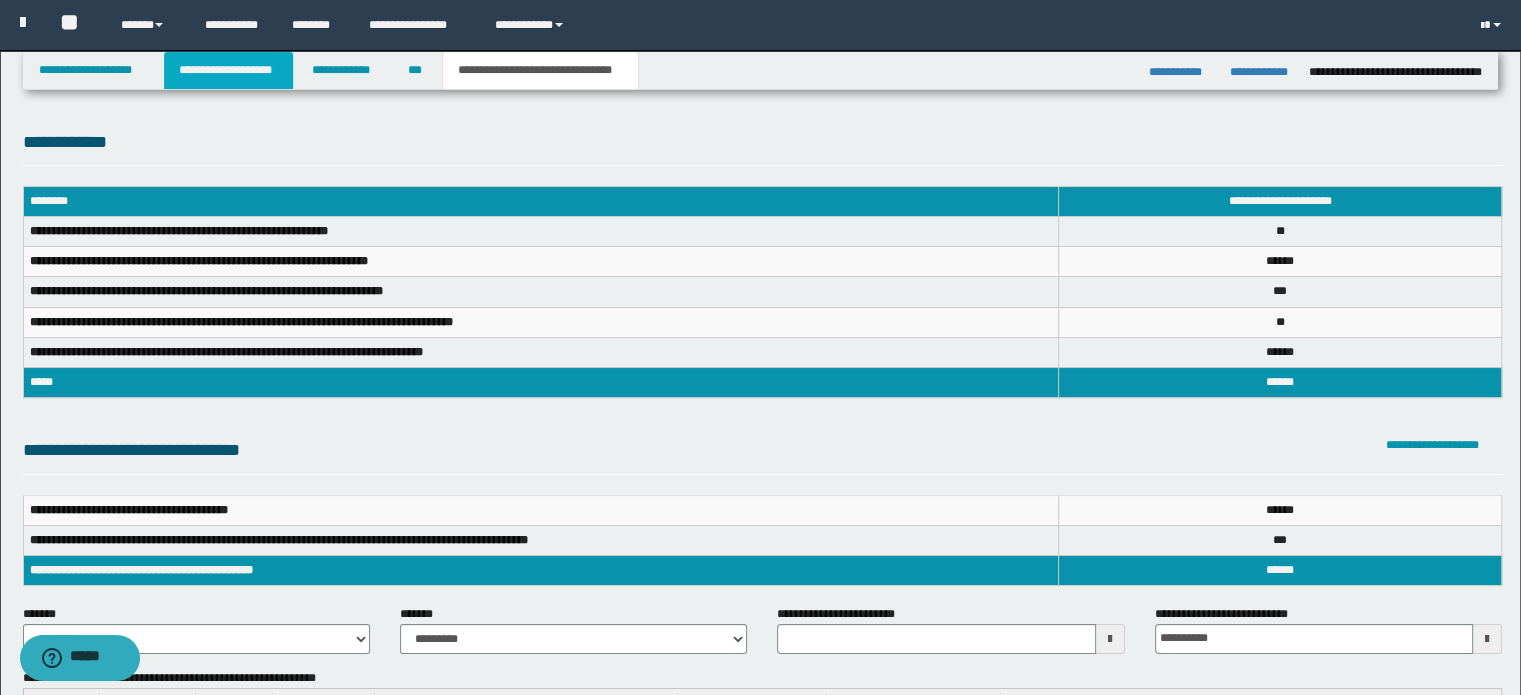 click on "**********" at bounding box center (228, 70) 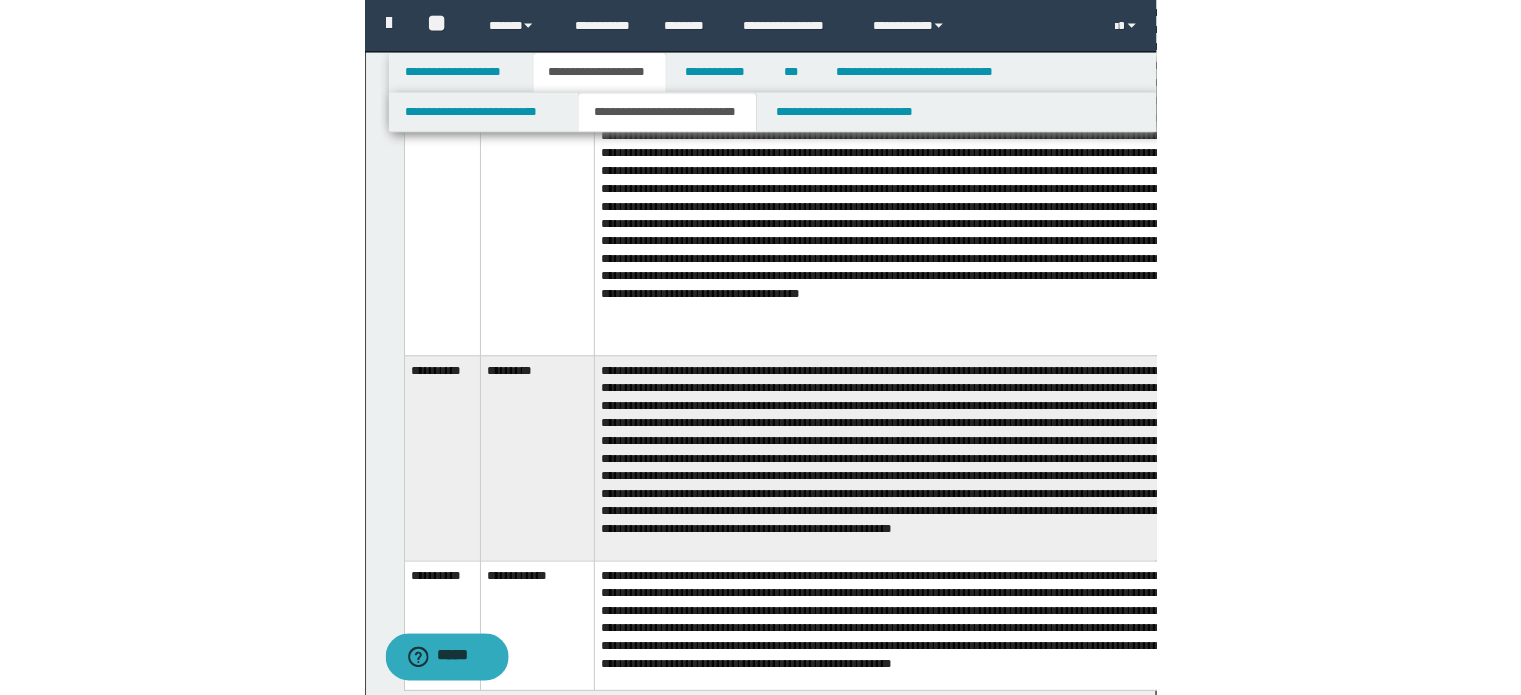 scroll, scrollTop: 3600, scrollLeft: 0, axis: vertical 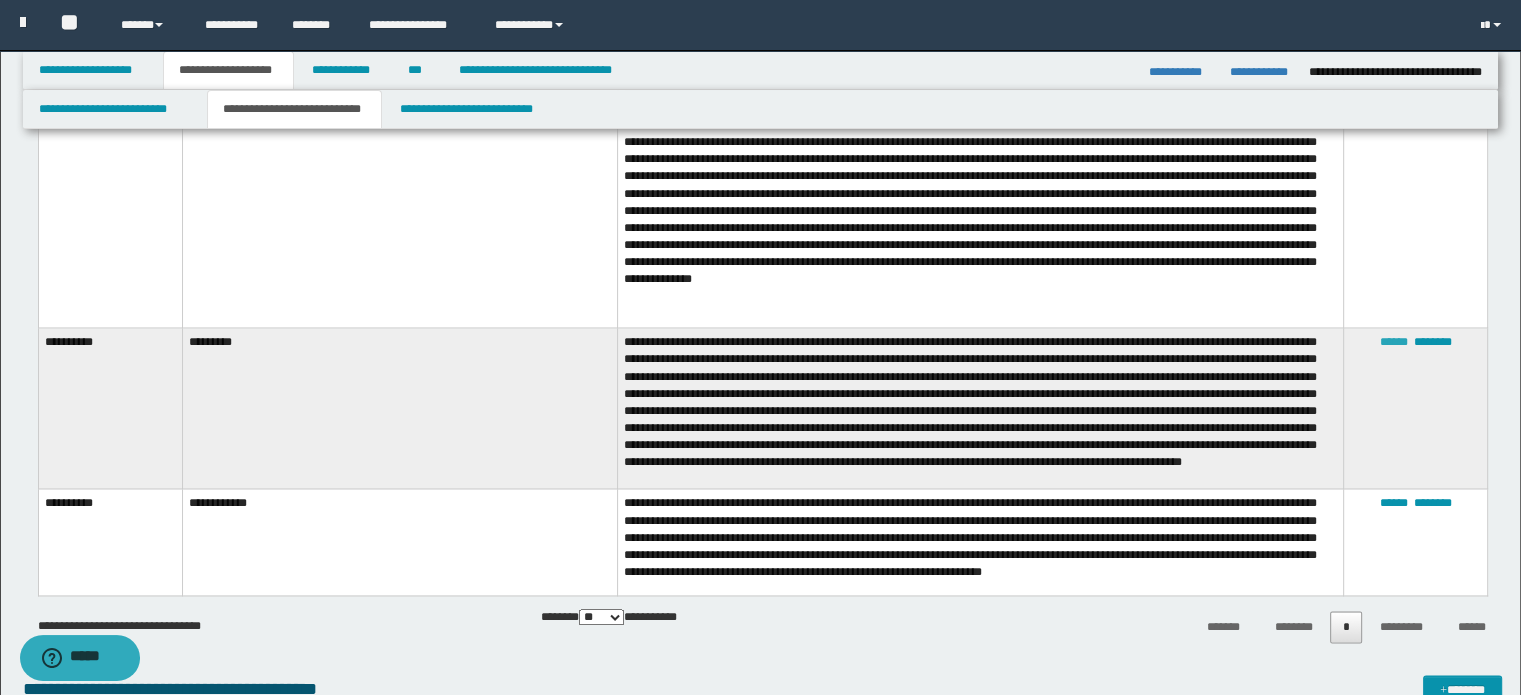 click on "******" at bounding box center [1393, 342] 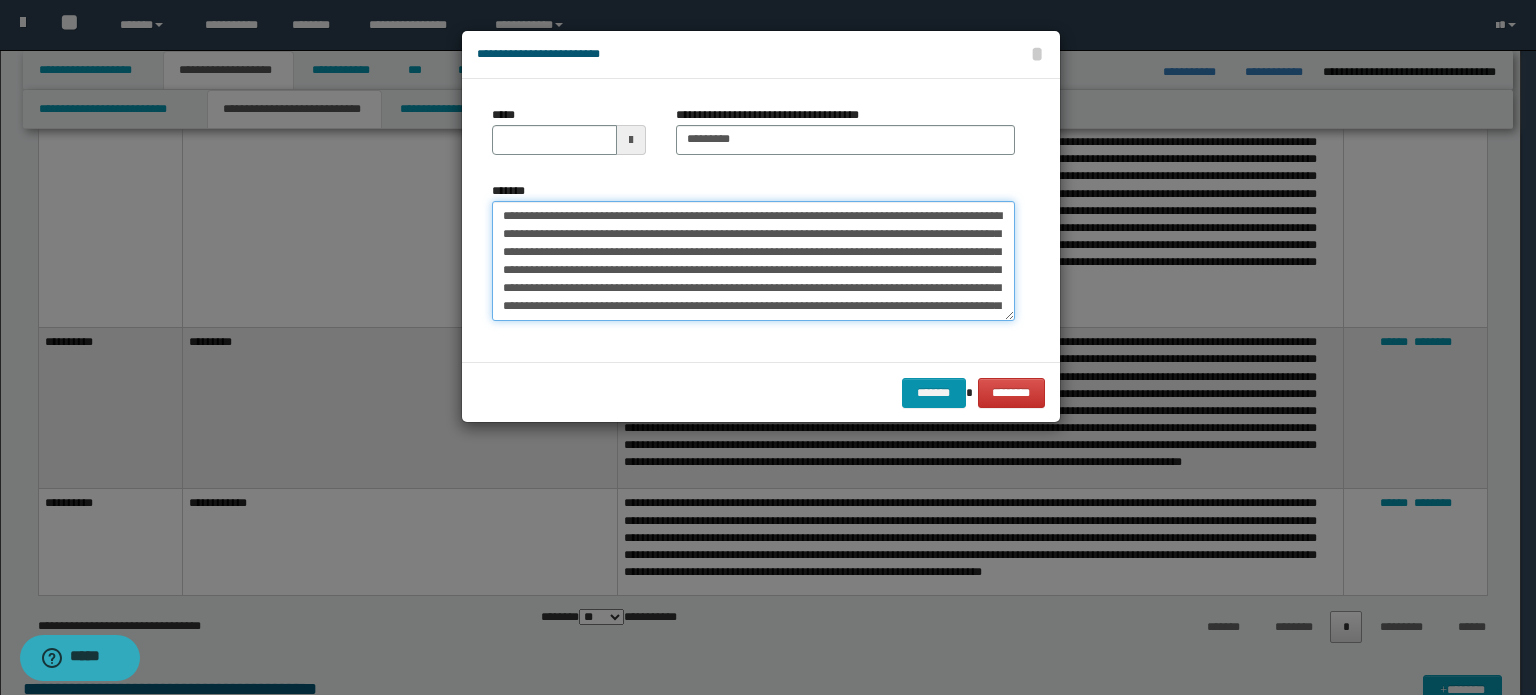 click on "*******" at bounding box center (753, 261) 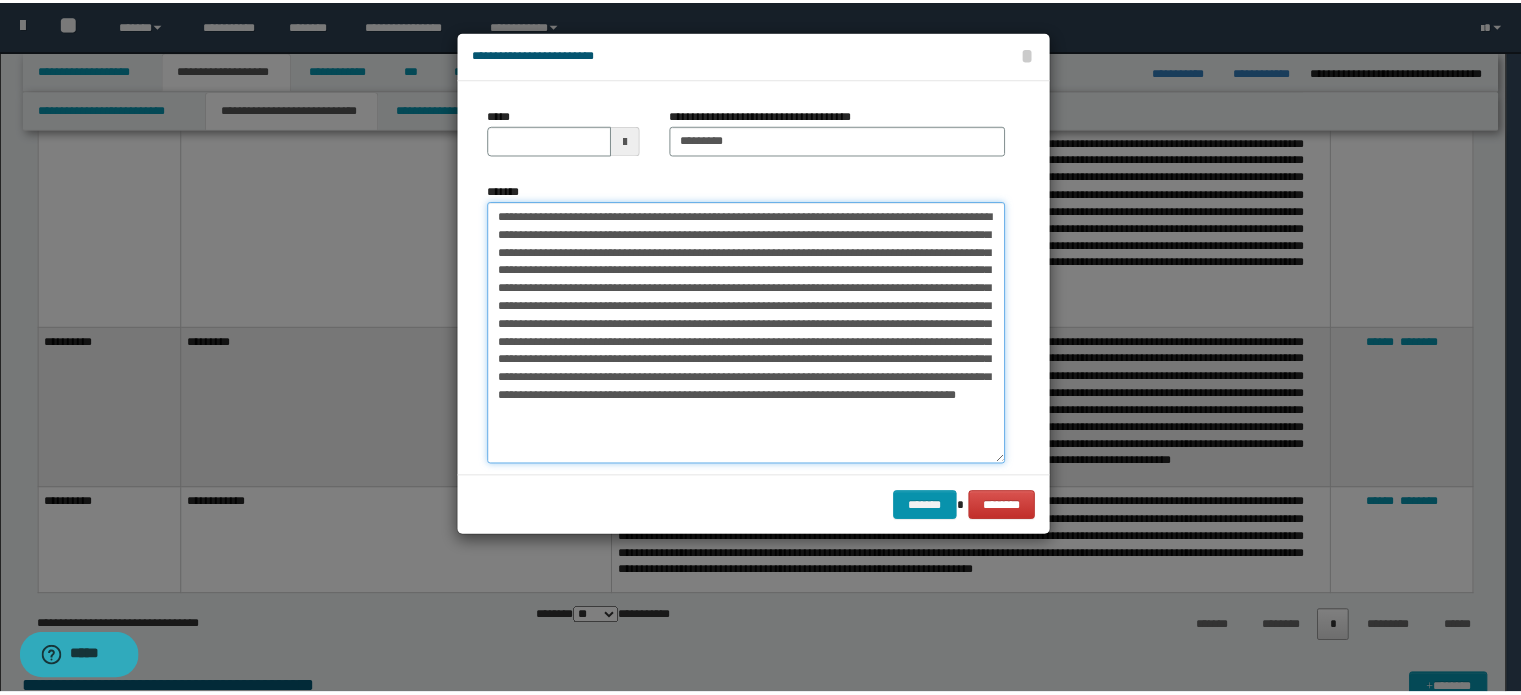 scroll, scrollTop: 0, scrollLeft: 0, axis: both 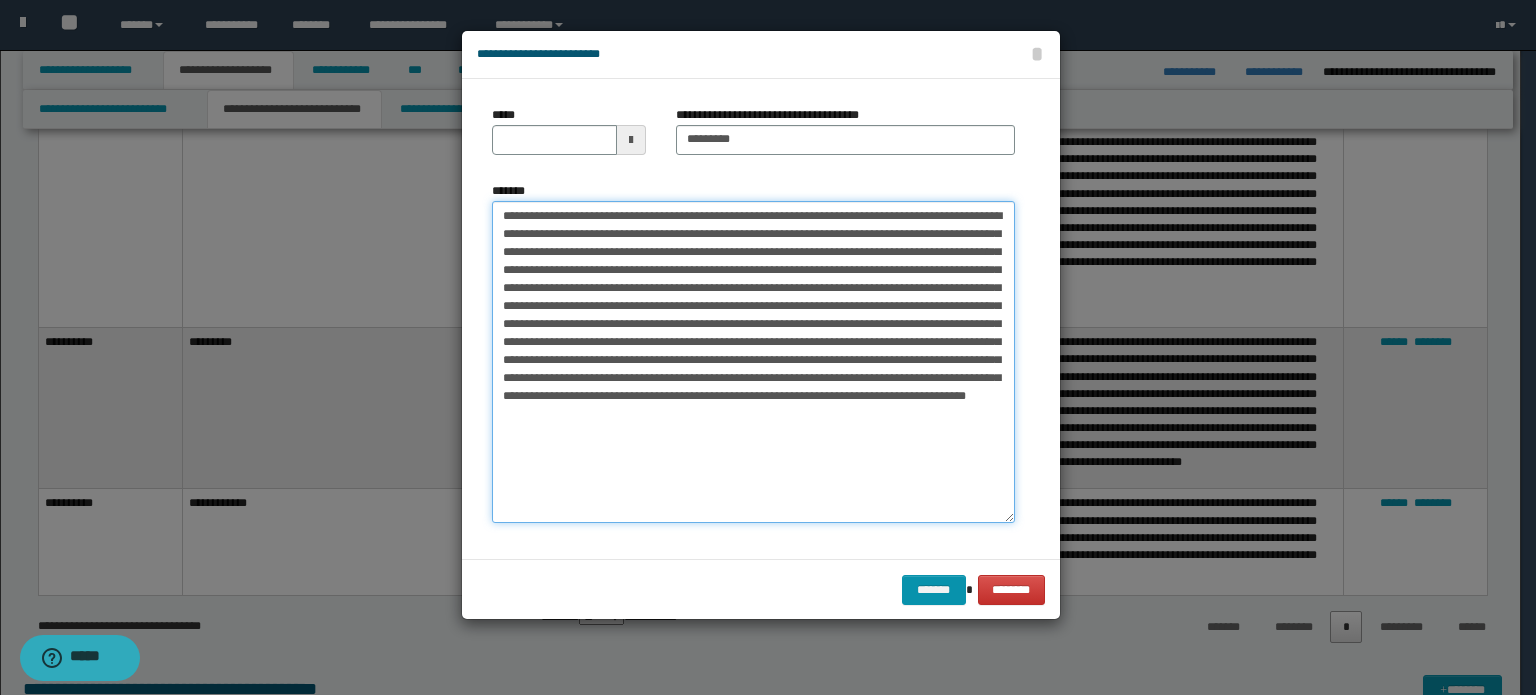 drag, startPoint x: 1011, startPoint y: 316, endPoint x: 977, endPoint y: 519, distance: 205.82759 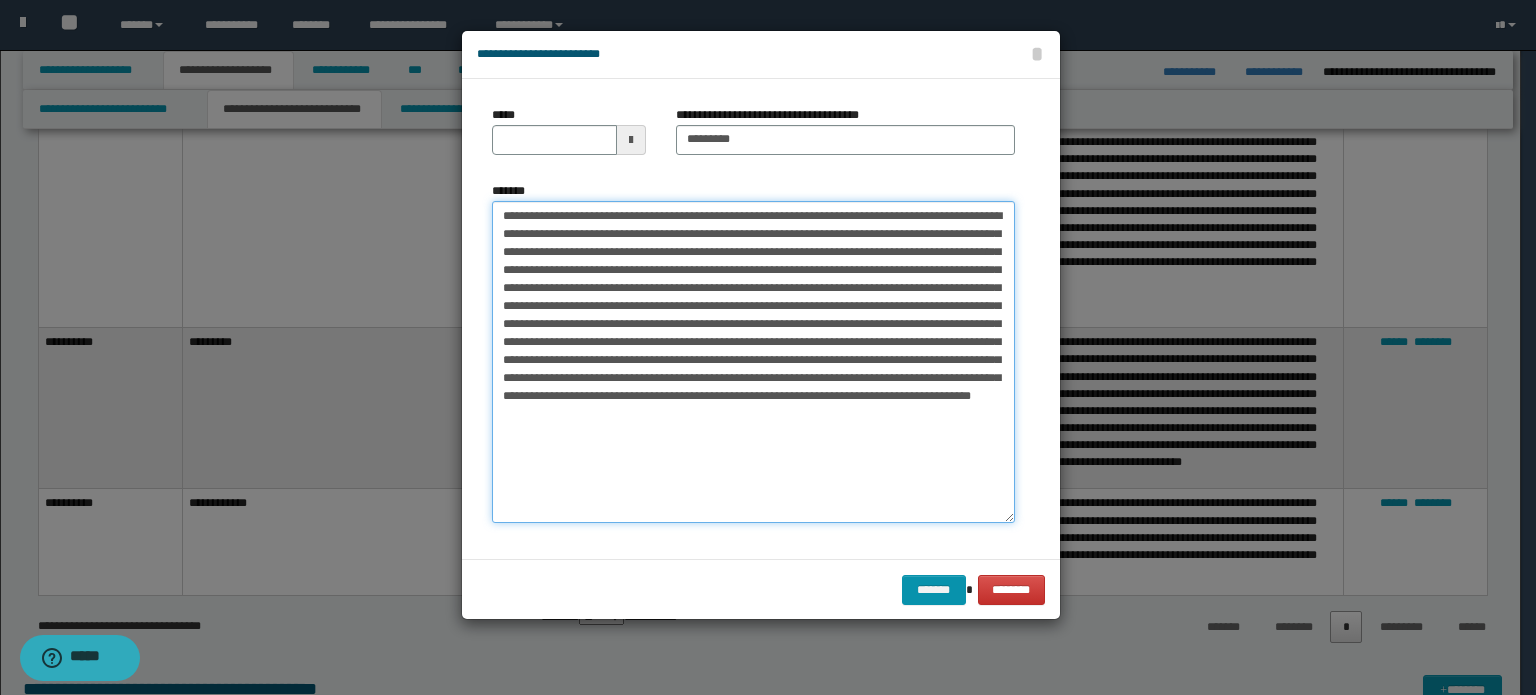 click on "*******" at bounding box center (753, 362) 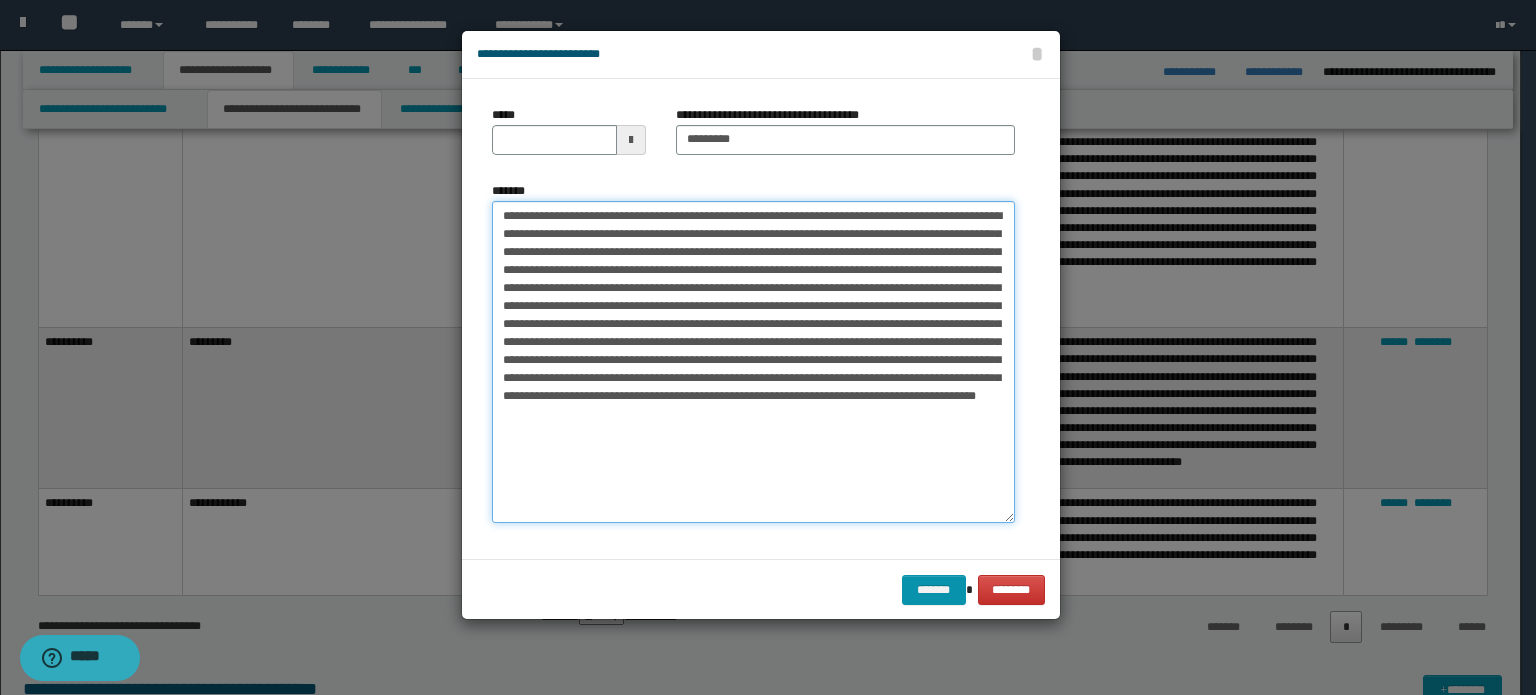 click on "*******" at bounding box center [753, 362] 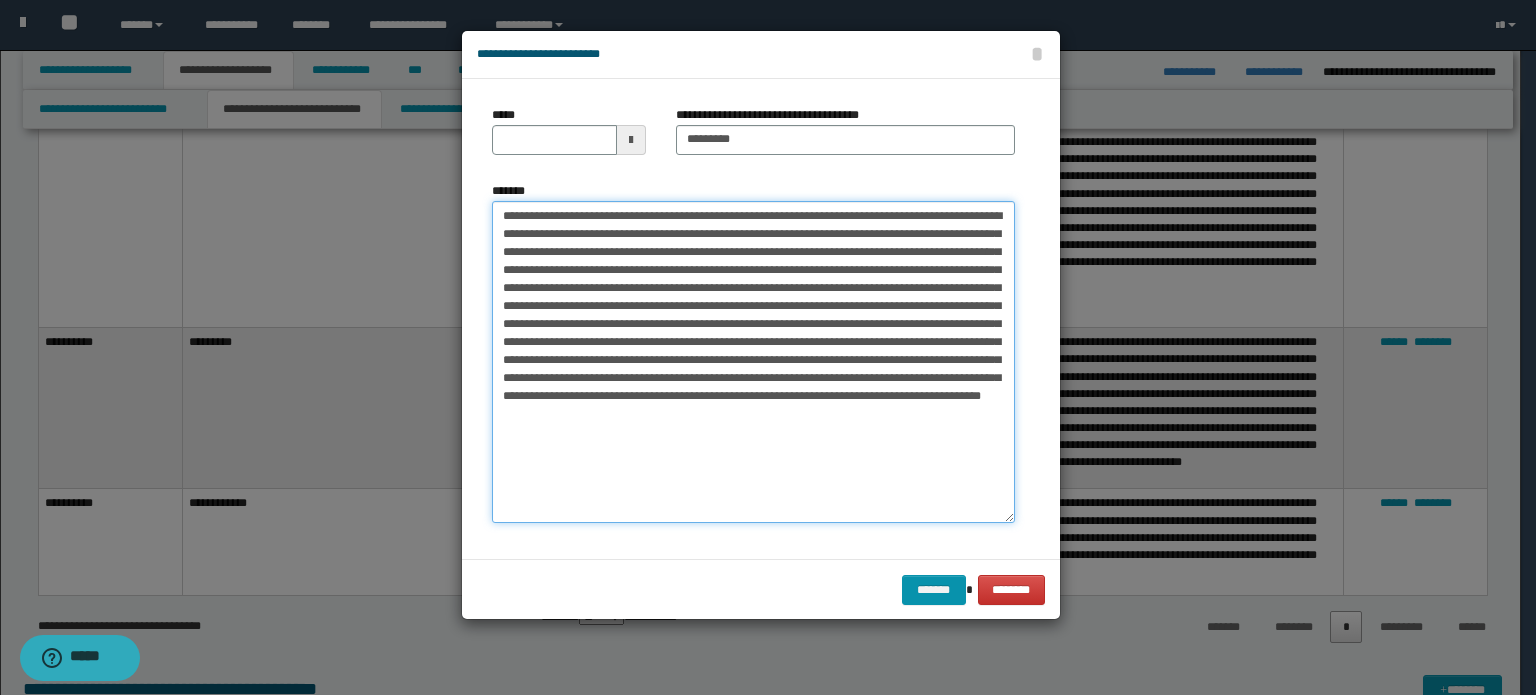 click on "*******" at bounding box center [753, 362] 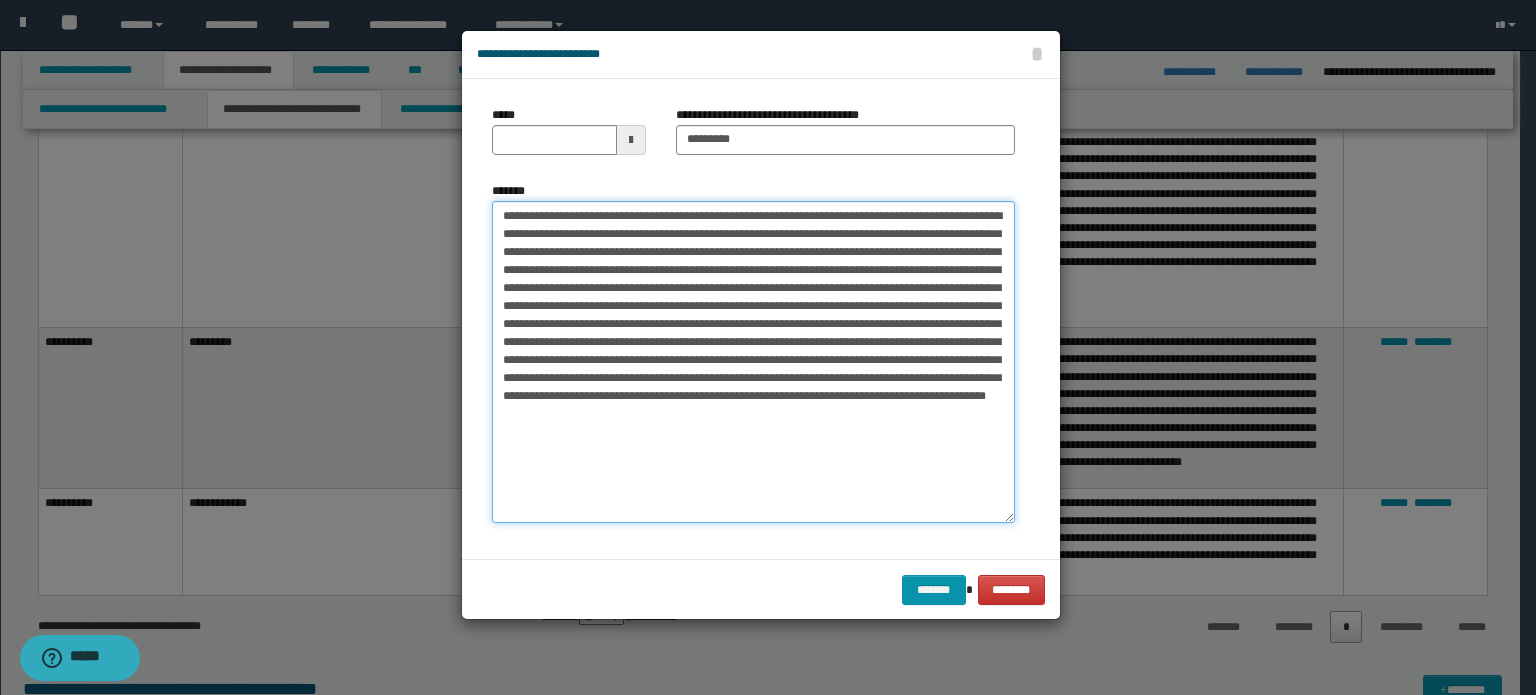 click on "*******" at bounding box center [753, 362] 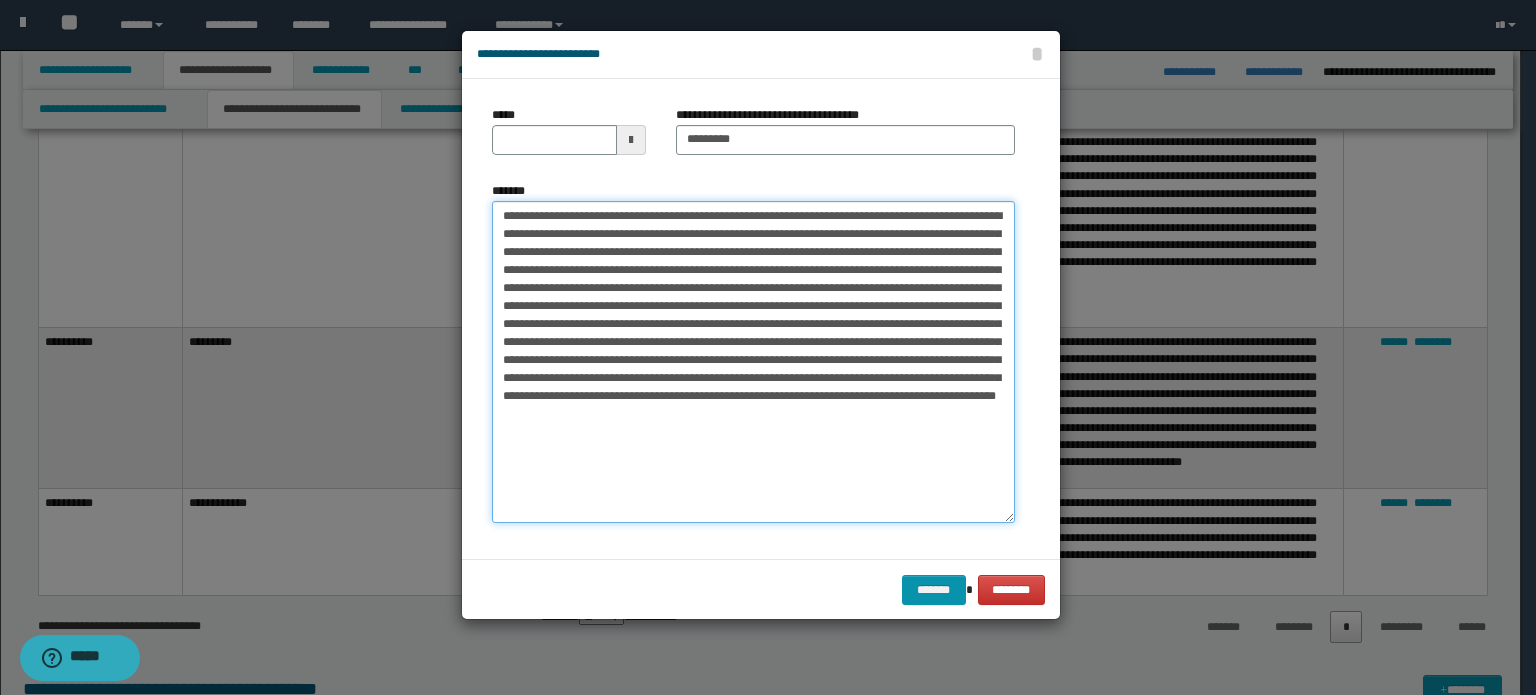 click on "*******" at bounding box center [753, 362] 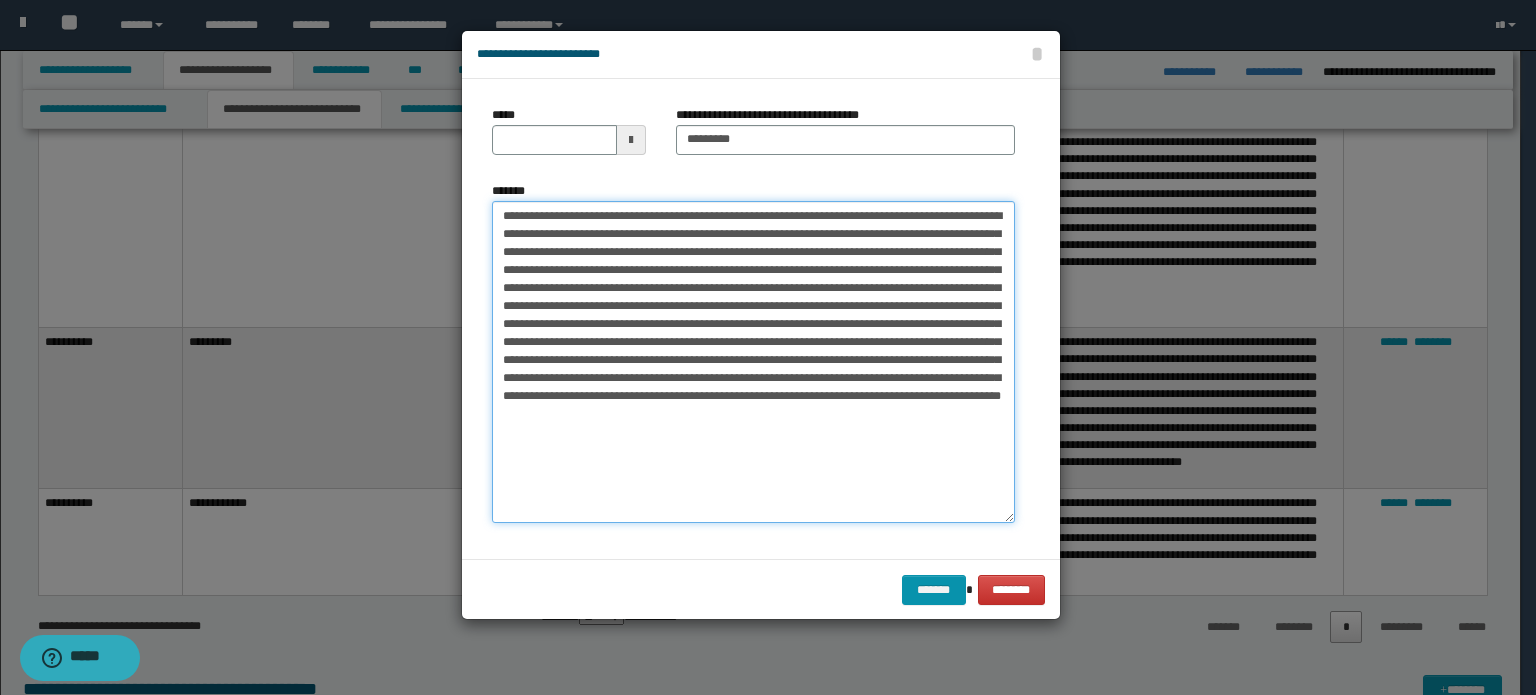 click on "*******" at bounding box center (753, 362) 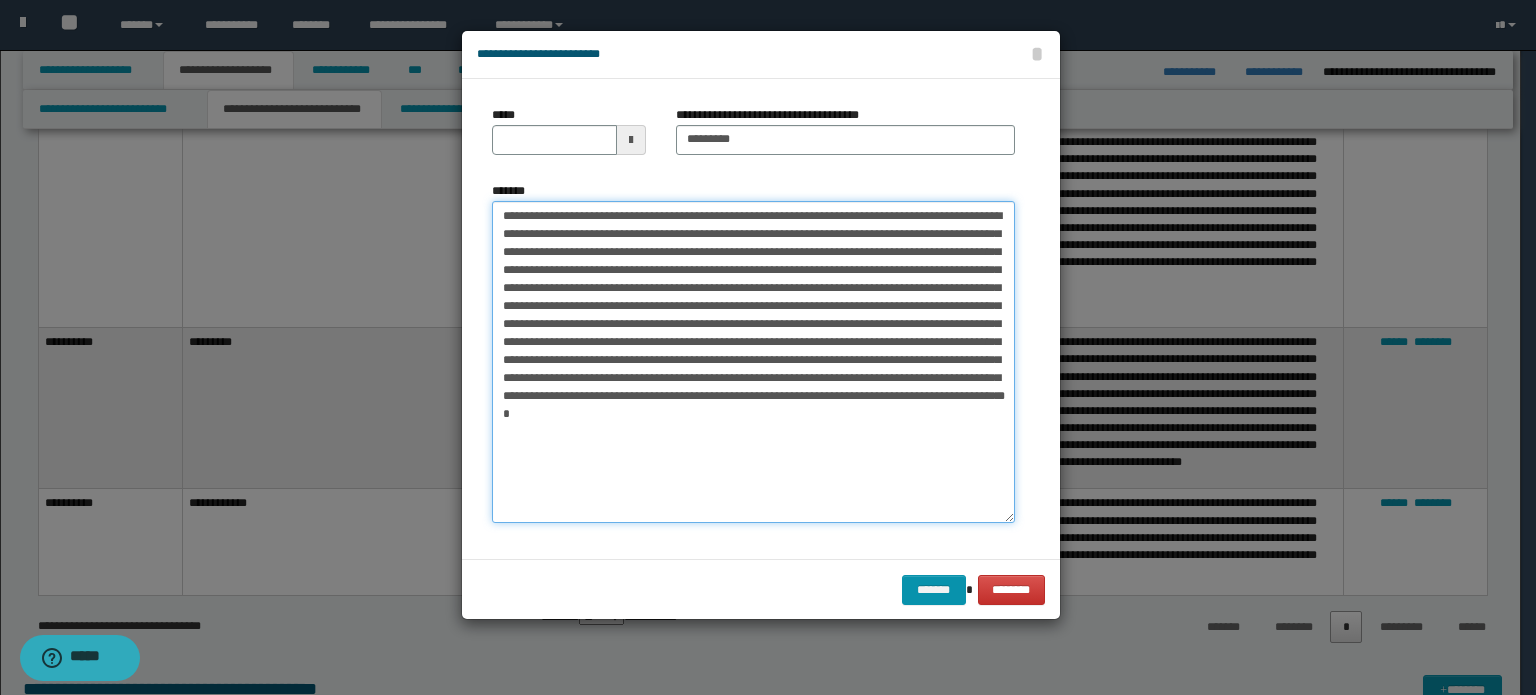 click on "*******" at bounding box center (753, 362) 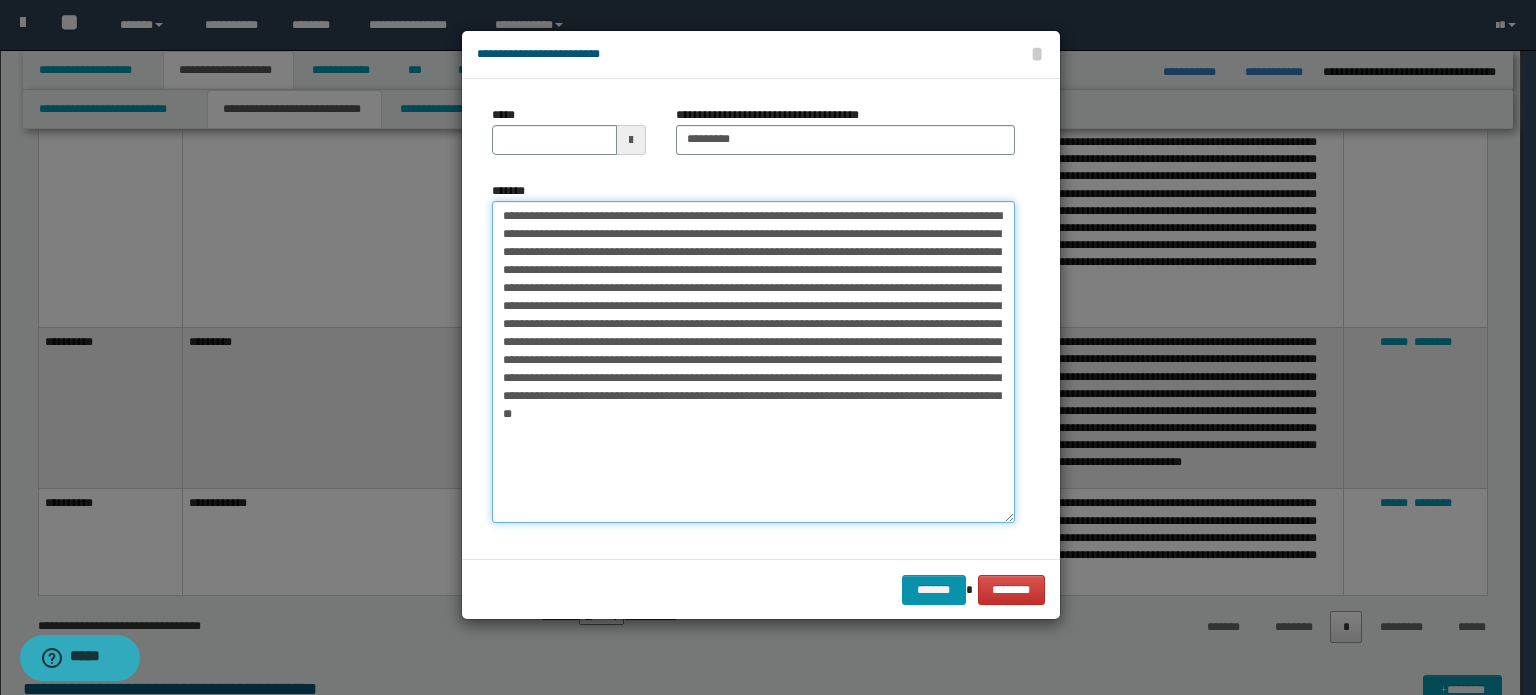 click on "*******" at bounding box center (753, 362) 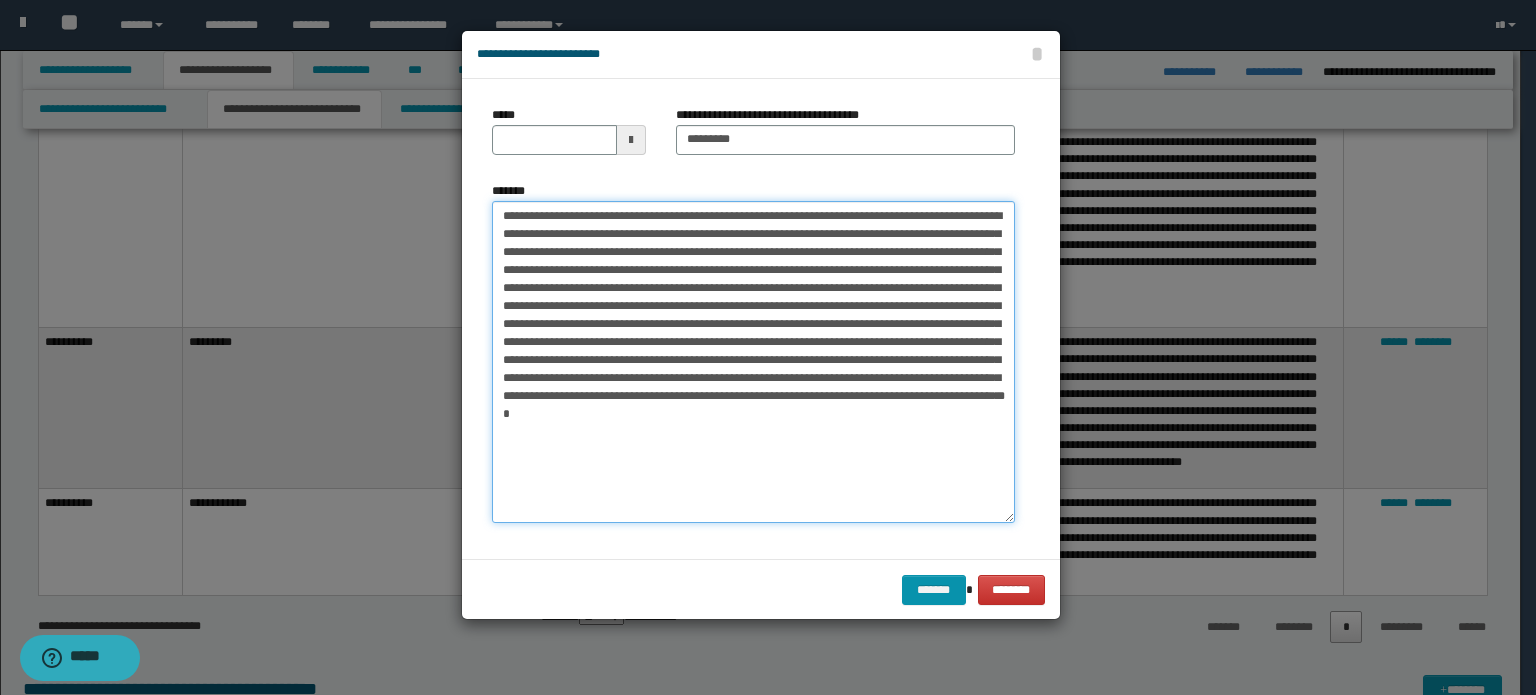 click on "*******" at bounding box center (753, 362) 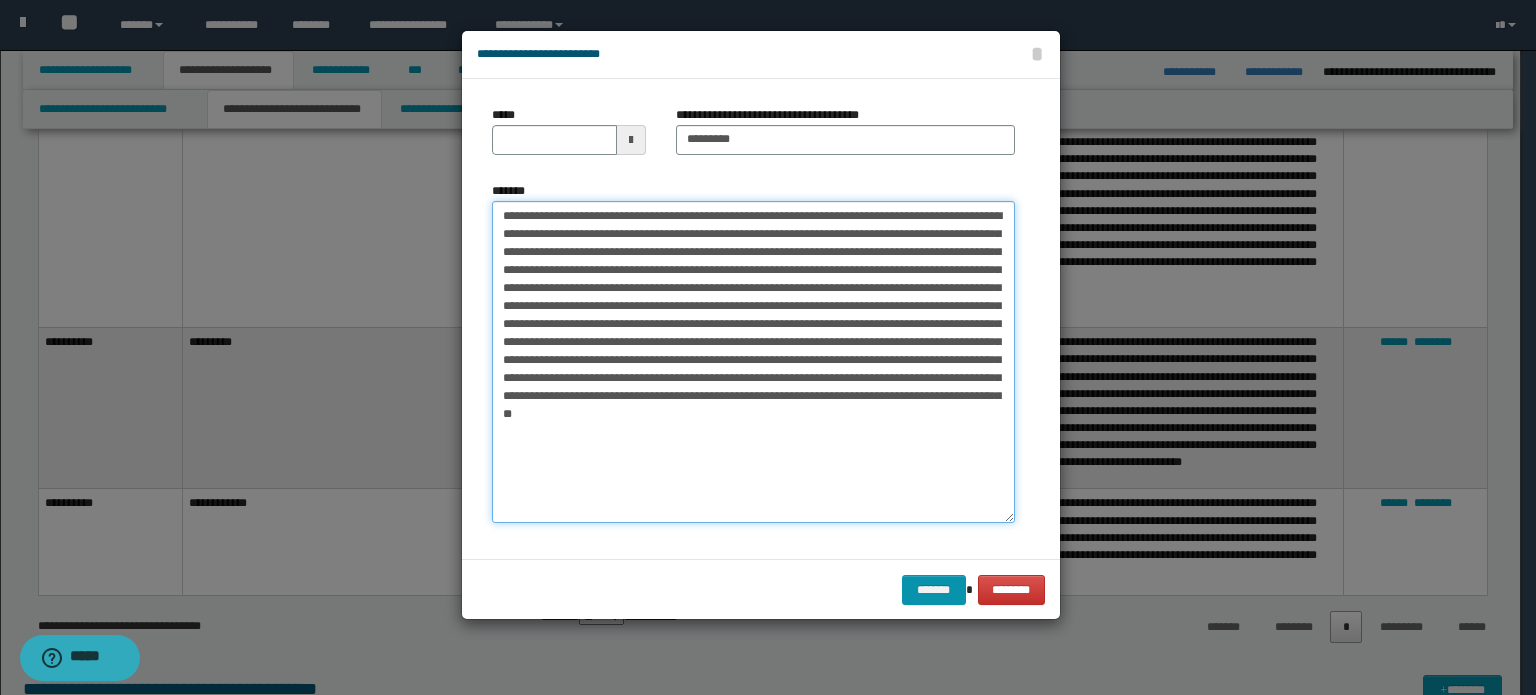 click on "*******" at bounding box center [753, 362] 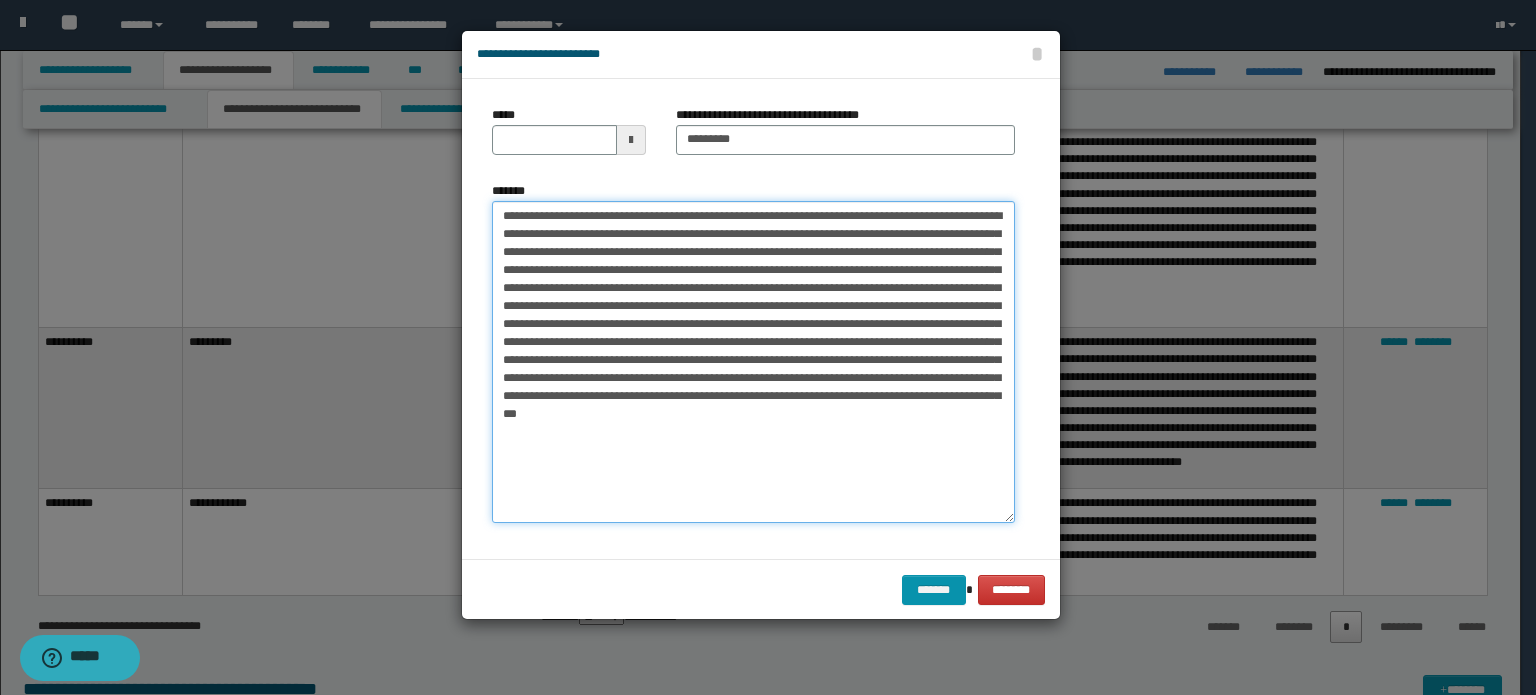 click on "*******" at bounding box center [753, 362] 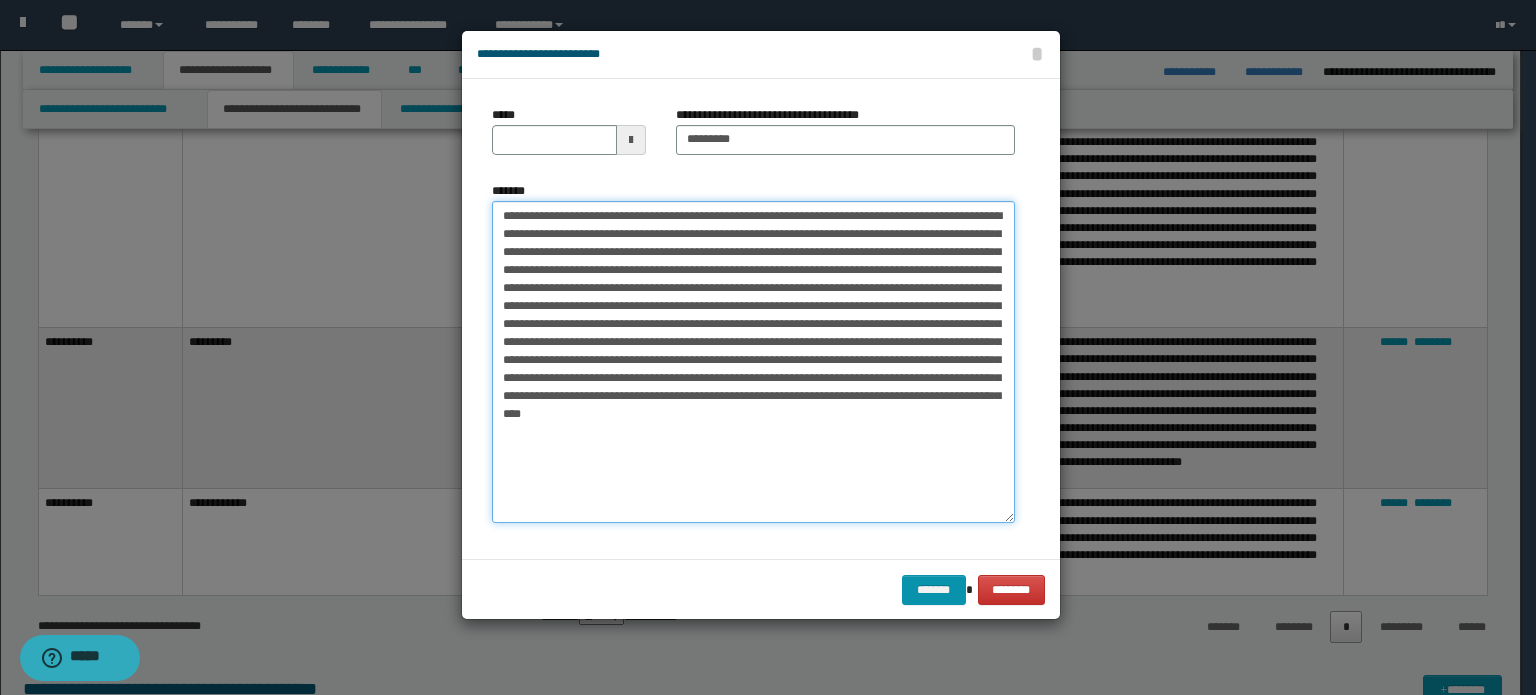 click on "*******" at bounding box center [753, 362] 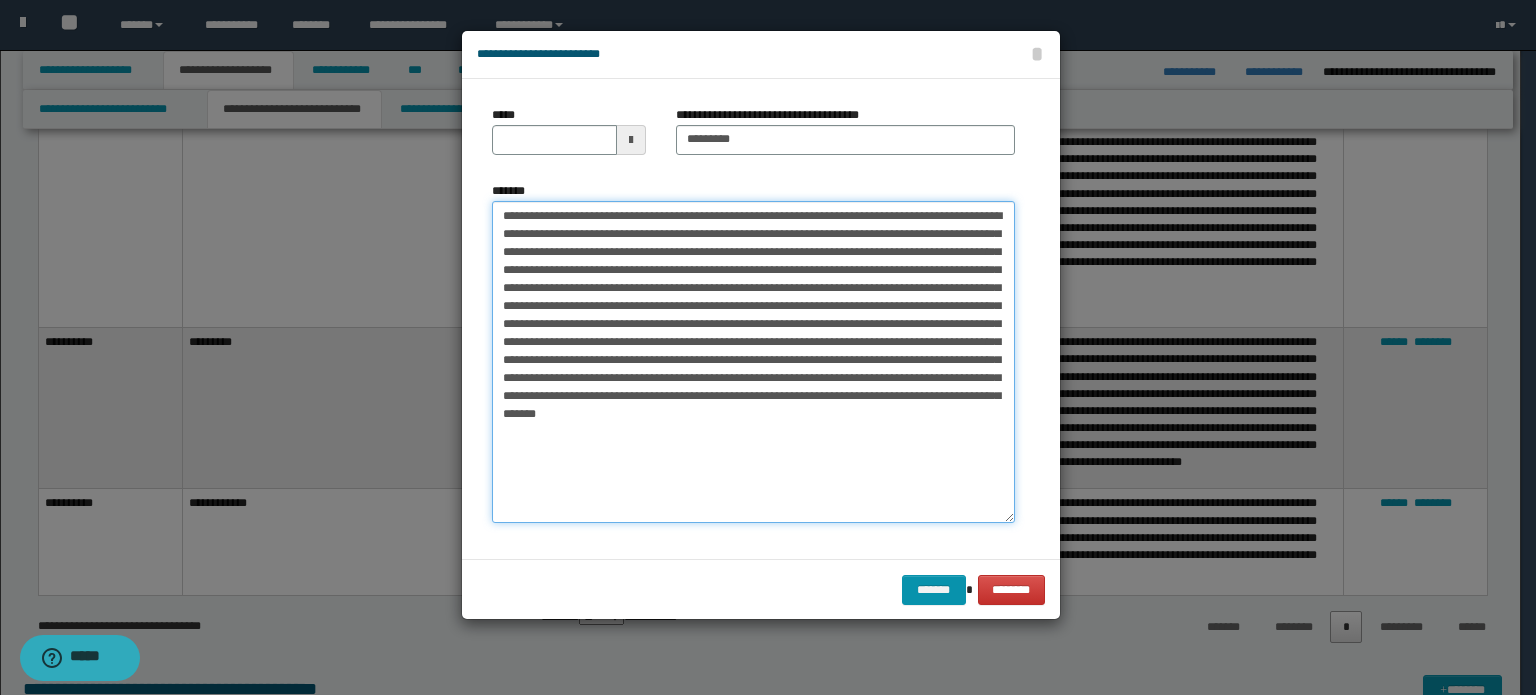 click on "*******" at bounding box center [753, 362] 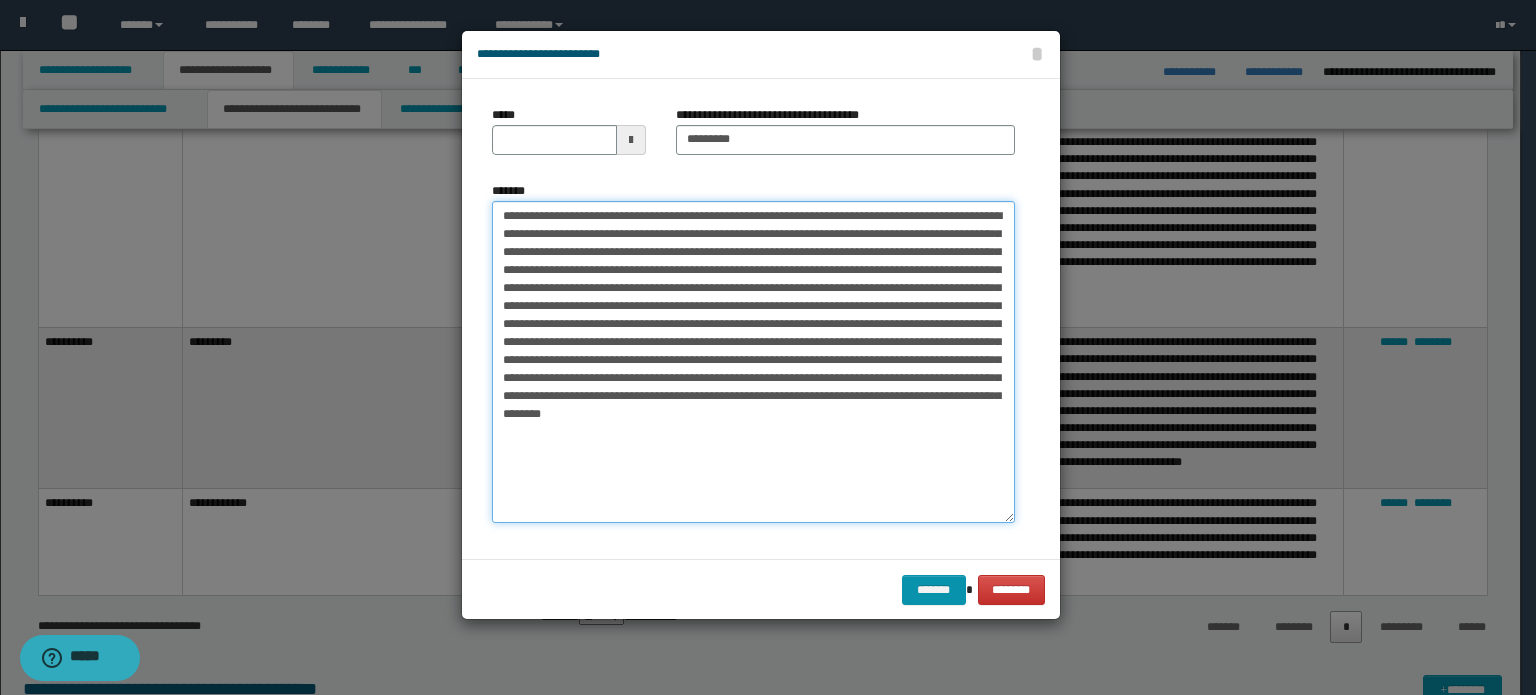 click on "*******" at bounding box center [753, 362] 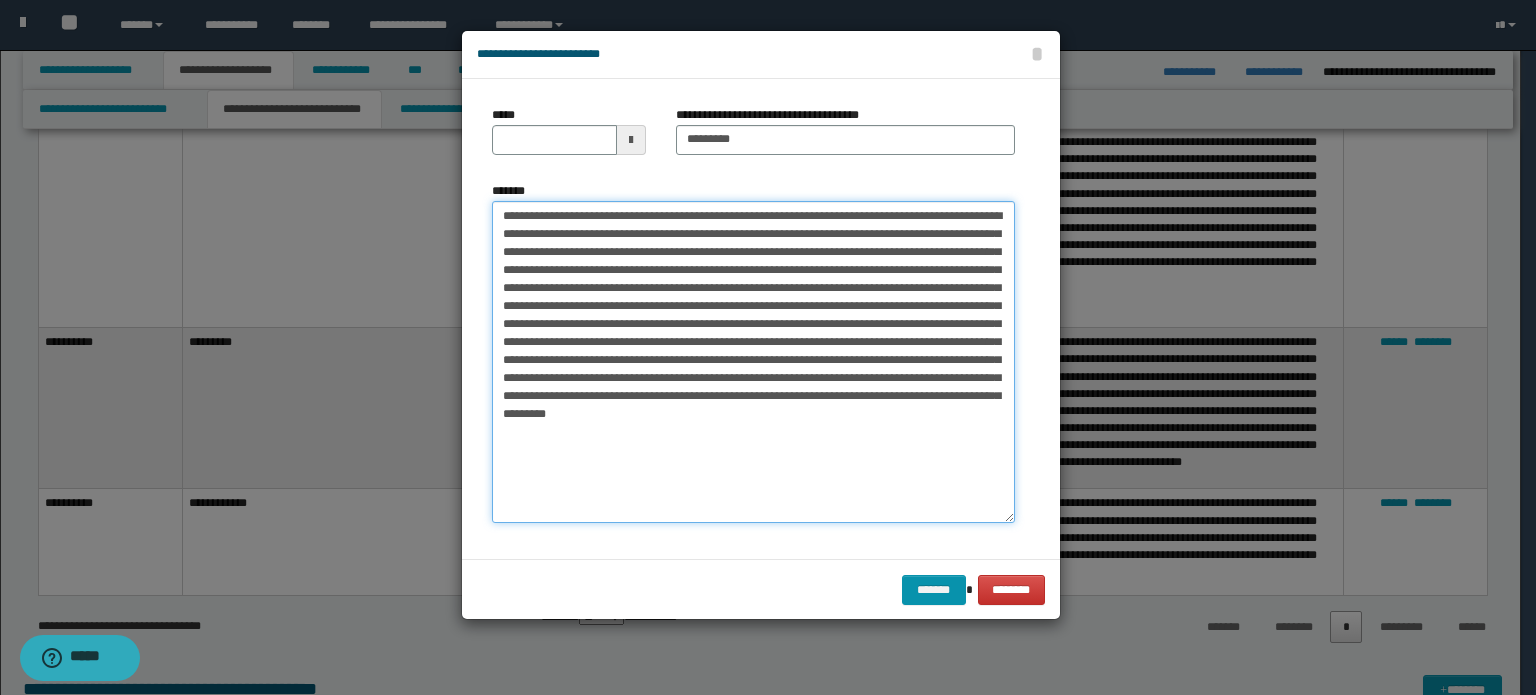 click on "*******" at bounding box center (753, 362) 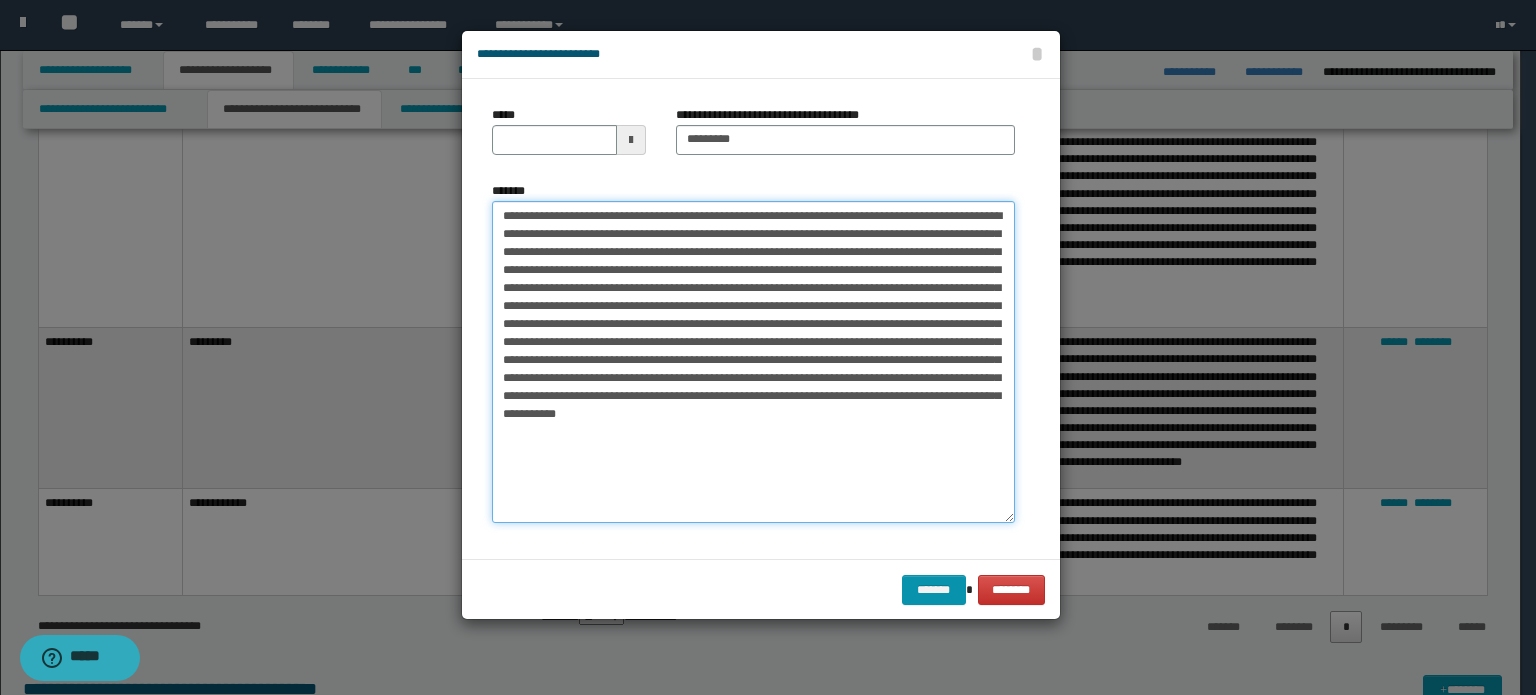 click on "*******" at bounding box center [753, 362] 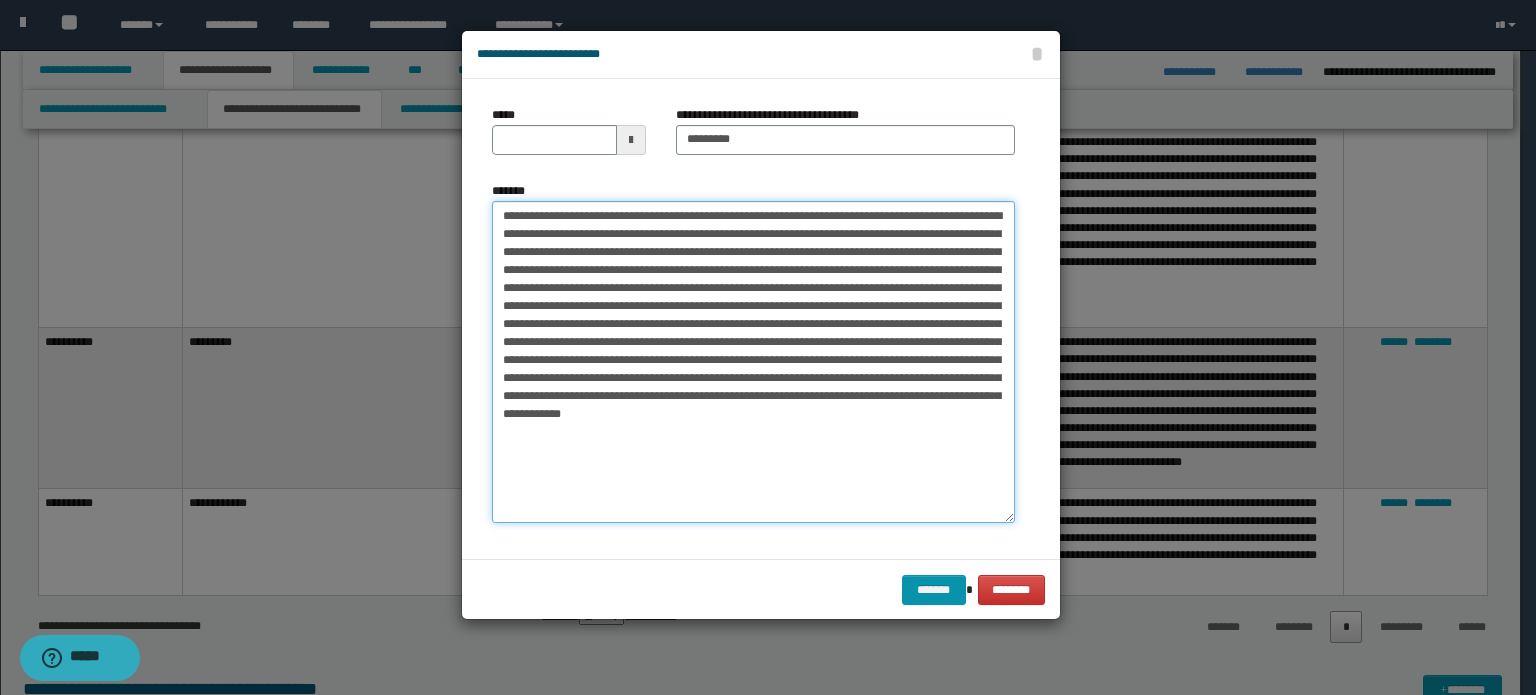 click on "*******" at bounding box center (753, 362) 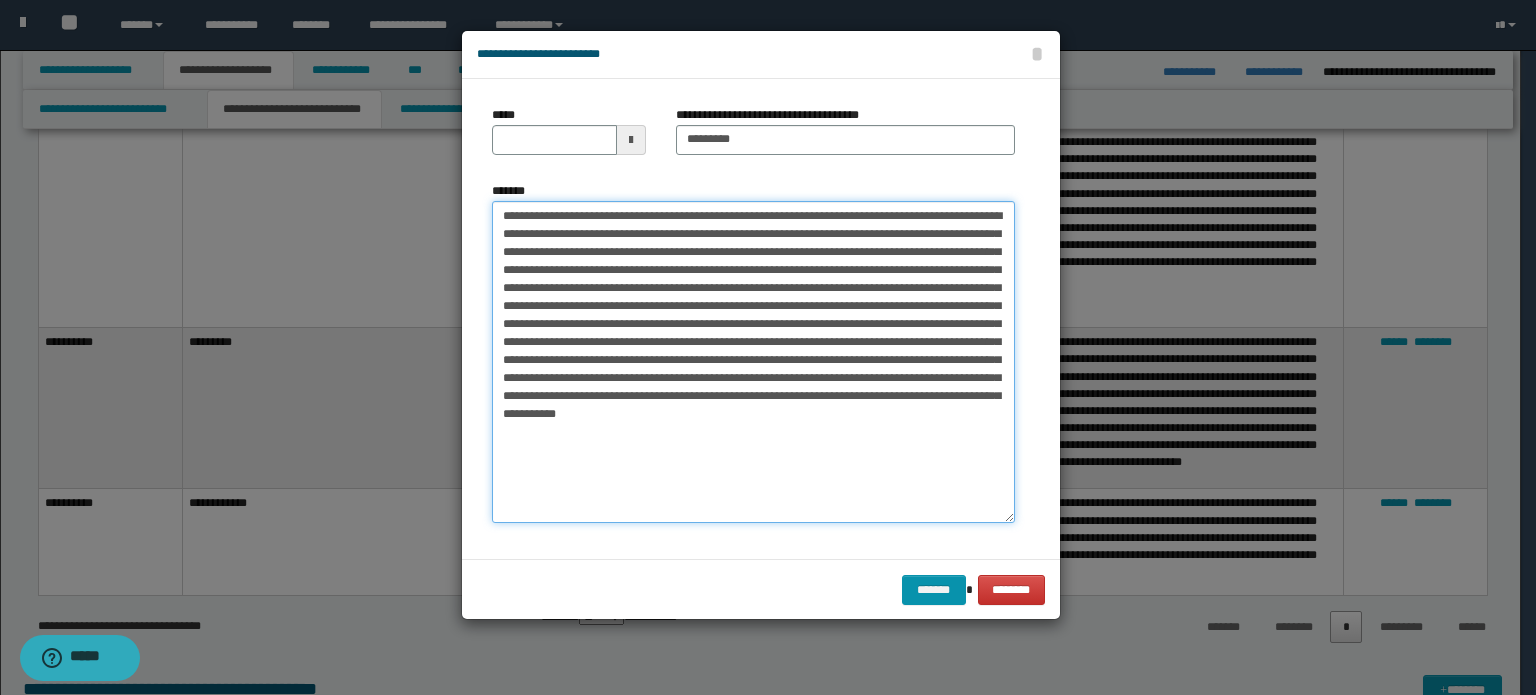 click on "*******" at bounding box center (753, 362) 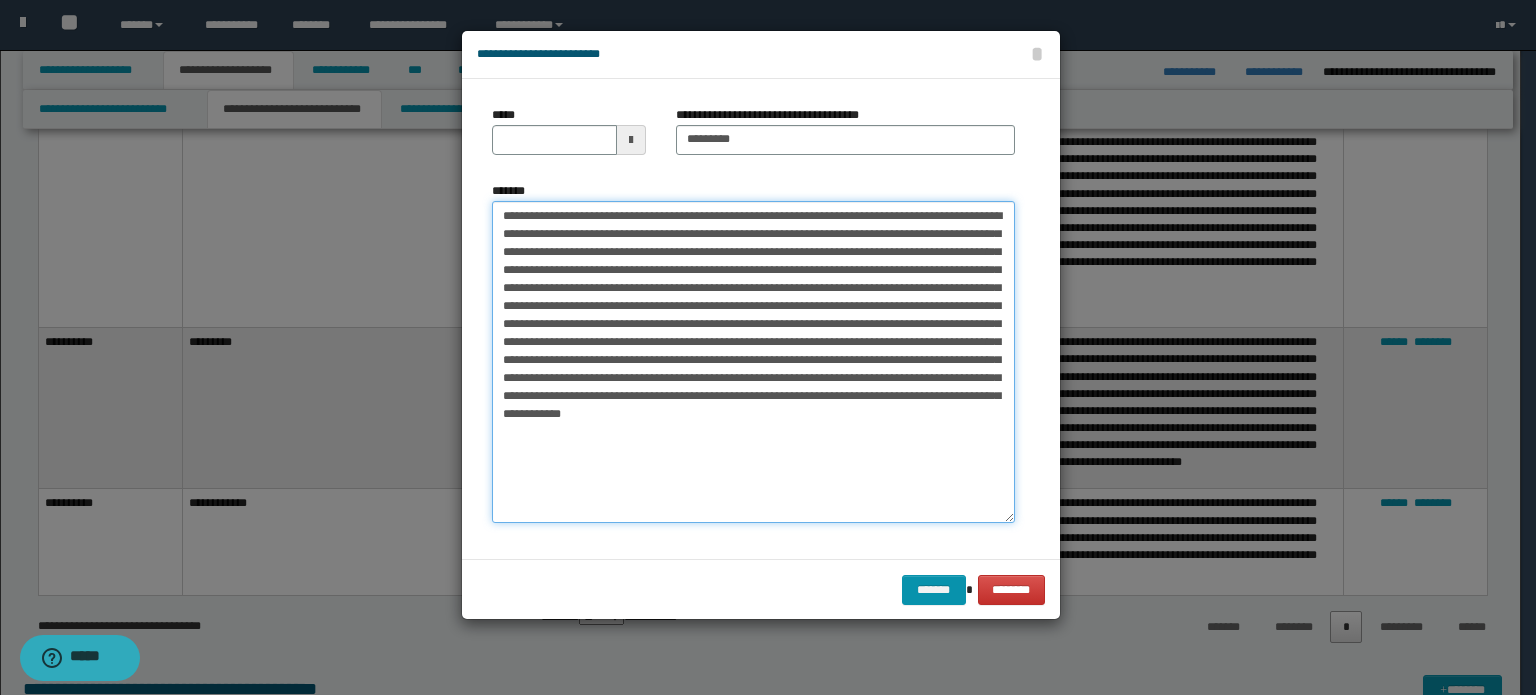 click on "*******" at bounding box center (753, 362) 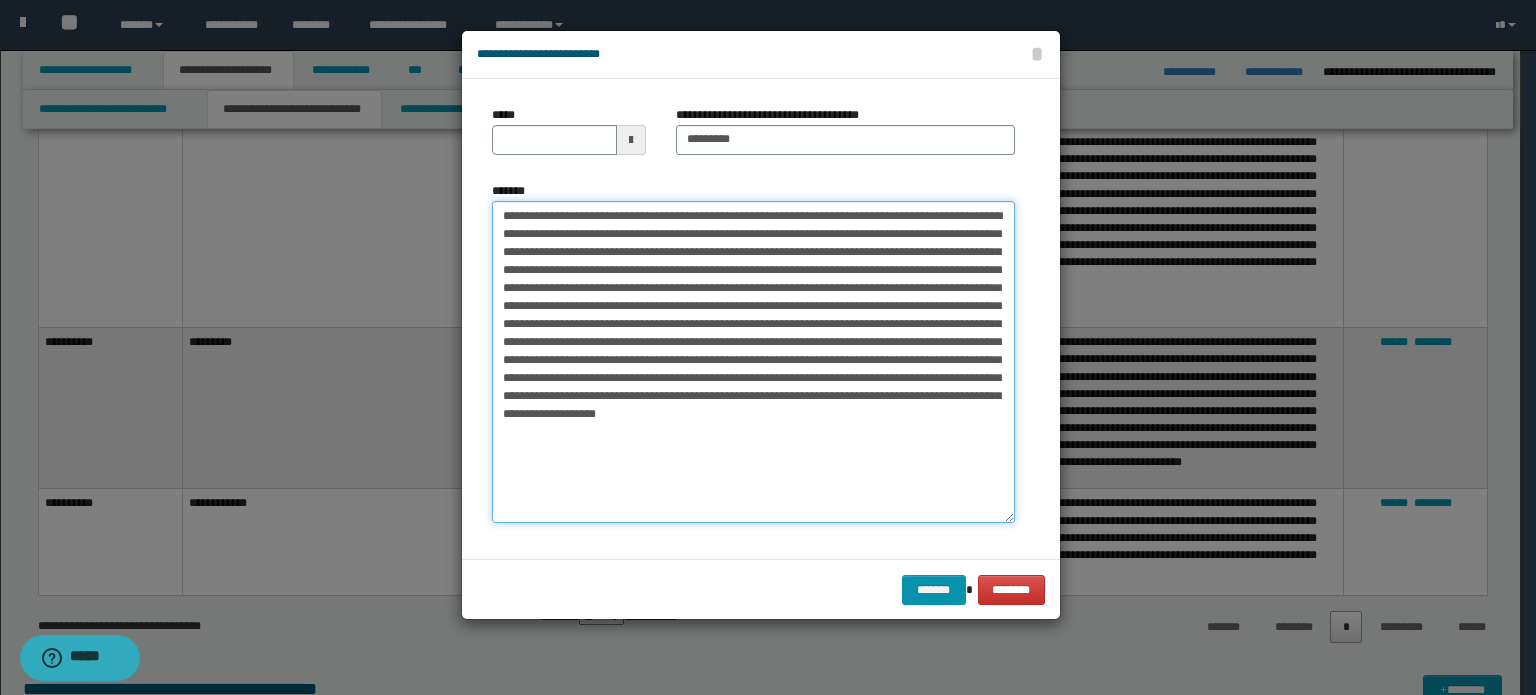 click on "*******" at bounding box center [753, 362] 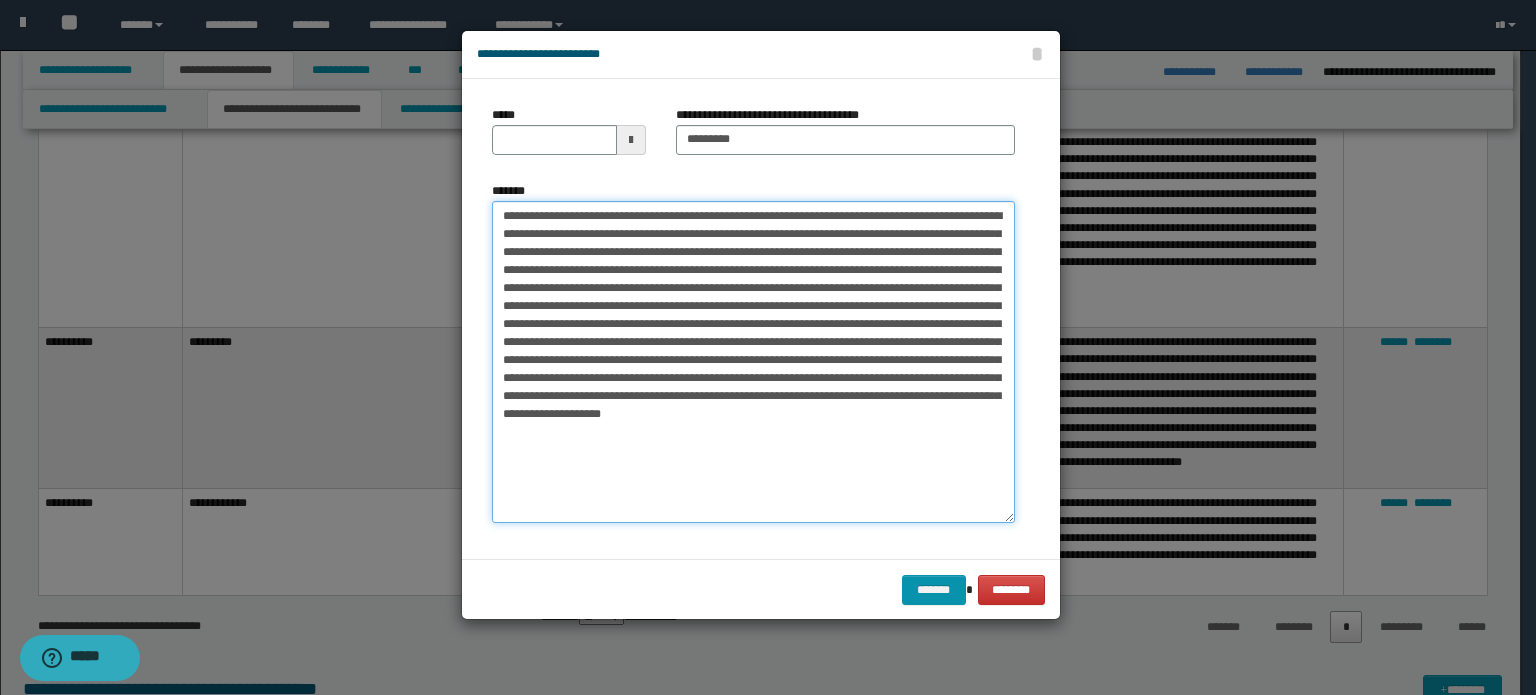 click on "*******" at bounding box center (753, 362) 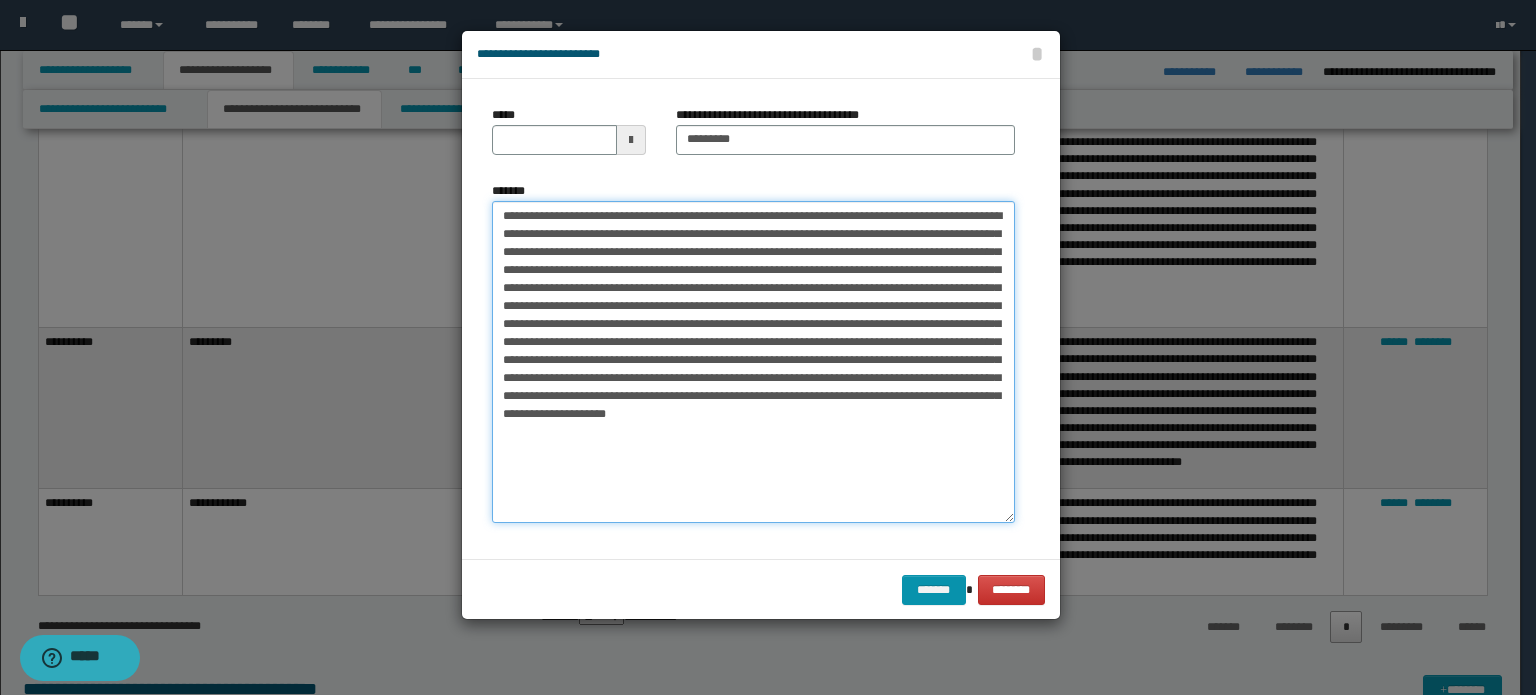 click on "*******" at bounding box center (753, 362) 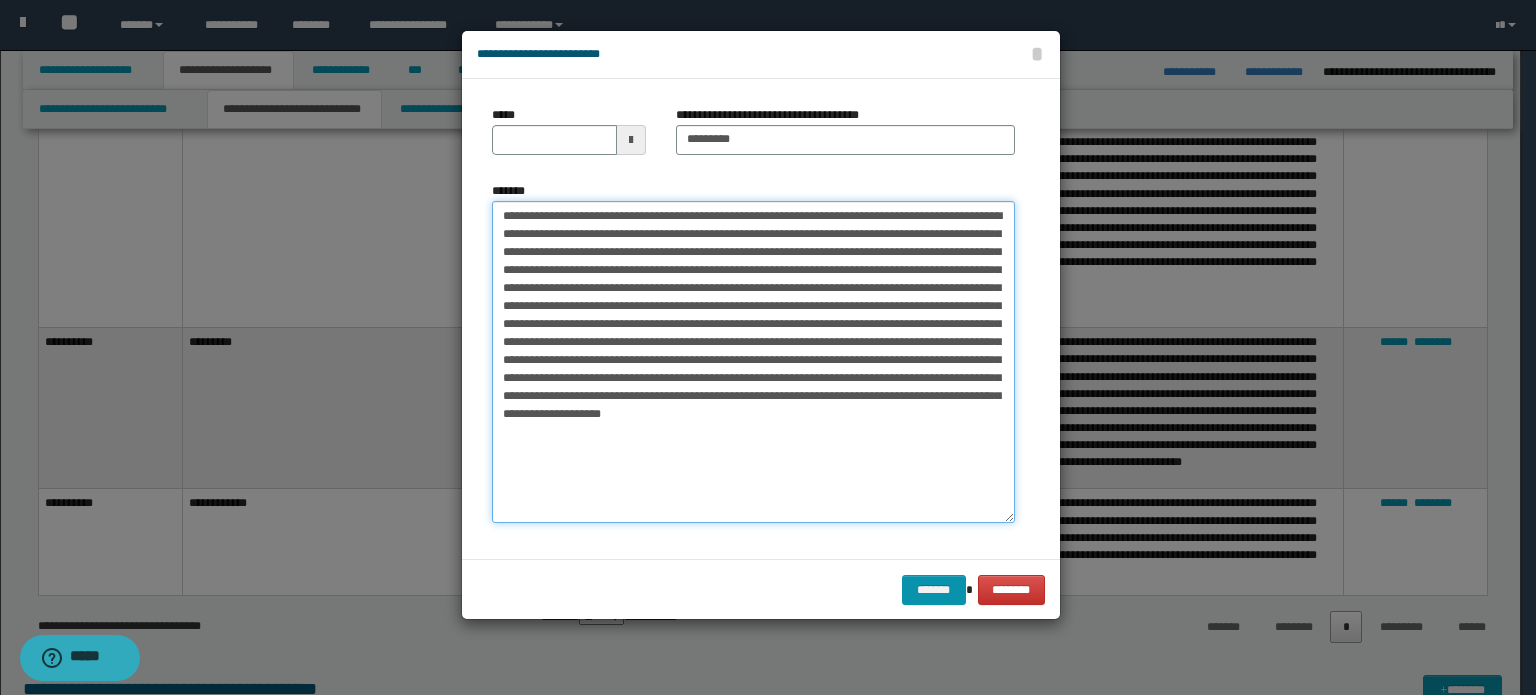 click on "*******" at bounding box center (753, 362) 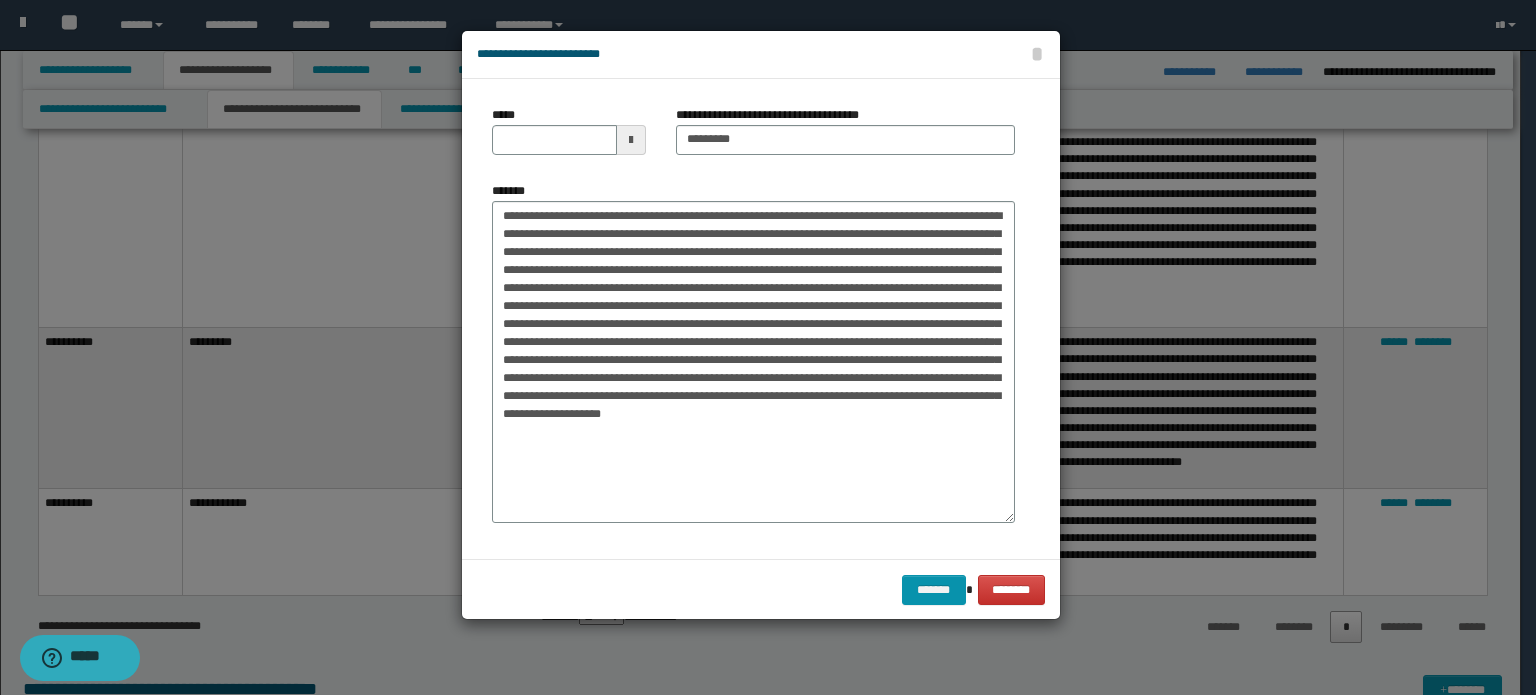 drag, startPoint x: 676, startPoint y: 425, endPoint x: 686, endPoint y: 540, distance: 115.43397 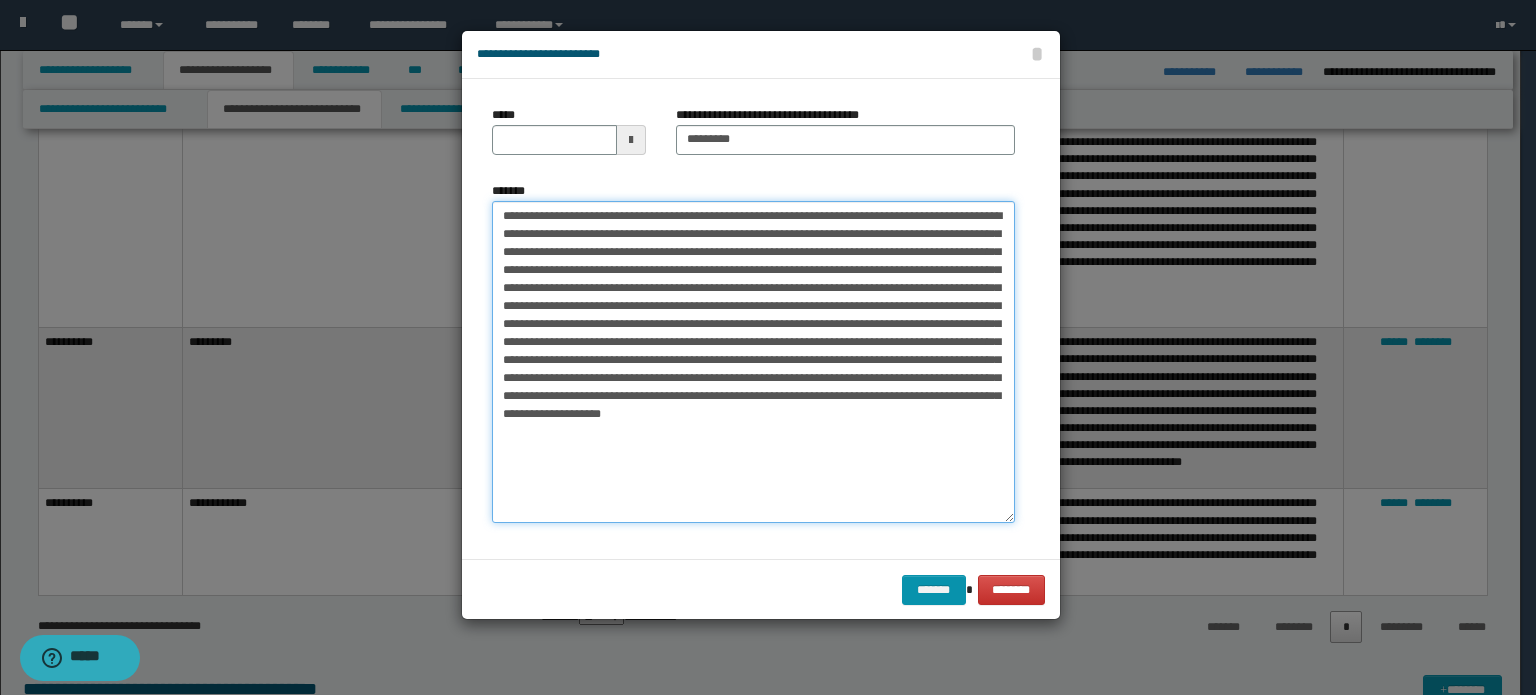 click on "*******" at bounding box center [753, 362] 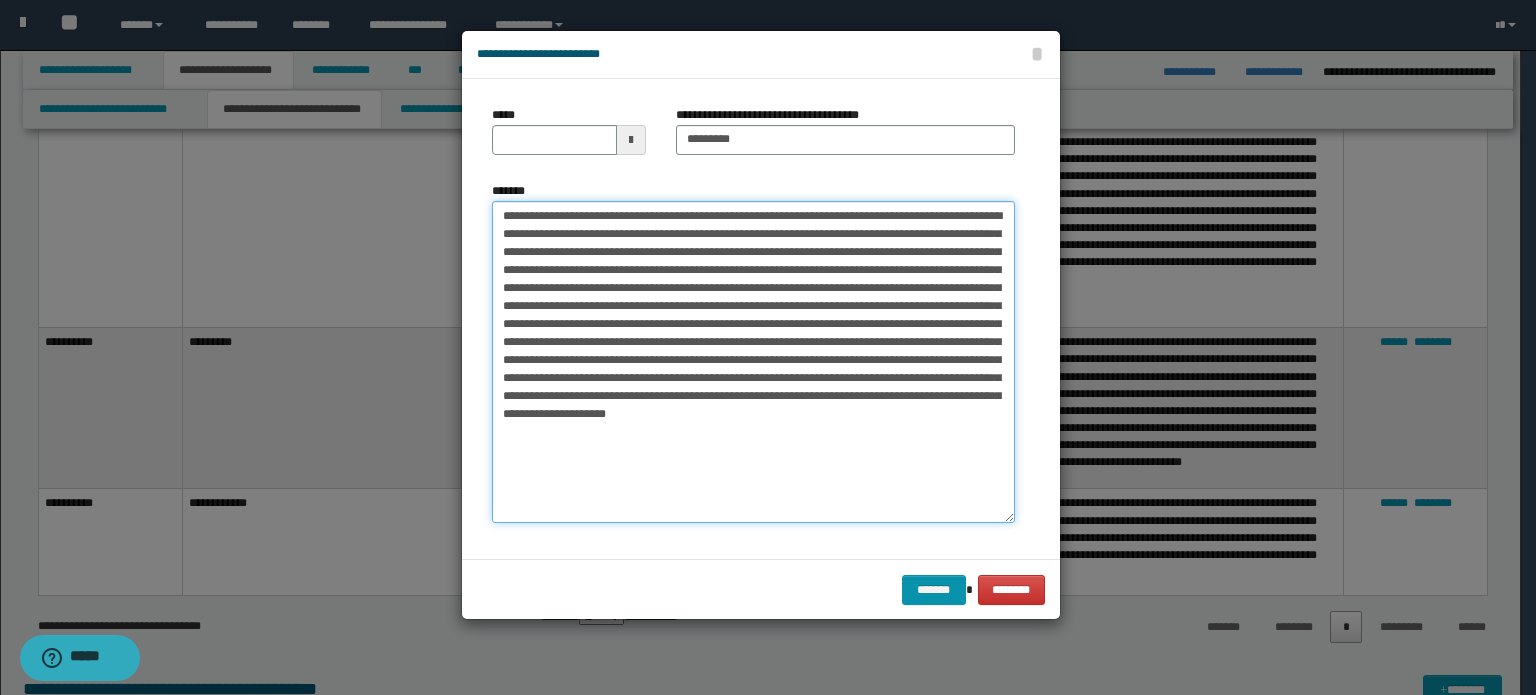 click on "*******" at bounding box center (753, 362) 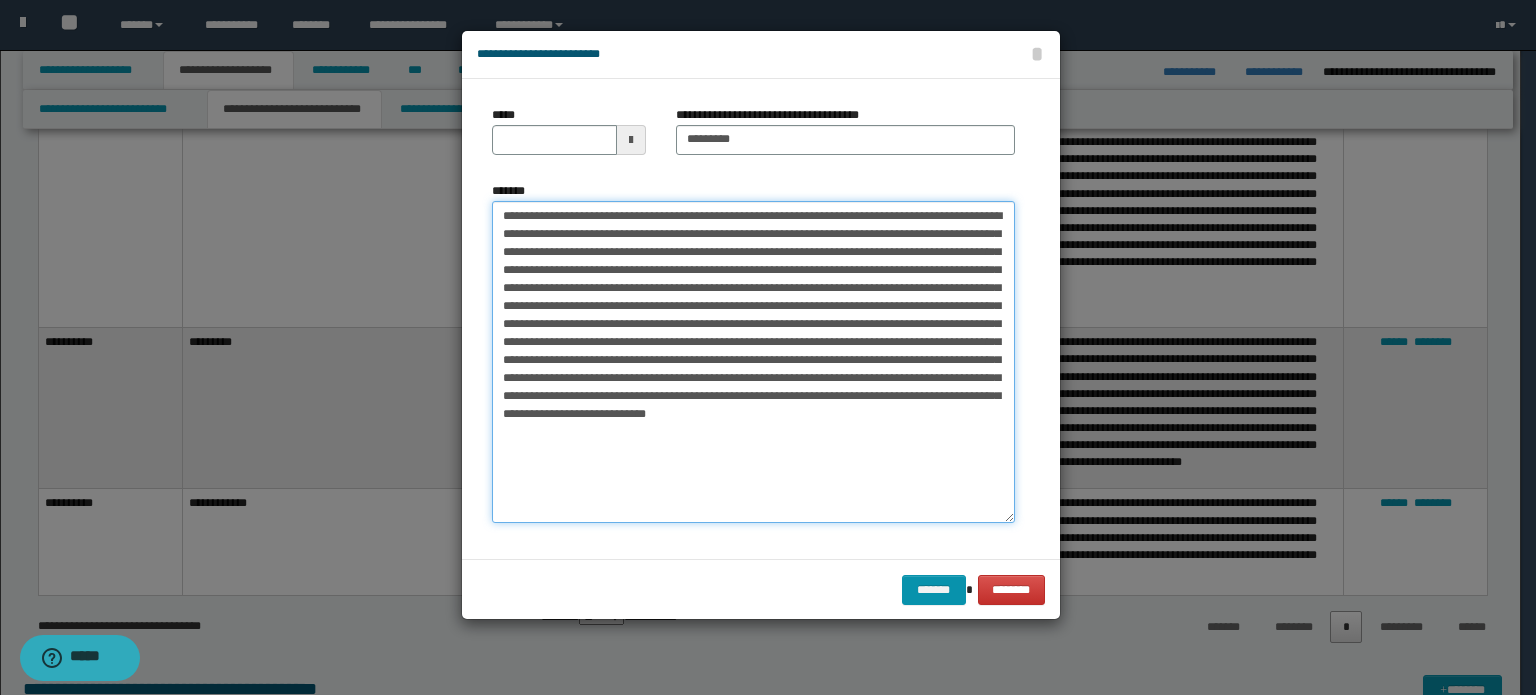 drag, startPoint x: 584, startPoint y: 392, endPoint x: 741, endPoint y: 418, distance: 159.1383 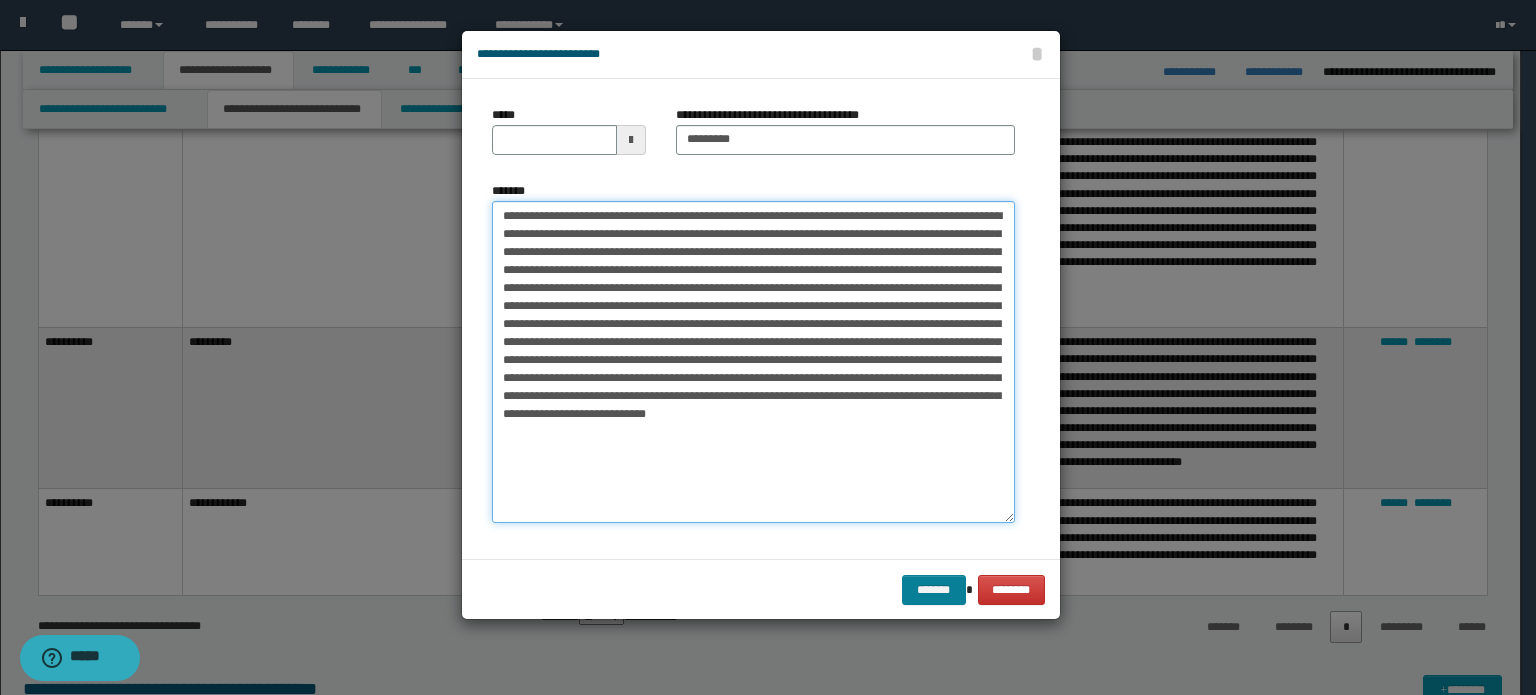 type on "**********" 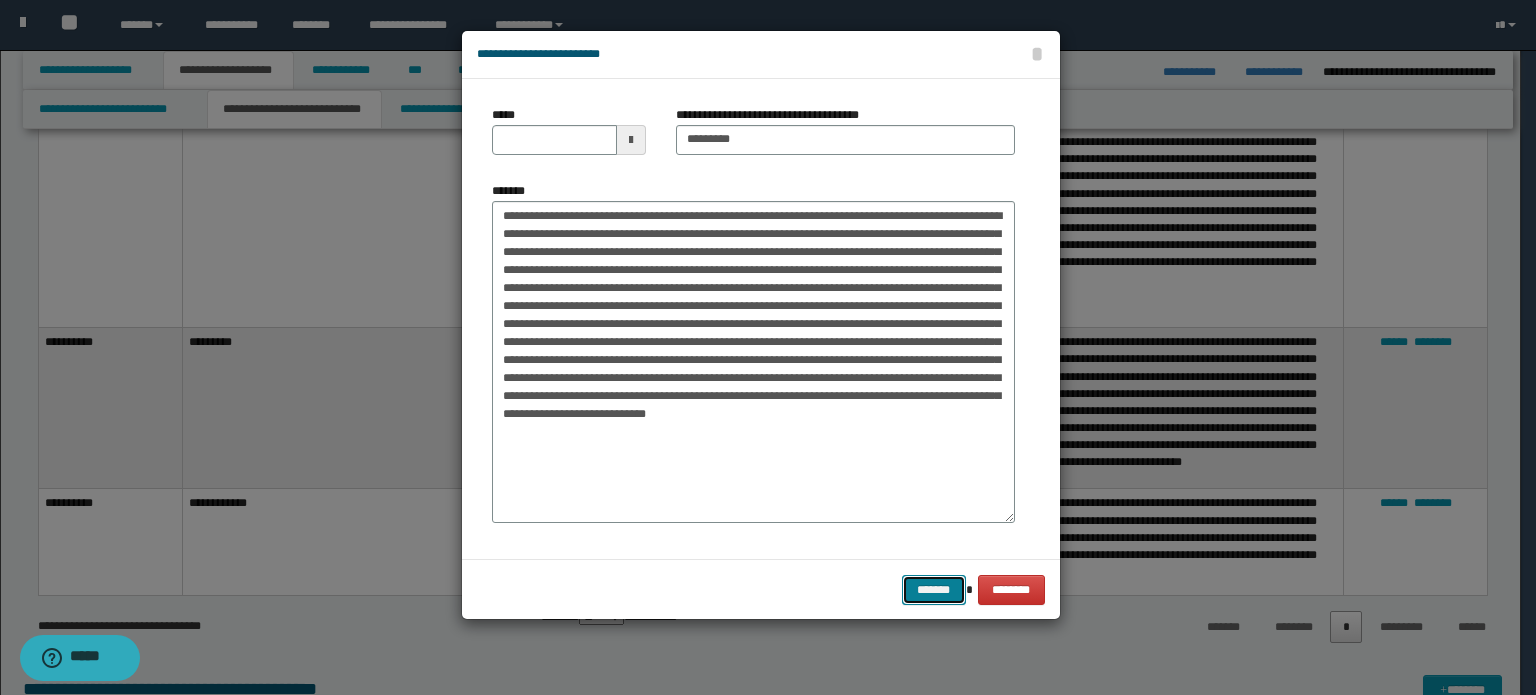 click on "*******" at bounding box center (934, 590) 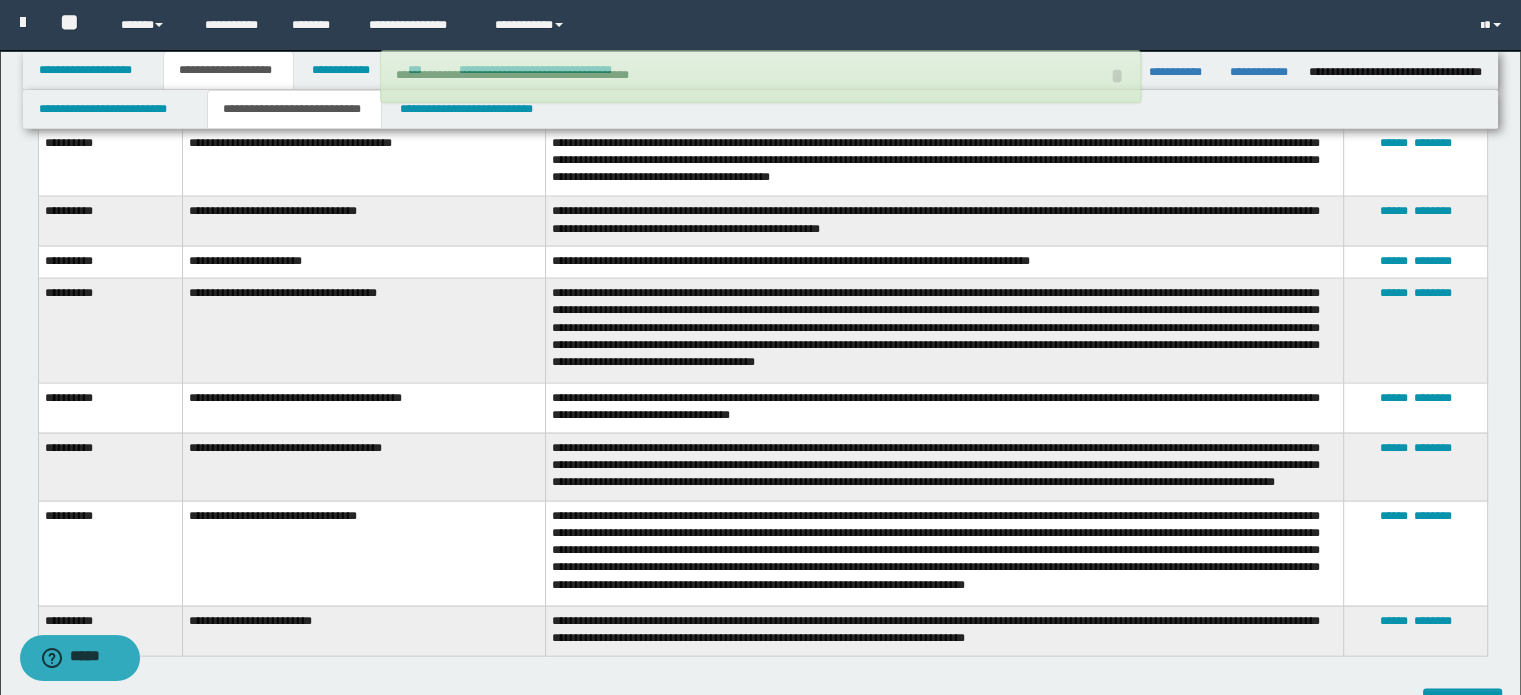 scroll, scrollTop: 3747, scrollLeft: 0, axis: vertical 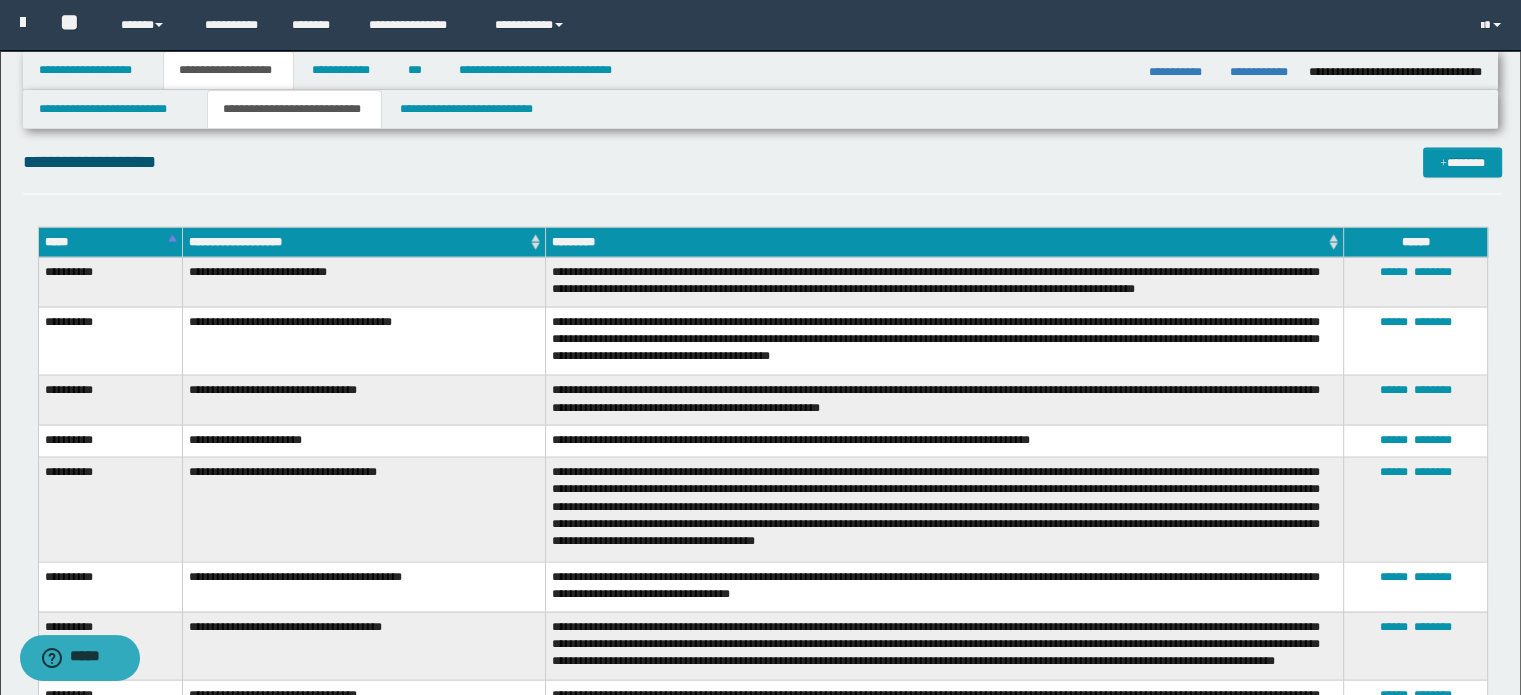 click on "**********" at bounding box center (763, 161) 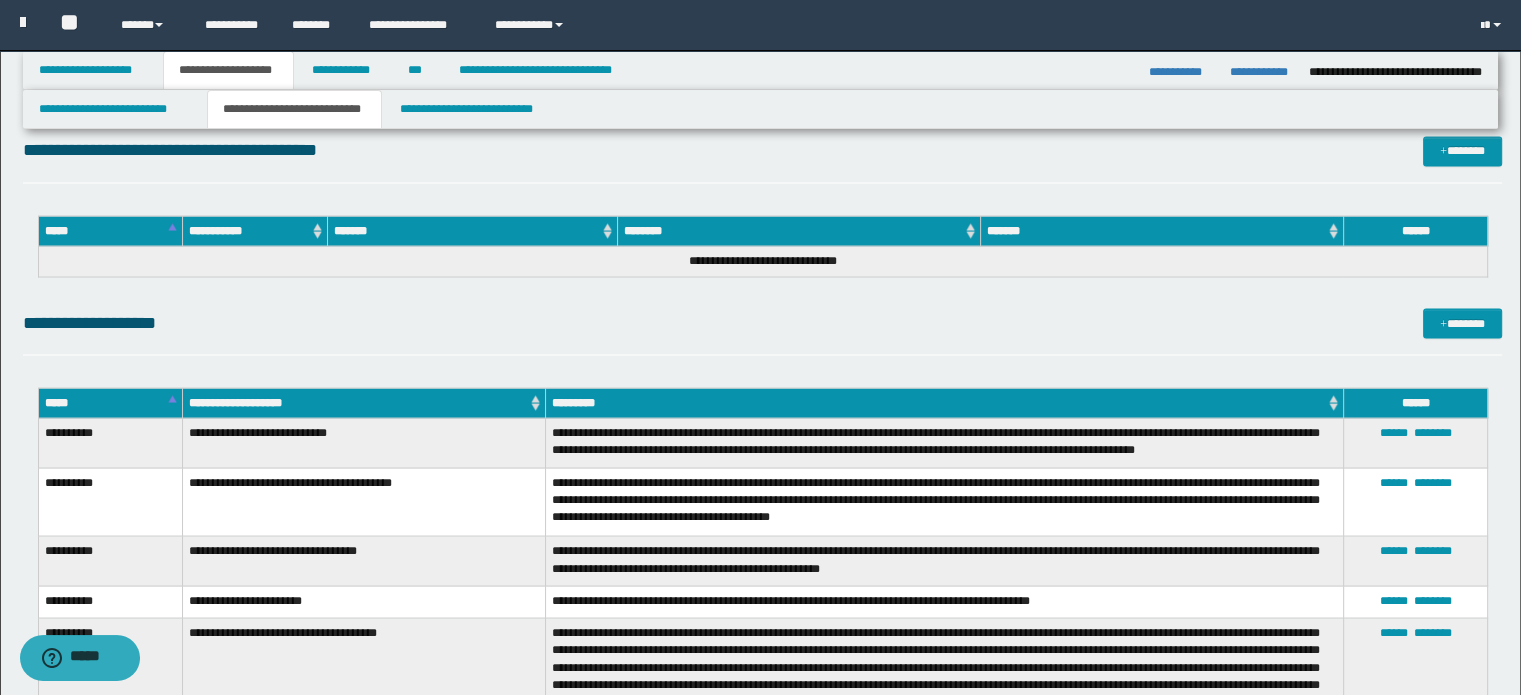 scroll, scrollTop: 3547, scrollLeft: 0, axis: vertical 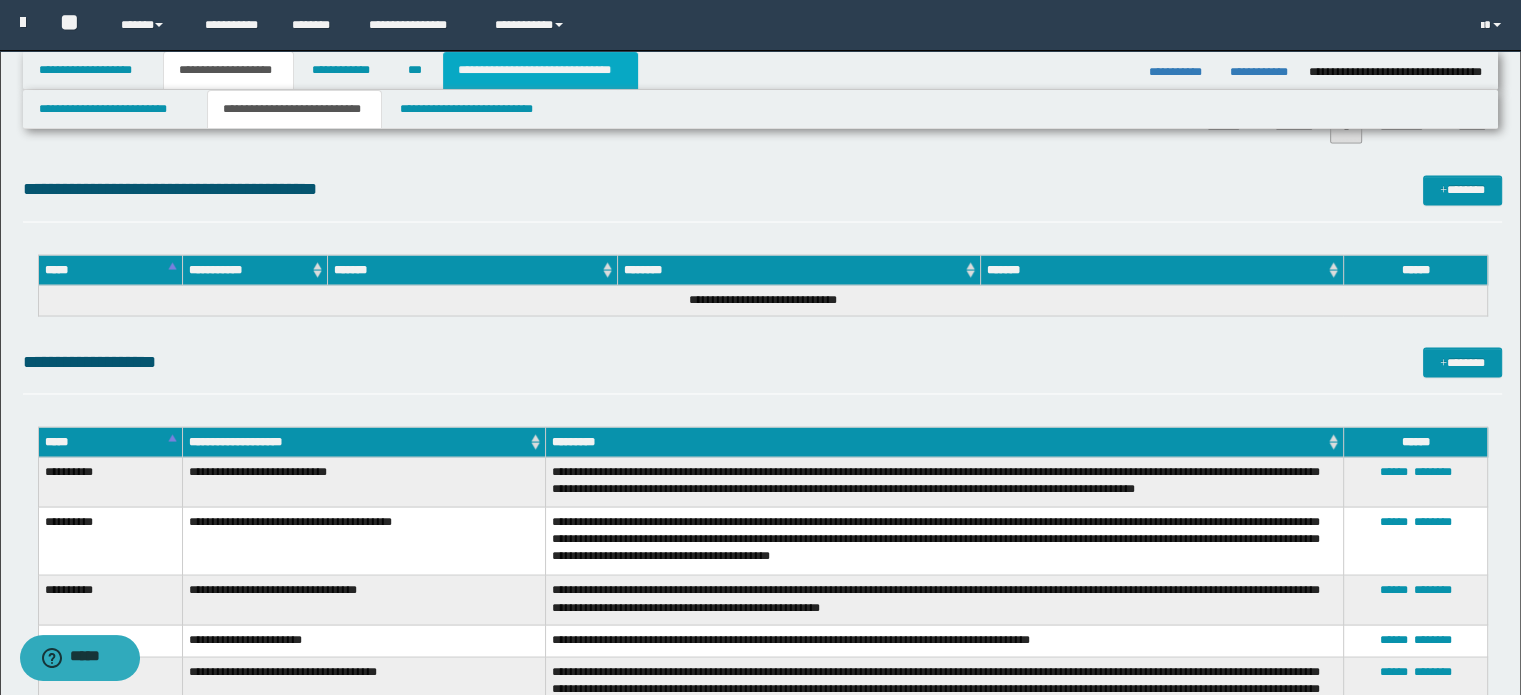 click on "**********" at bounding box center (540, 70) 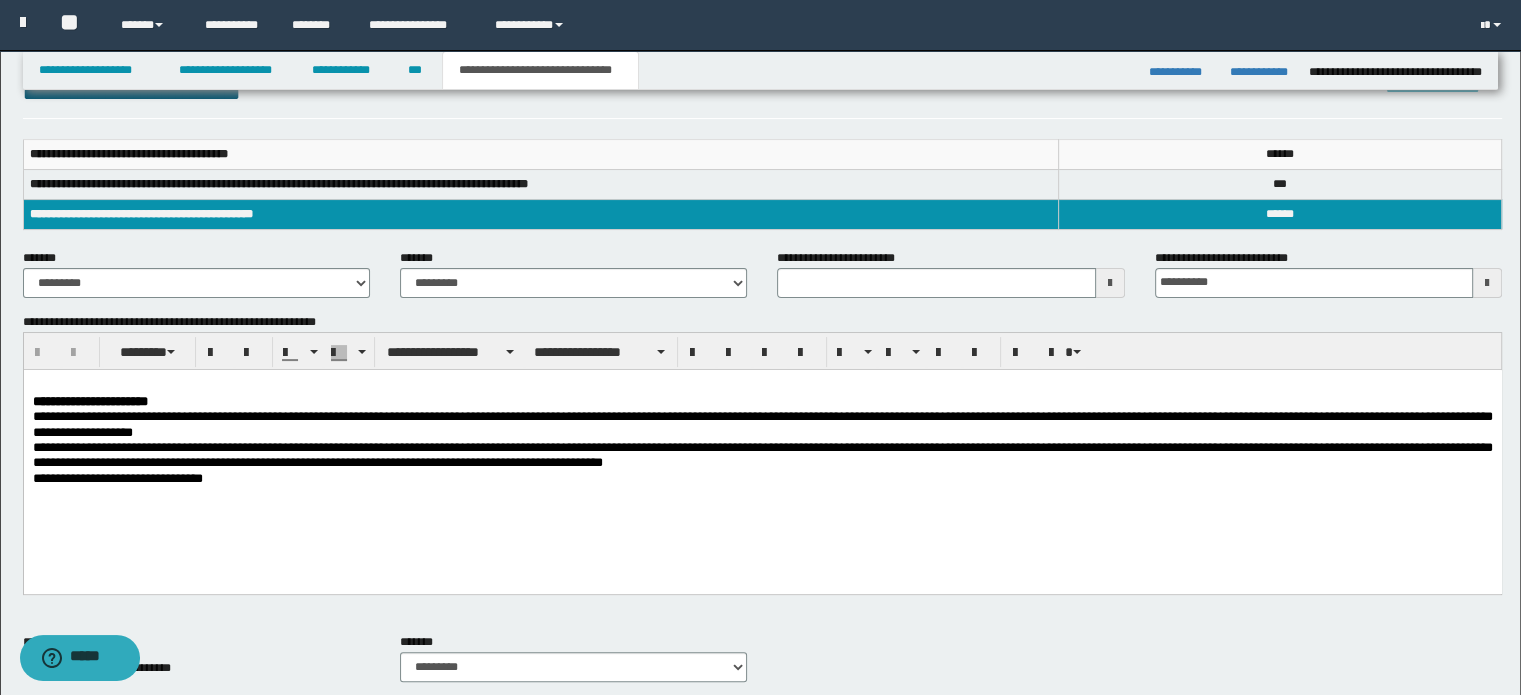 scroll, scrollTop: 379, scrollLeft: 0, axis: vertical 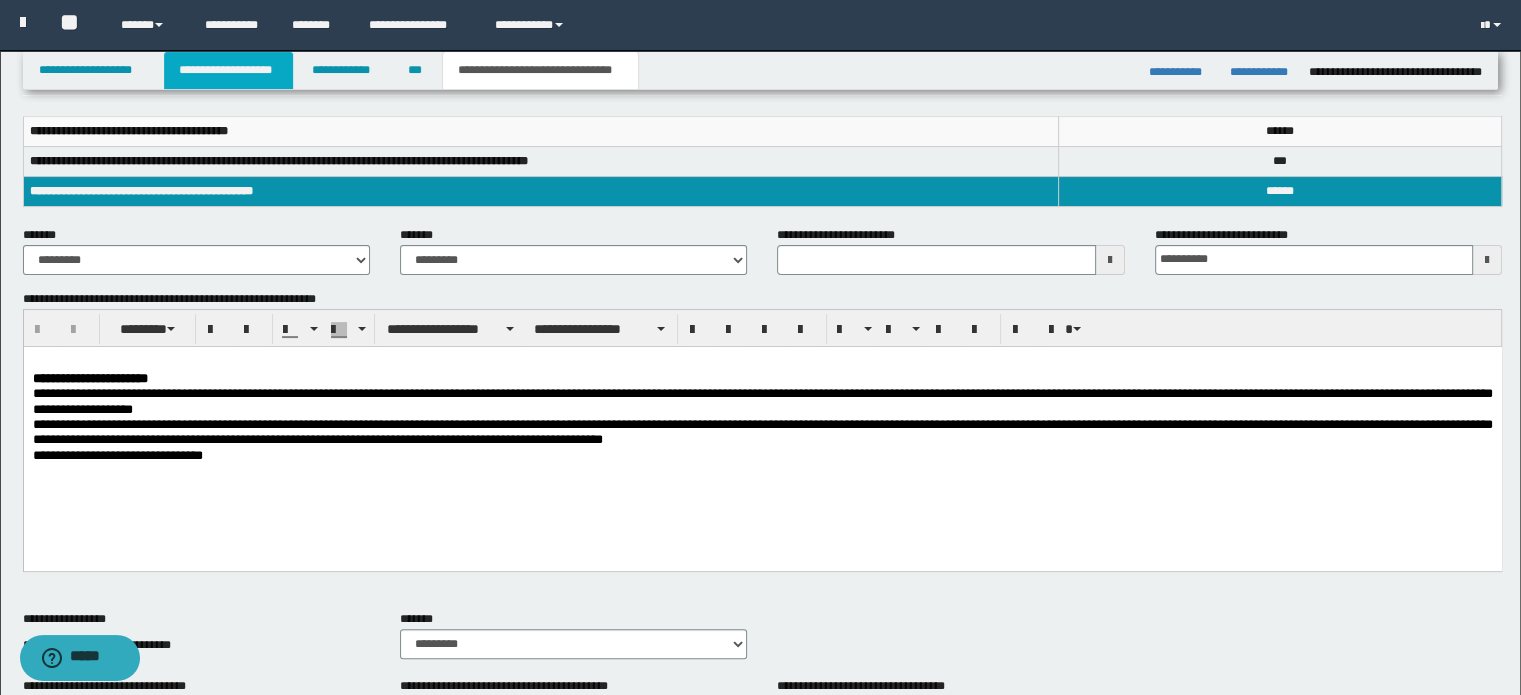 click on "**********" at bounding box center [228, 70] 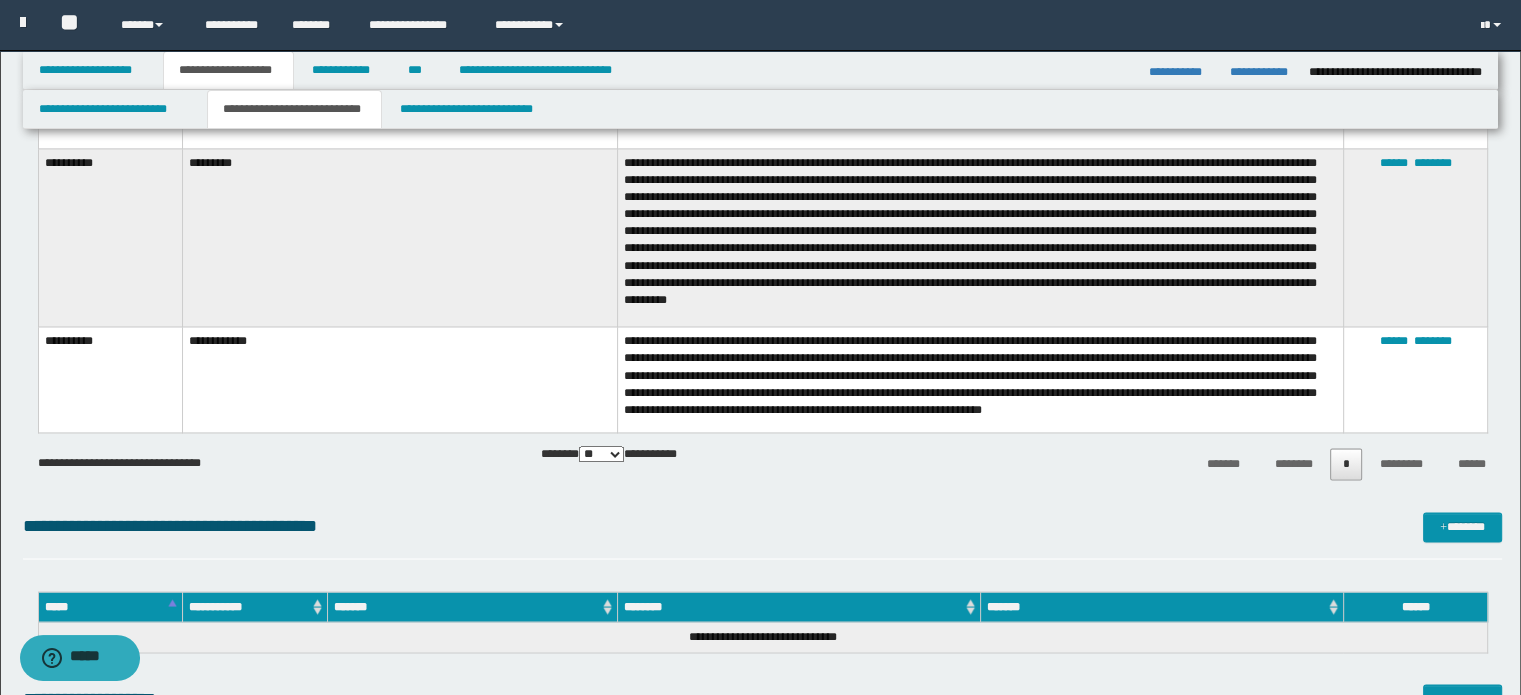 scroll, scrollTop: 3010, scrollLeft: 0, axis: vertical 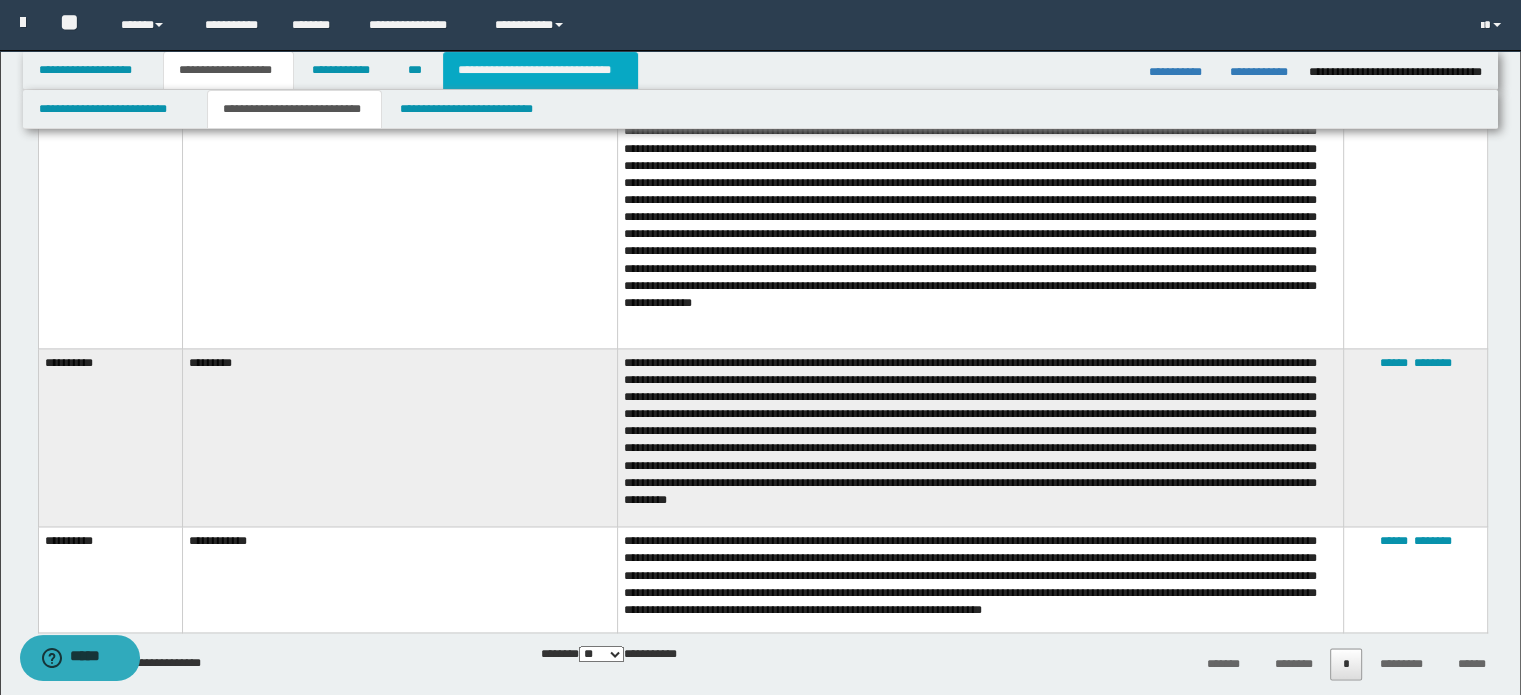 click on "**********" at bounding box center [540, 70] 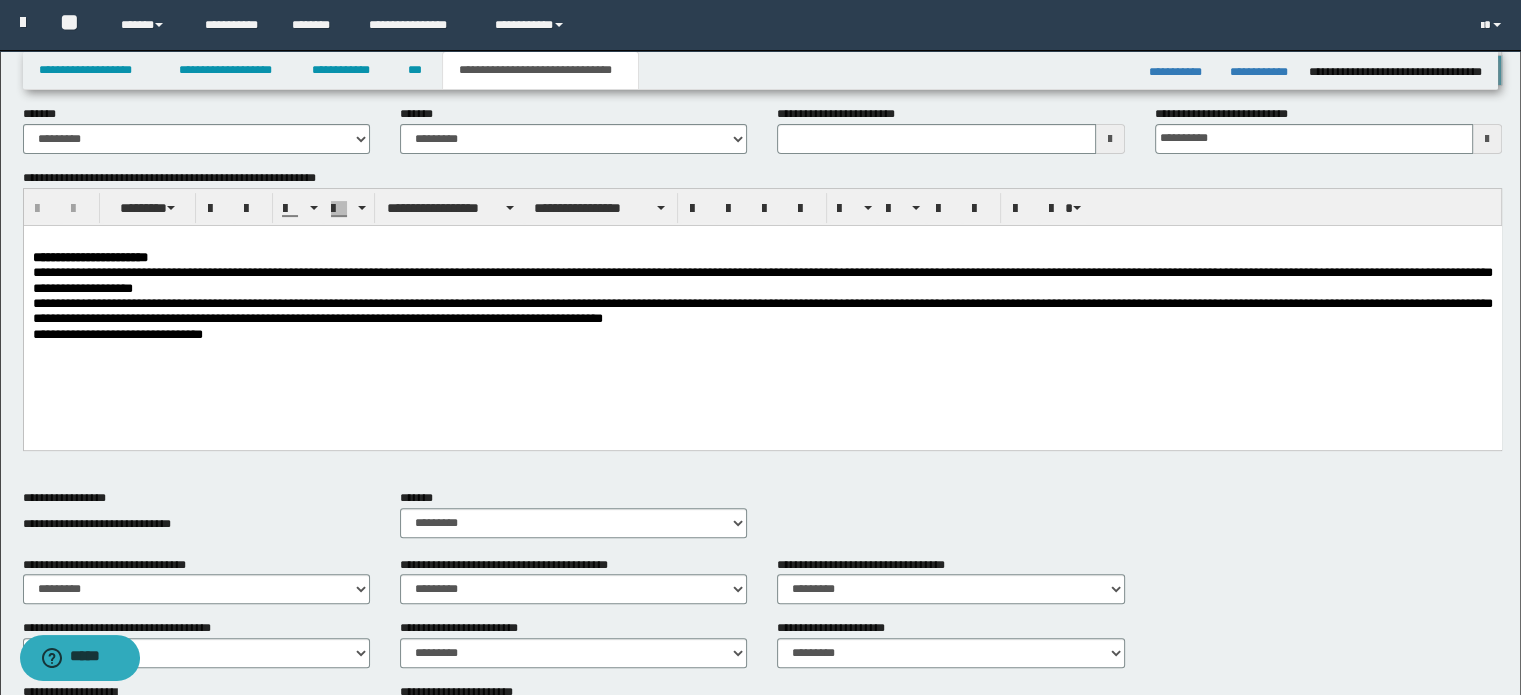 scroll, scrollTop: 379, scrollLeft: 0, axis: vertical 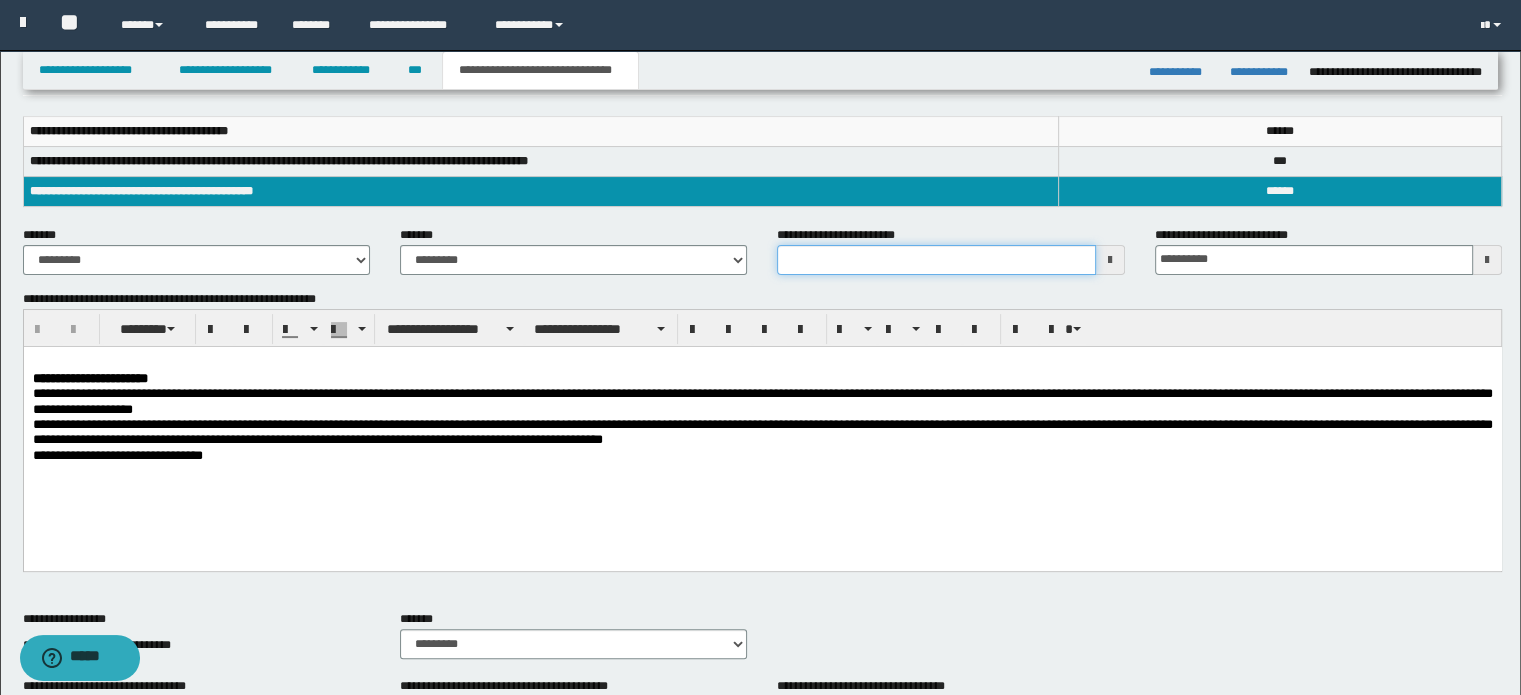 click on "**********" at bounding box center [936, 260] 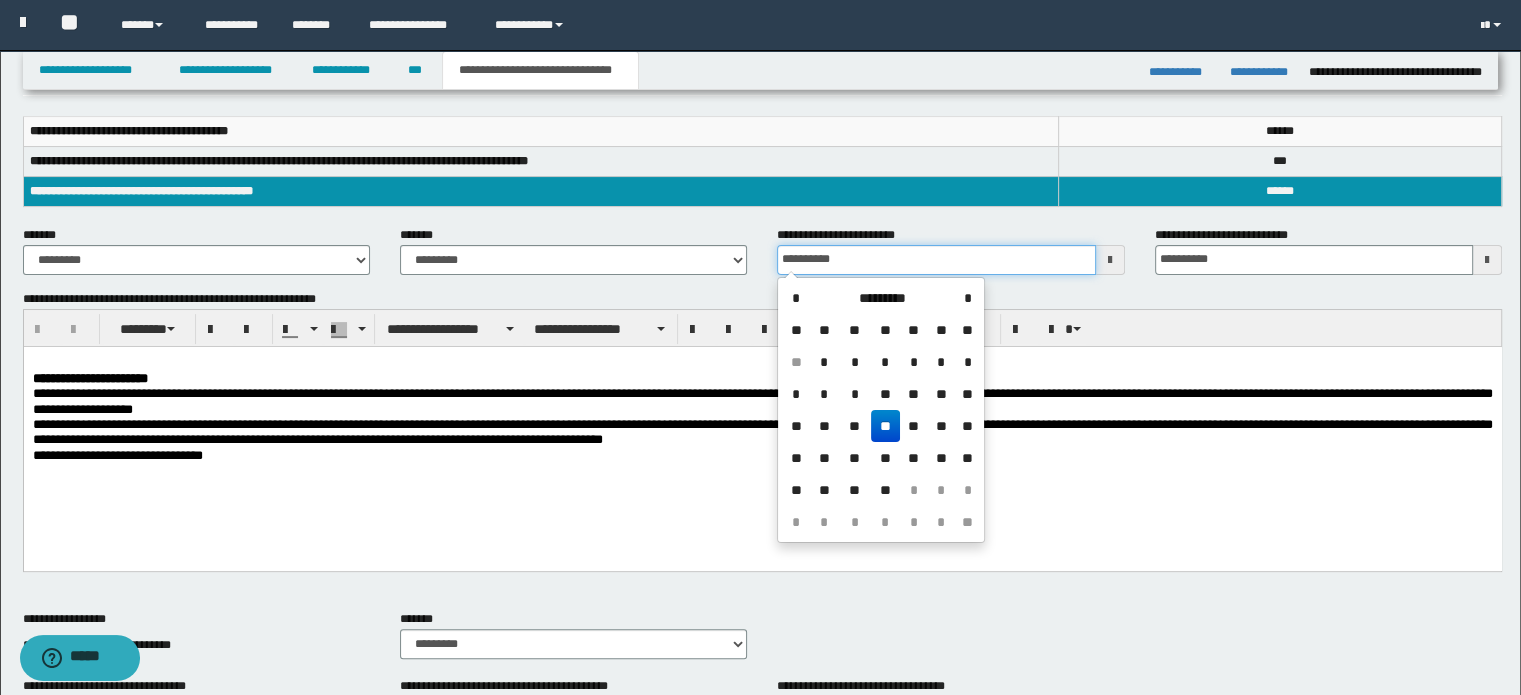 type on "**********" 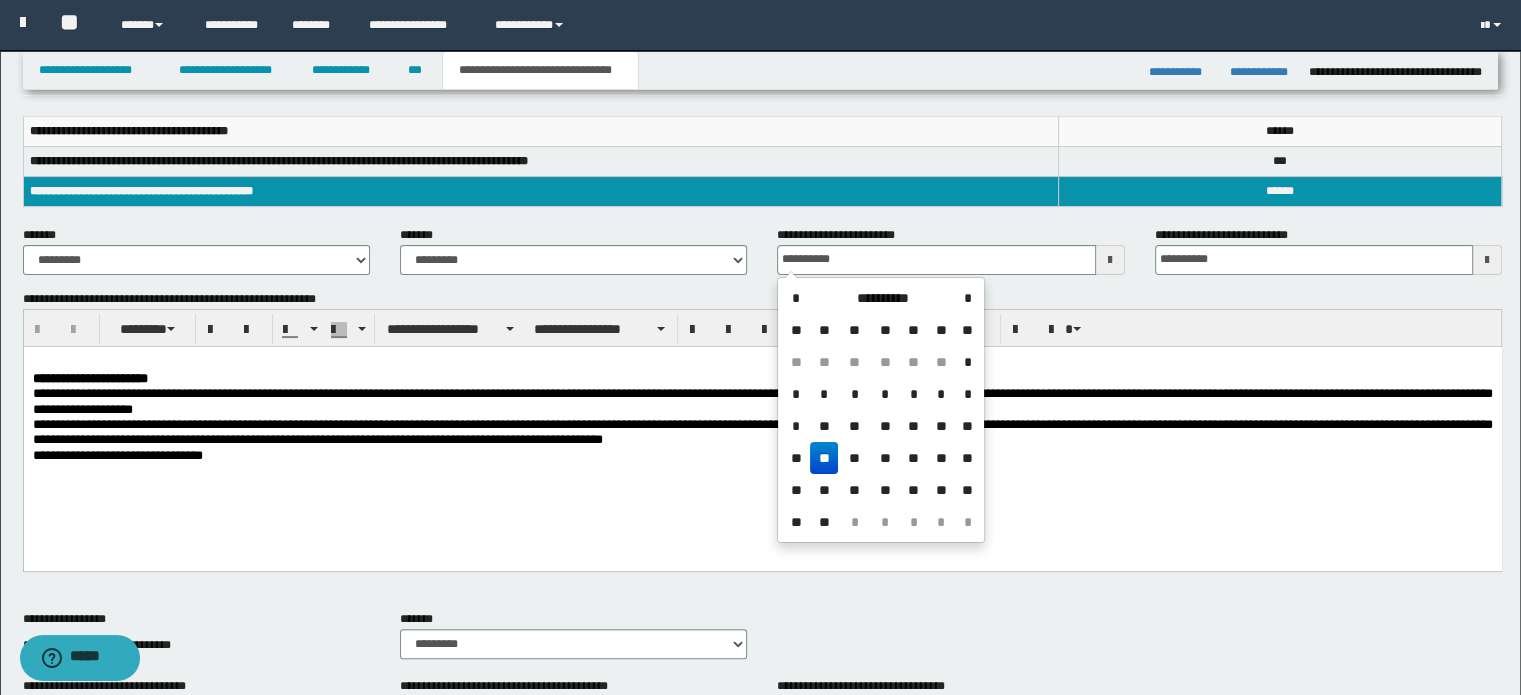 click on "**" at bounding box center [824, 458] 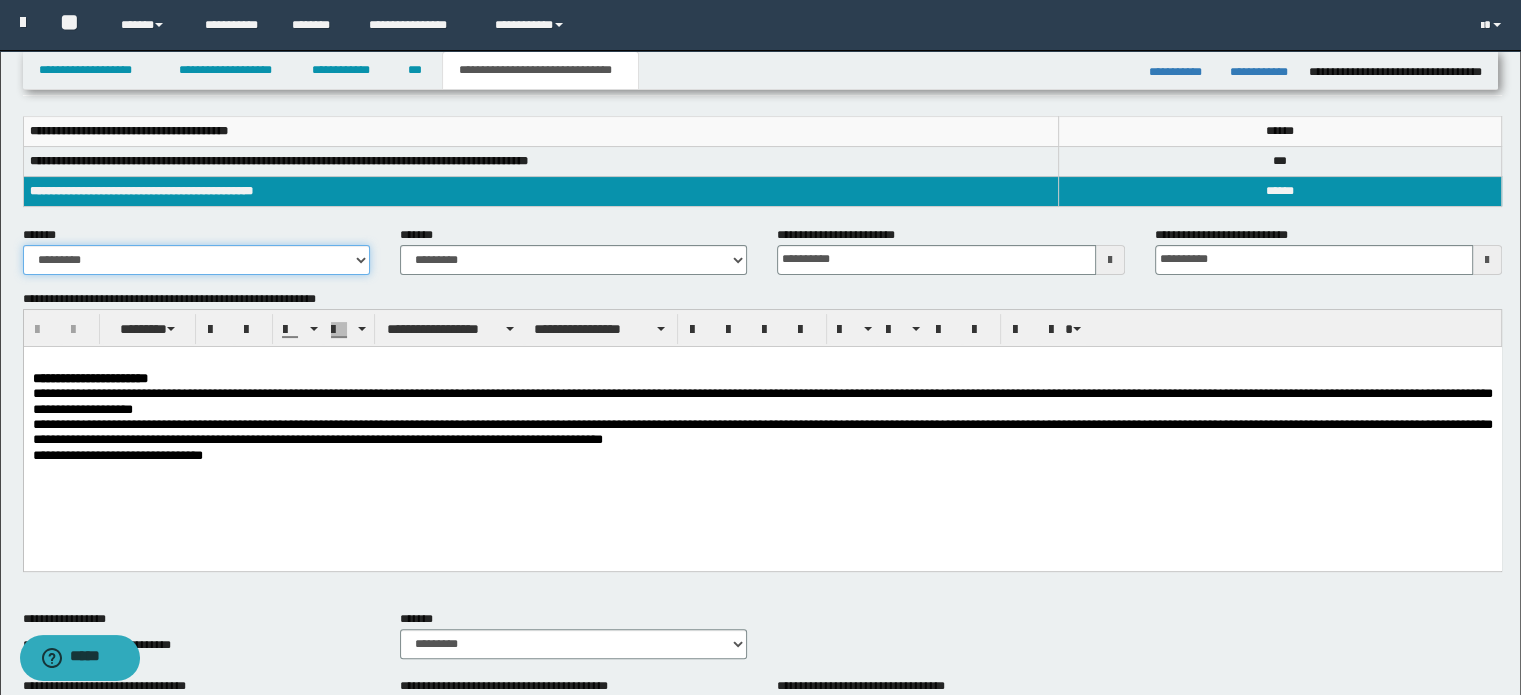 click on "**********" at bounding box center [196, 260] 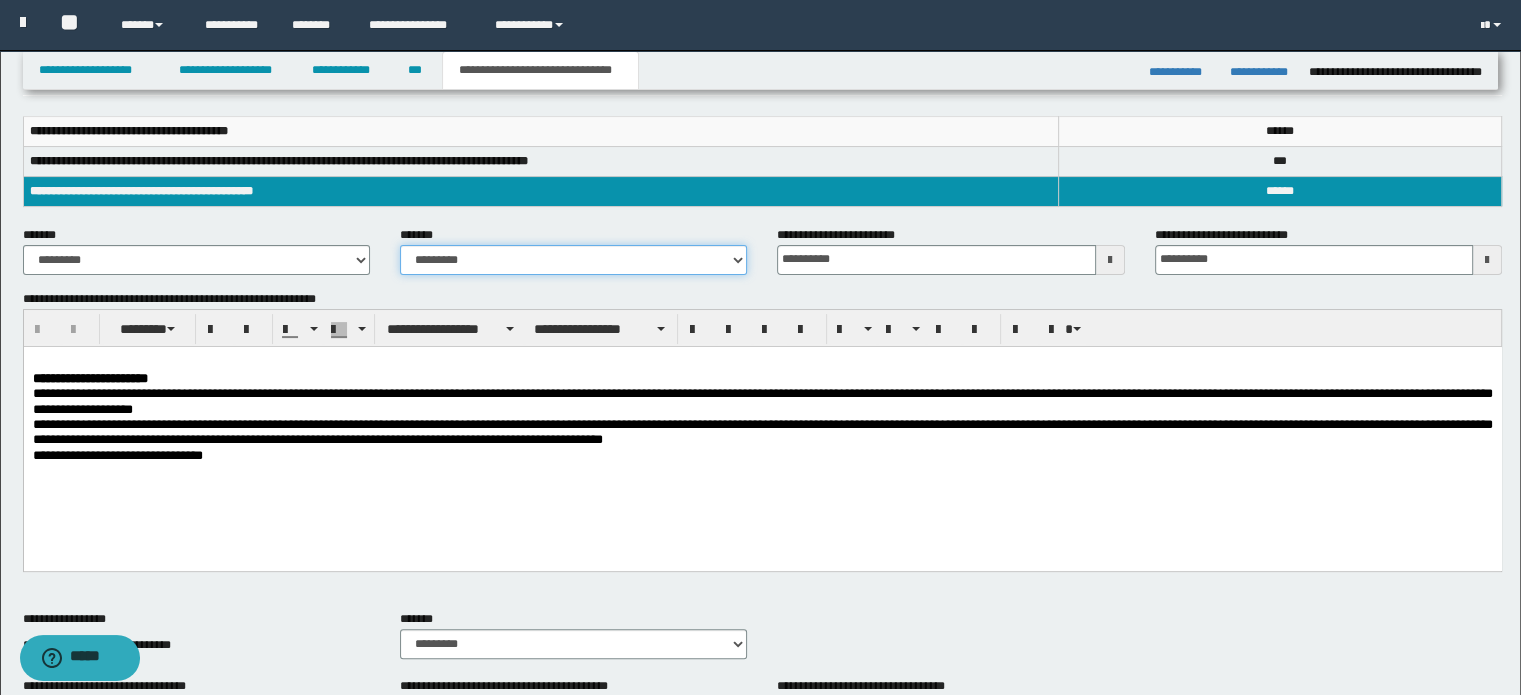 click on "**********" at bounding box center (573, 260) 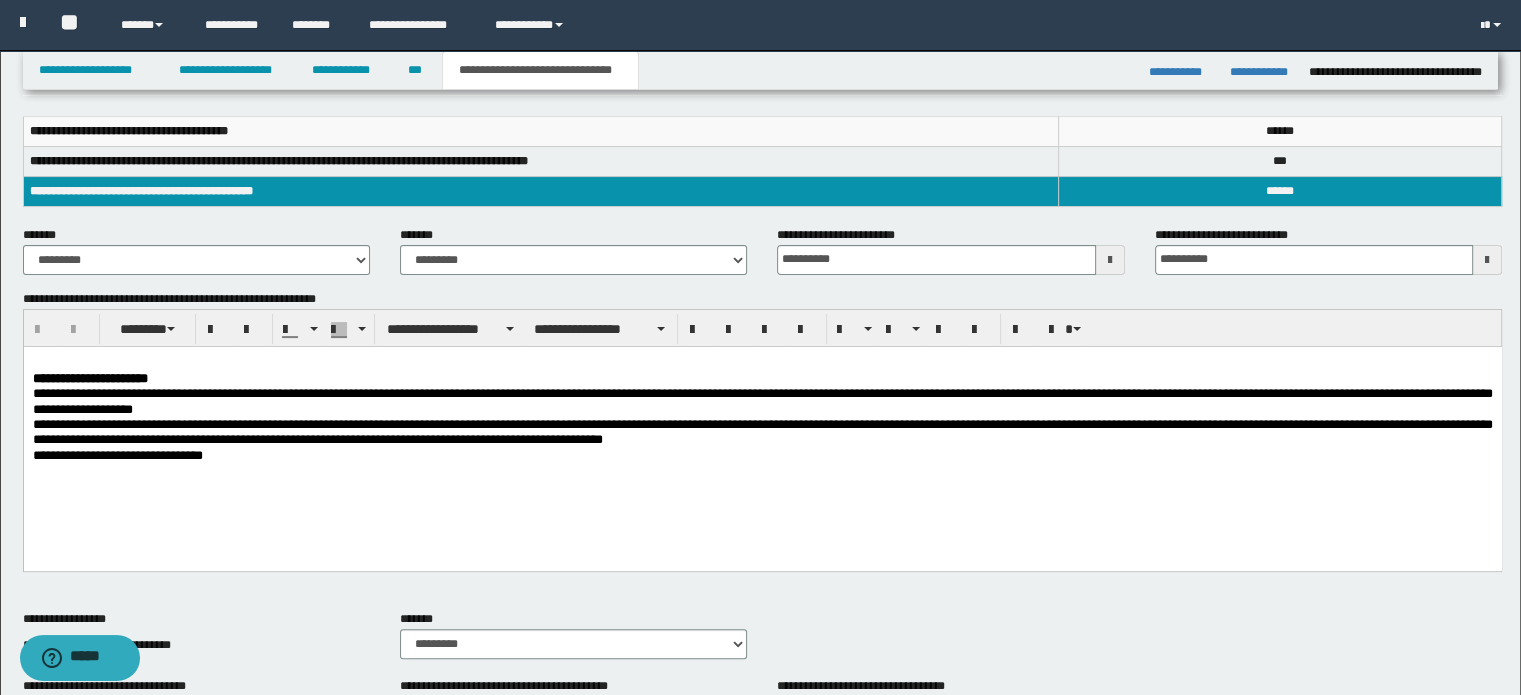 click on "**********" at bounding box center (762, 433) 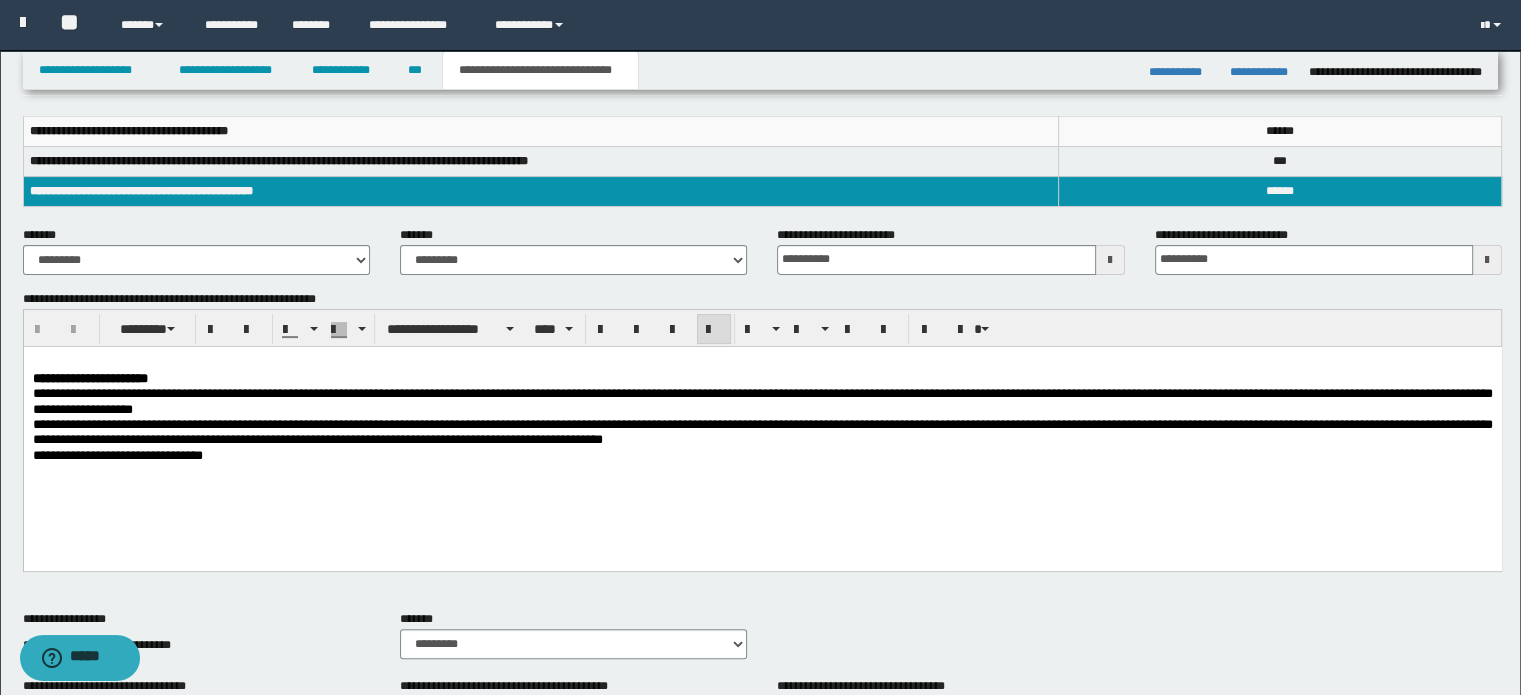 type 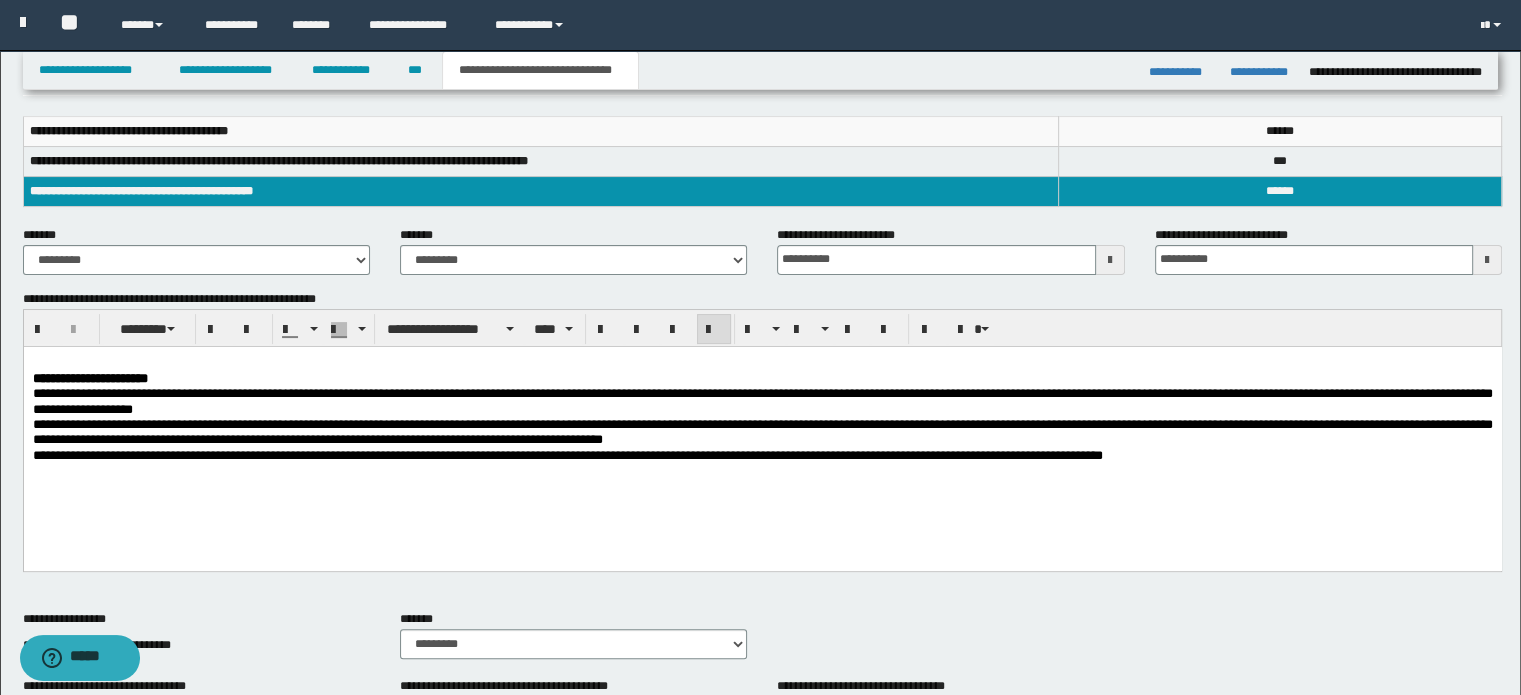 click on "**********" at bounding box center (567, 454) 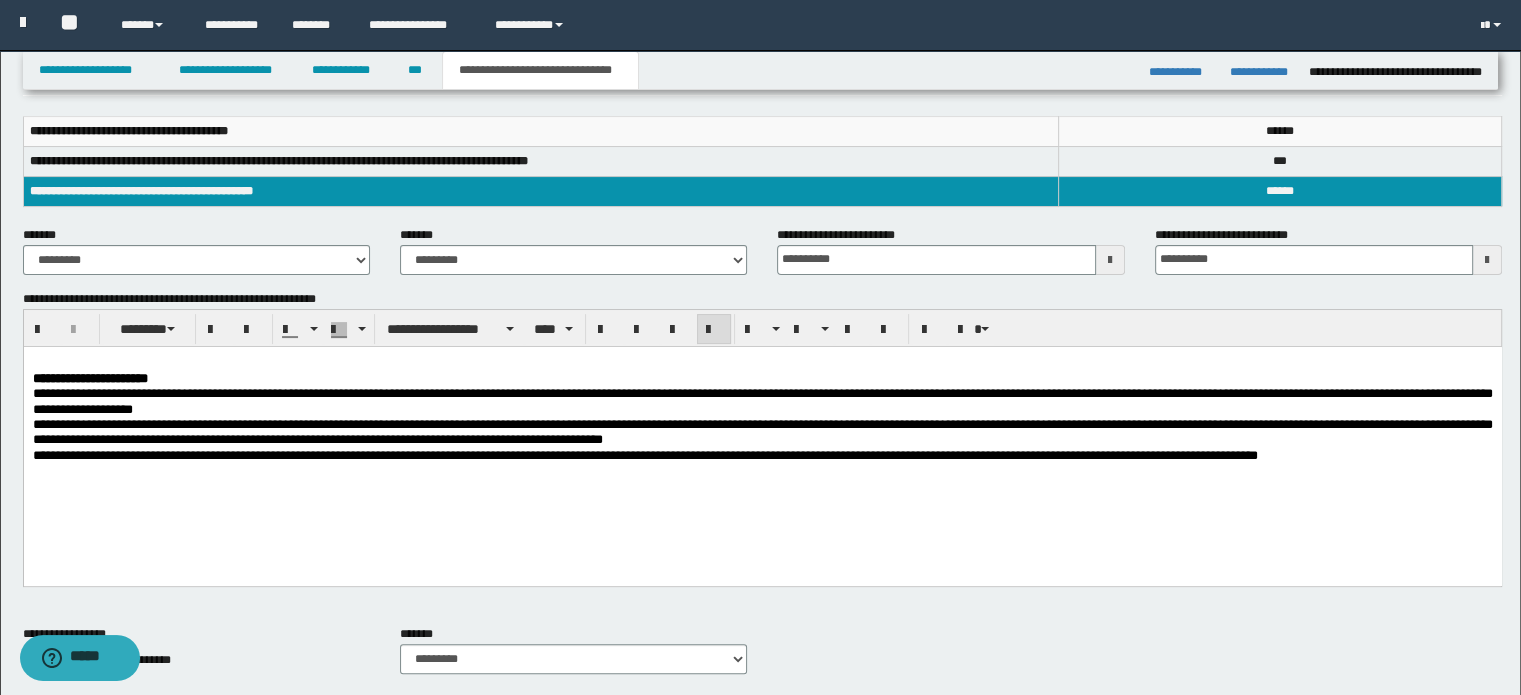 click on "**********" at bounding box center (762, 454) 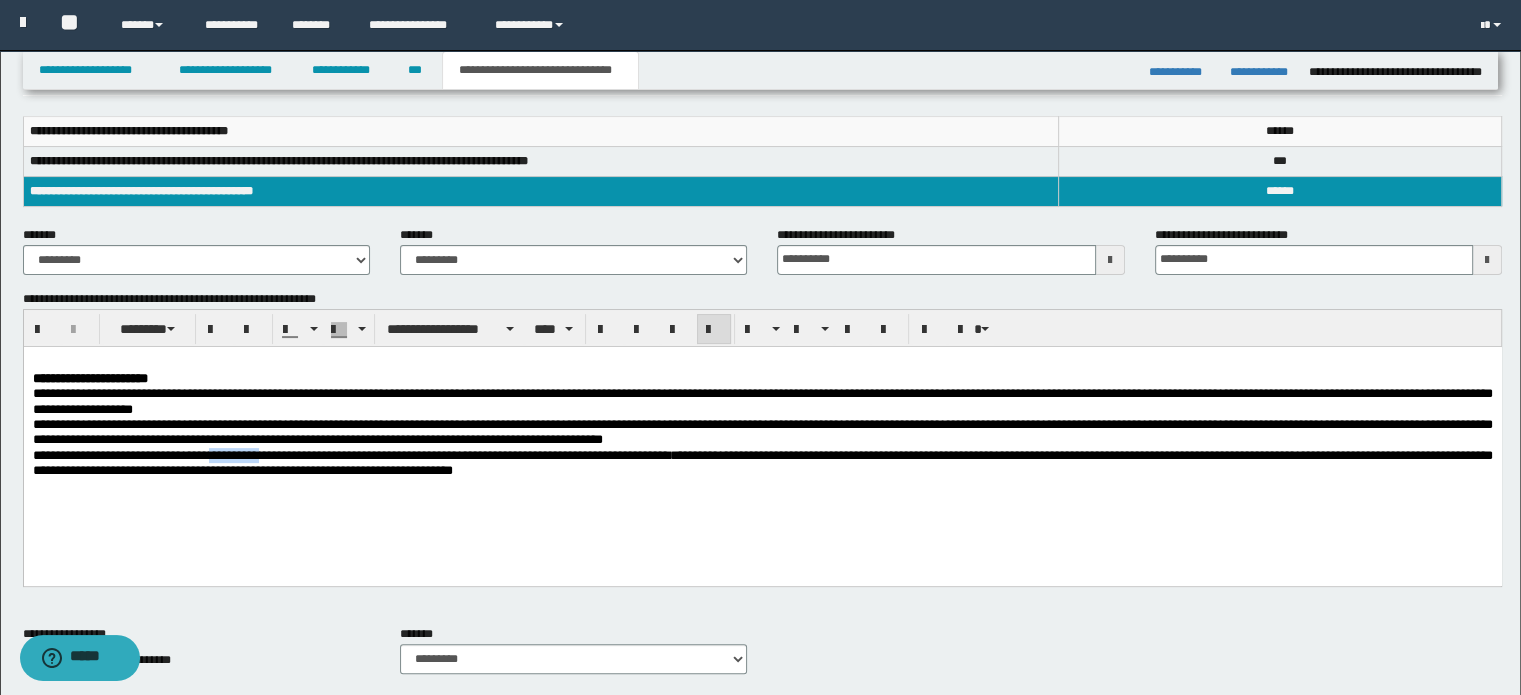 drag, startPoint x: 248, startPoint y: 453, endPoint x: 309, endPoint y: 456, distance: 61.073727 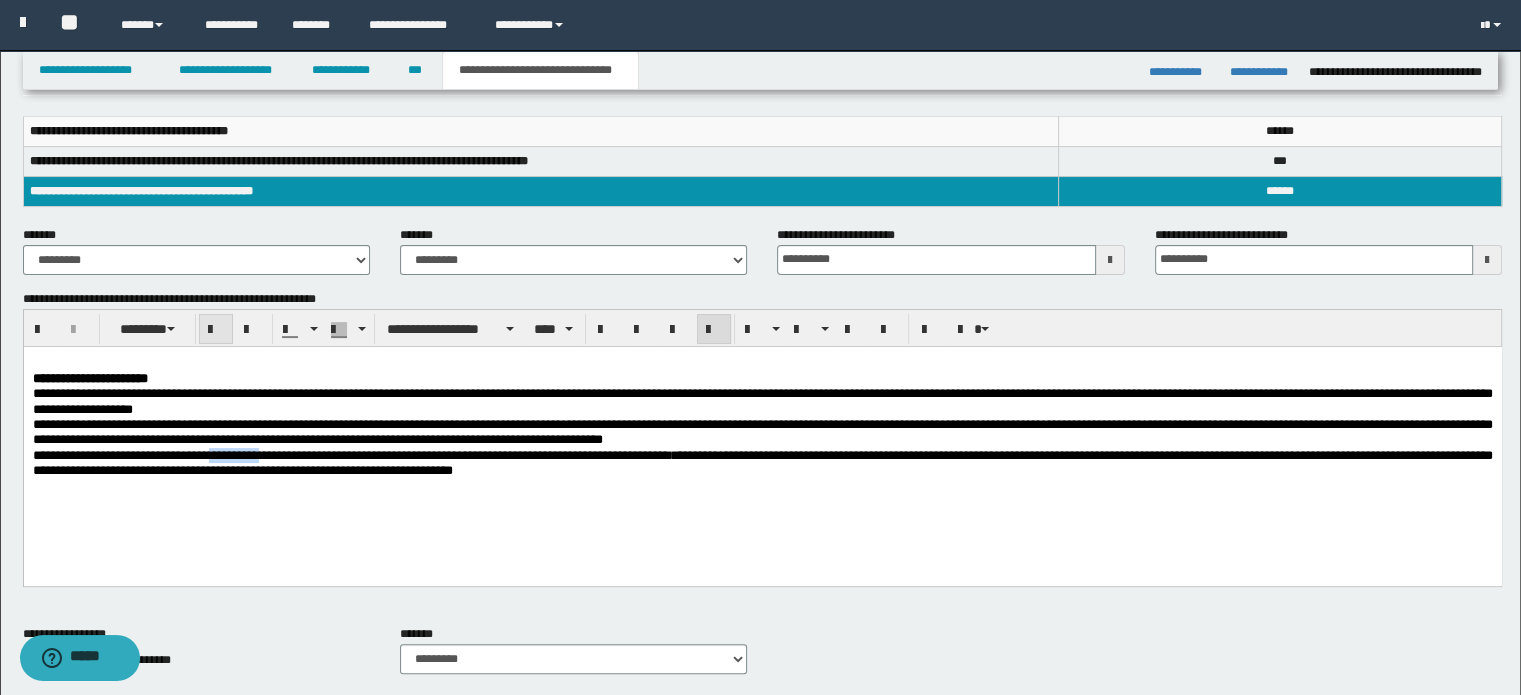 click at bounding box center [216, 330] 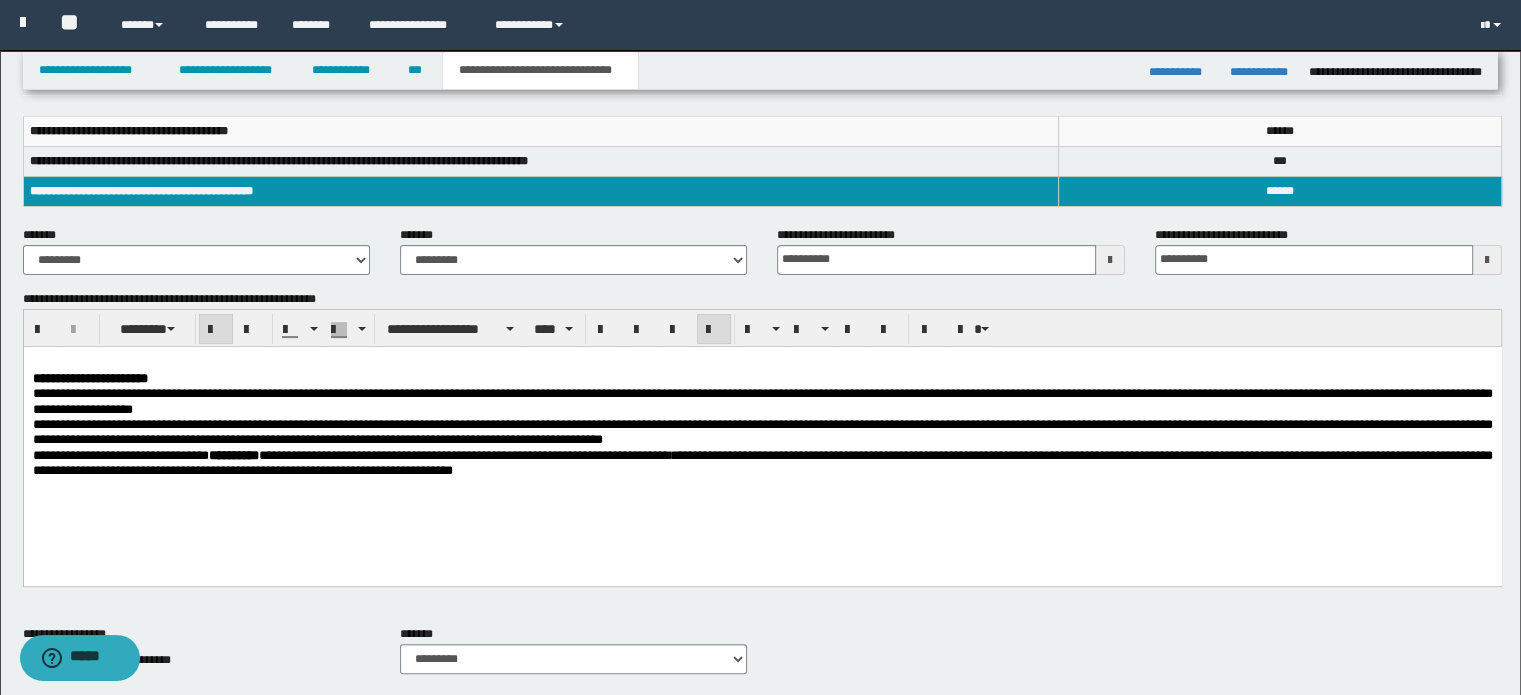 click on "**********" at bounding box center (762, 440) 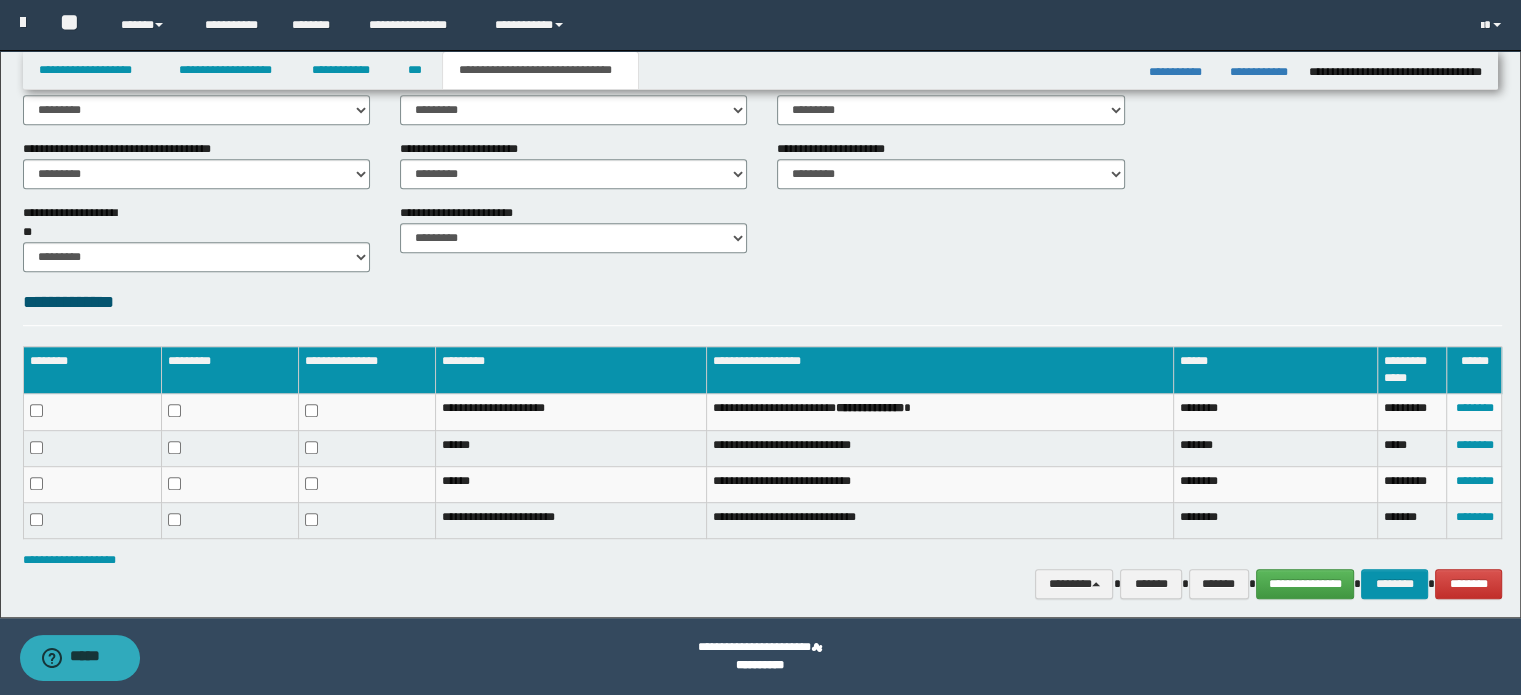 scroll, scrollTop: 794, scrollLeft: 0, axis: vertical 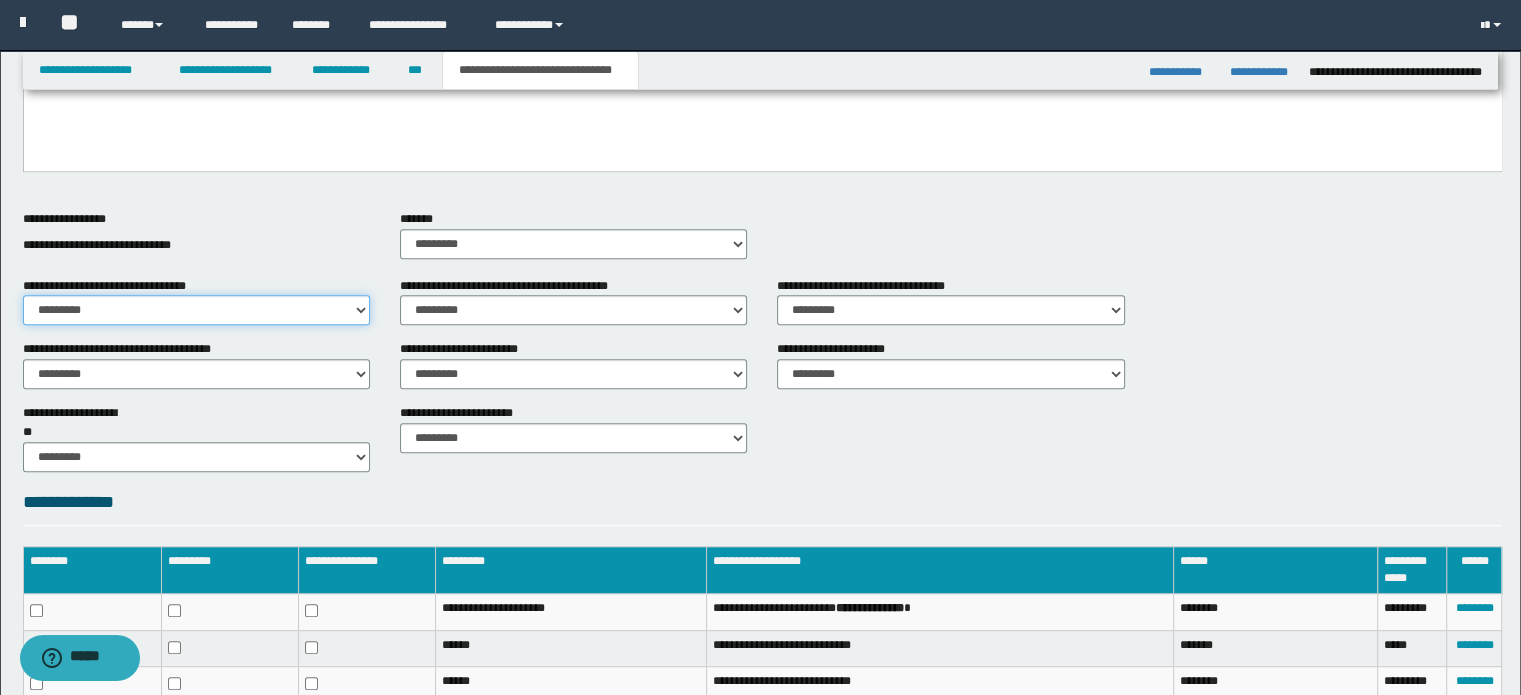 click on "*********
**
**" at bounding box center [196, 310] 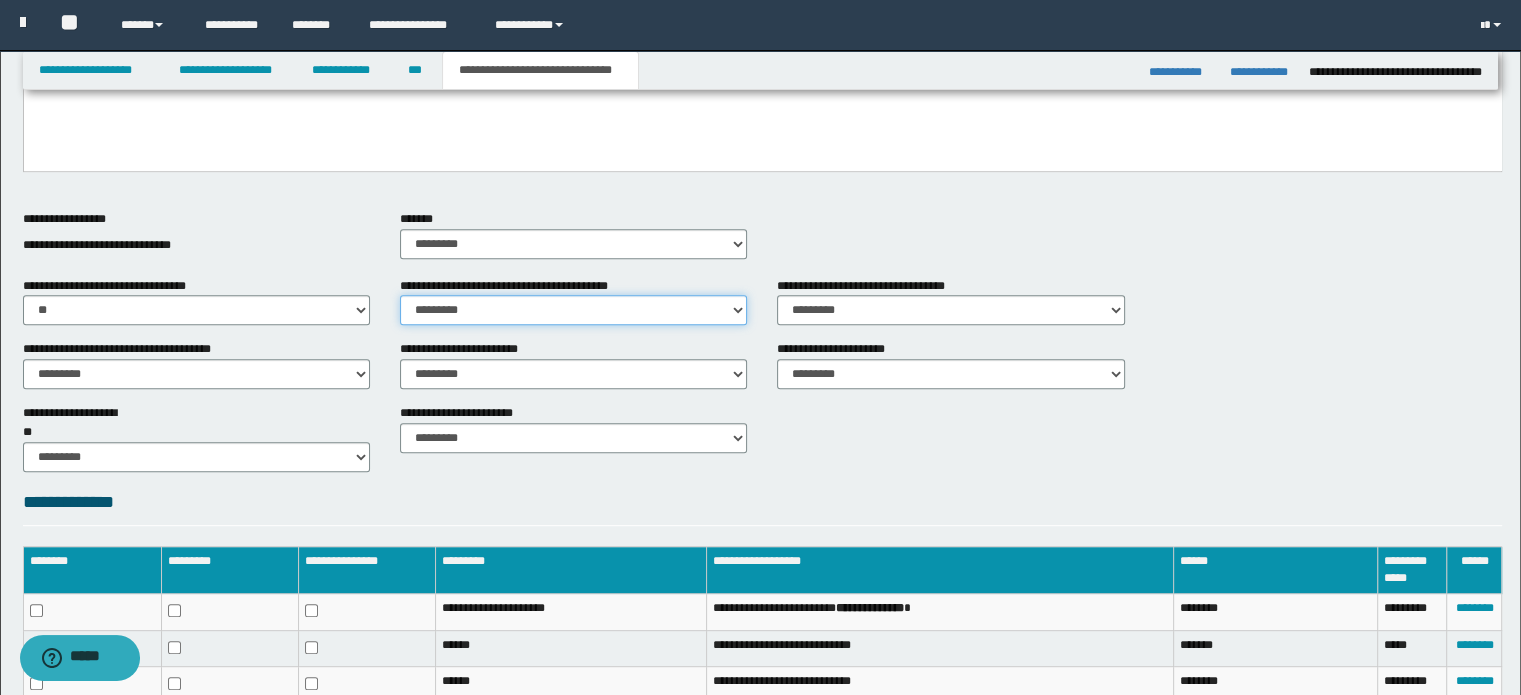 click on "*********
**
**" at bounding box center [573, 310] 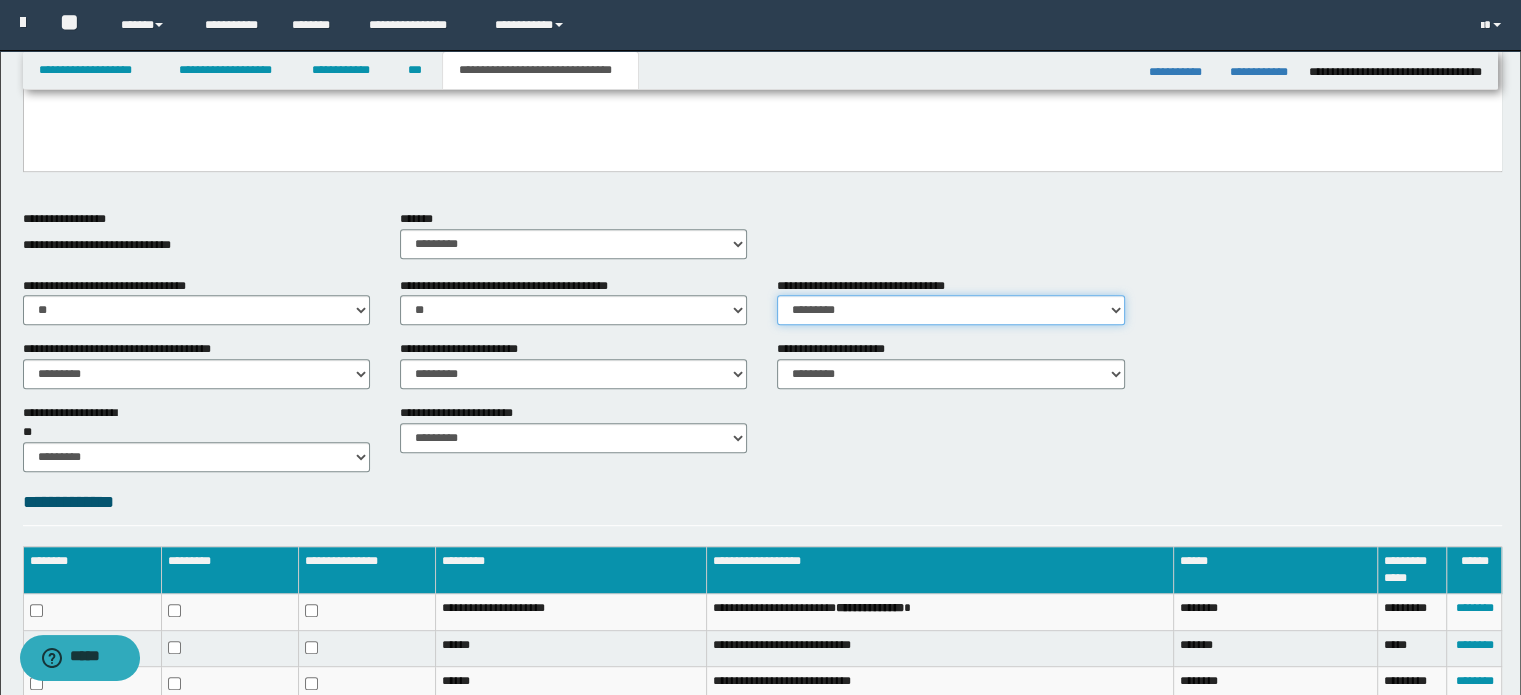 click on "*********
**
**" at bounding box center [950, 310] 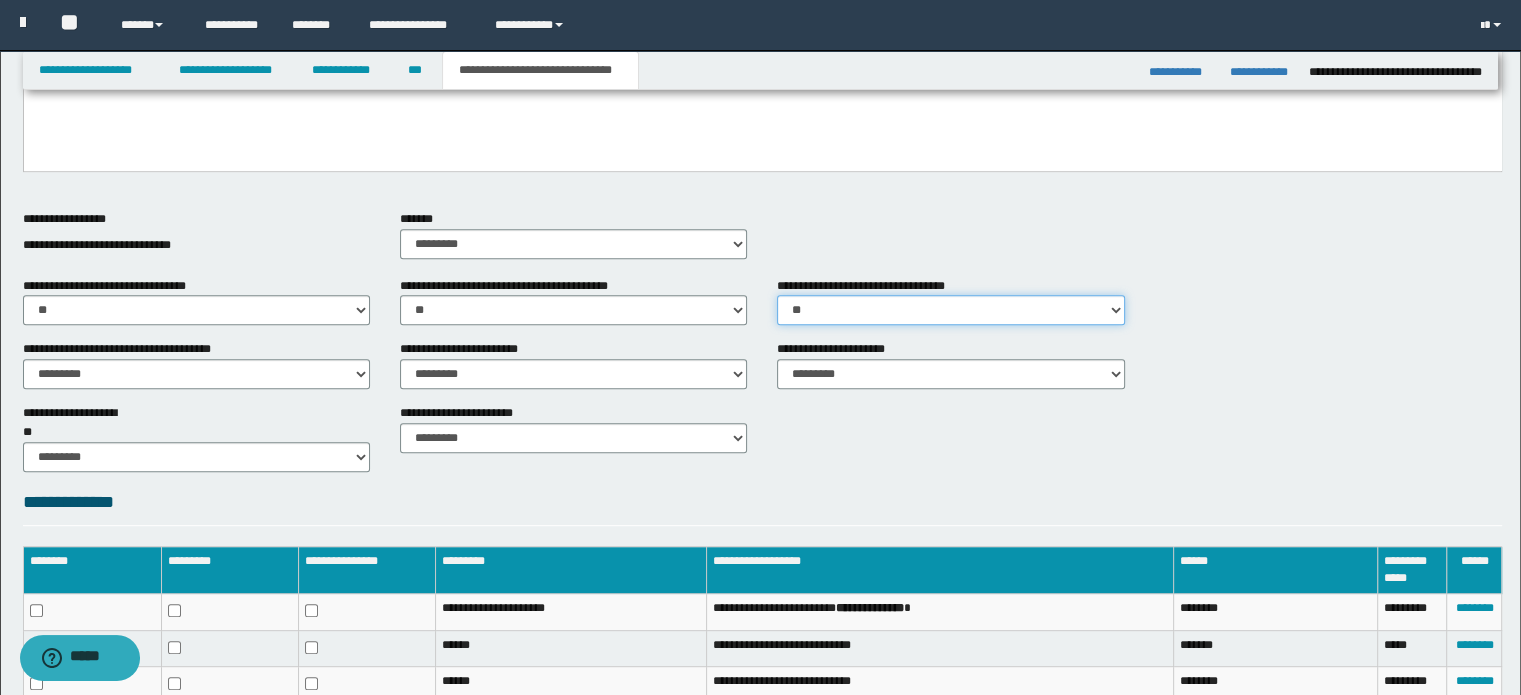 click on "*********
**
**" at bounding box center (950, 310) 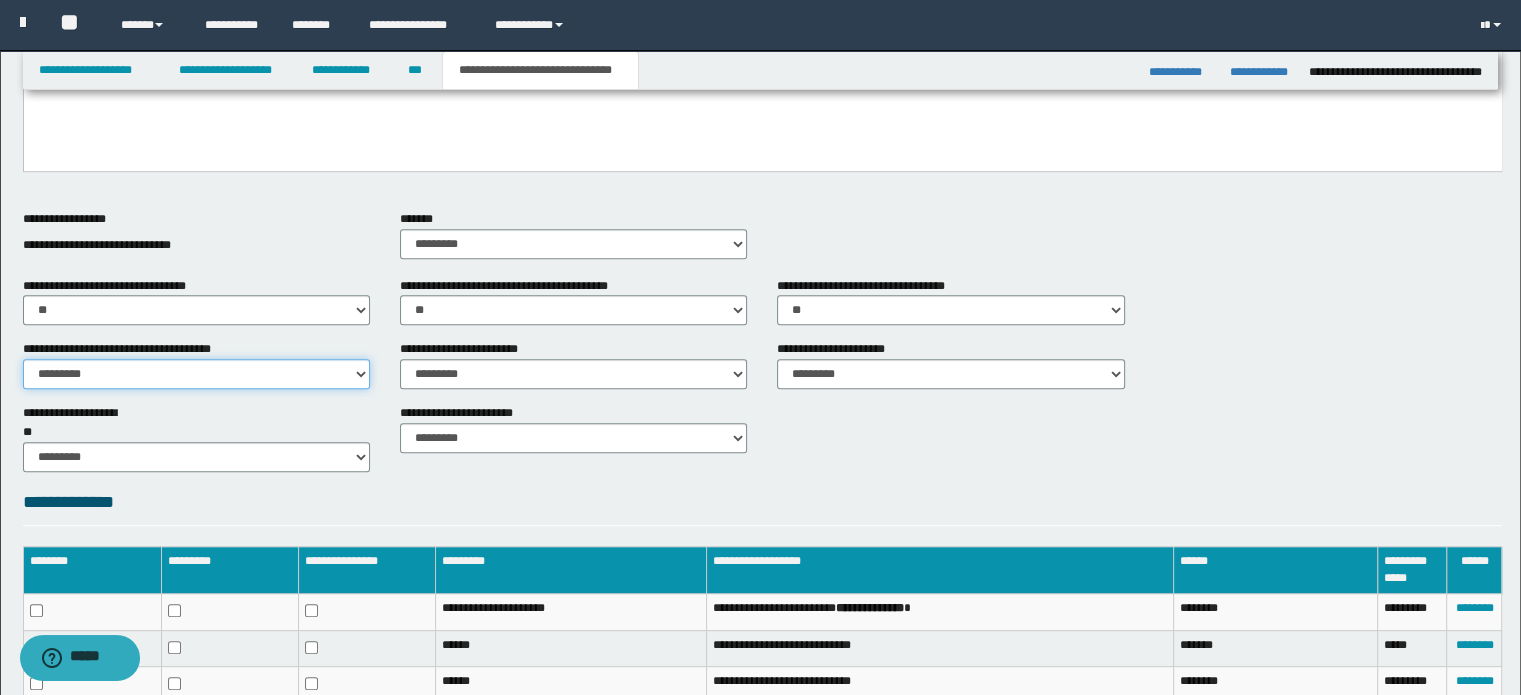click on "*********
**
**" at bounding box center [196, 374] 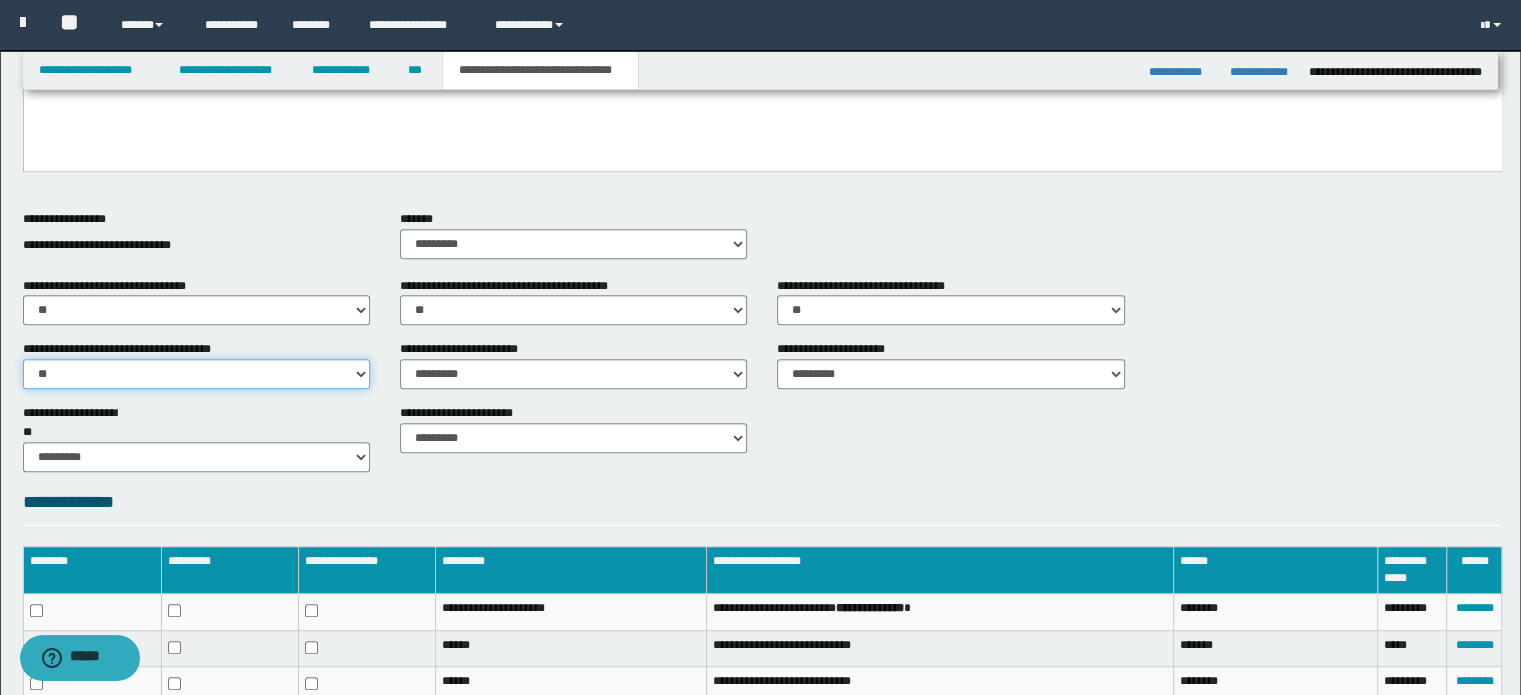 click on "*********
**
**" at bounding box center (196, 374) 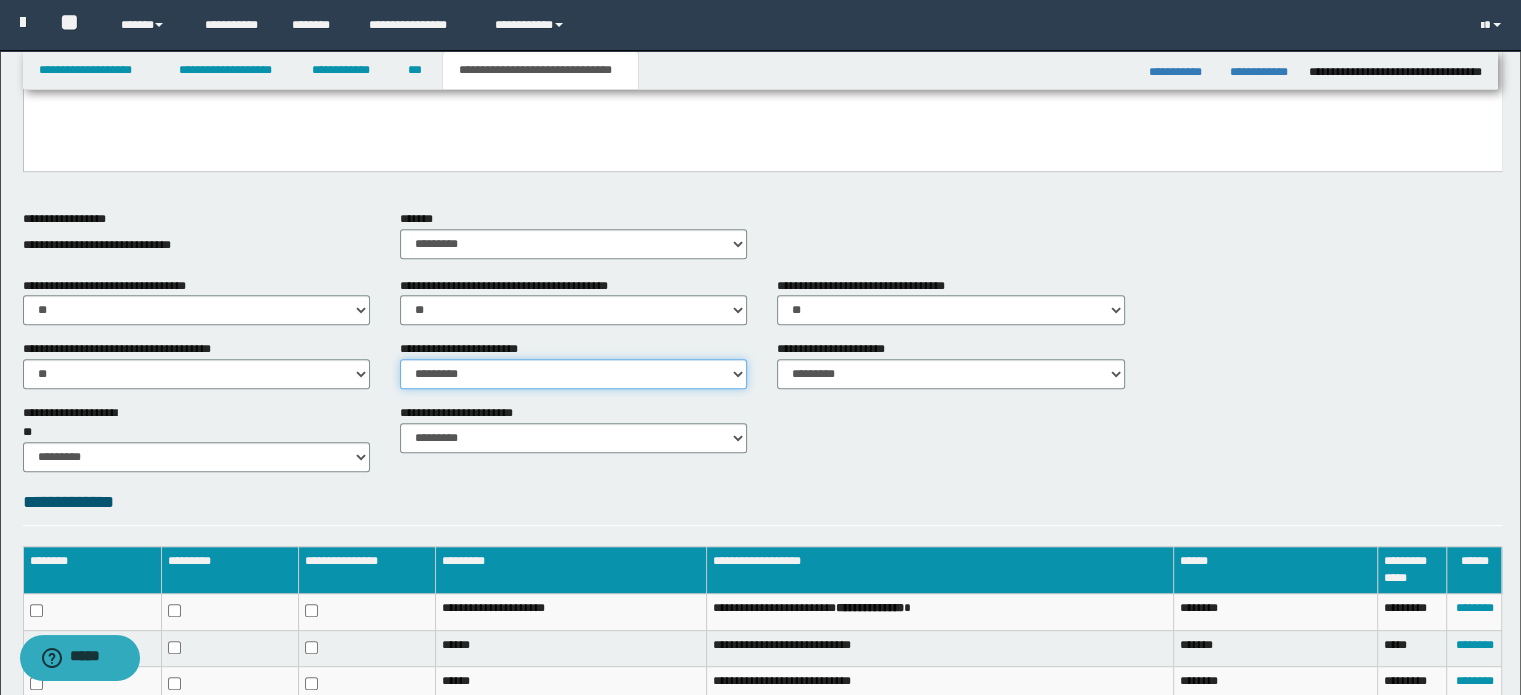 click on "*********
**
**" at bounding box center (573, 374) 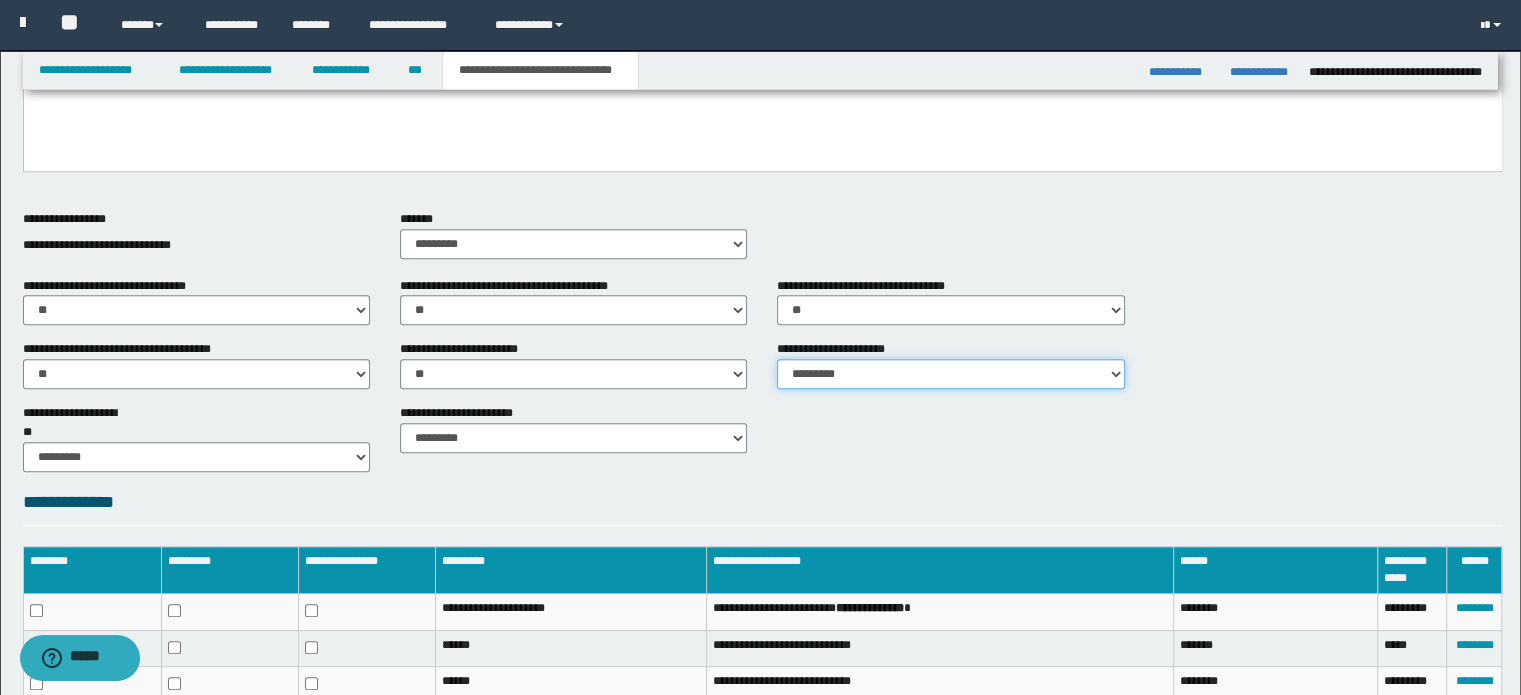 click on "*********
**
**" at bounding box center [950, 374] 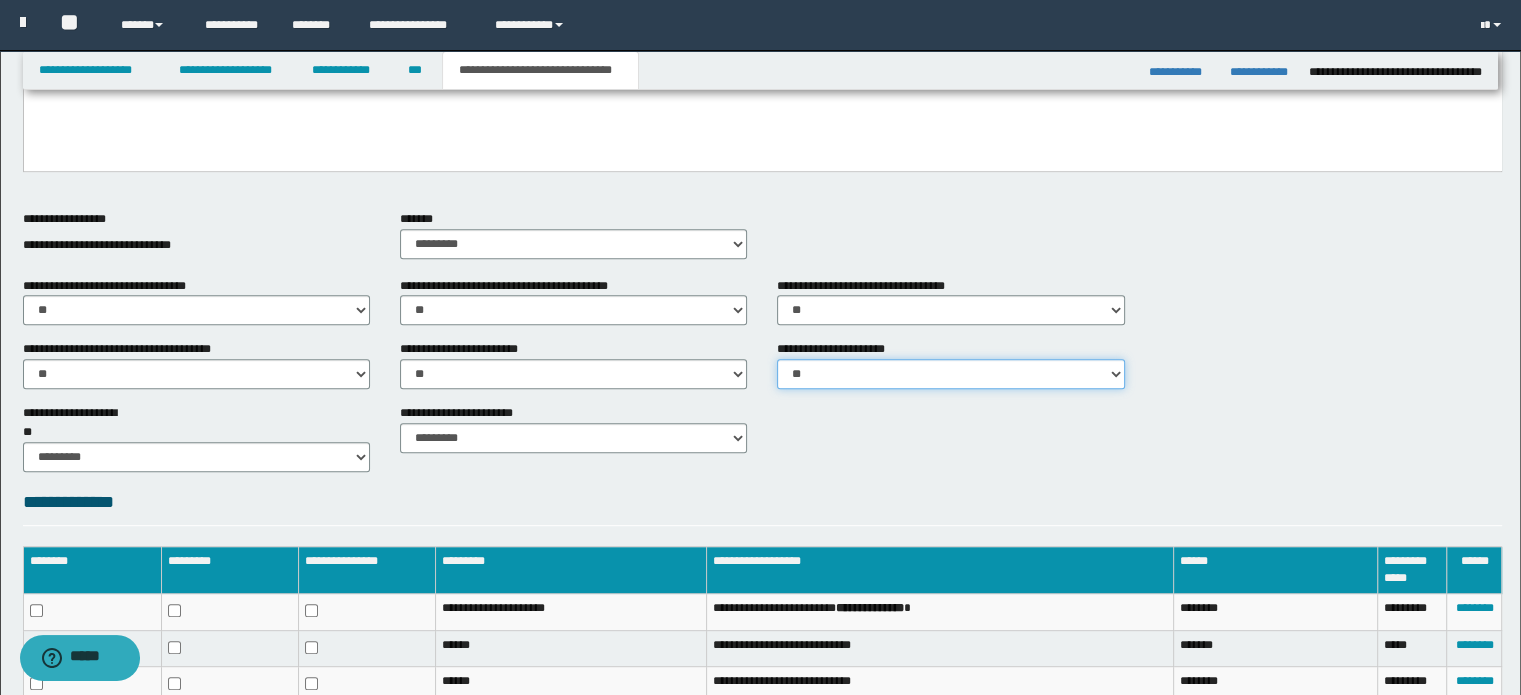 click on "*********
**
**" at bounding box center [950, 374] 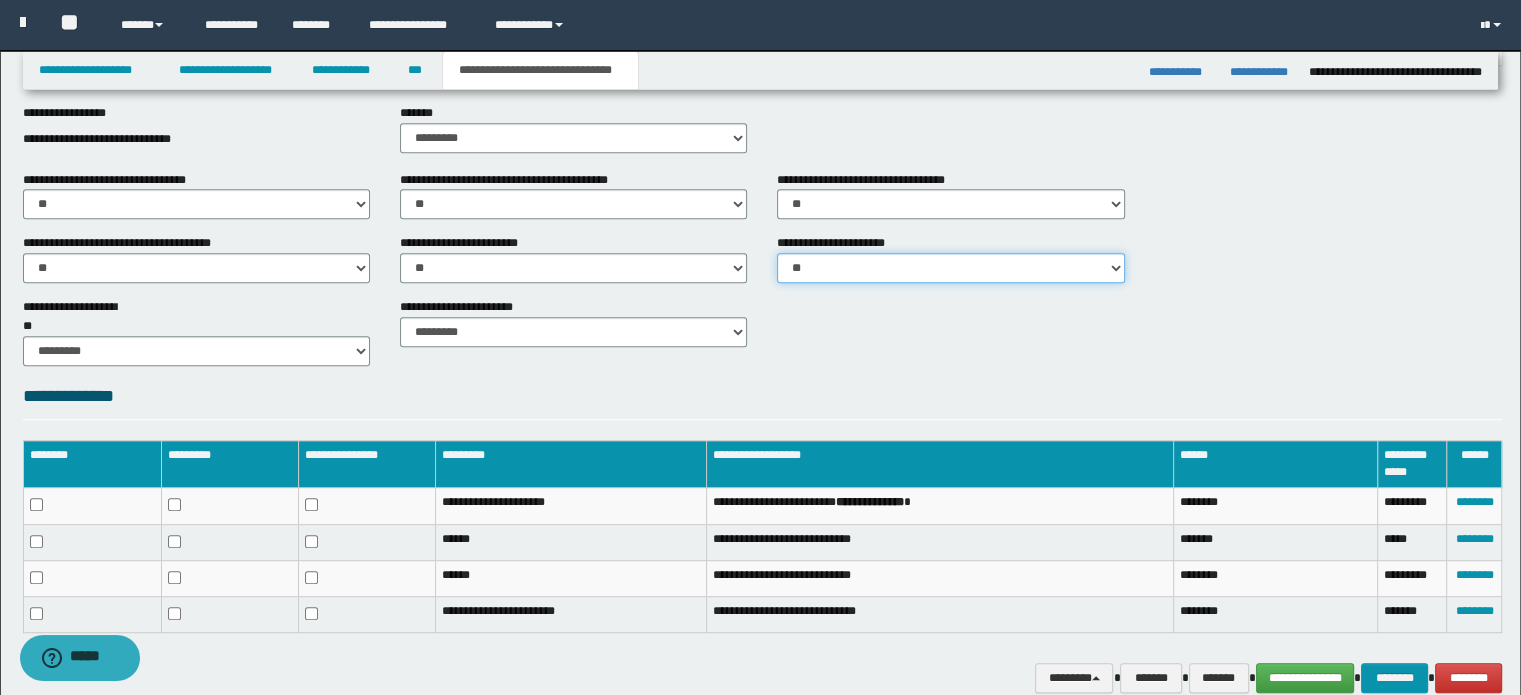 scroll, scrollTop: 994, scrollLeft: 0, axis: vertical 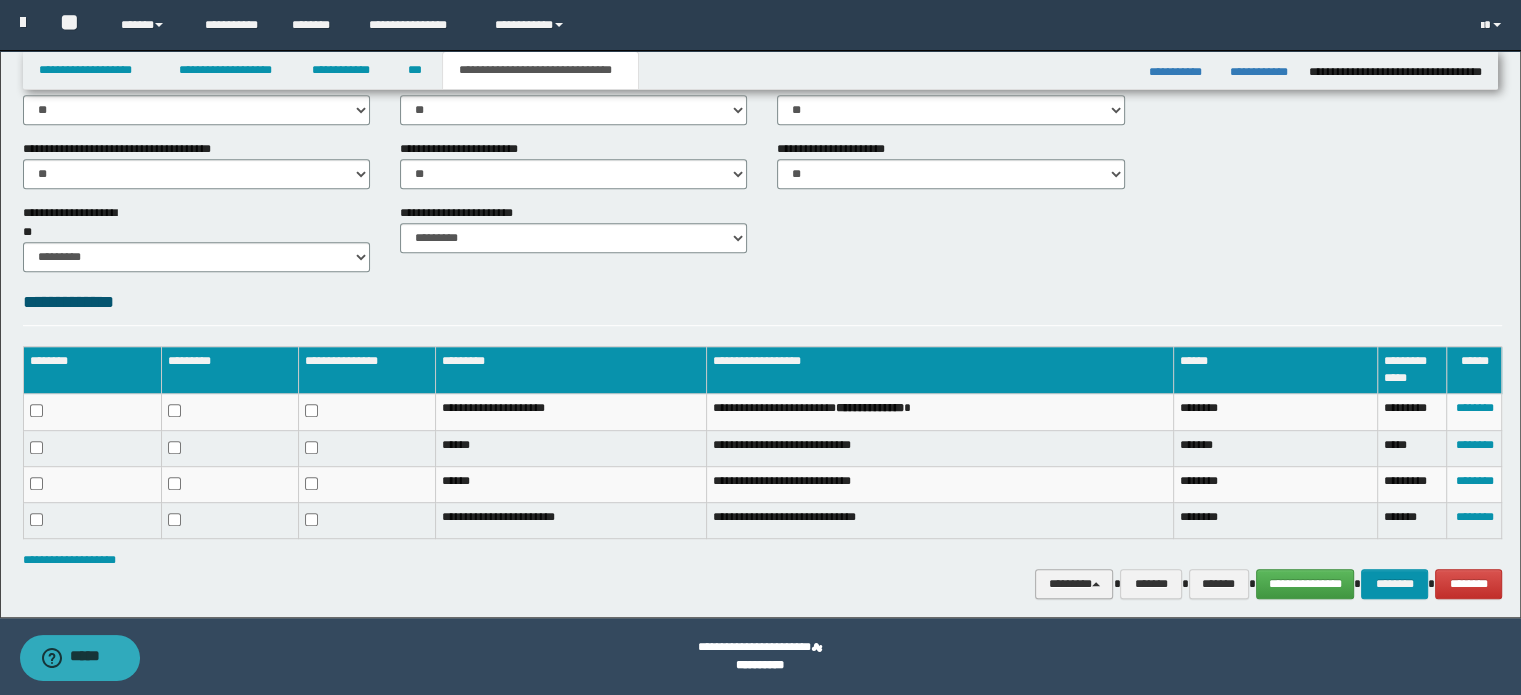 click on "********" at bounding box center [1074, 584] 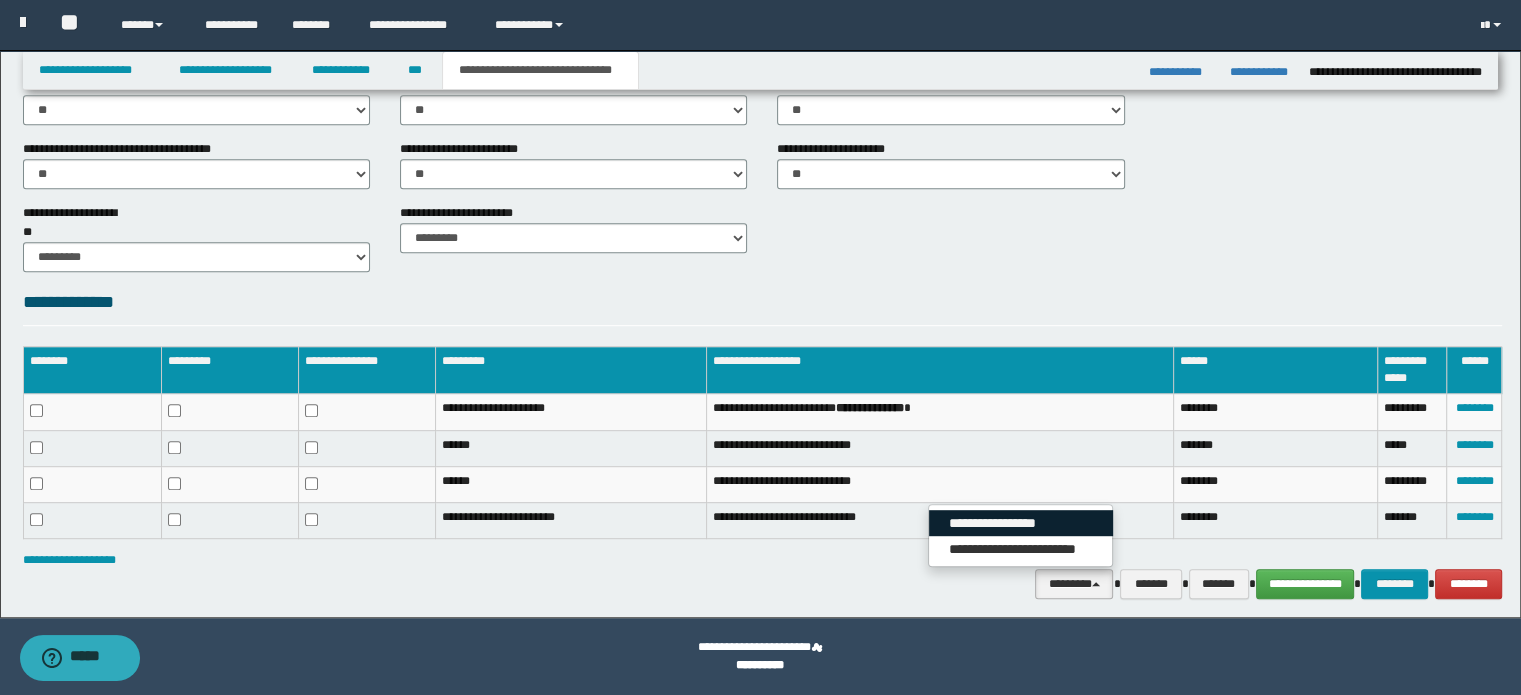 click on "**********" at bounding box center (1021, 523) 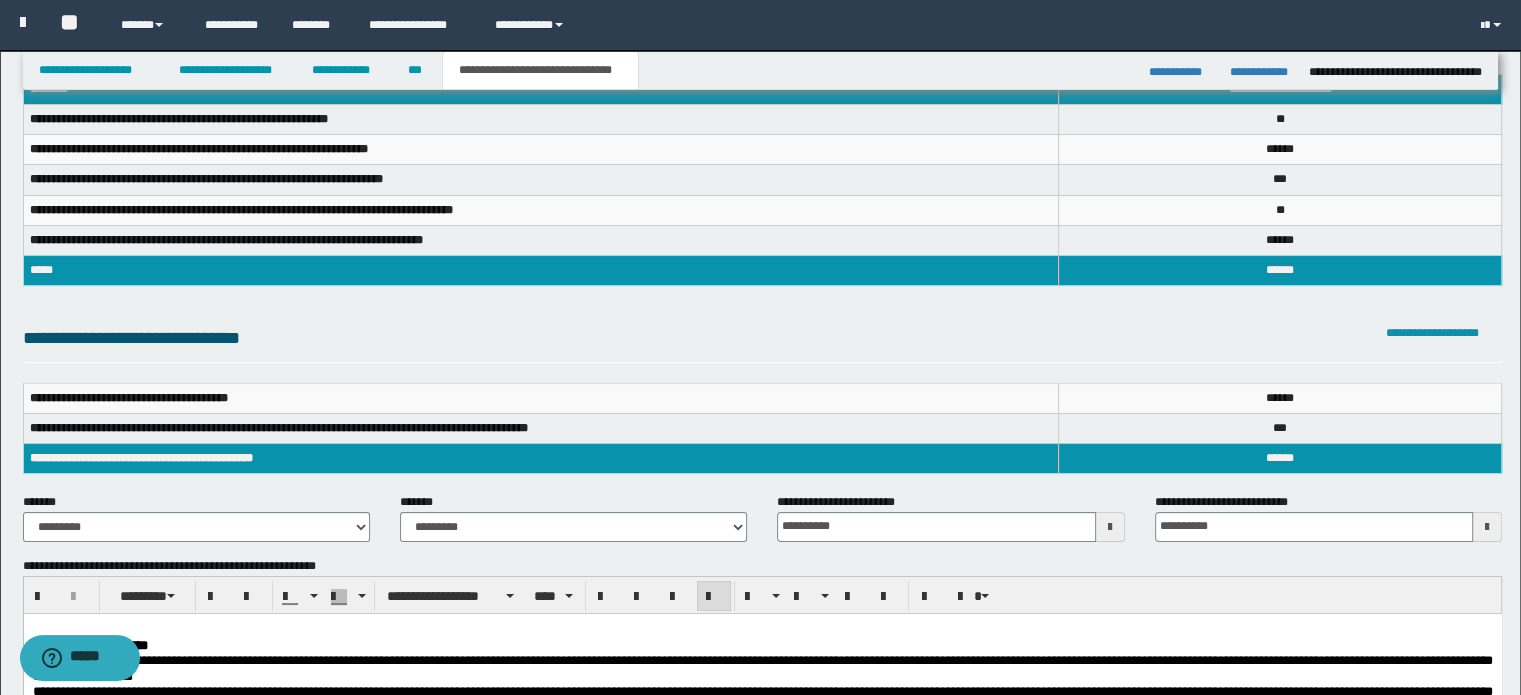 scroll, scrollTop: 0, scrollLeft: 0, axis: both 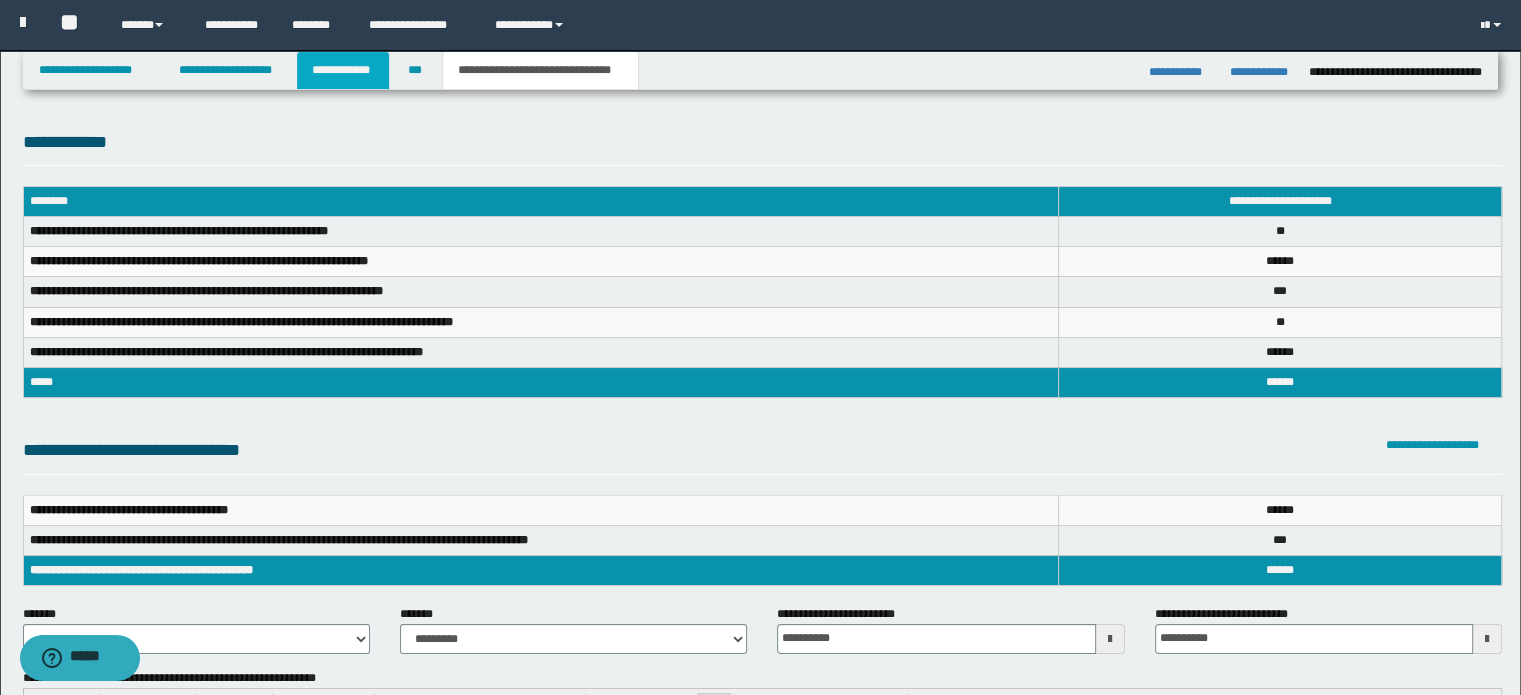 click on "**********" at bounding box center (343, 70) 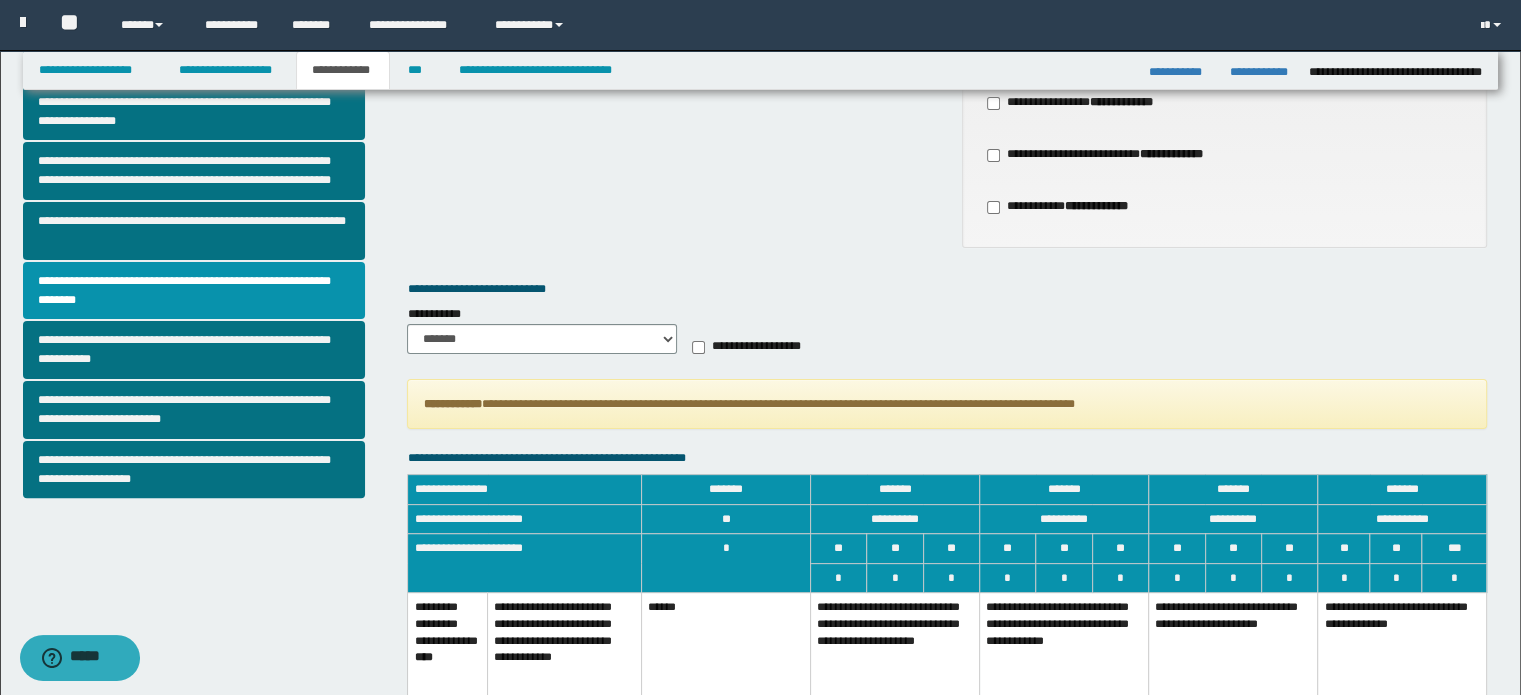 scroll, scrollTop: 500, scrollLeft: 0, axis: vertical 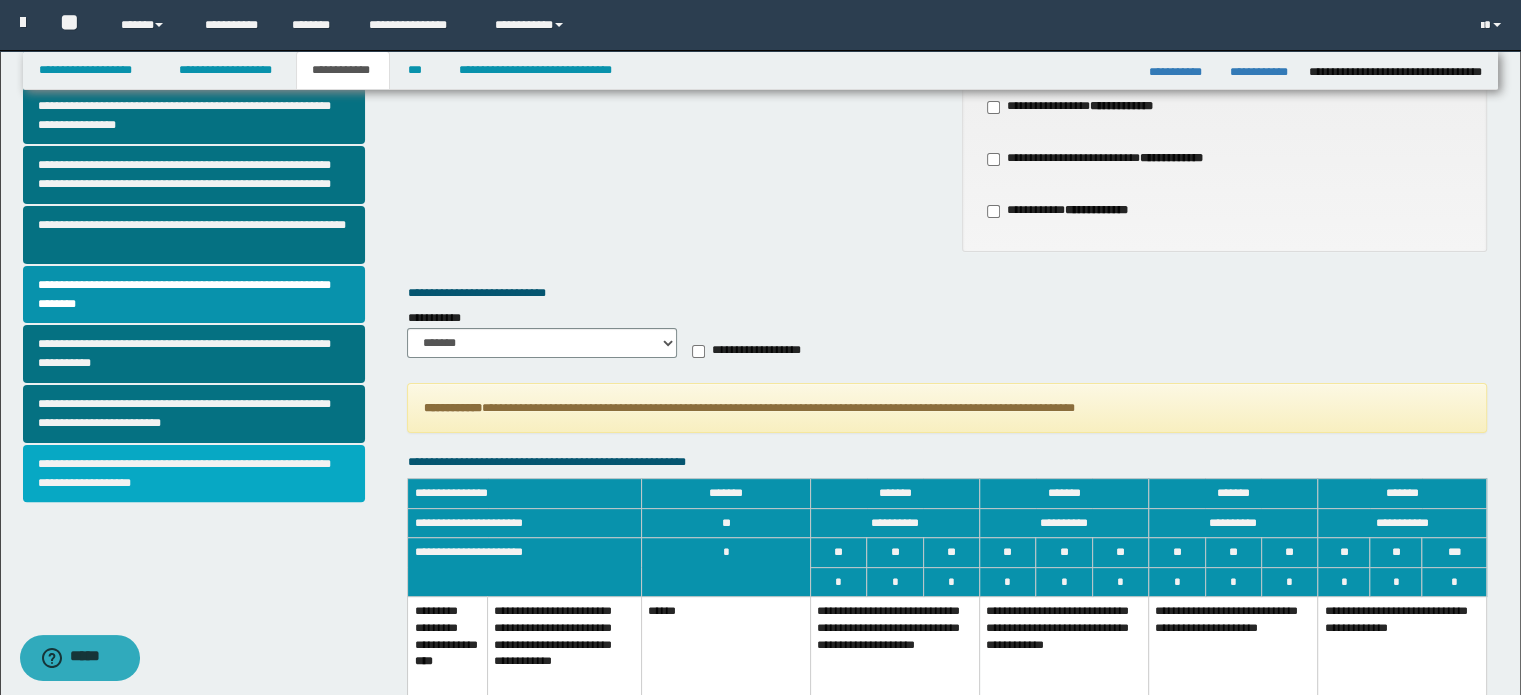 click on "**********" at bounding box center [194, 474] 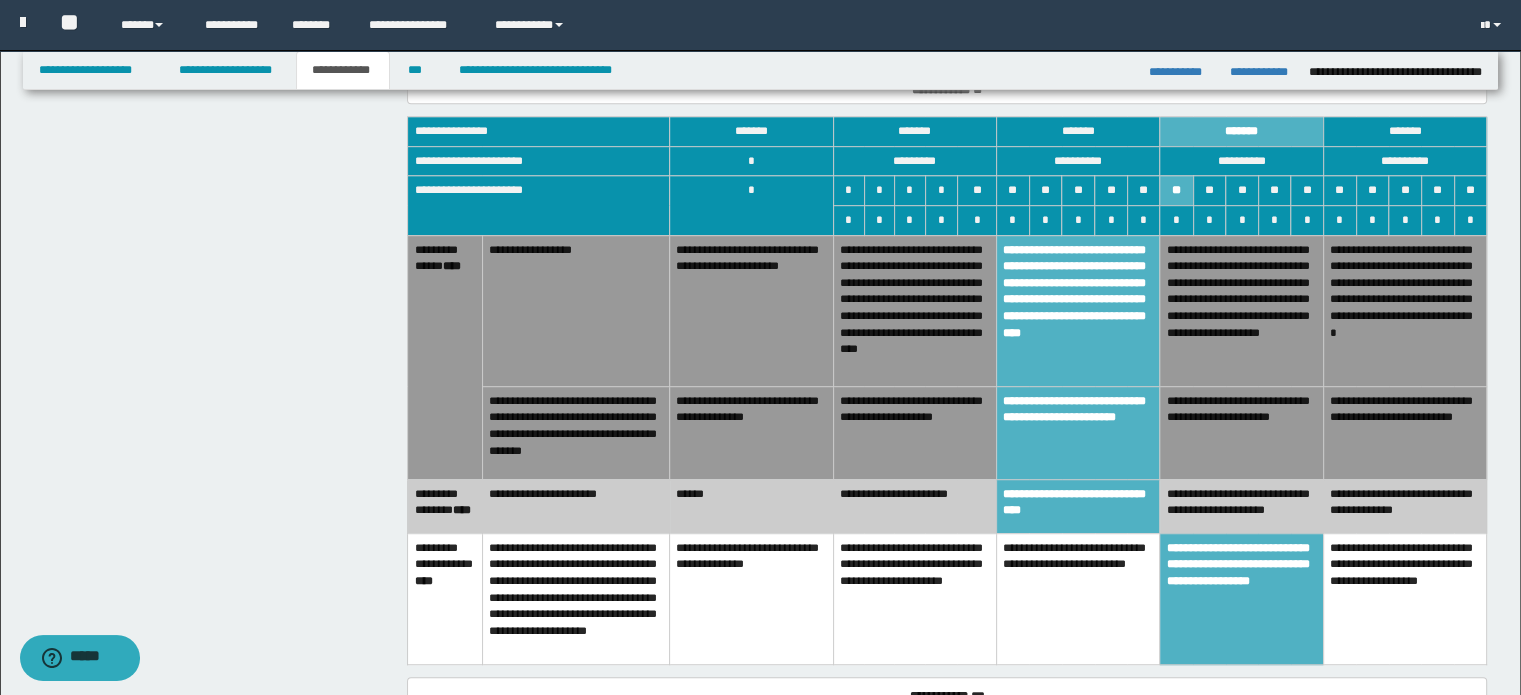 scroll, scrollTop: 1068, scrollLeft: 0, axis: vertical 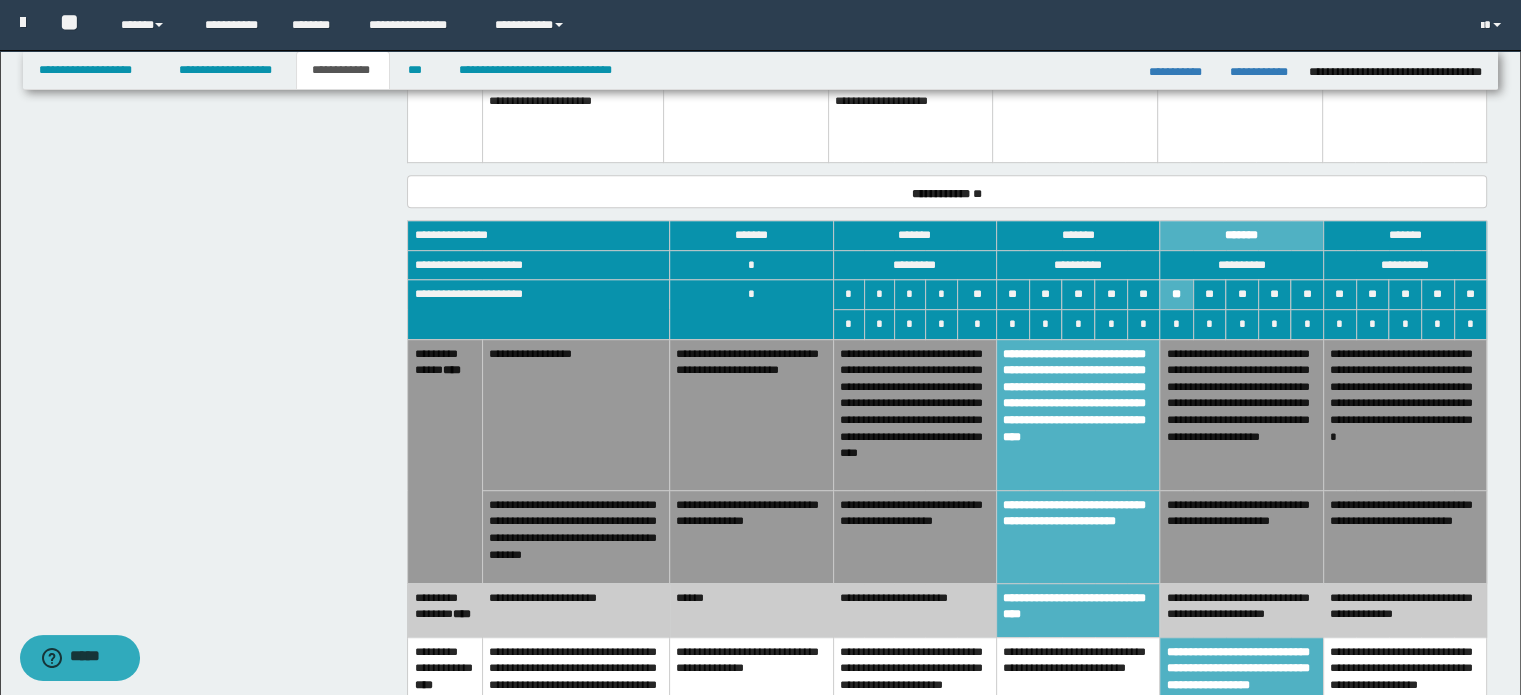 click on "**********" at bounding box center (914, 414) 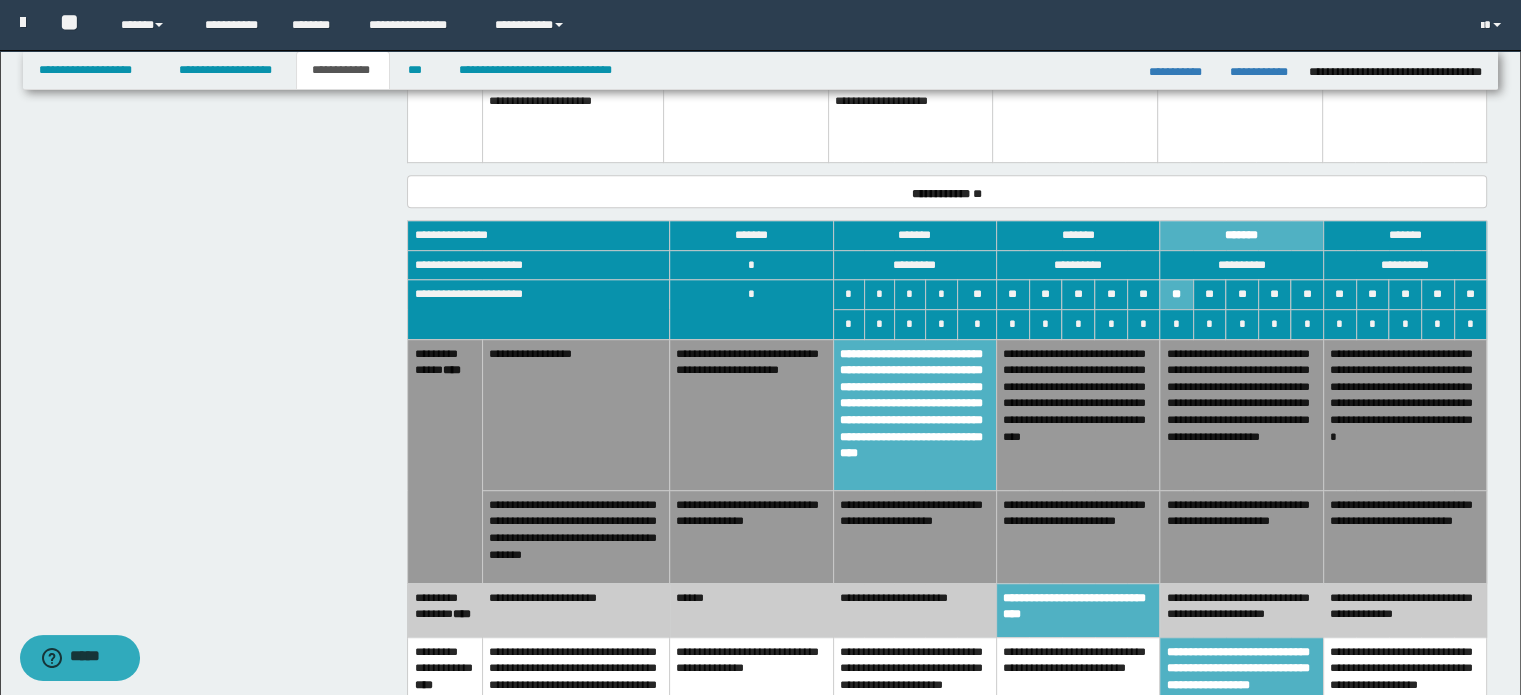 click on "**********" at bounding box center [914, 536] 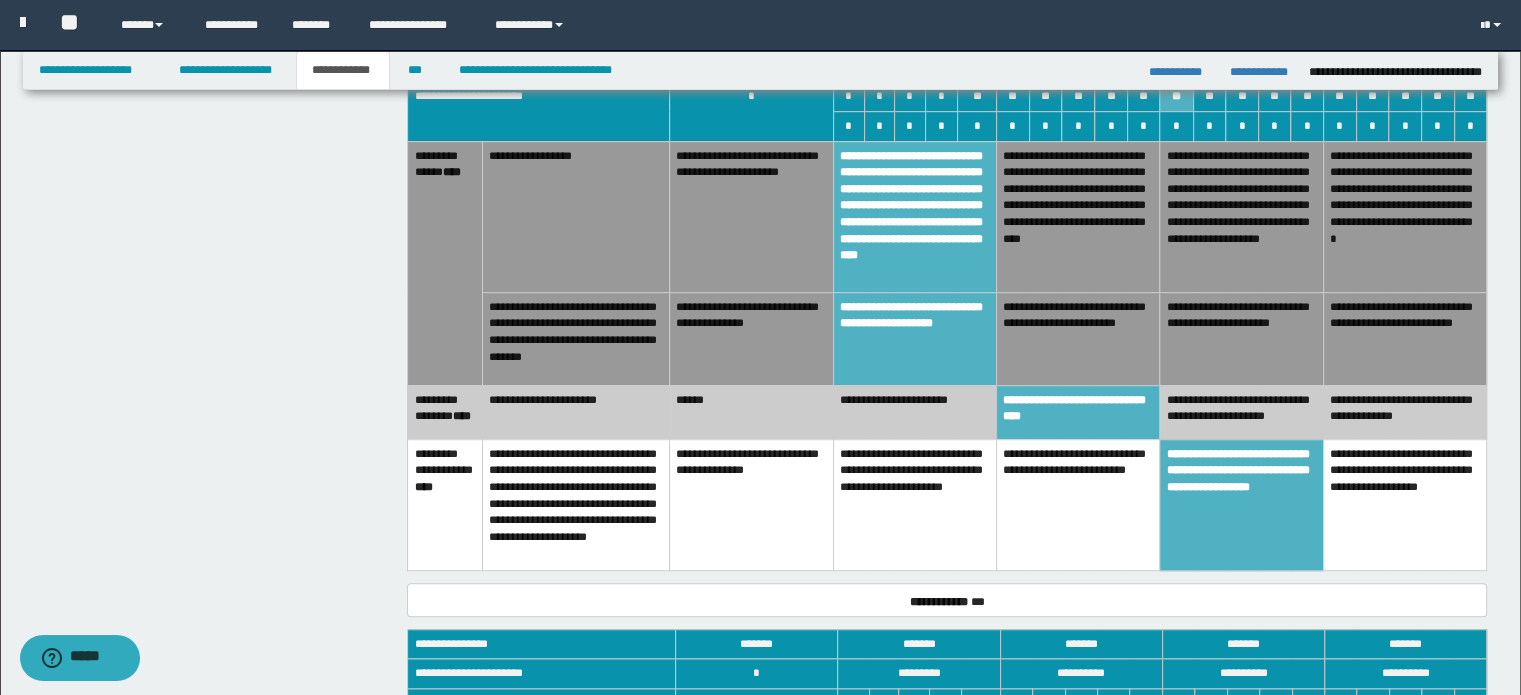 scroll, scrollTop: 1268, scrollLeft: 0, axis: vertical 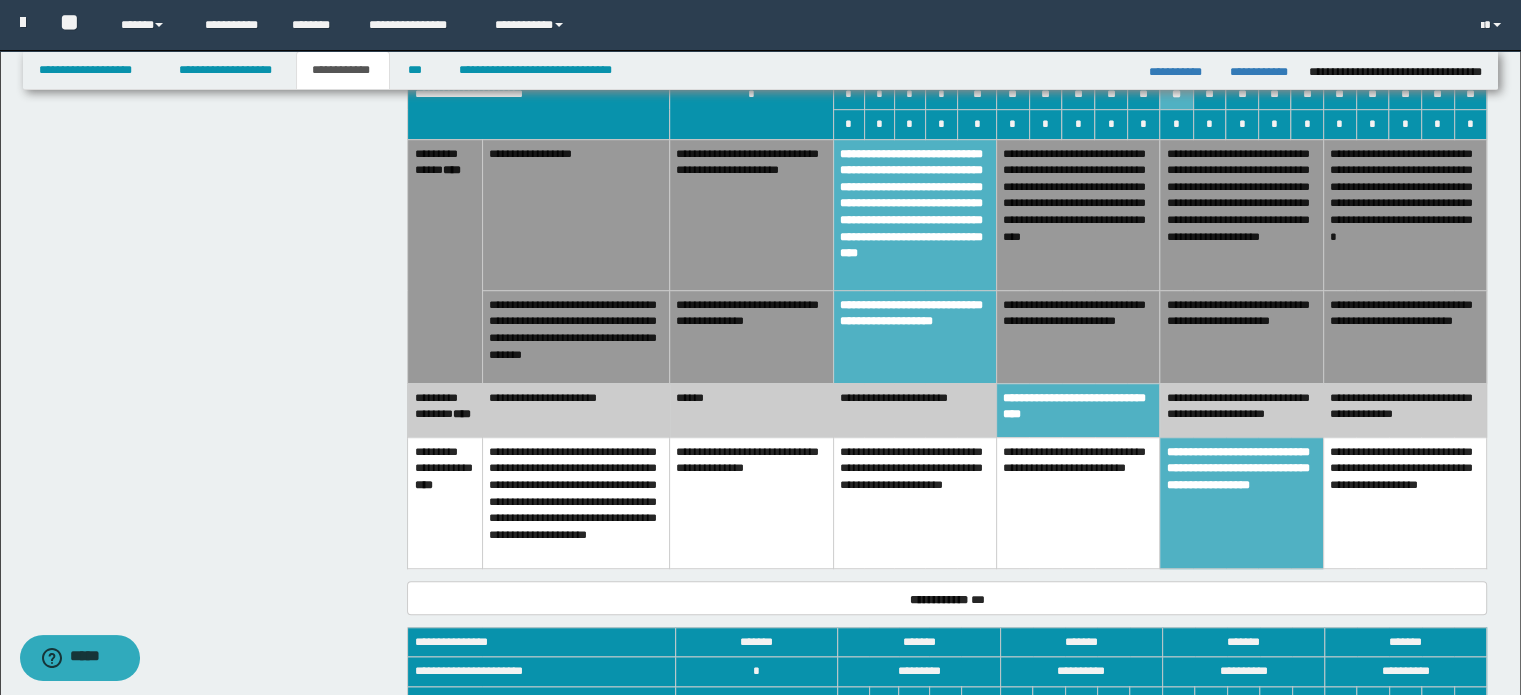 click on "******" at bounding box center (751, 410) 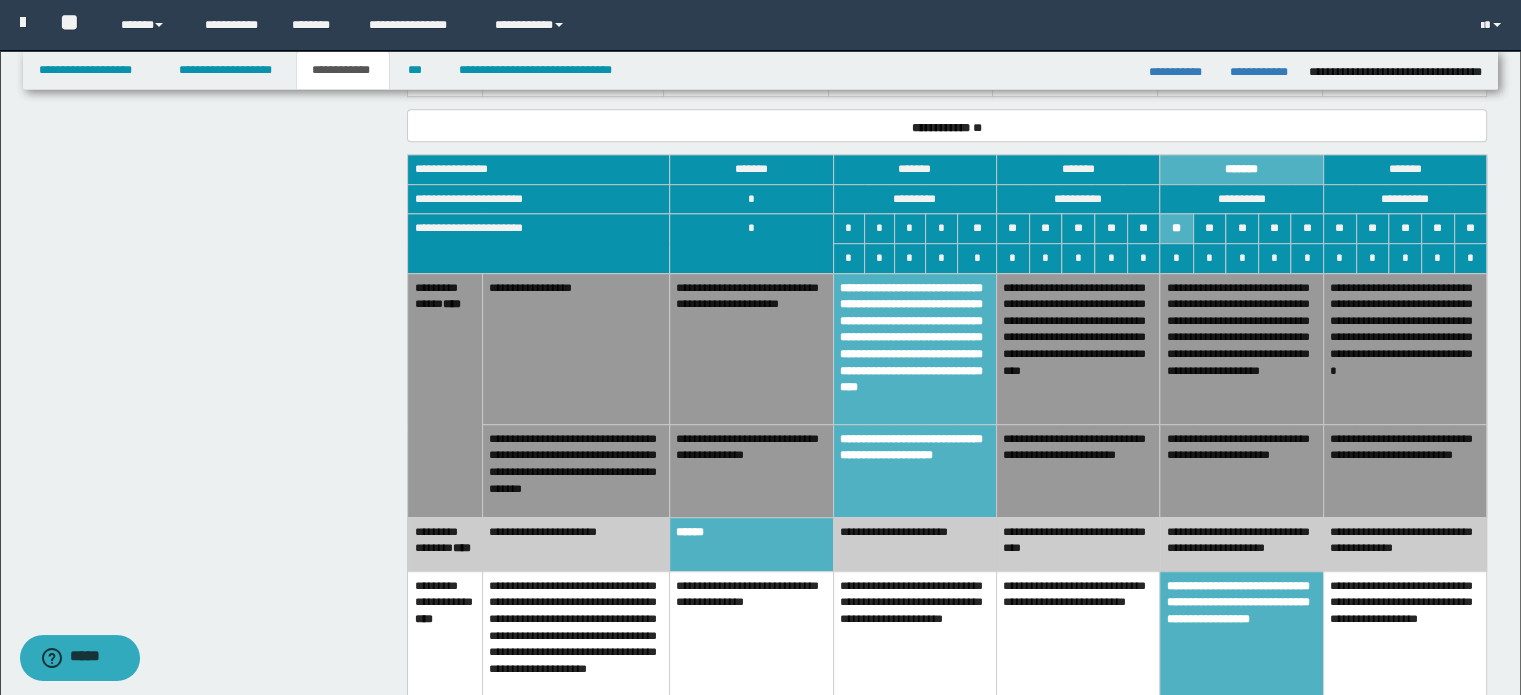 scroll, scrollTop: 1168, scrollLeft: 0, axis: vertical 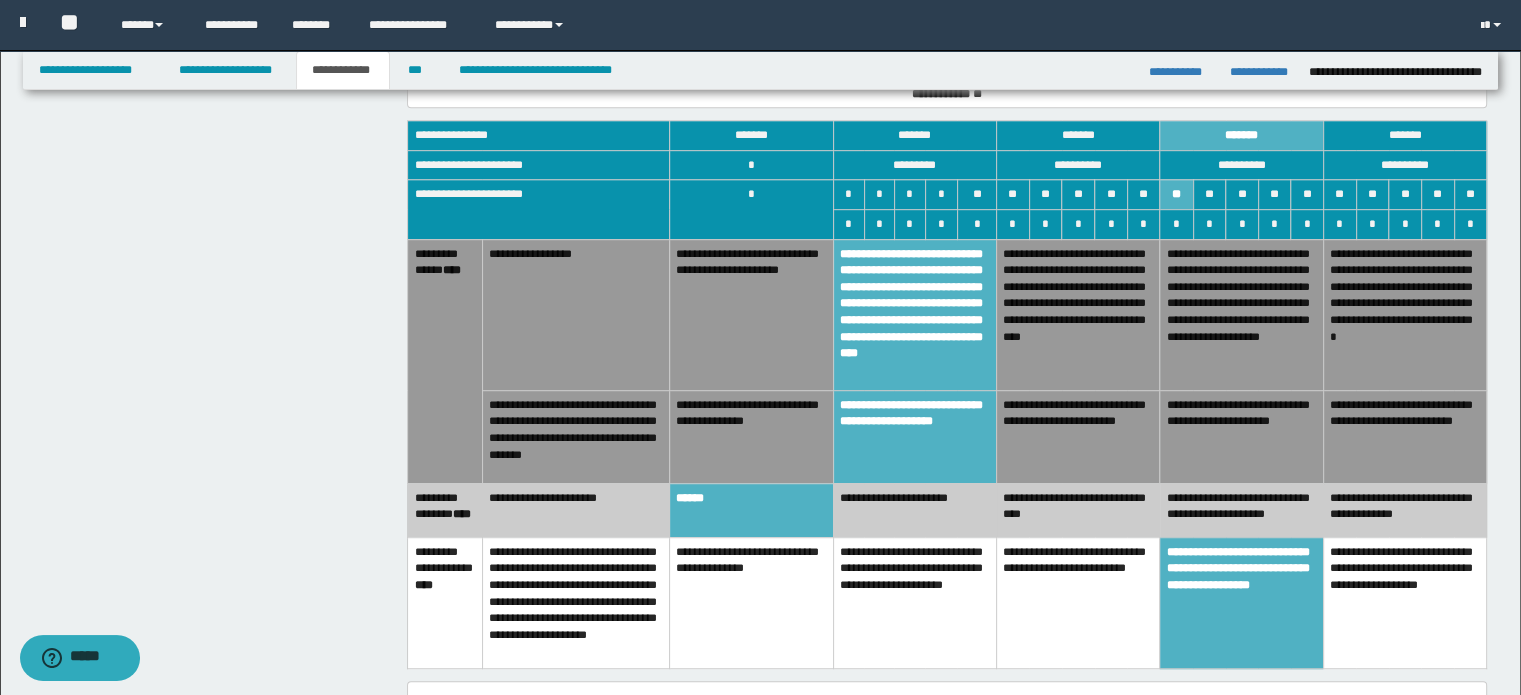 click on "**********" at bounding box center (751, 603) 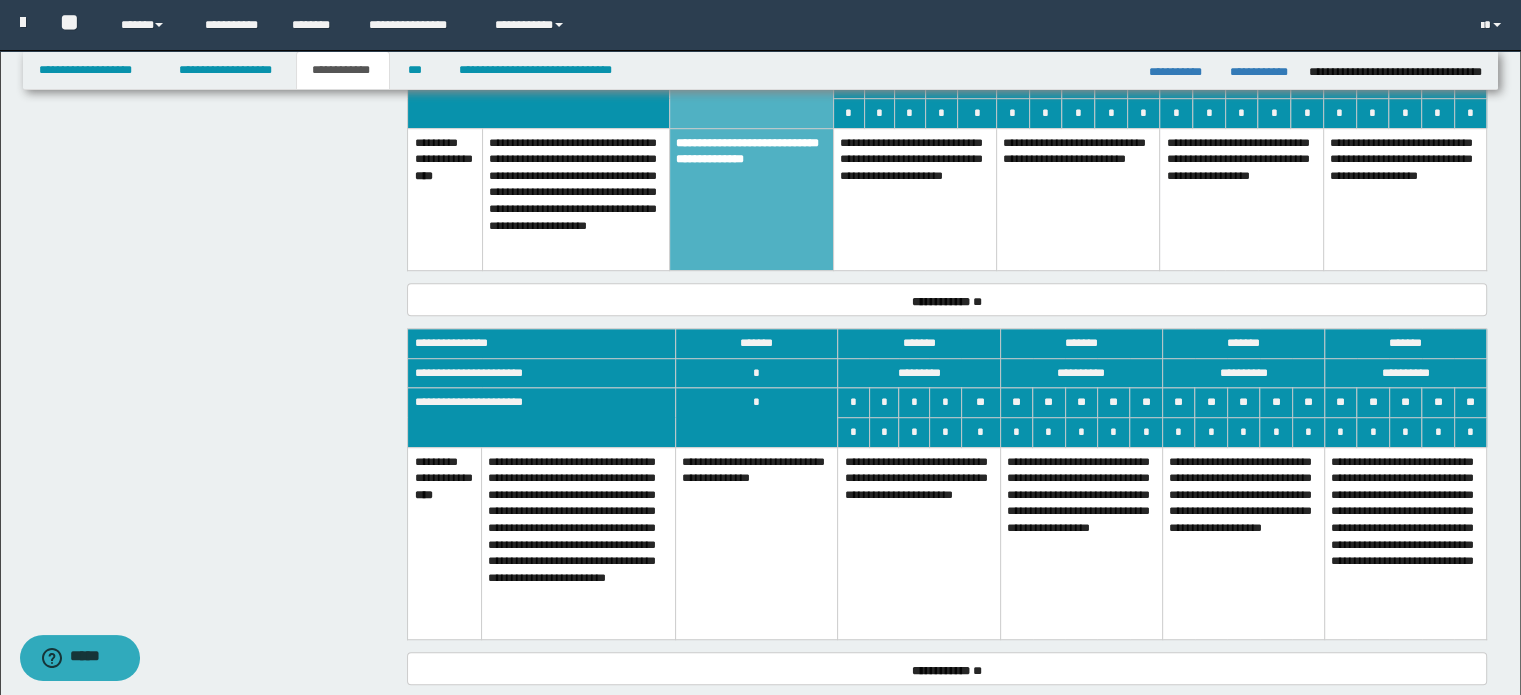 scroll, scrollTop: 1268, scrollLeft: 0, axis: vertical 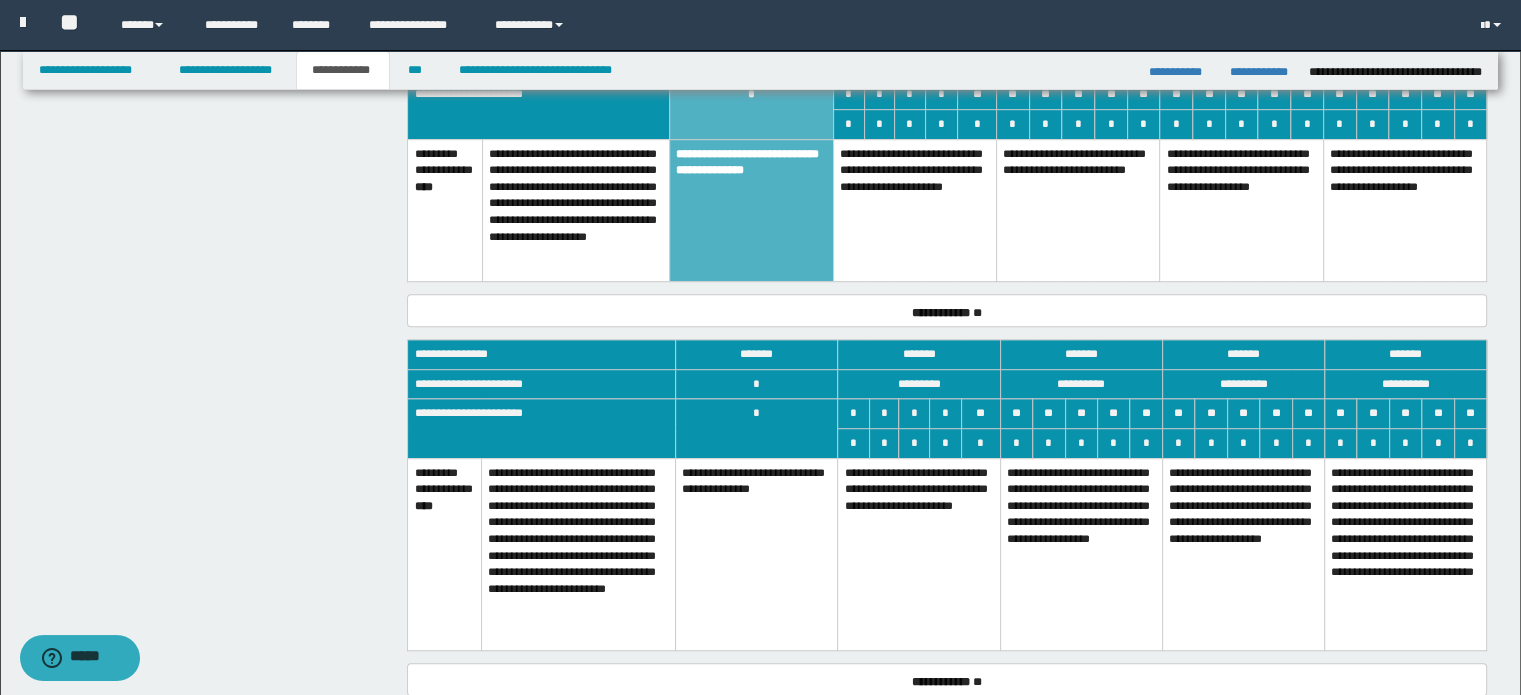 click on "**********" at bounding box center (919, 554) 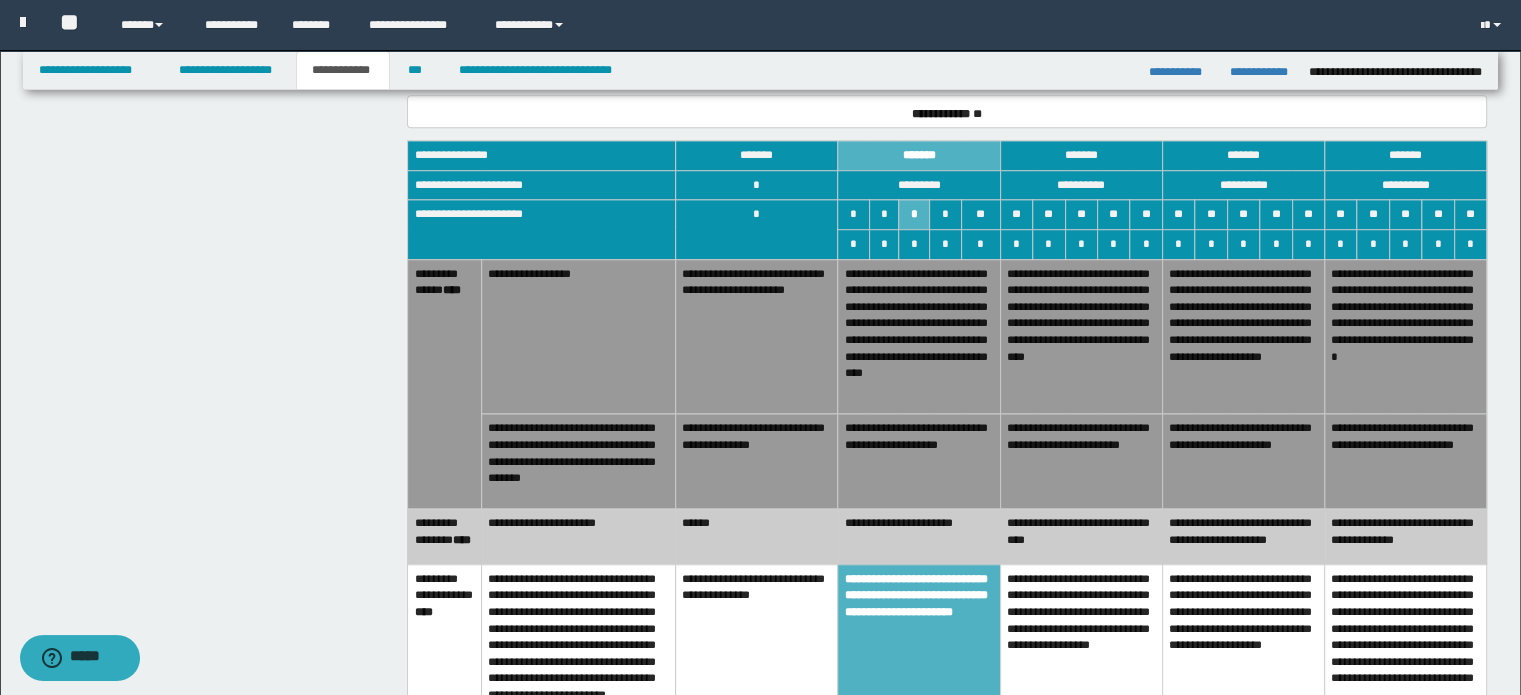 scroll, scrollTop: 1468, scrollLeft: 0, axis: vertical 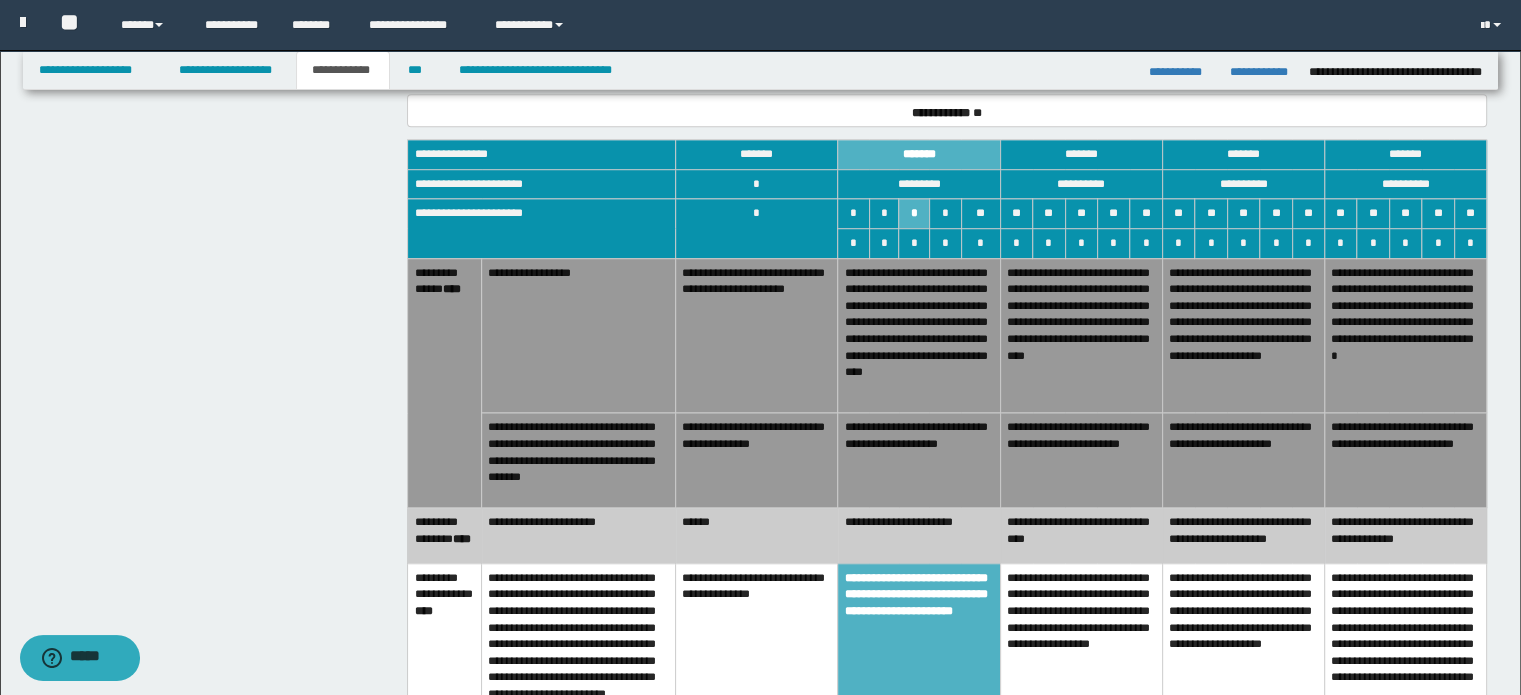 click on "******" at bounding box center (757, 535) 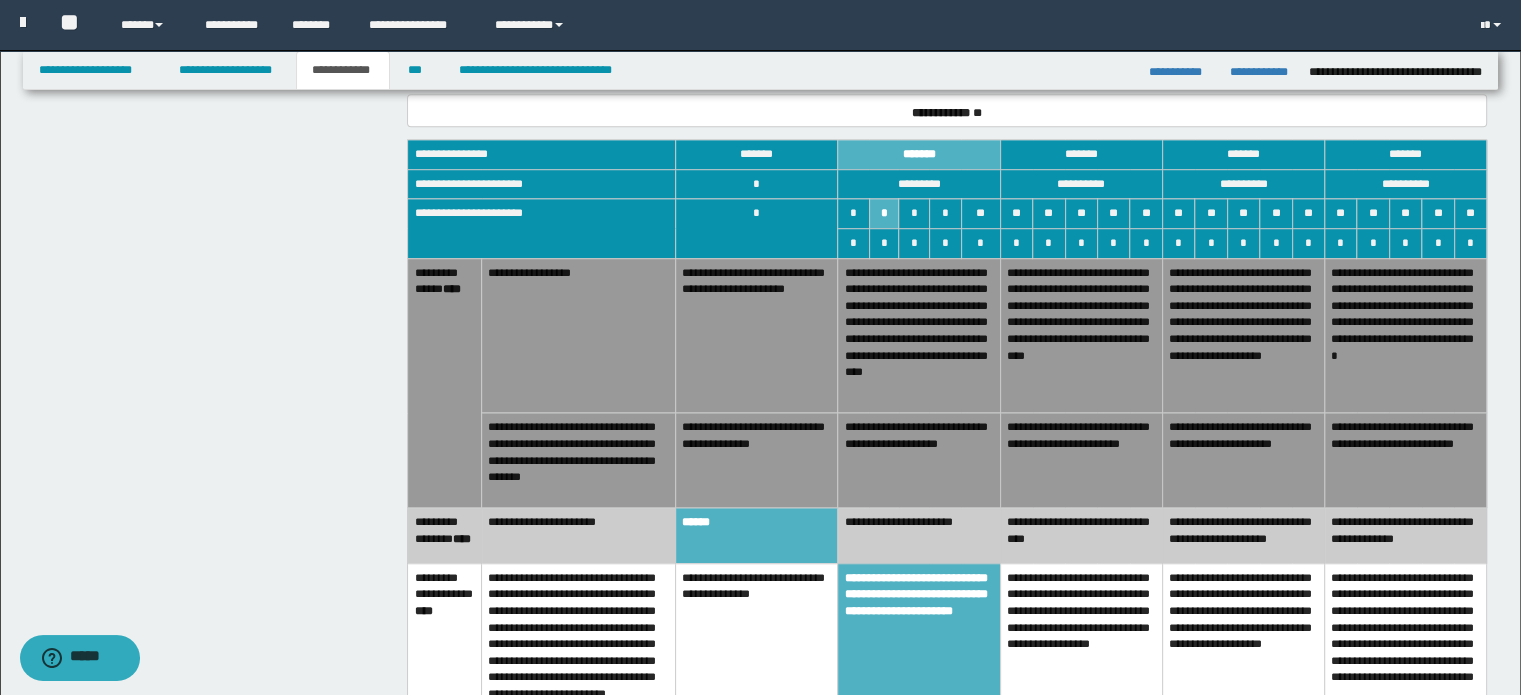 click on "**********" at bounding box center (757, 460) 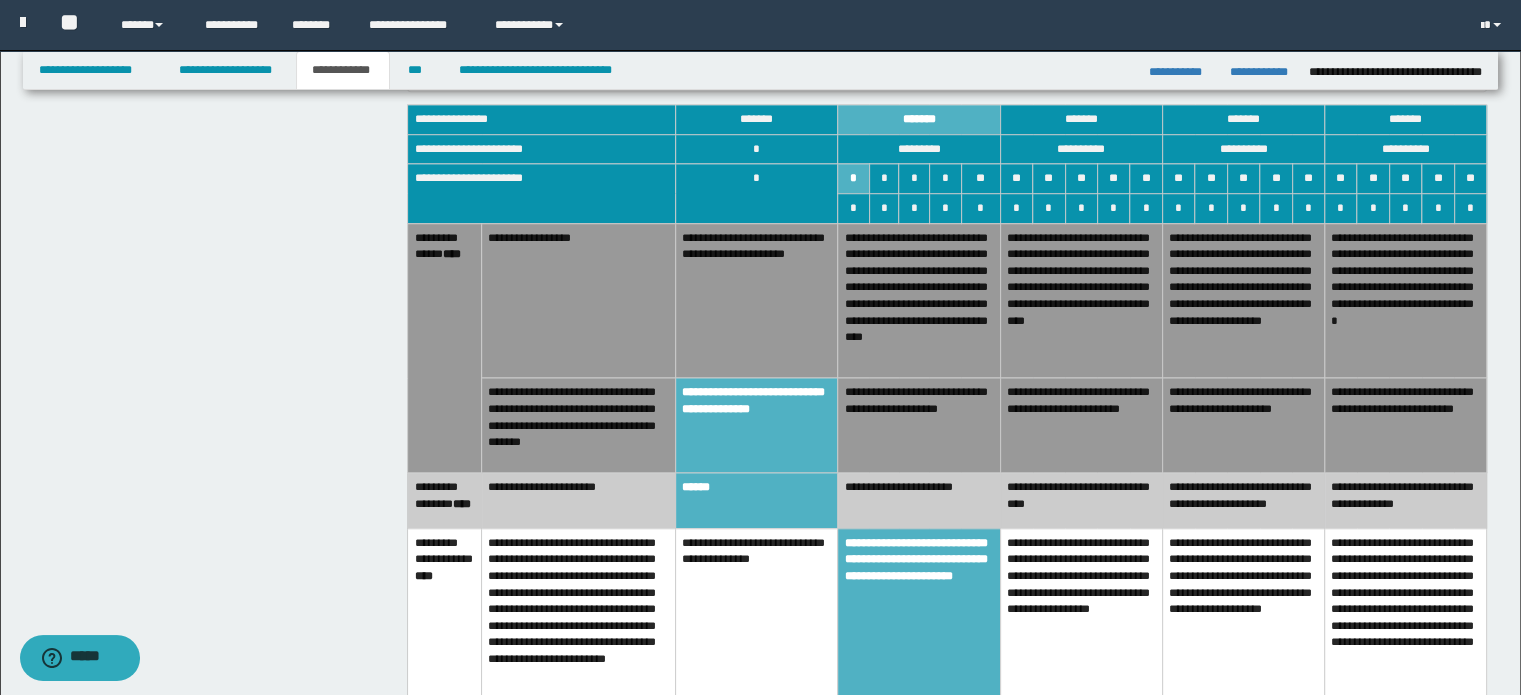 scroll, scrollTop: 1468, scrollLeft: 0, axis: vertical 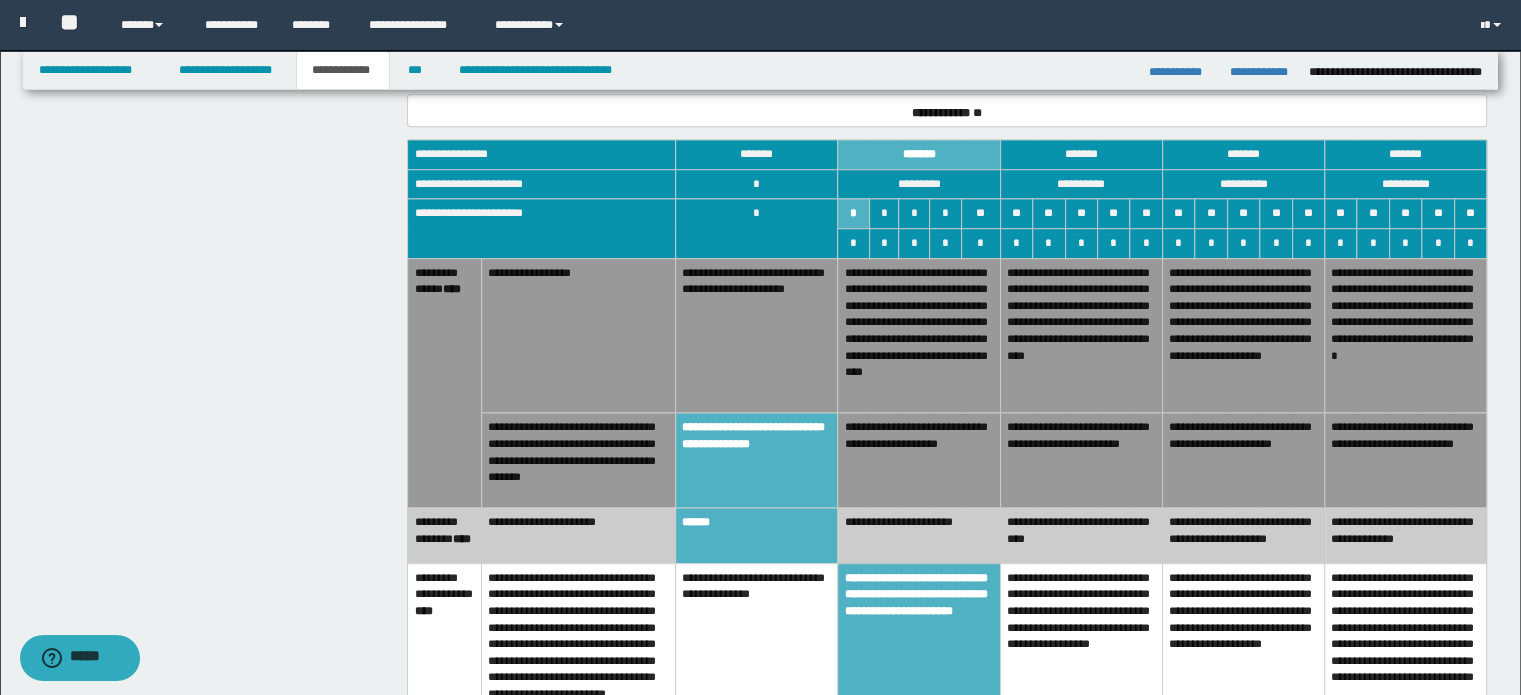 click on "**********" at bounding box center [1243, 650] 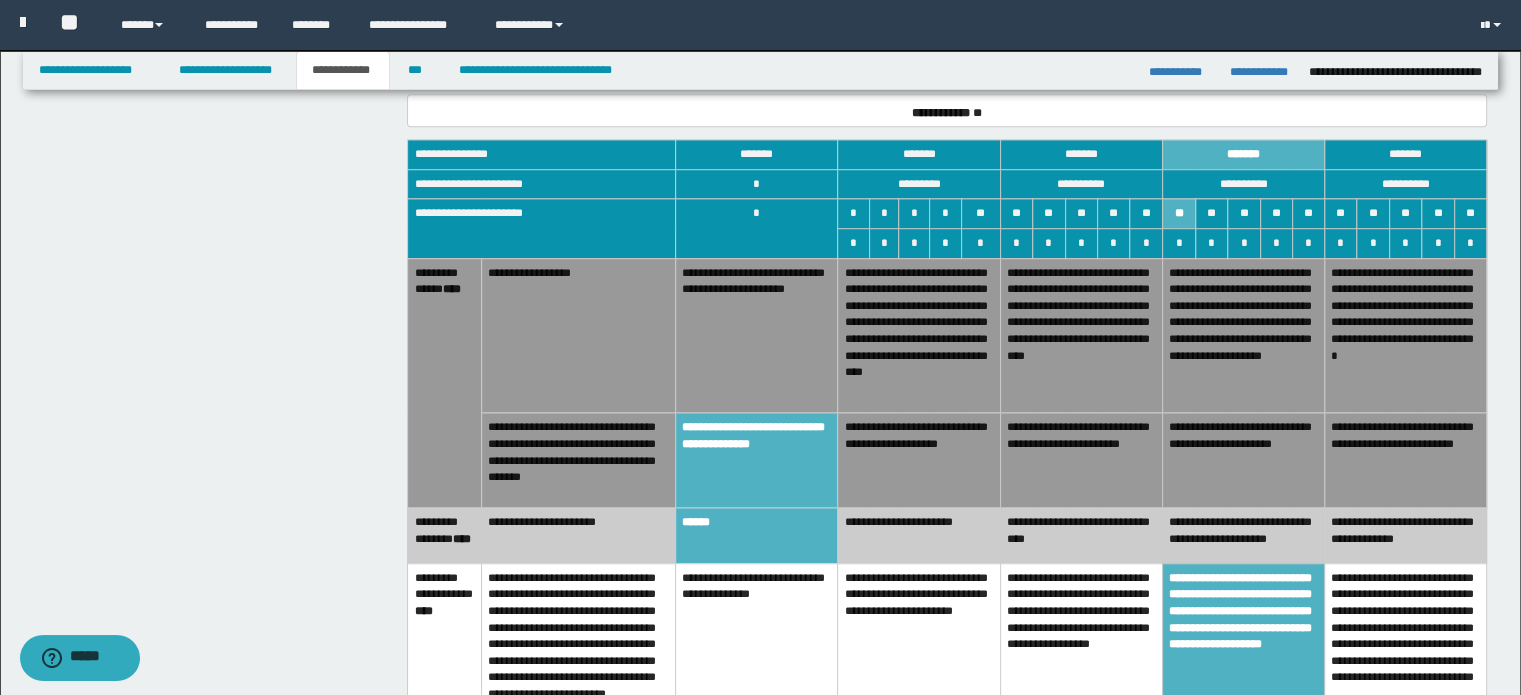 click on "**********" at bounding box center (1081, 535) 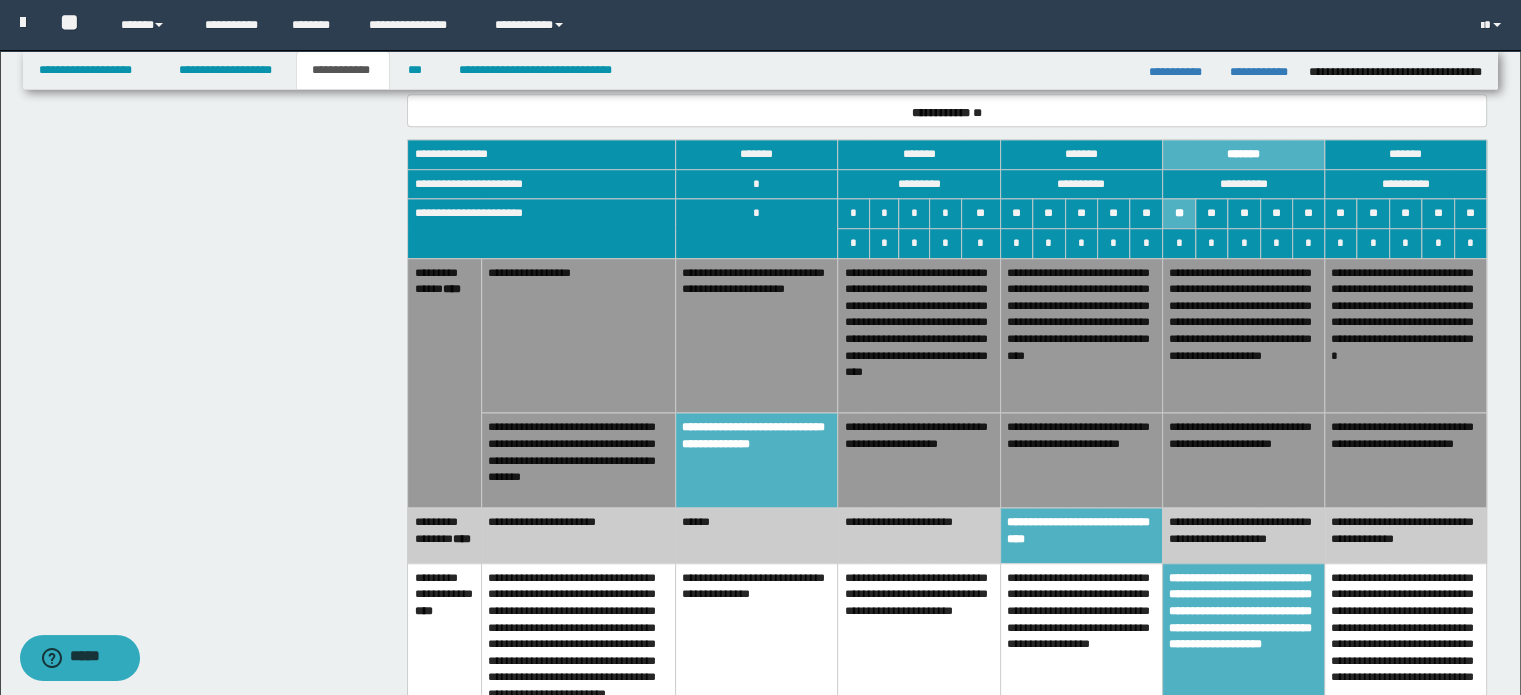 click on "**********" at bounding box center [1081, 460] 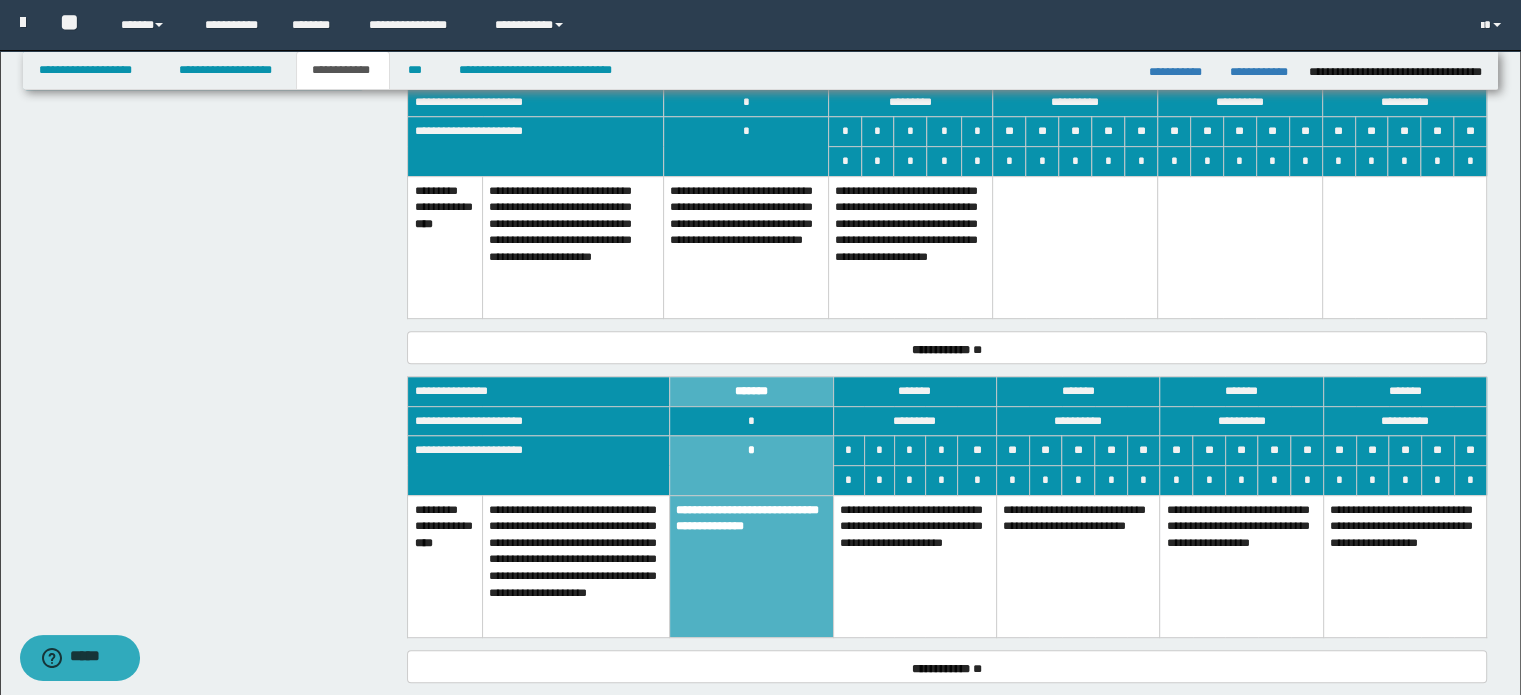 scroll, scrollTop: 1012, scrollLeft: 0, axis: vertical 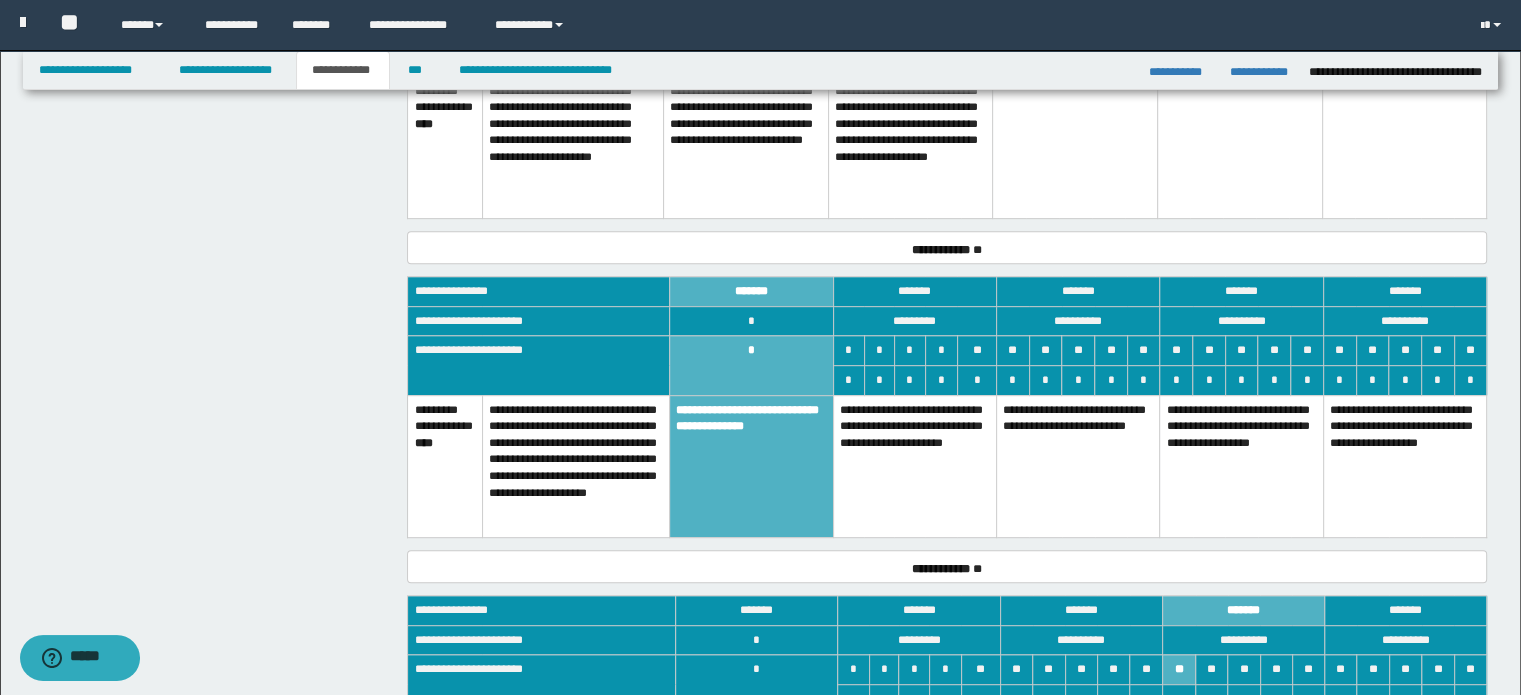 click on "**********" at bounding box center [914, 466] 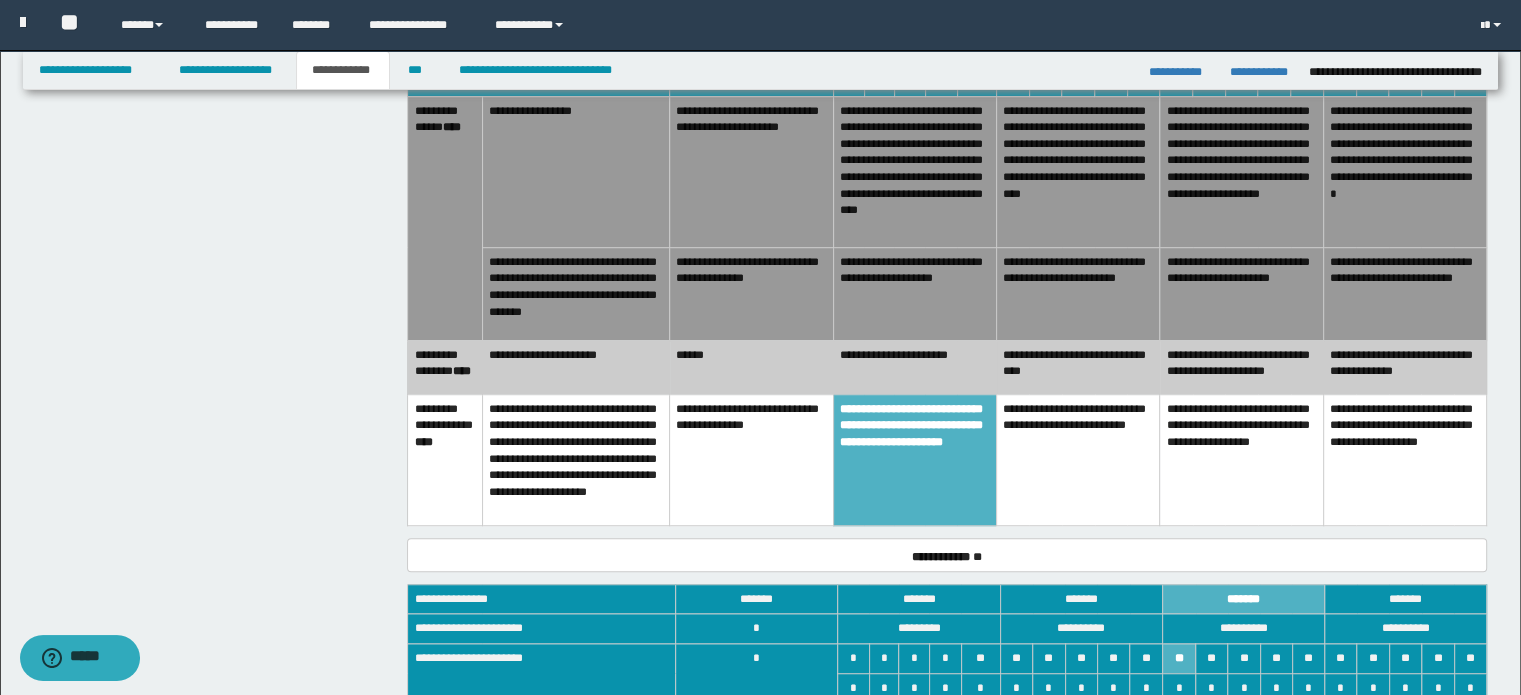 scroll, scrollTop: 1312, scrollLeft: 0, axis: vertical 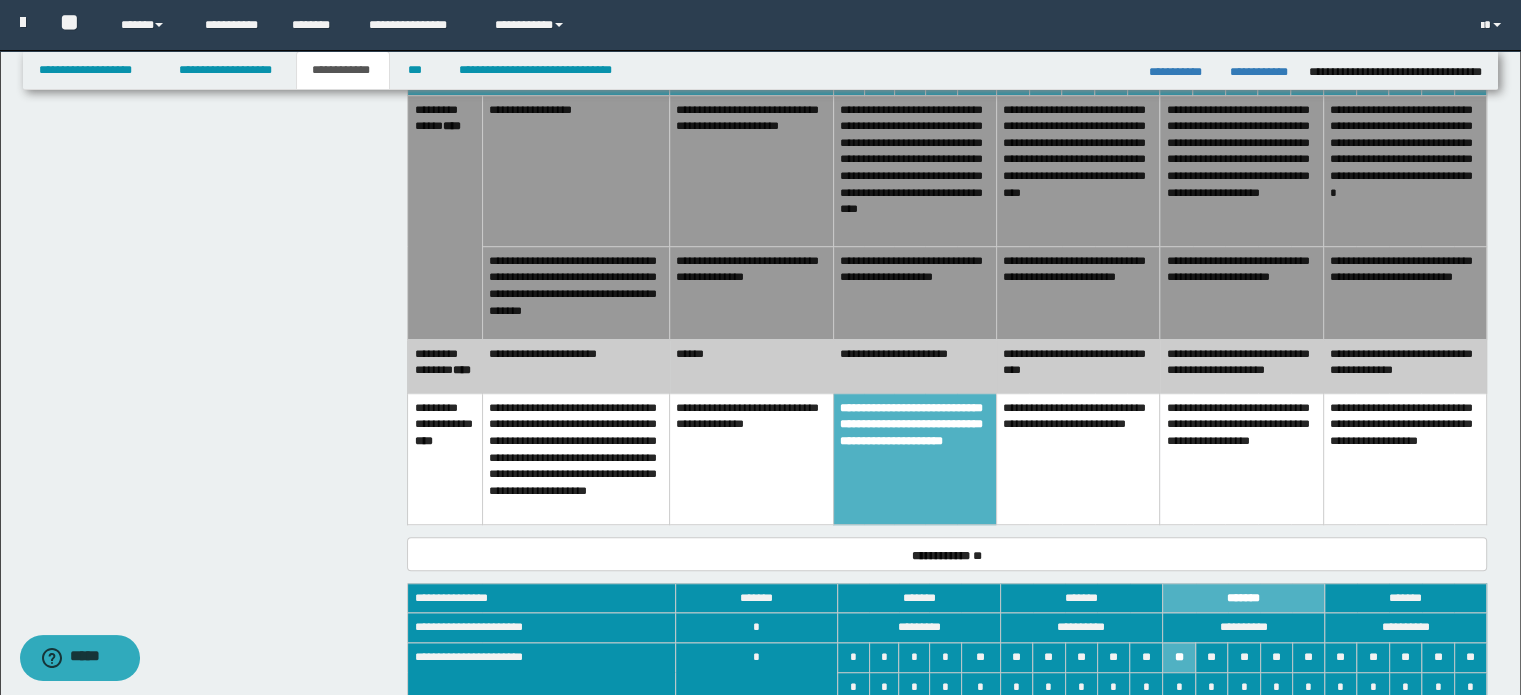 click on "**********" at bounding box center (914, 459) 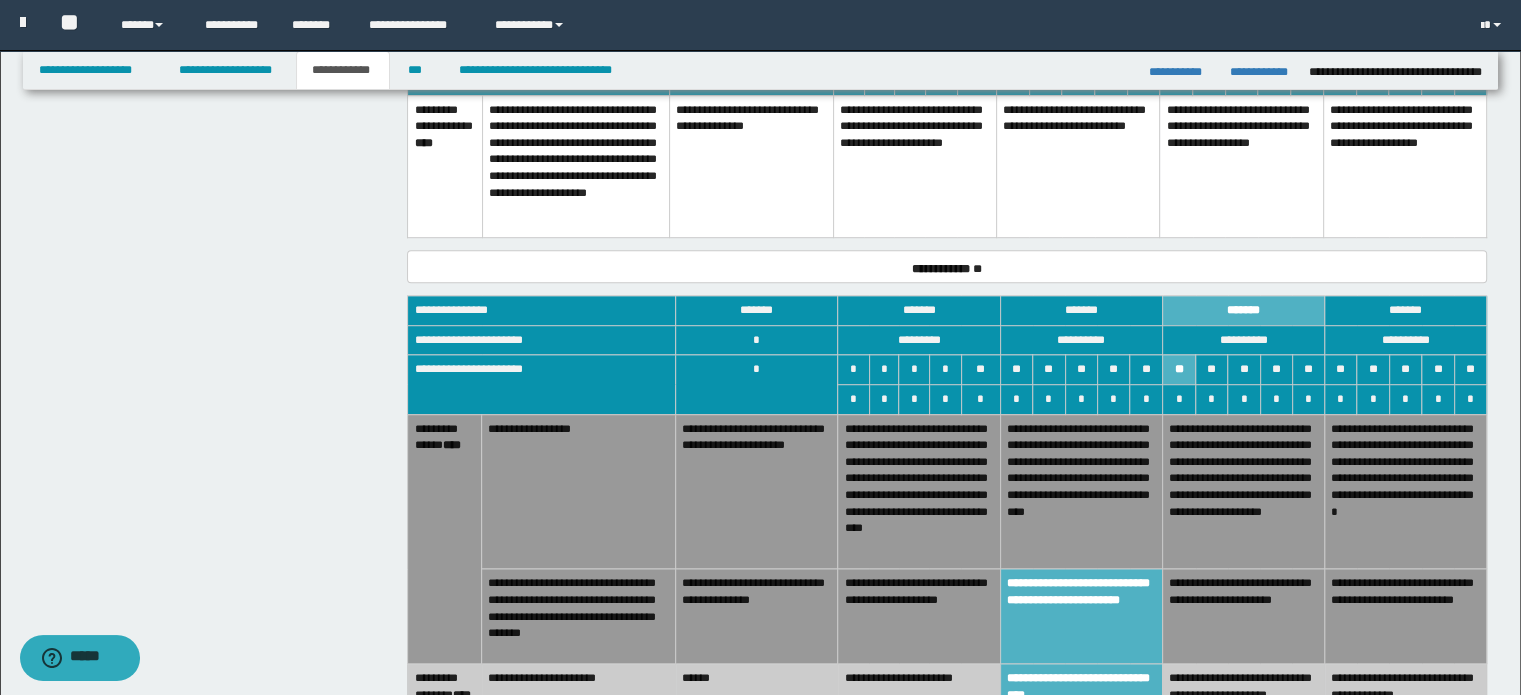 scroll, scrollTop: 1024, scrollLeft: 0, axis: vertical 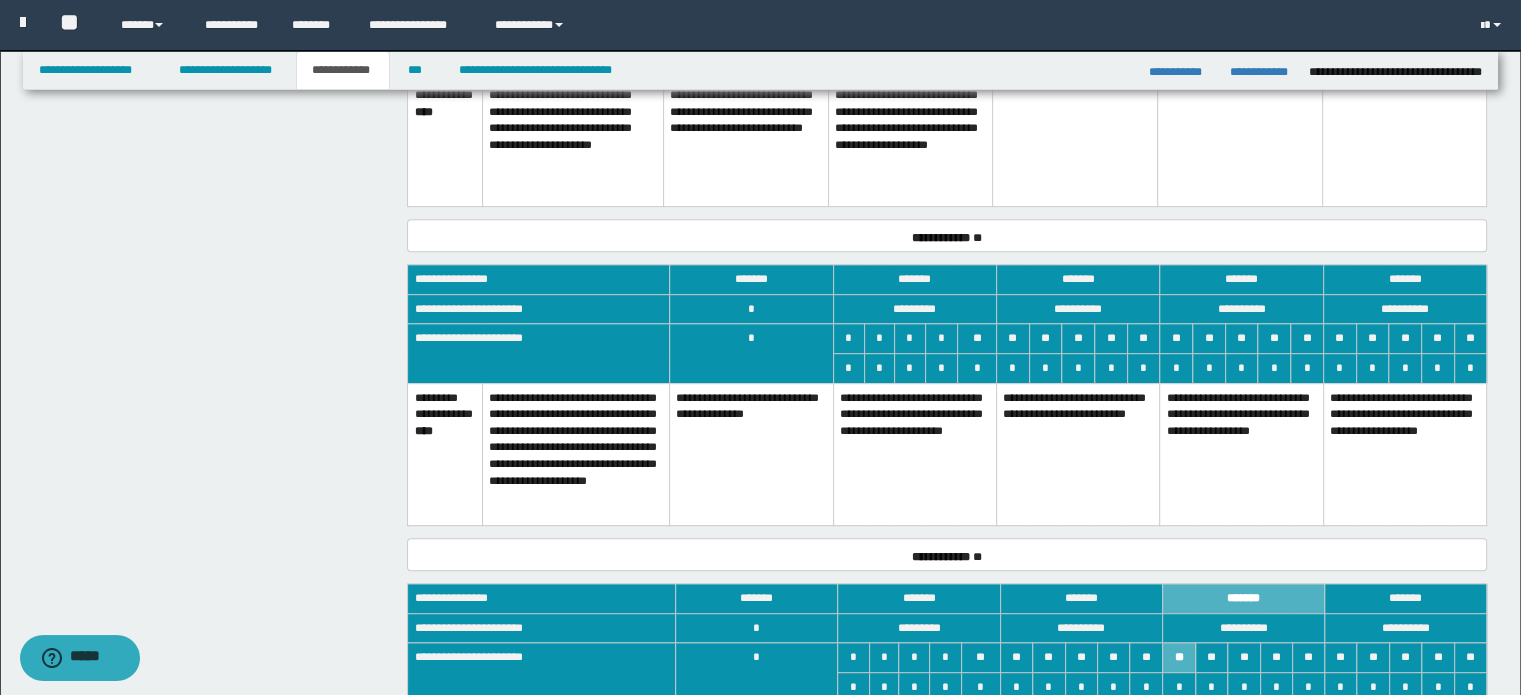 click on "**********" at bounding box center [914, 454] 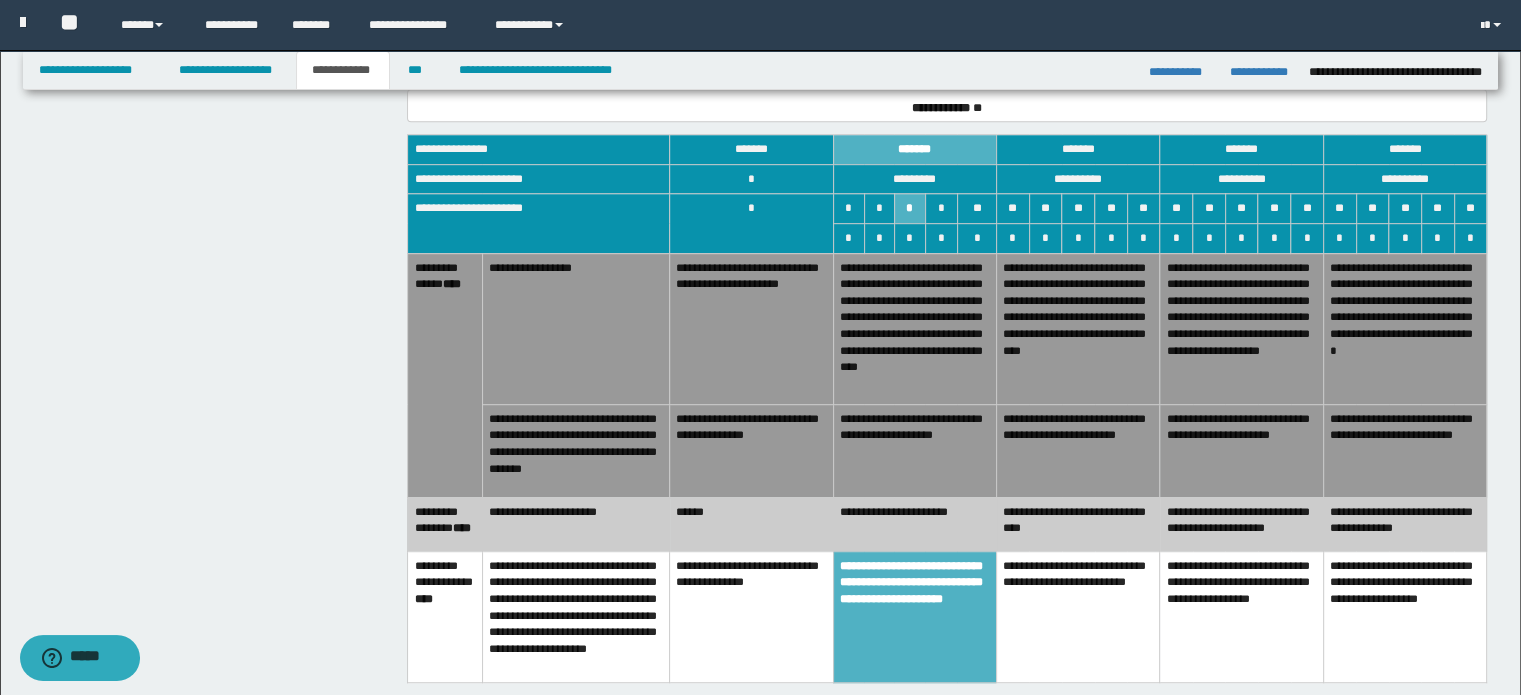 scroll, scrollTop: 1112, scrollLeft: 0, axis: vertical 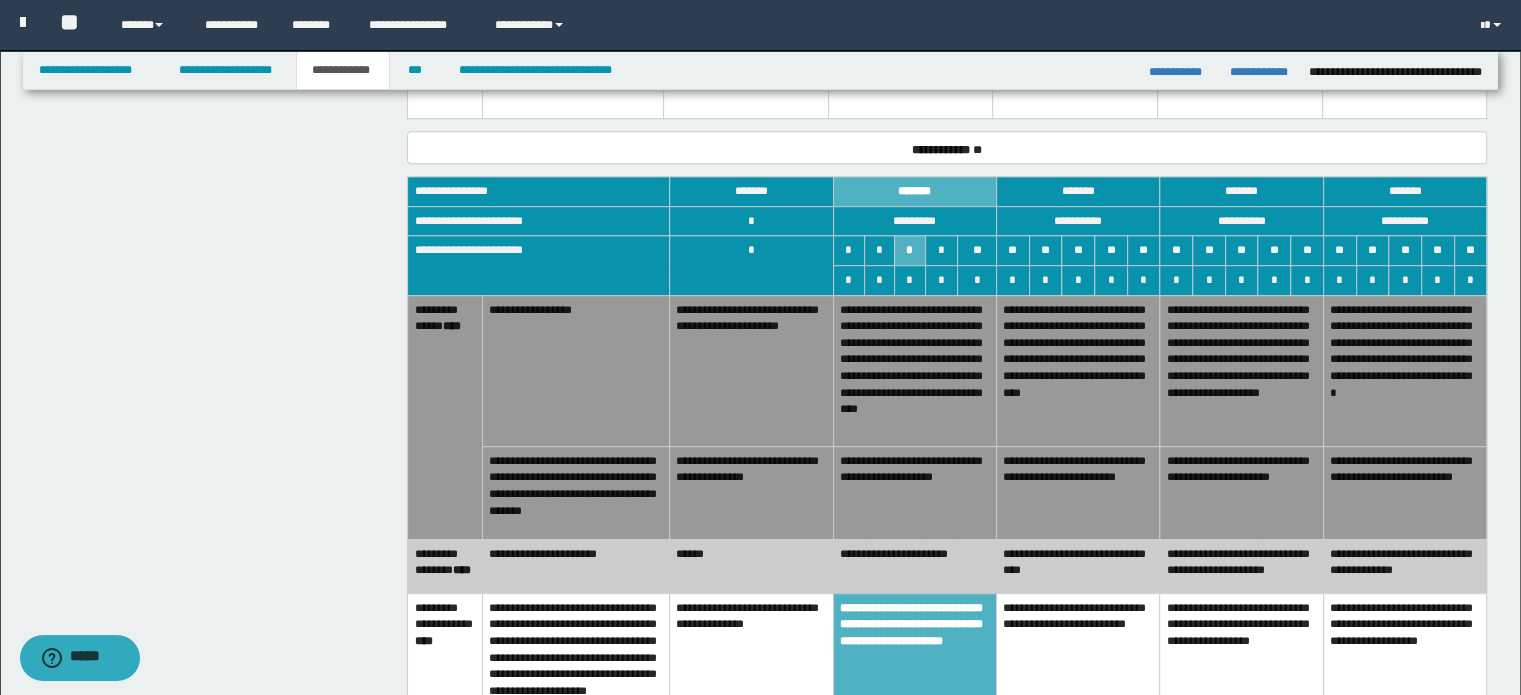 click on "******" at bounding box center (751, 566) 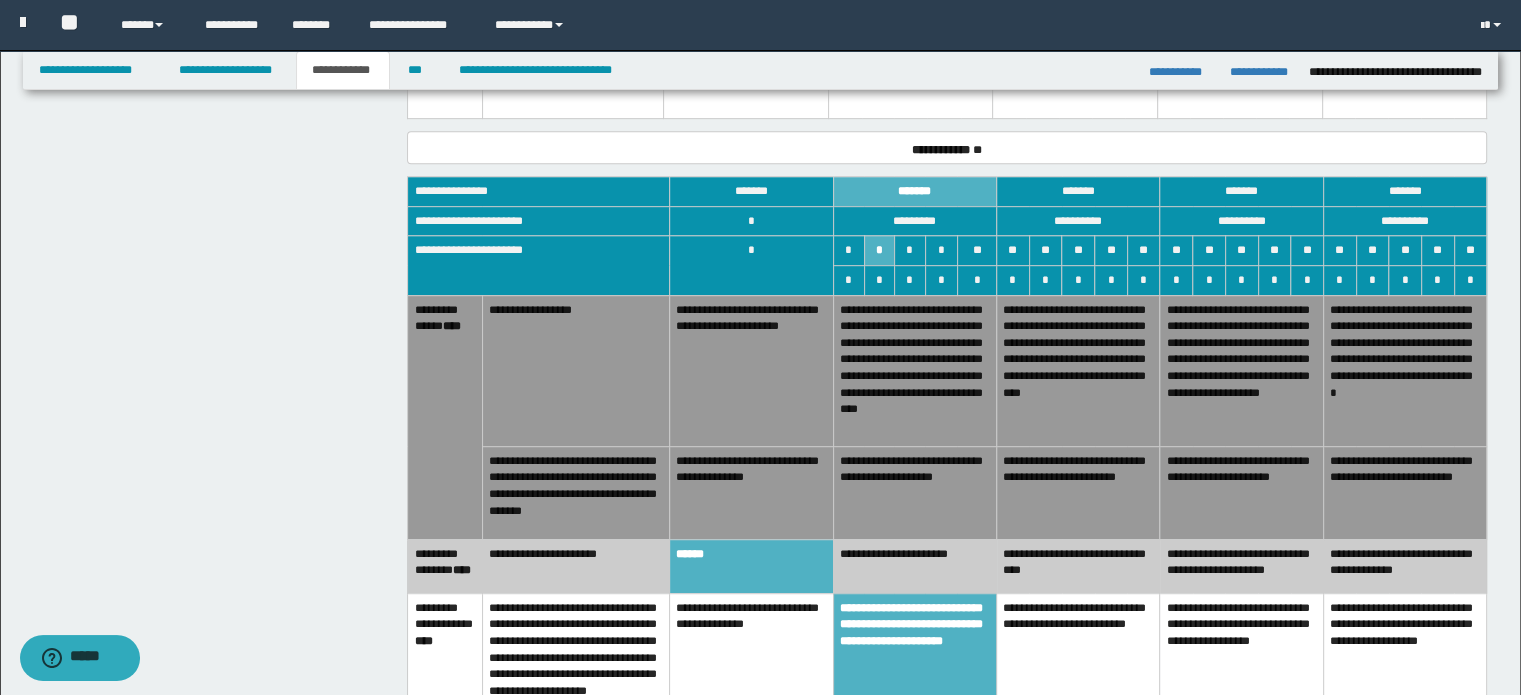 click on "**********" at bounding box center (751, 492) 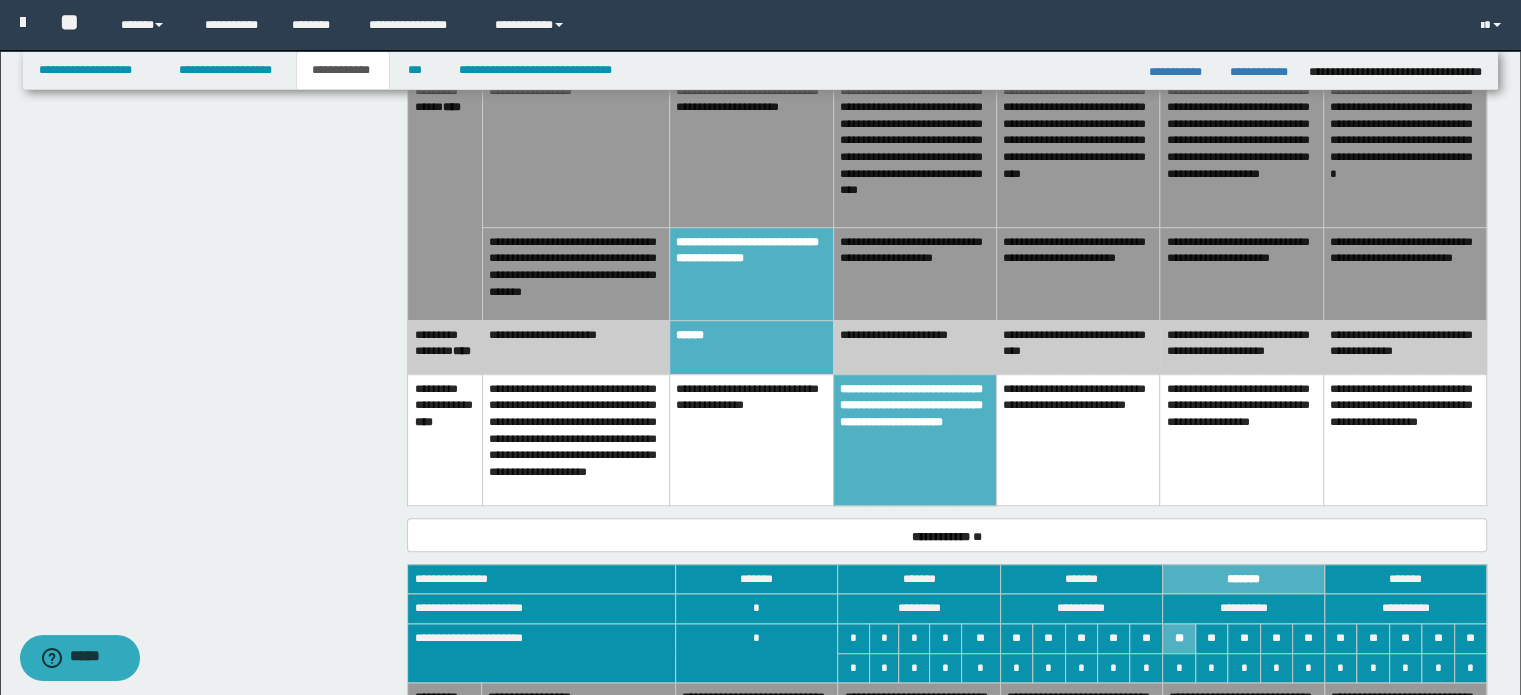 scroll, scrollTop: 1312, scrollLeft: 0, axis: vertical 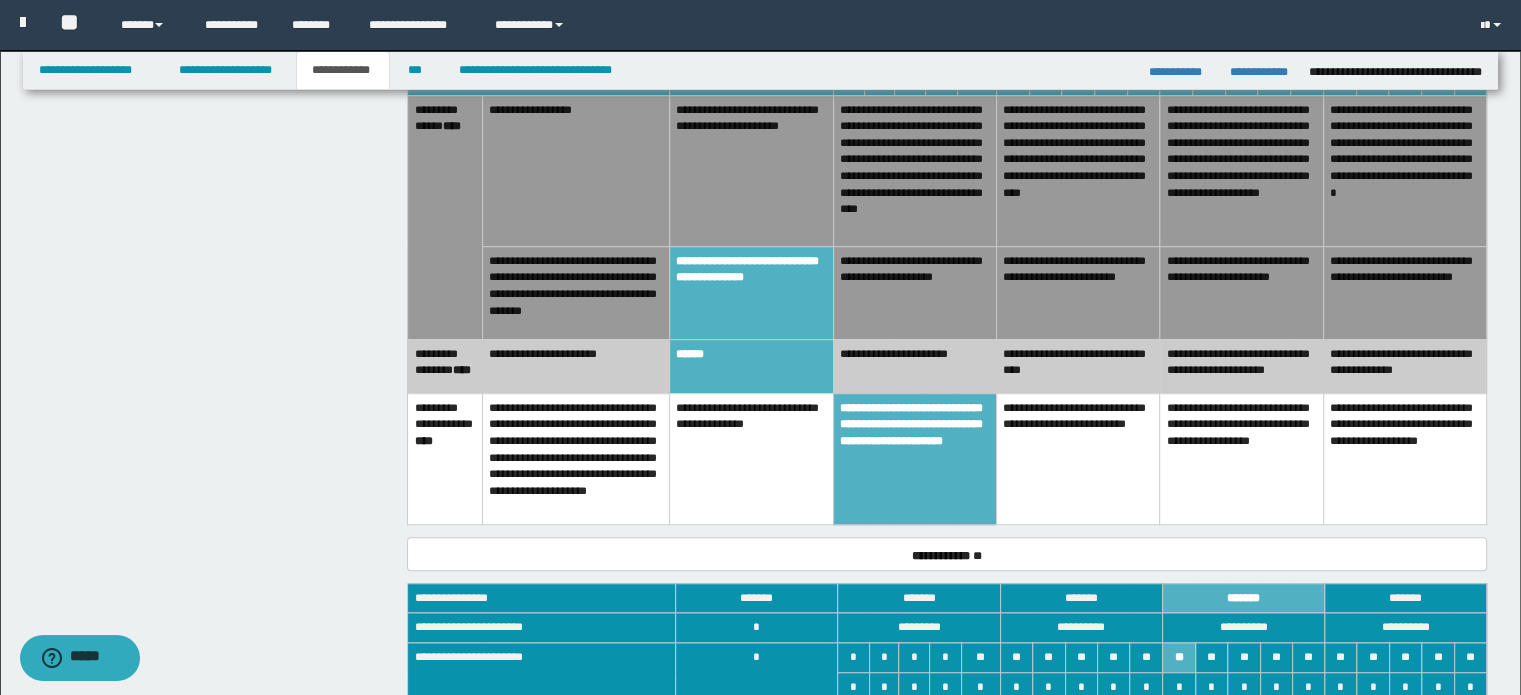 click on "**********" at bounding box center (914, 292) 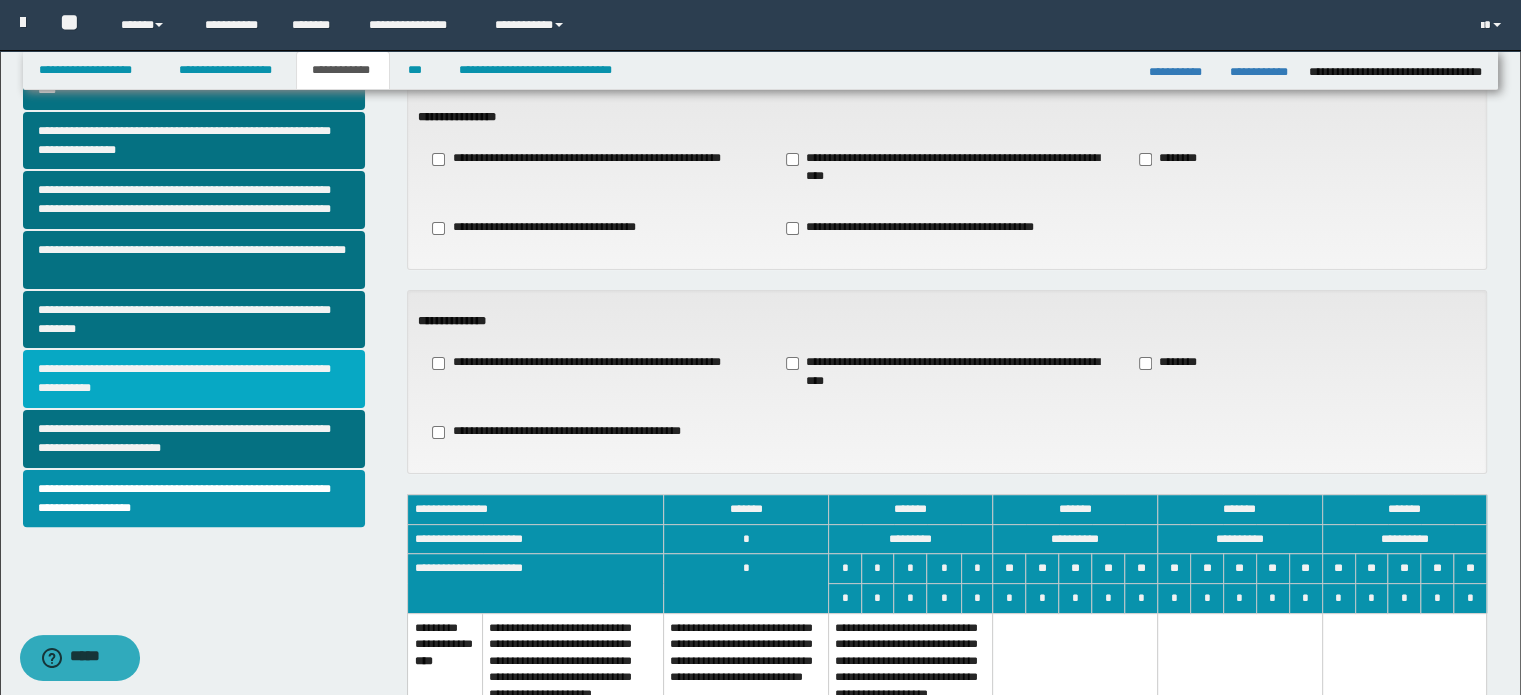 scroll, scrollTop: 500, scrollLeft: 0, axis: vertical 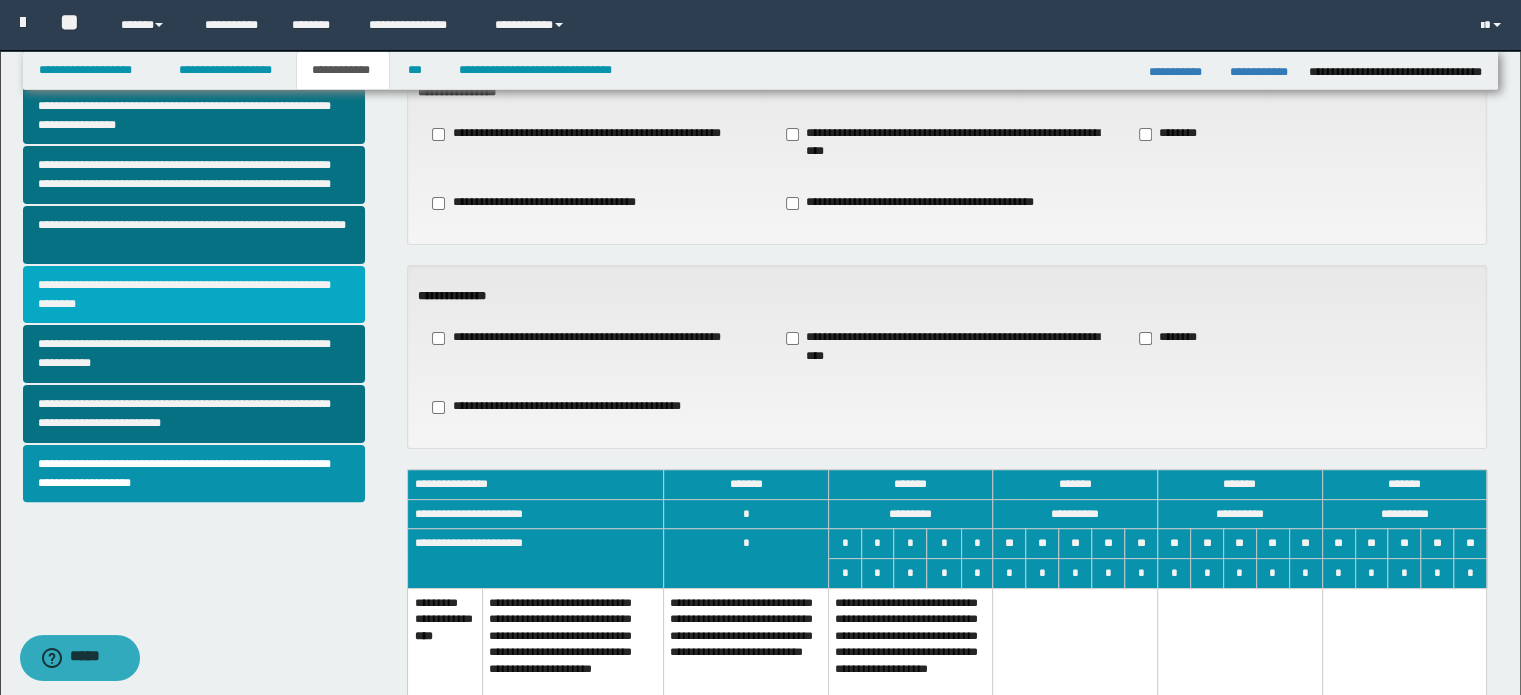 click on "**********" at bounding box center [194, 295] 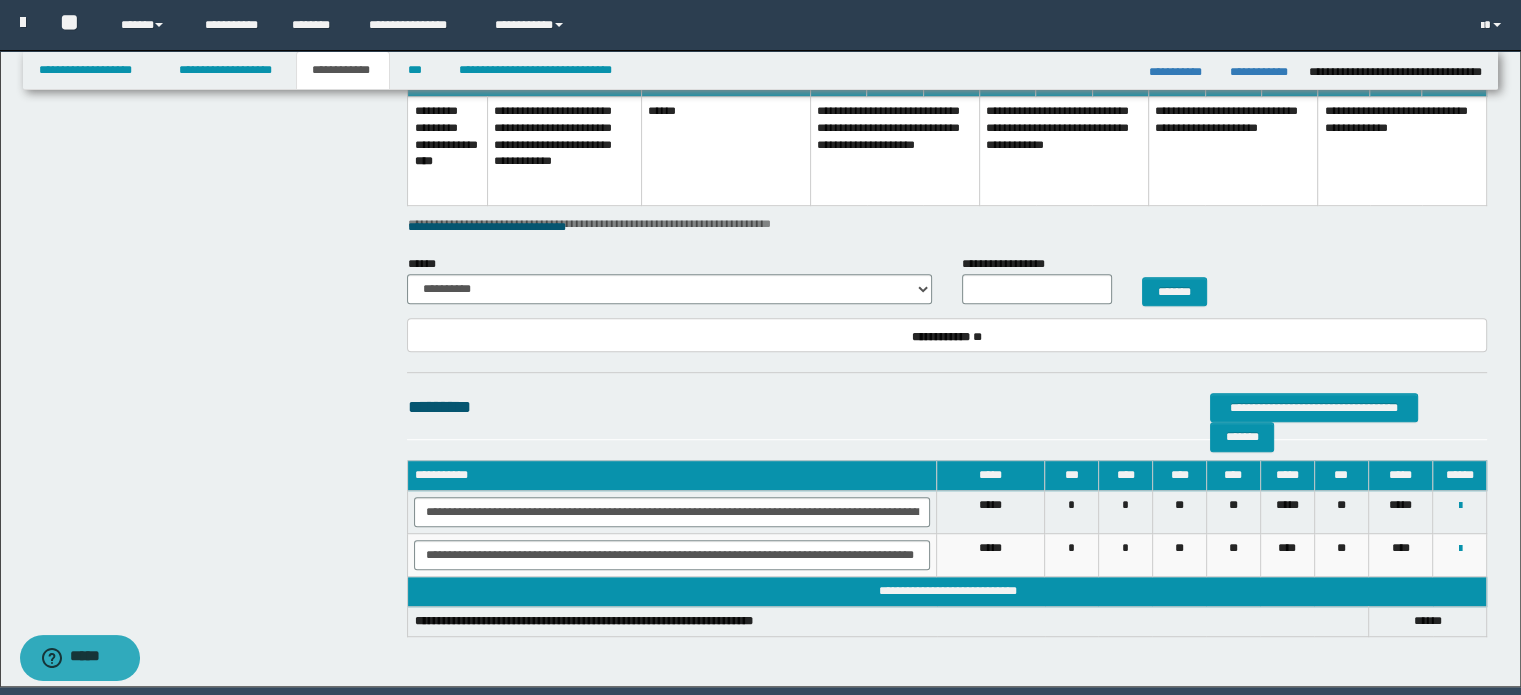 scroll, scrollTop: 1068, scrollLeft: 0, axis: vertical 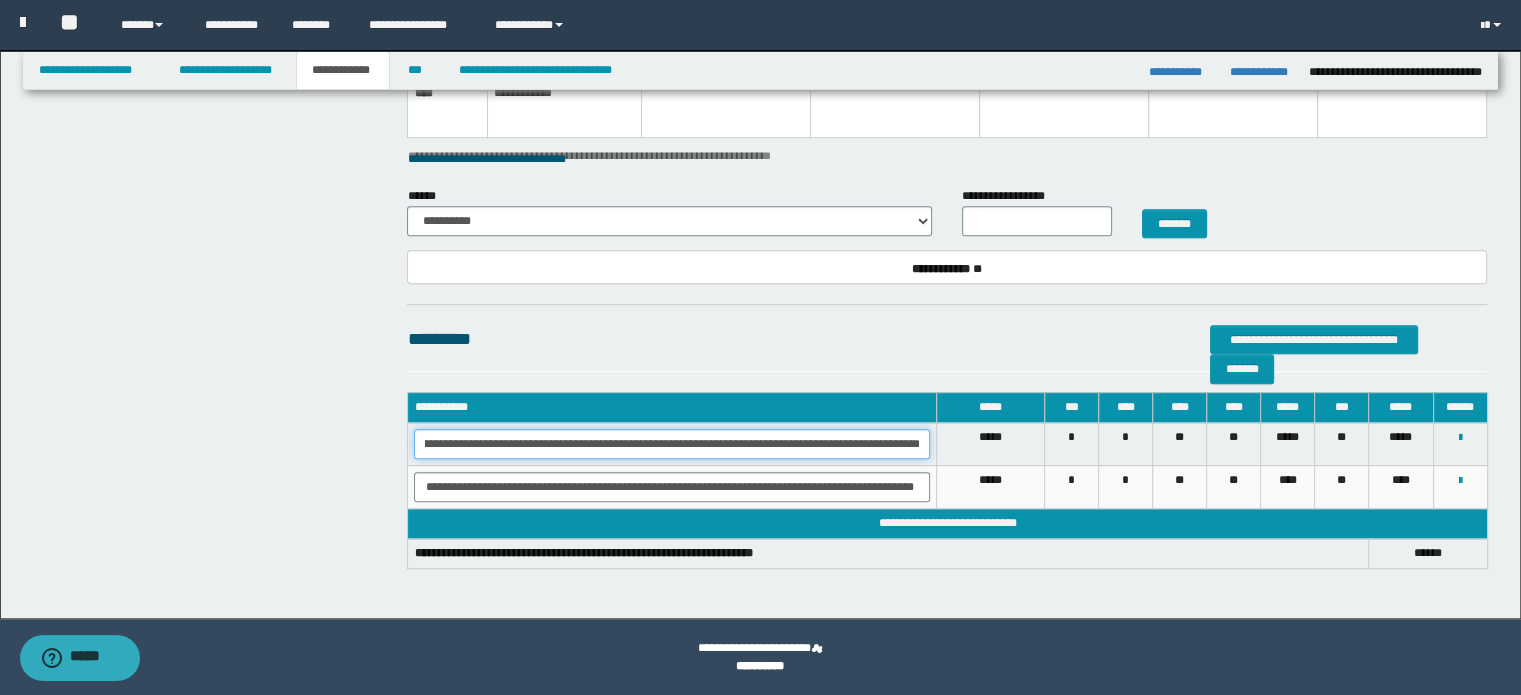 click on "**********" at bounding box center [672, 444] 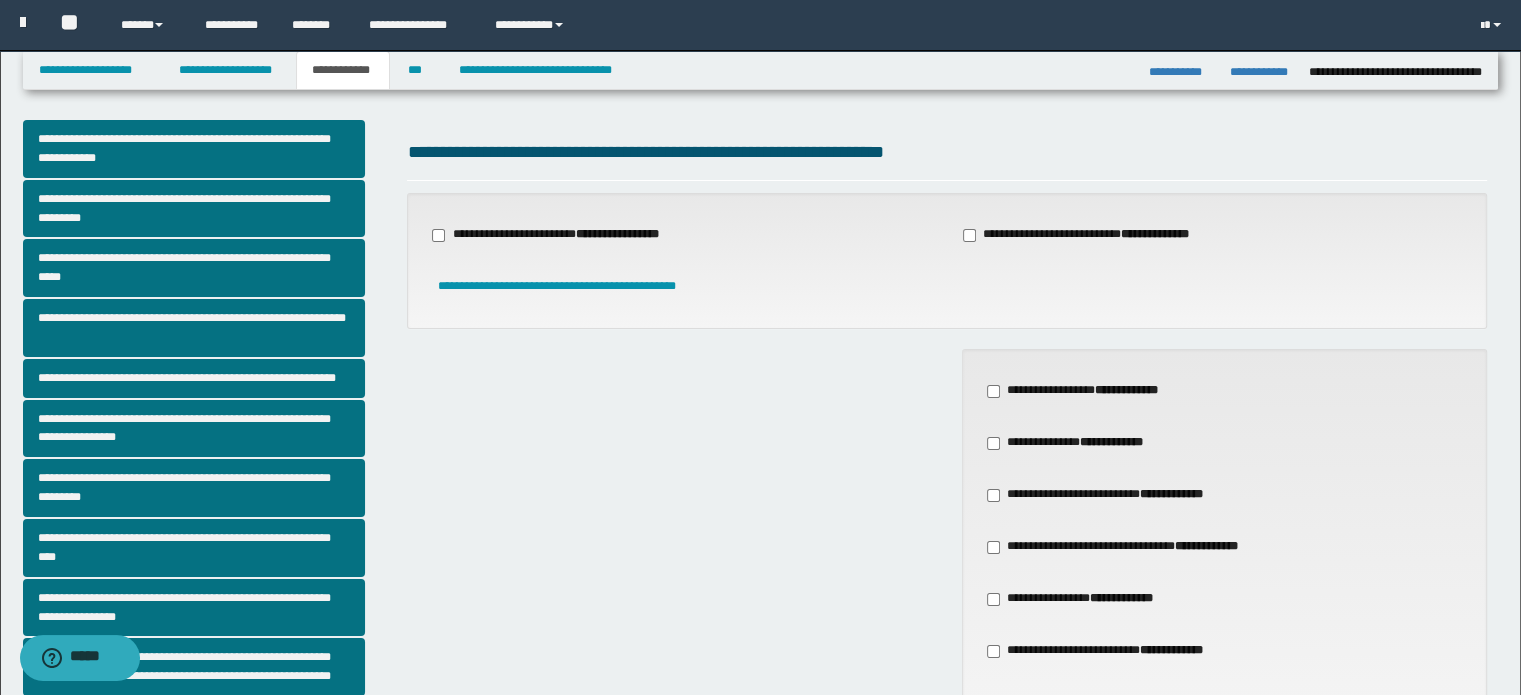 scroll, scrollTop: 0, scrollLeft: 0, axis: both 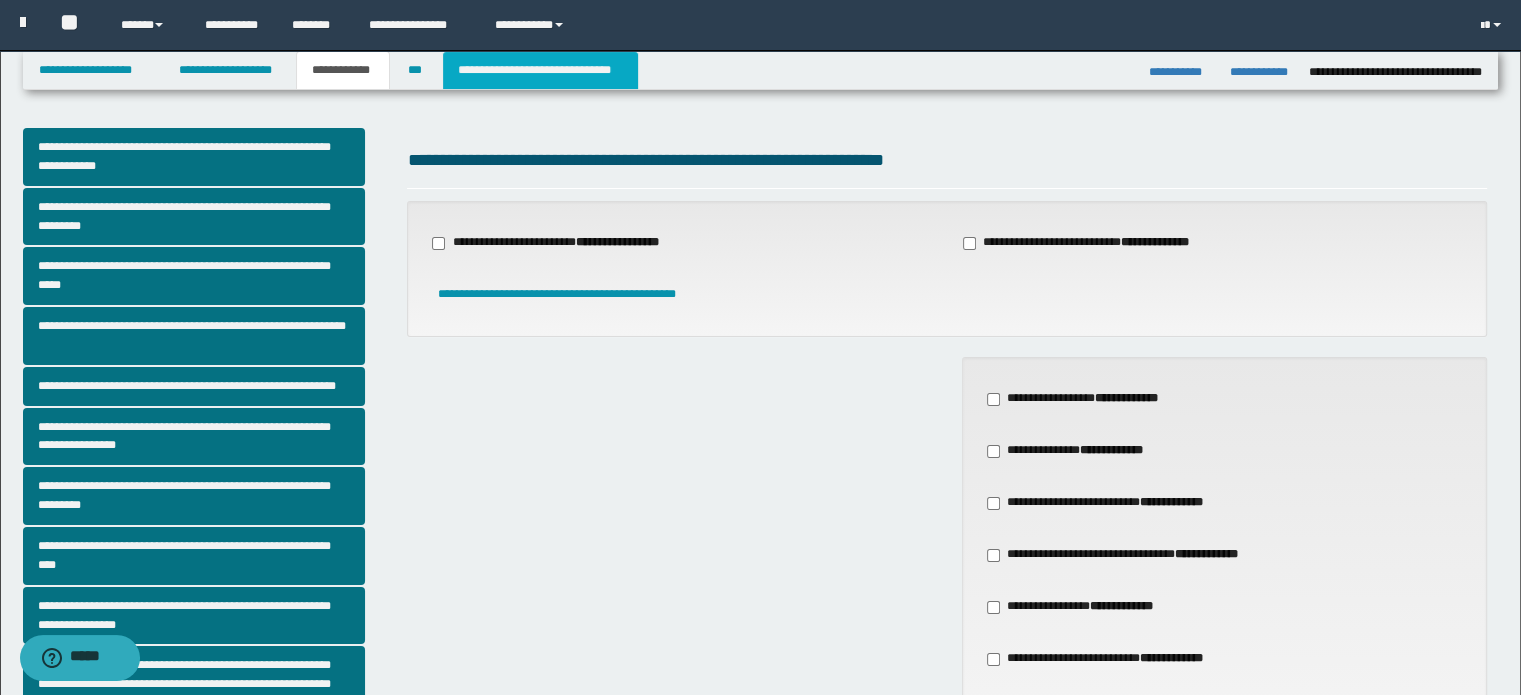 click on "**********" at bounding box center [540, 70] 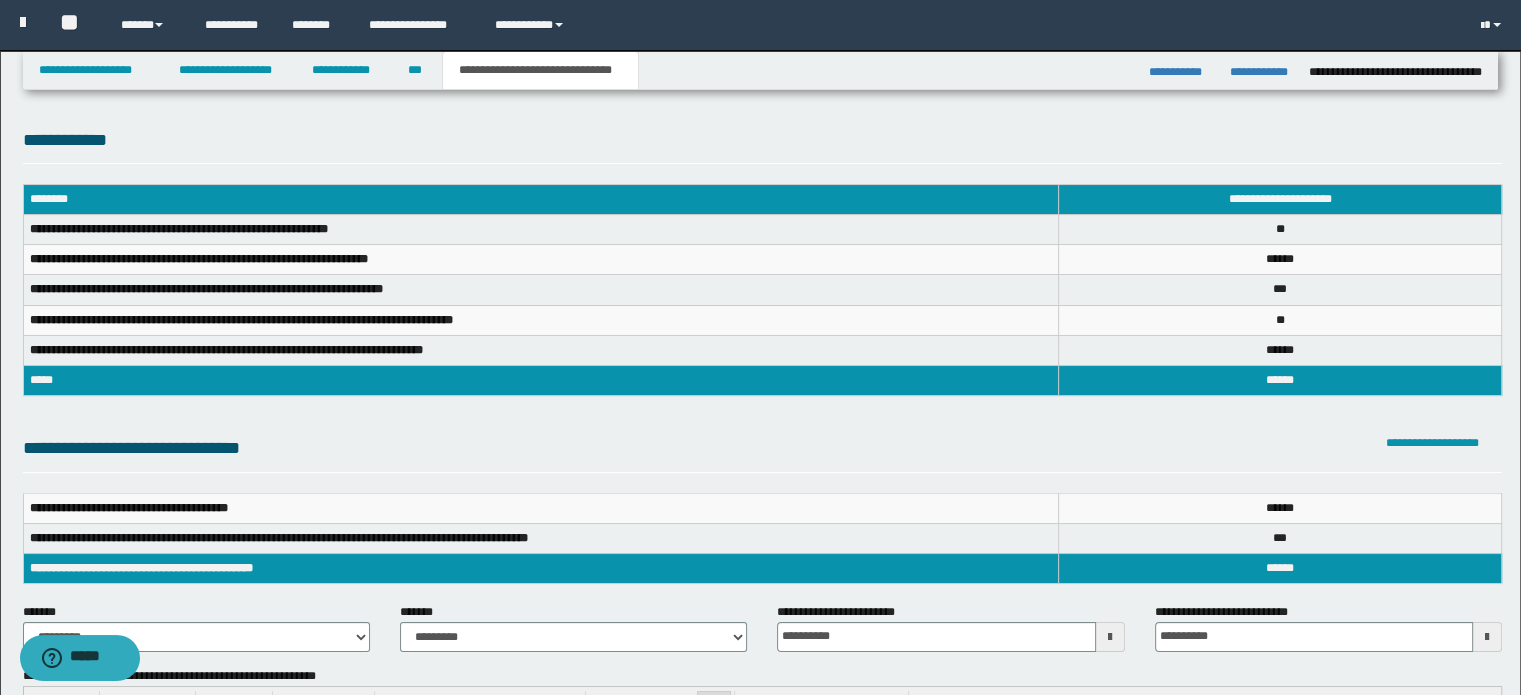 scroll, scrollTop: 0, scrollLeft: 0, axis: both 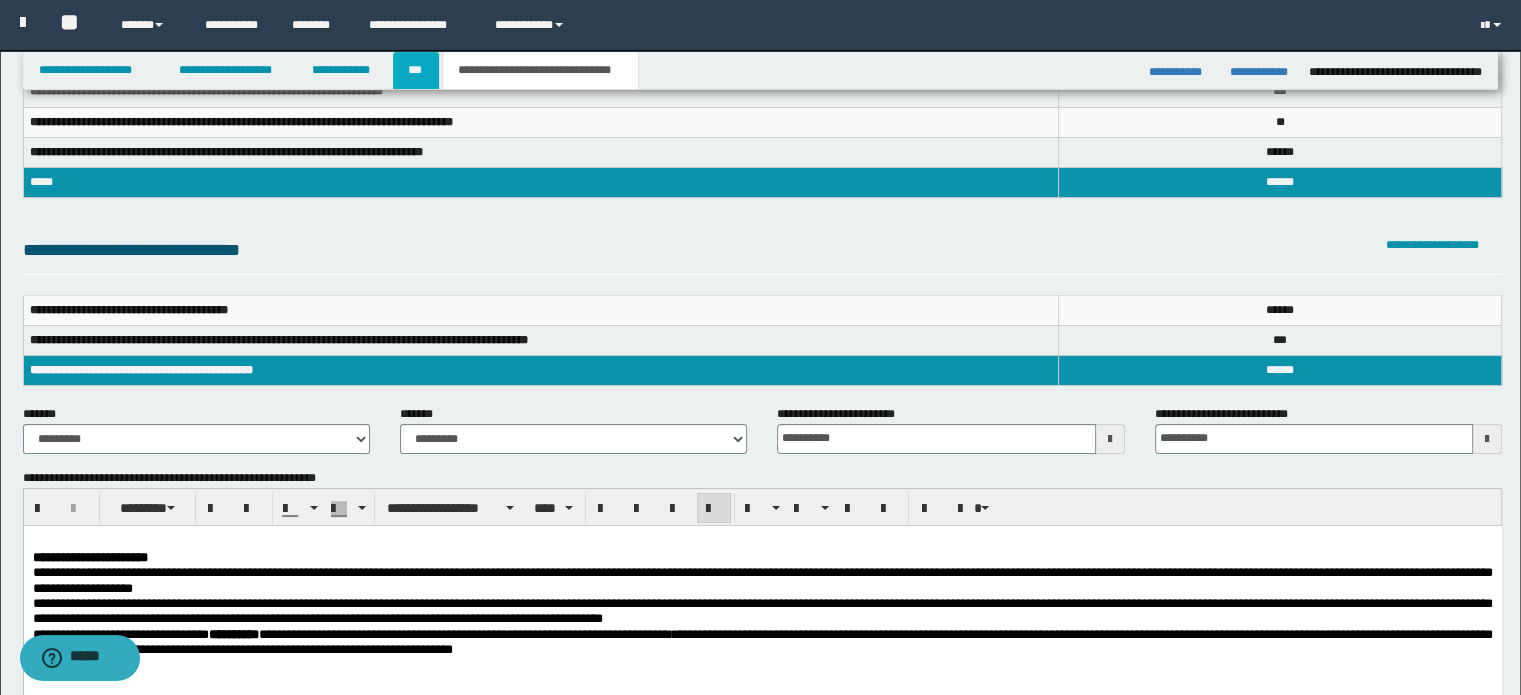 click on "***" at bounding box center (416, 70) 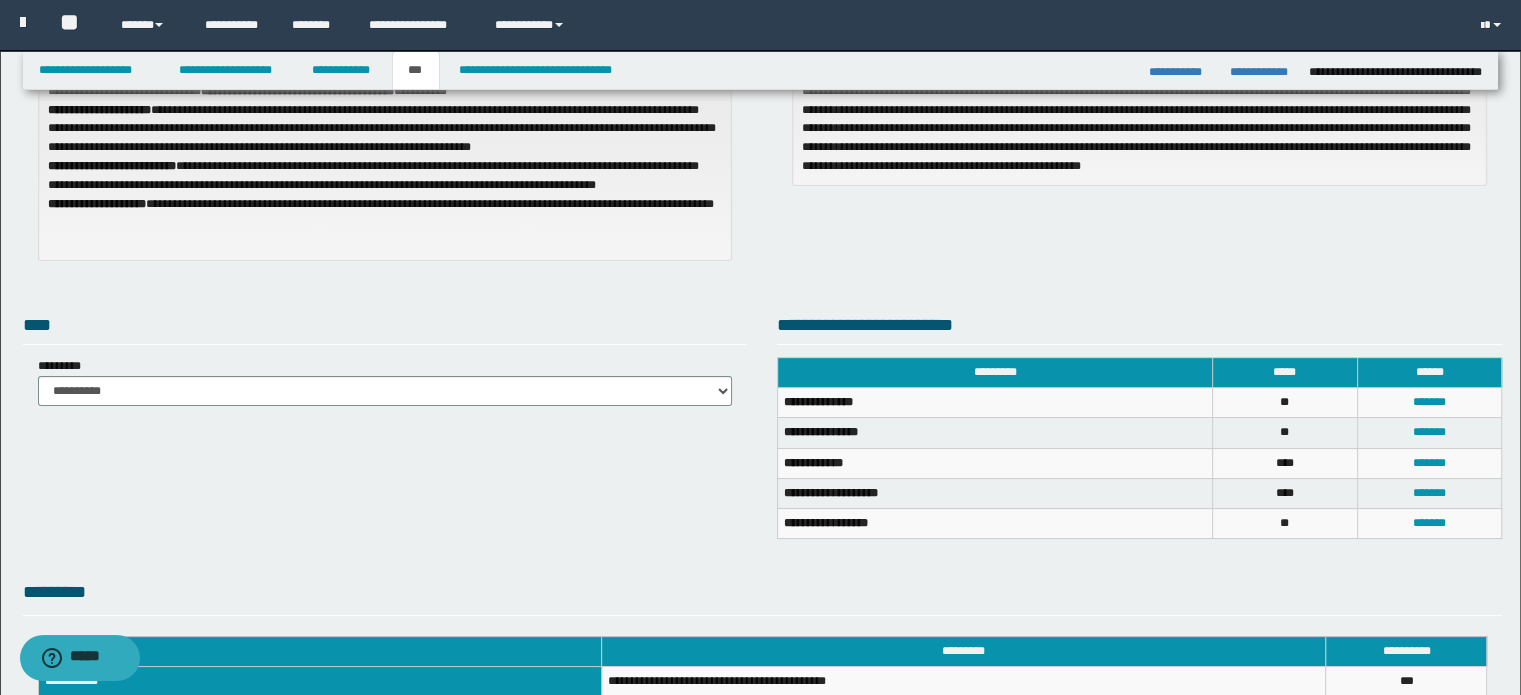scroll, scrollTop: 0, scrollLeft: 0, axis: both 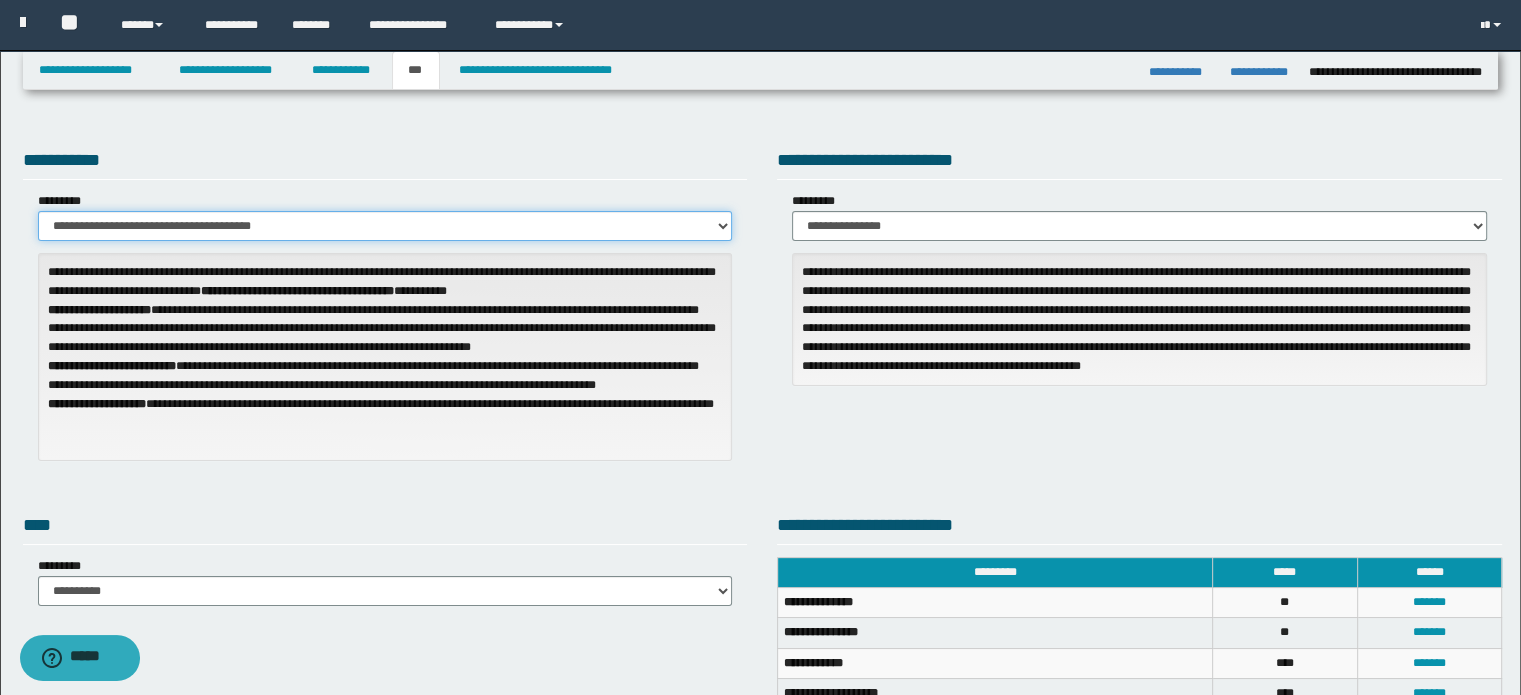 click on "**********" at bounding box center (385, 226) 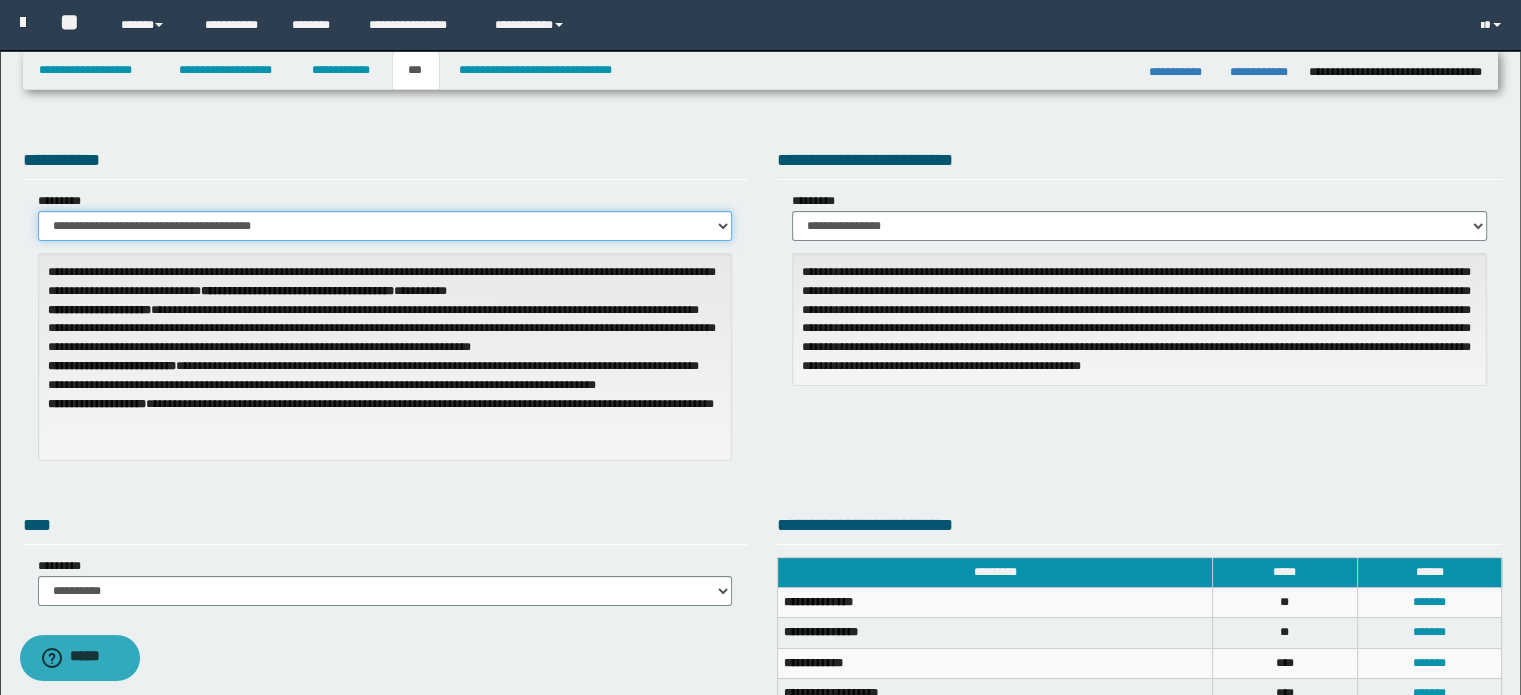 select on "**" 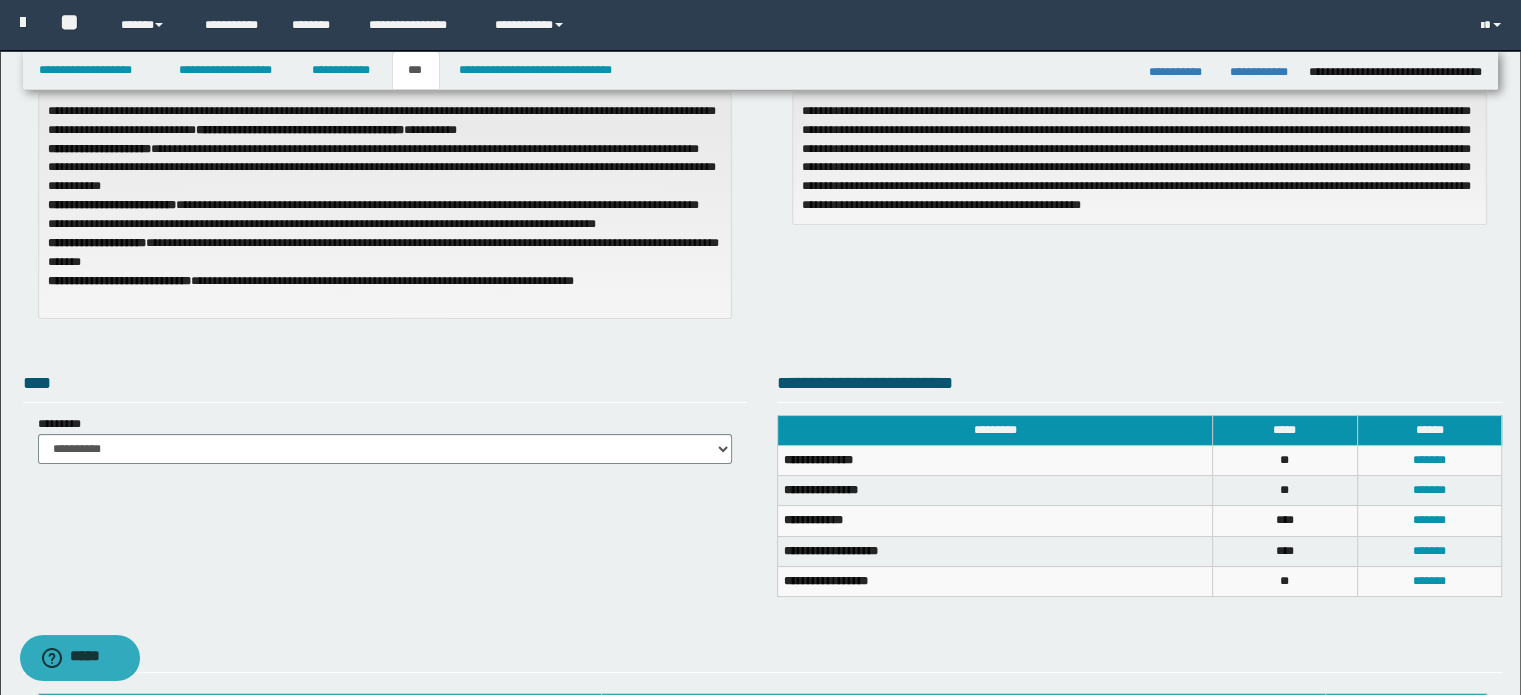 scroll, scrollTop: 0, scrollLeft: 0, axis: both 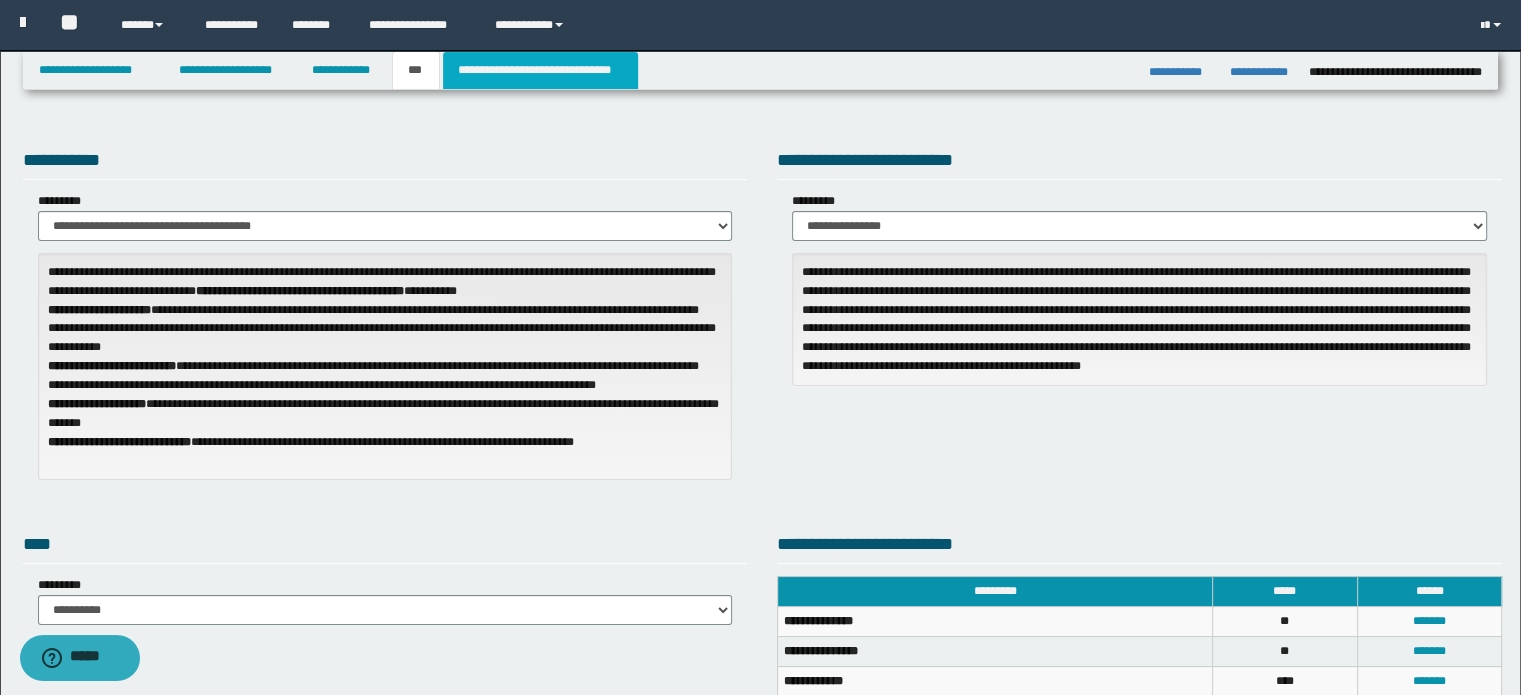 click on "**********" at bounding box center (540, 70) 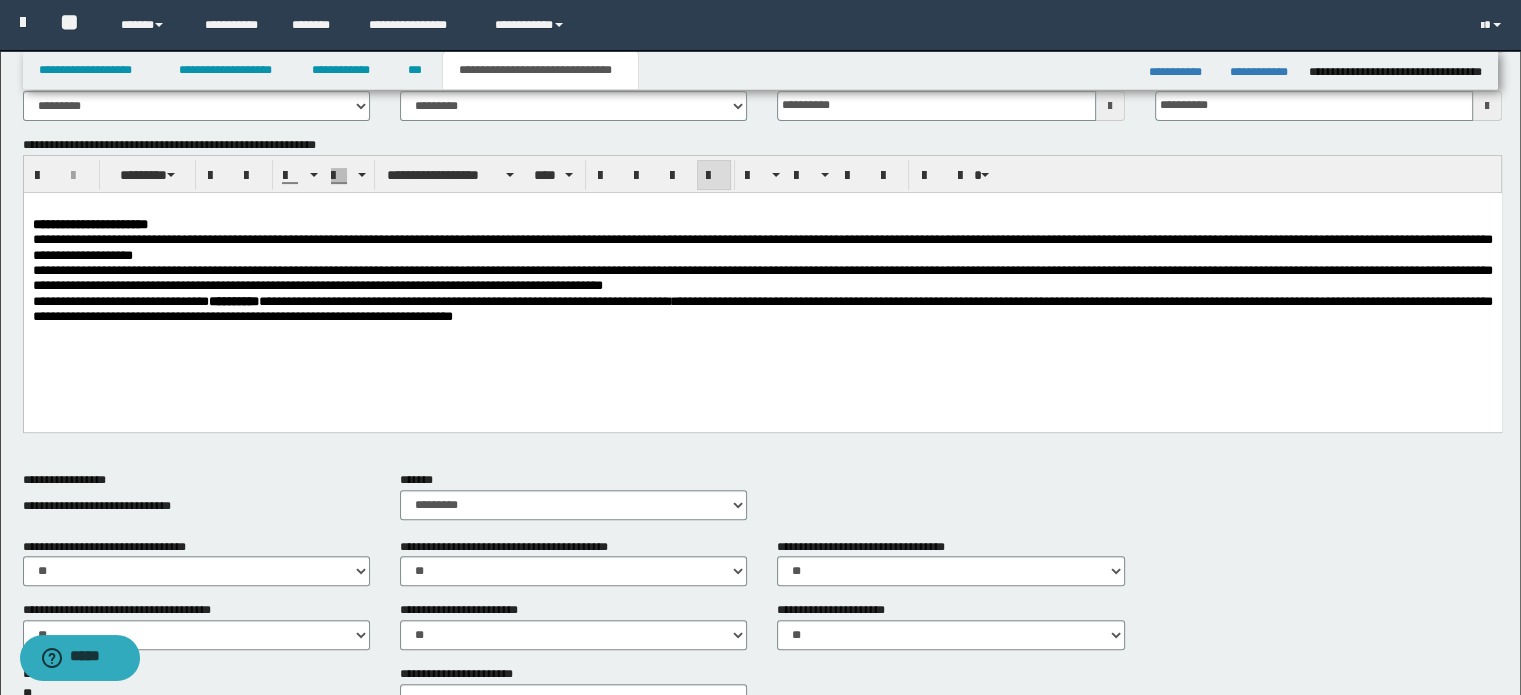 scroll, scrollTop: 500, scrollLeft: 0, axis: vertical 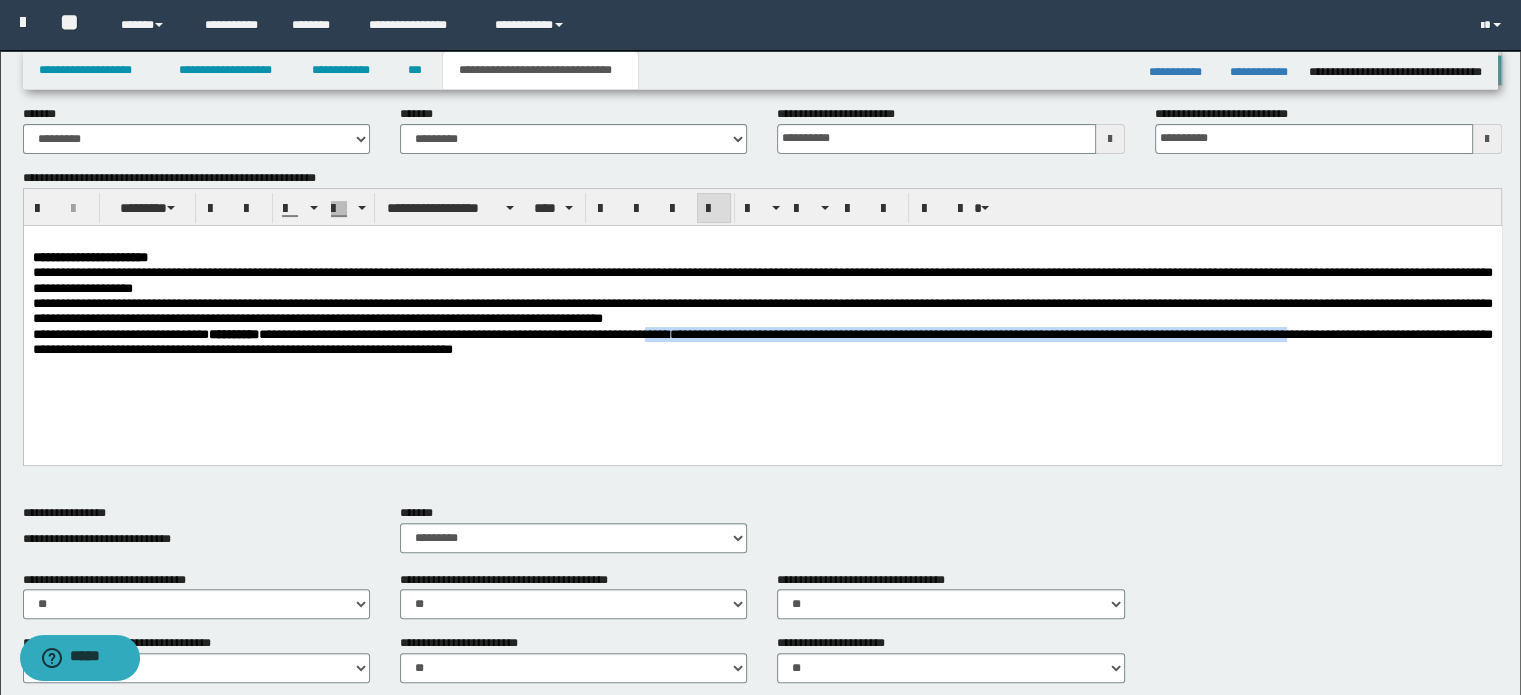 drag, startPoint x: 778, startPoint y: 331, endPoint x: 95, endPoint y: 362, distance: 683.7031 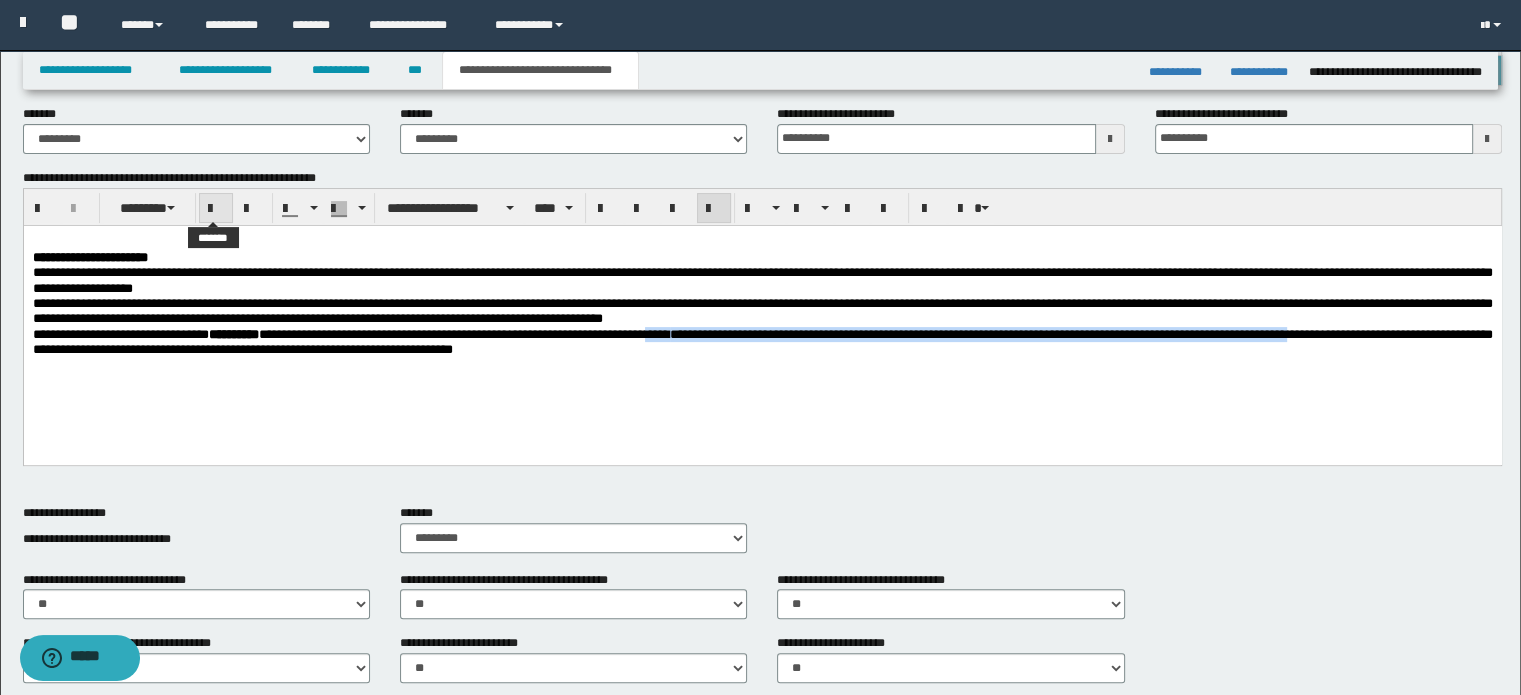 click at bounding box center (216, 209) 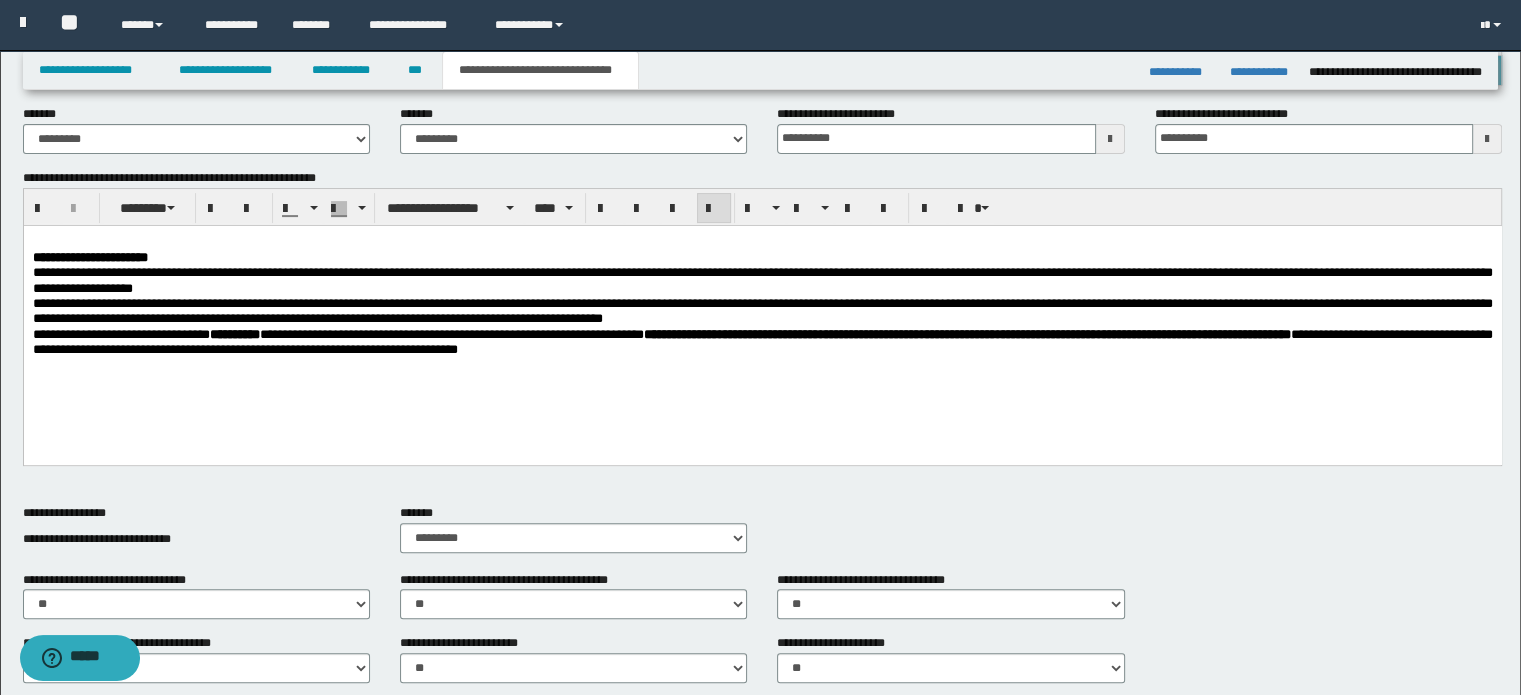 click on "**********" at bounding box center (762, 319) 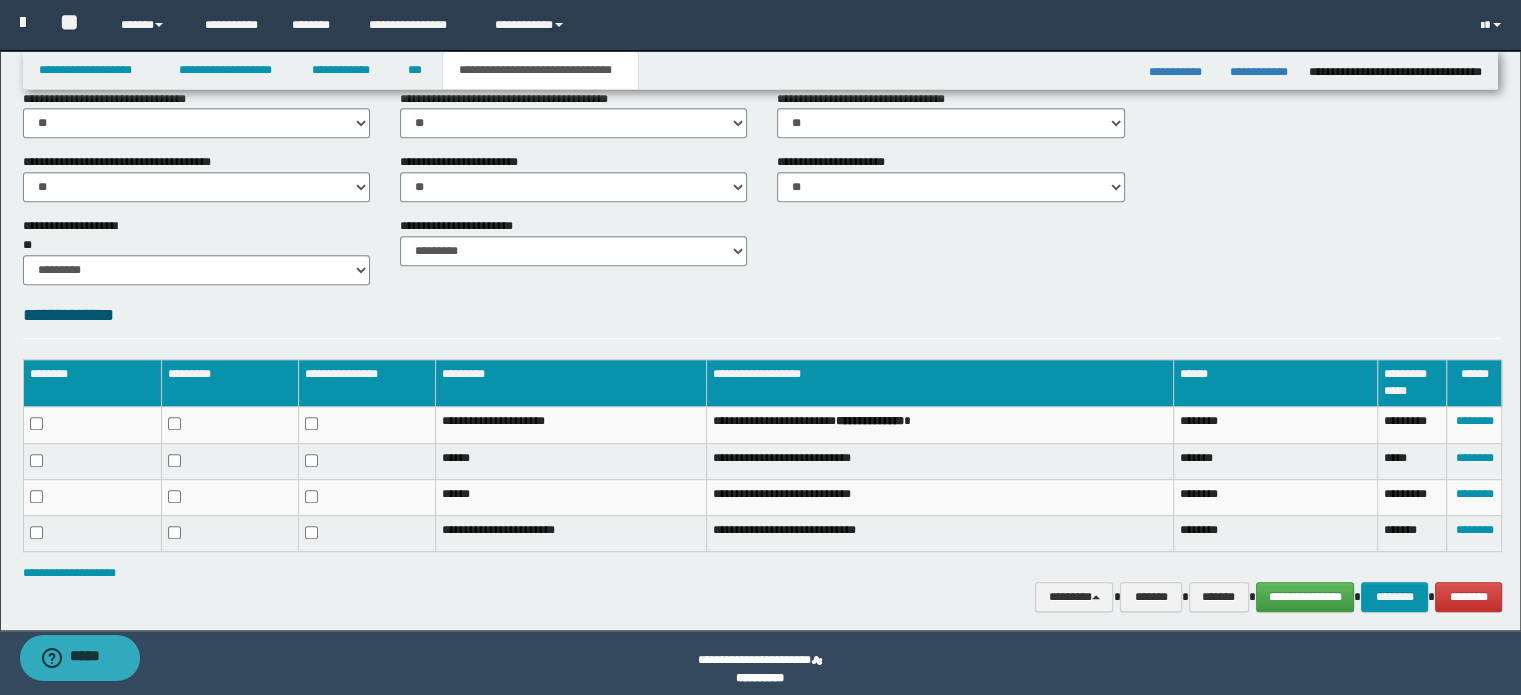 scroll, scrollTop: 994, scrollLeft: 0, axis: vertical 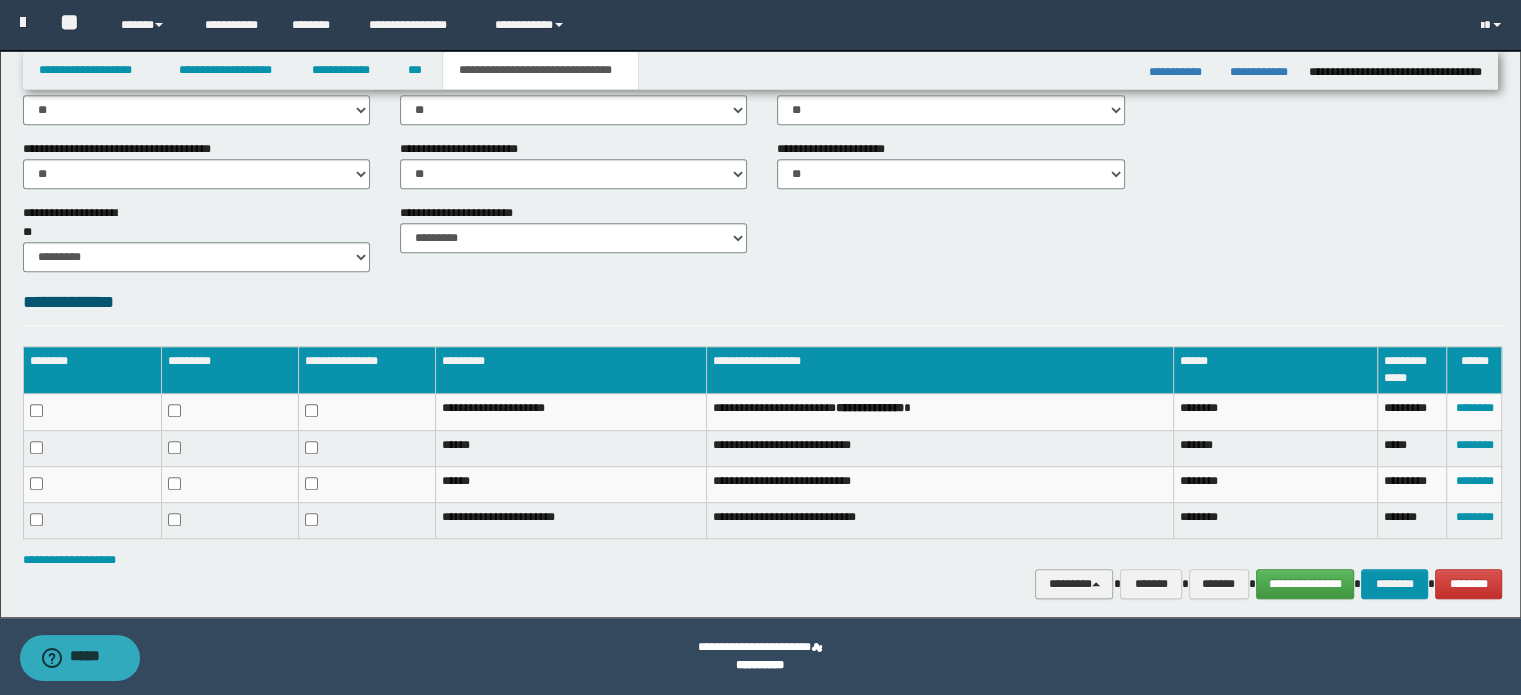 click on "********" at bounding box center (1074, 584) 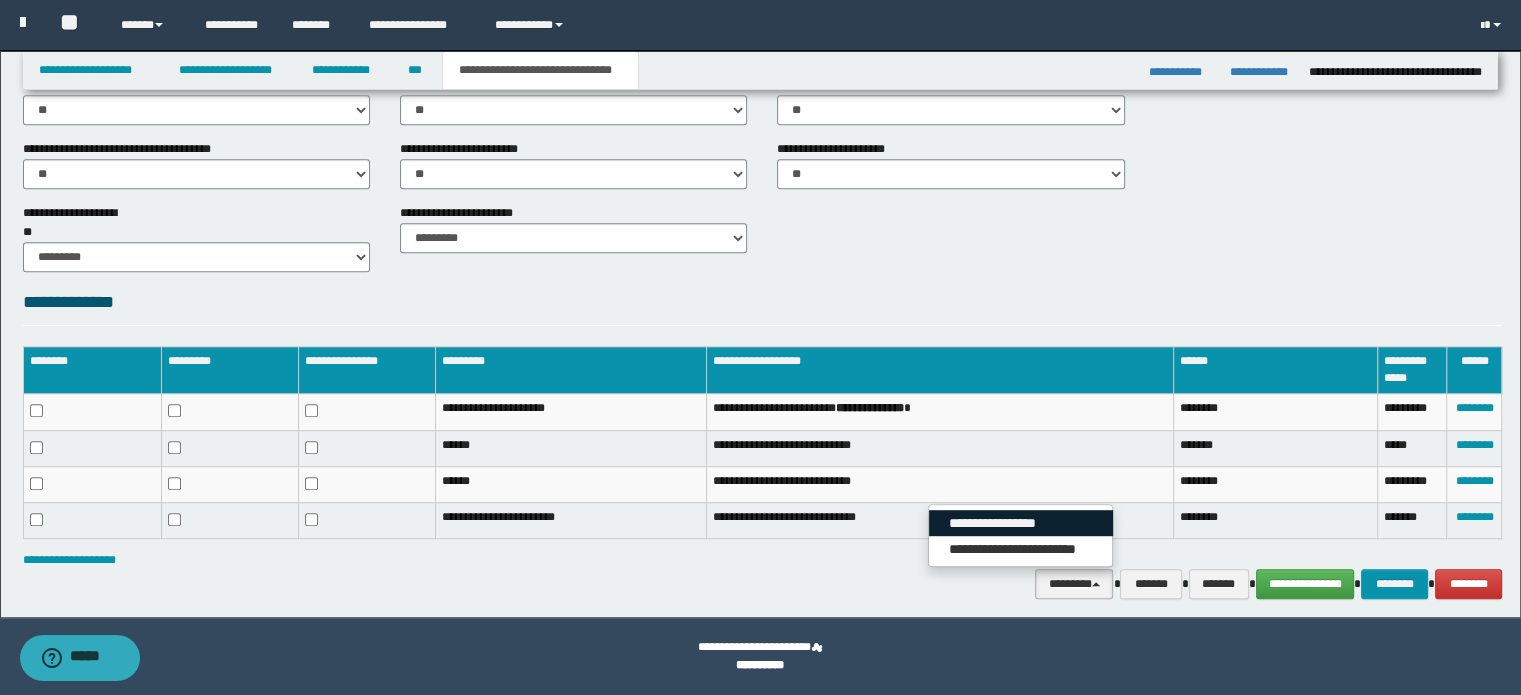 click on "**********" at bounding box center (1021, 523) 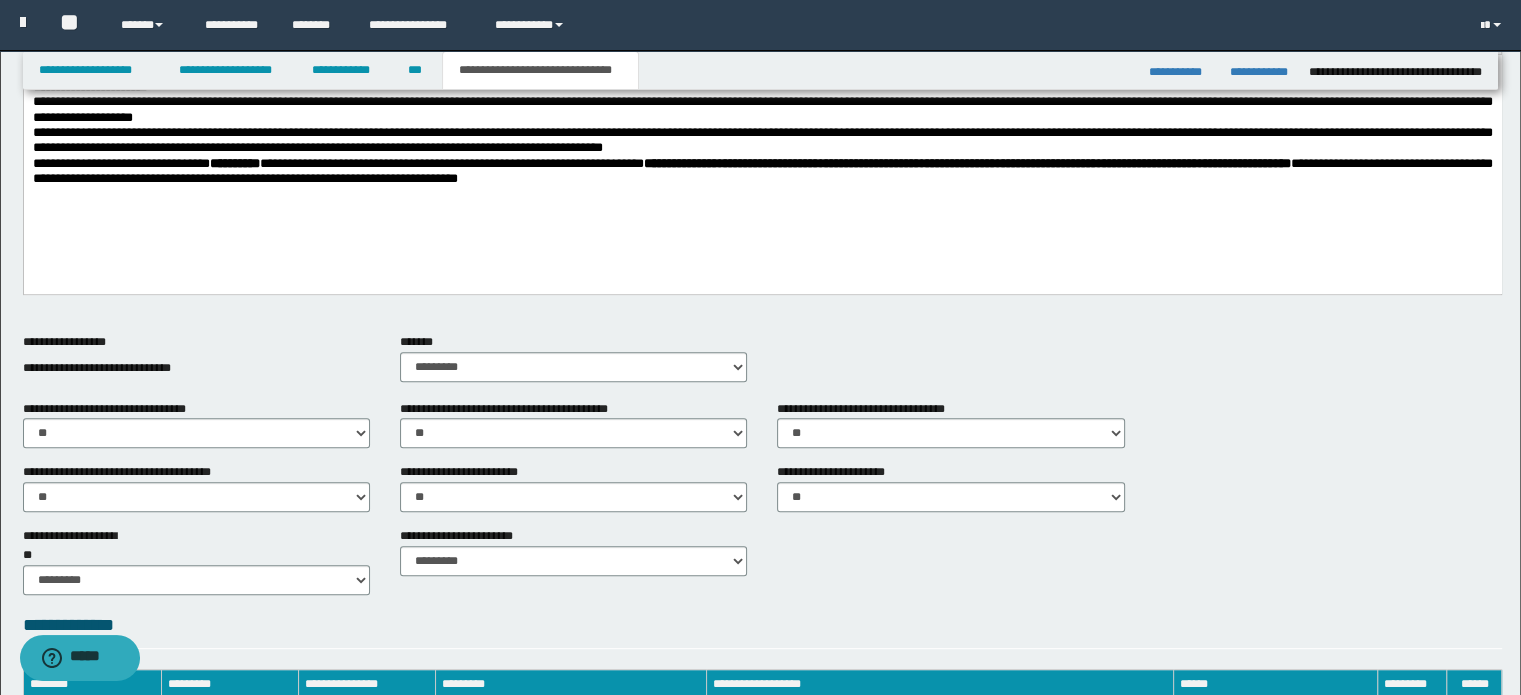 scroll, scrollTop: 294, scrollLeft: 0, axis: vertical 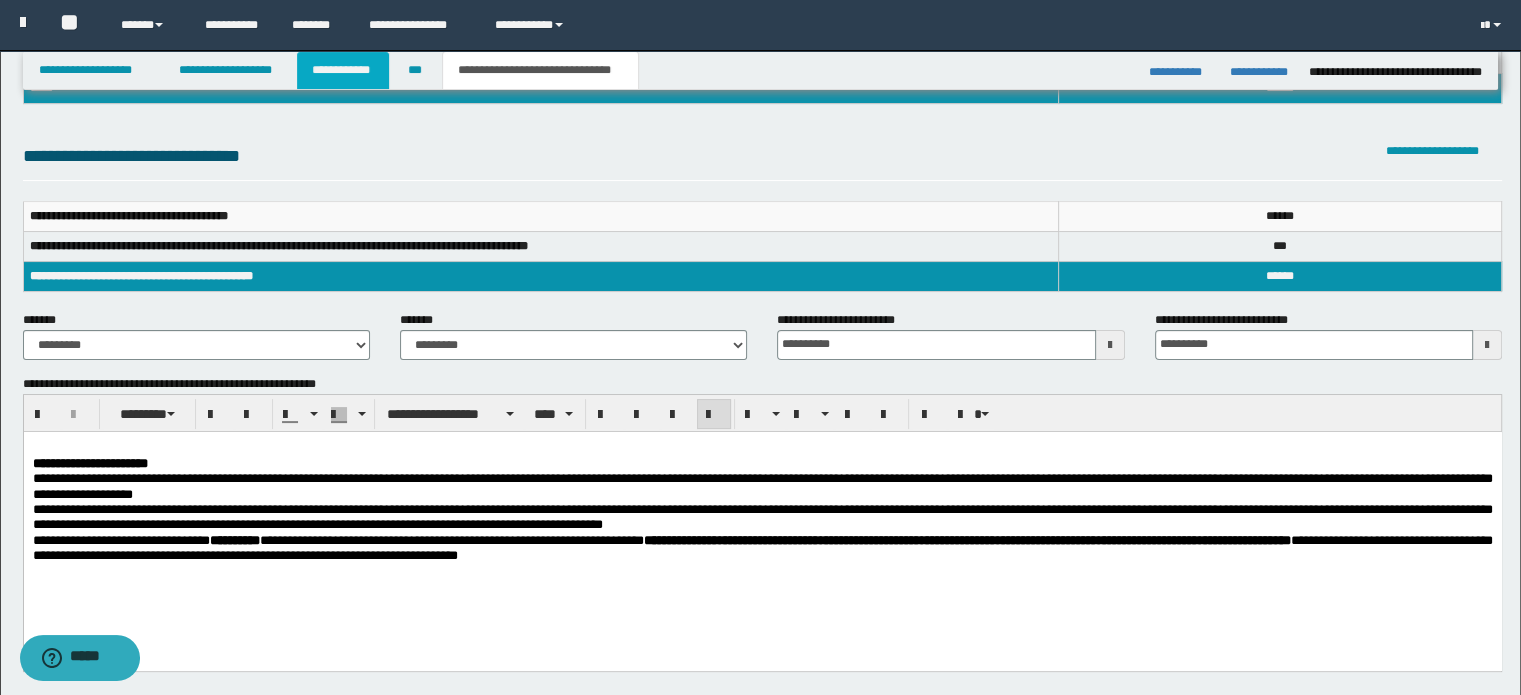 click on "**********" at bounding box center (343, 70) 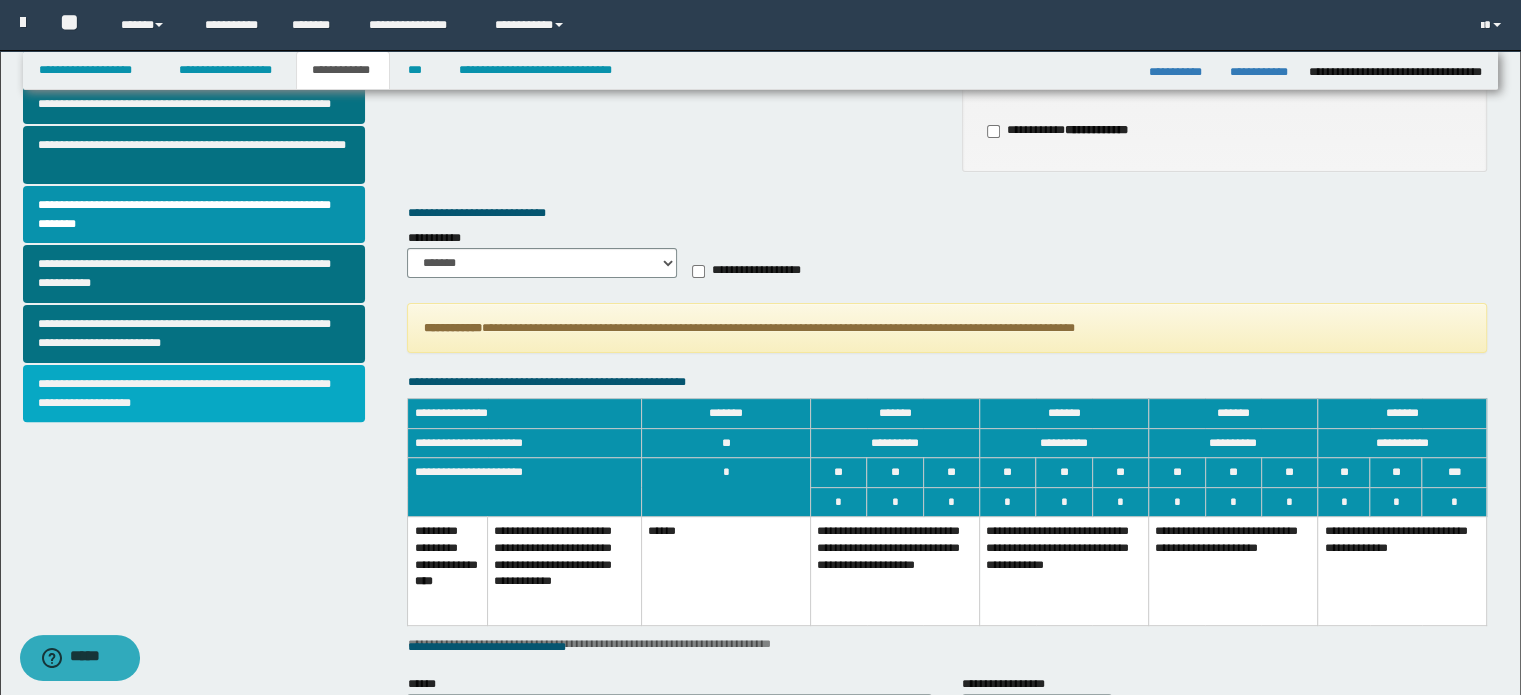 scroll, scrollTop: 568, scrollLeft: 0, axis: vertical 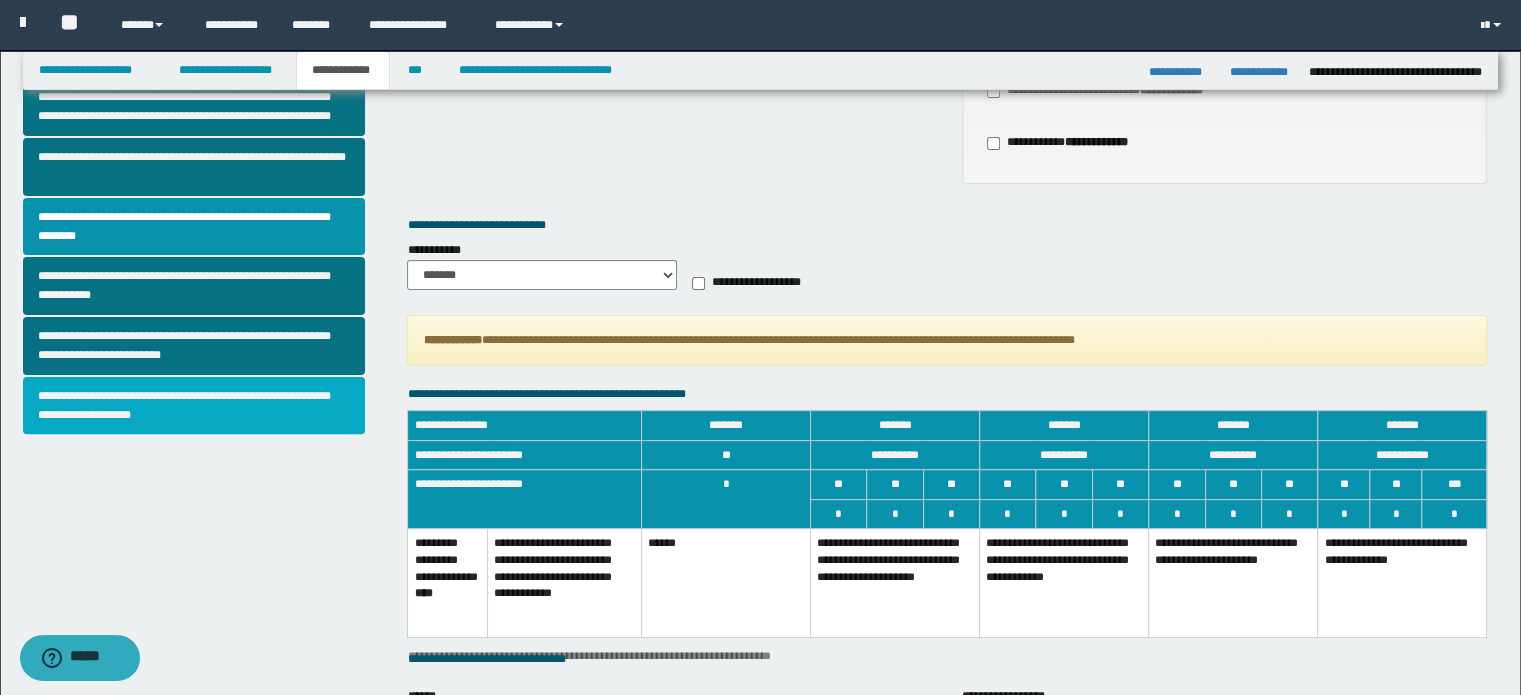 click on "**********" at bounding box center (194, 406) 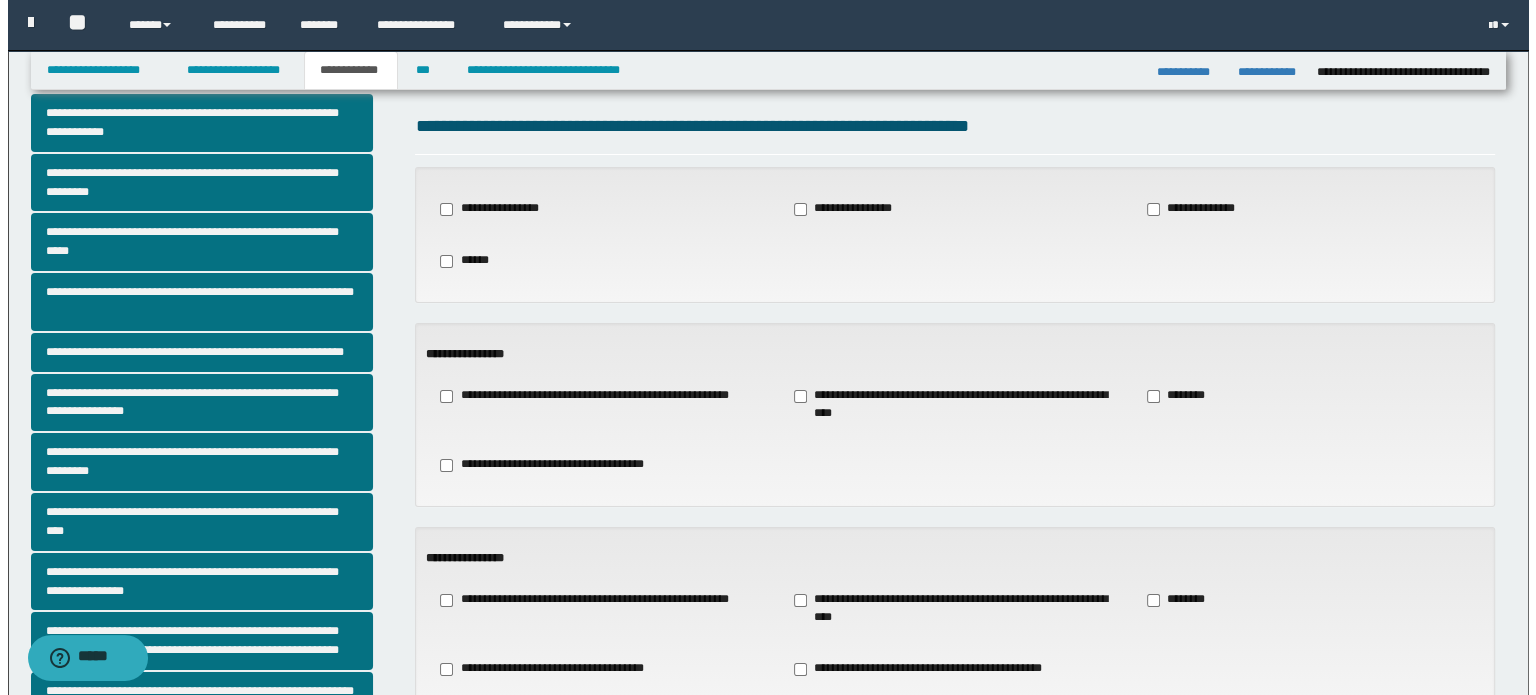 scroll, scrollTop: 0, scrollLeft: 0, axis: both 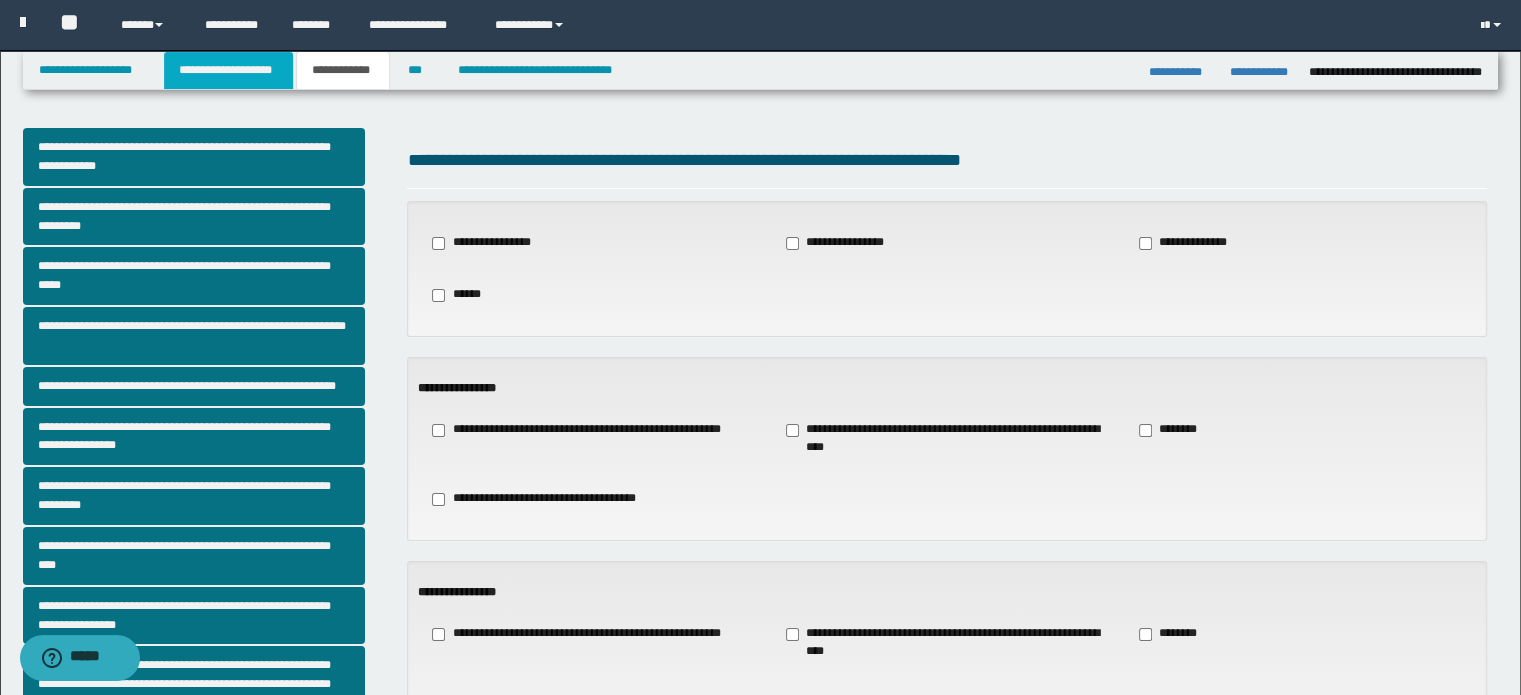 click on "**********" at bounding box center [228, 70] 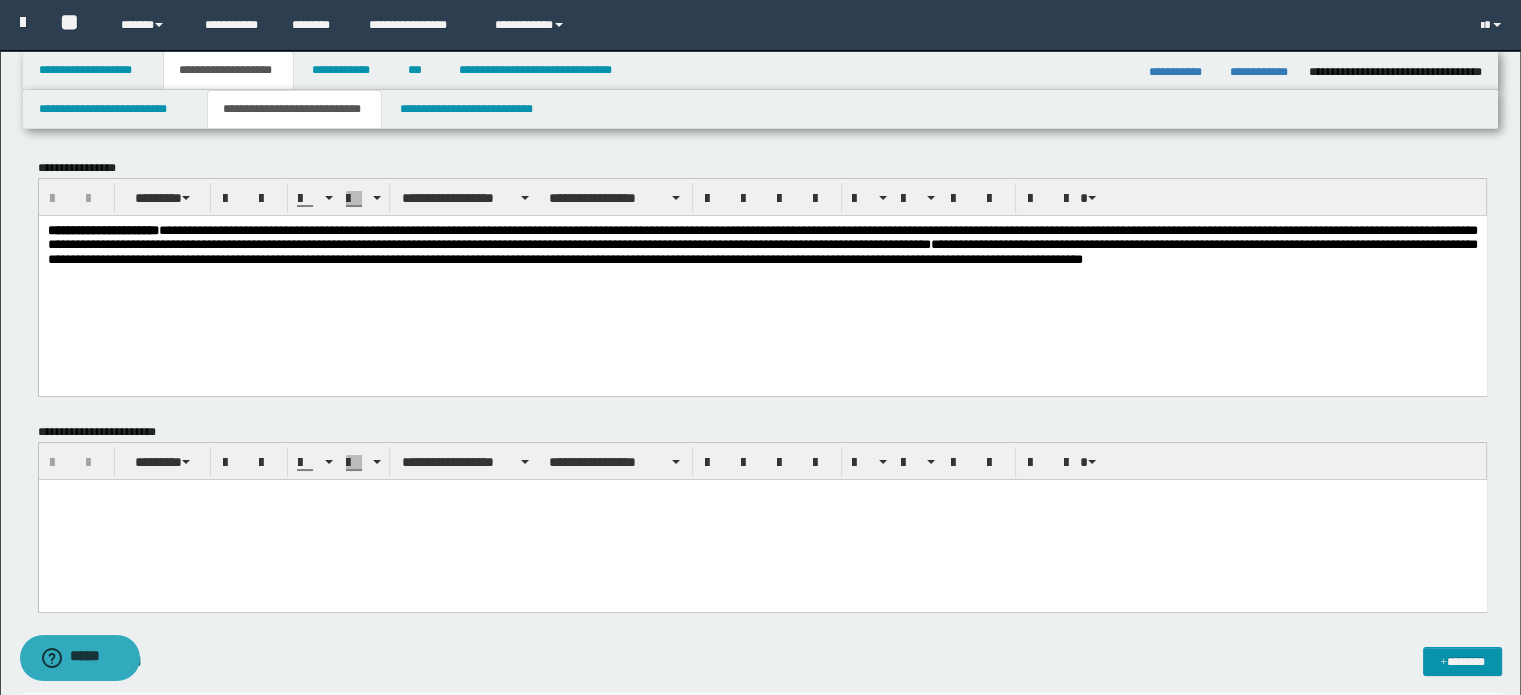 click on "**********" at bounding box center [294, 109] 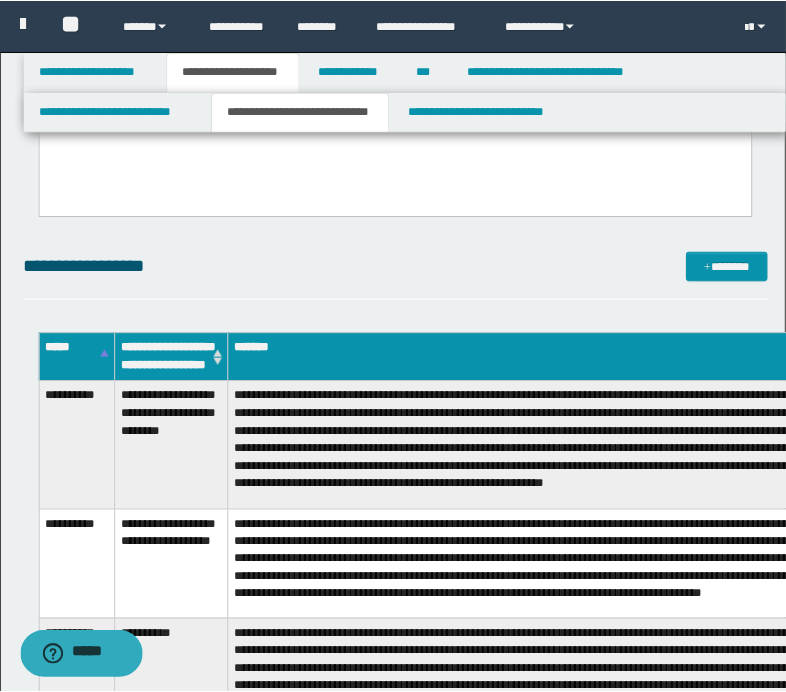scroll, scrollTop: 500, scrollLeft: 0, axis: vertical 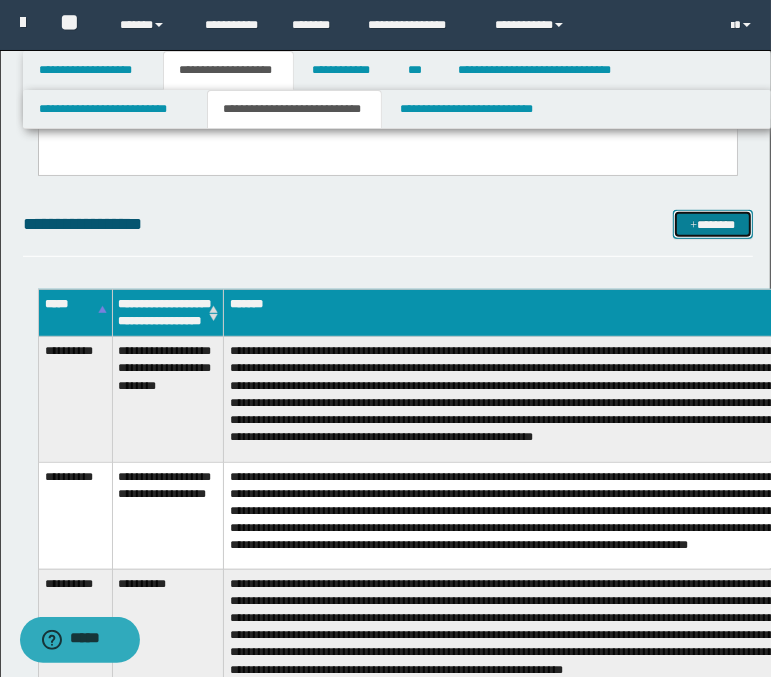 click on "*******" at bounding box center [712, 225] 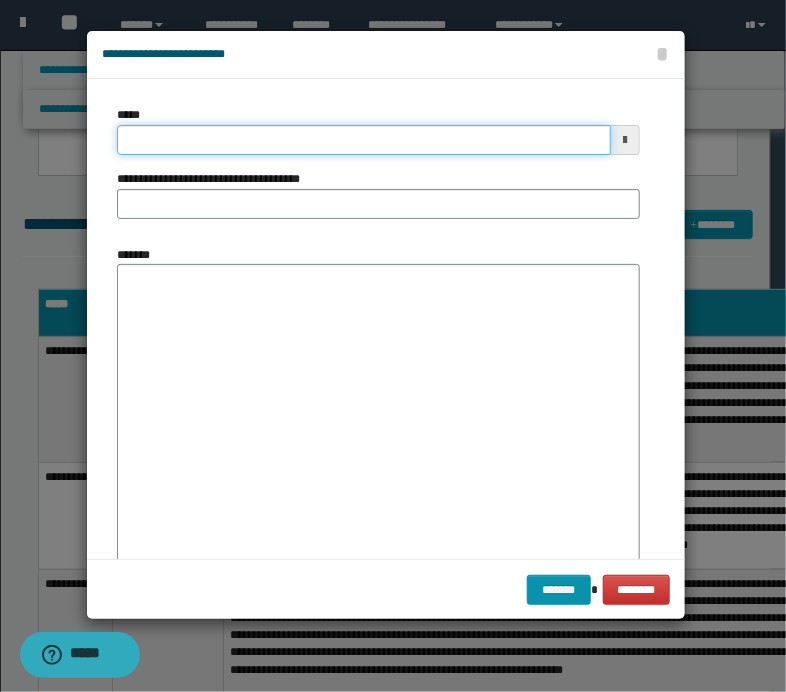 click on "*****" at bounding box center [364, 140] 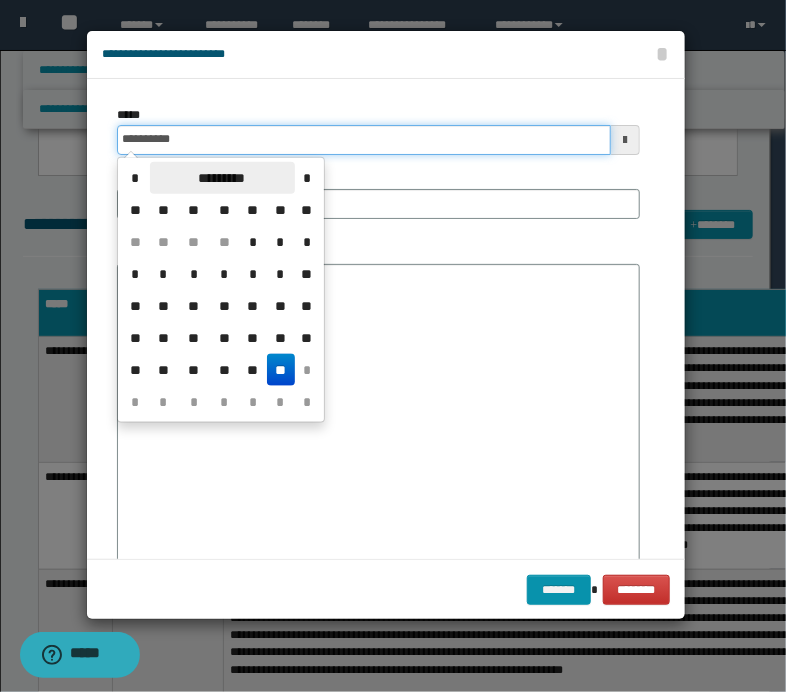 type on "**********" 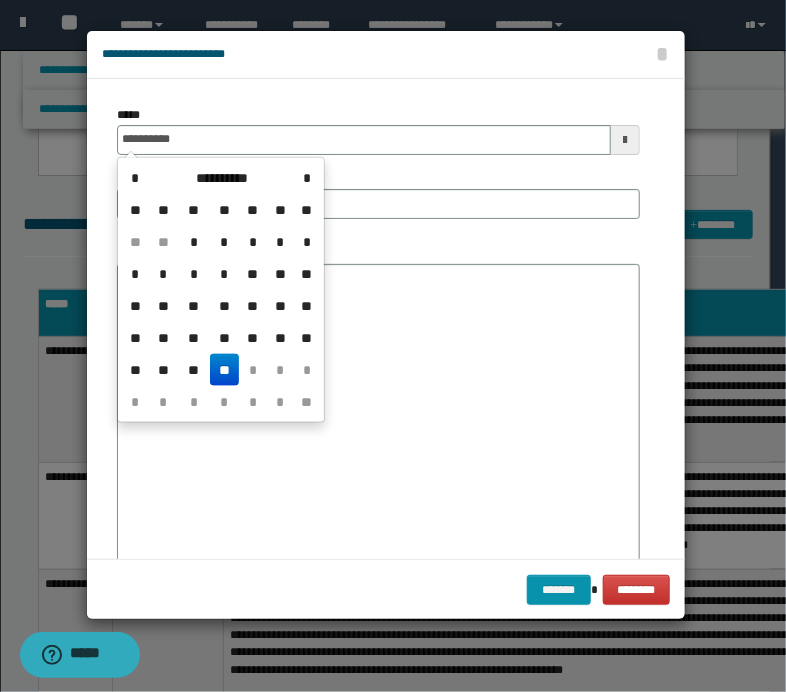 click on "**" at bounding box center [224, 370] 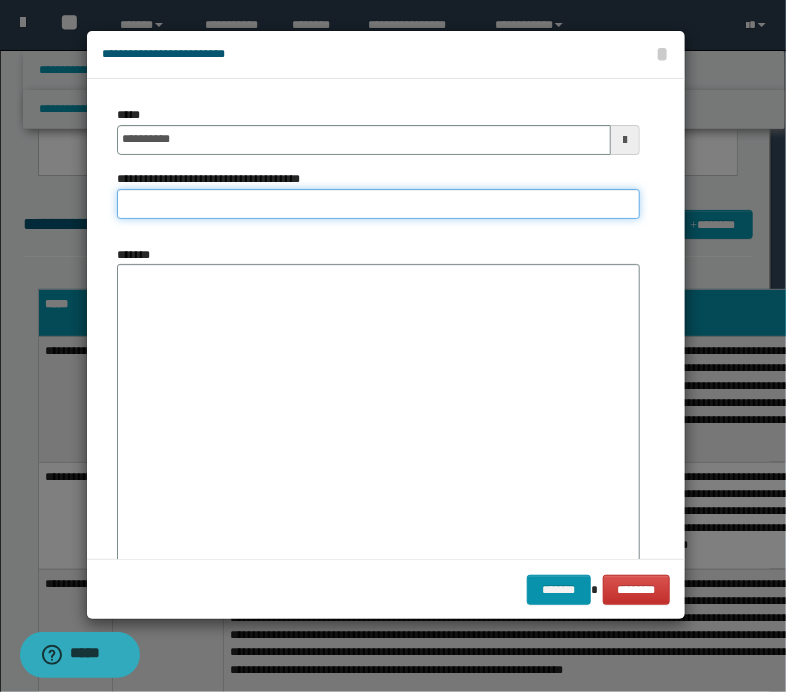 click on "**********" at bounding box center (378, 204) 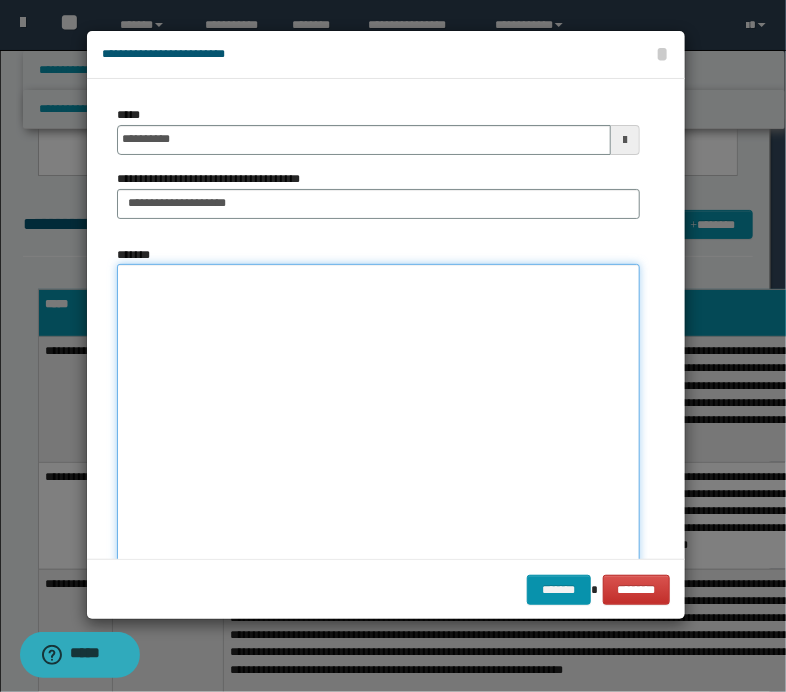 click on "*******" at bounding box center [378, 425] 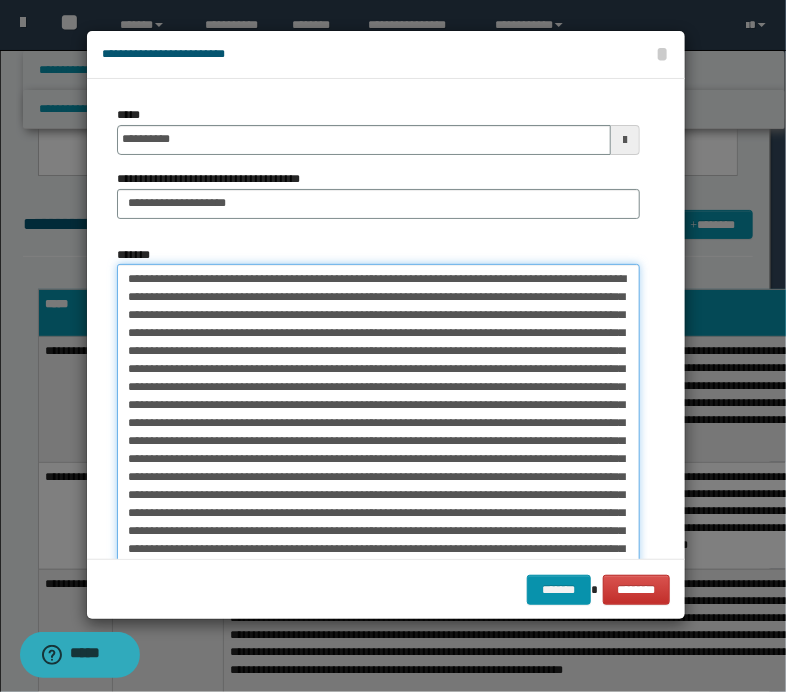scroll, scrollTop: 44, scrollLeft: 0, axis: vertical 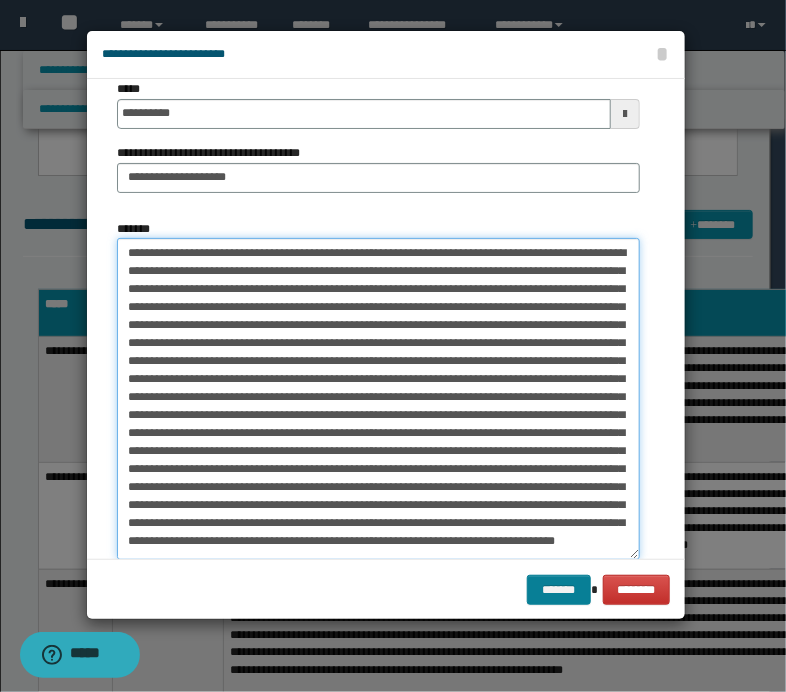 type on "**********" 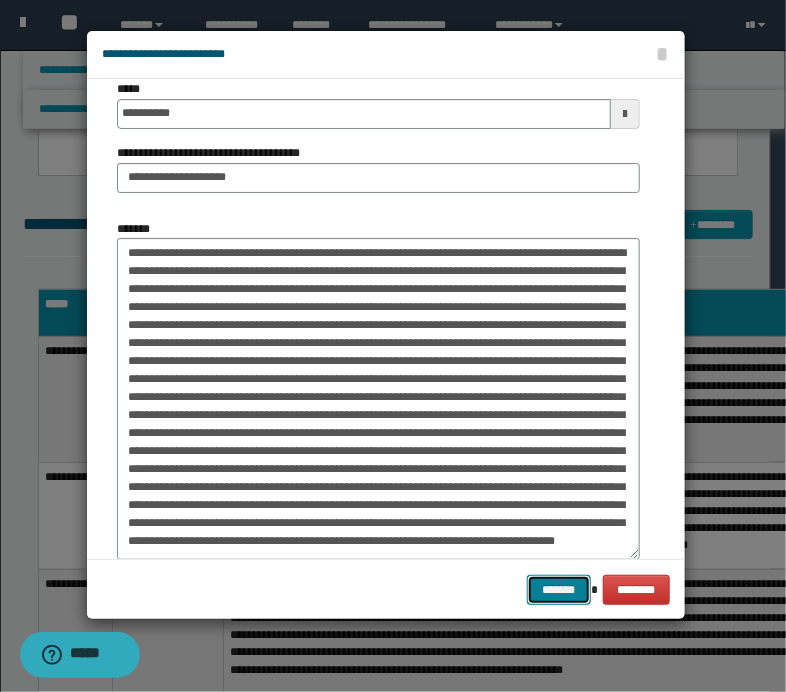 click on "*******" at bounding box center [559, 590] 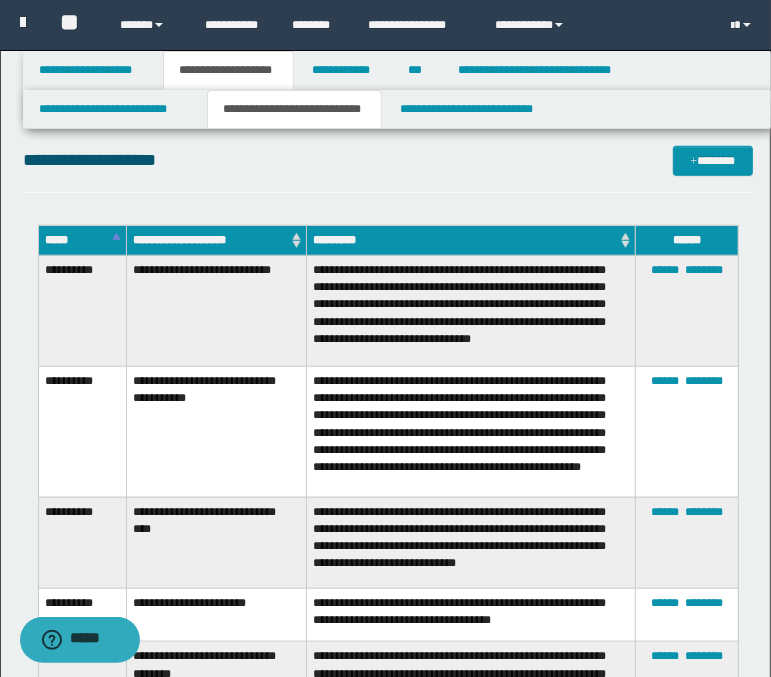 scroll, scrollTop: 4600, scrollLeft: 0, axis: vertical 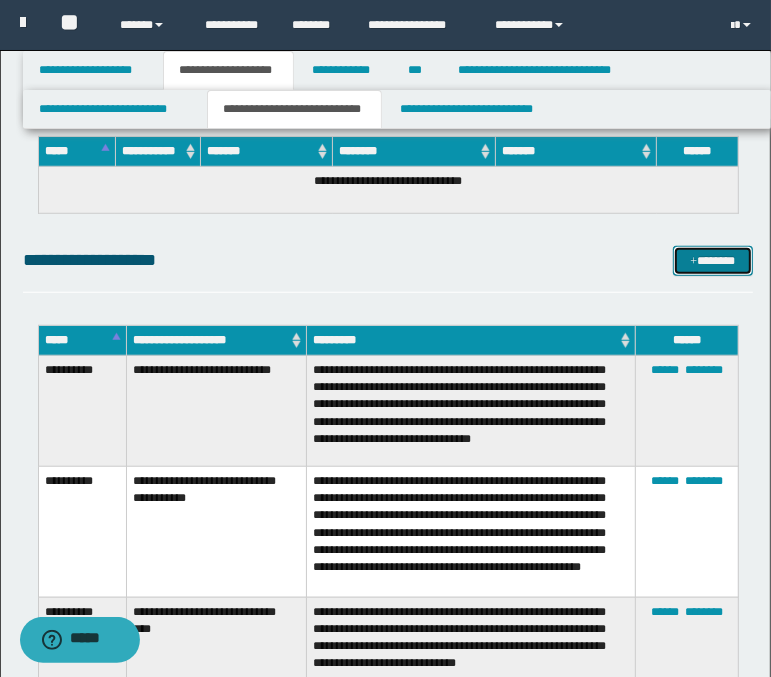 click on "*******" at bounding box center [712, 261] 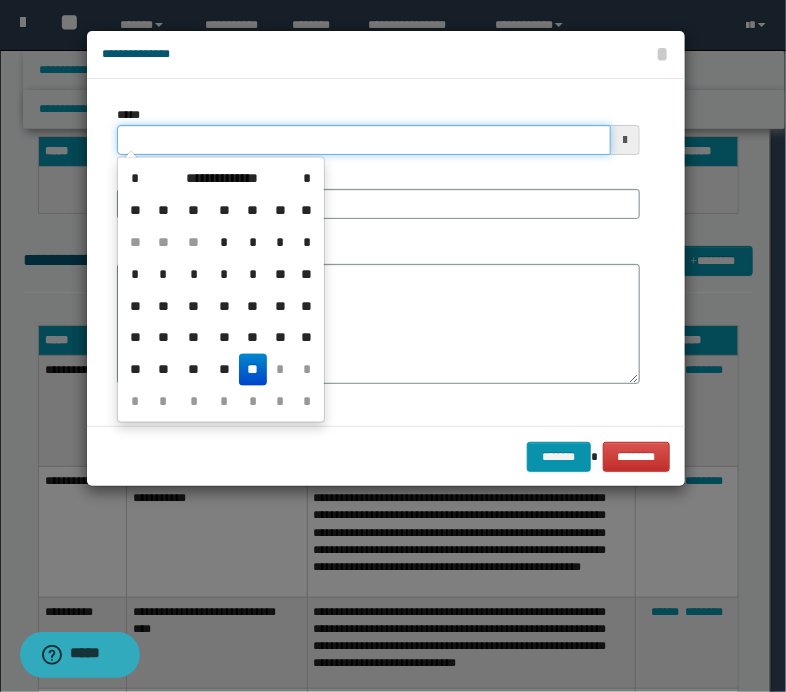 click on "*****" at bounding box center [364, 140] 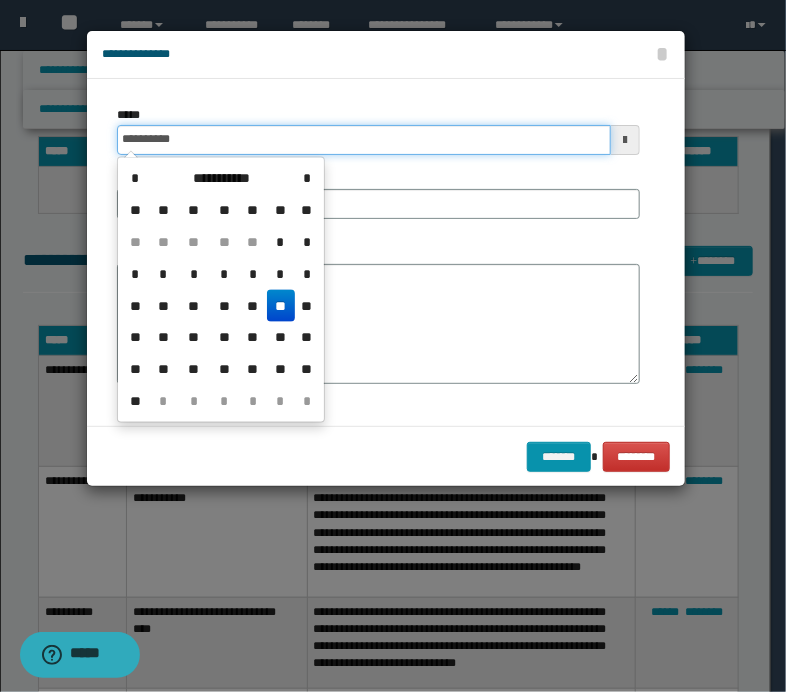 type on "**********" 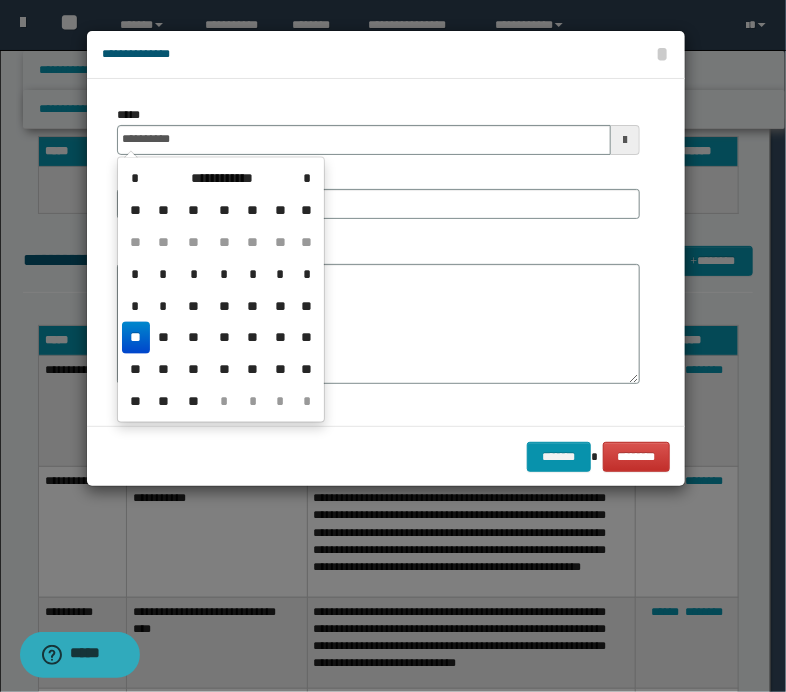 click on "**" at bounding box center (136, 338) 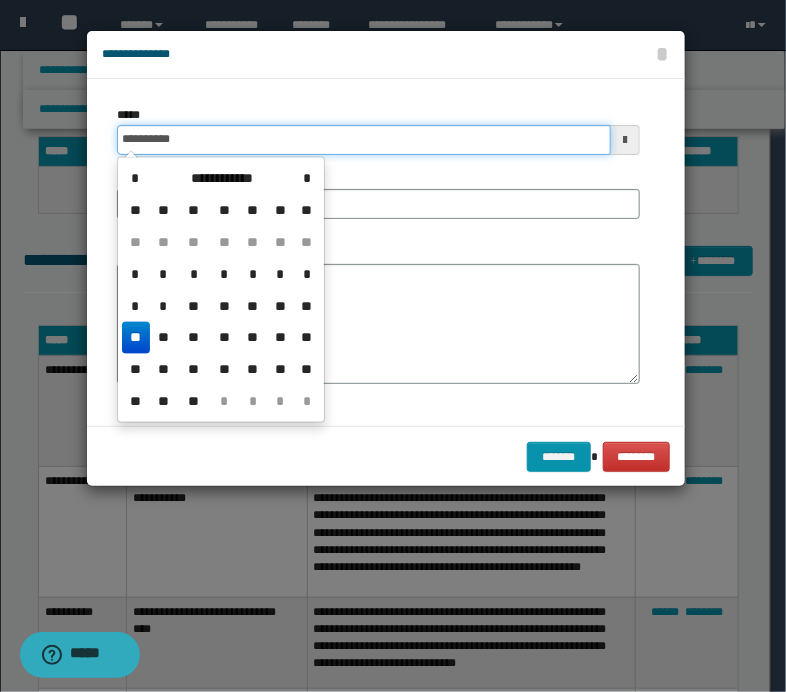 drag, startPoint x: 120, startPoint y: 145, endPoint x: 200, endPoint y: 144, distance: 80.00625 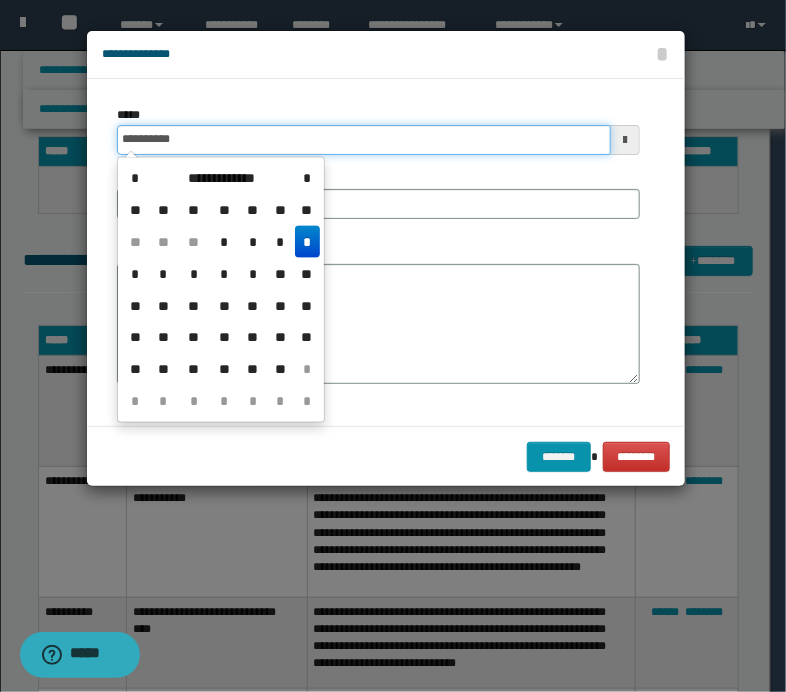 type on "**********" 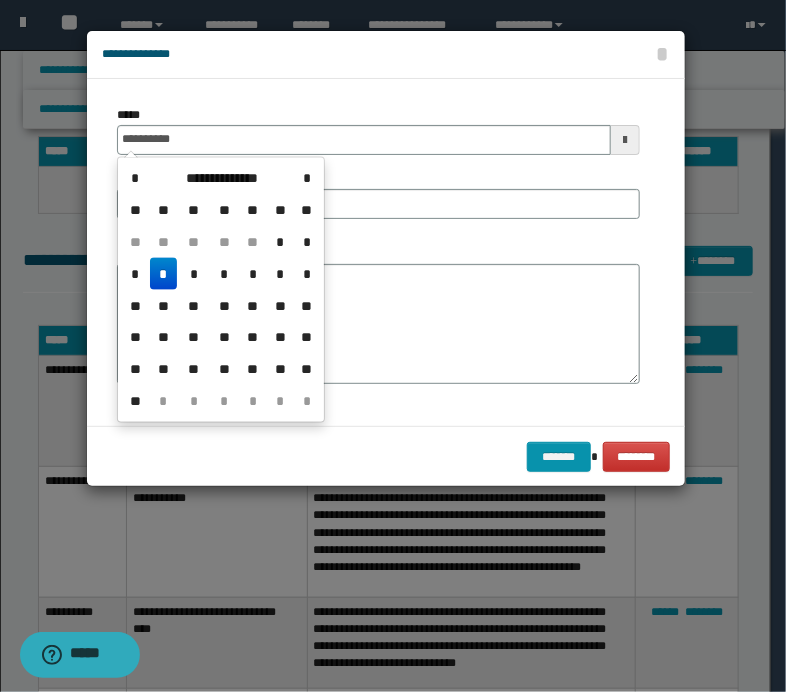 click on "*" at bounding box center [164, 274] 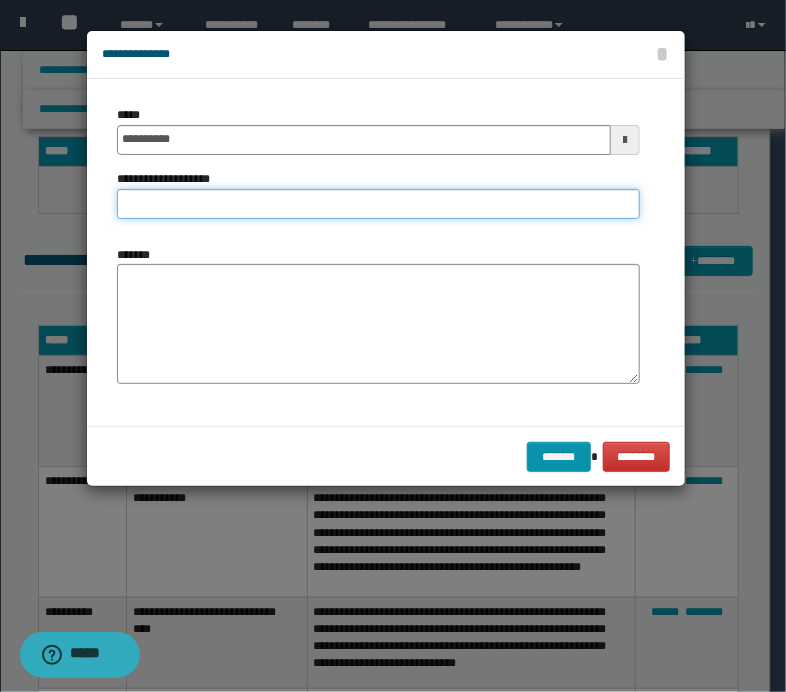 click on "**********" at bounding box center [378, 204] 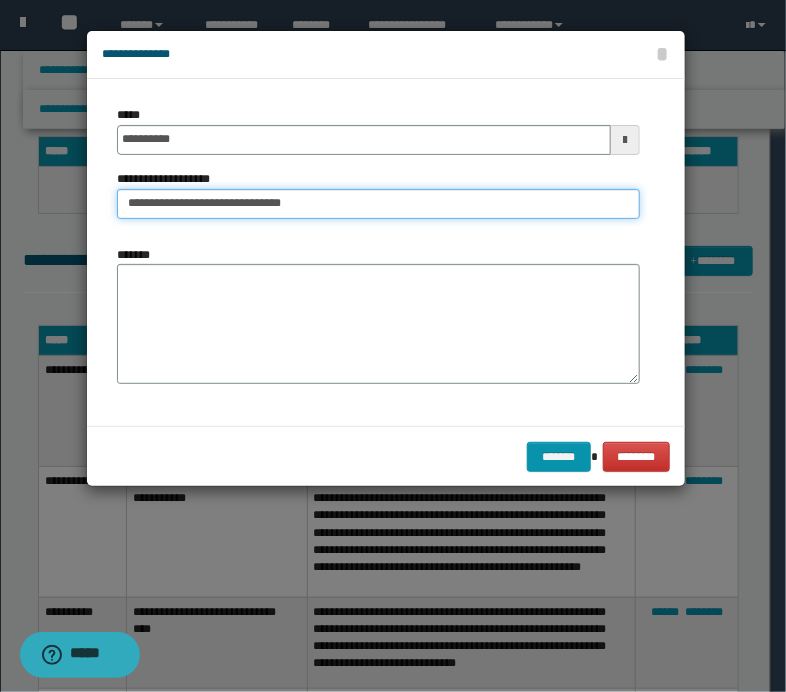 type on "**********" 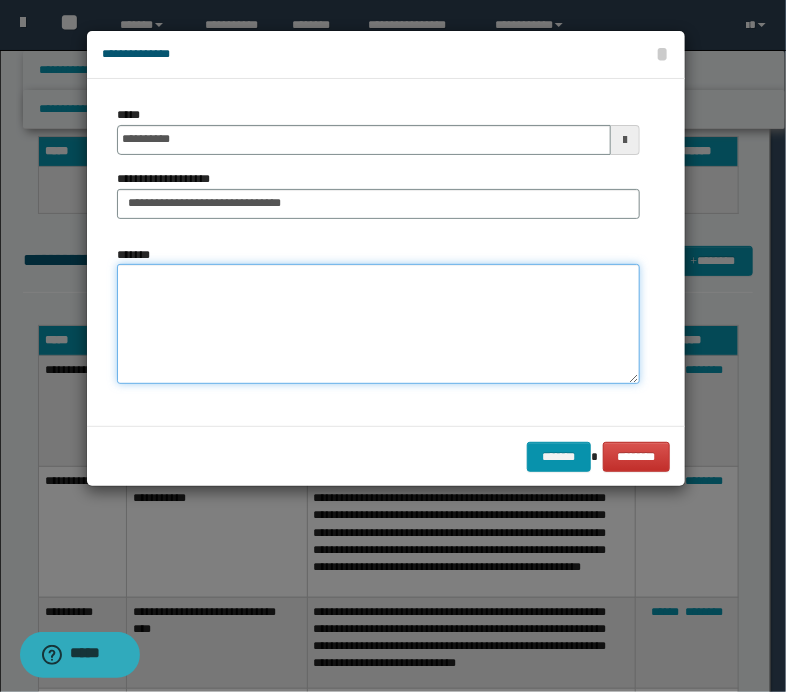 click on "*******" at bounding box center (378, 324) 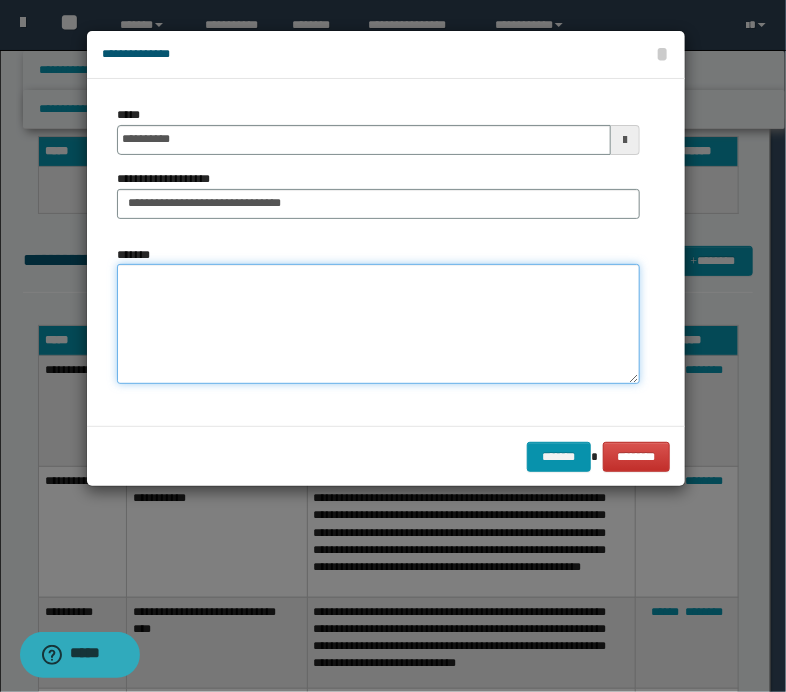 paste on "**********" 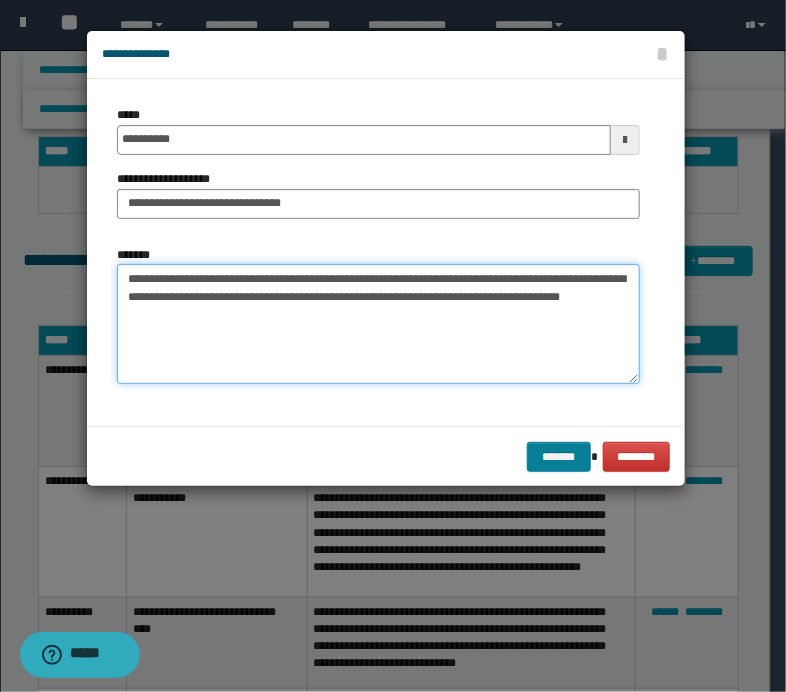 type on "**********" 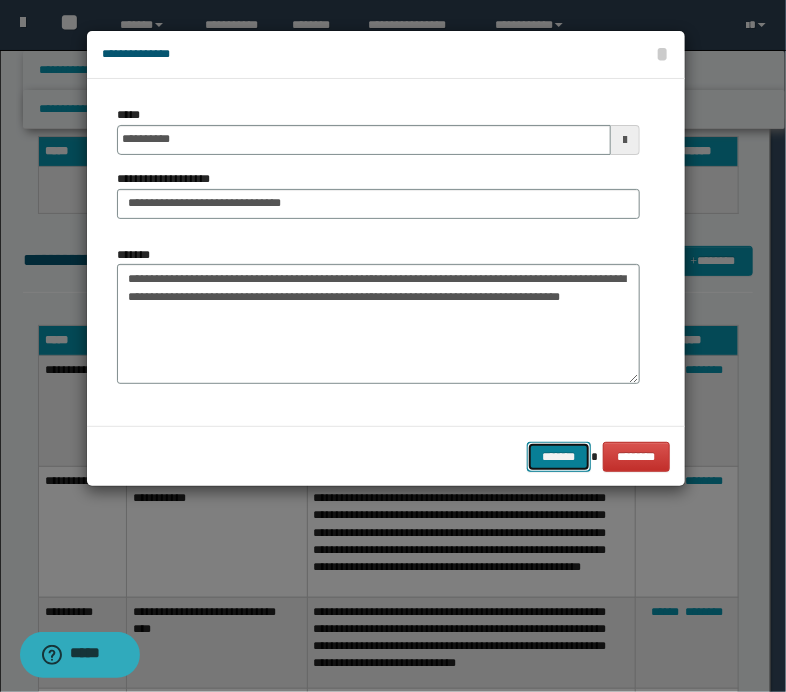 click on "*******" at bounding box center [559, 457] 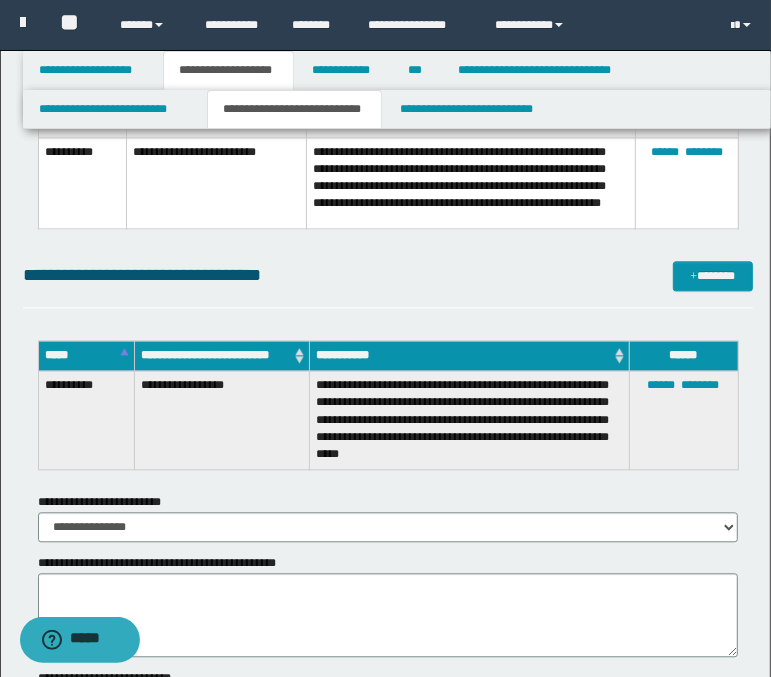 scroll, scrollTop: 6012, scrollLeft: 0, axis: vertical 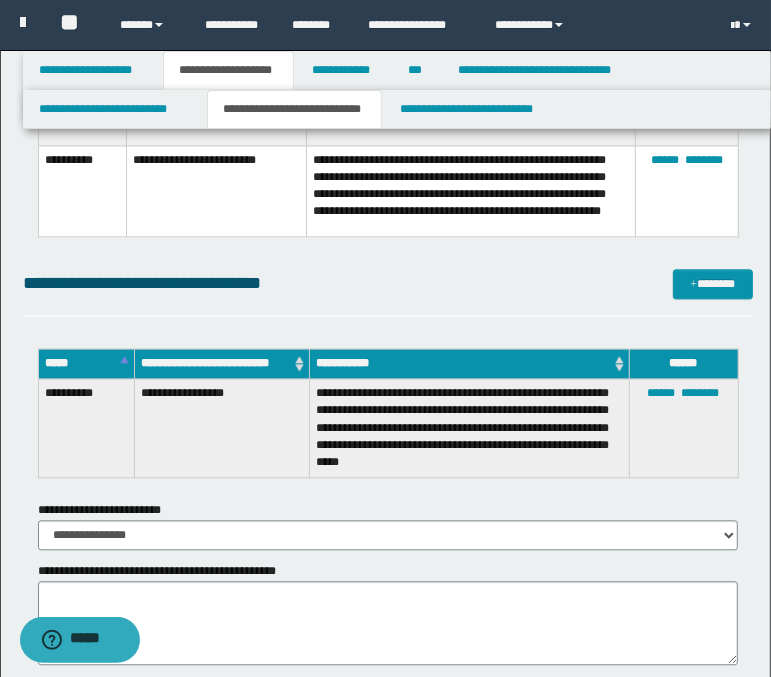 click on "**********" at bounding box center [469, 428] 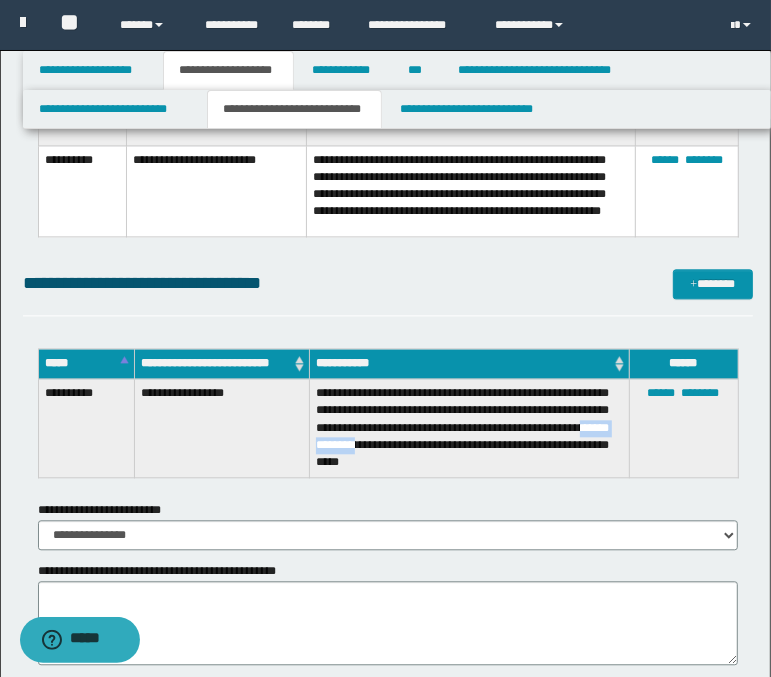 click on "**********" at bounding box center (469, 428) 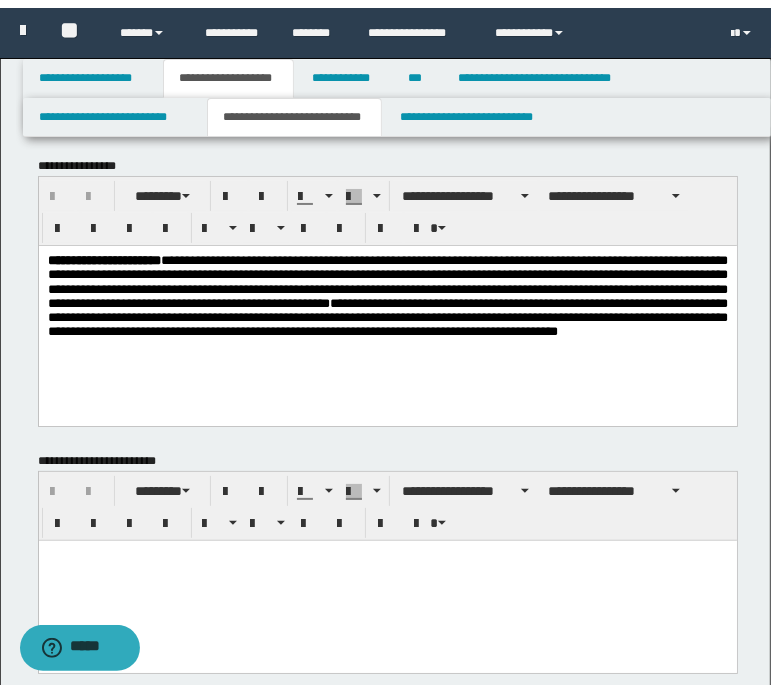 scroll, scrollTop: 0, scrollLeft: 0, axis: both 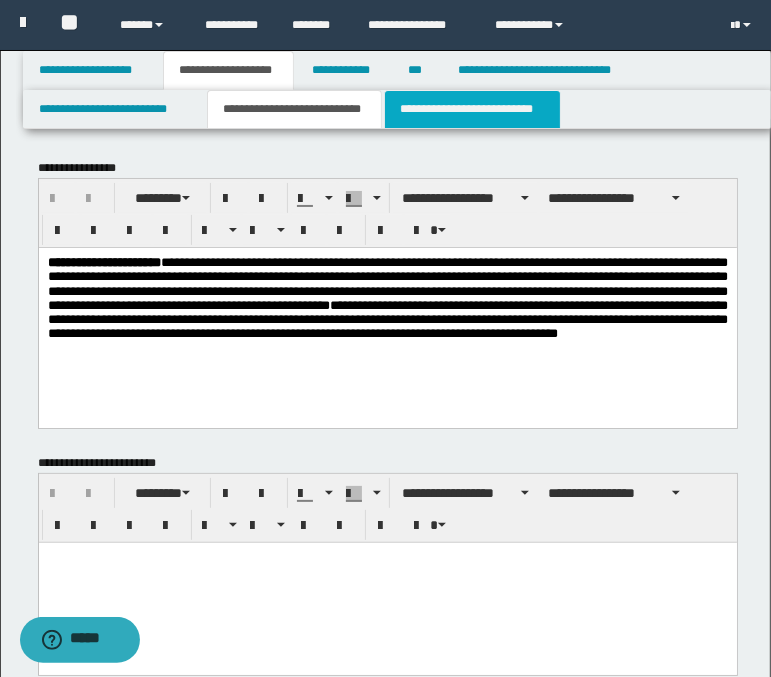 click on "**********" at bounding box center [472, 109] 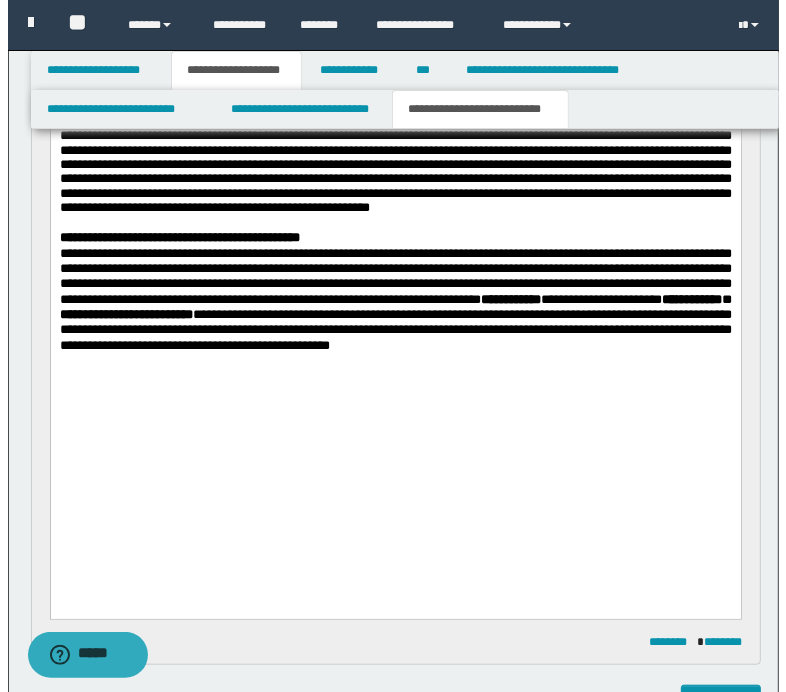 scroll, scrollTop: 400, scrollLeft: 0, axis: vertical 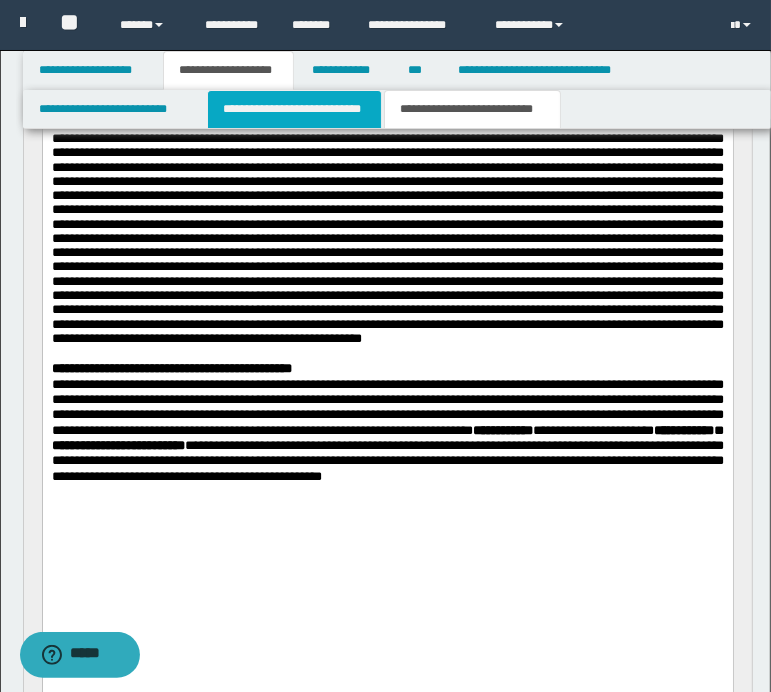 click on "**********" at bounding box center (294, 109) 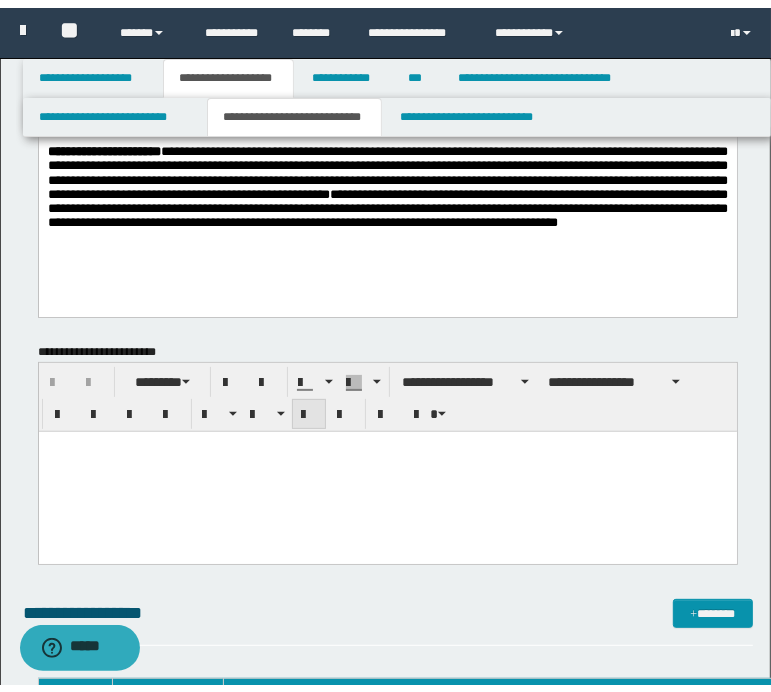 scroll, scrollTop: 0, scrollLeft: 0, axis: both 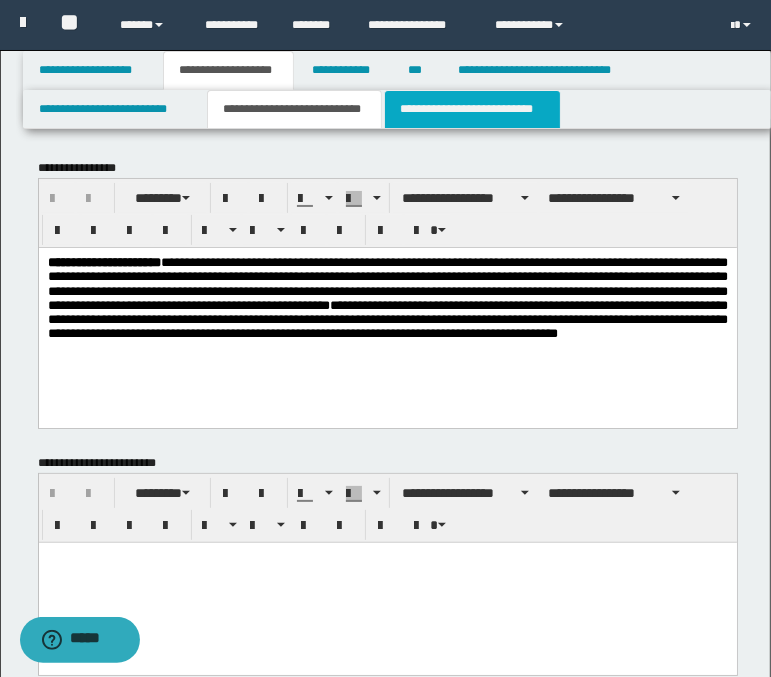 click on "**********" at bounding box center [472, 109] 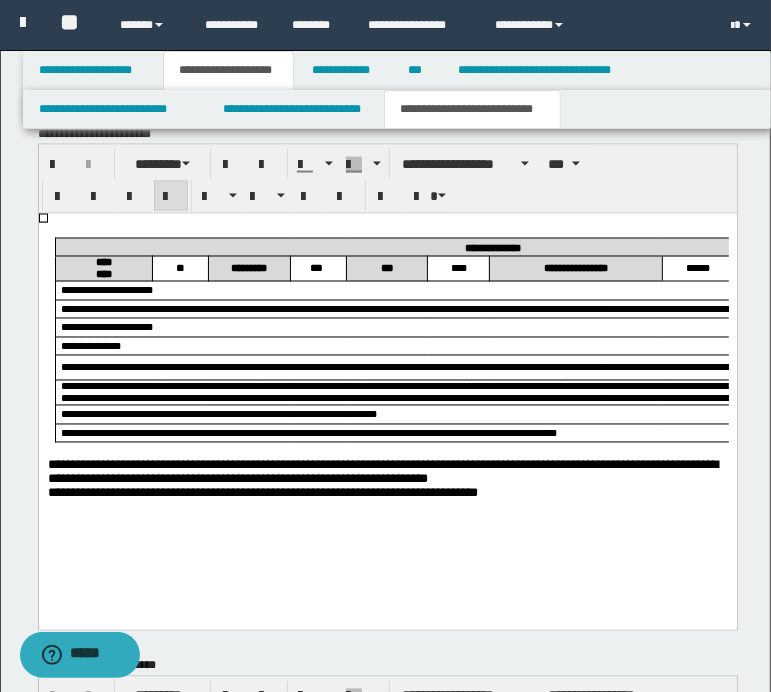 scroll, scrollTop: 1700, scrollLeft: 0, axis: vertical 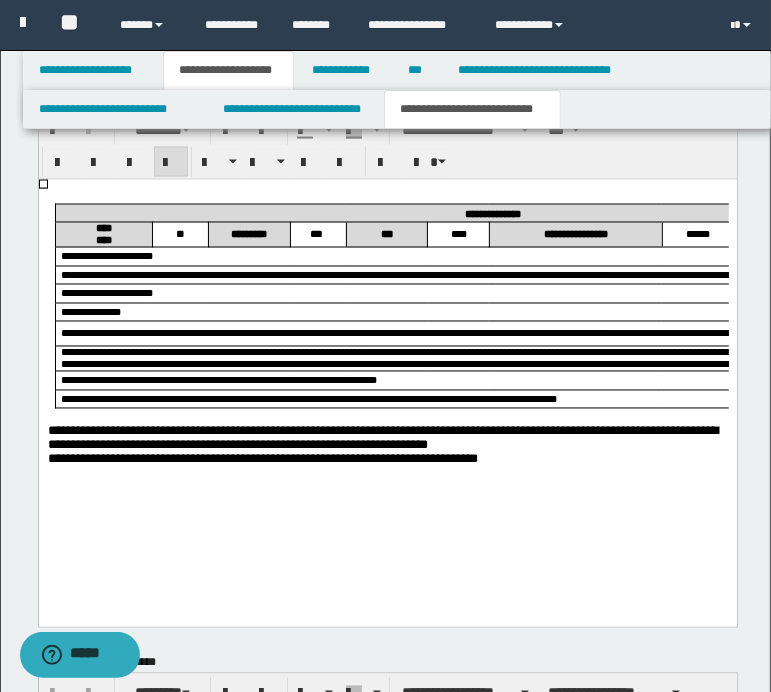 click on "**********" at bounding box center (492, 334) 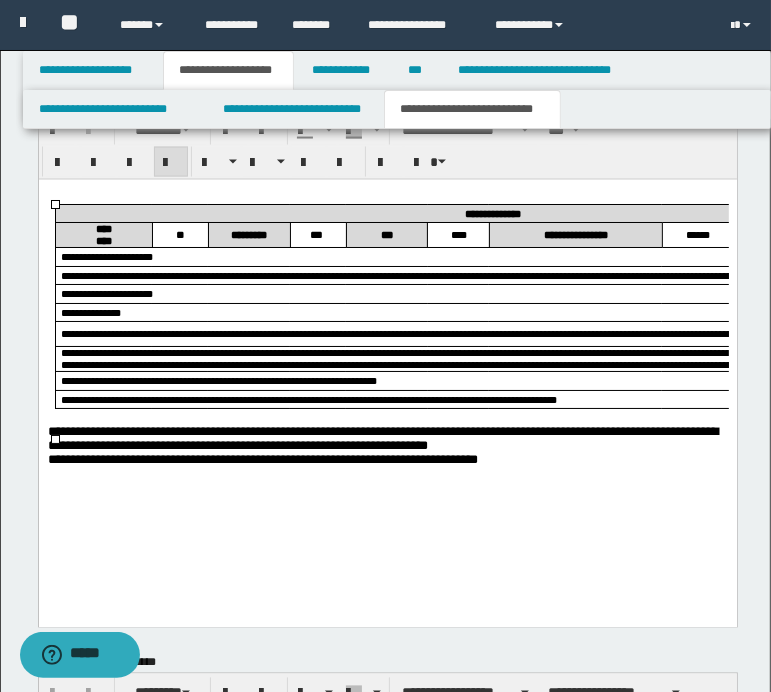 type 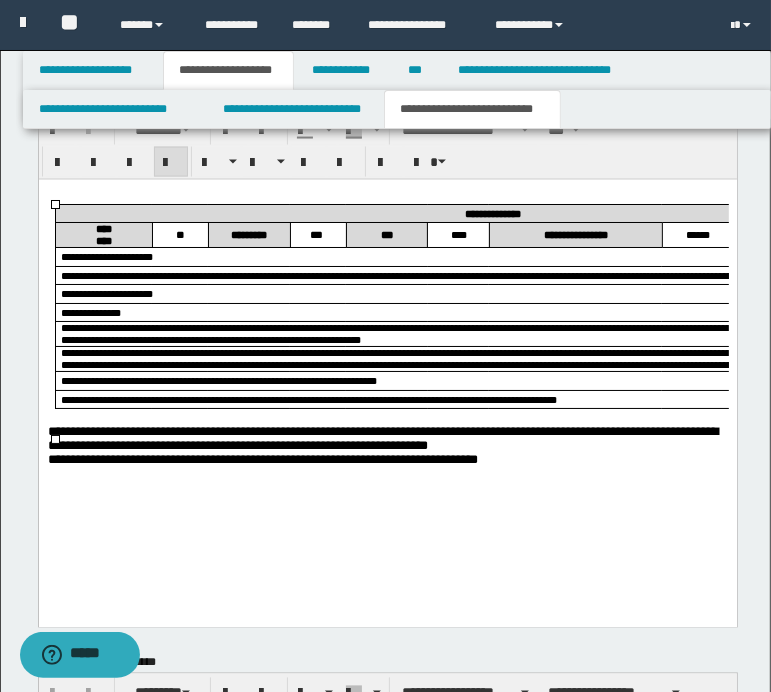 click on "**********" at bounding box center [492, 334] 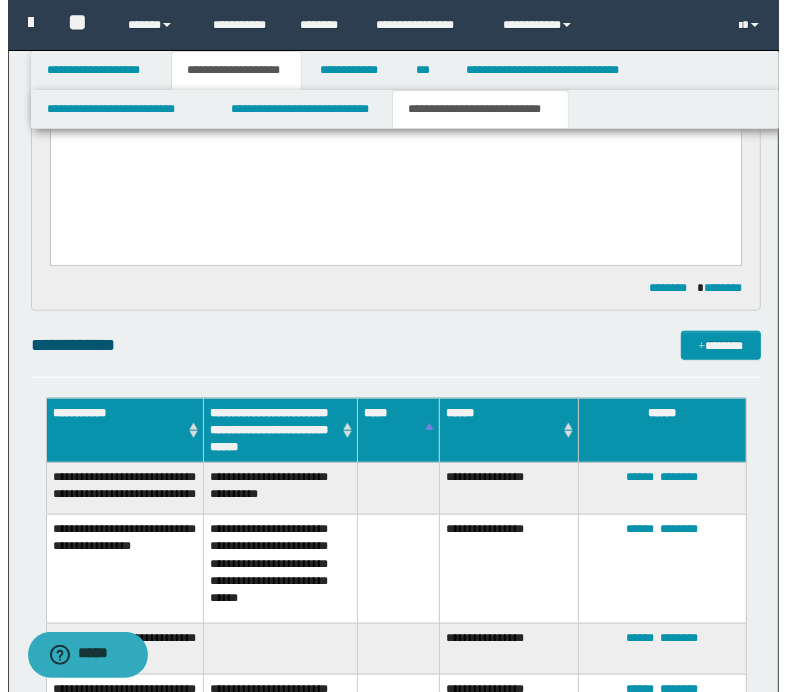scroll, scrollTop: 1004, scrollLeft: 0, axis: vertical 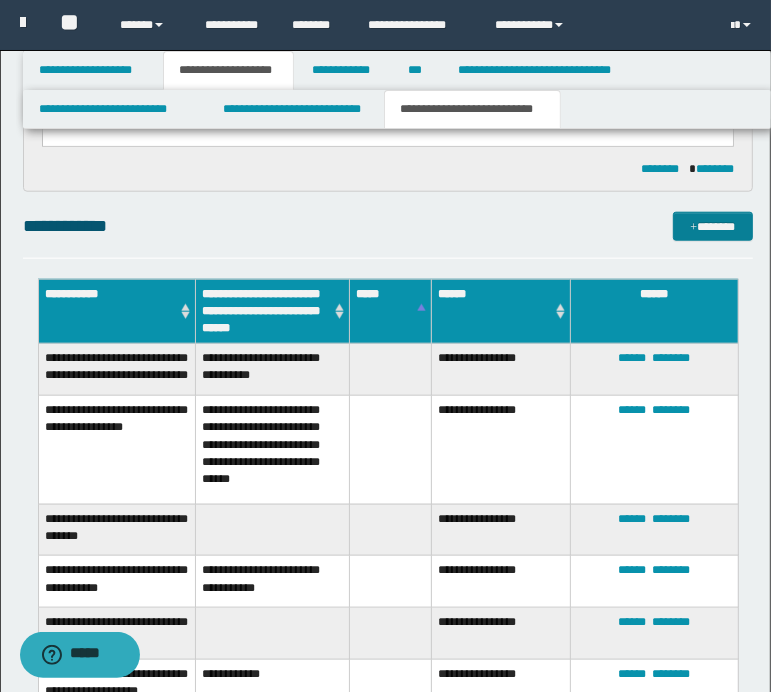 click on "*******" at bounding box center (712, 227) 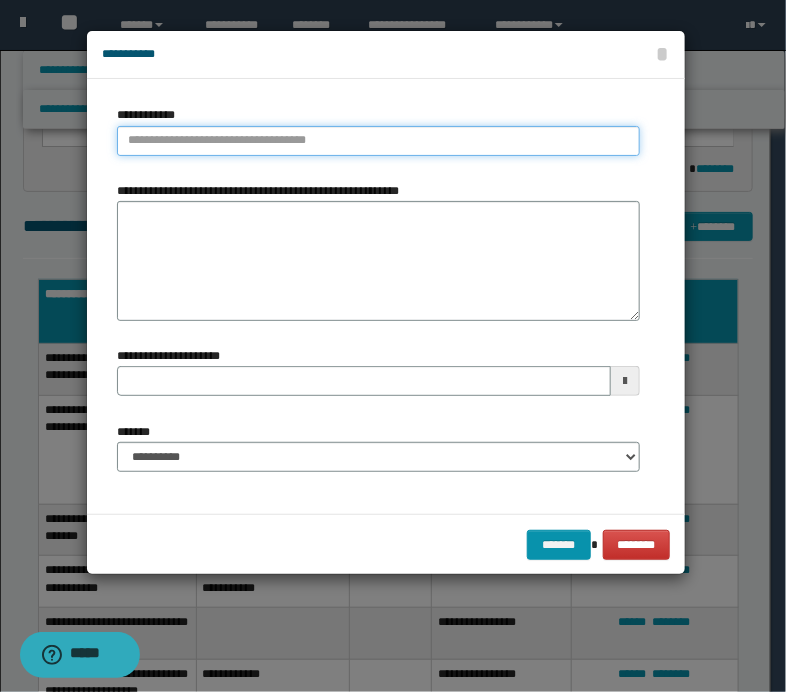 type on "**********" 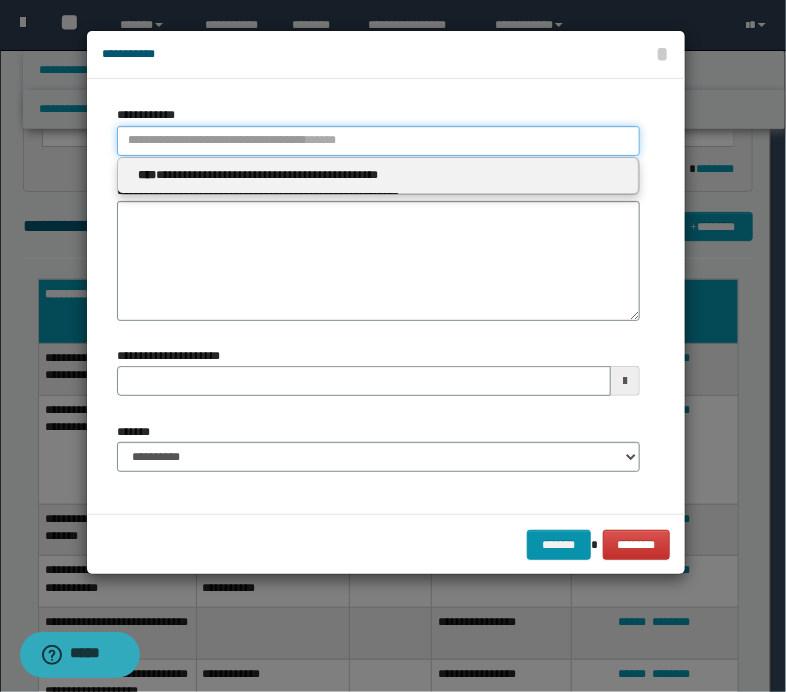 click on "**********" at bounding box center [378, 141] 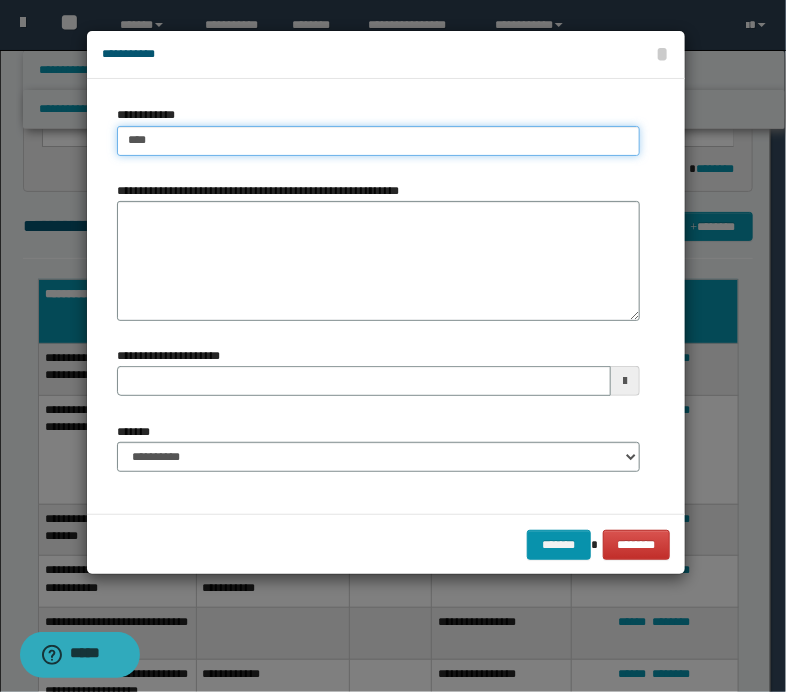 type on "*****" 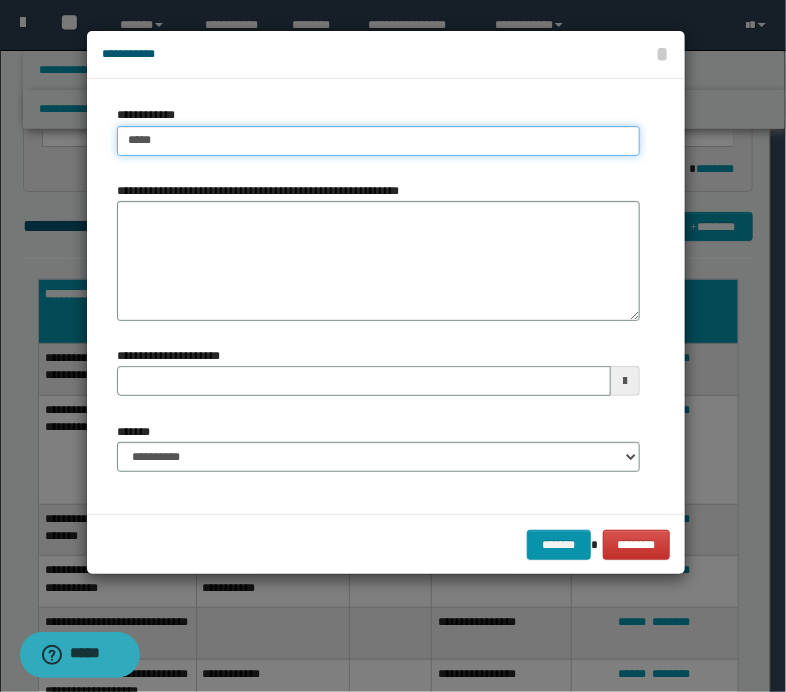 type on "*****" 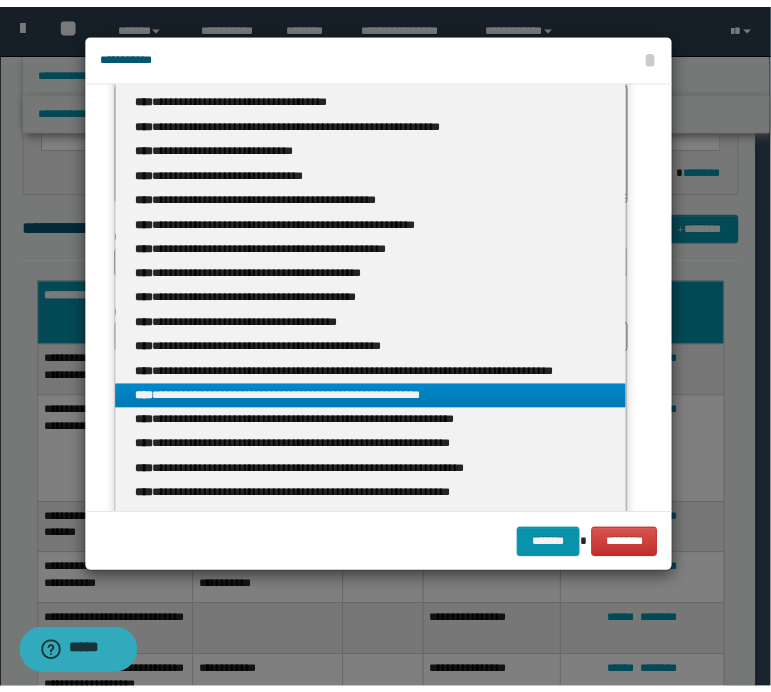 scroll, scrollTop: 0, scrollLeft: 0, axis: both 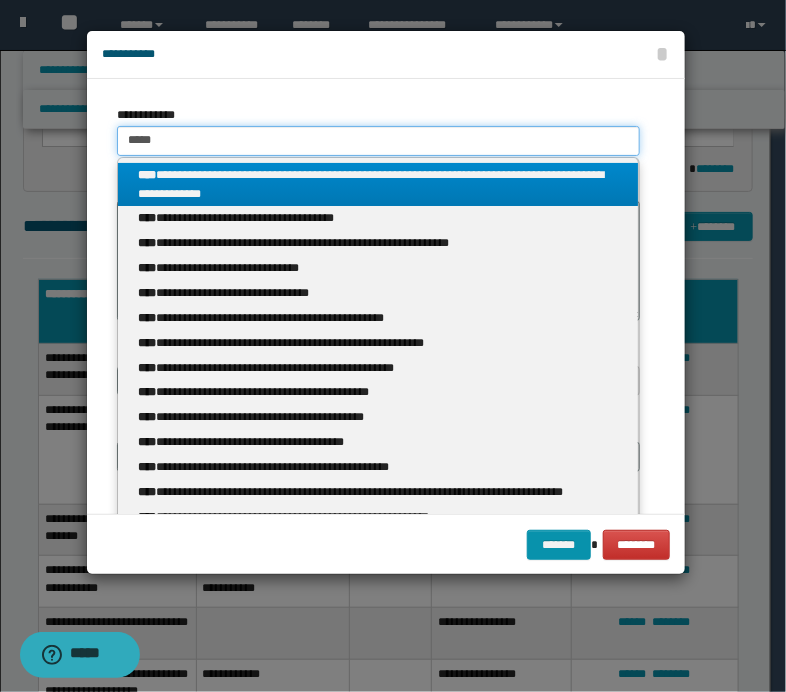 drag, startPoint x: 160, startPoint y: 143, endPoint x: 119, endPoint y: 133, distance: 42.201897 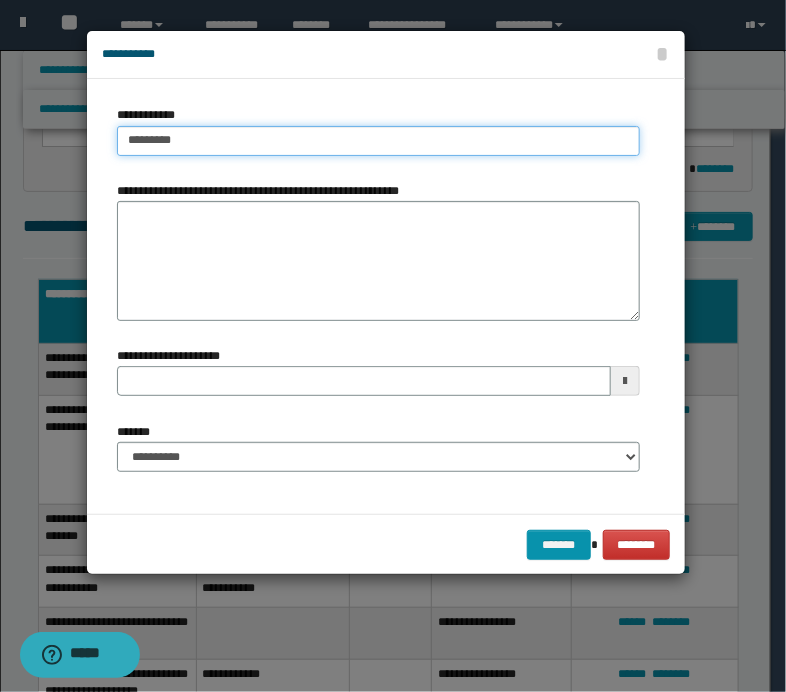 type on "**********" 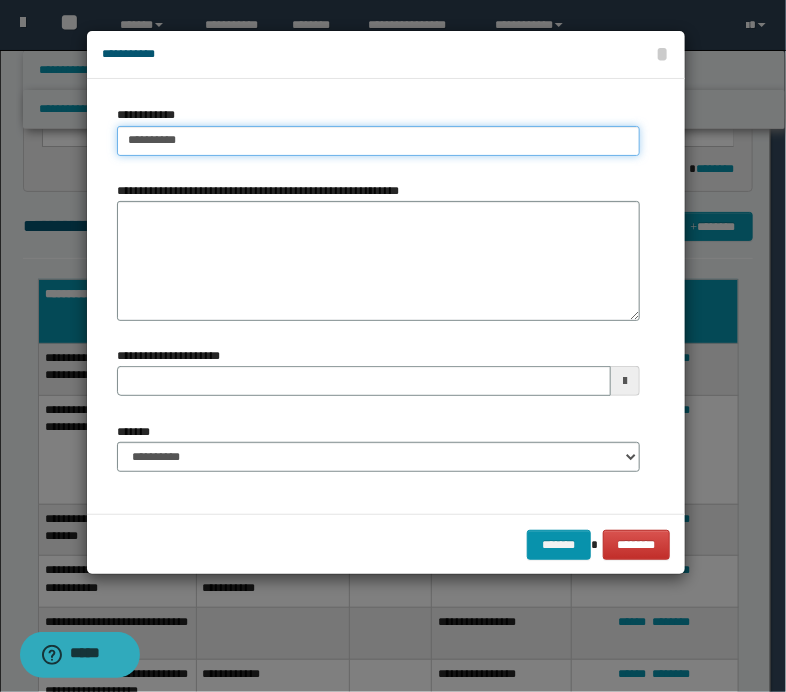 type on "**********" 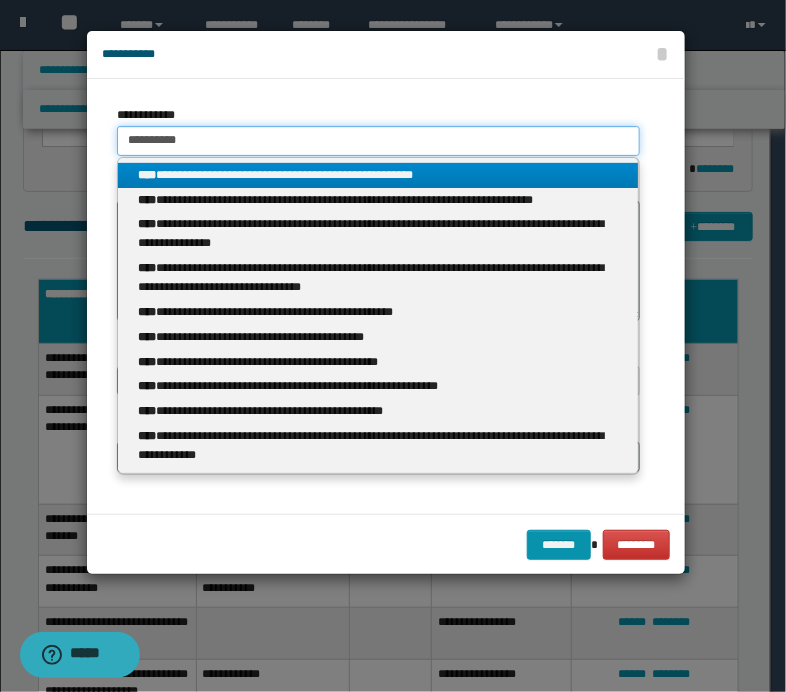 type on "**********" 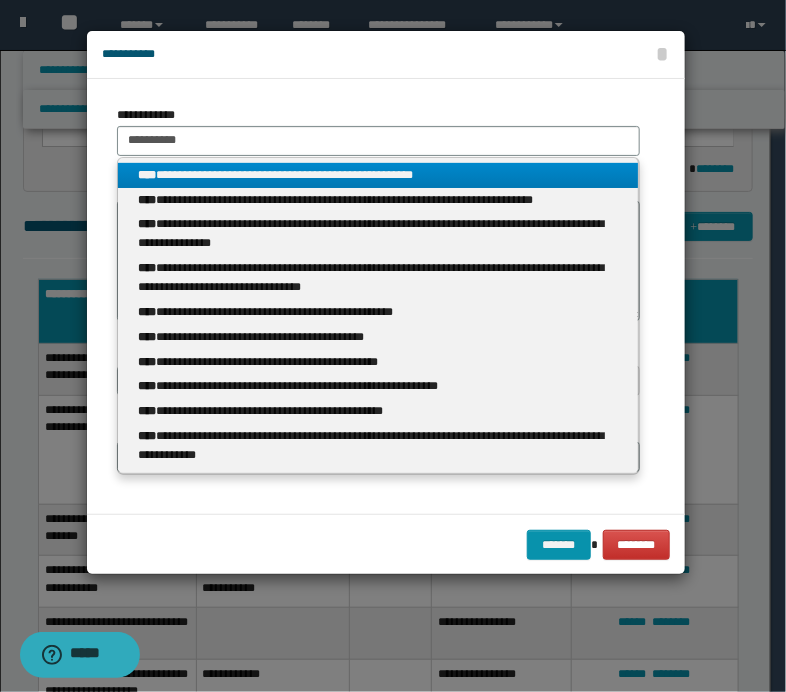 click on "**********" at bounding box center [378, 175] 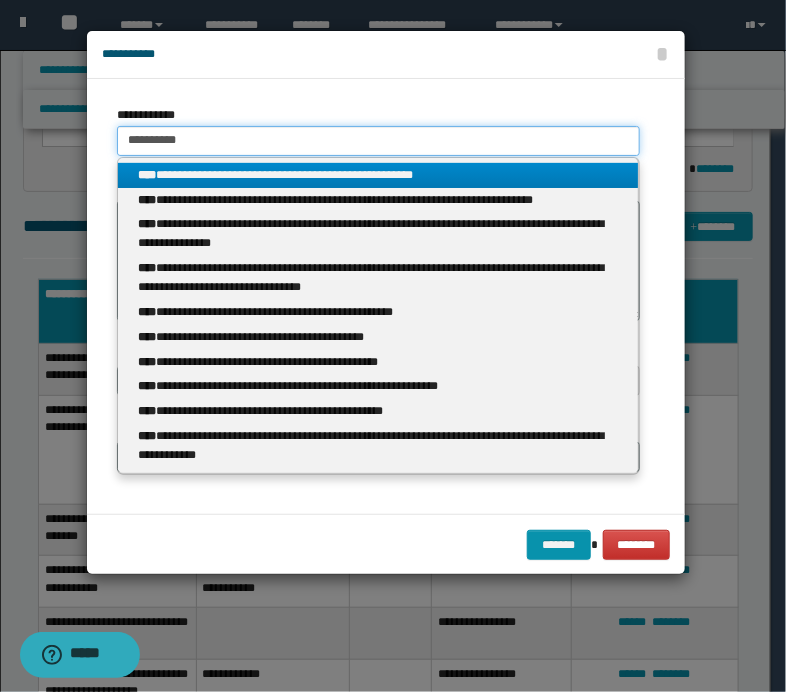 type 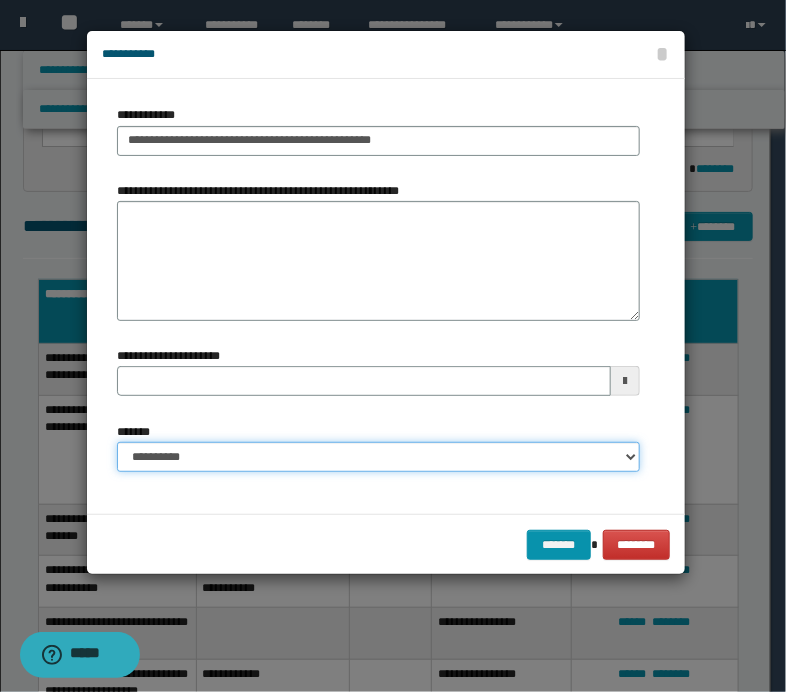 click on "**********" at bounding box center [378, 457] 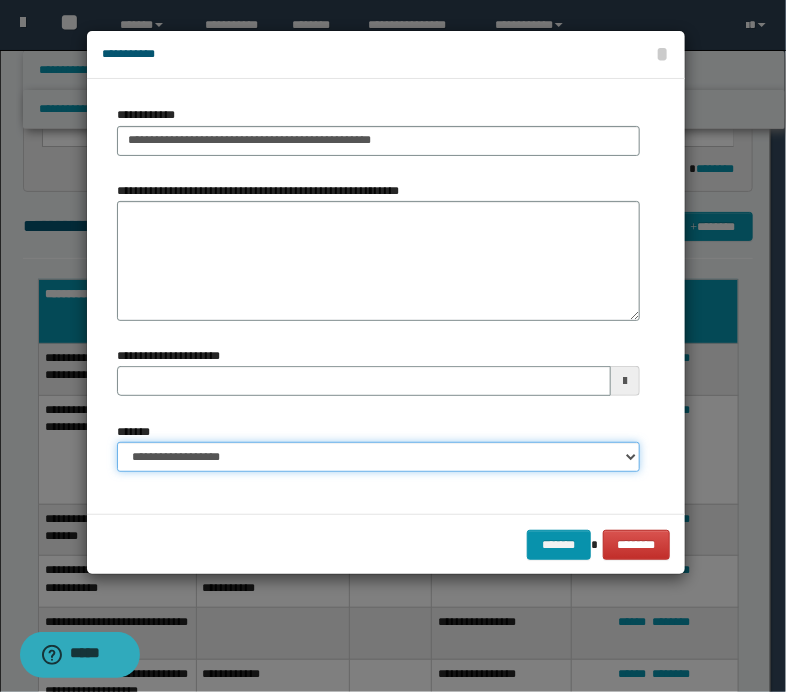 click on "**********" at bounding box center (378, 457) 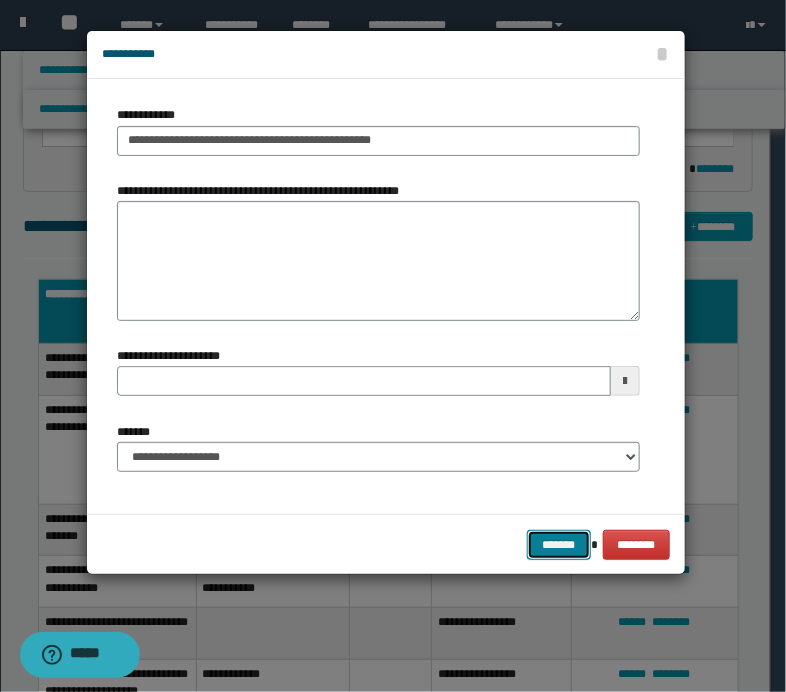 click on "*******" at bounding box center [559, 545] 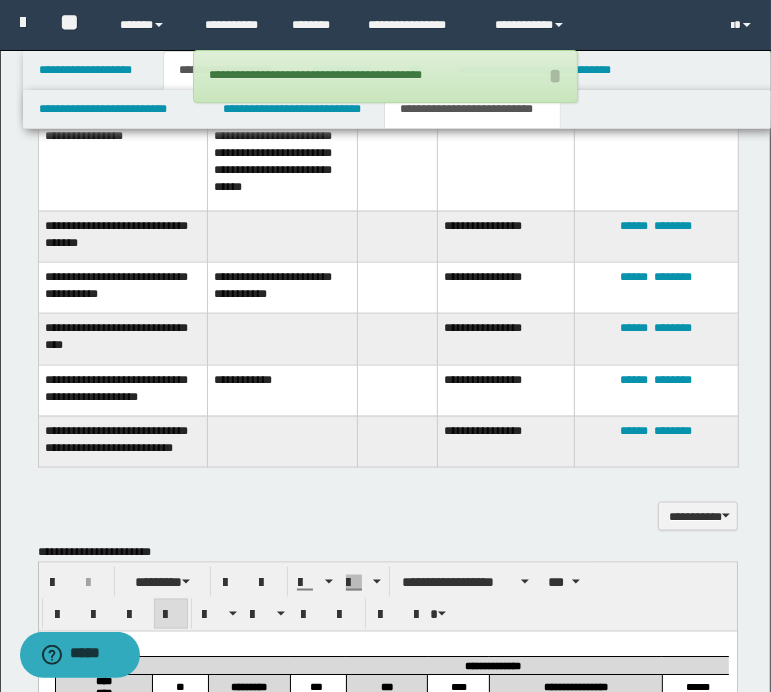 scroll, scrollTop: 1304, scrollLeft: 0, axis: vertical 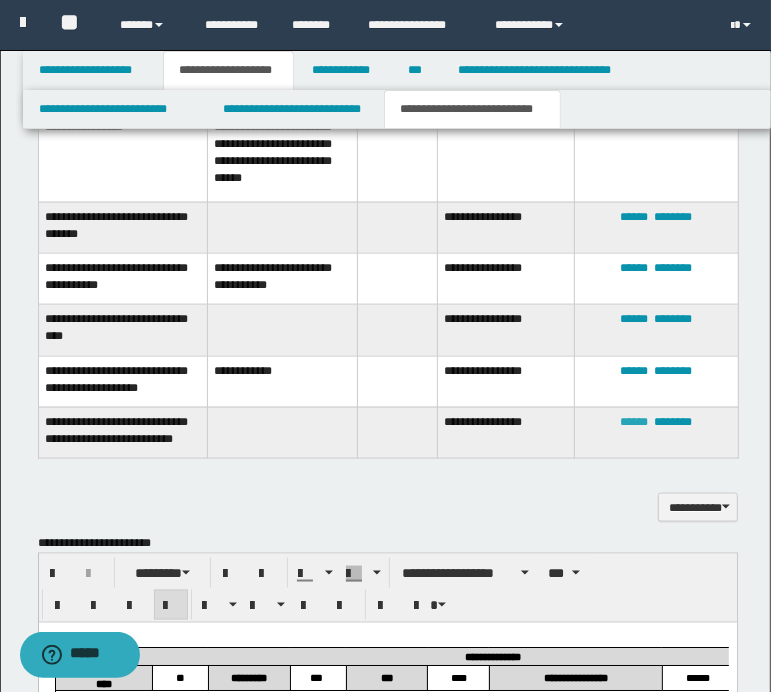 click on "******" at bounding box center [634, 422] 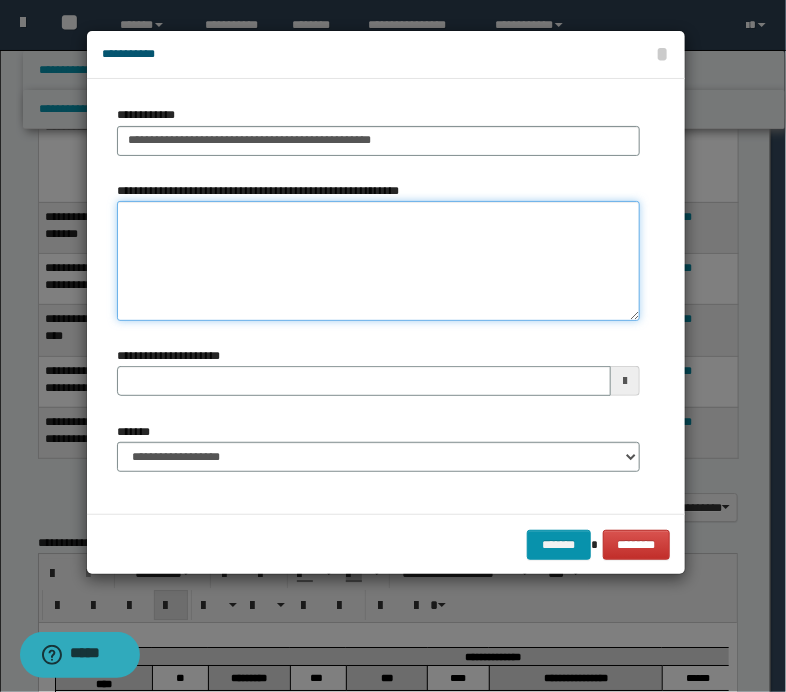 click on "**********" at bounding box center (378, 261) 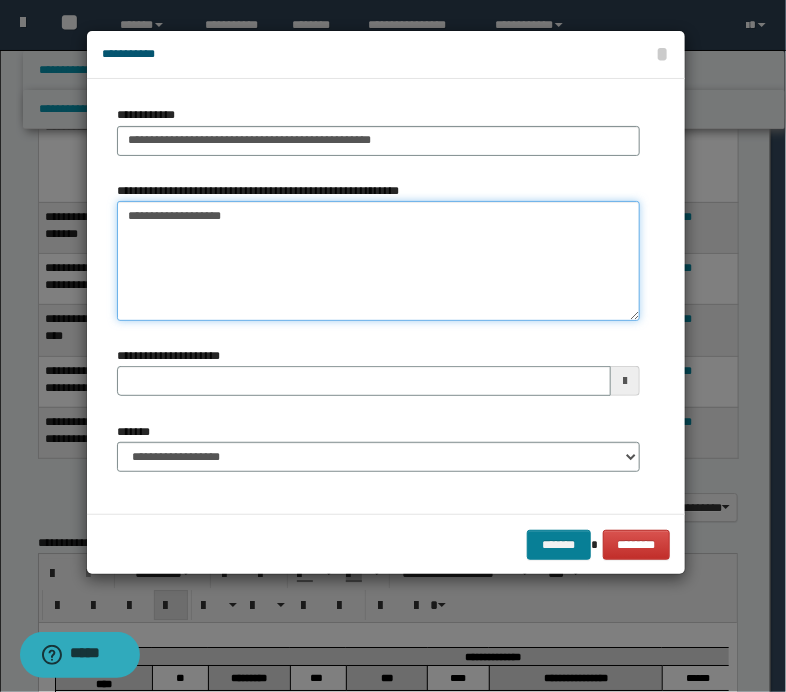 type on "**********" 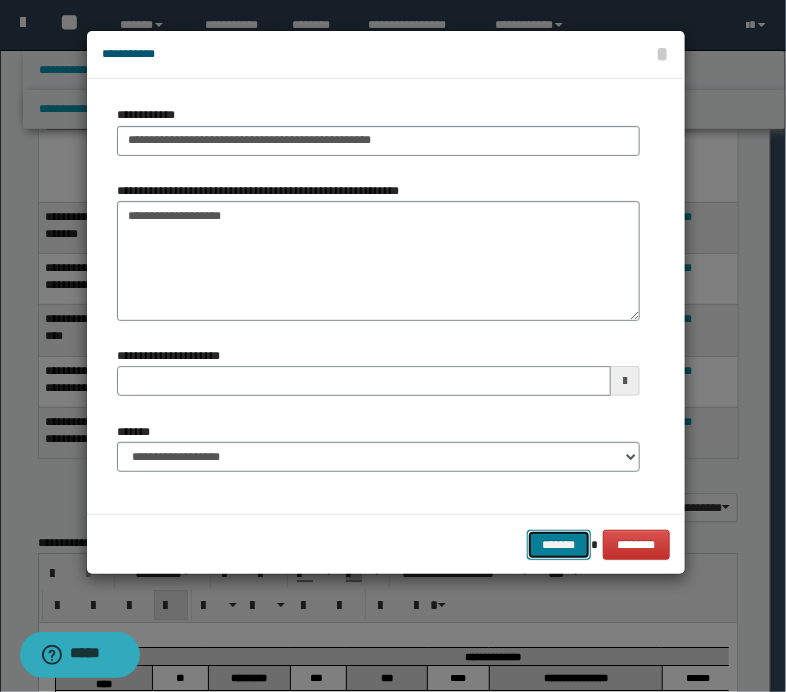 click on "*******" at bounding box center (559, 545) 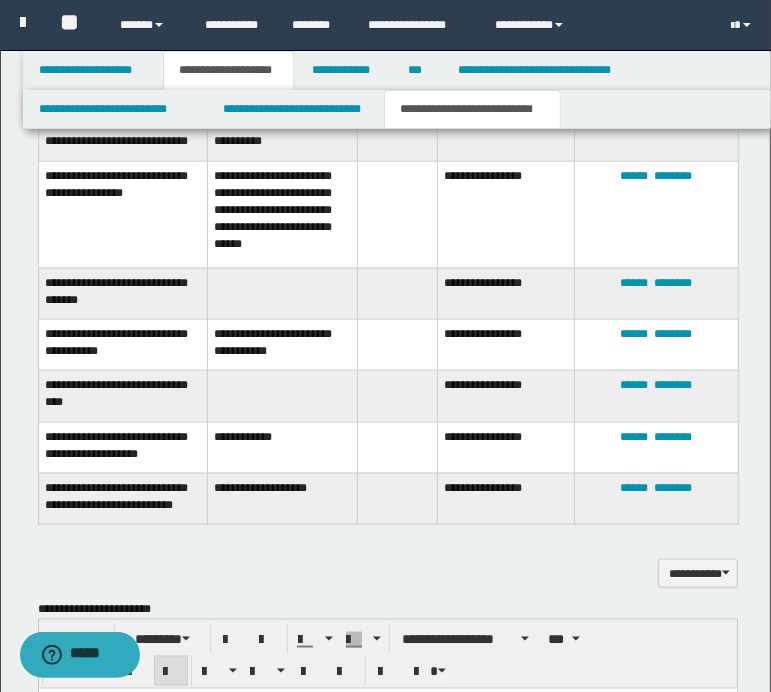 scroll, scrollTop: 1204, scrollLeft: 0, axis: vertical 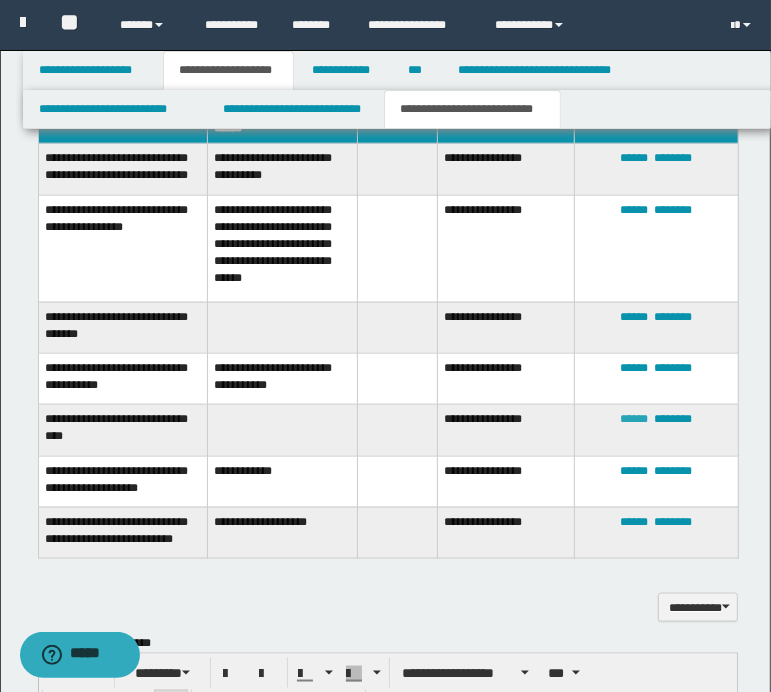 click on "******" at bounding box center [634, 419] 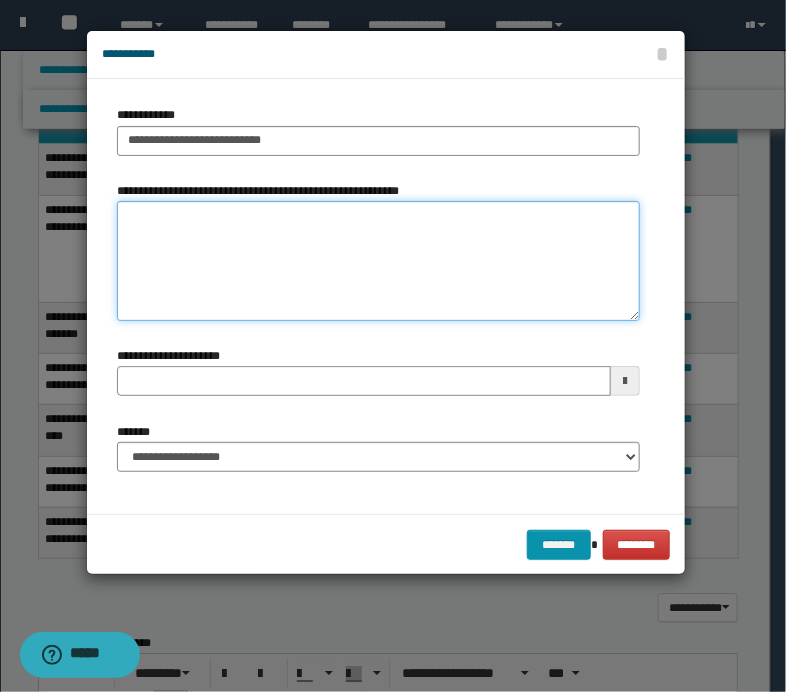 click on "**********" at bounding box center (378, 261) 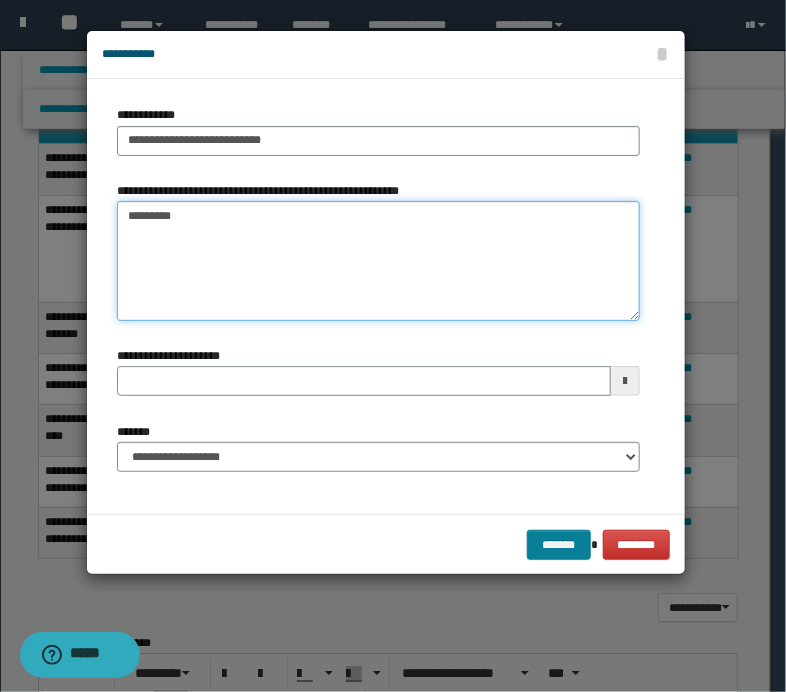 type on "*********" 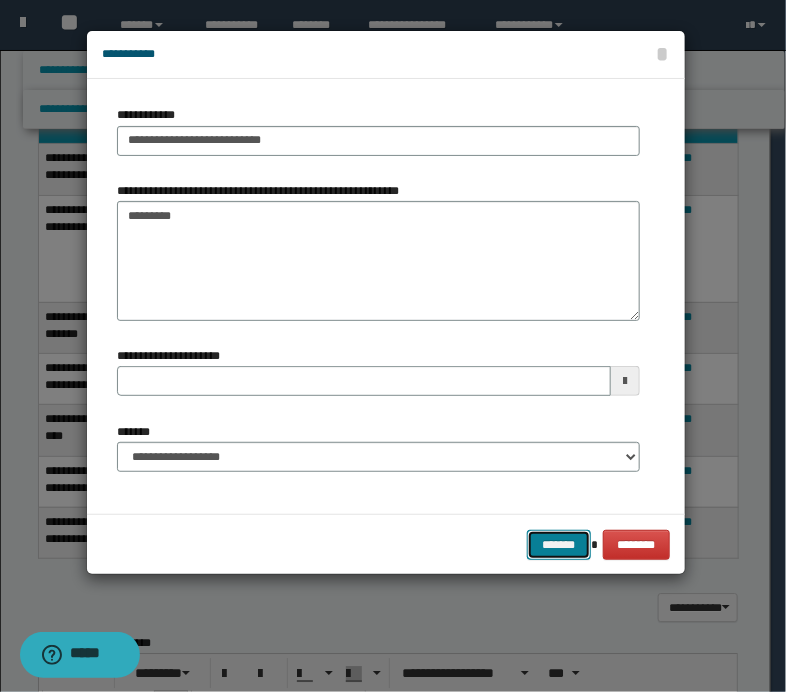 click on "*******" at bounding box center [559, 545] 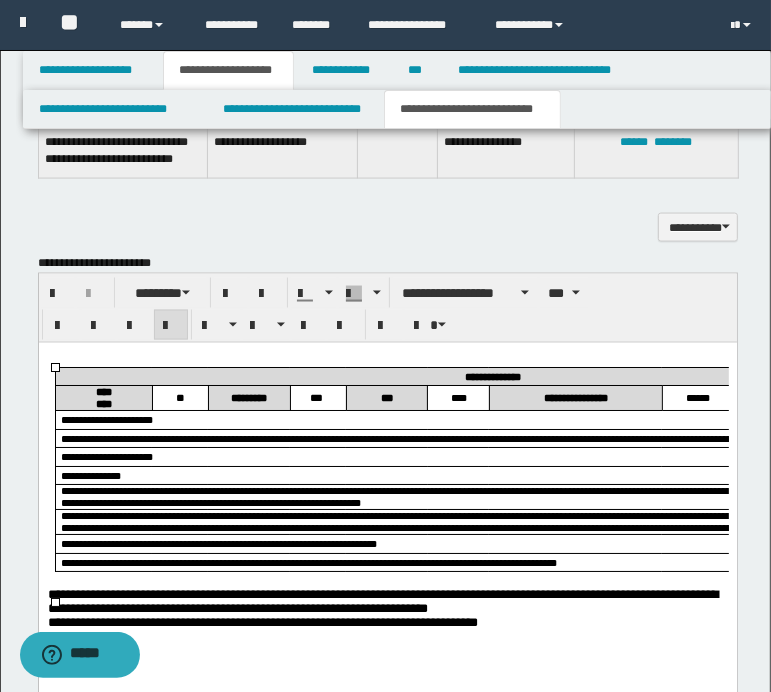 scroll, scrollTop: 1704, scrollLeft: 0, axis: vertical 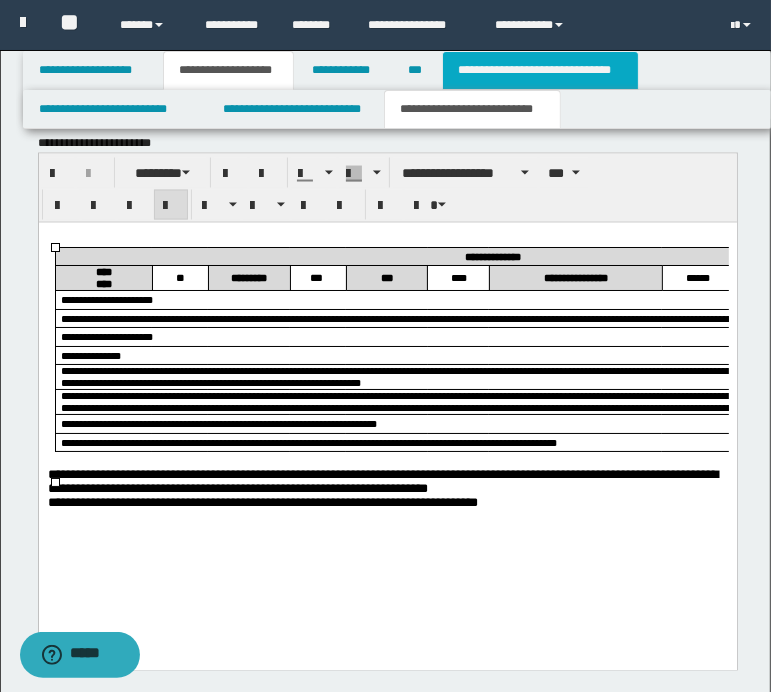 click on "**********" at bounding box center [540, 70] 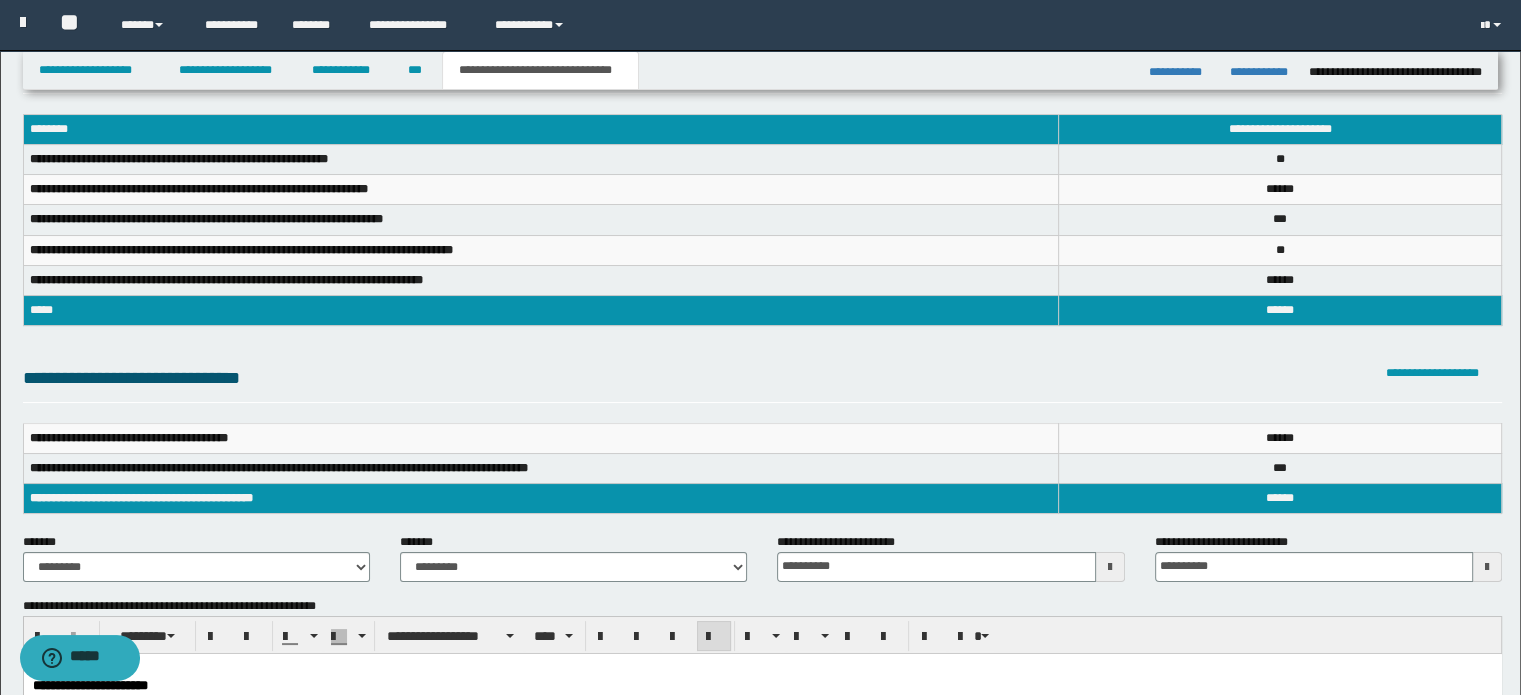 scroll, scrollTop: 0, scrollLeft: 0, axis: both 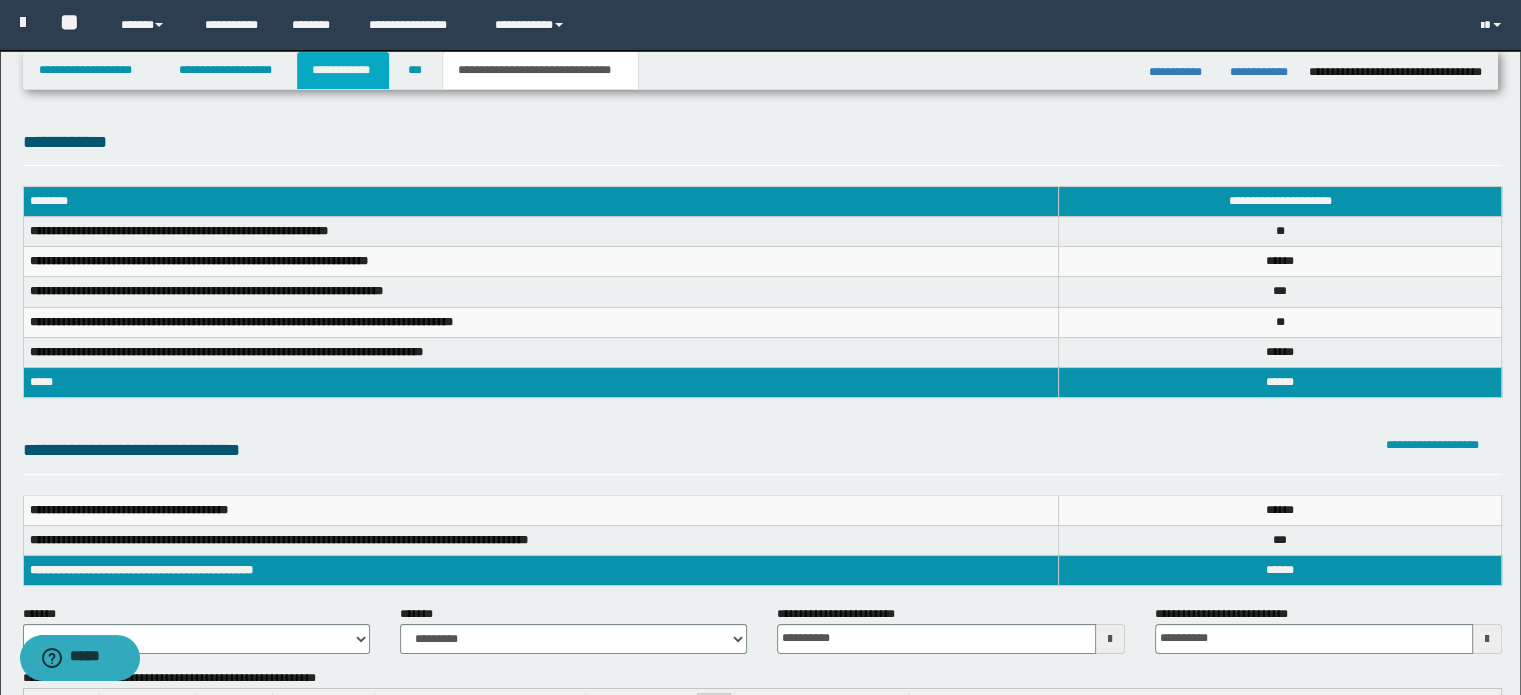 click on "**********" at bounding box center (343, 70) 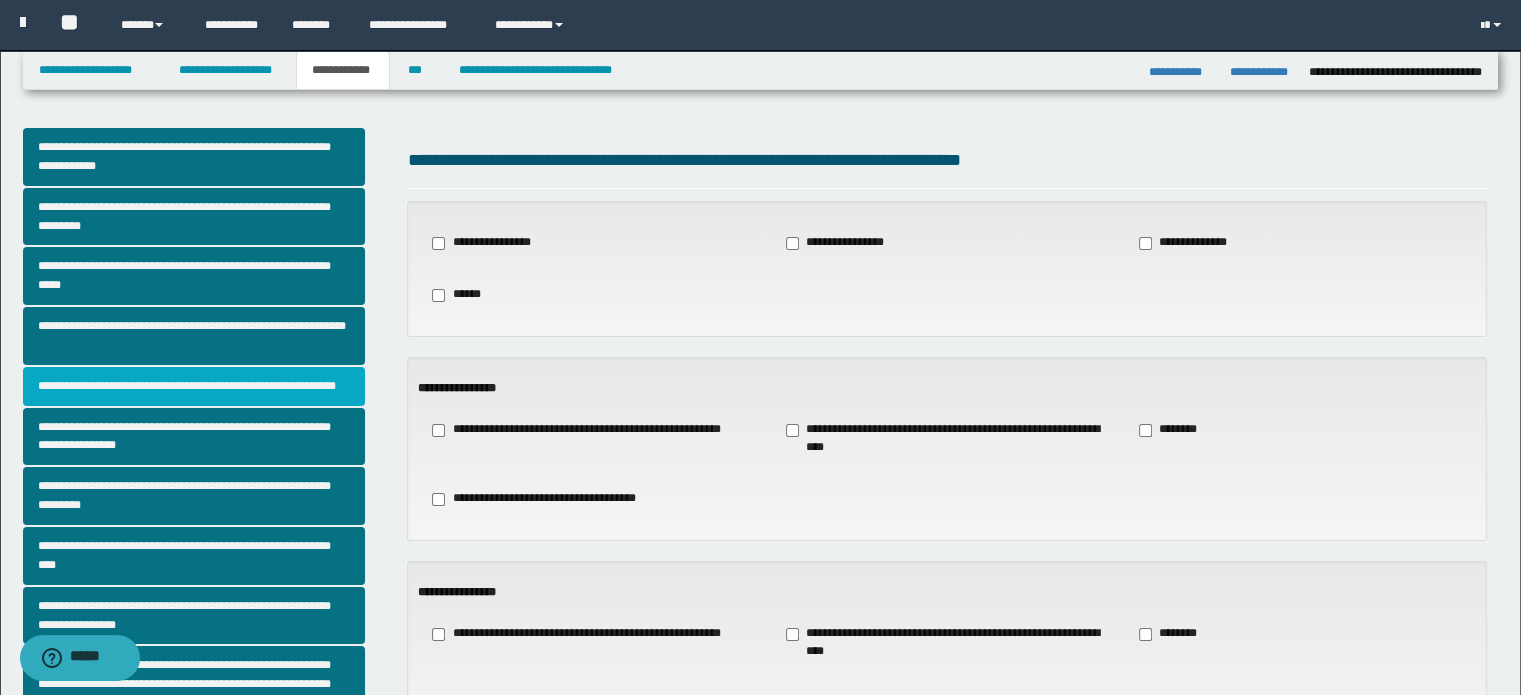 click on "**********" at bounding box center (194, 386) 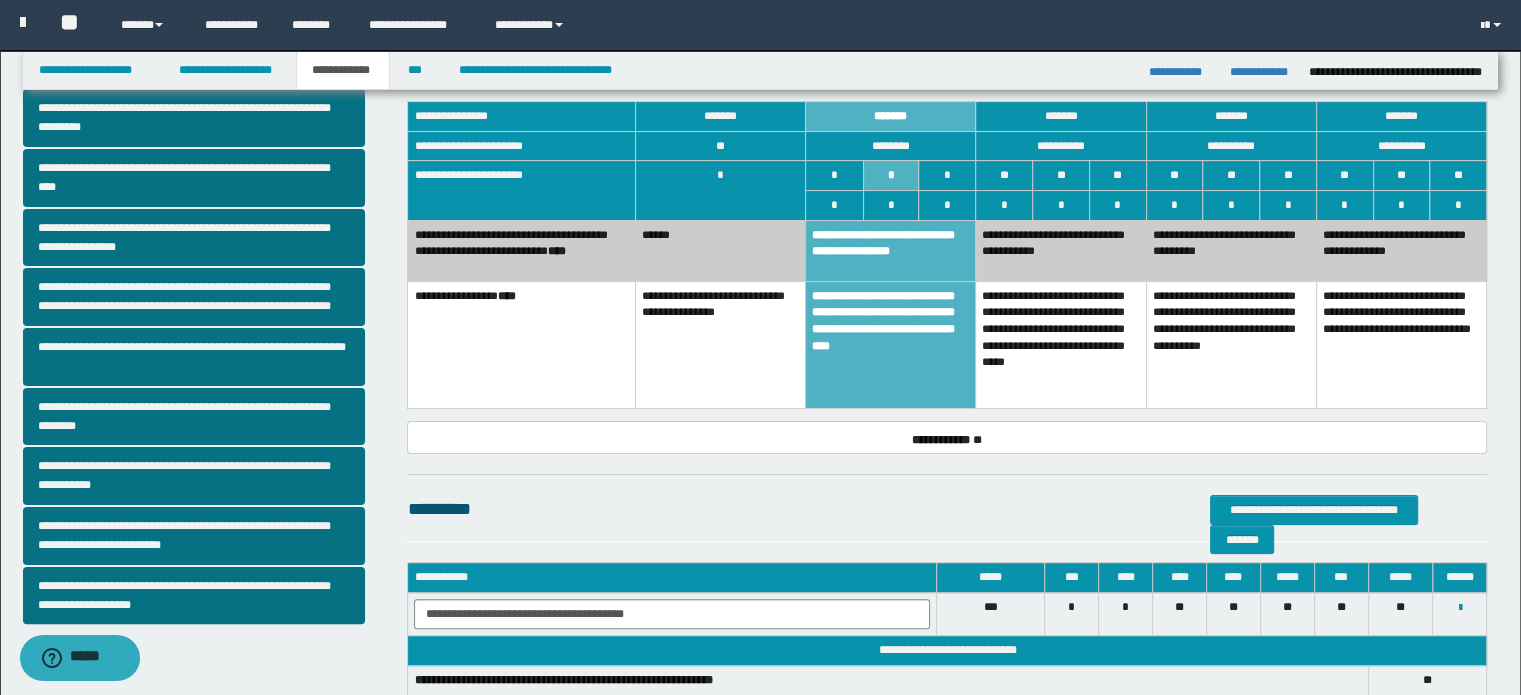 scroll, scrollTop: 500, scrollLeft: 0, axis: vertical 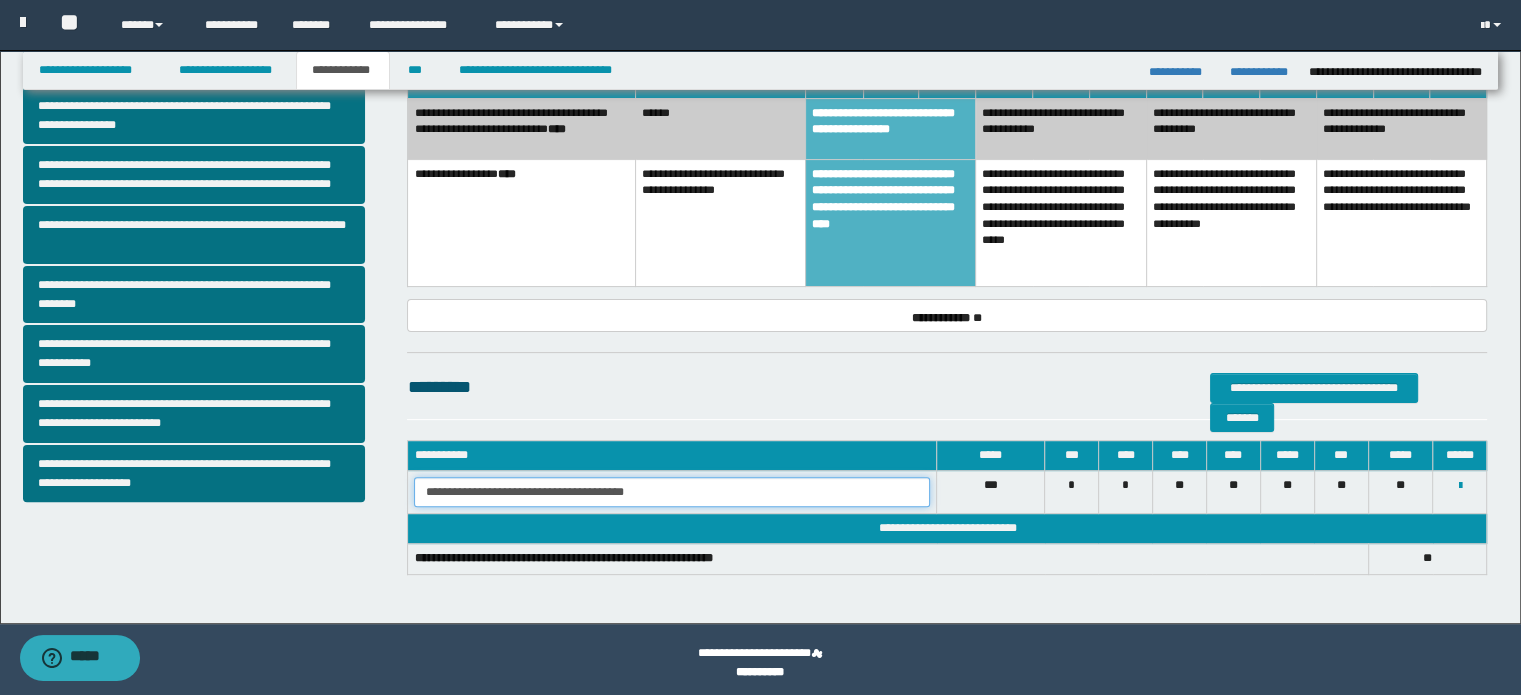 click on "**********" at bounding box center [672, 492] 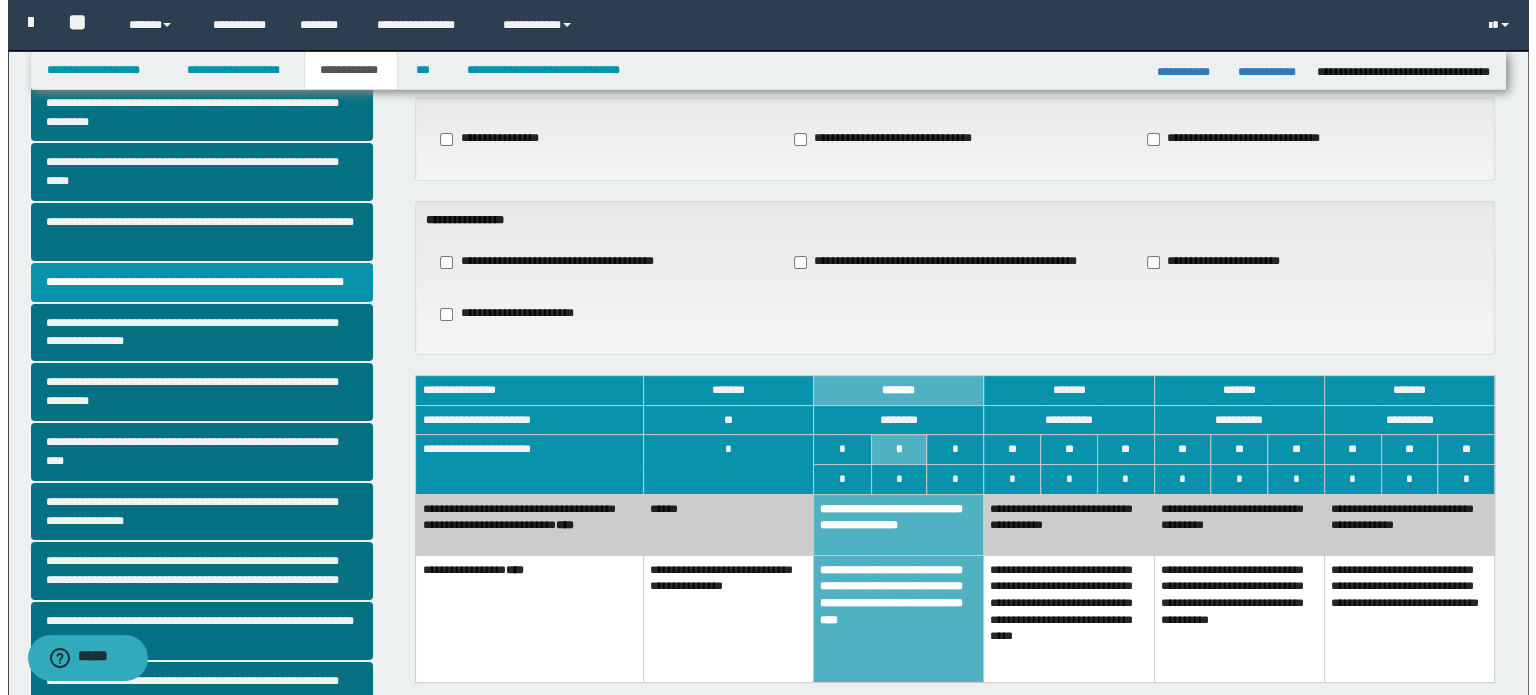 scroll, scrollTop: 100, scrollLeft: 0, axis: vertical 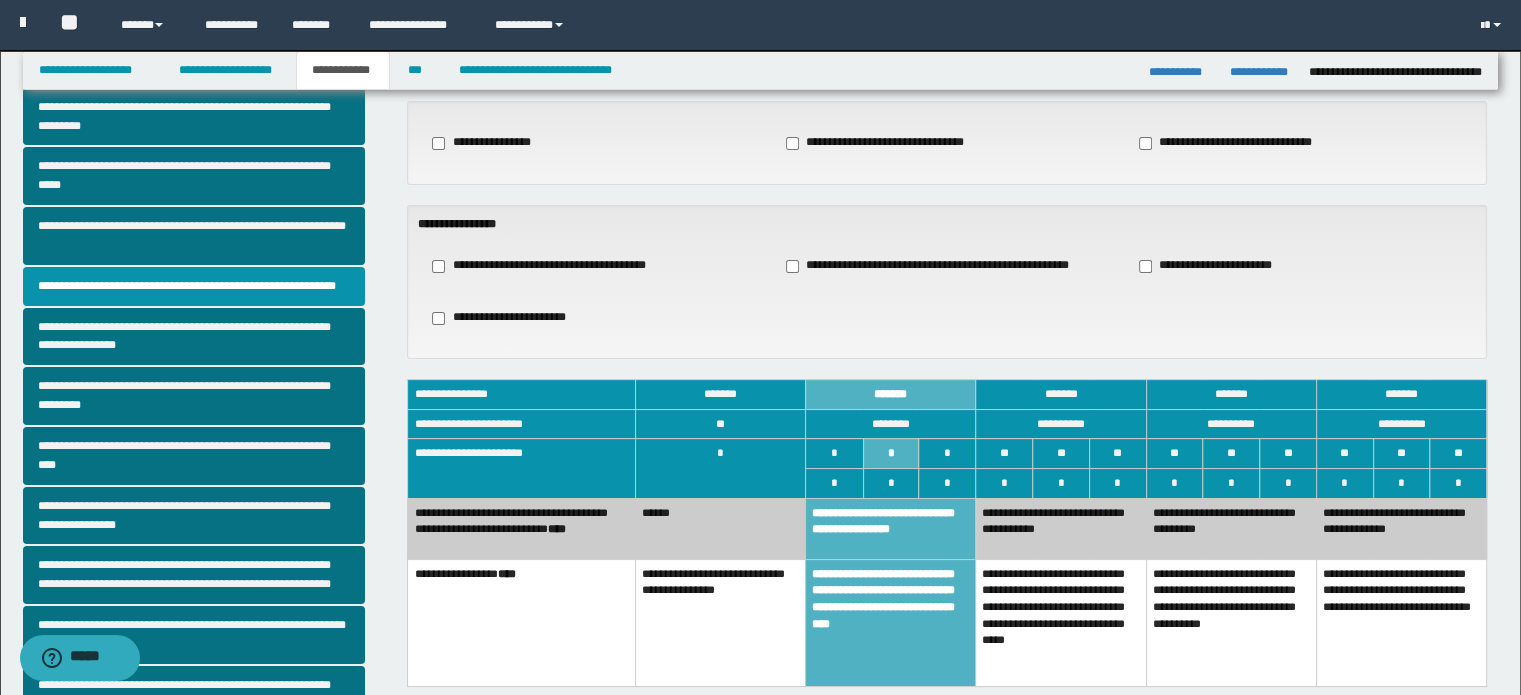type on "**********" 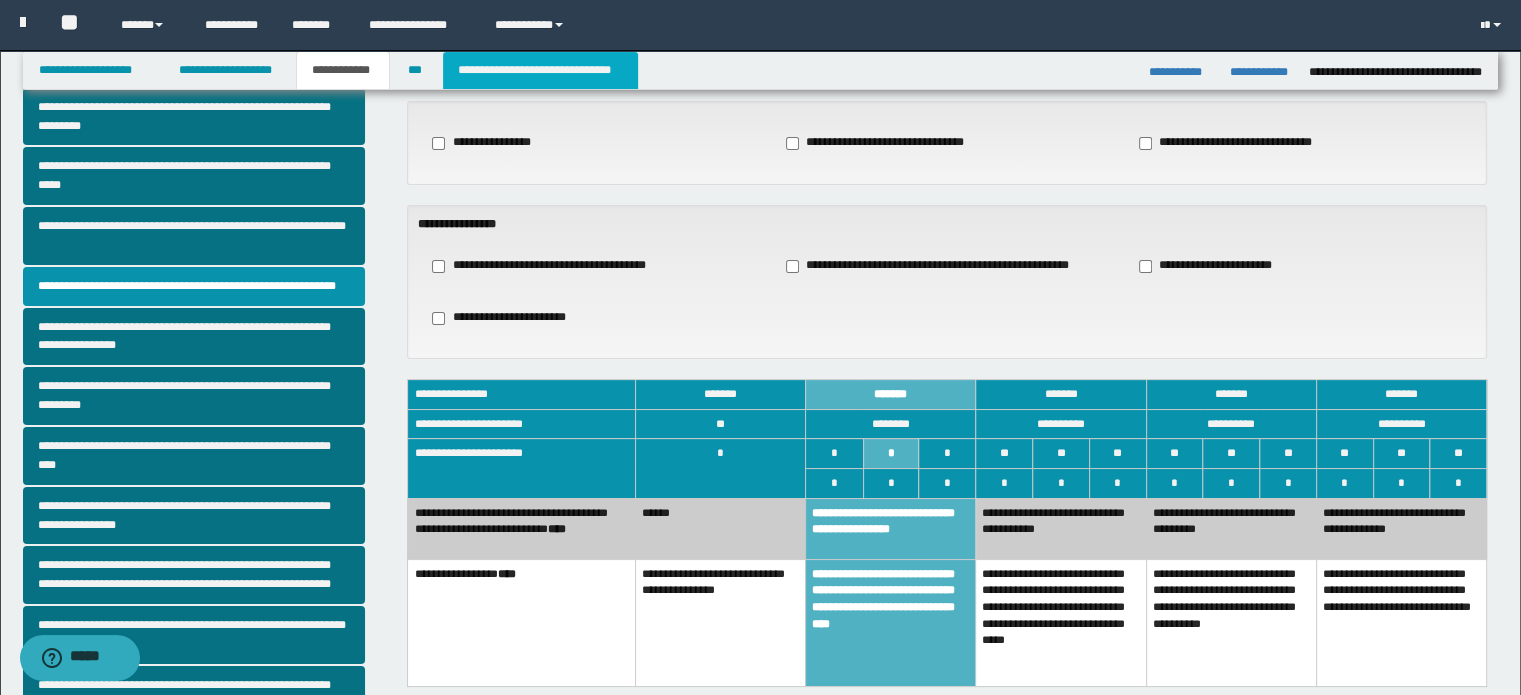 click on "**********" at bounding box center (540, 70) 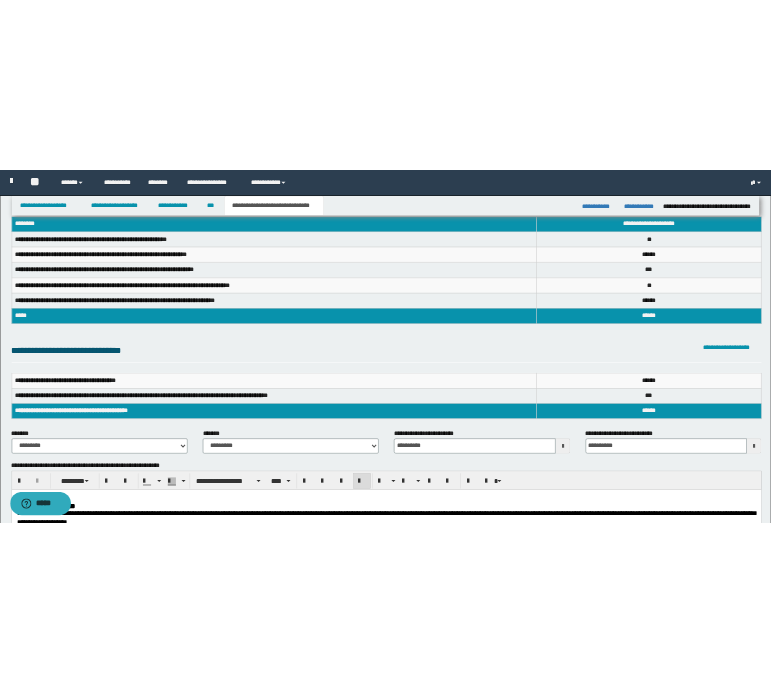 scroll, scrollTop: 0, scrollLeft: 0, axis: both 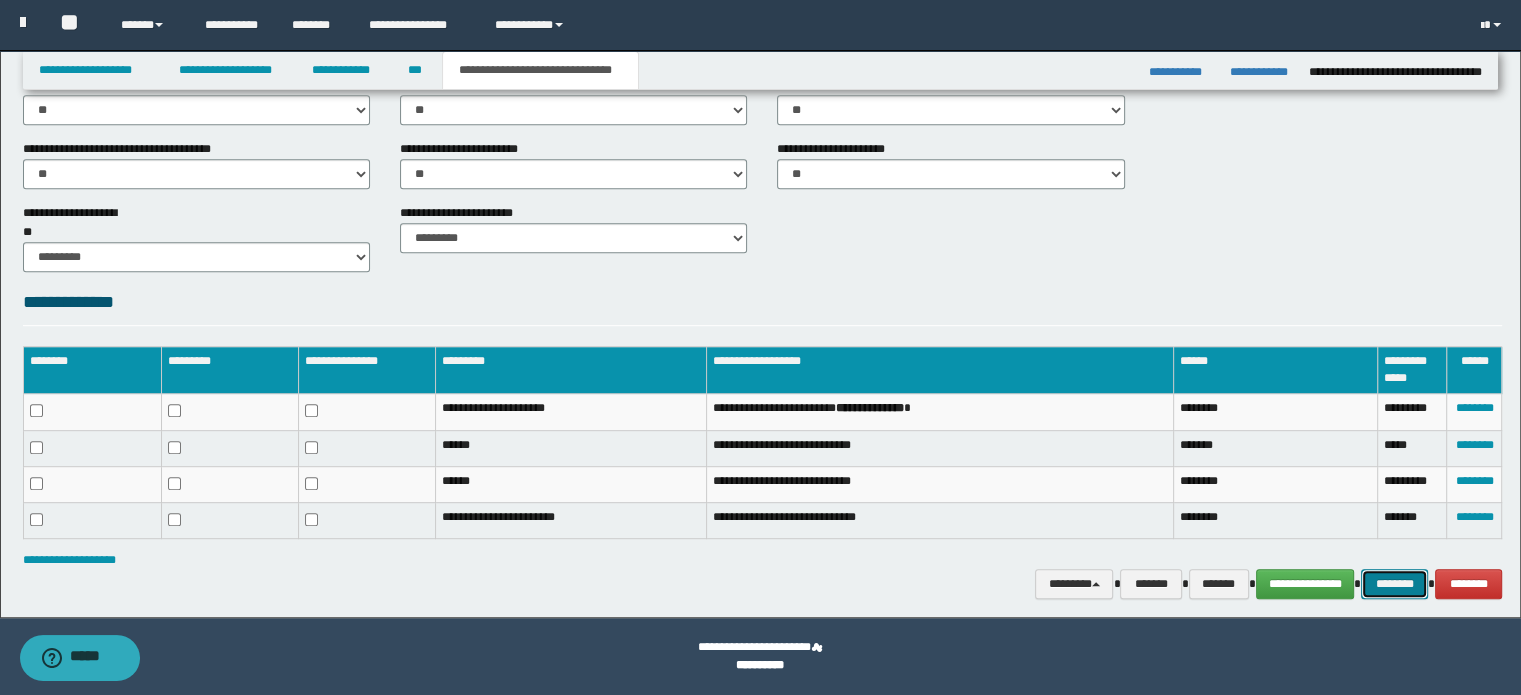 click on "********" at bounding box center (1394, 584) 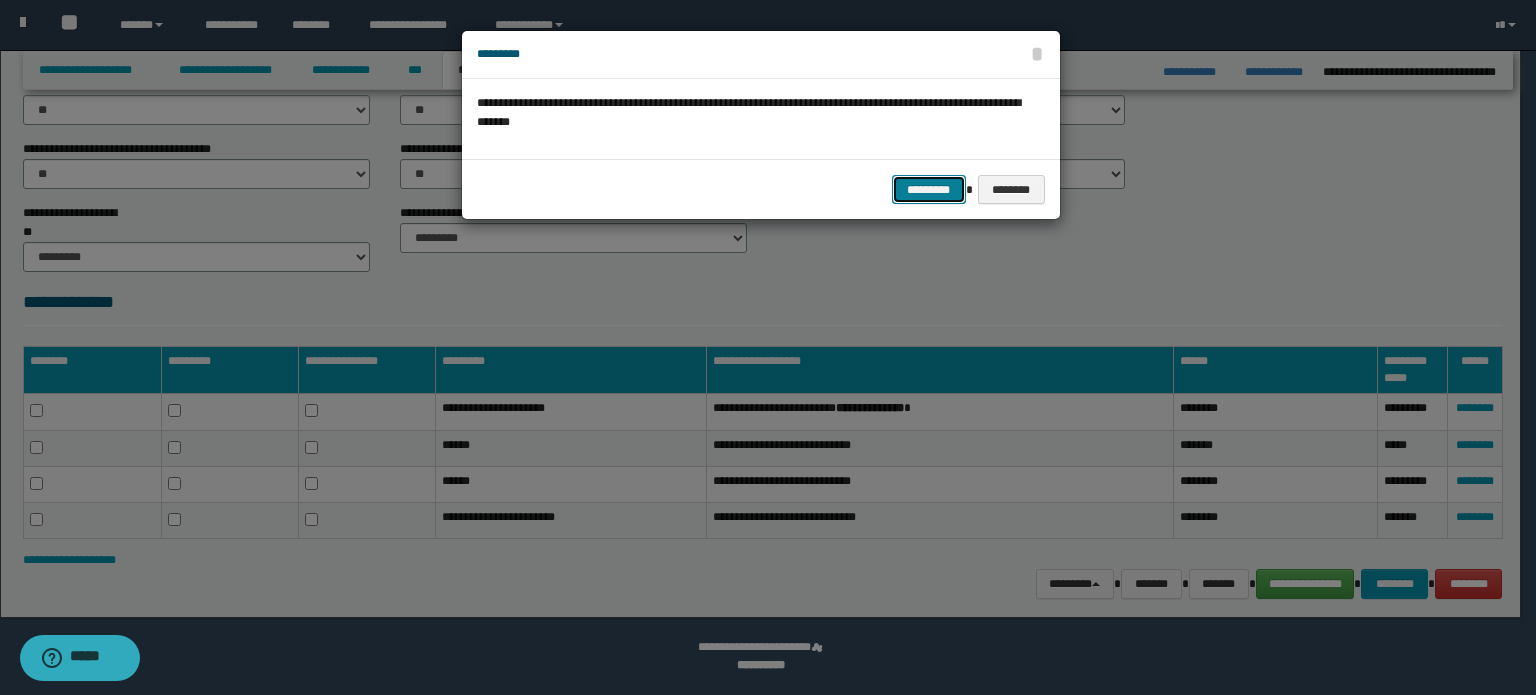 click on "*********" at bounding box center [929, 190] 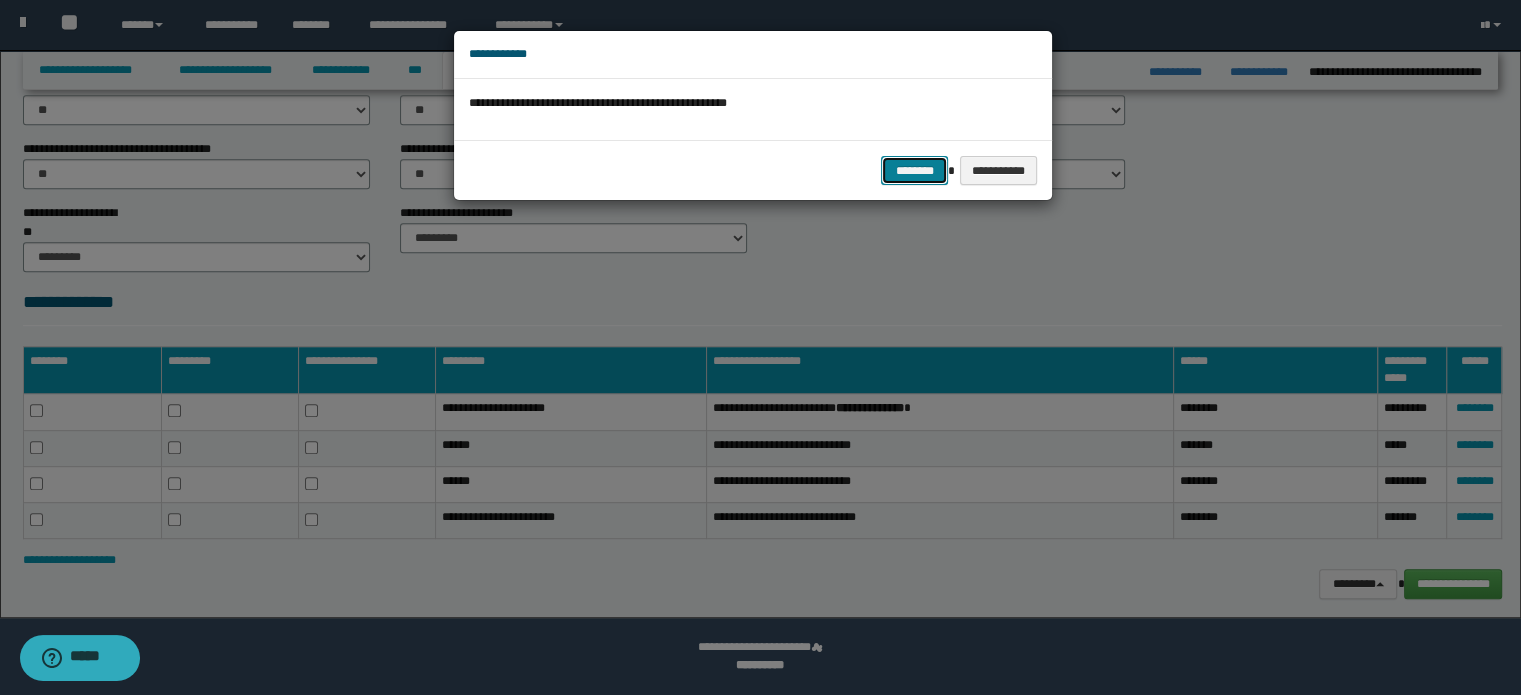 click on "********" at bounding box center (914, 171) 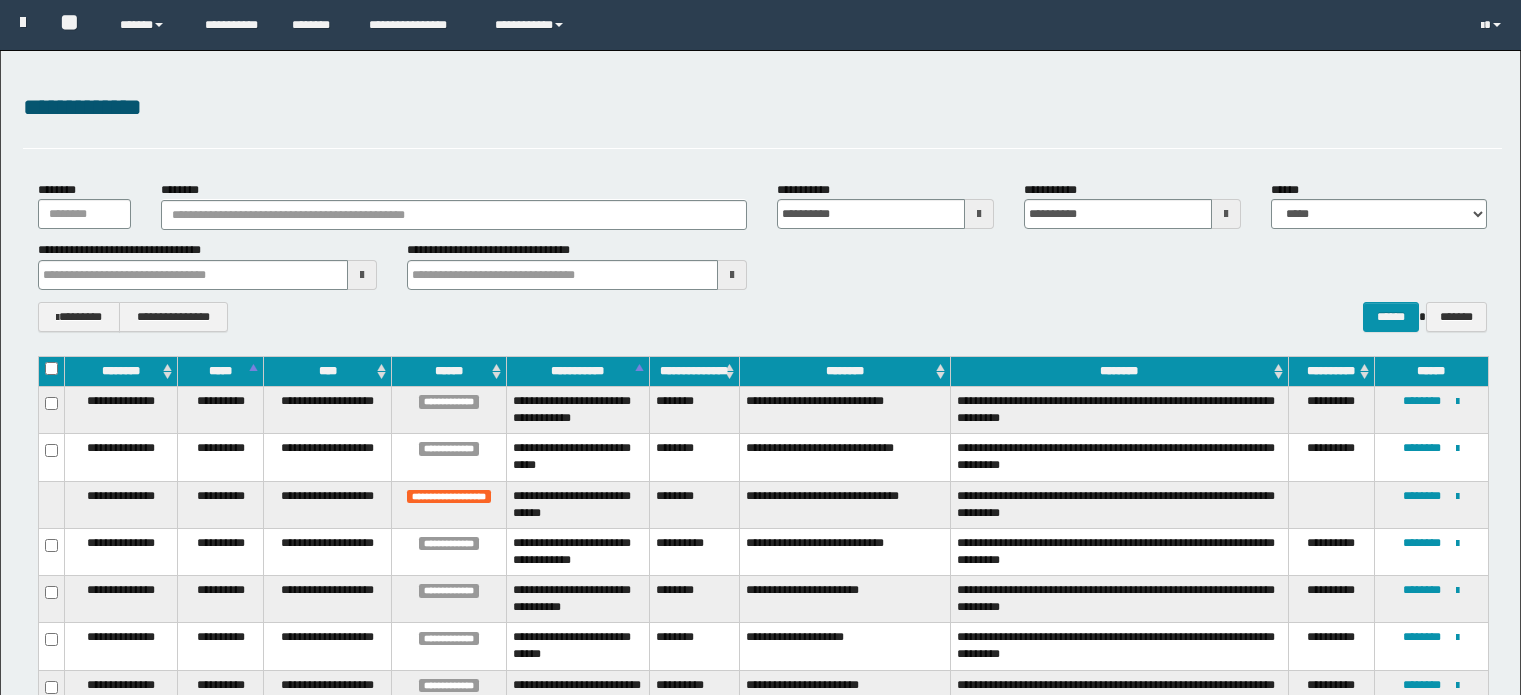 scroll, scrollTop: 0, scrollLeft: 0, axis: both 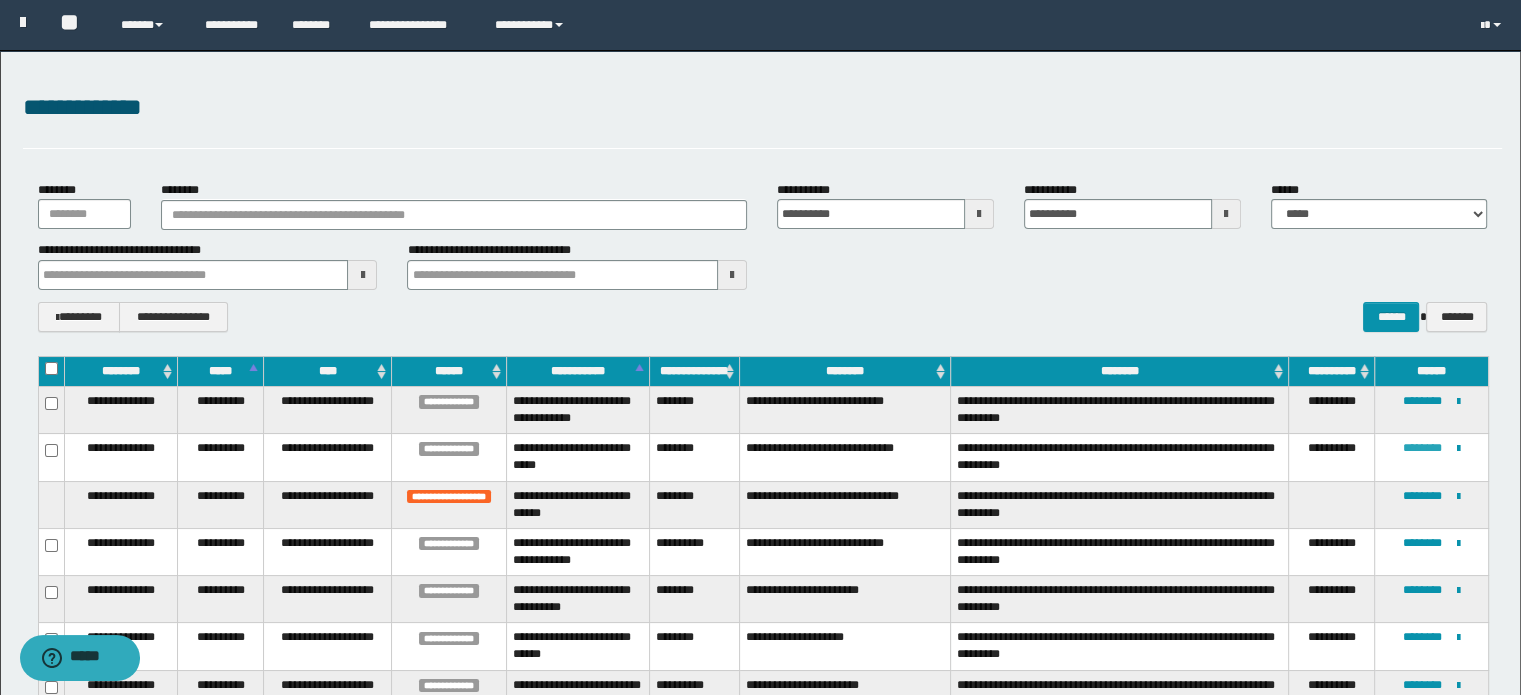 click on "********" at bounding box center [1422, 448] 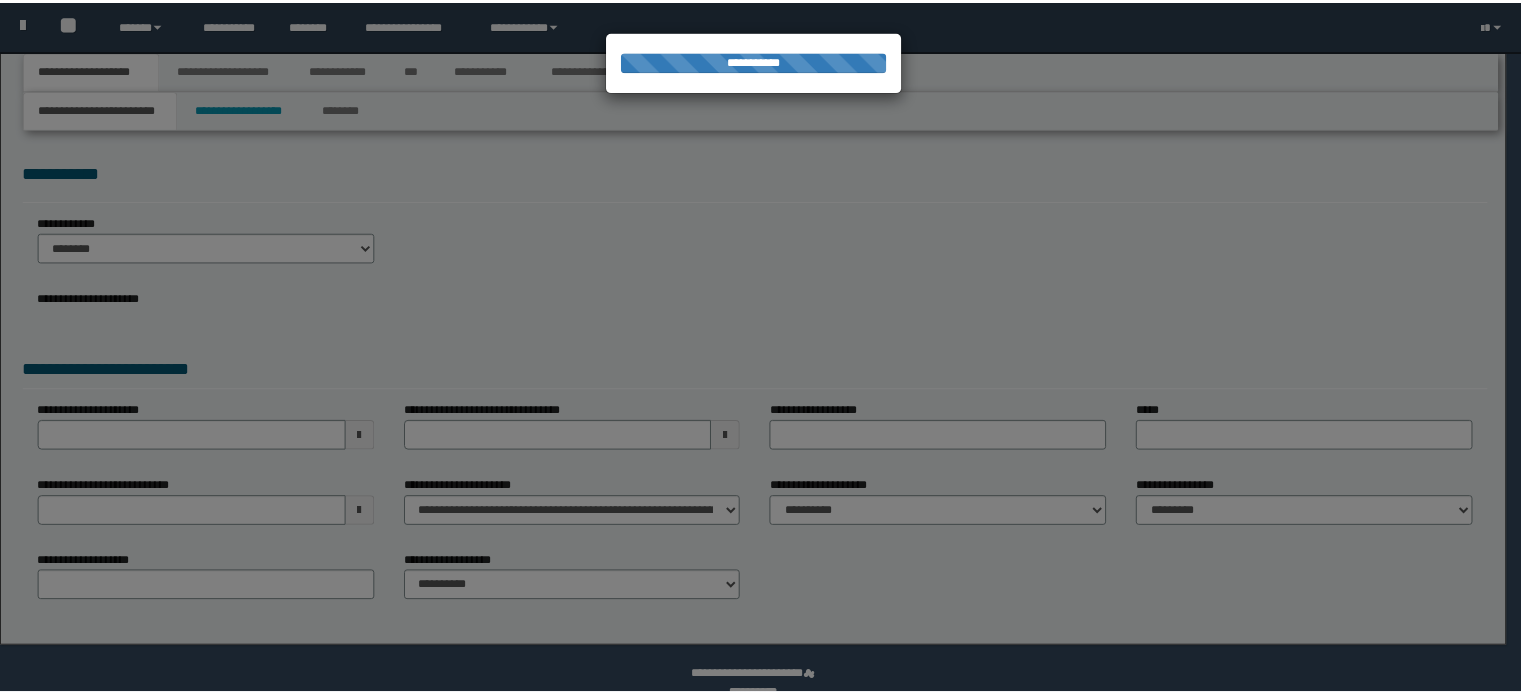 scroll, scrollTop: 0, scrollLeft: 0, axis: both 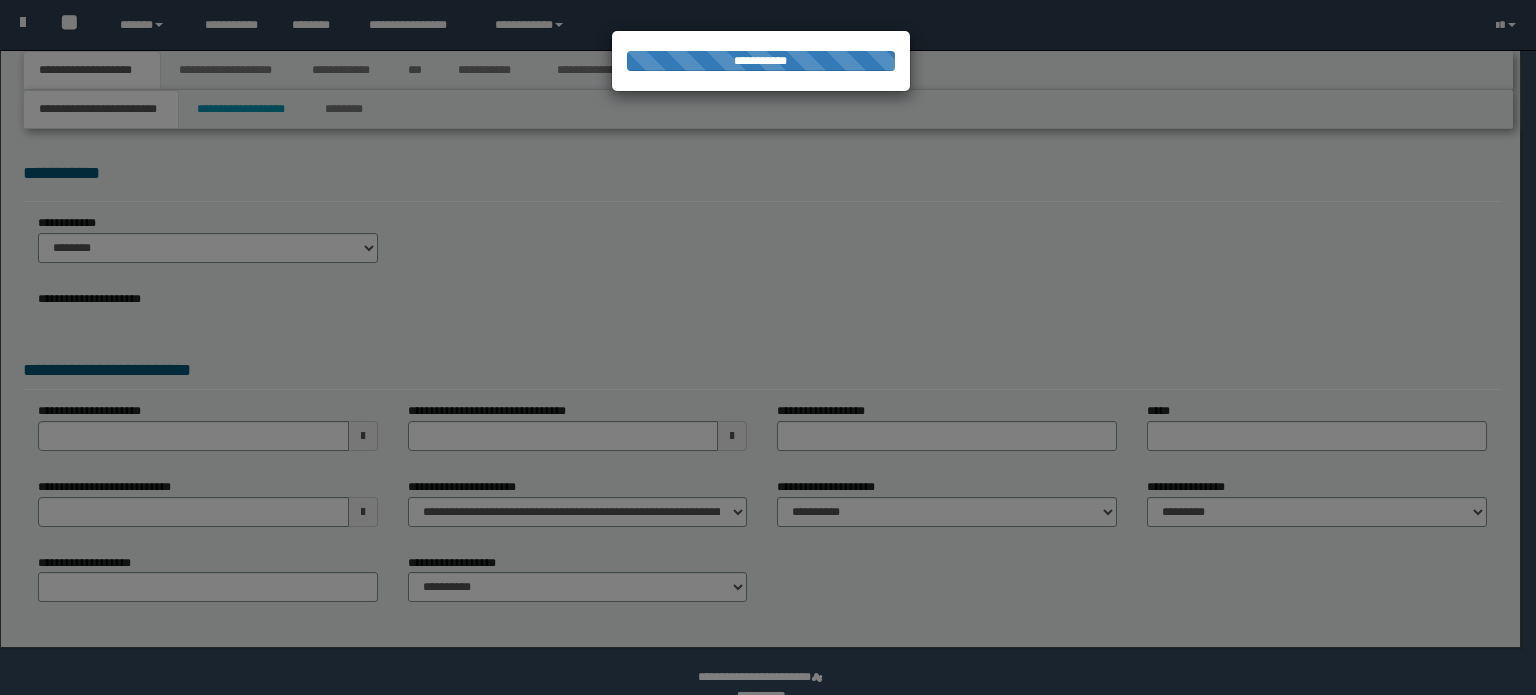 select on "*" 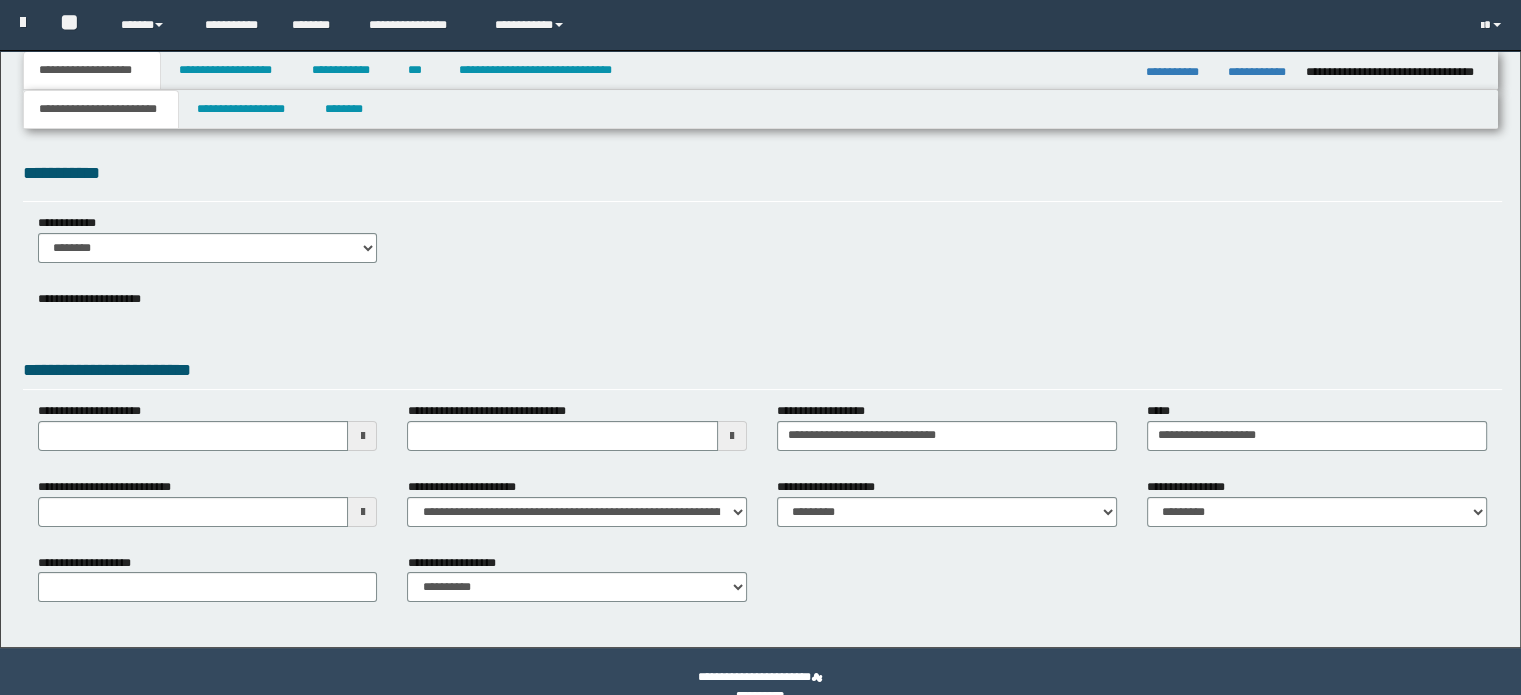 scroll, scrollTop: 0, scrollLeft: 0, axis: both 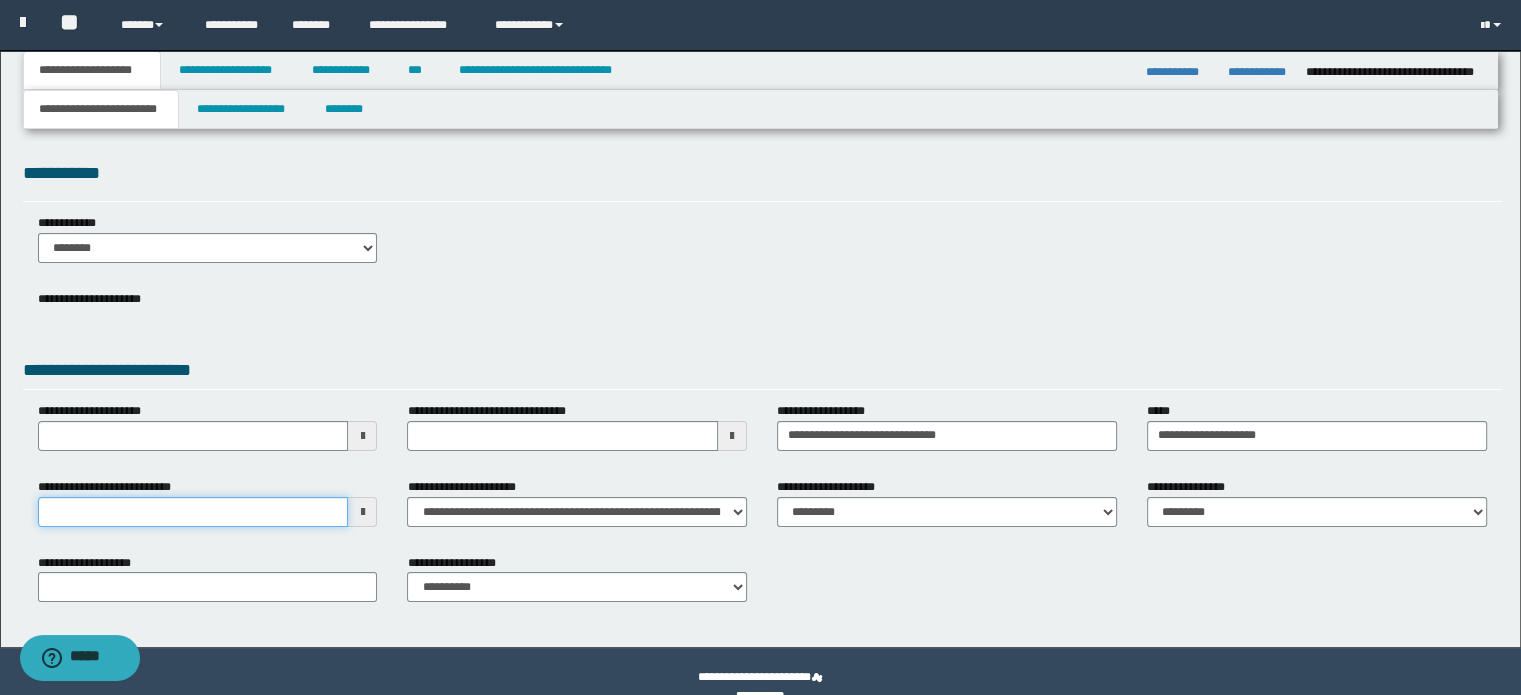 click on "**********" at bounding box center [193, 512] 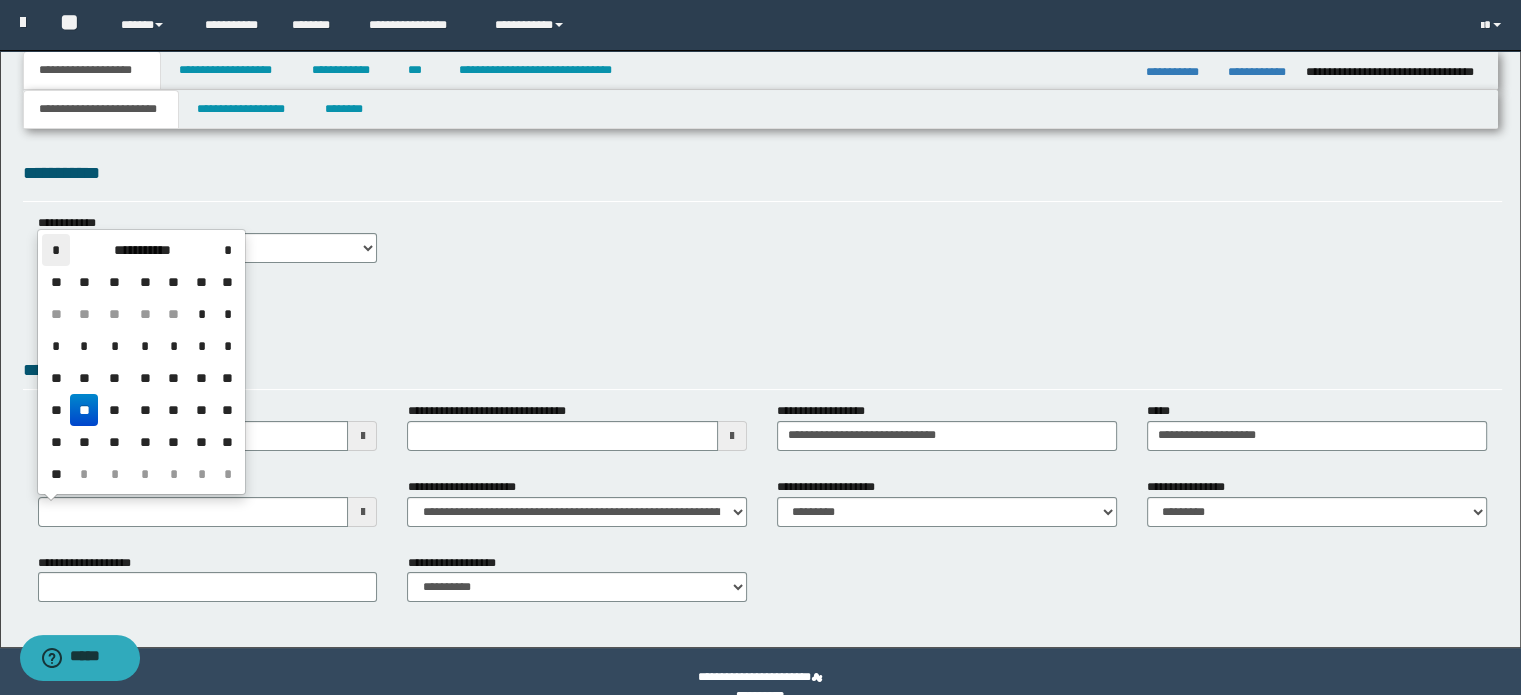 click on "*" at bounding box center [56, 250] 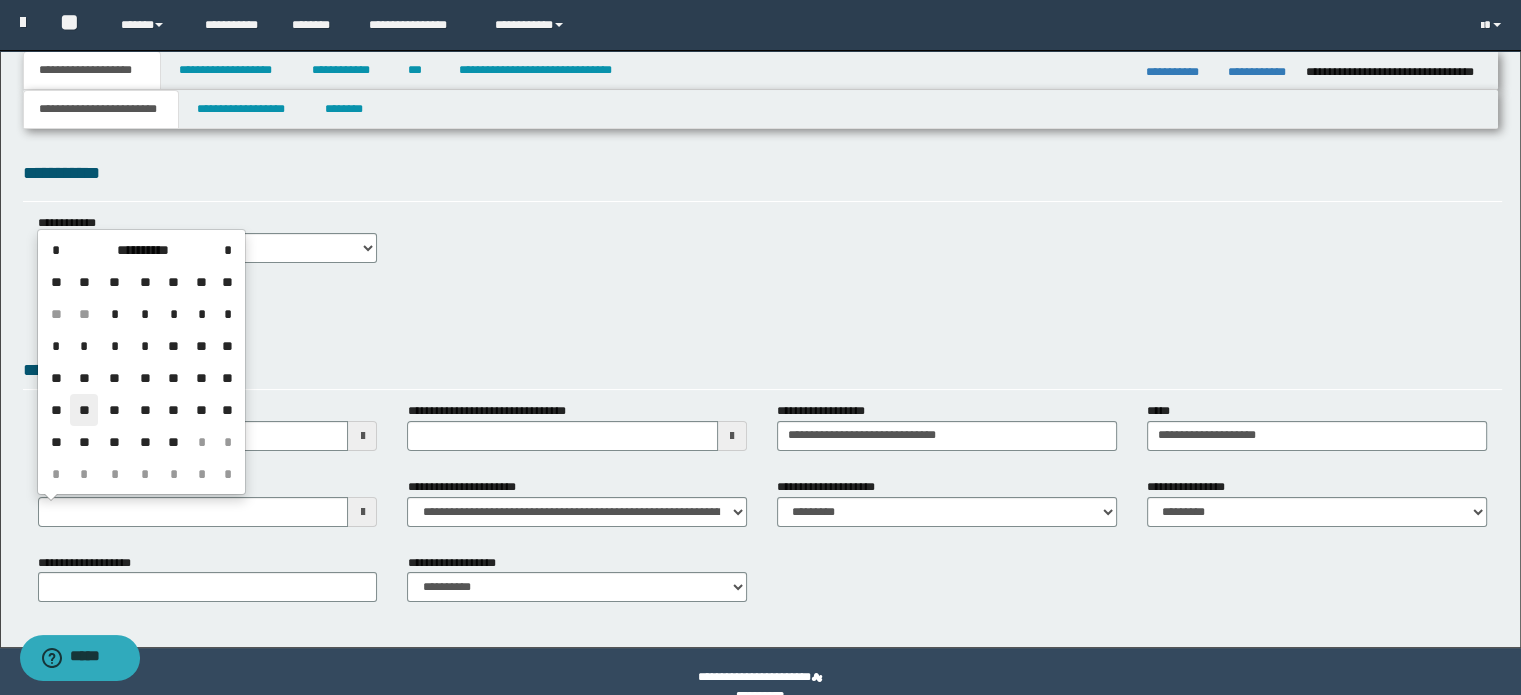 click on "**" at bounding box center (84, 410) 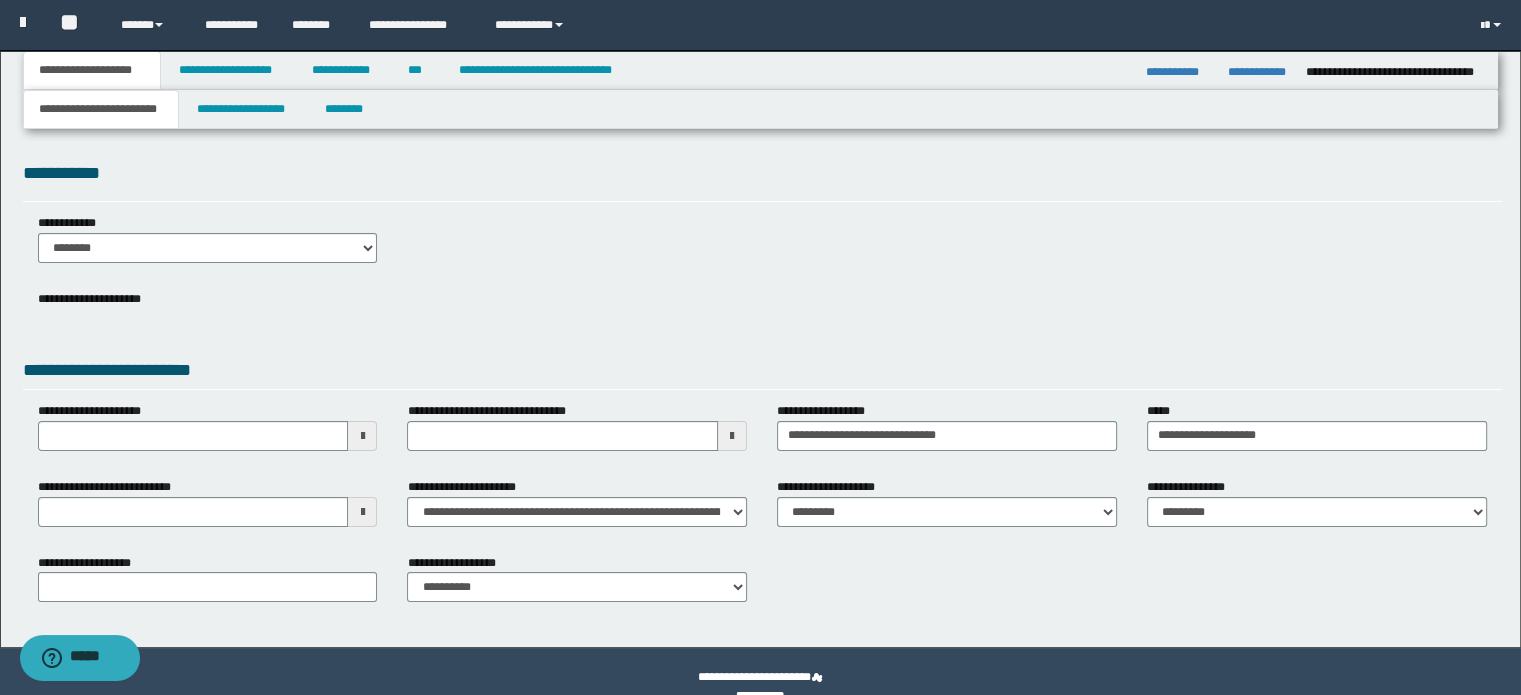 scroll, scrollTop: 30, scrollLeft: 0, axis: vertical 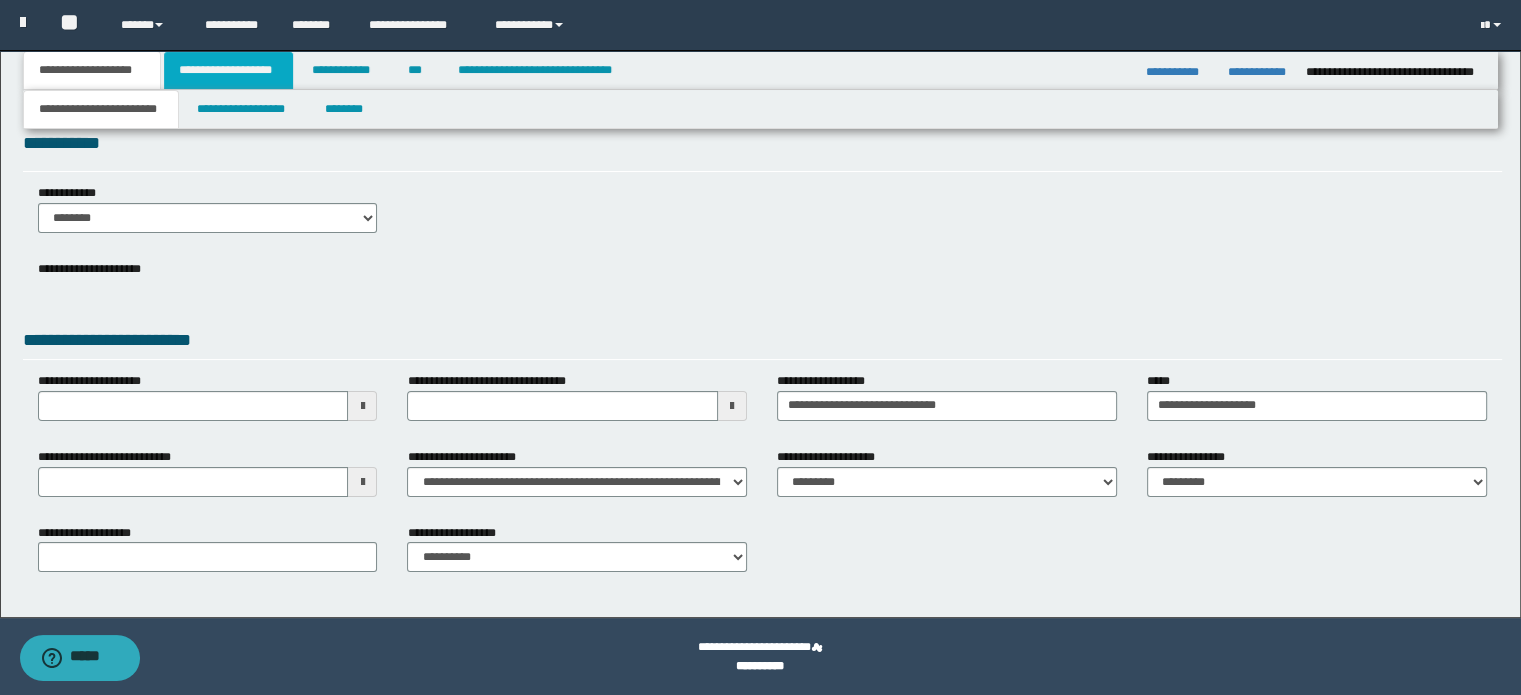 click on "**********" at bounding box center [228, 70] 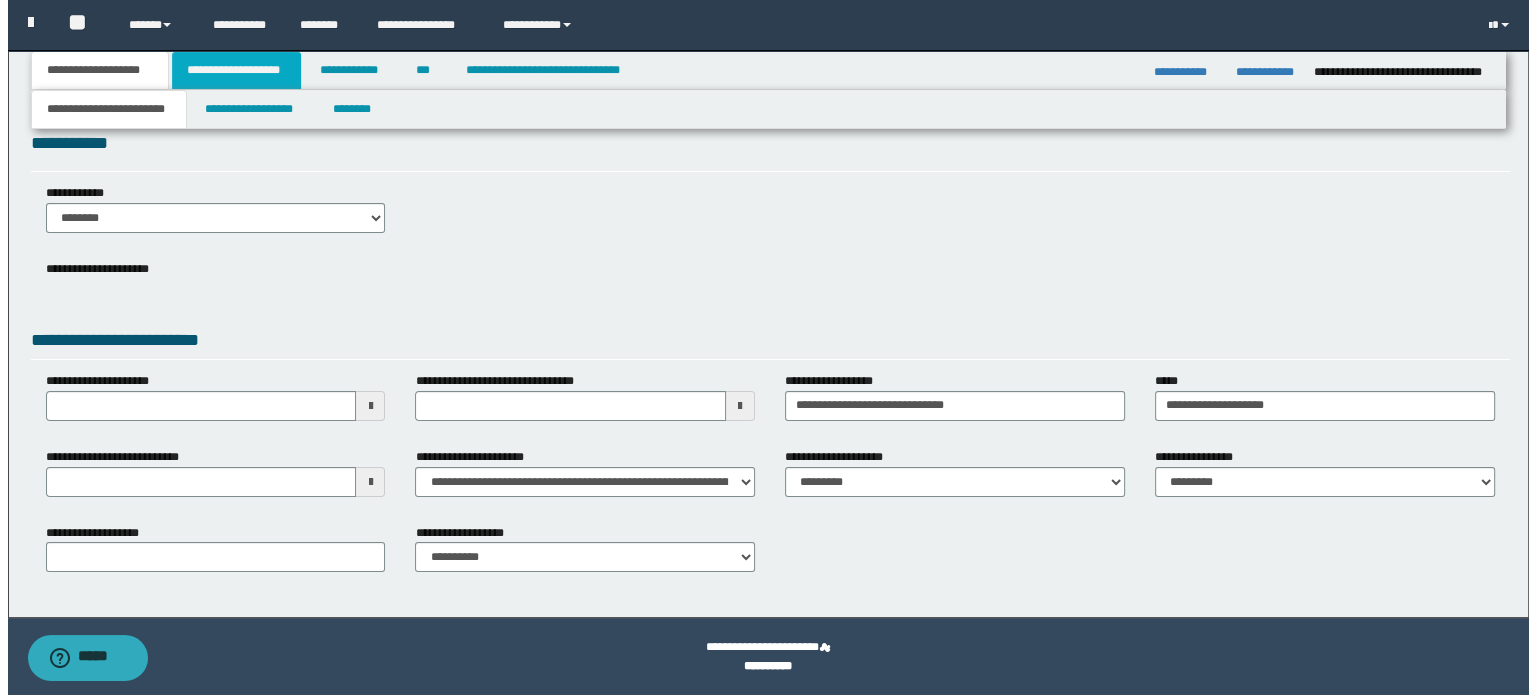 scroll, scrollTop: 0, scrollLeft: 0, axis: both 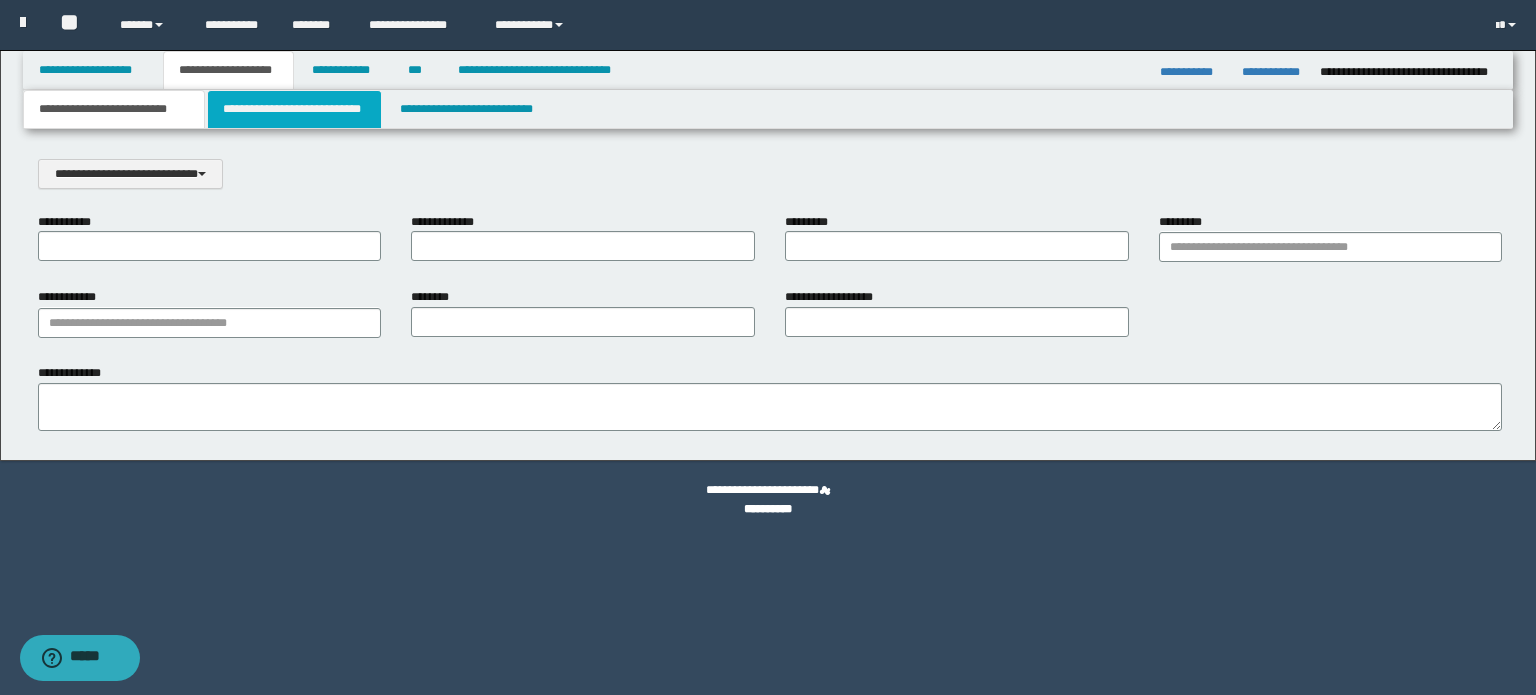 click on "**********" at bounding box center [294, 109] 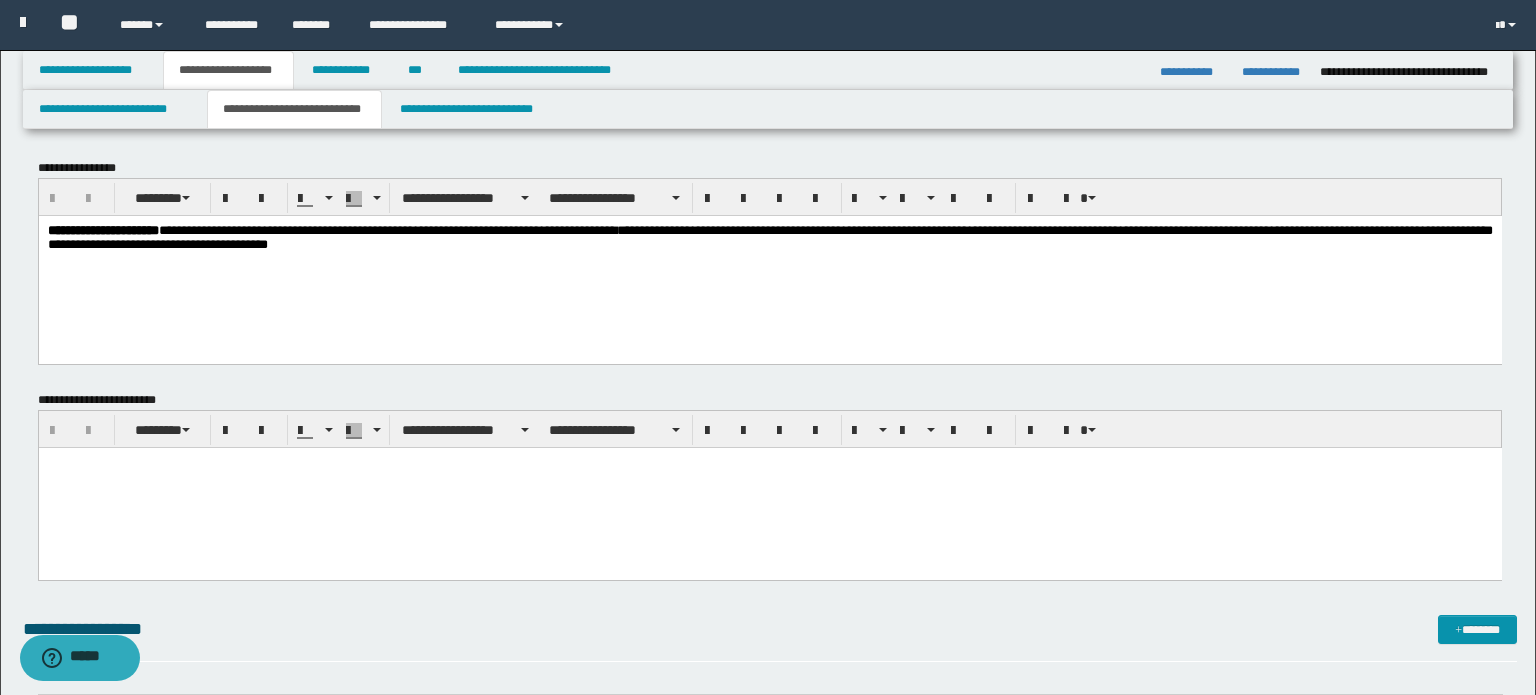 scroll, scrollTop: 0, scrollLeft: 0, axis: both 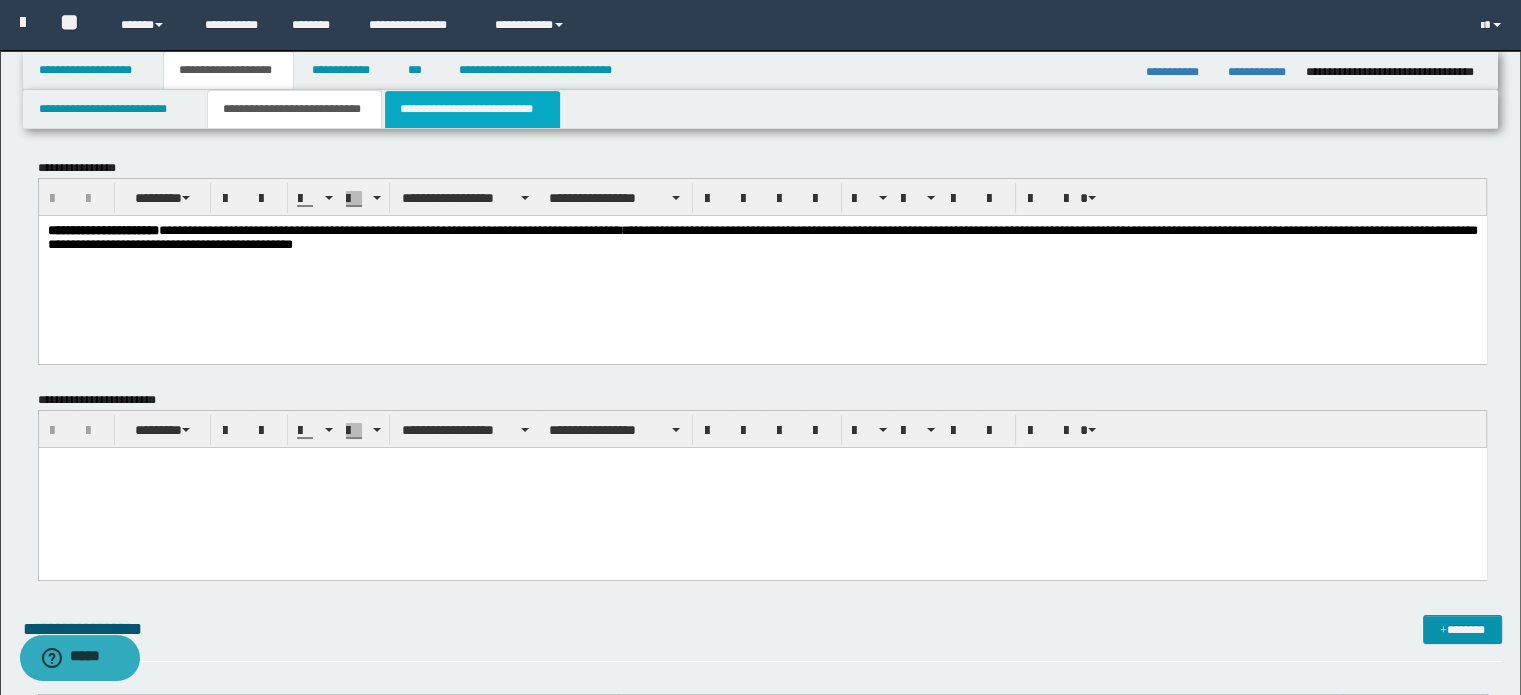 click on "**********" at bounding box center [472, 109] 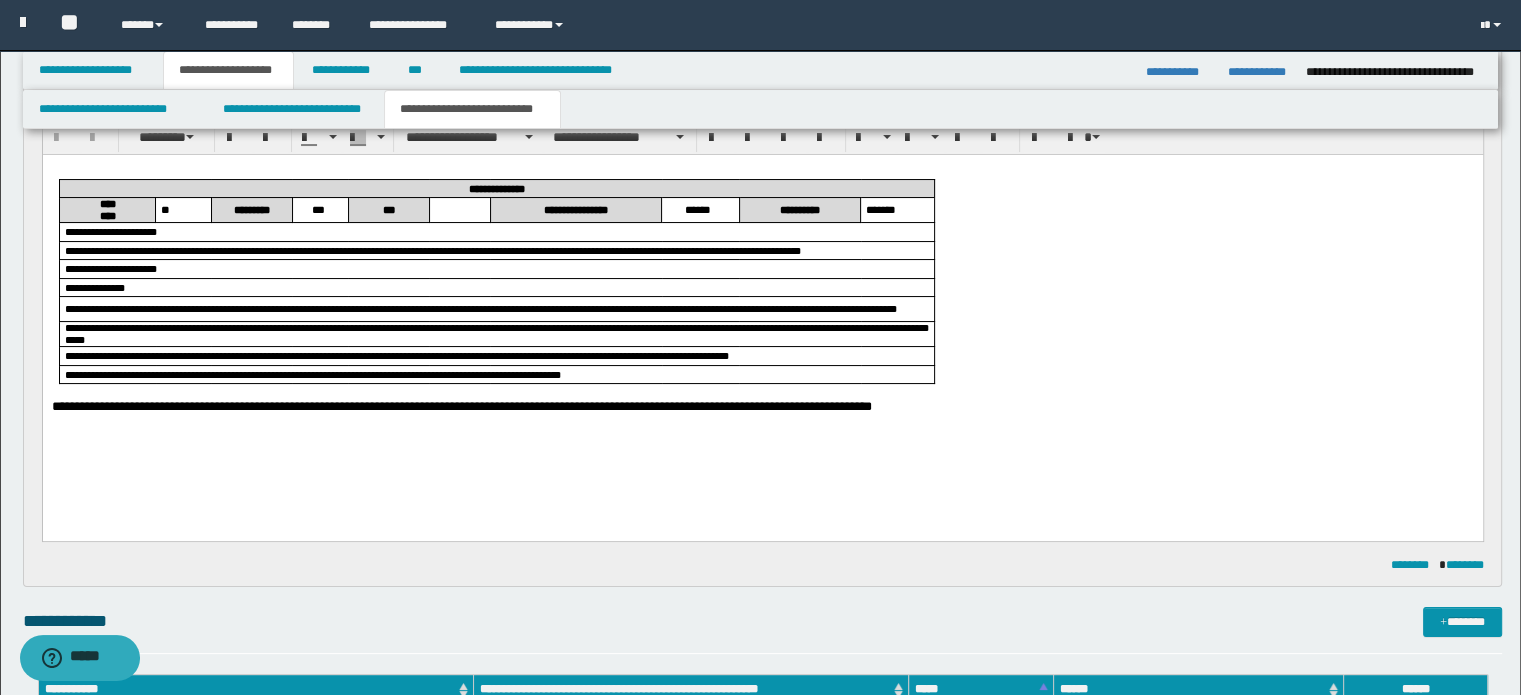 scroll, scrollTop: 0, scrollLeft: 0, axis: both 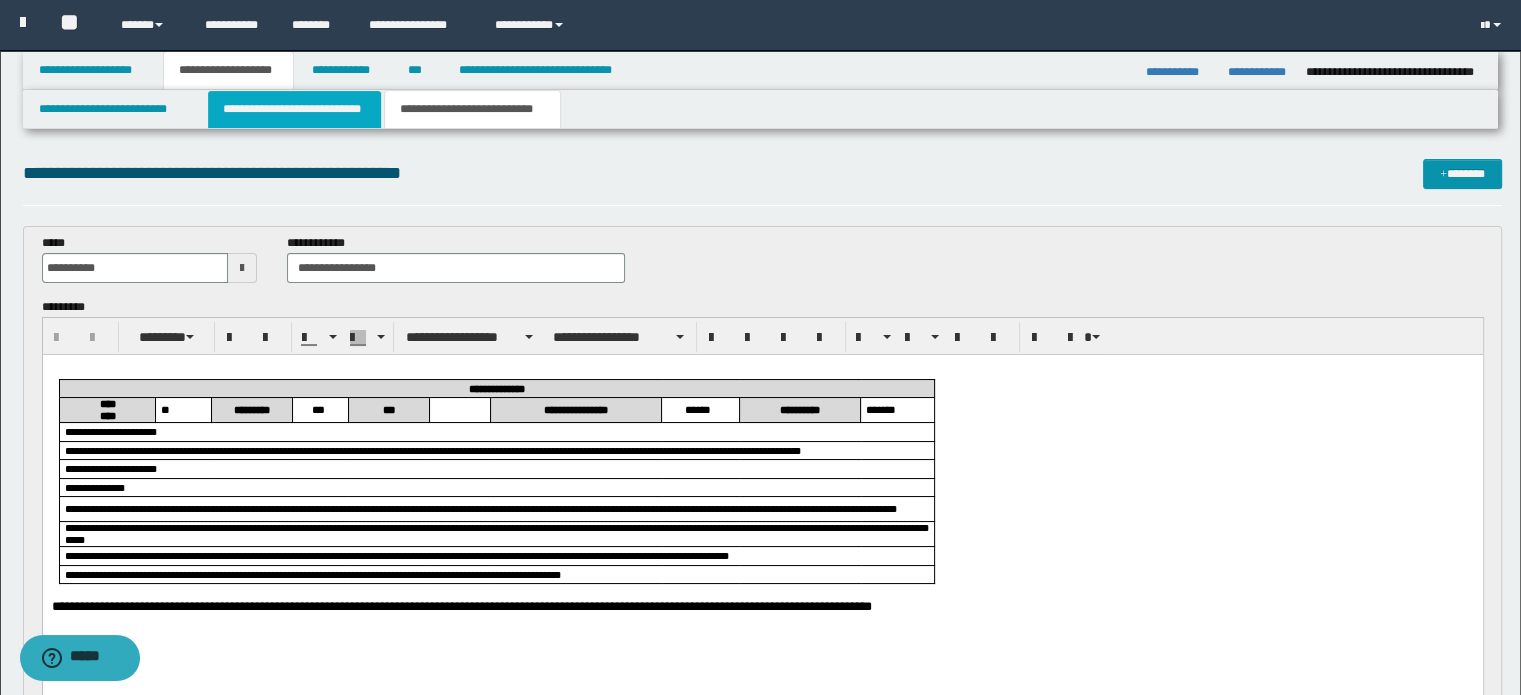 click on "**********" at bounding box center [294, 109] 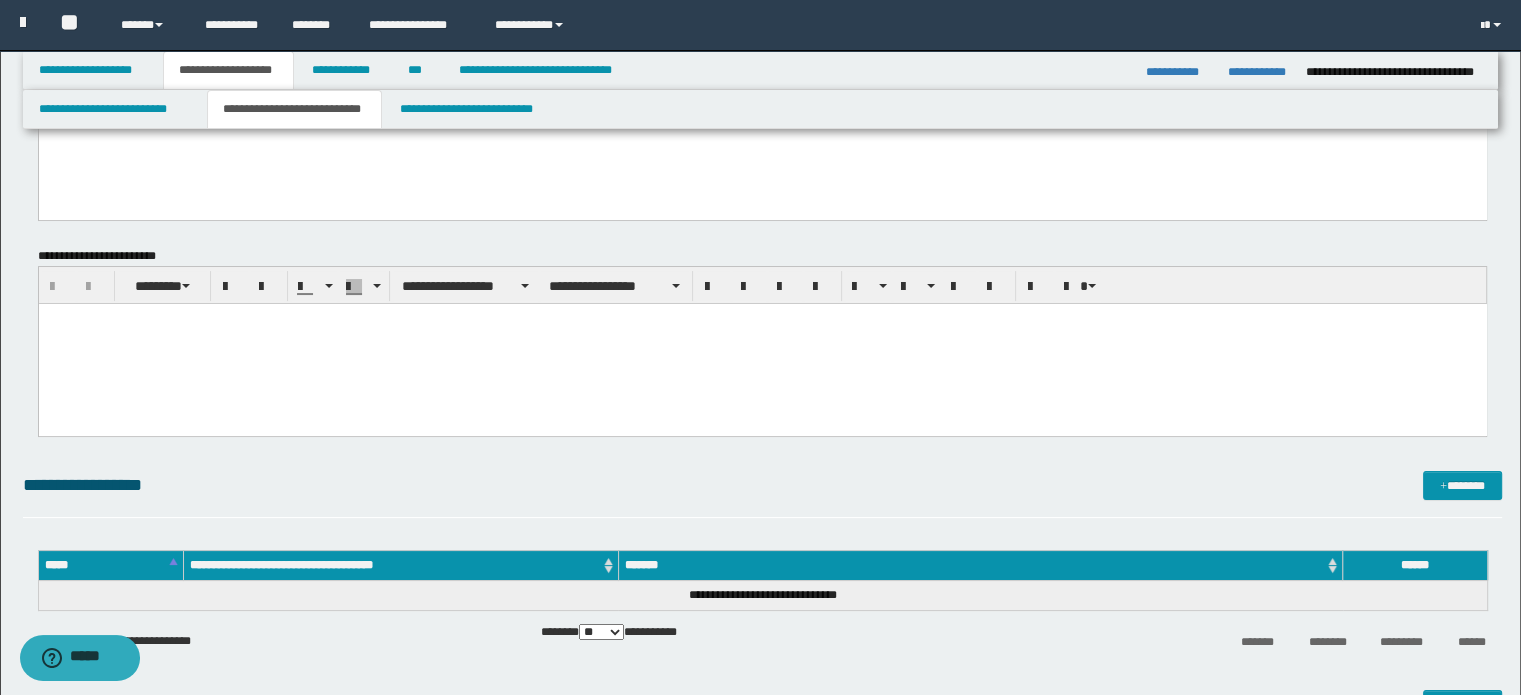 scroll, scrollTop: 0, scrollLeft: 0, axis: both 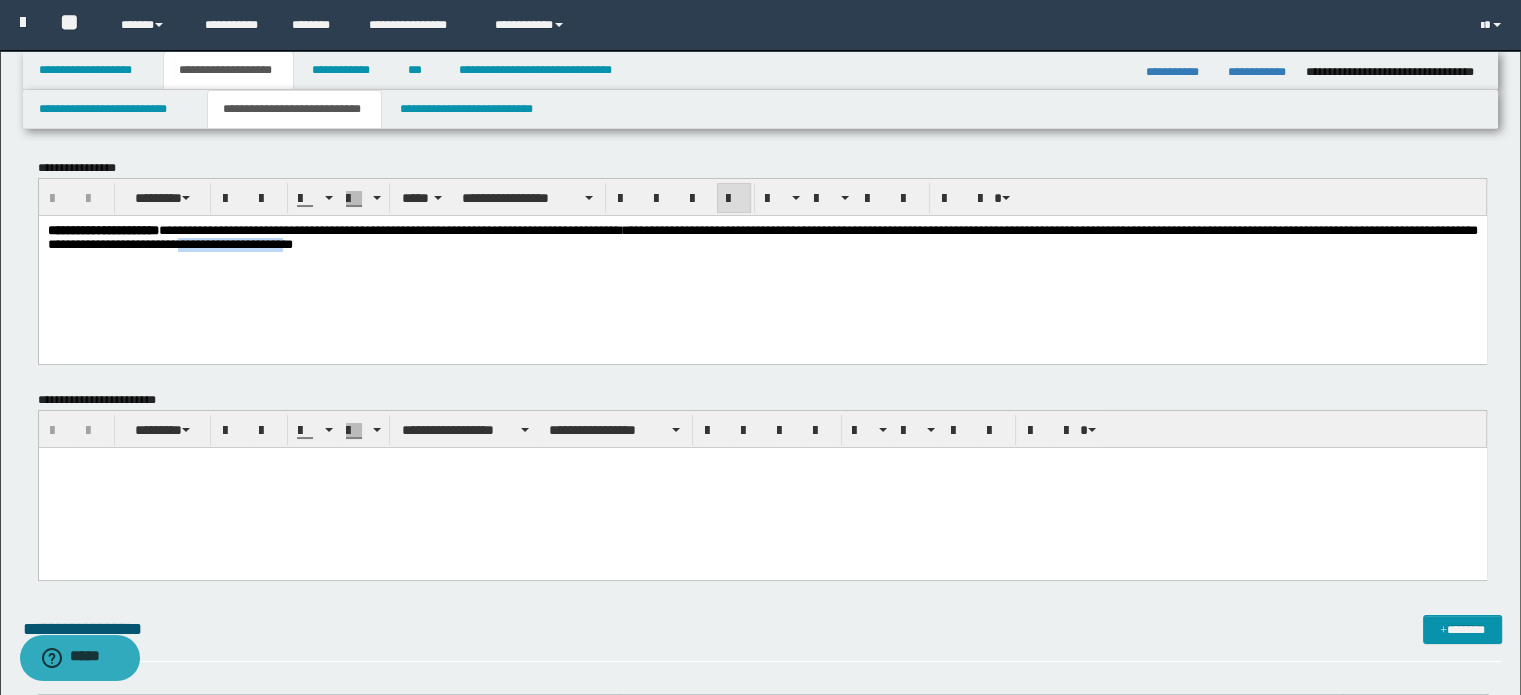 drag, startPoint x: 505, startPoint y: 247, endPoint x: 632, endPoint y: 246, distance: 127.00394 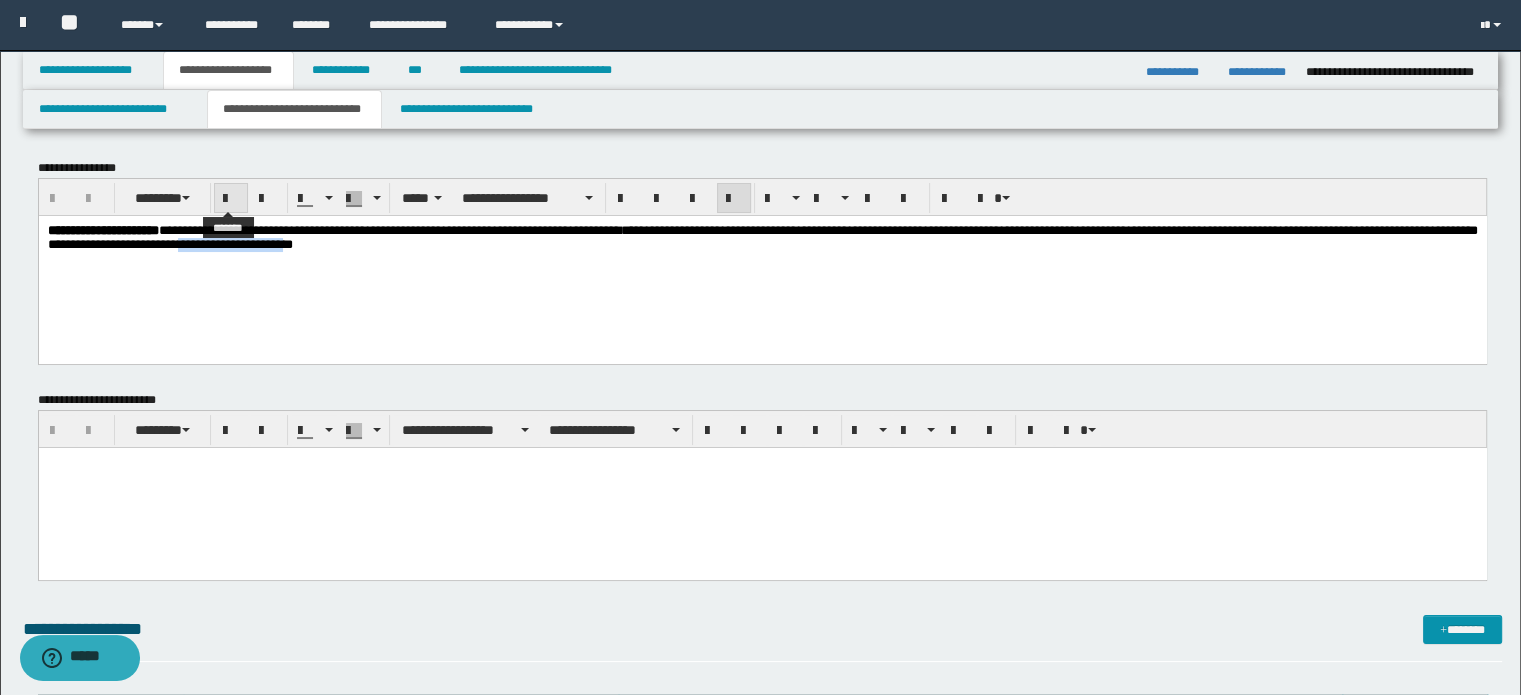 click at bounding box center (231, 198) 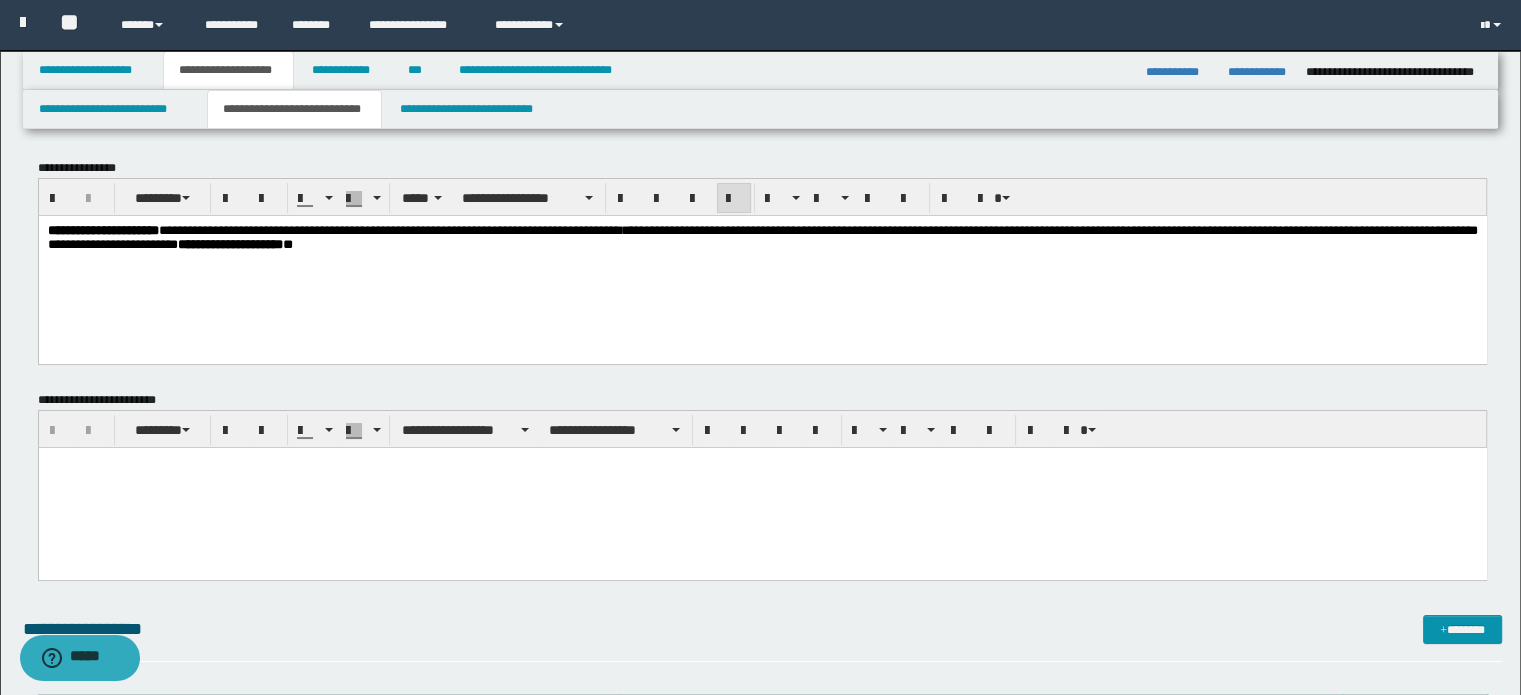 click on "**********" at bounding box center (762, 262) 